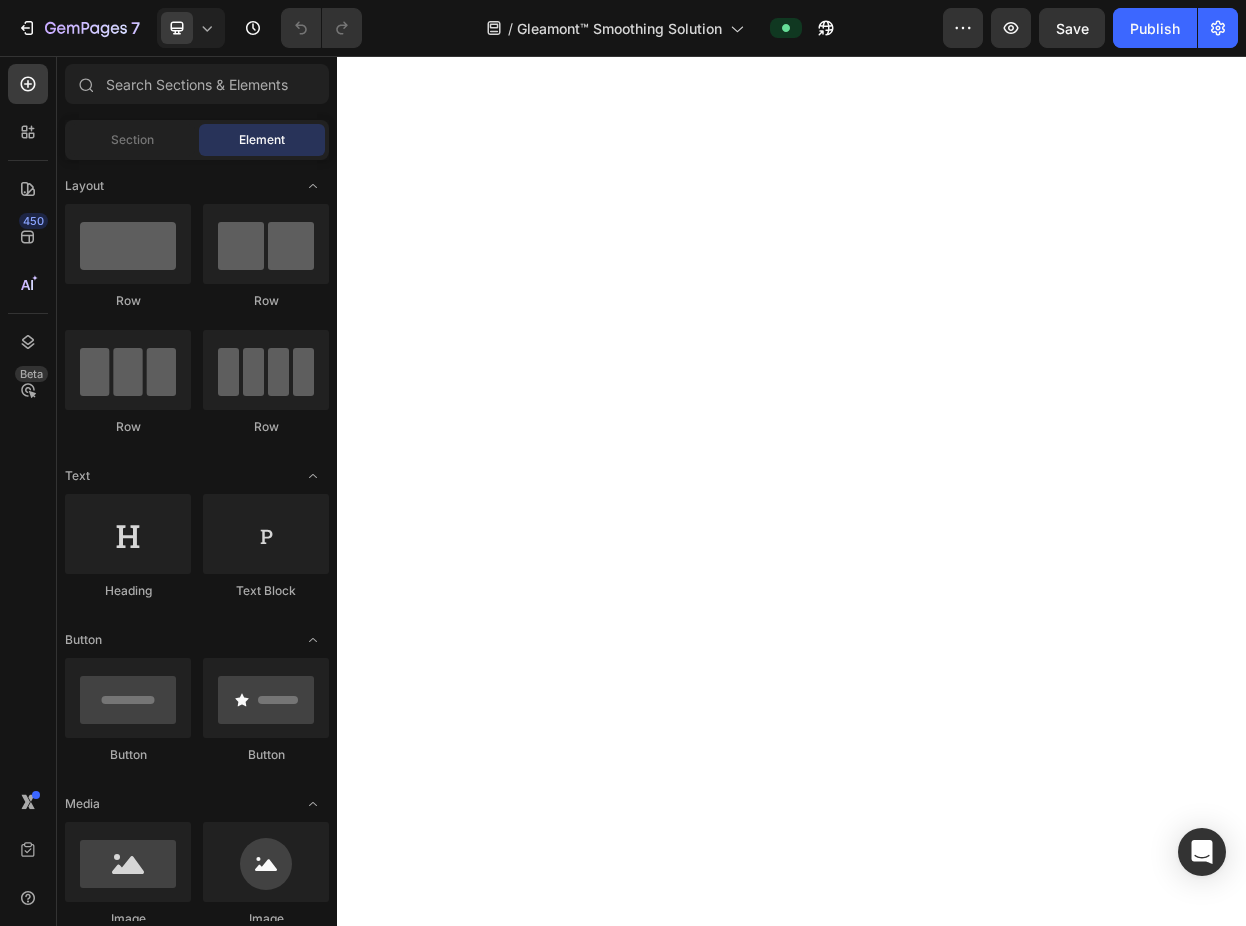 scroll, scrollTop: 0, scrollLeft: 0, axis: both 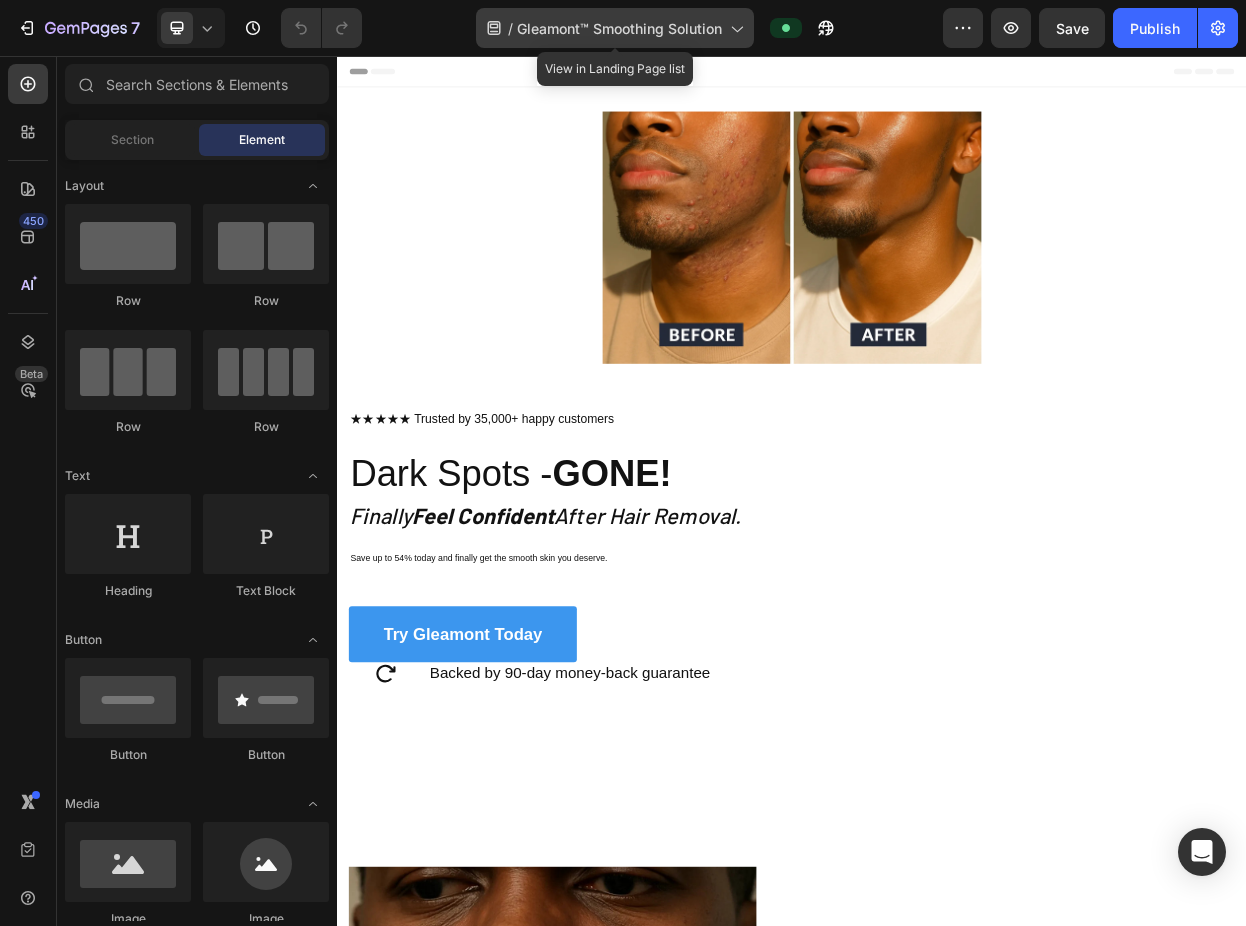 click on "/  Gleamont™ Smoothing Solution" 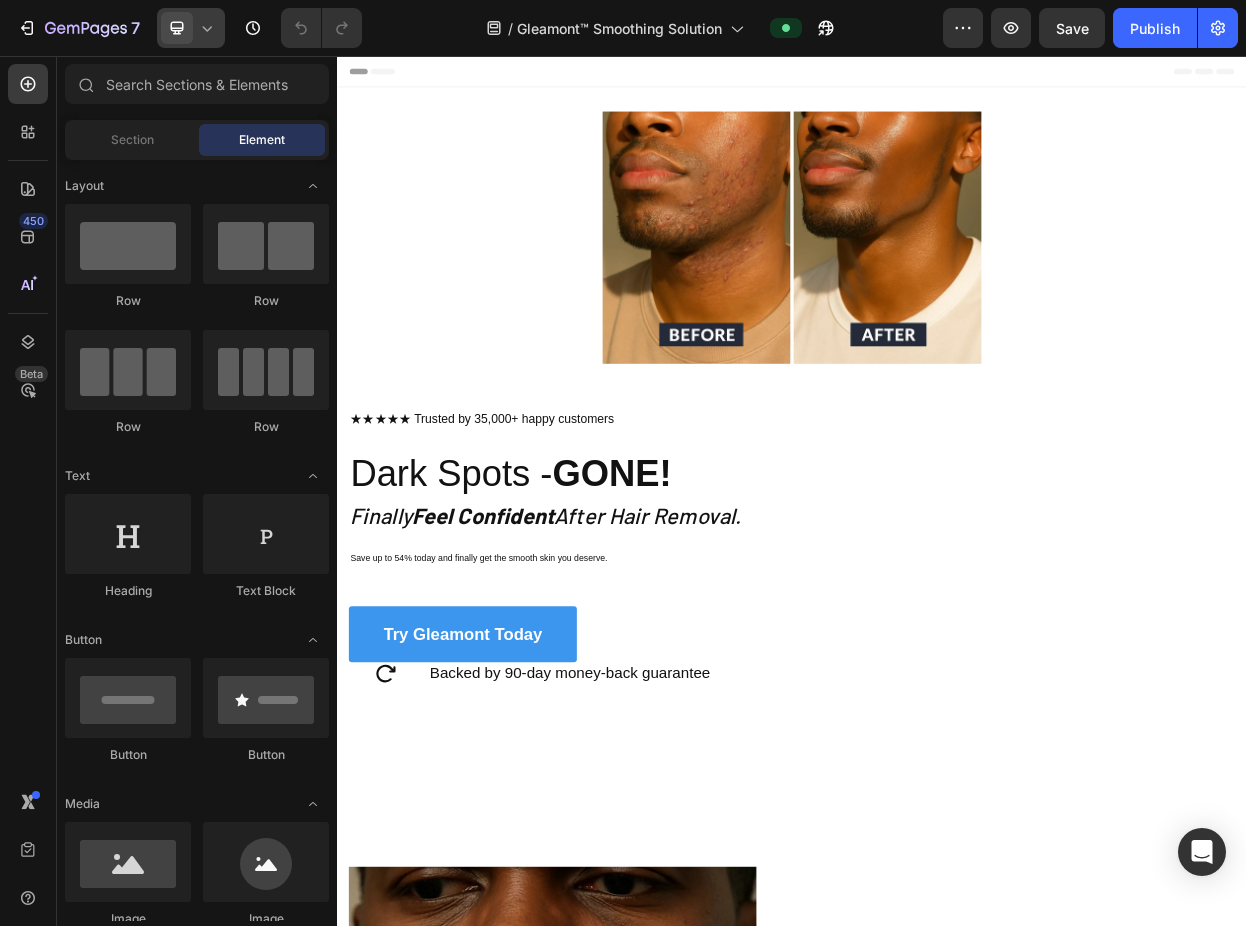 click 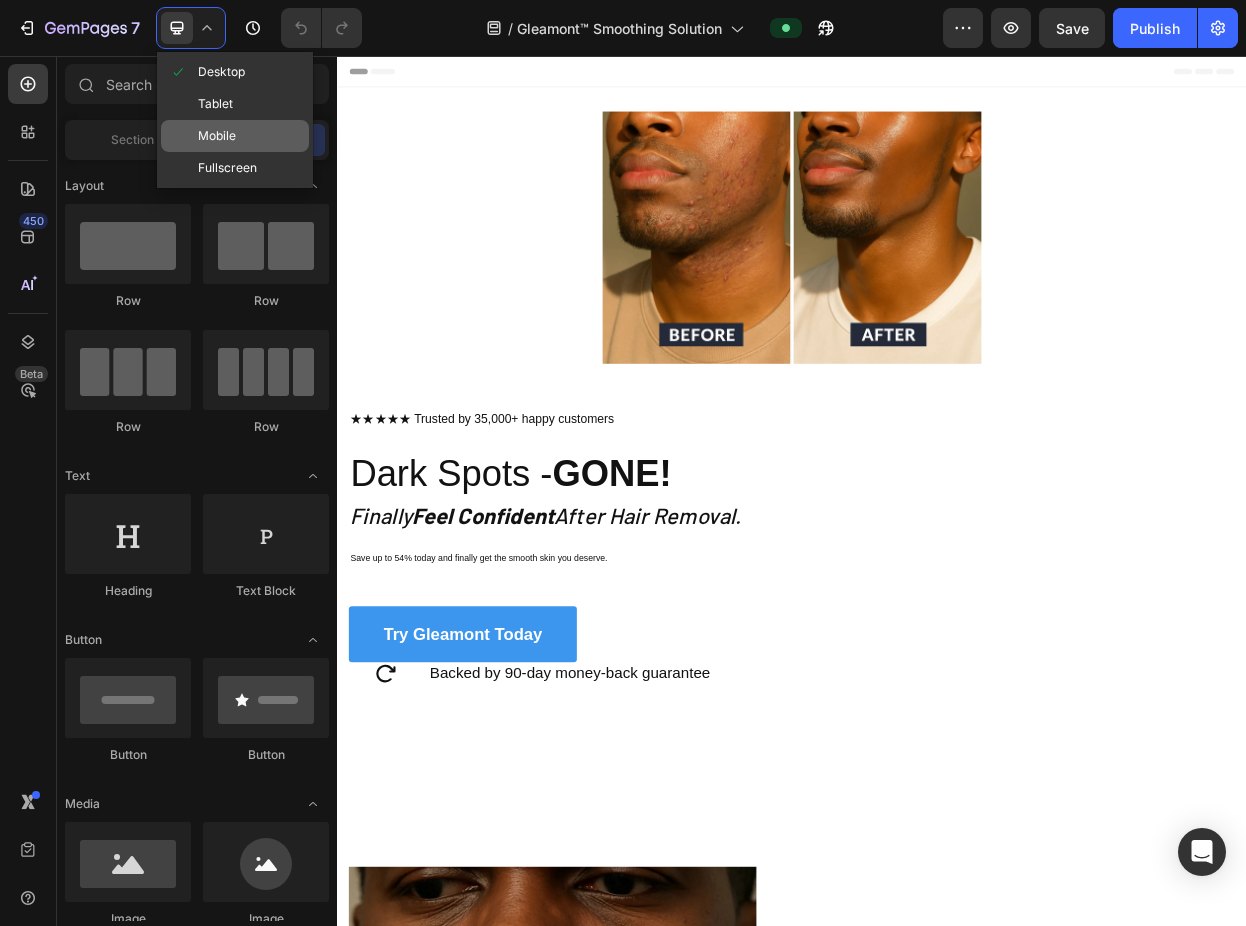click on "Mobile" 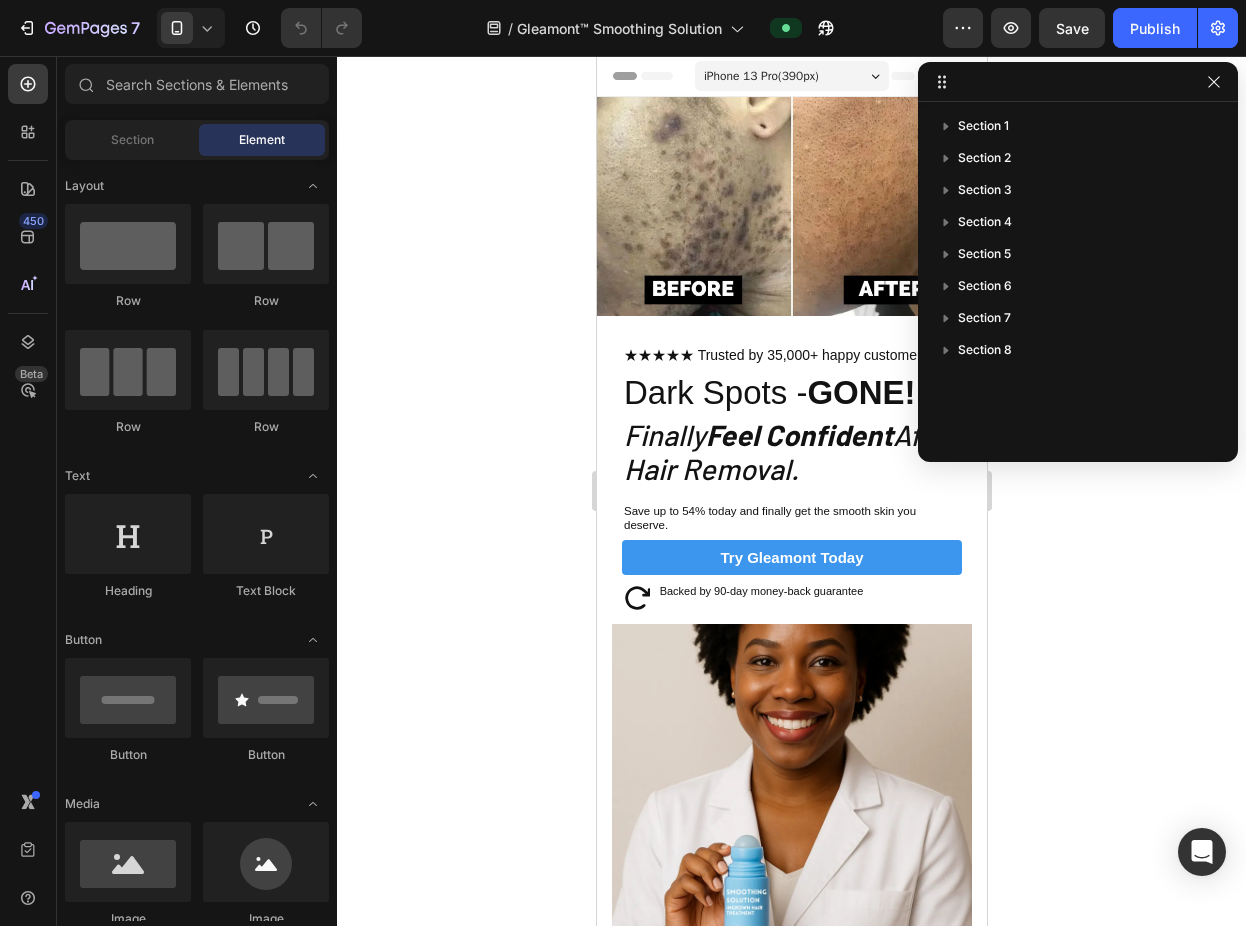 click 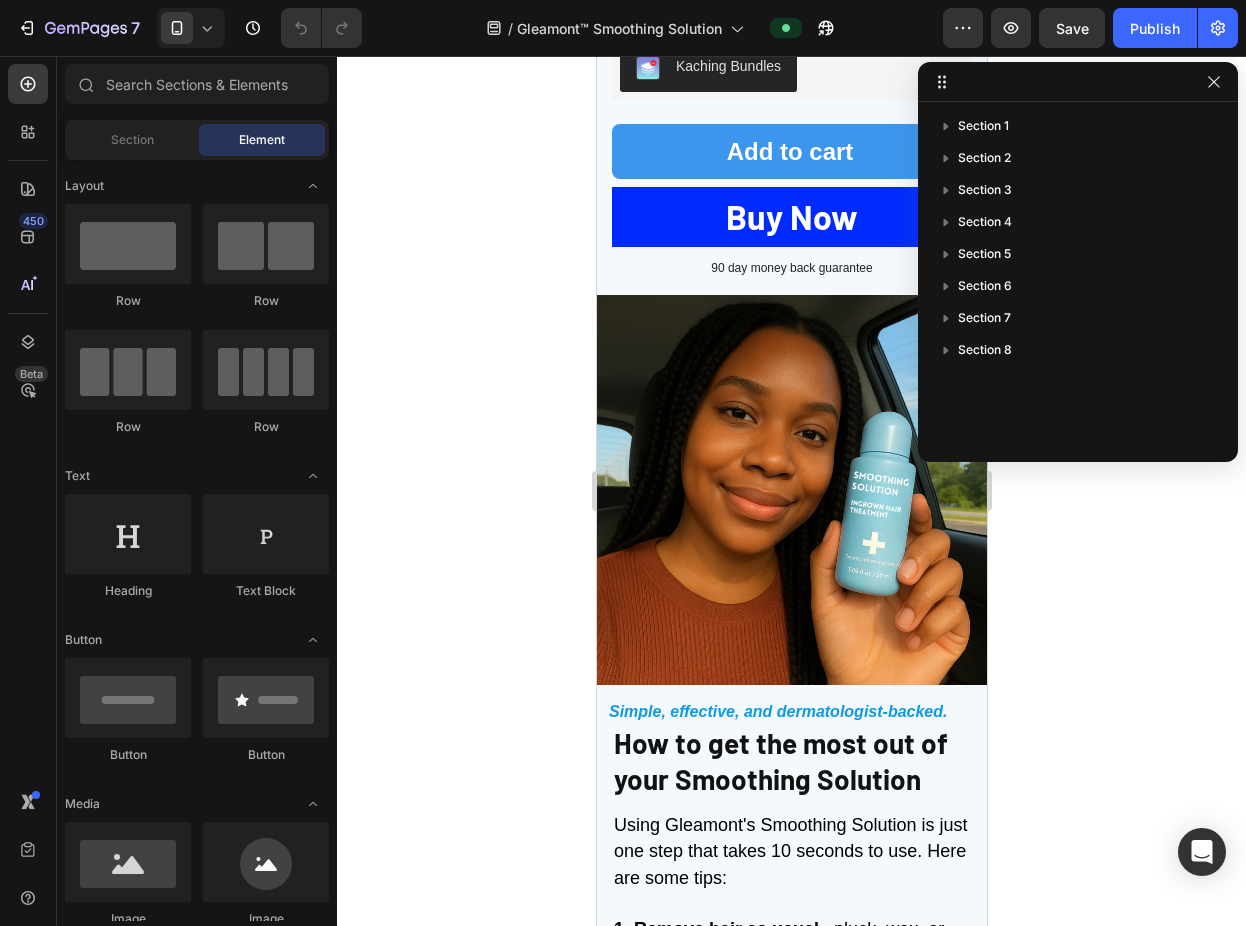 scroll, scrollTop: 5977, scrollLeft: 0, axis: vertical 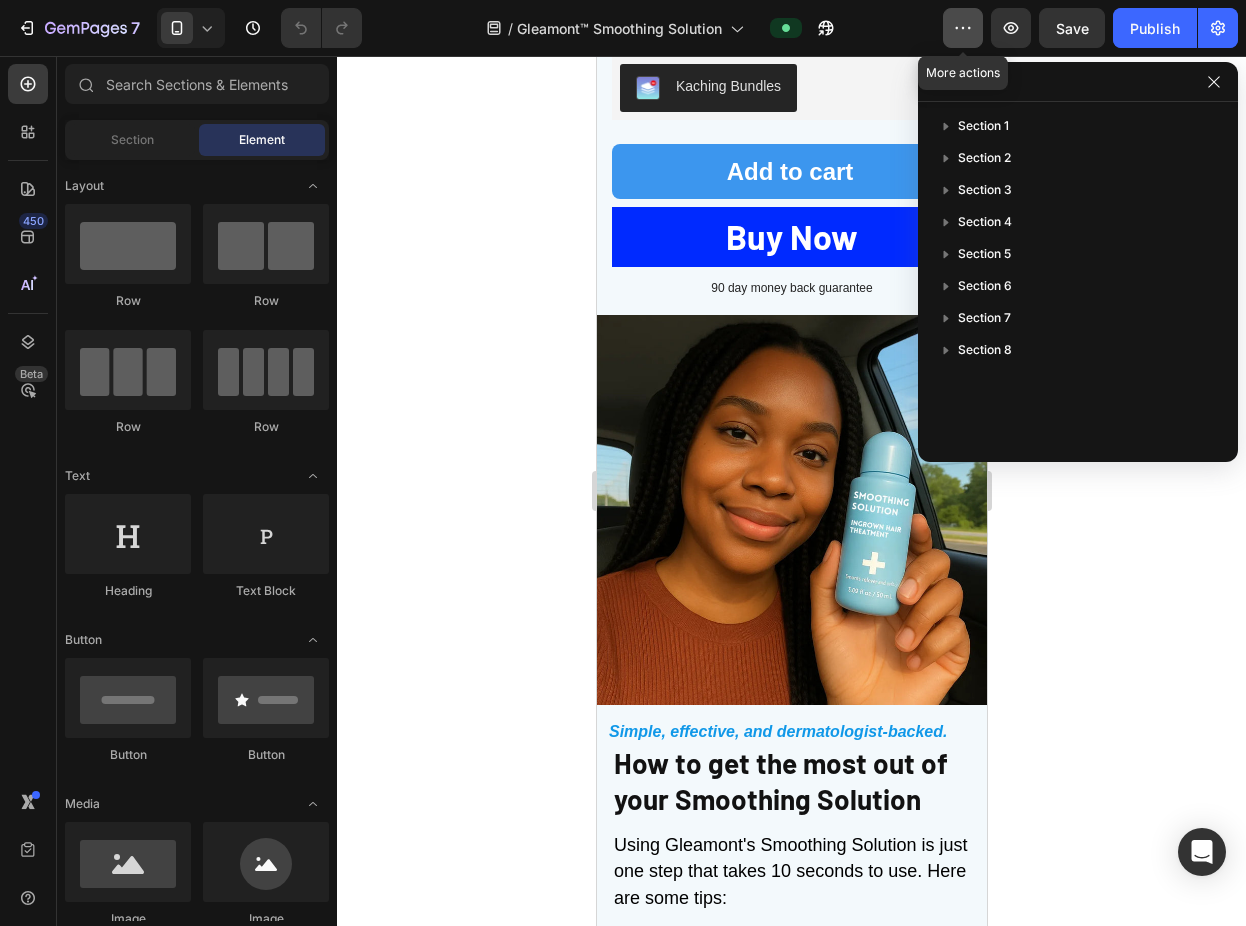 click 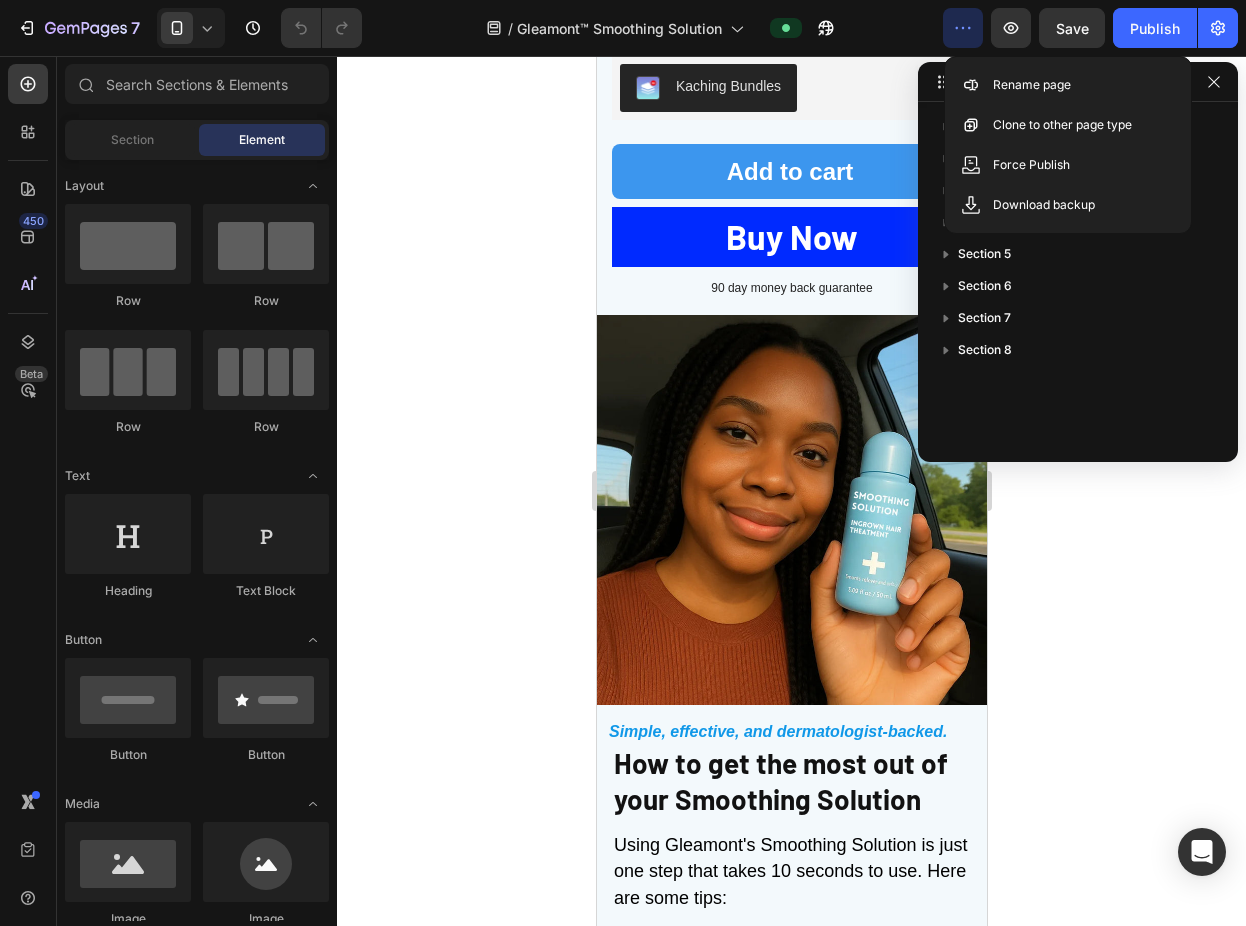 click on "/  Gleamont™ Smoothing Solution" 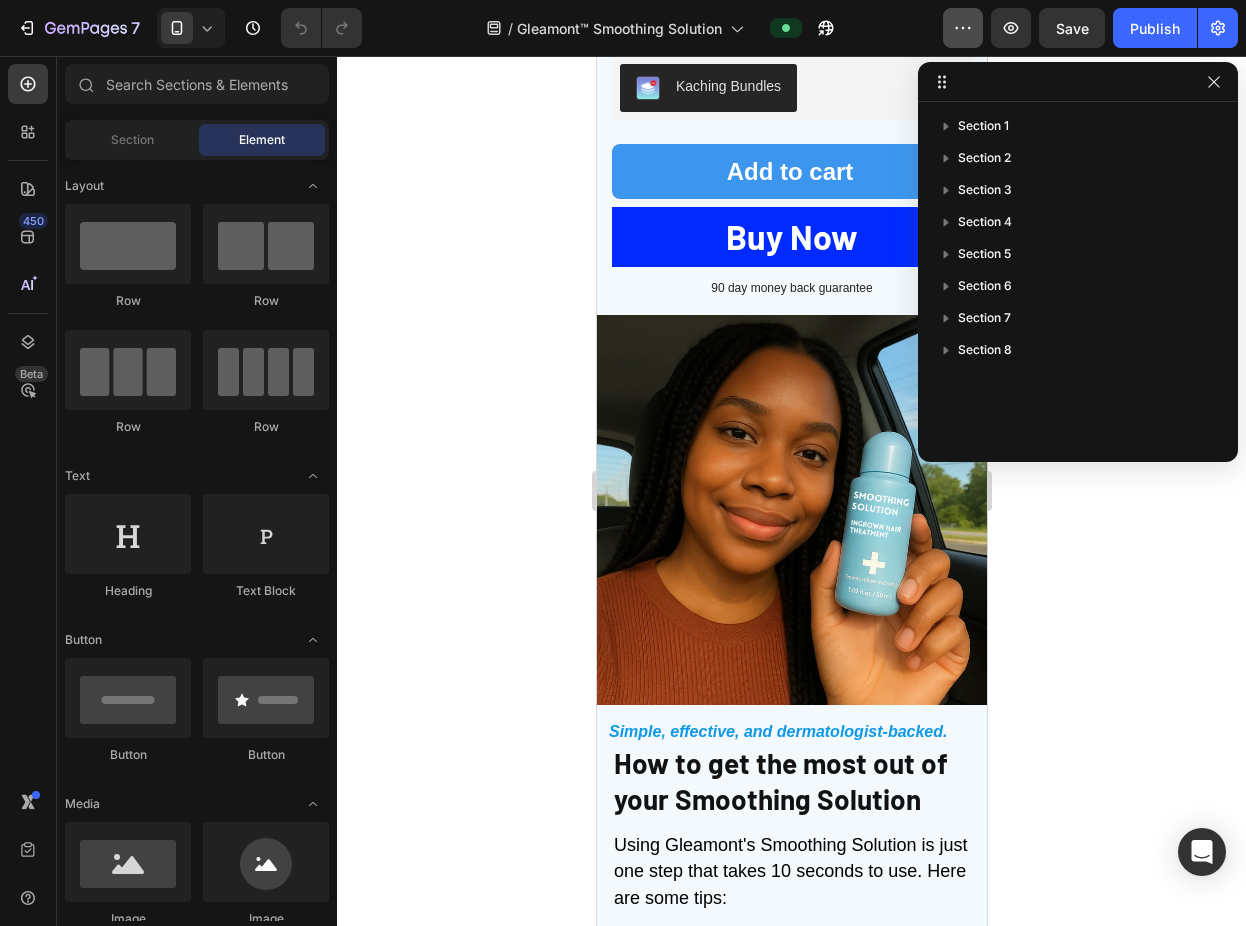 click 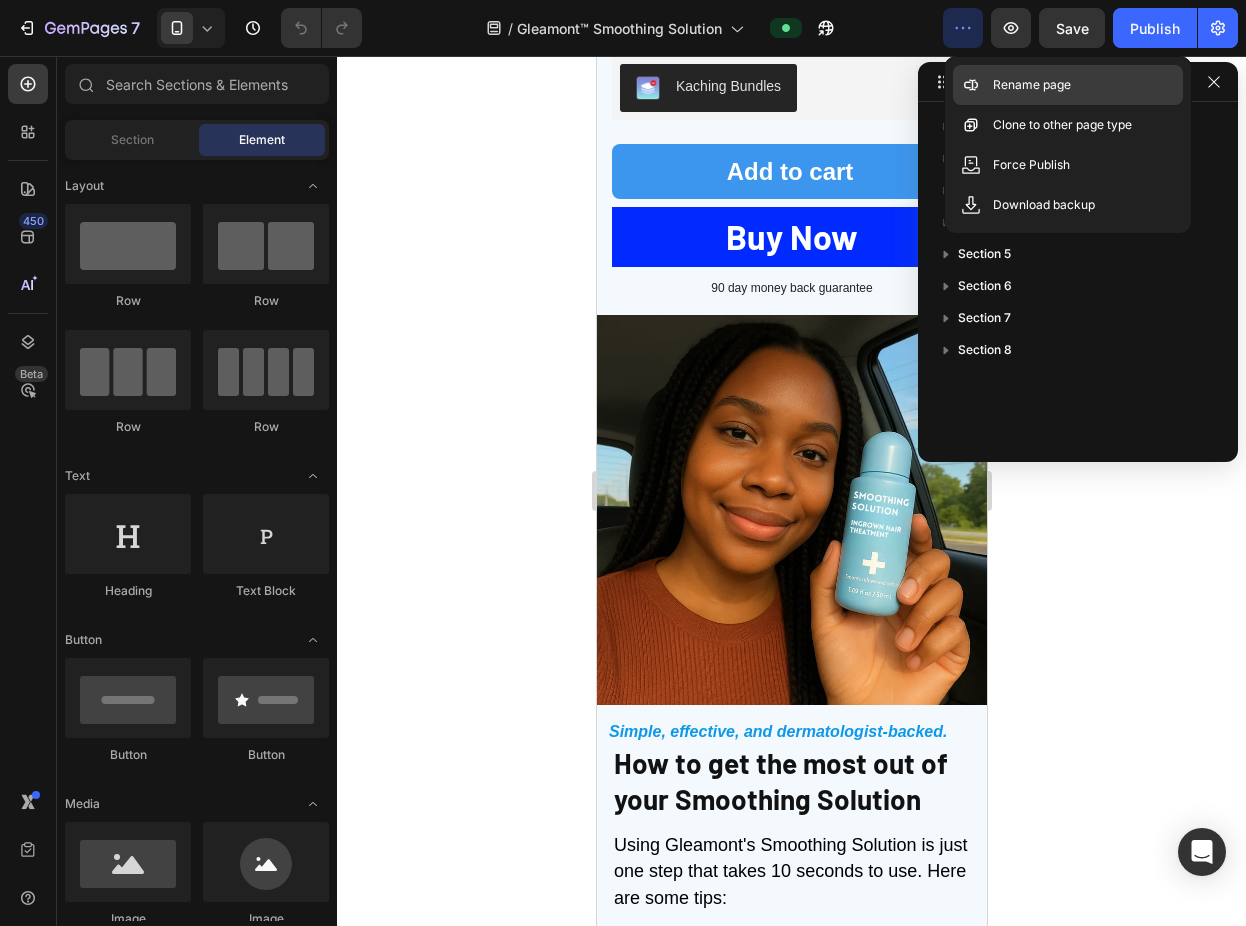 click 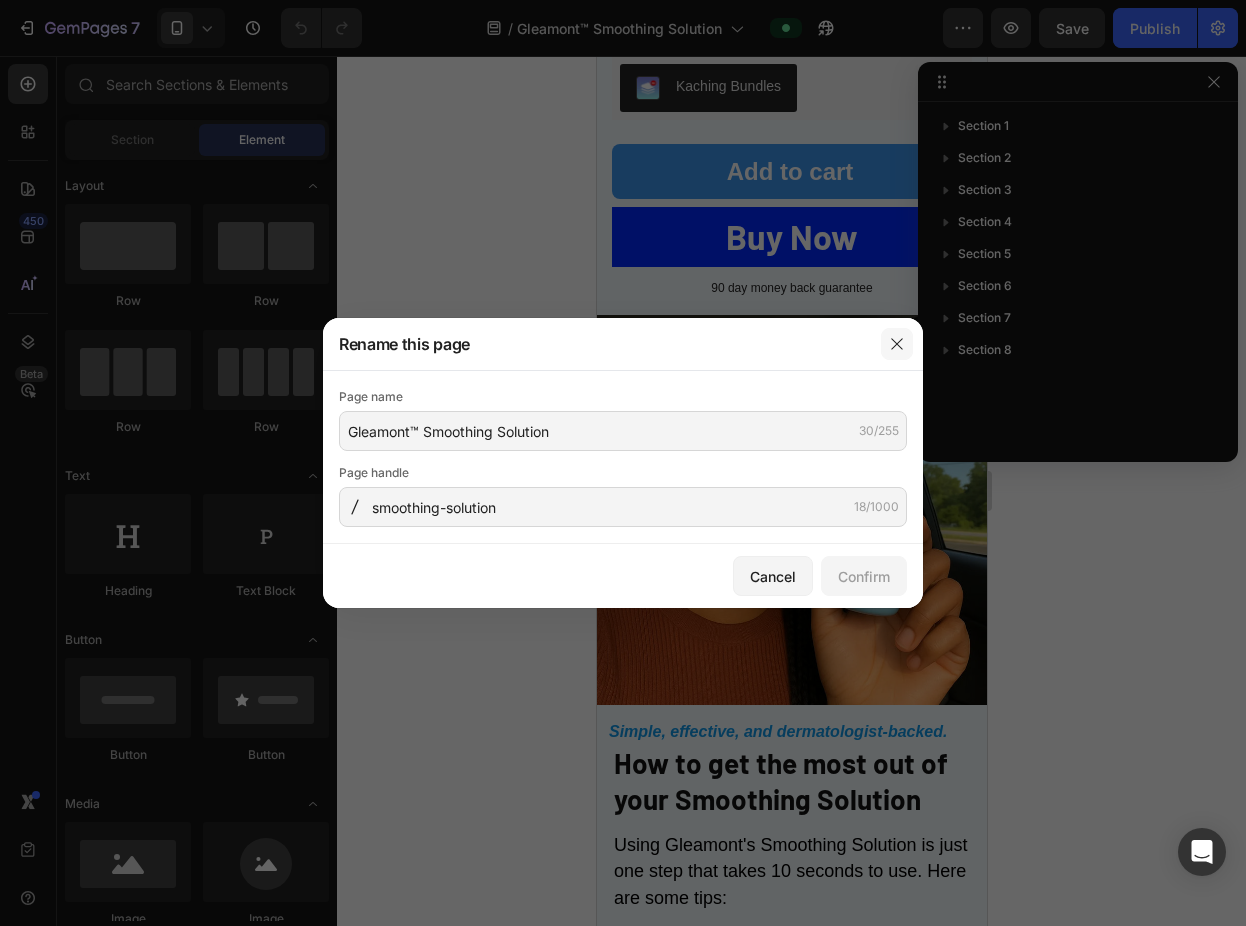 click at bounding box center (897, 344) 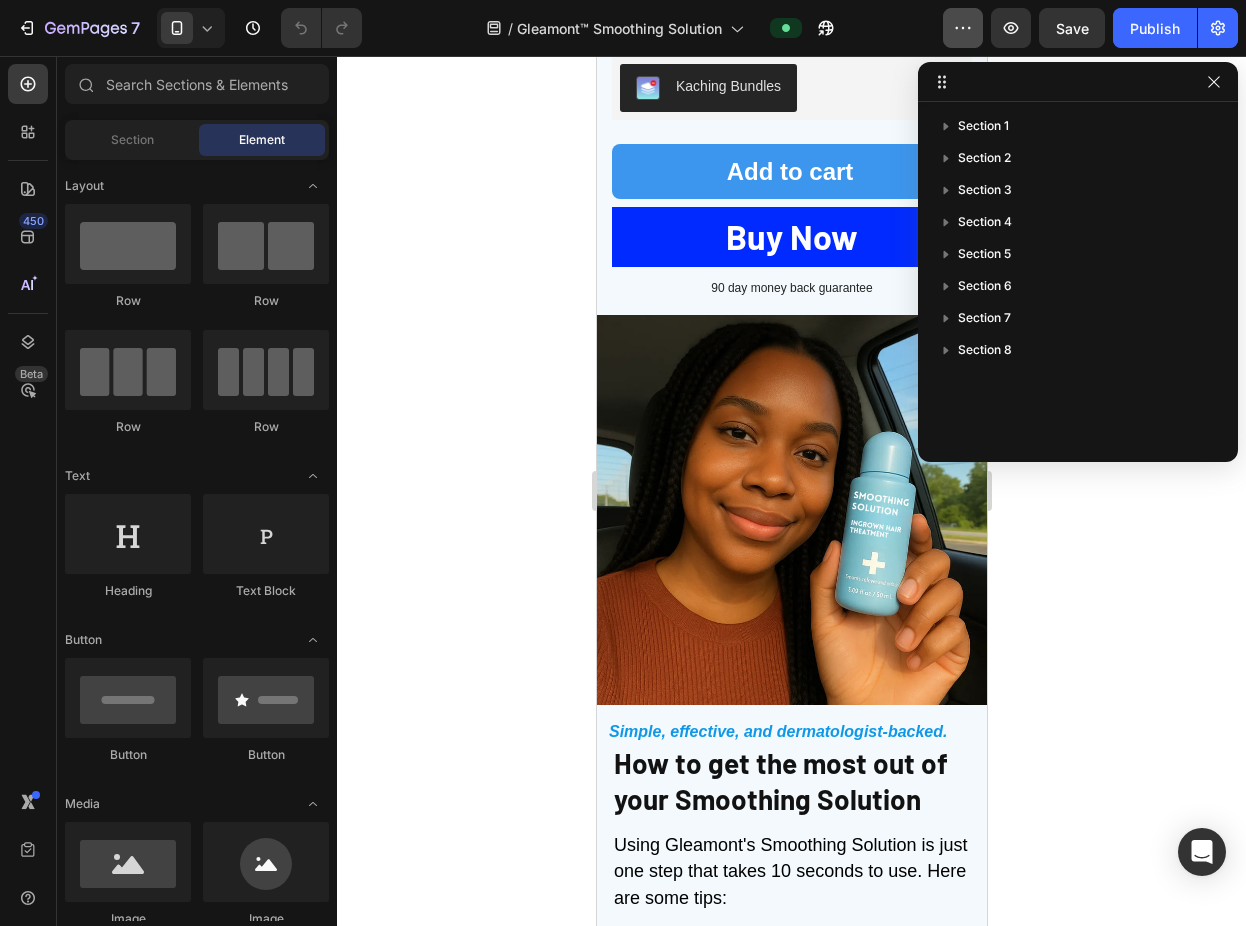 click 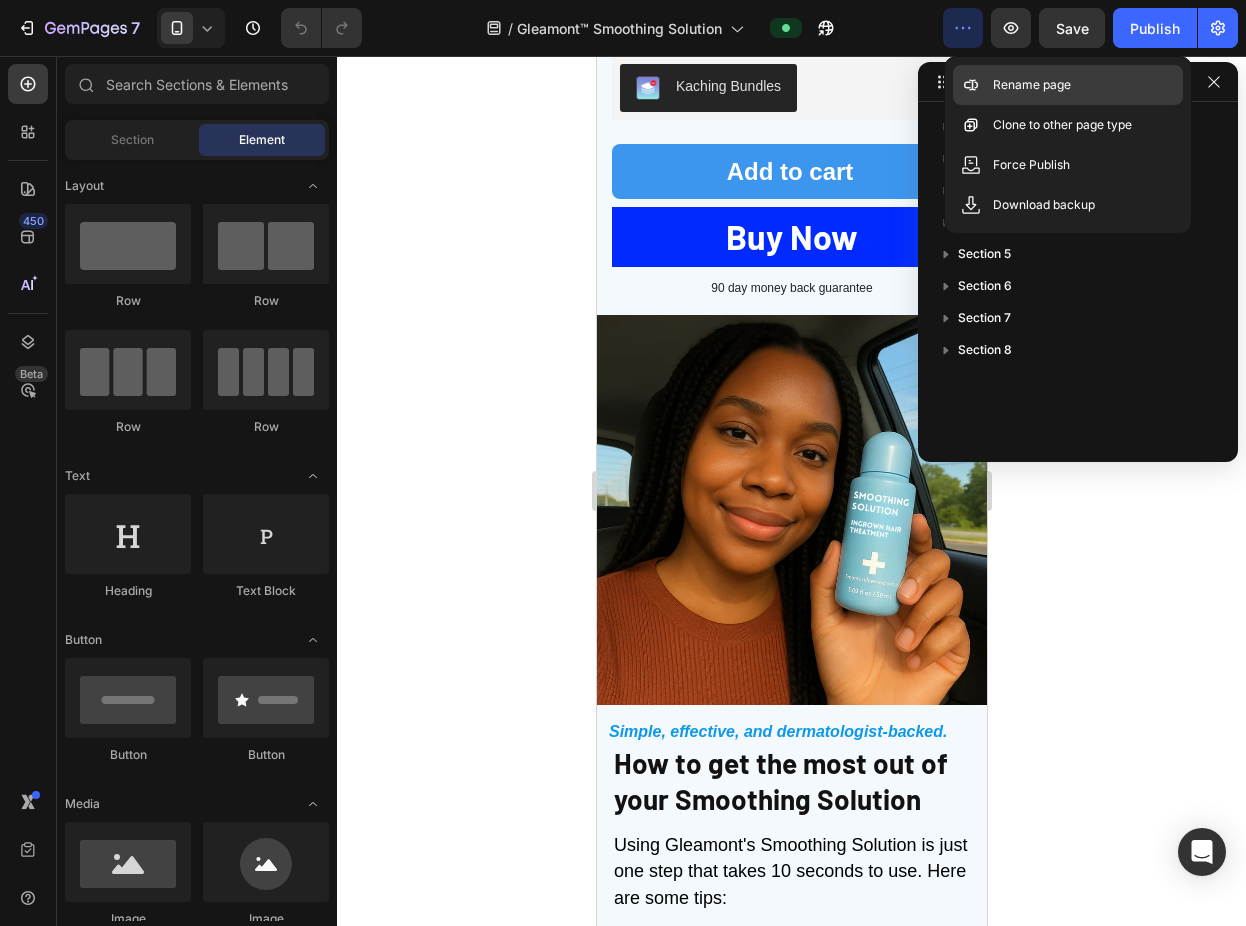 click 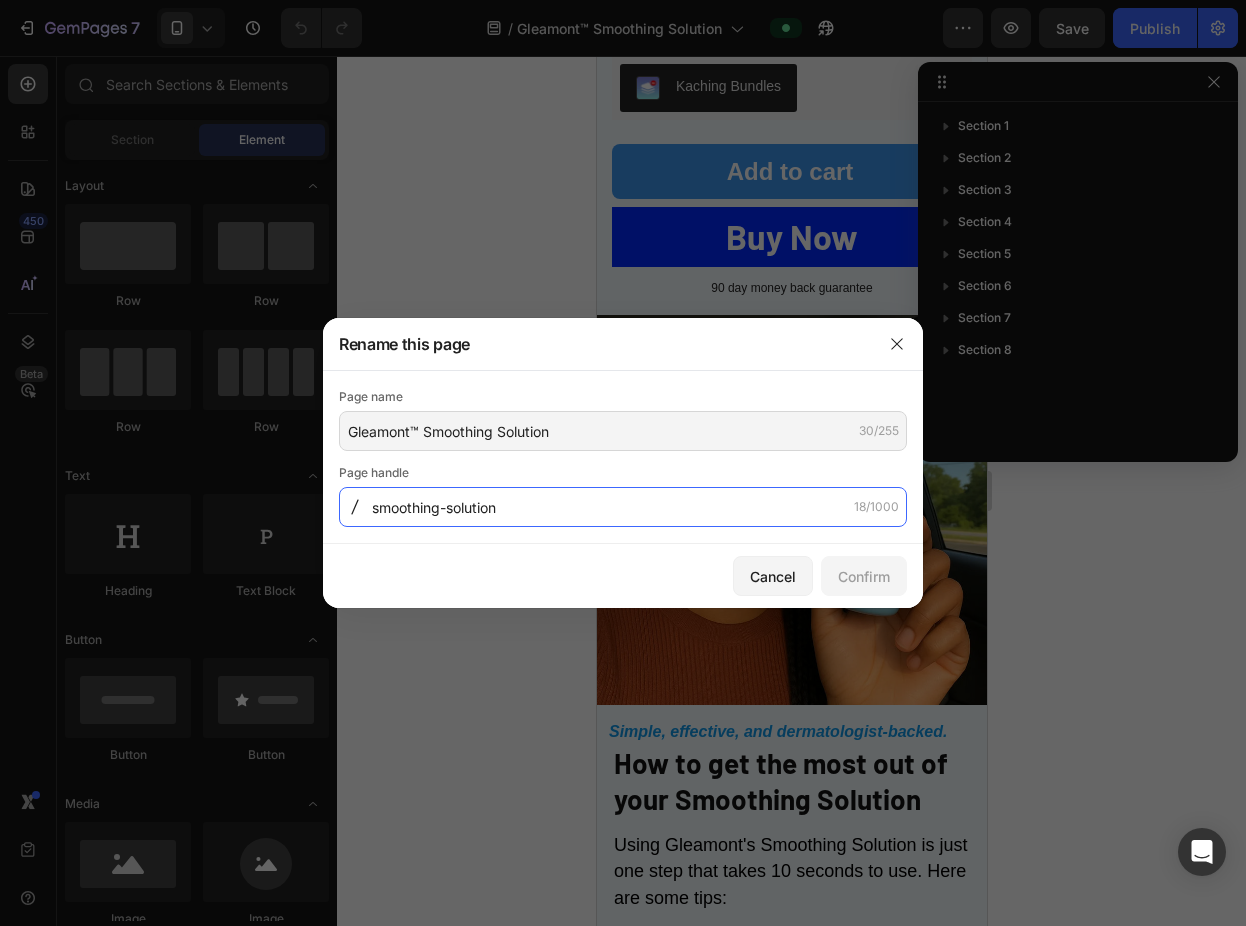 click on "smoothing-solution" 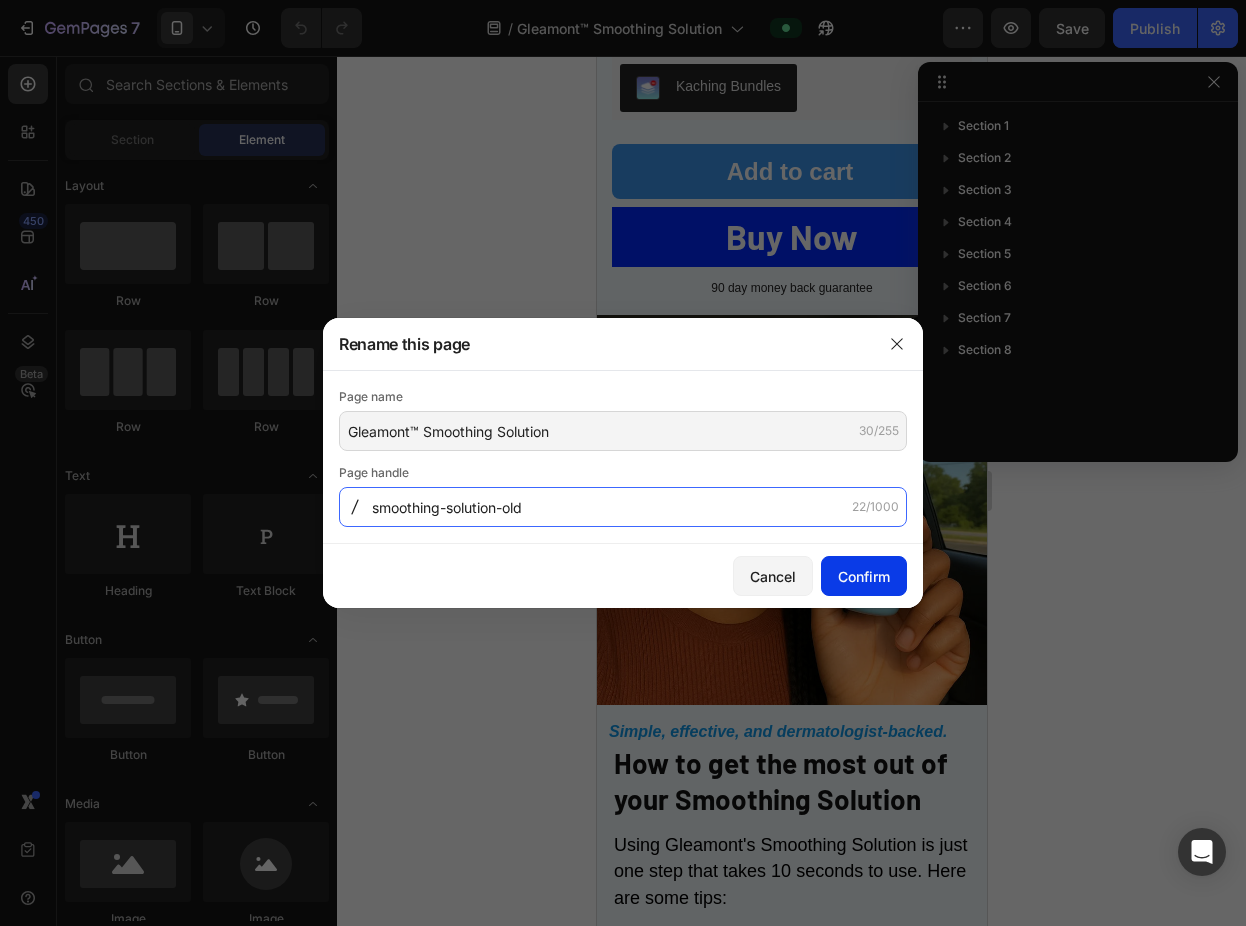 type on "smoothing-solution-old" 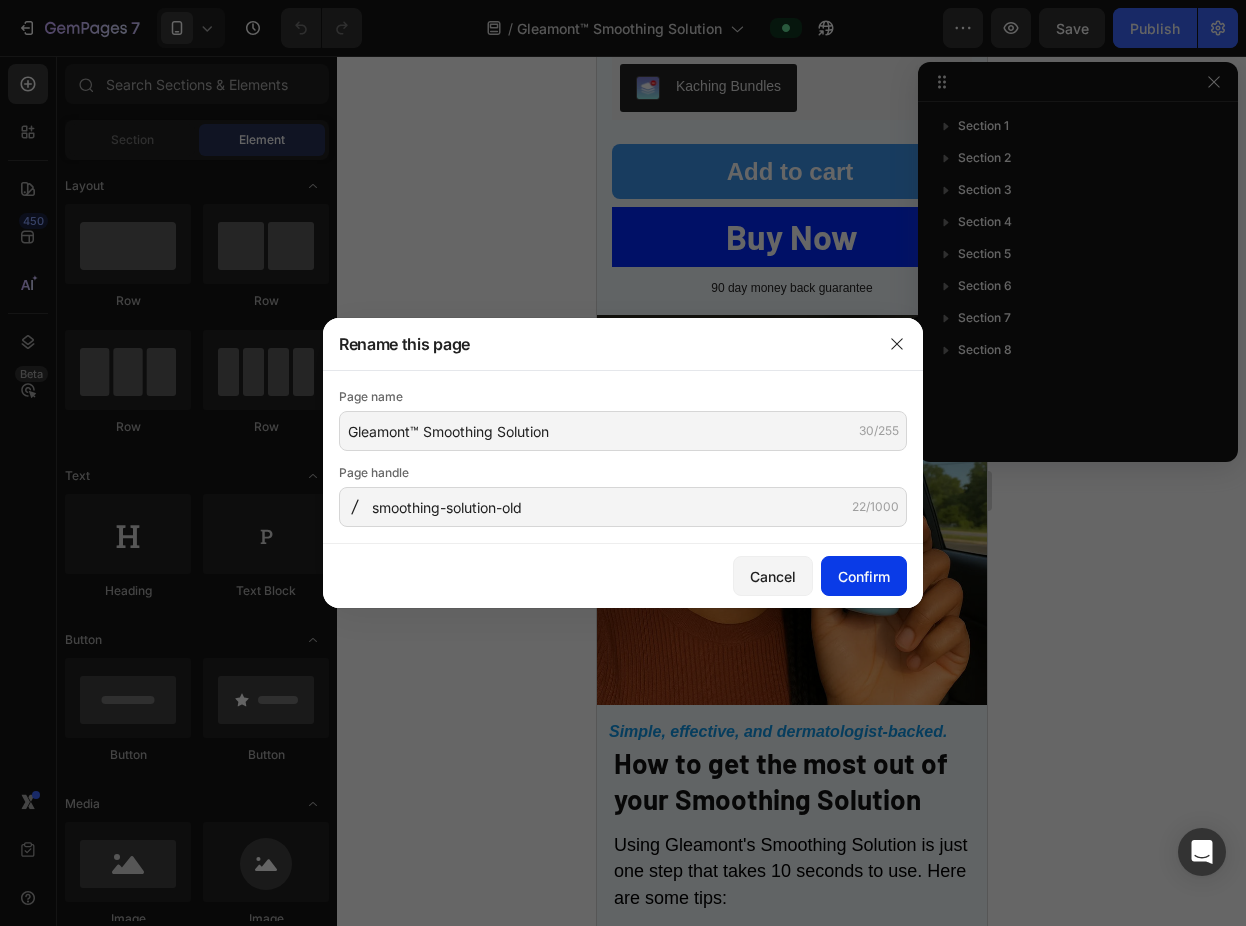 click on "Confirm" at bounding box center (864, 576) 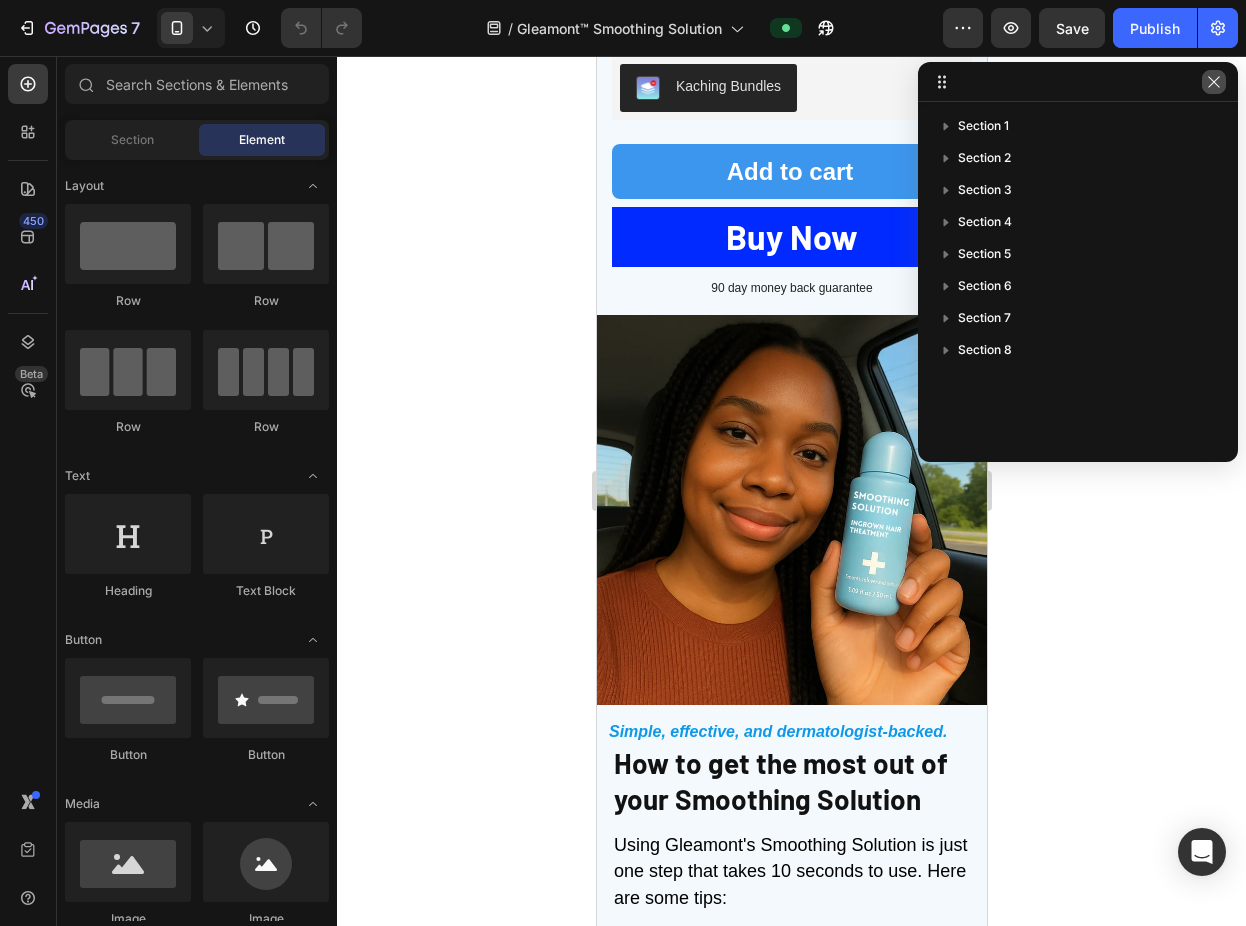 click 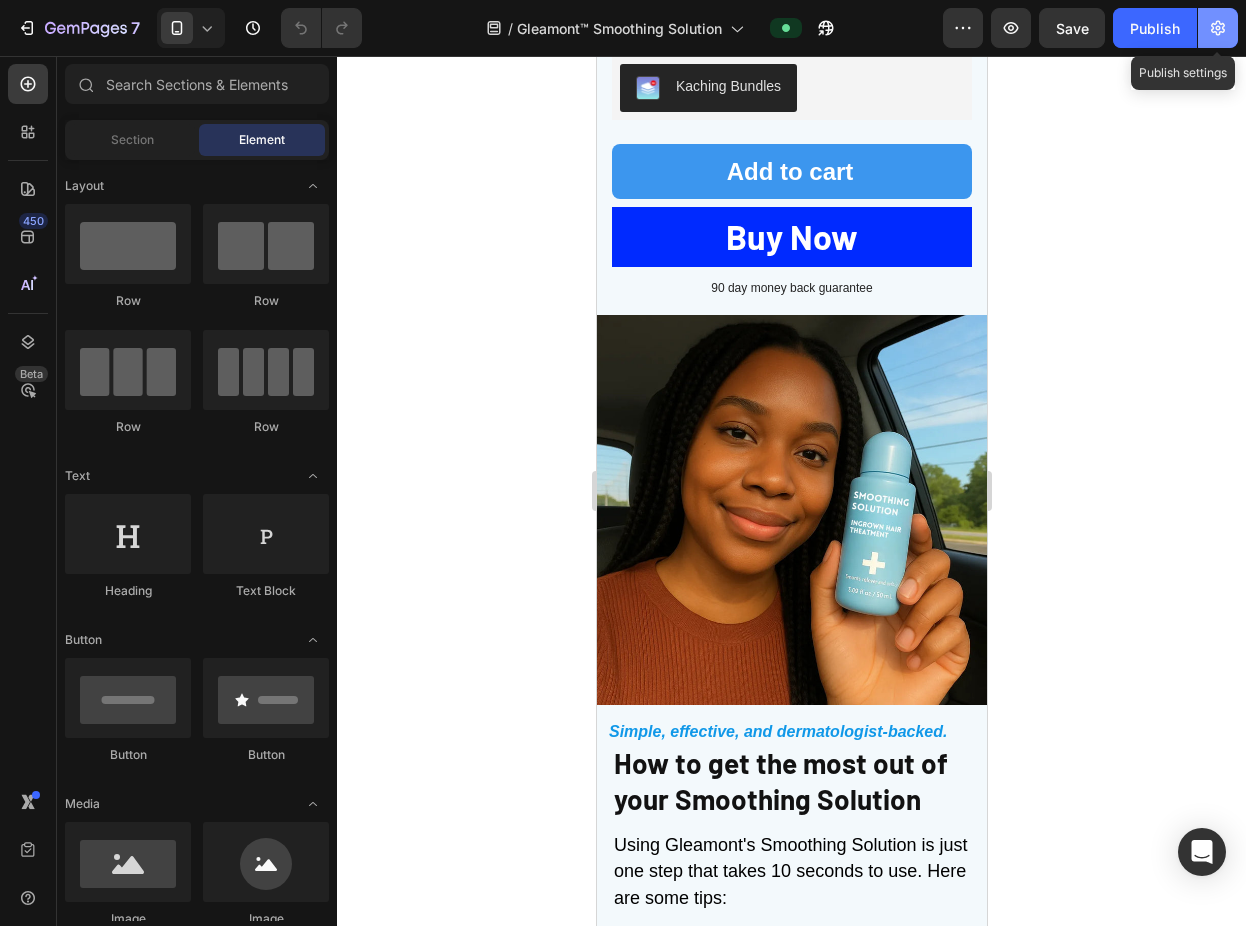 click 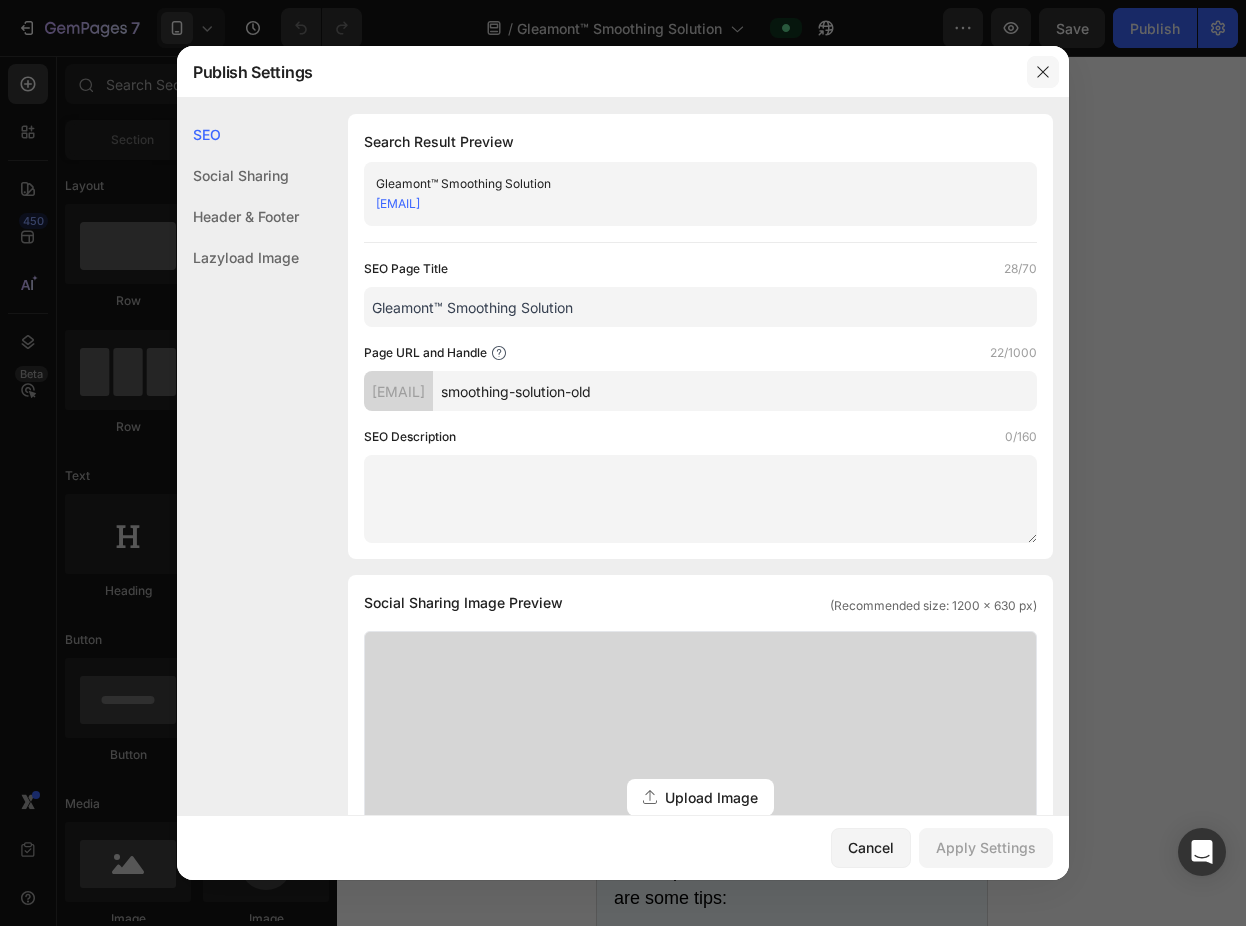 click 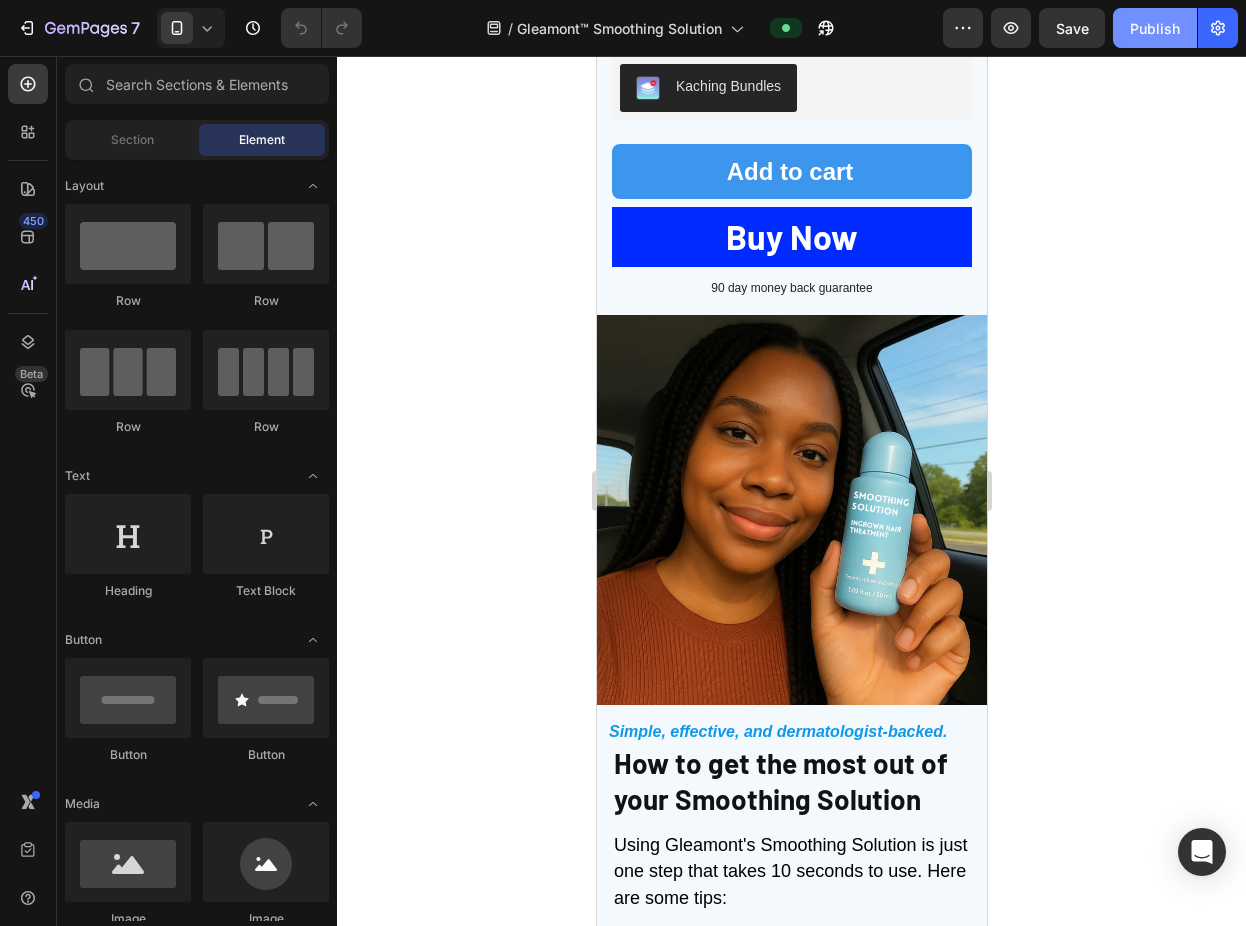 click on "Publish" at bounding box center [1155, 28] 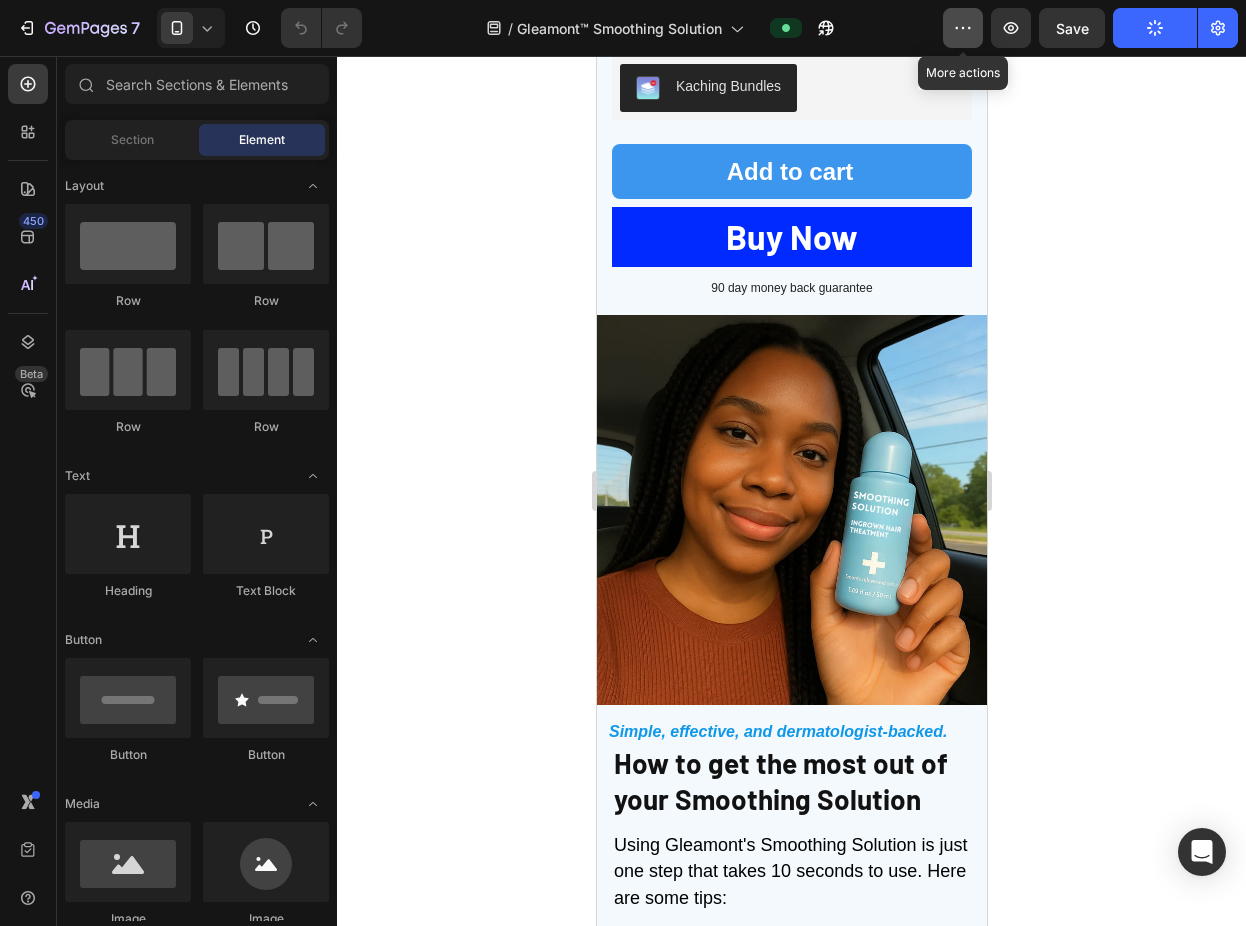 click 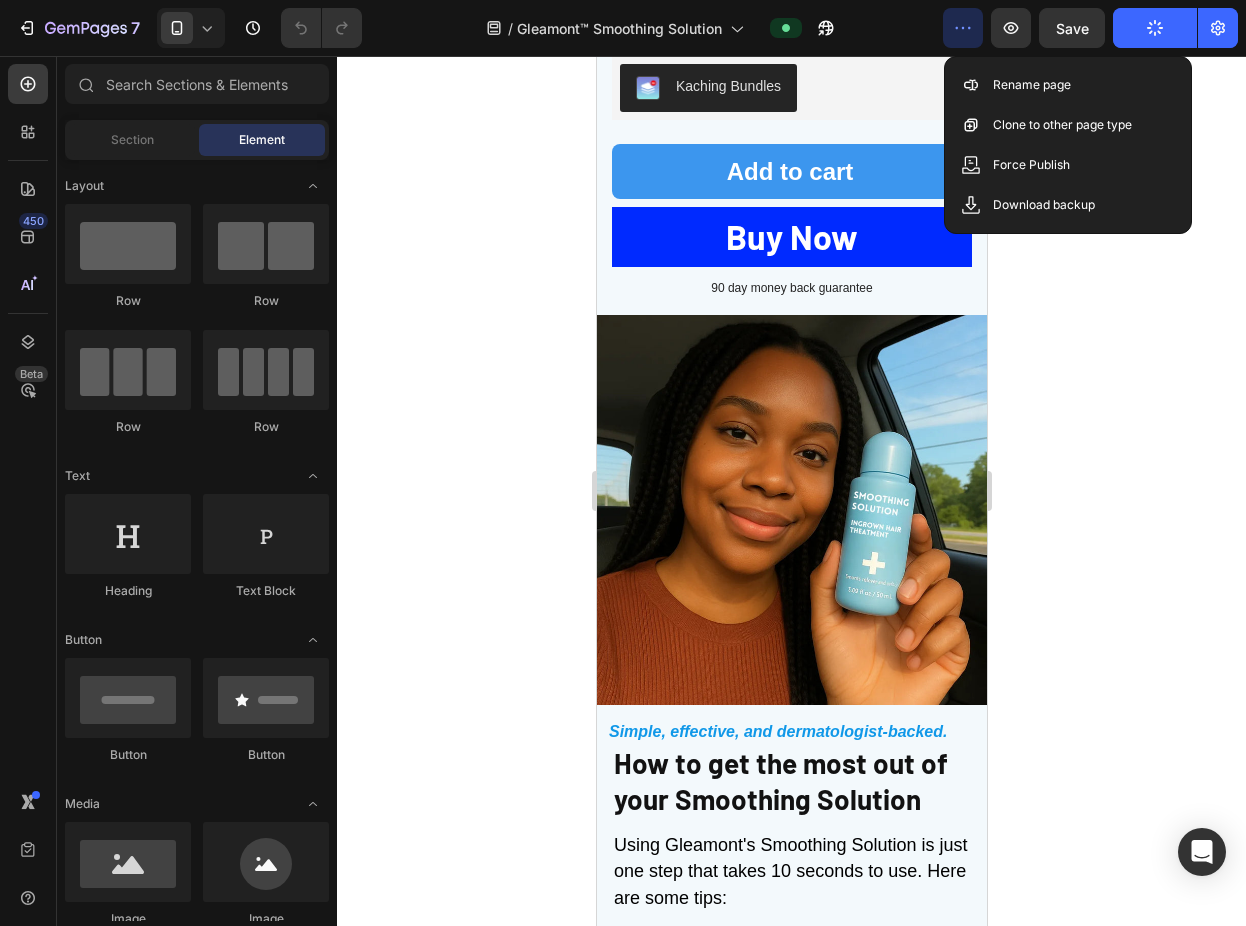 click 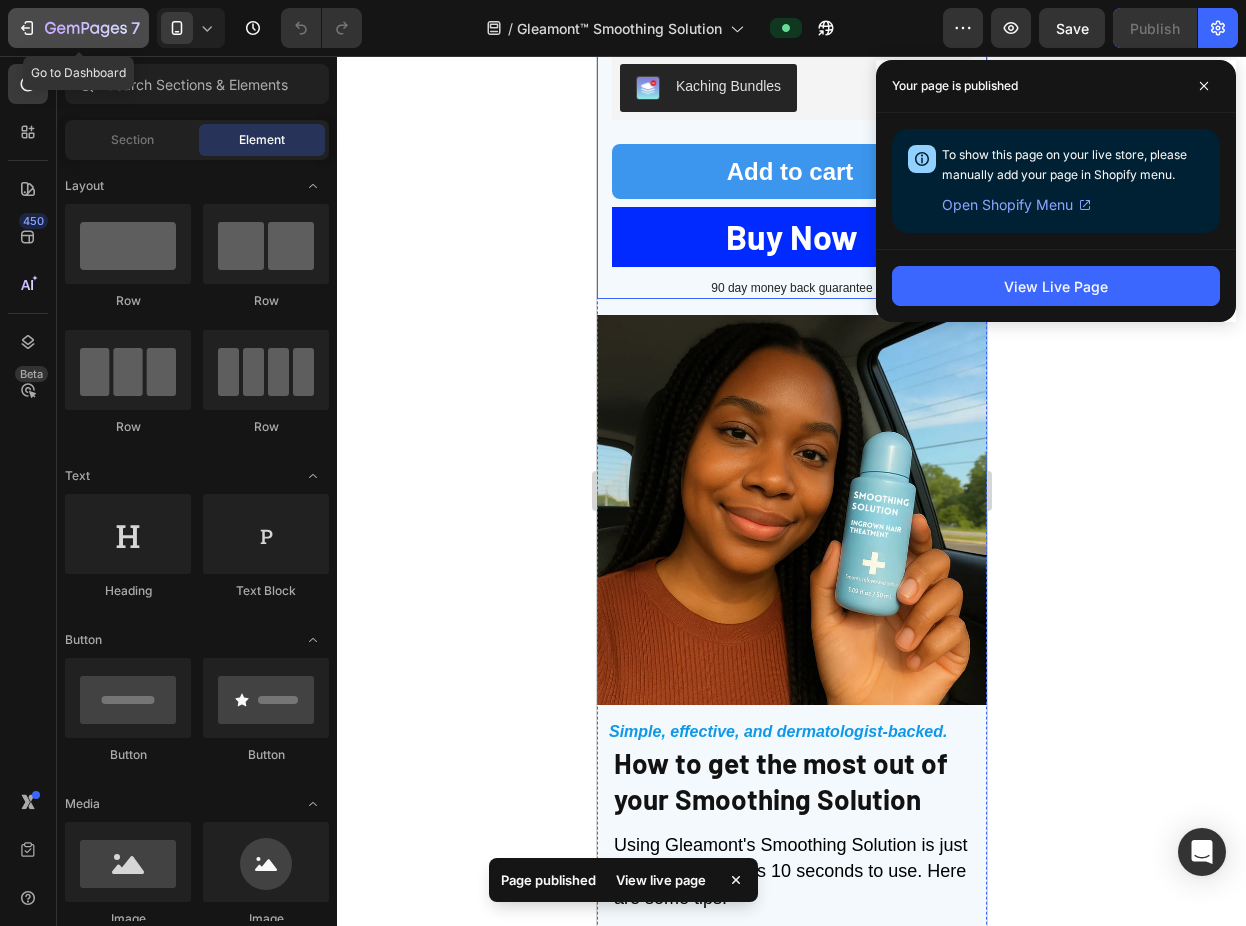click 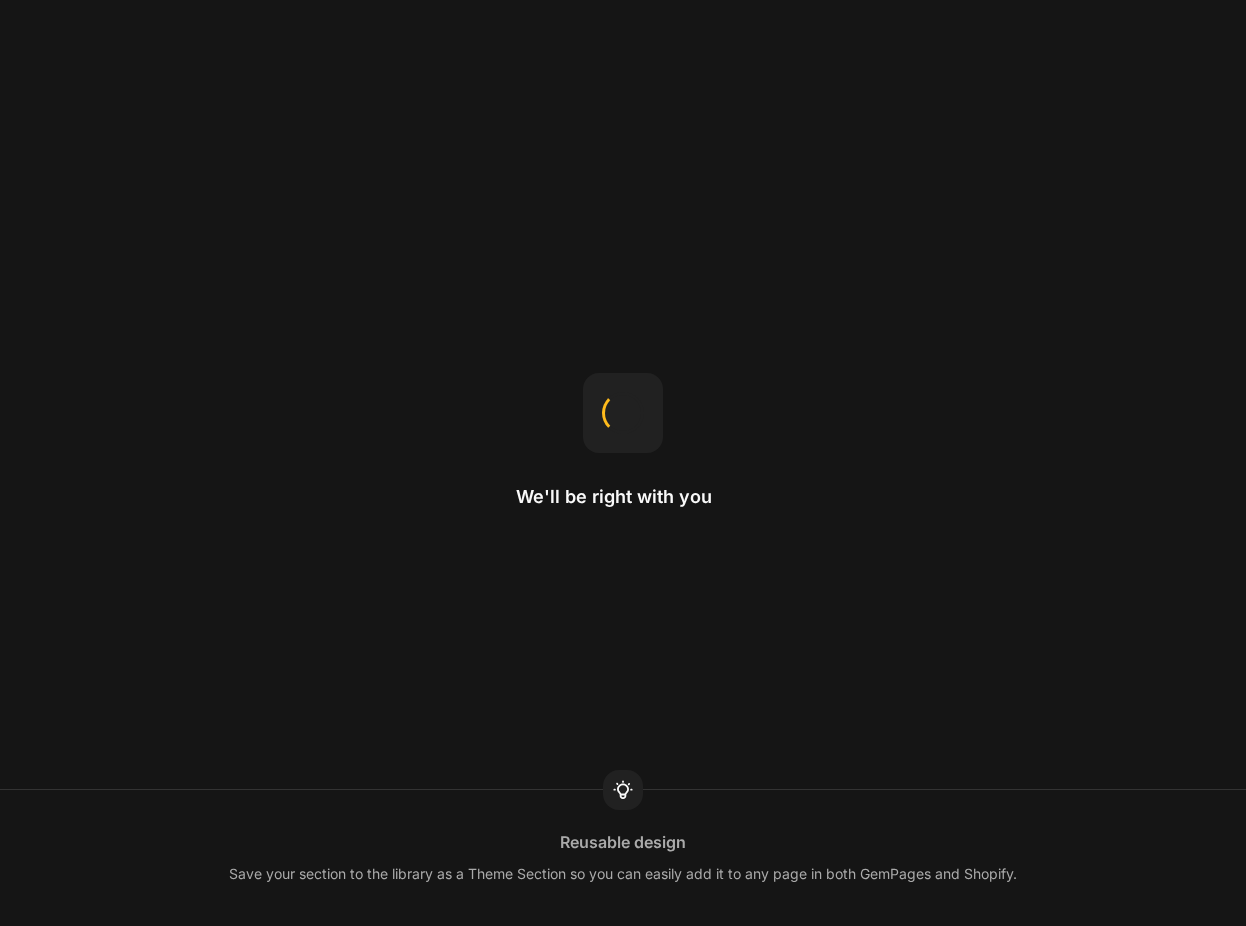 scroll, scrollTop: 0, scrollLeft: 0, axis: both 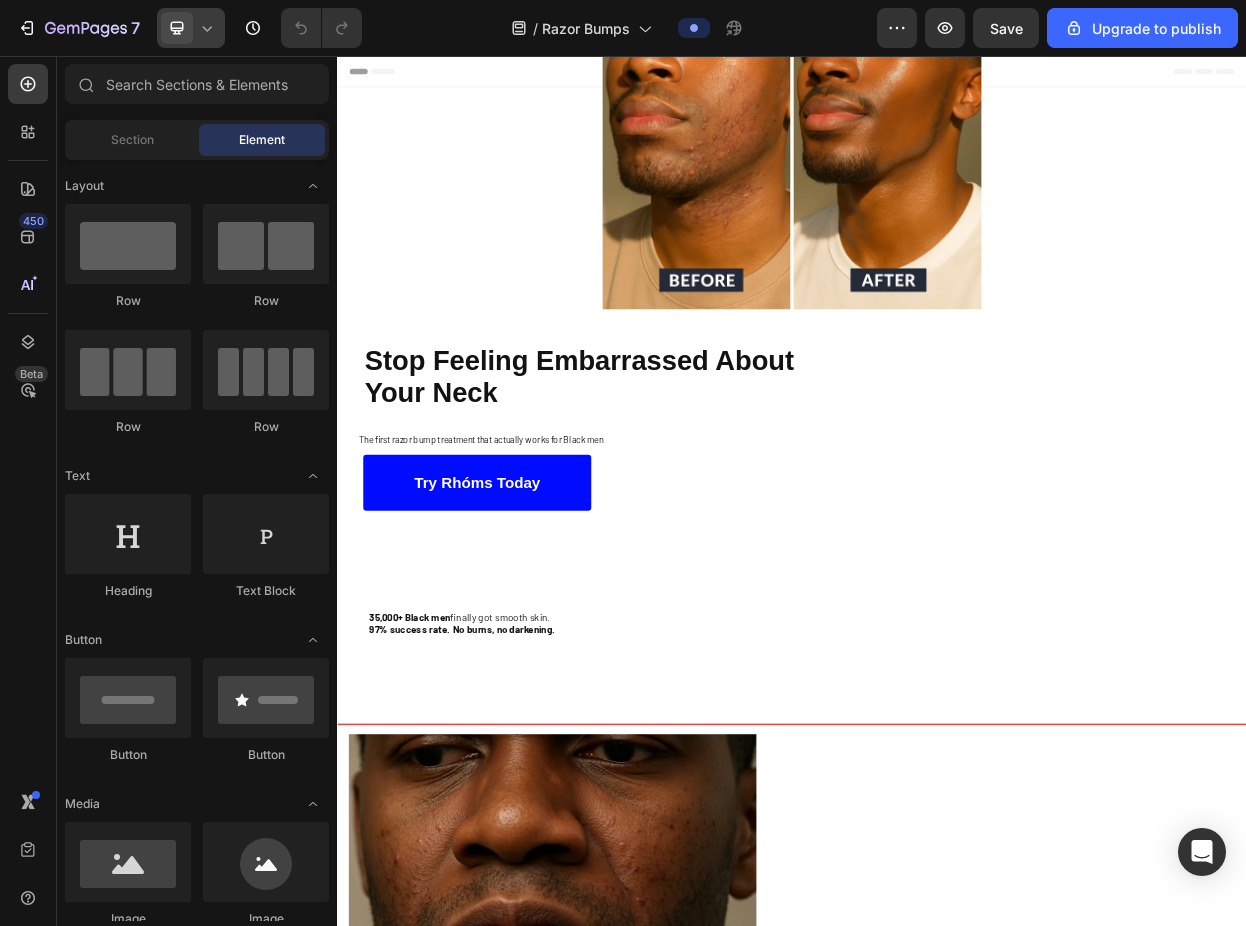 click 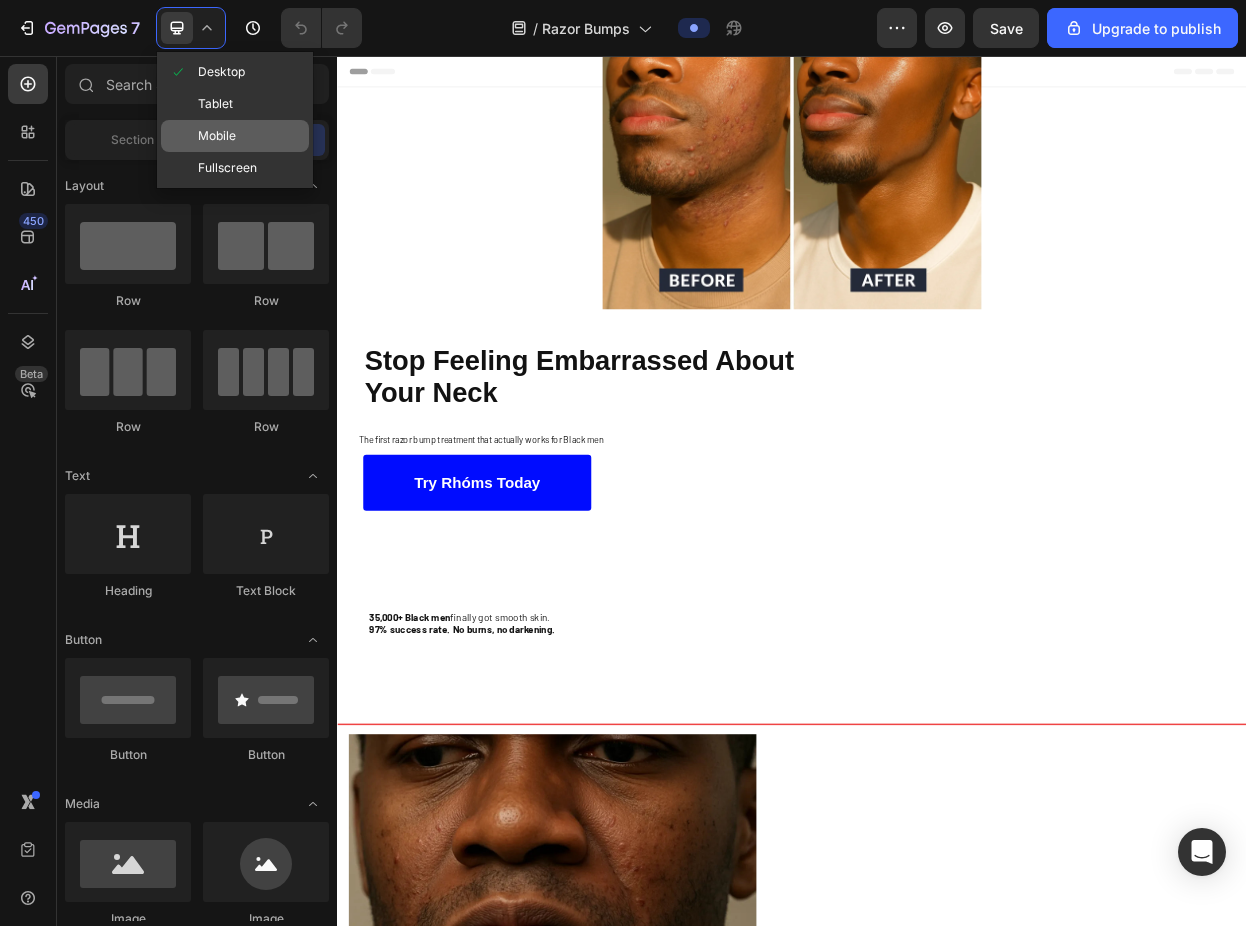 click on "Mobile" 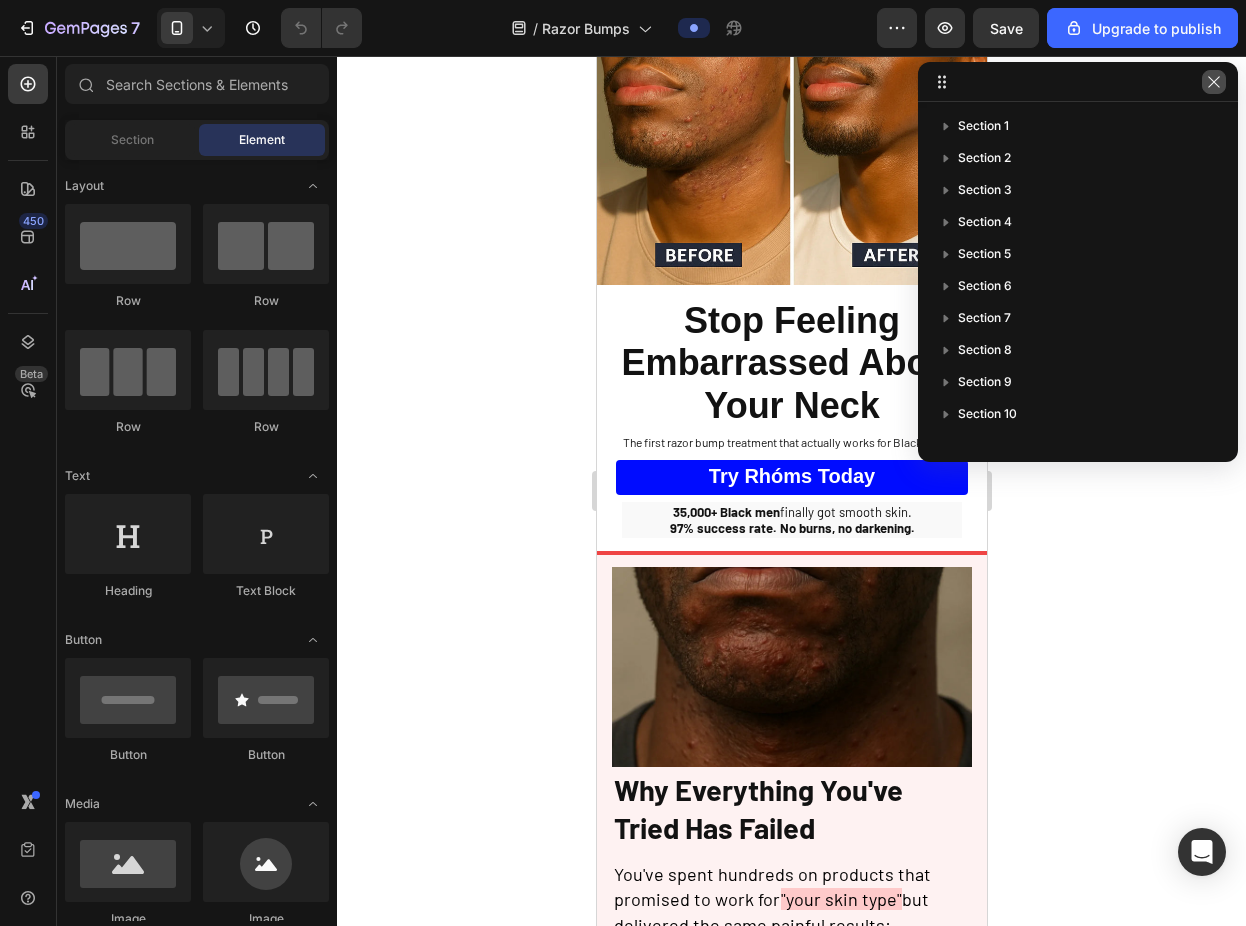click at bounding box center [1214, 82] 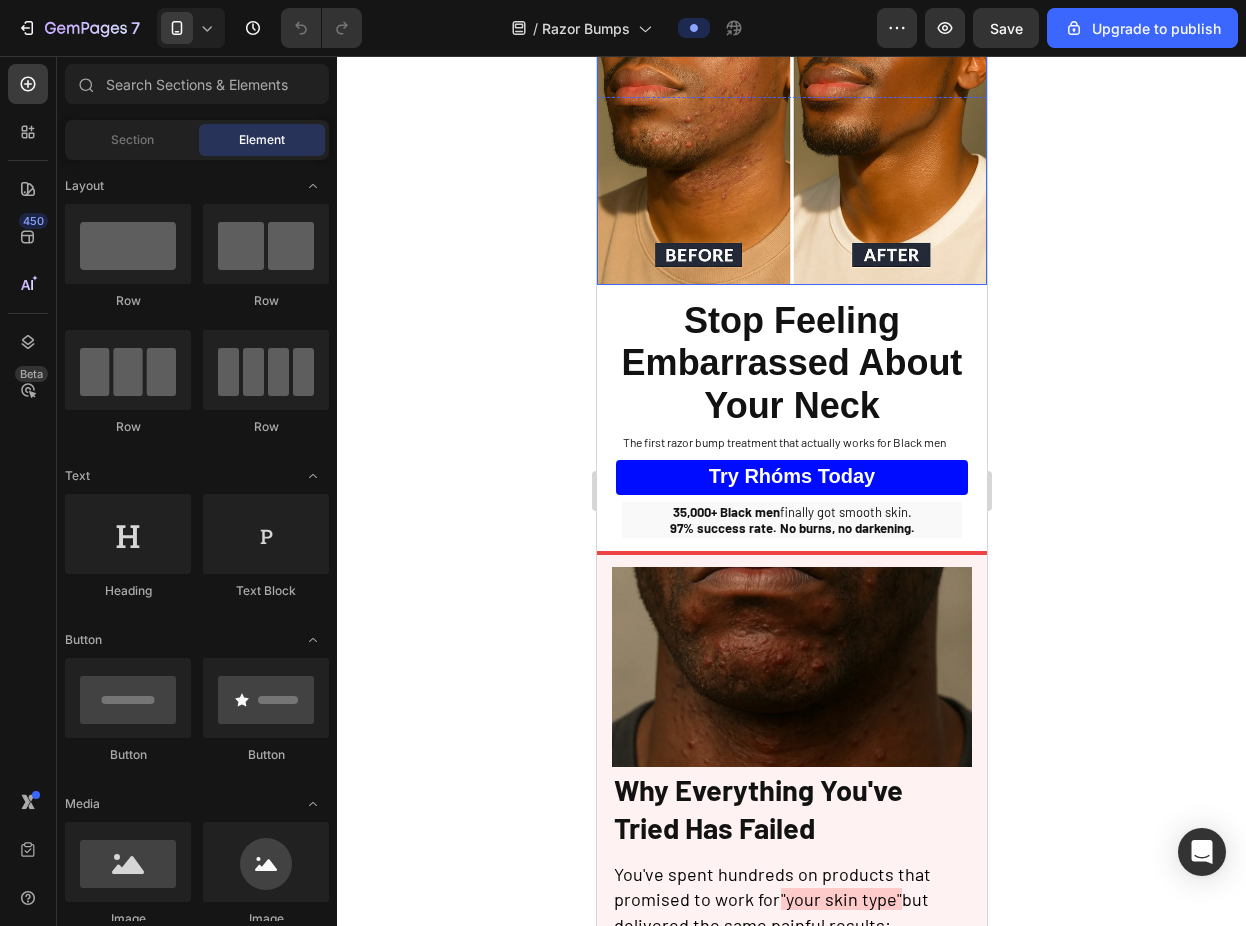 click at bounding box center [791, 155] 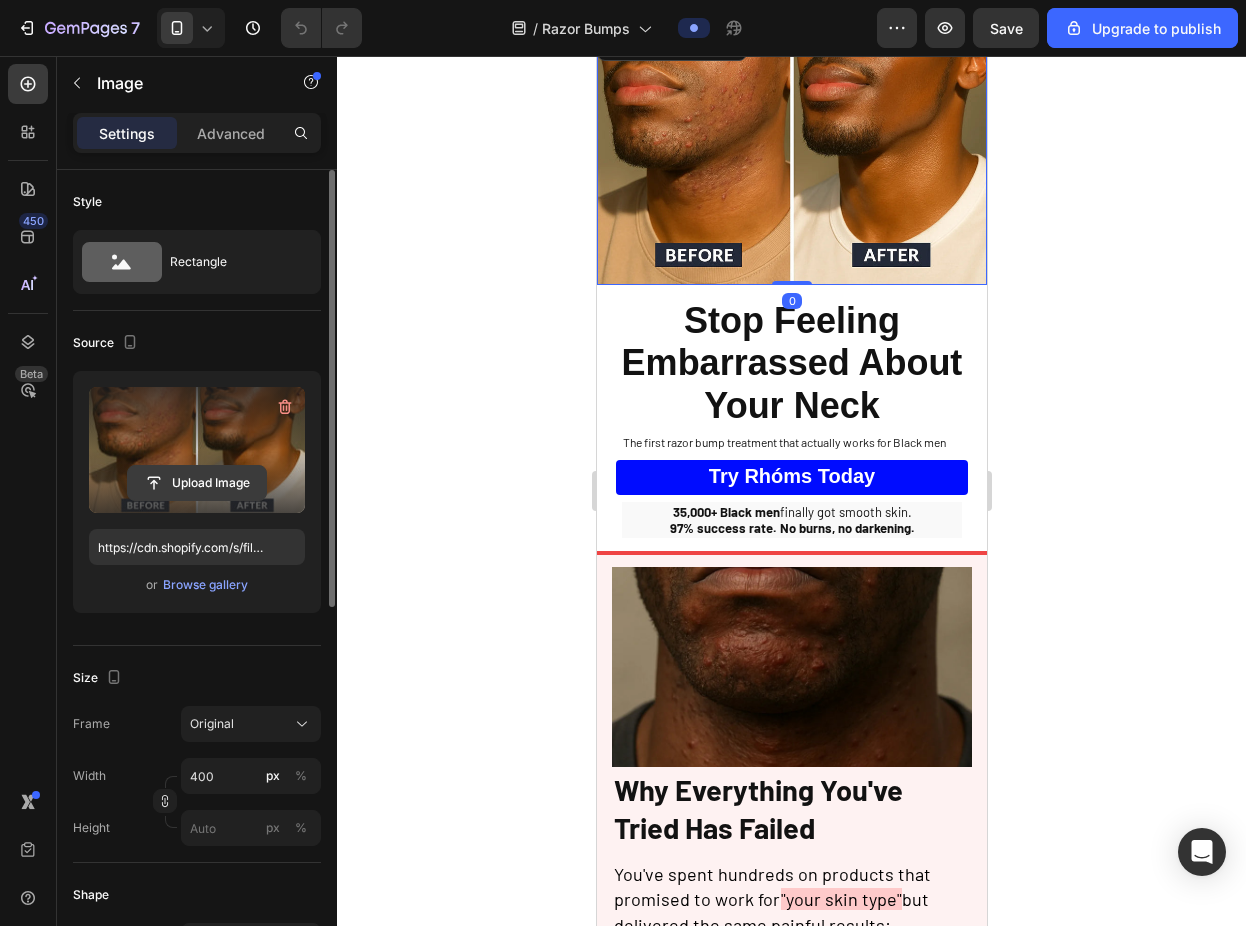 click 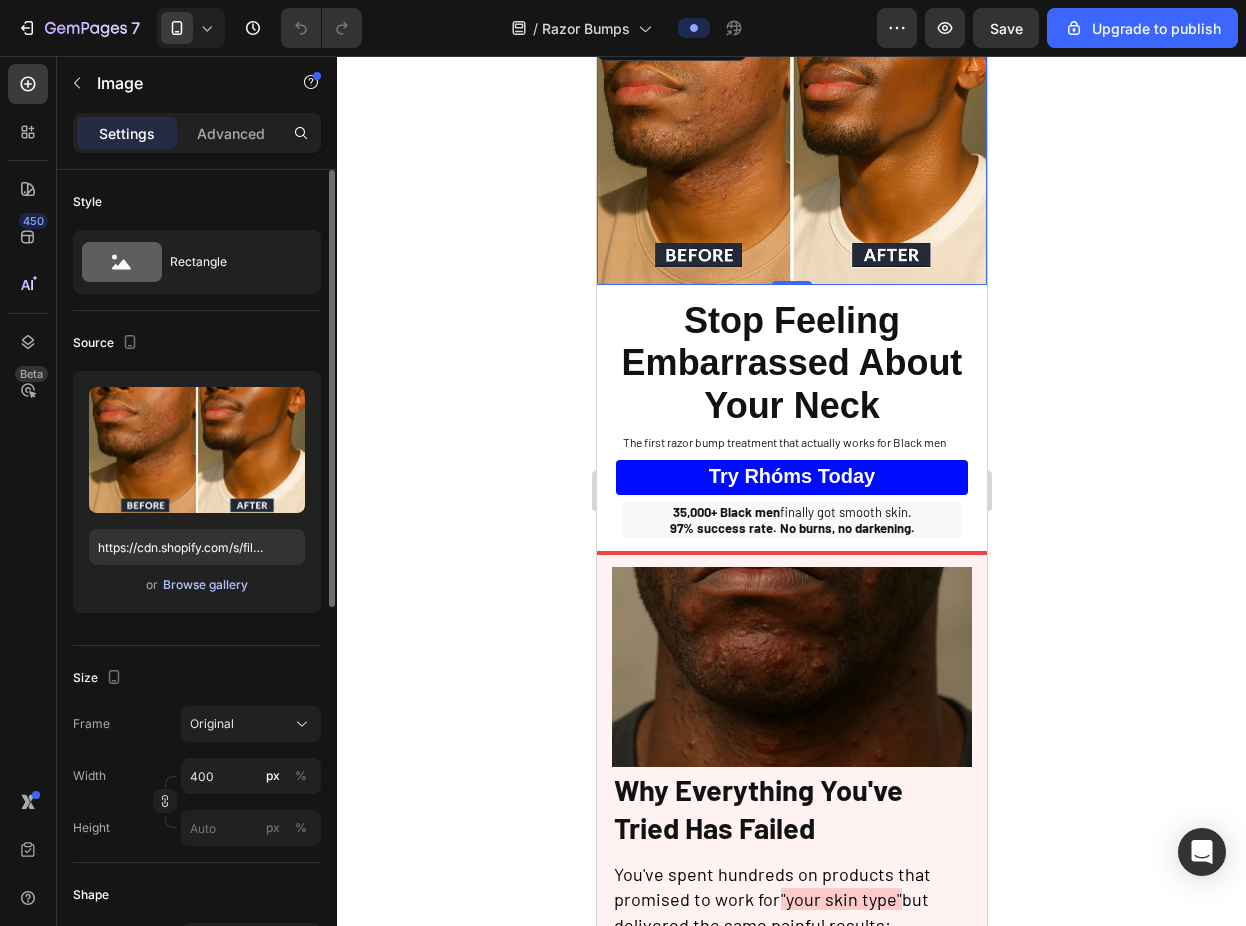 click on "Browse gallery" at bounding box center [205, 585] 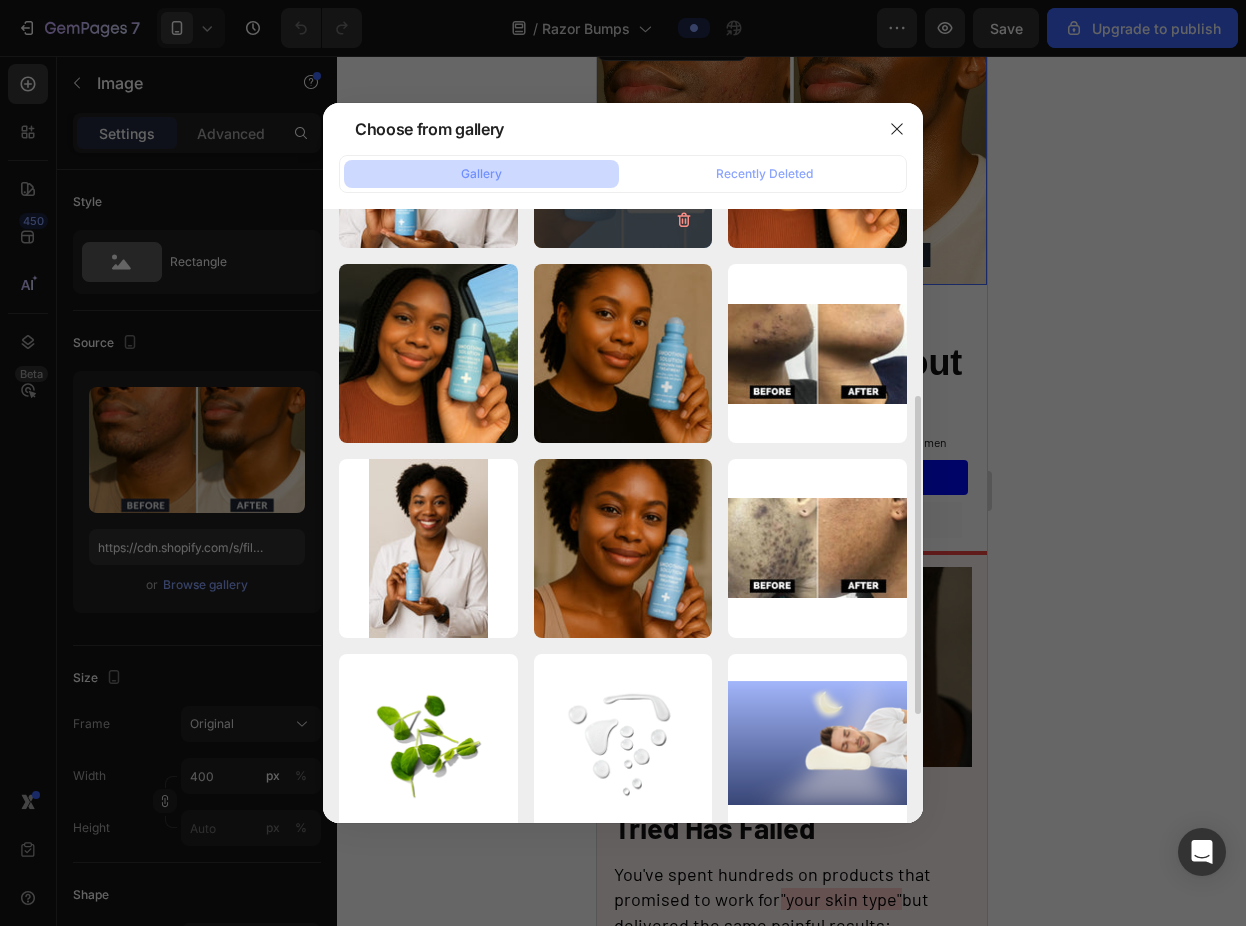 scroll, scrollTop: 354, scrollLeft: 0, axis: vertical 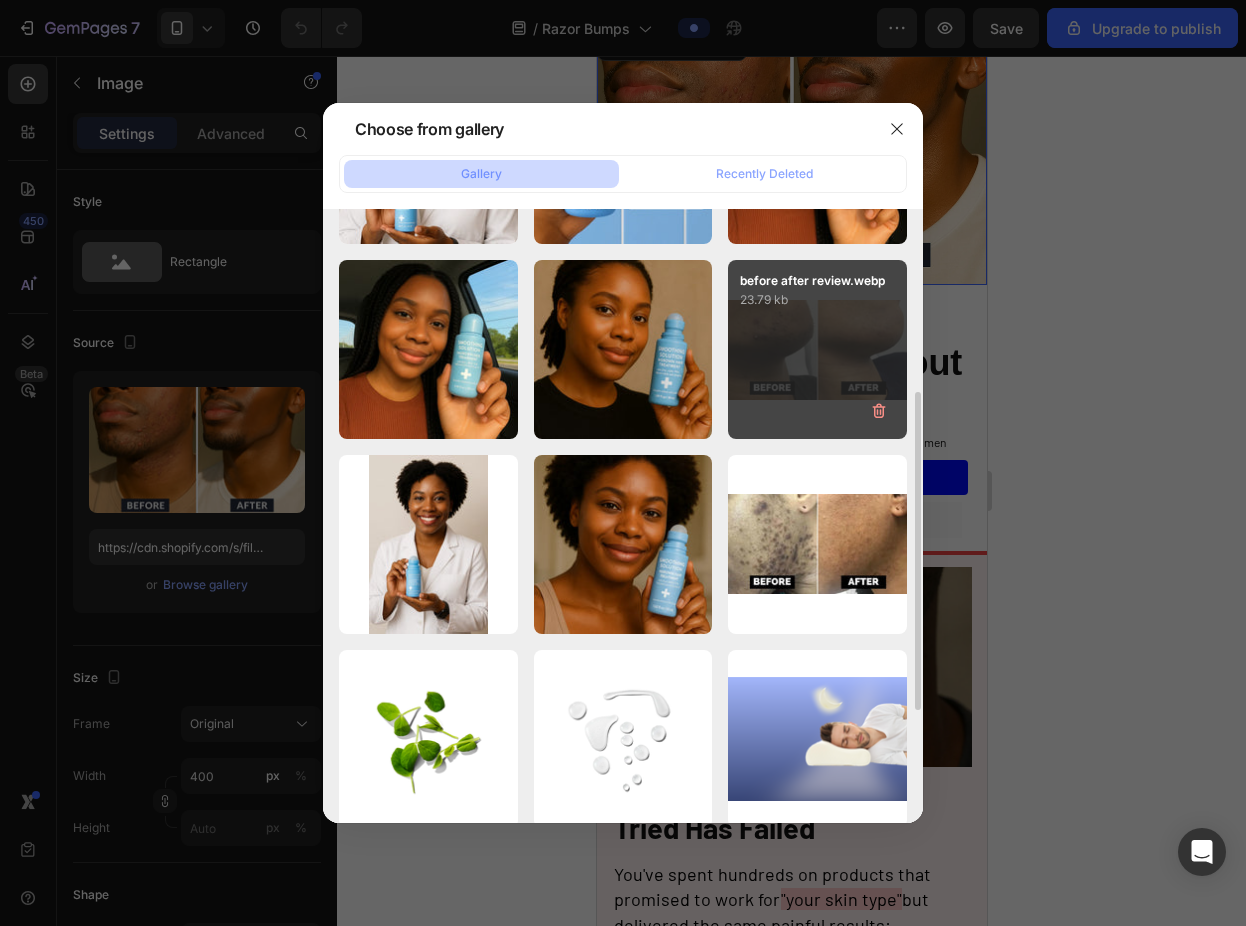click on "before after review.webp 23.79 kb" at bounding box center [817, 349] 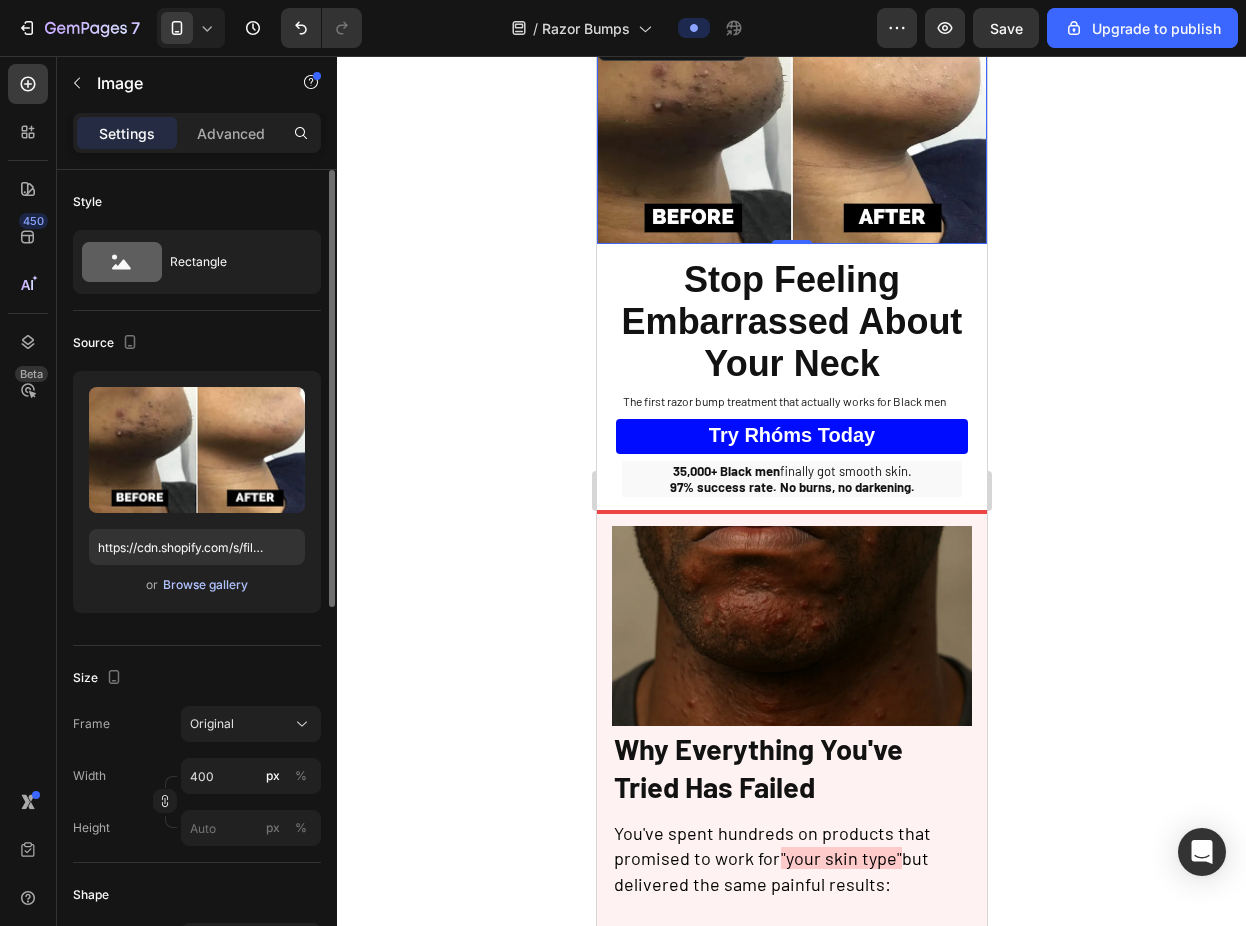 click on "Browse gallery" at bounding box center [205, 585] 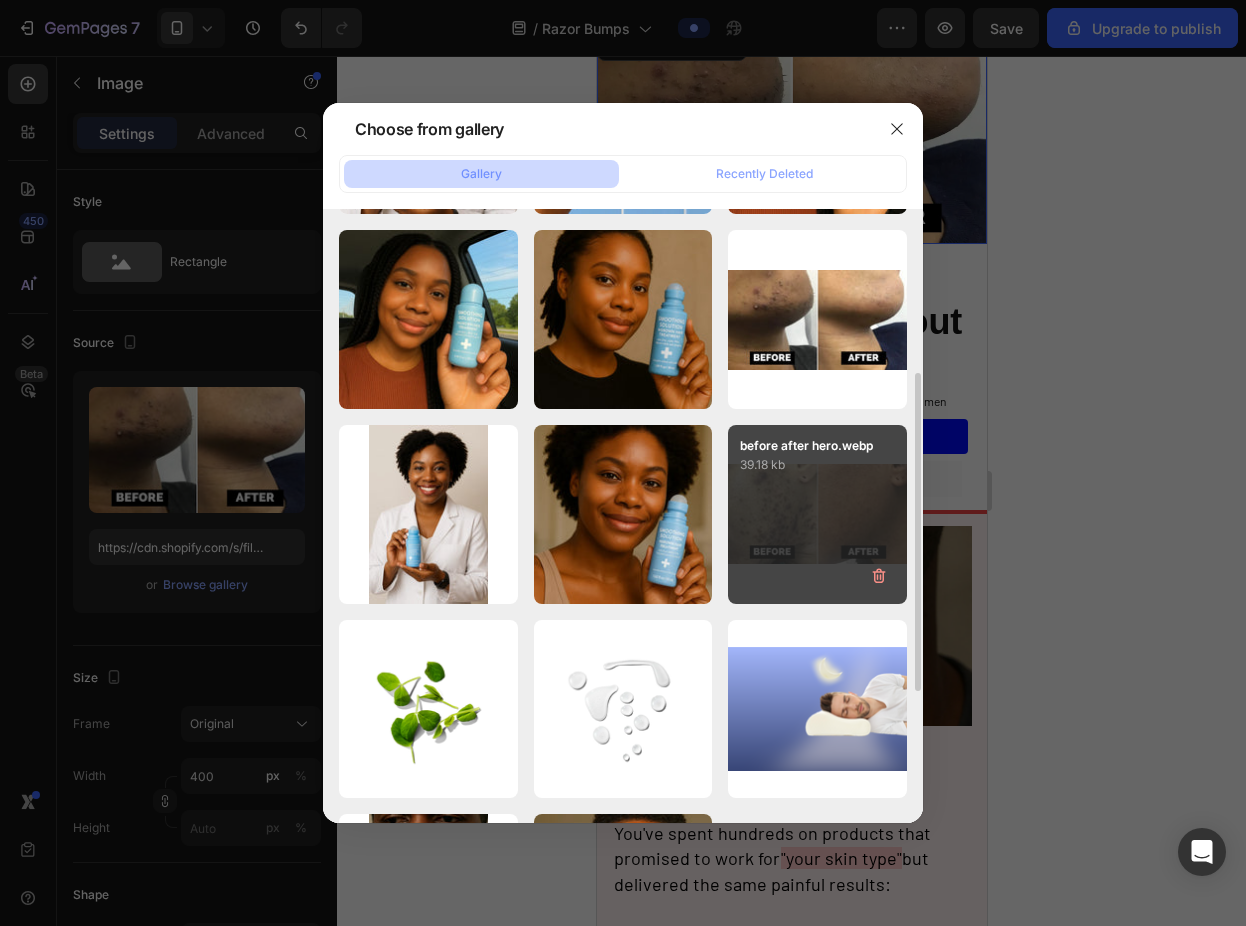 scroll, scrollTop: 392, scrollLeft: 0, axis: vertical 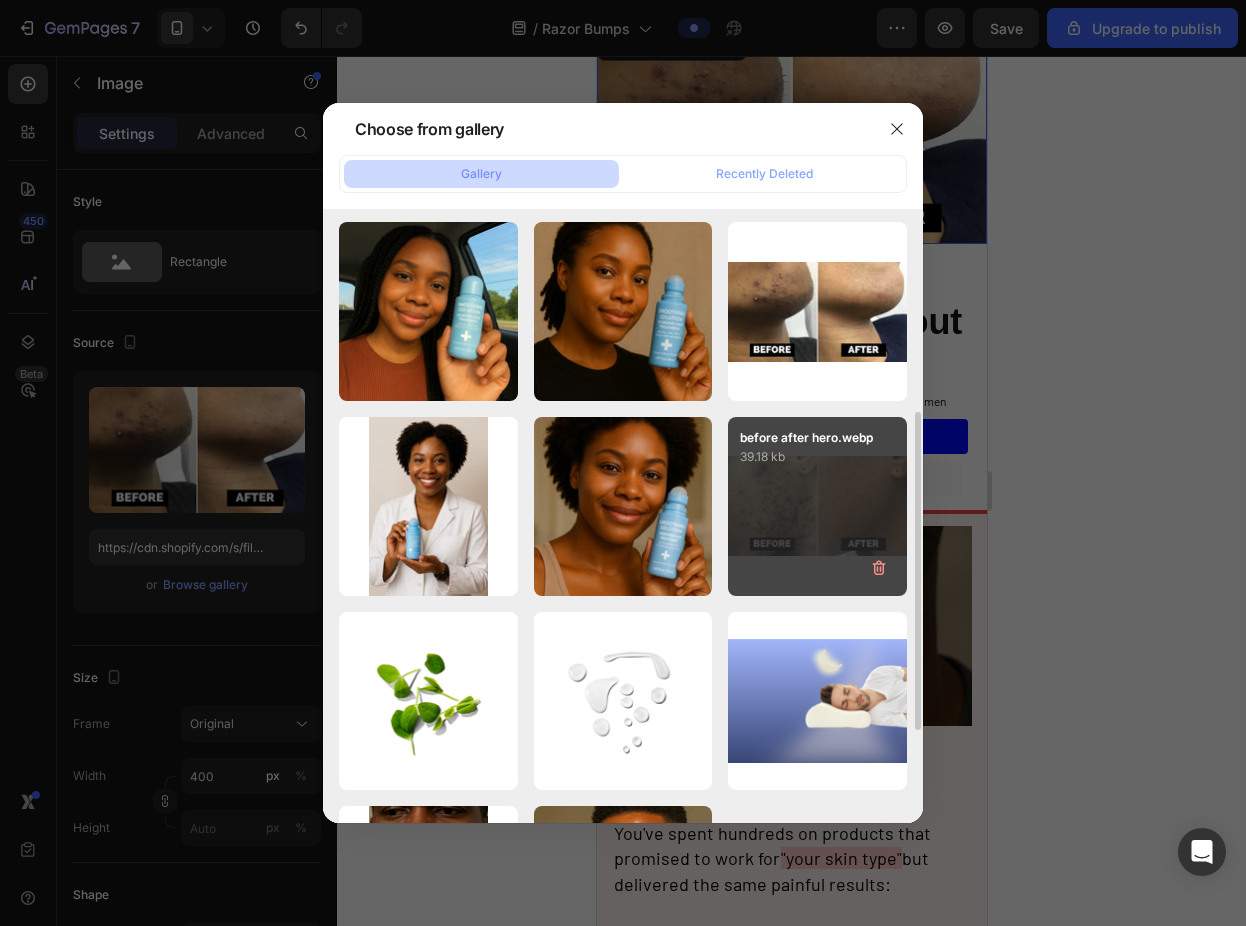 click on "before after hero.webp 39.18 kb" at bounding box center (817, 506) 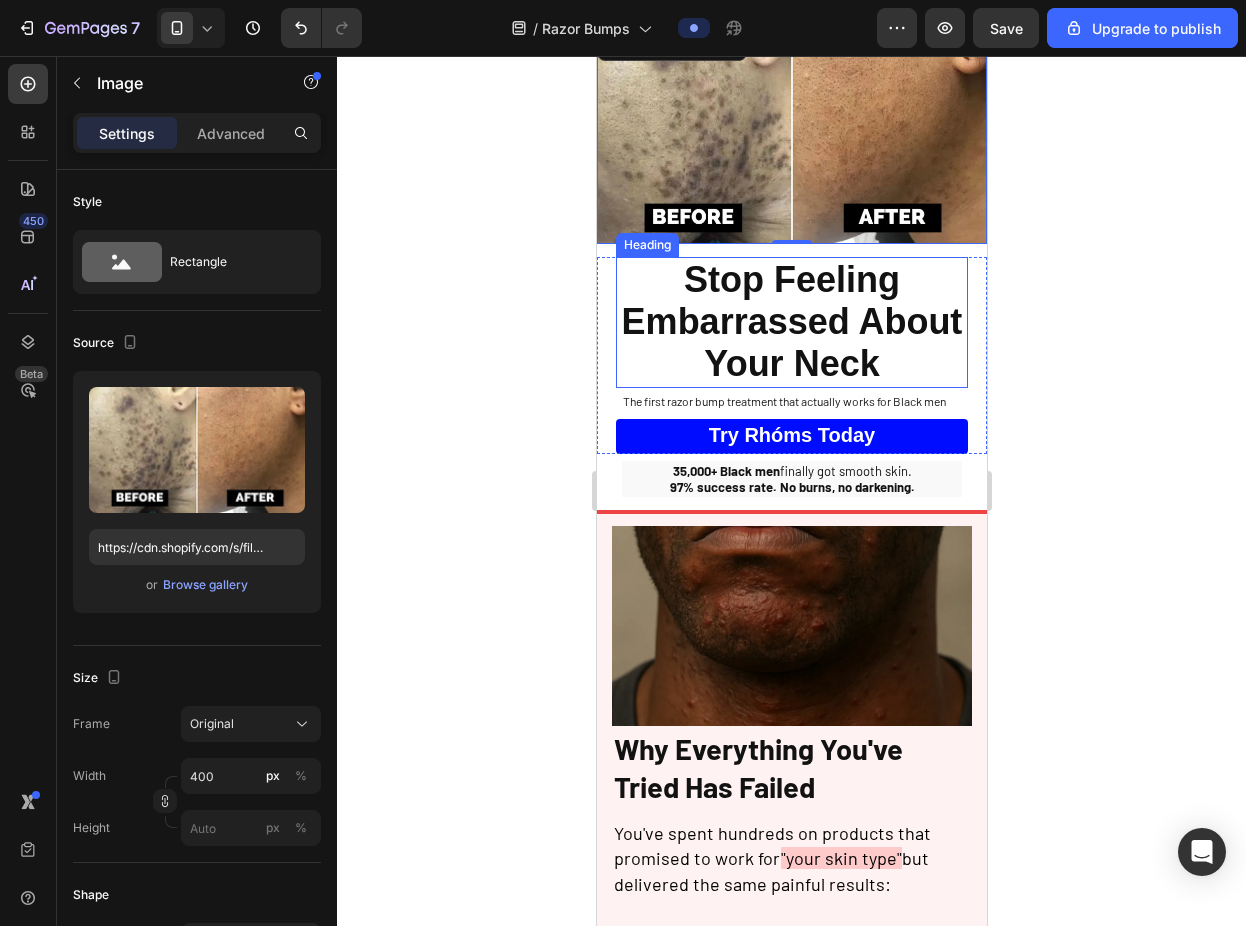 click on "Stop Feeling Embarrassed About Your Neck" at bounding box center (791, 322) 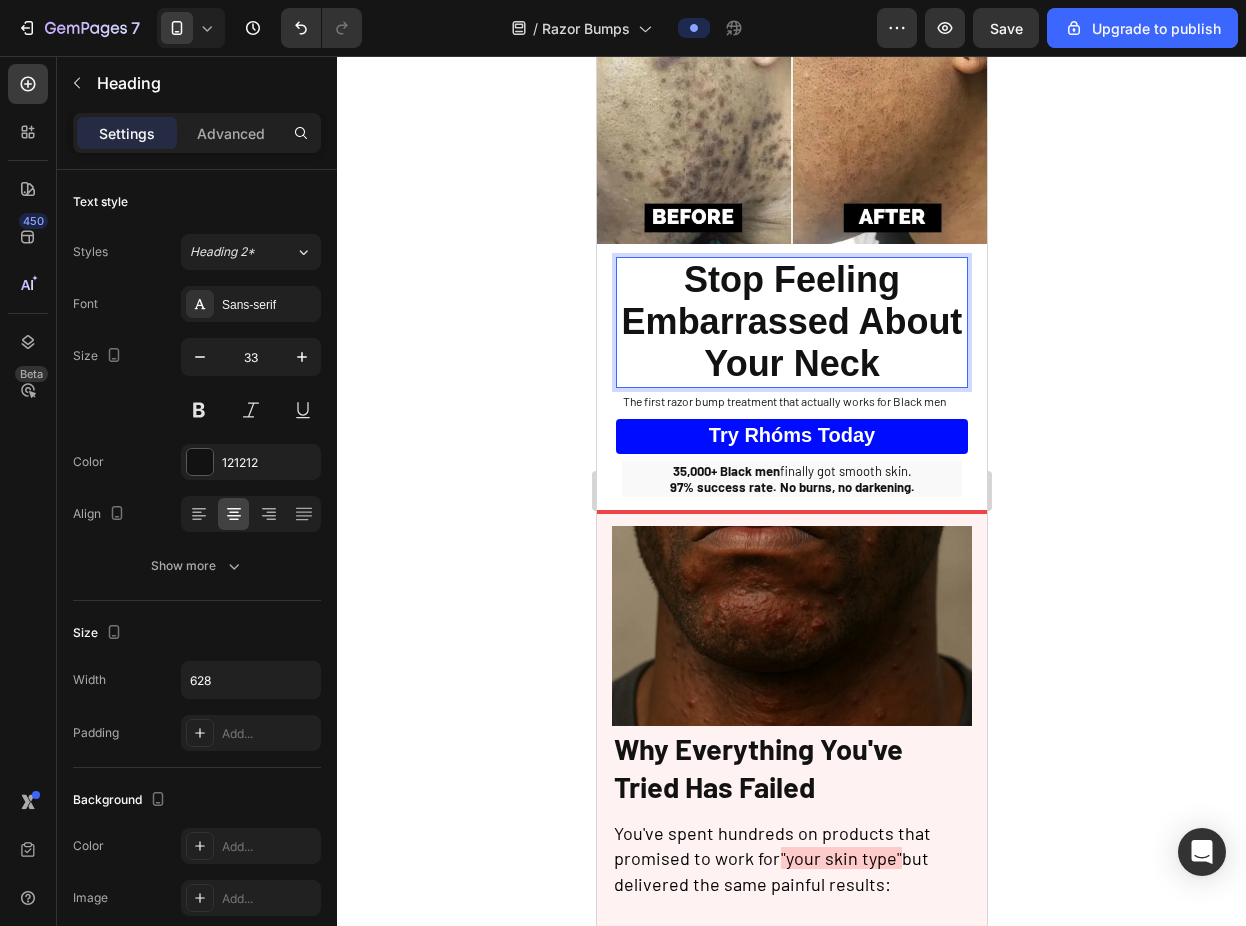 click on "Stop Feeling Embarrassed About Your Neck" at bounding box center [791, 322] 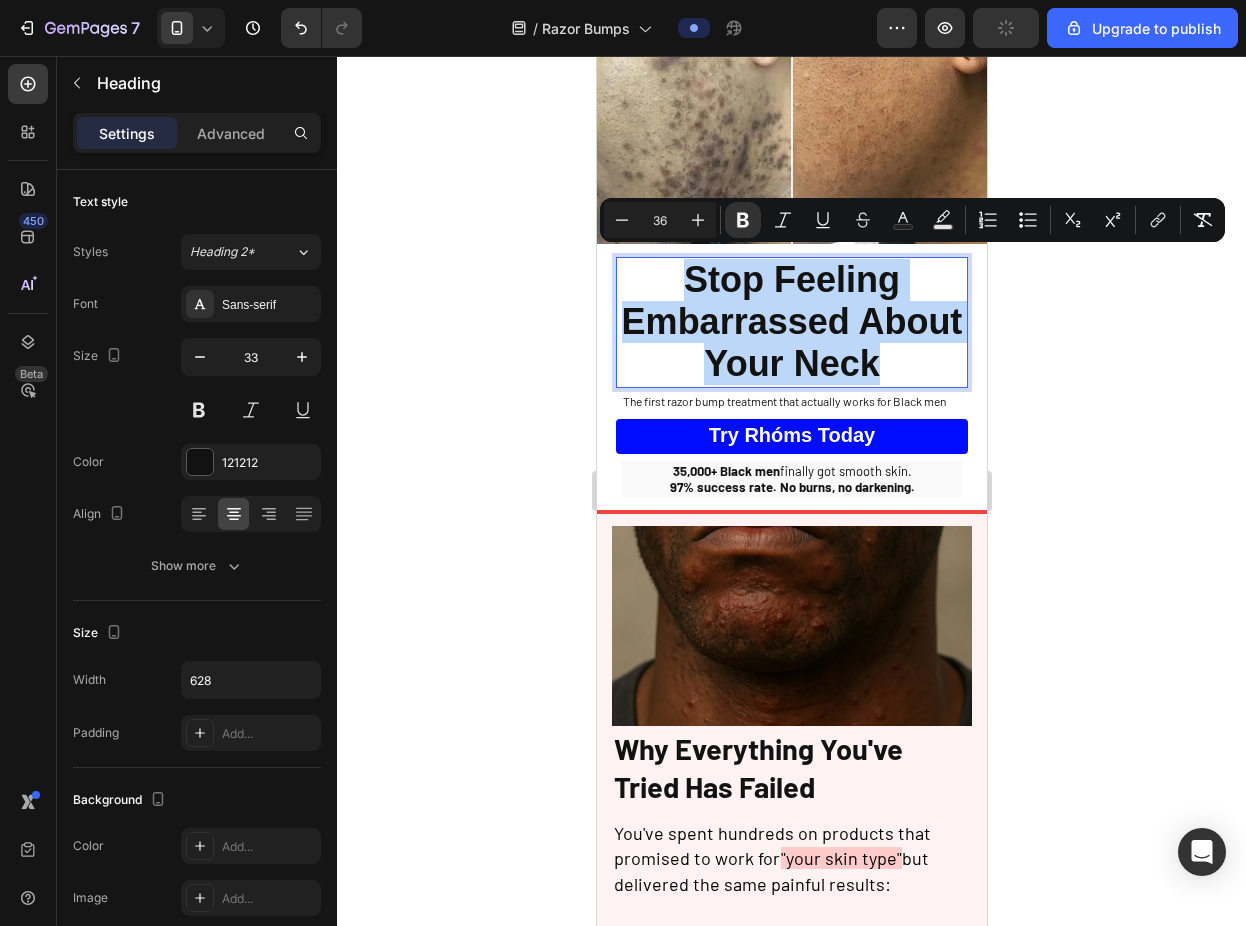 click on "Stop Feeling Embarrassed About Your Neck" at bounding box center [791, 322] 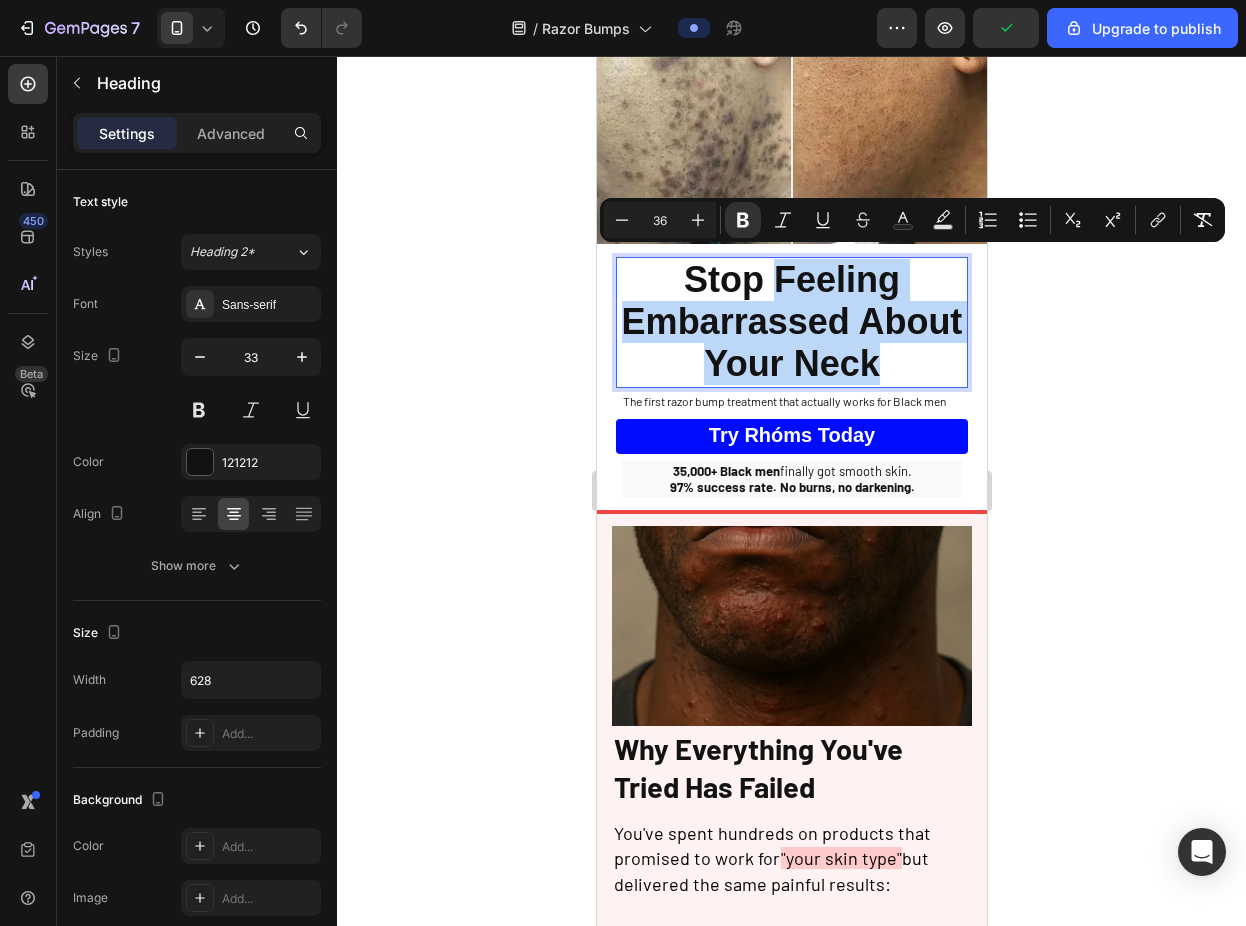 drag, startPoint x: 931, startPoint y: 364, endPoint x: 772, endPoint y: 272, distance: 183.69812 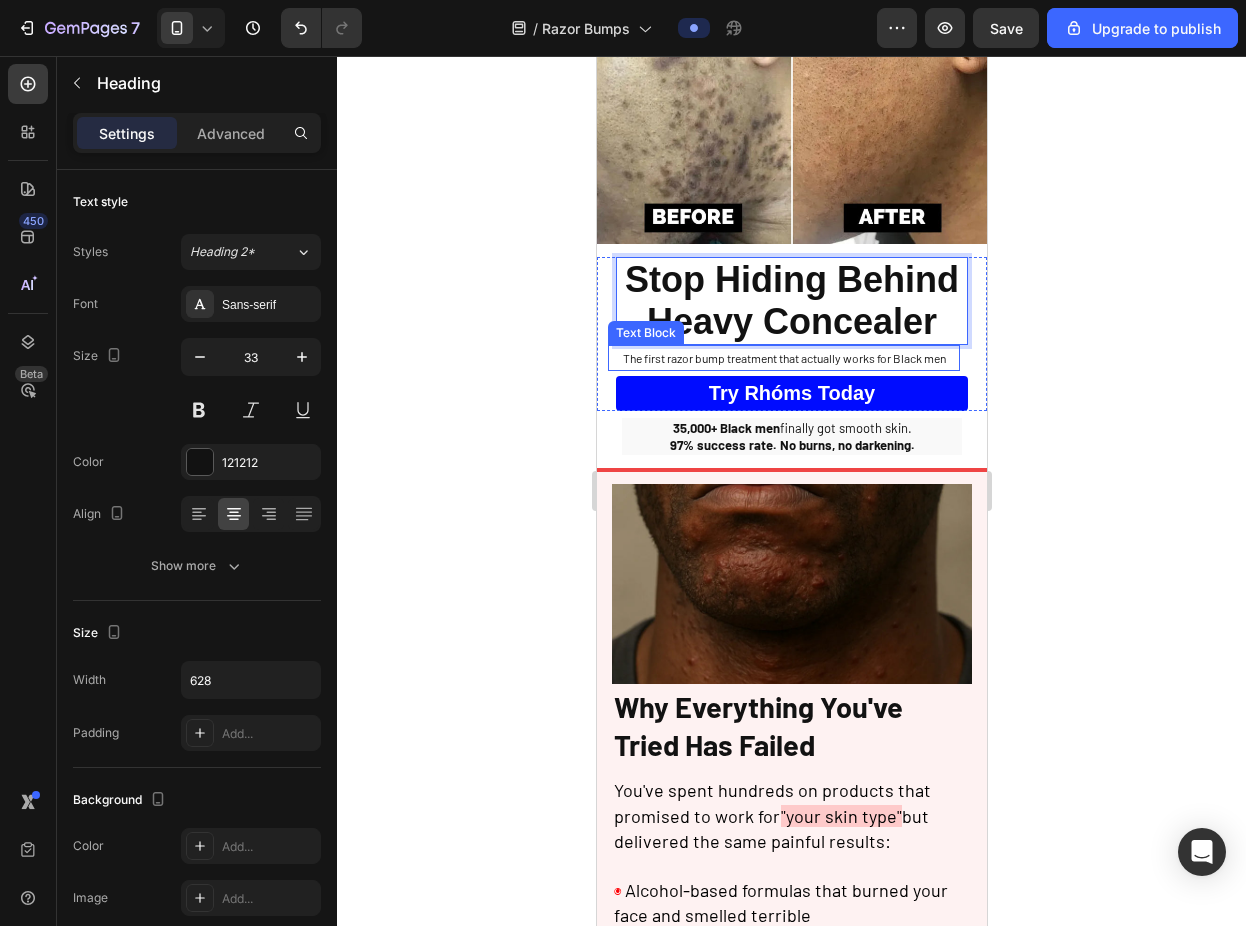 click on "The first razor bump treatment that actually works for Black men" at bounding box center [783, 358] 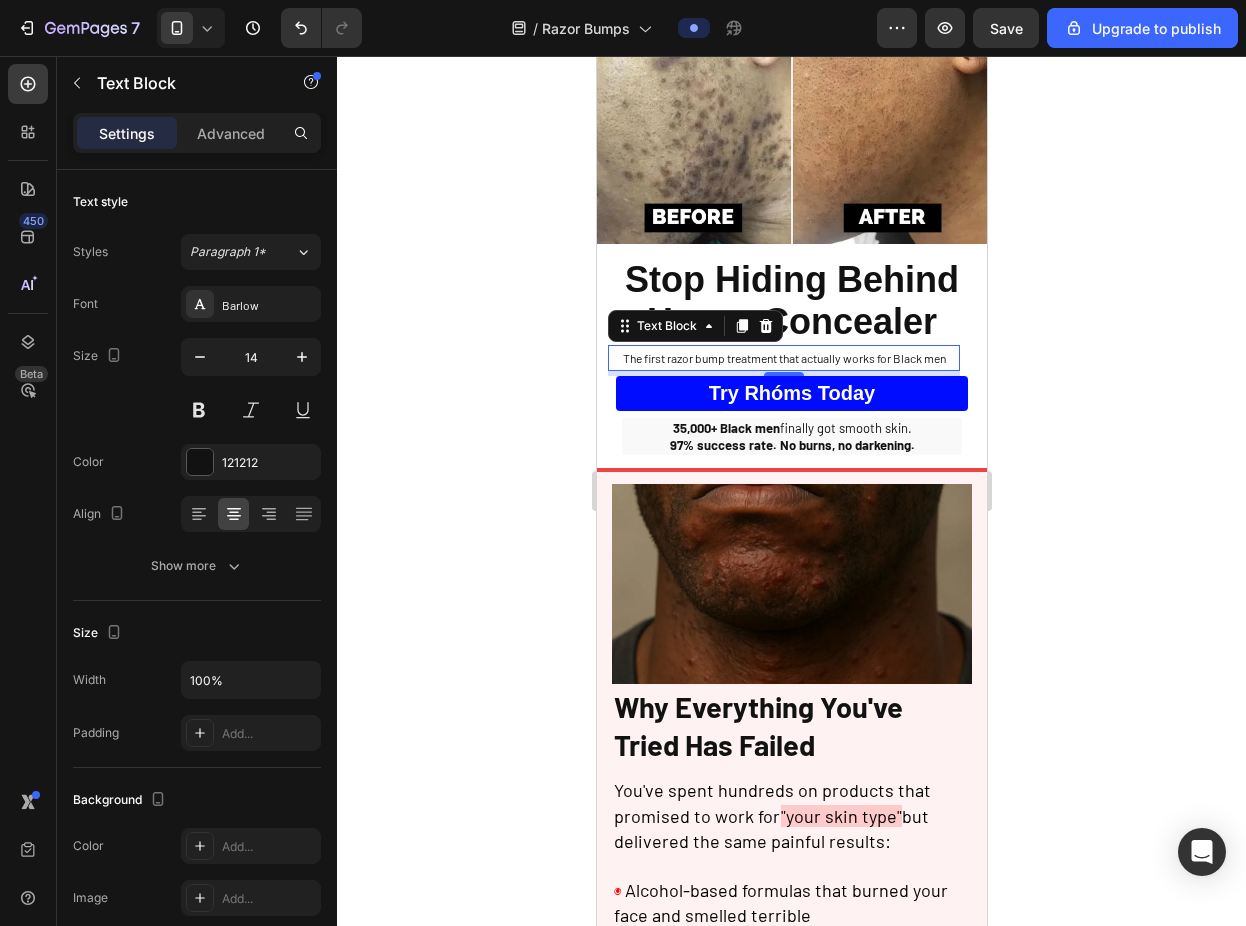 click on "The first razor bump treatment that actually works for Black men" at bounding box center (783, 358) 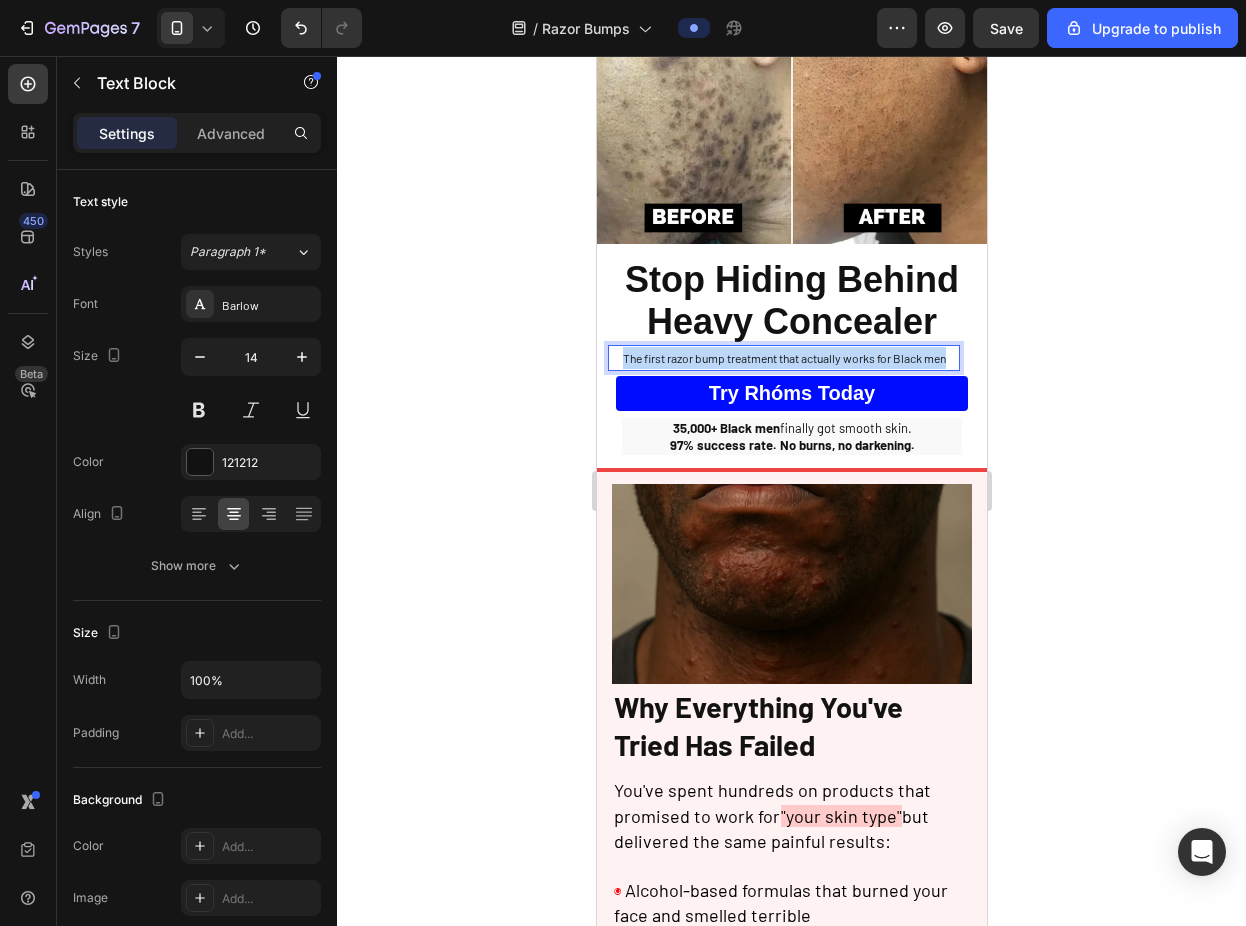click on "The first razor bump treatment that actually works for Black men" at bounding box center (783, 358) 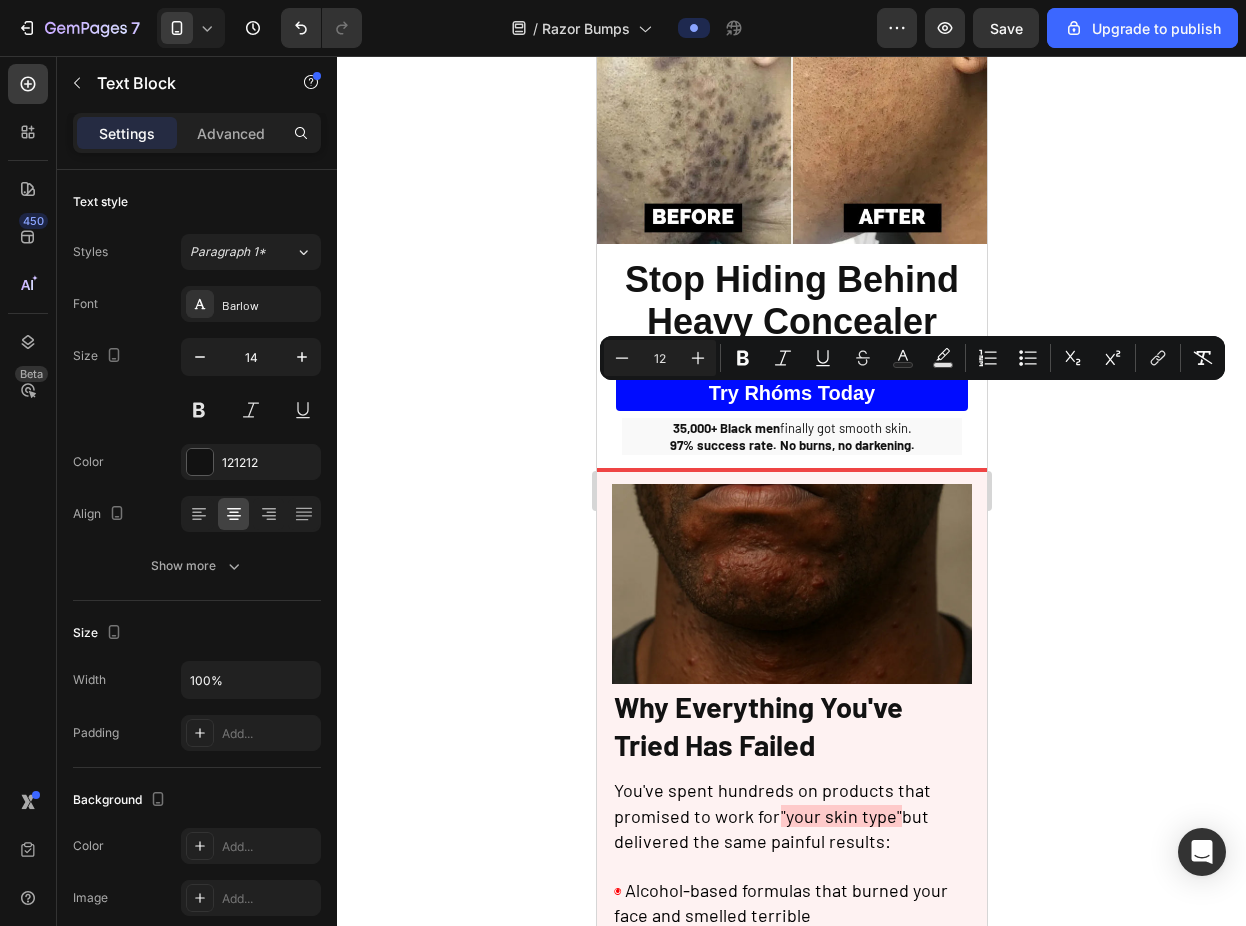 type on "14" 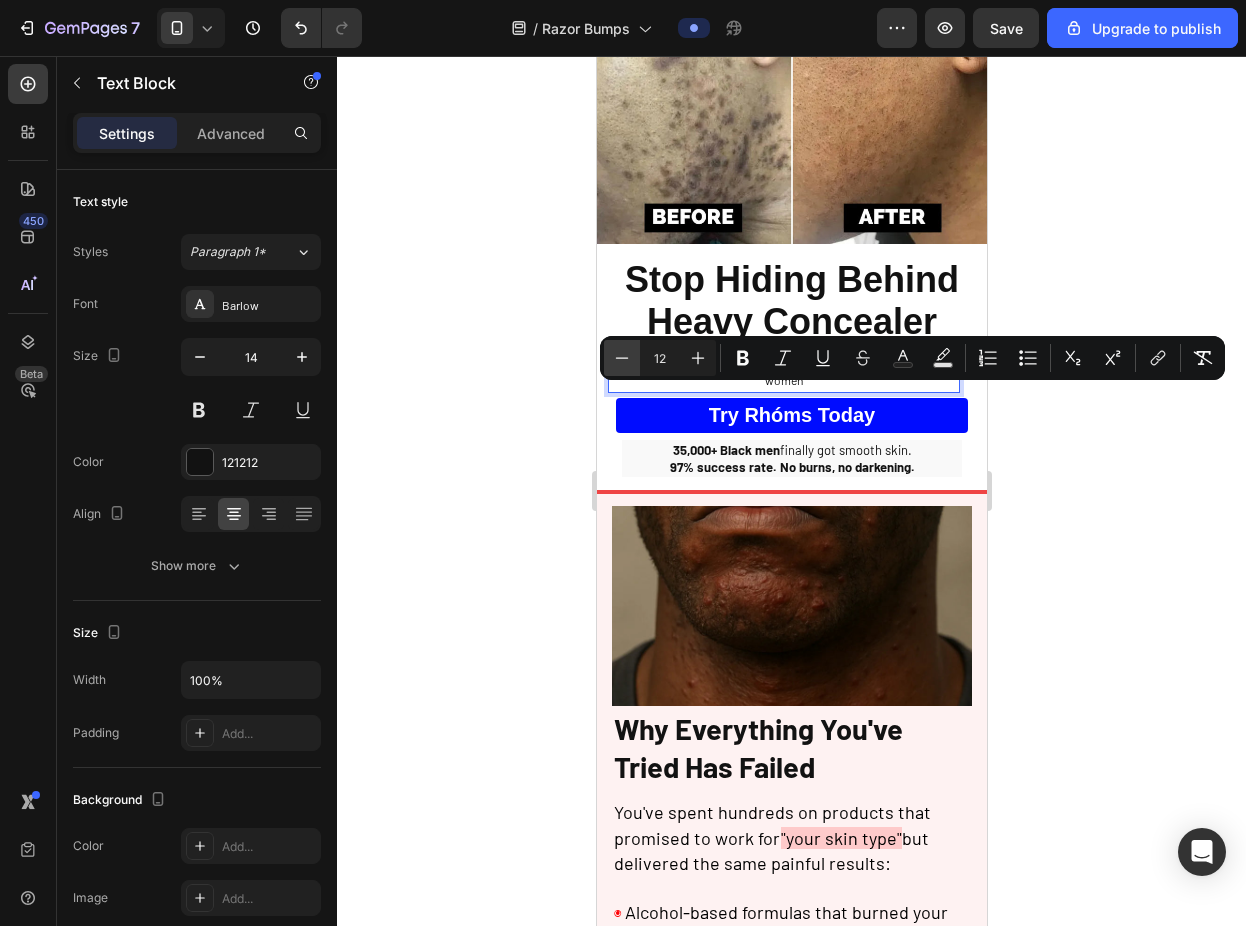 click 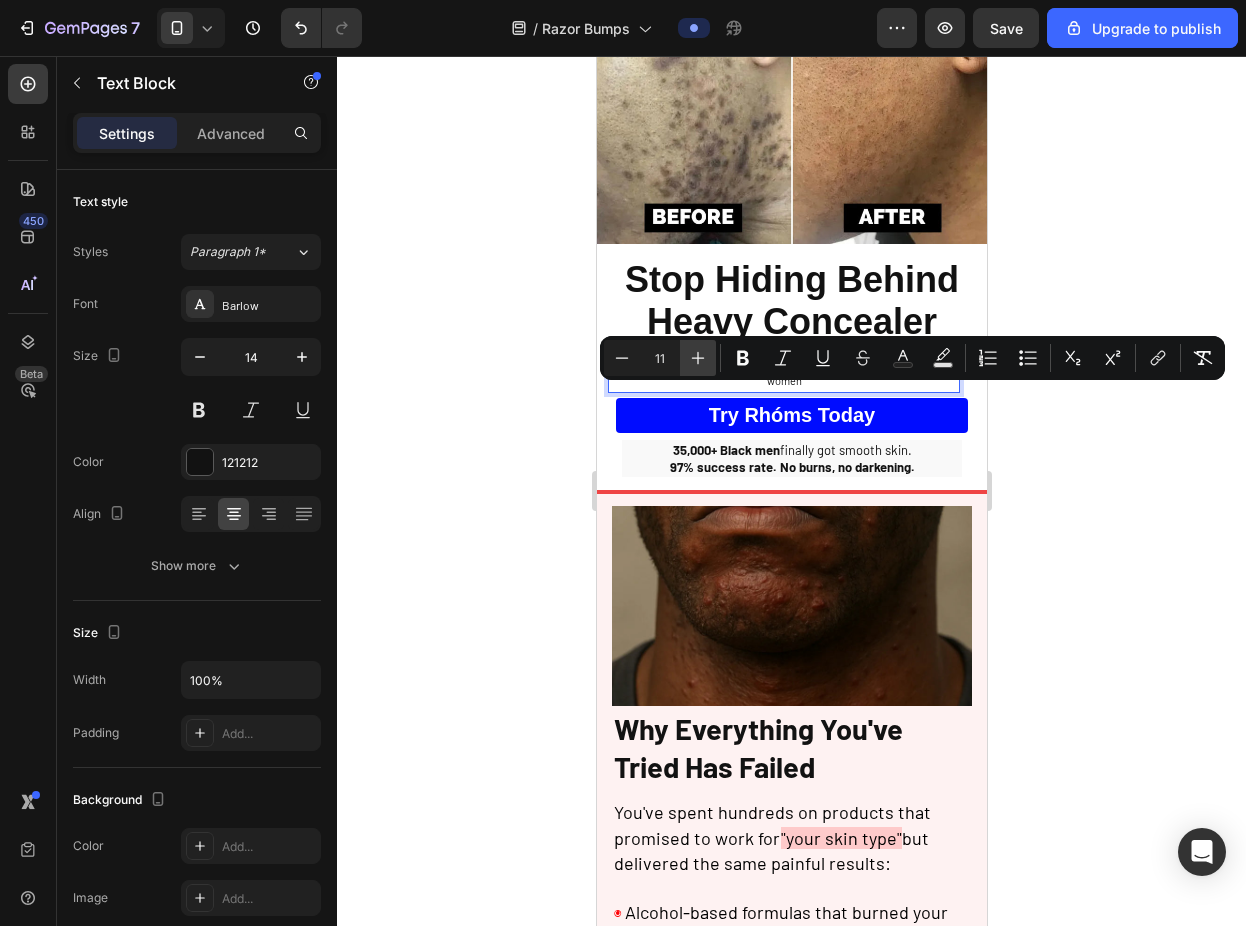 click 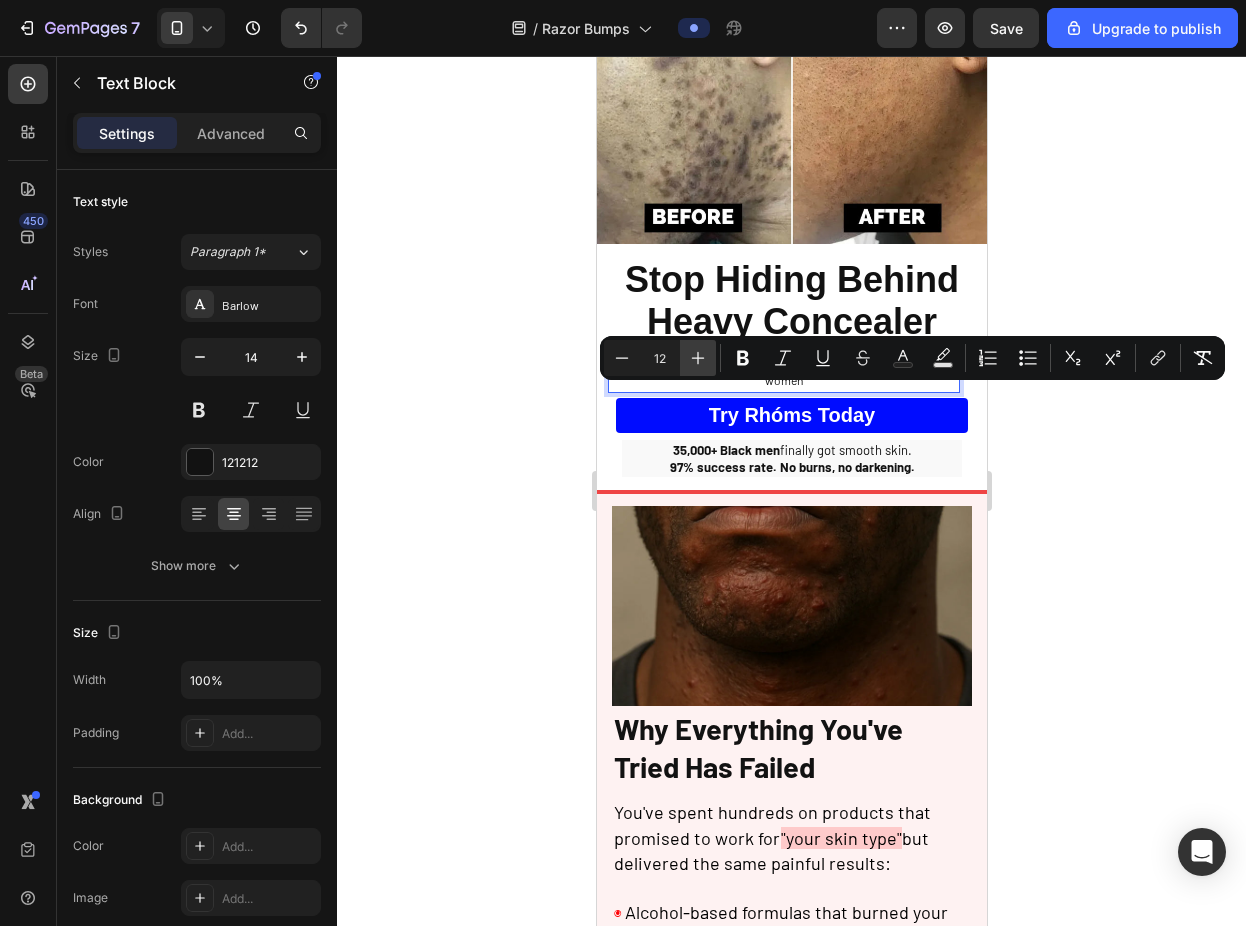click 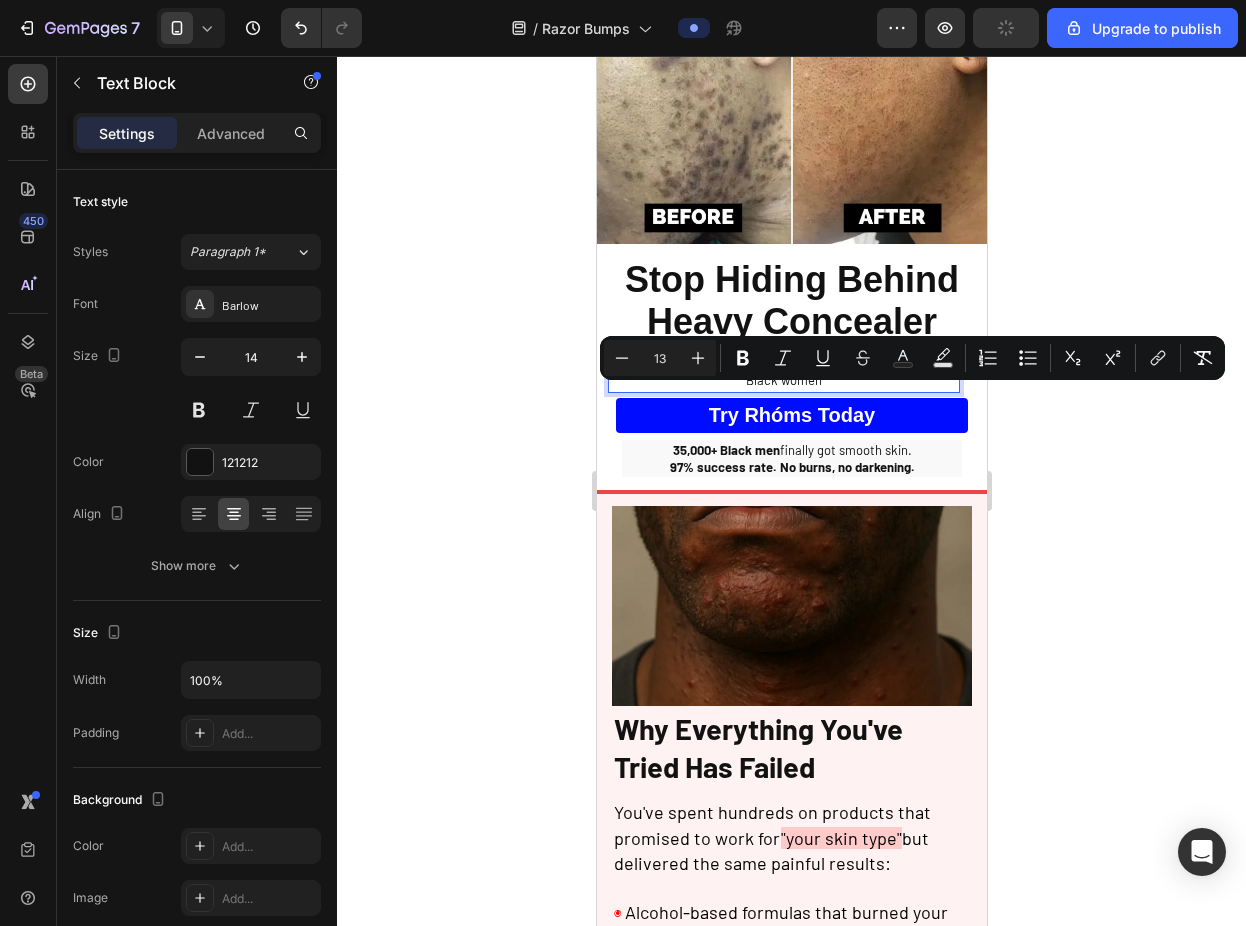 click 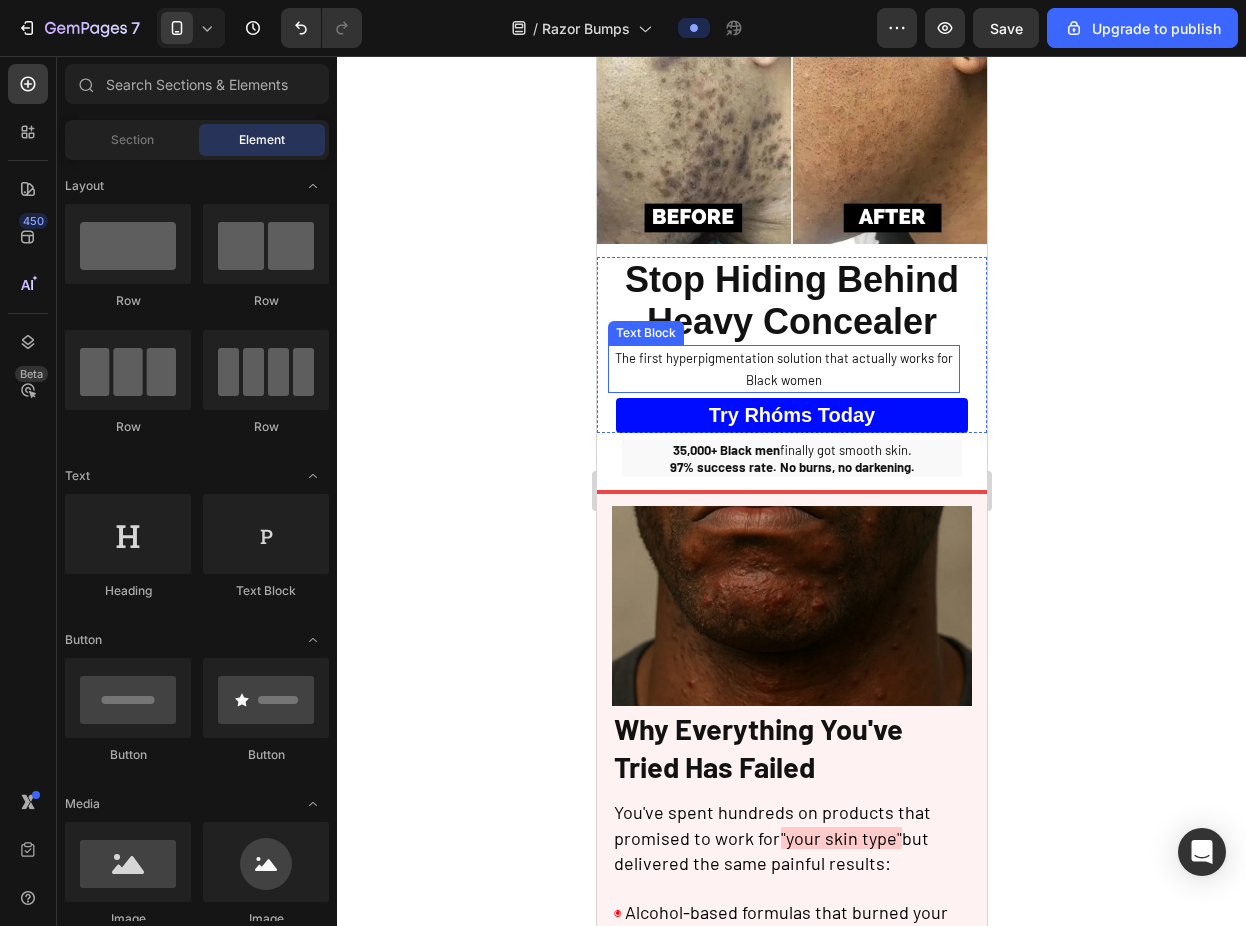 click on "The first hyperpigmentation solution that actually works for Black women" at bounding box center [783, 369] 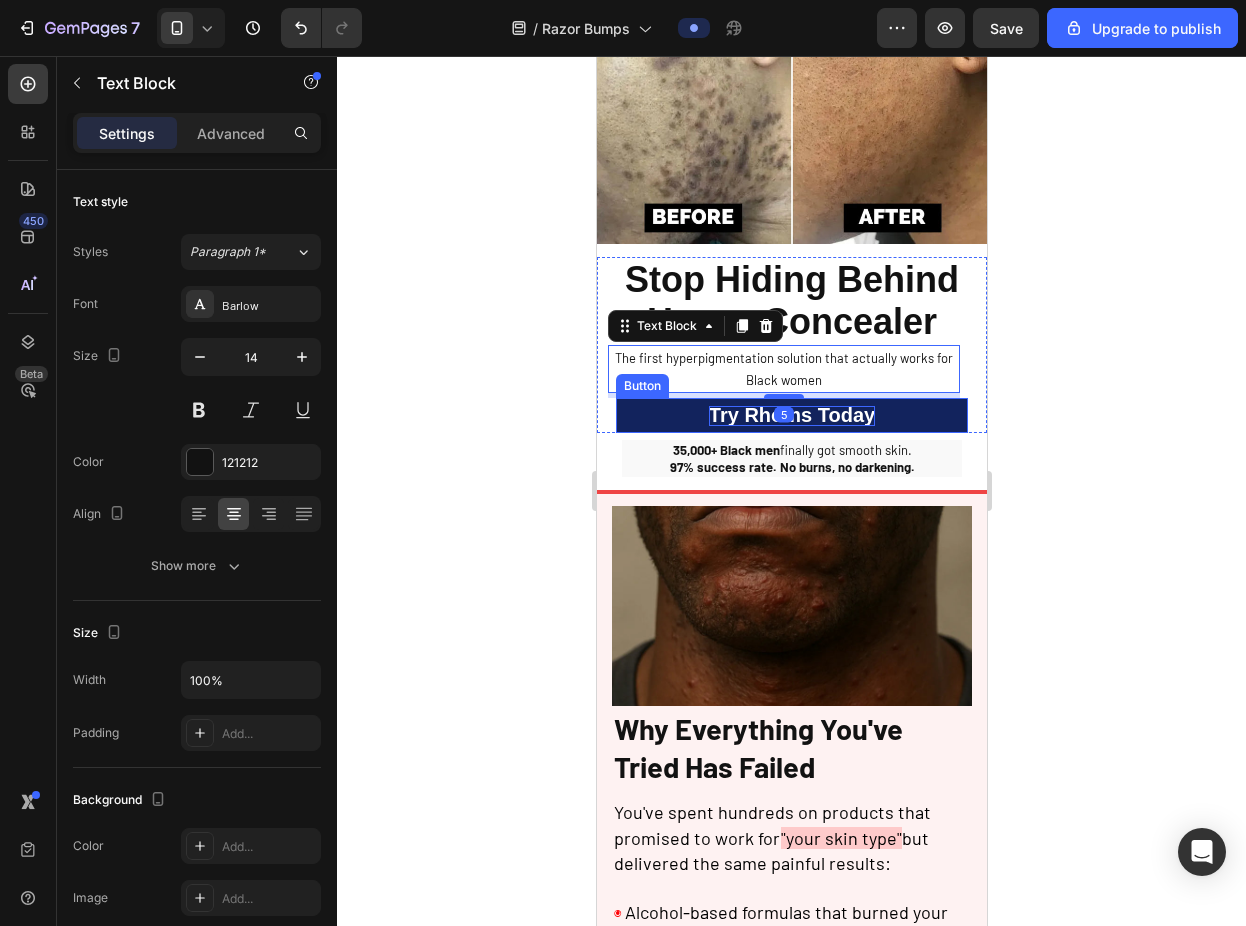 click on "Try Rhóms today" at bounding box center [791, 415] 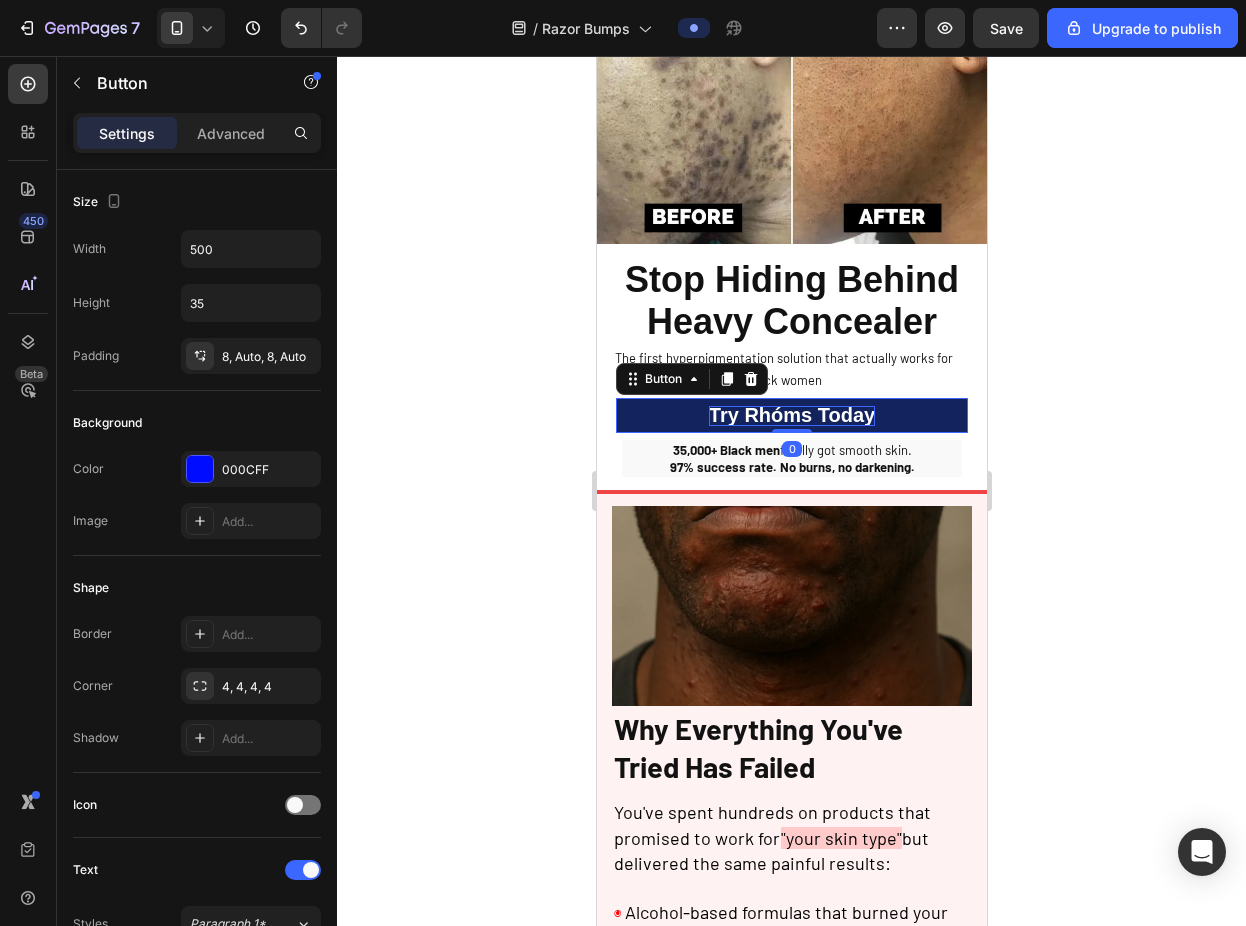 click on "Try Rhóms today" at bounding box center [791, 415] 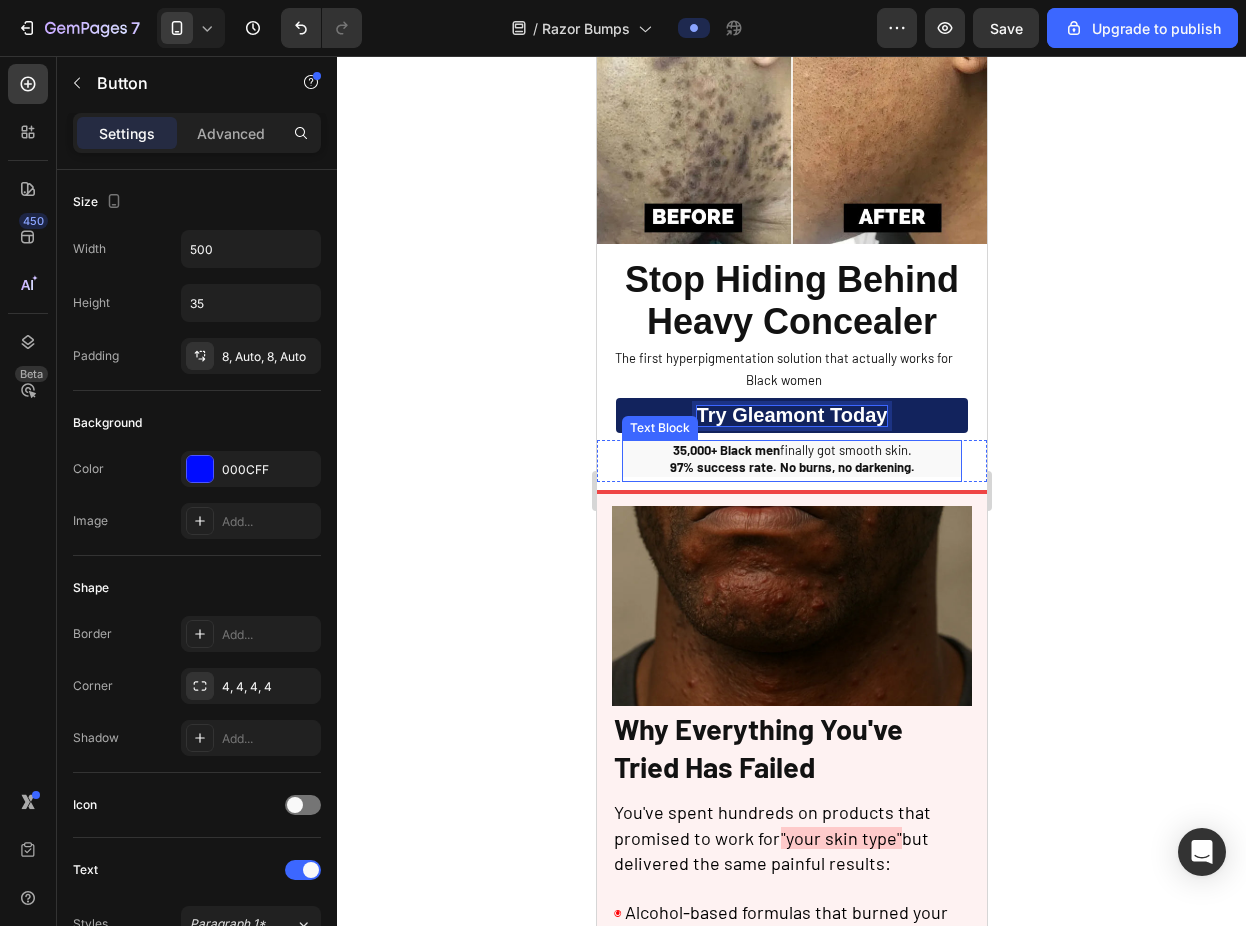 click on "35,000+ Black men  finally got smooth skin." at bounding box center [791, 450] 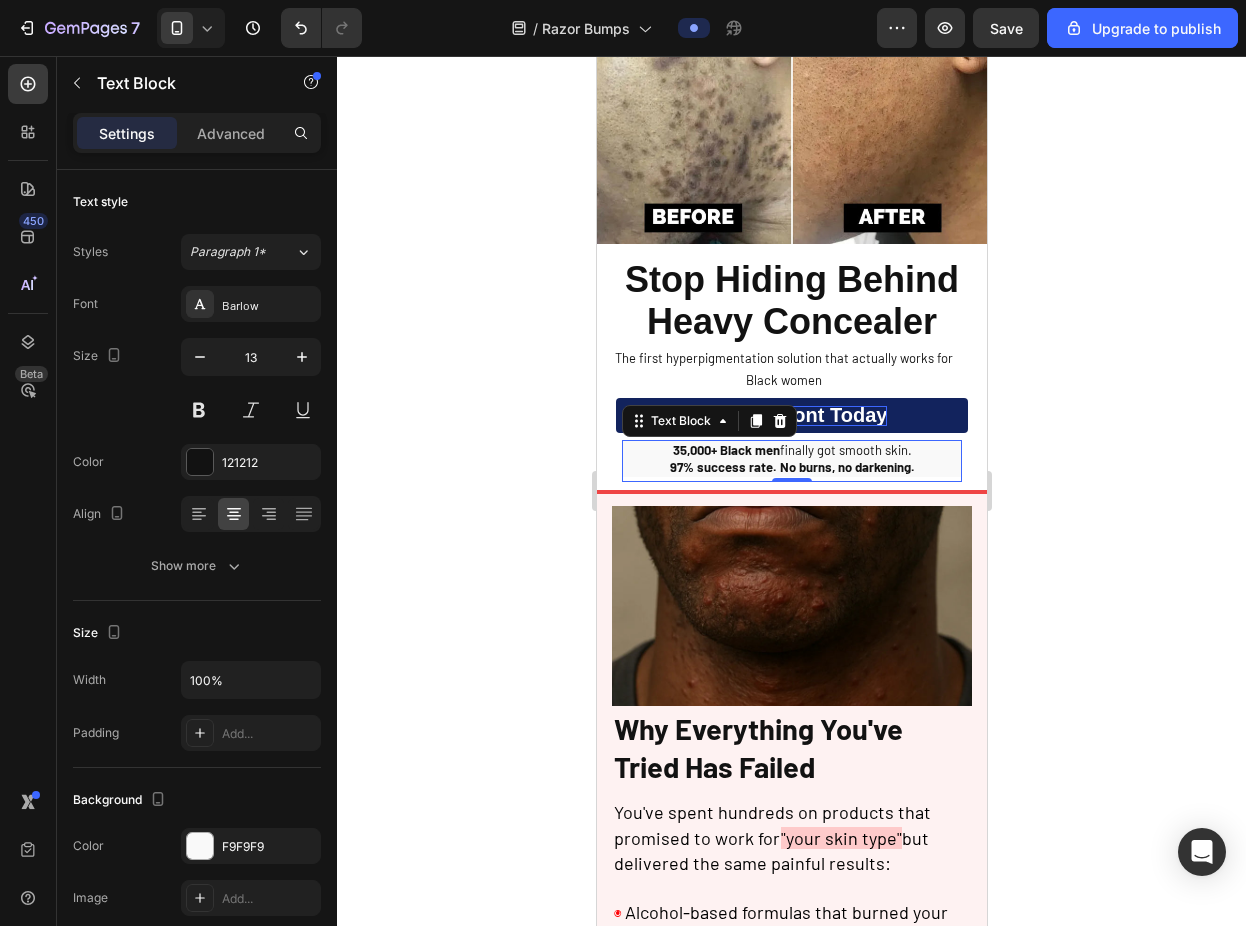 click on "35,000+ Black men" at bounding box center [725, 450] 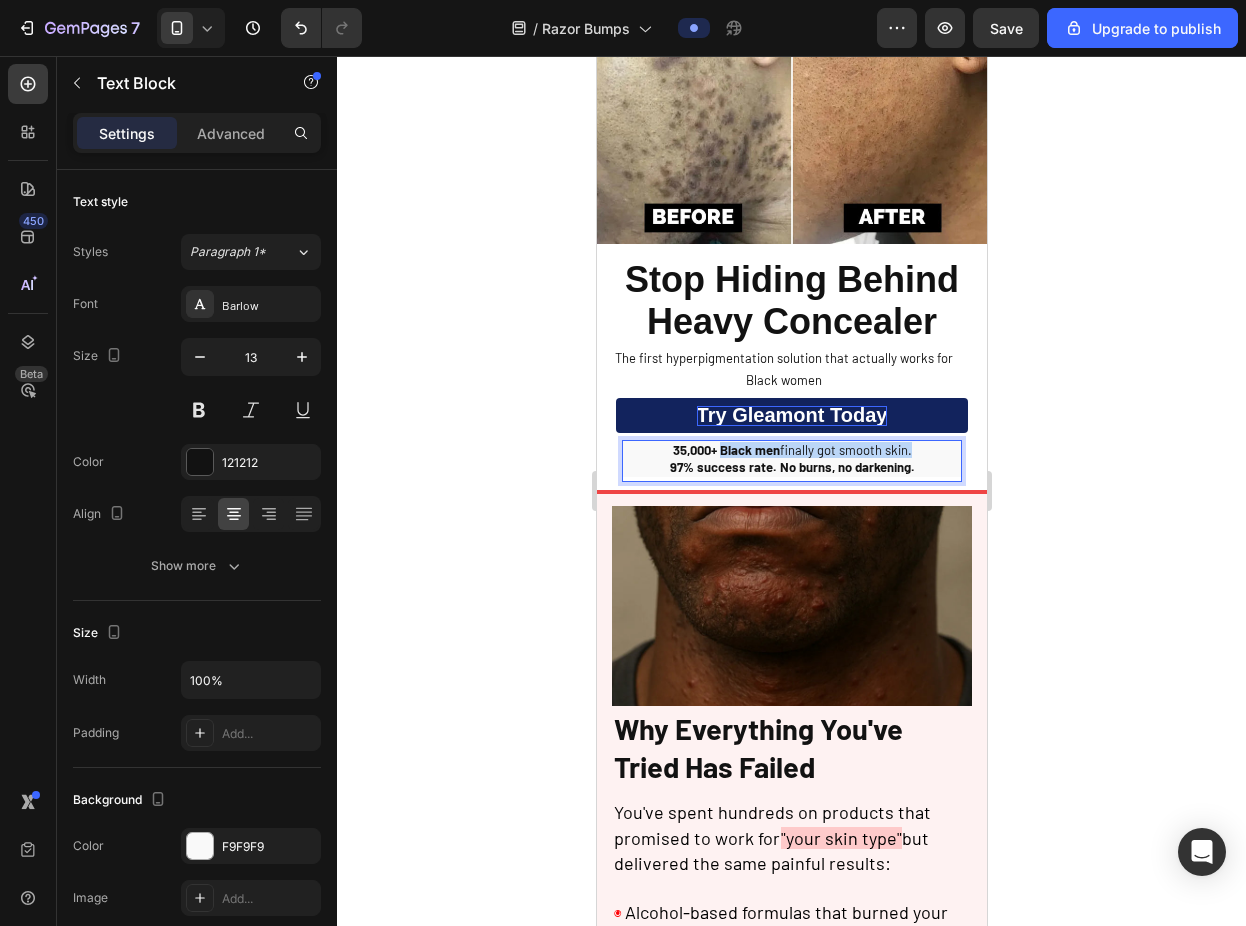 drag, startPoint x: 712, startPoint y: 491, endPoint x: 900, endPoint y: 489, distance: 188.01064 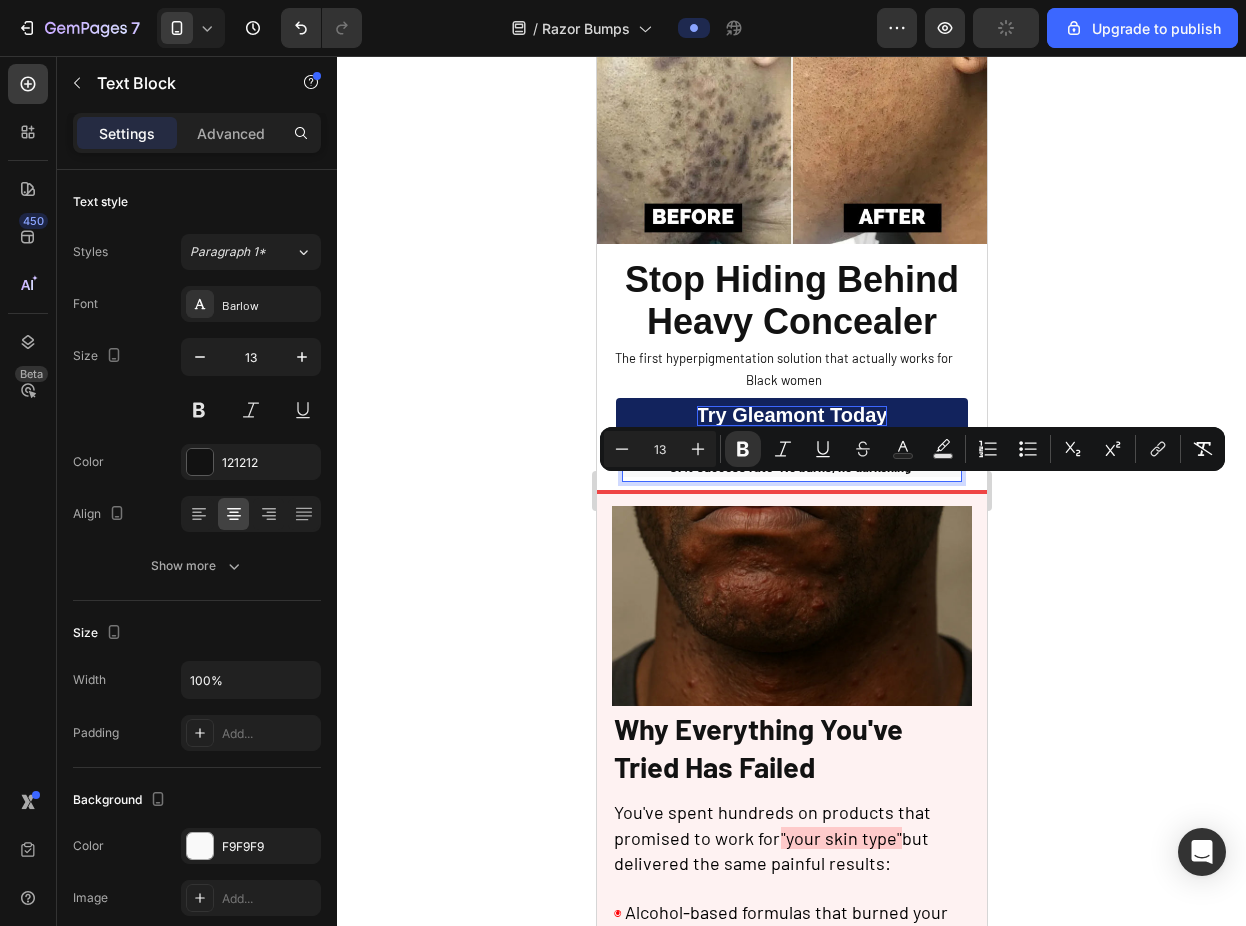 click on "35,000+ Black men  finally got smooth skin." at bounding box center (791, 450) 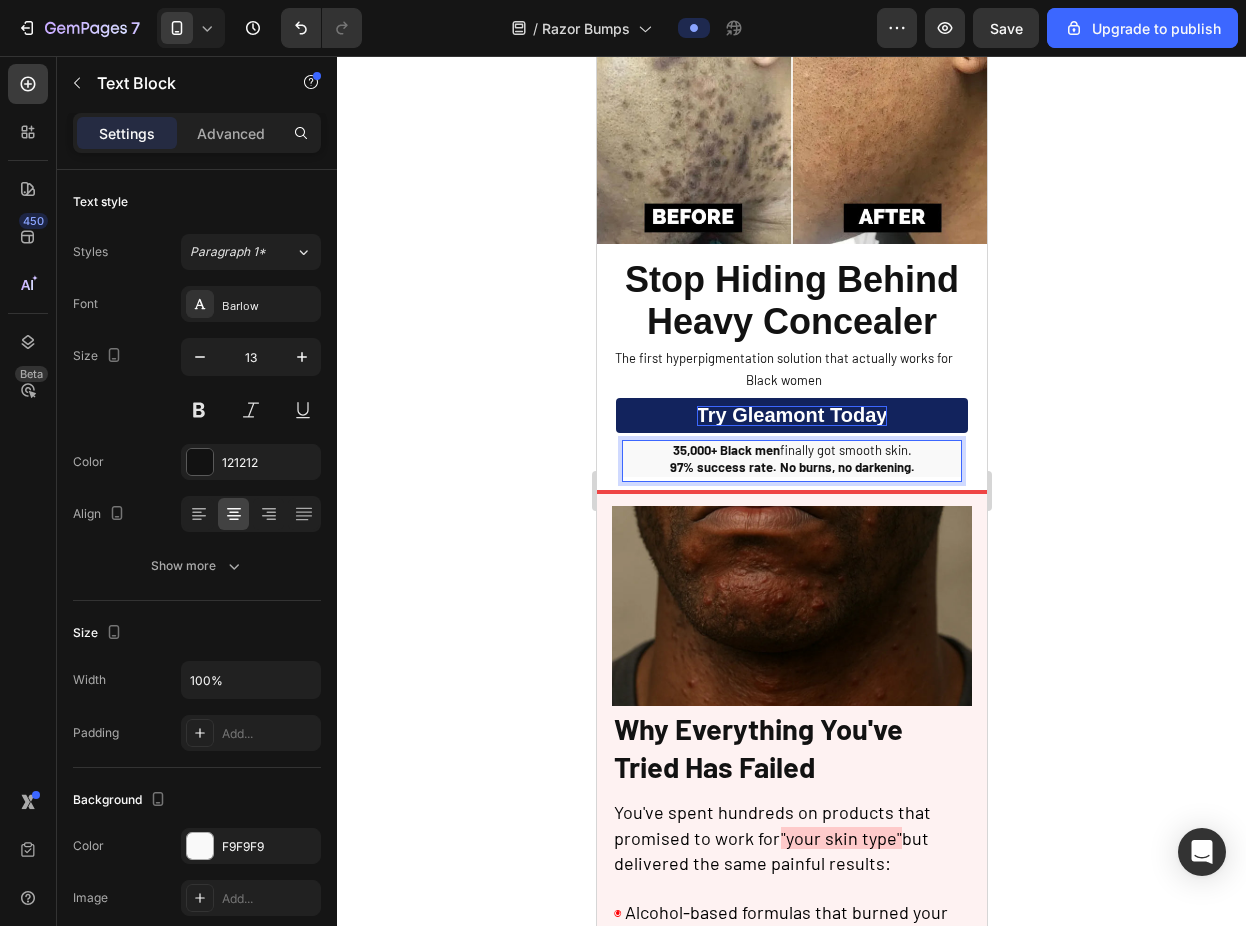 click on "35,000+ Black men  finally got smooth skin." at bounding box center (791, 450) 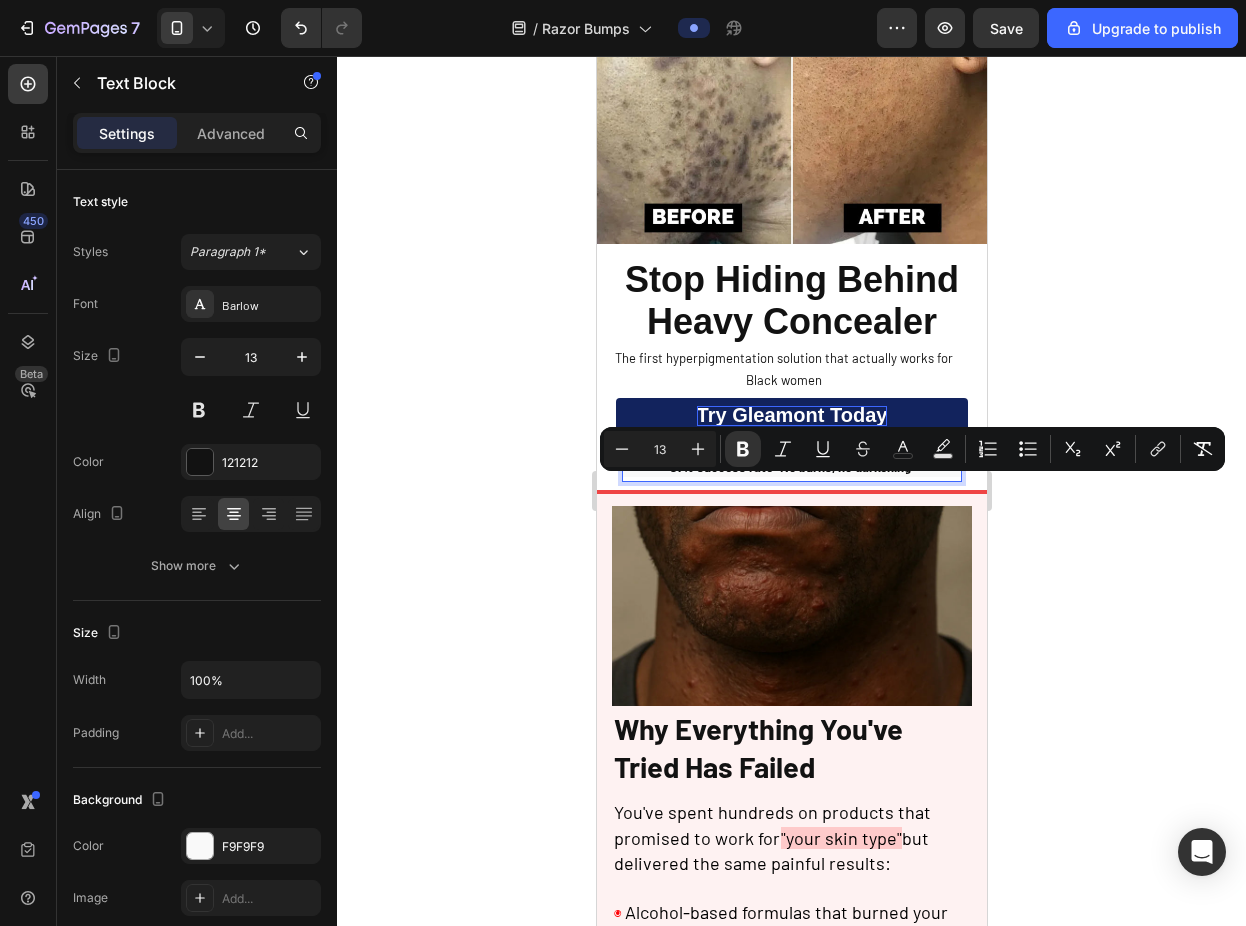 drag, startPoint x: 767, startPoint y: 489, endPoint x: 927, endPoint y: 487, distance: 160.0125 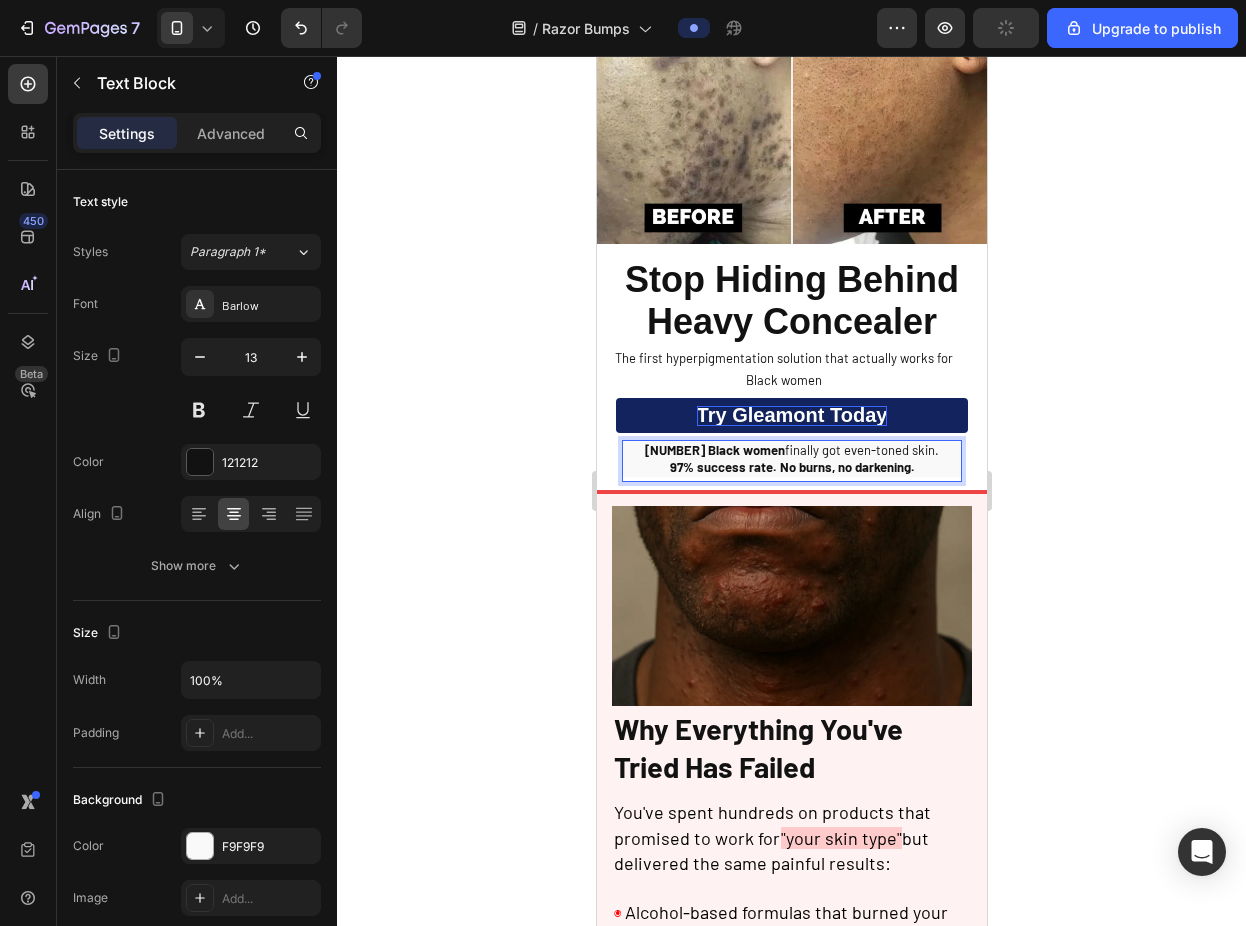 click on "97% success rate. No burns, no darkening." at bounding box center (791, 467) 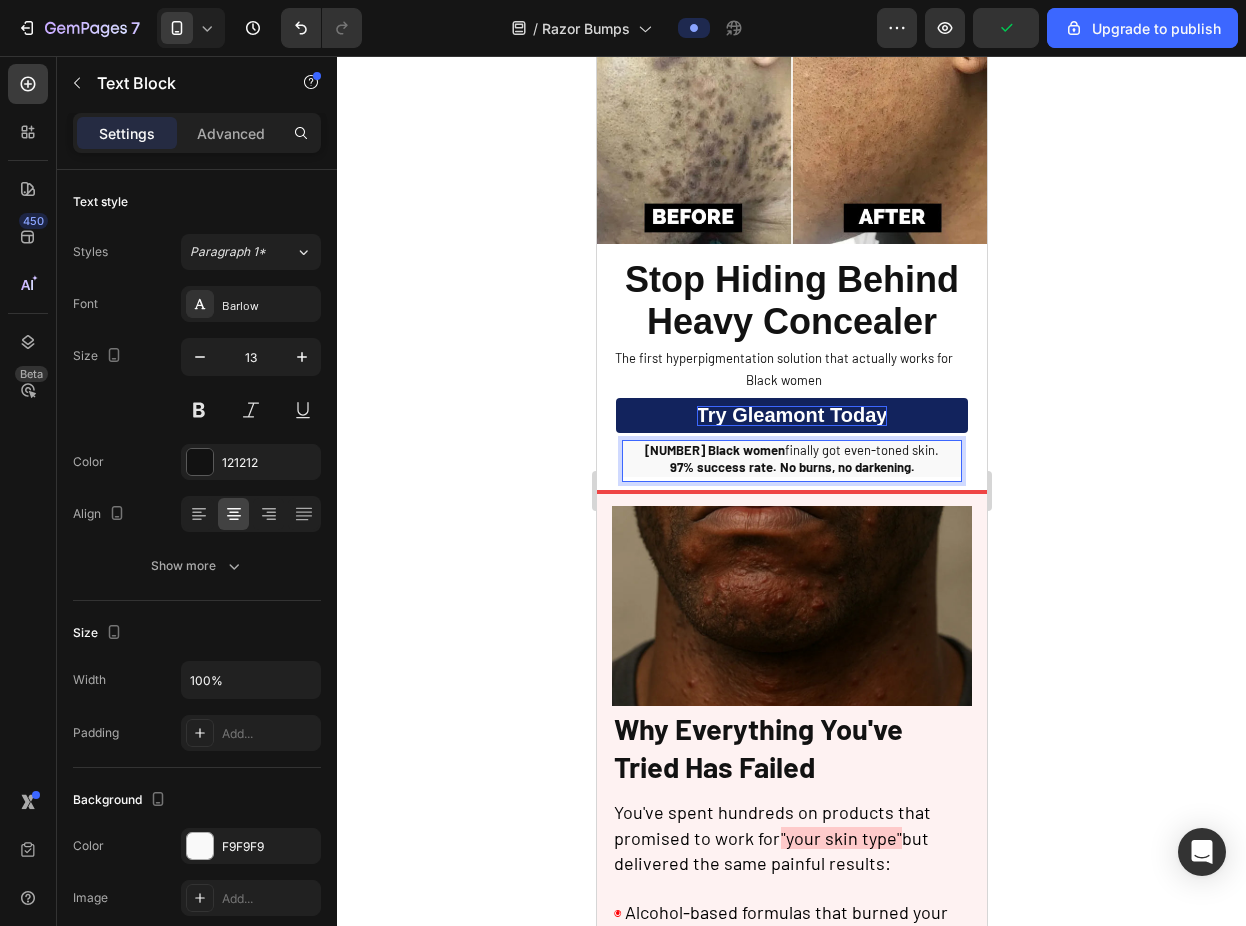 click on "97% success rate. No burns, no darkening." at bounding box center (791, 467) 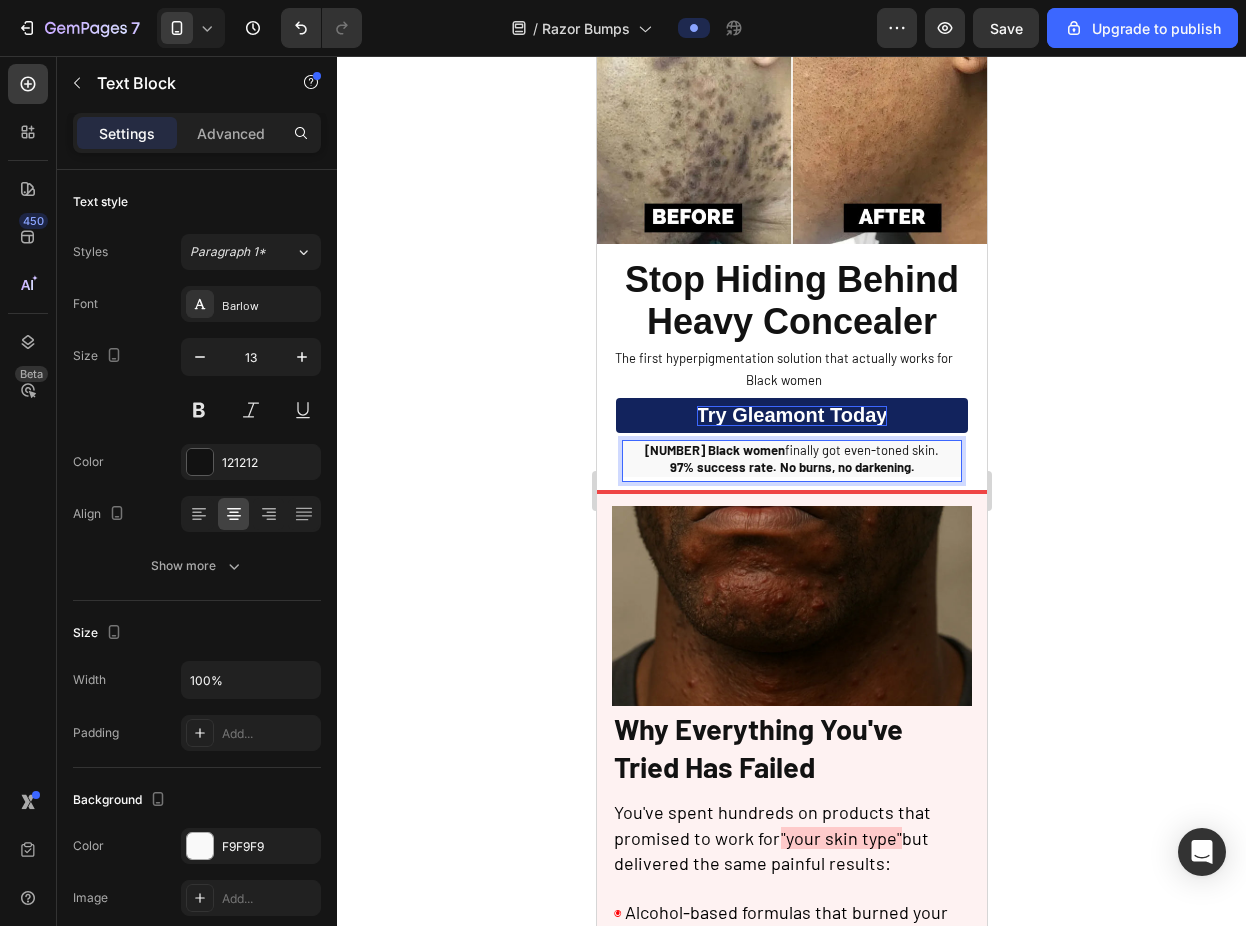 click 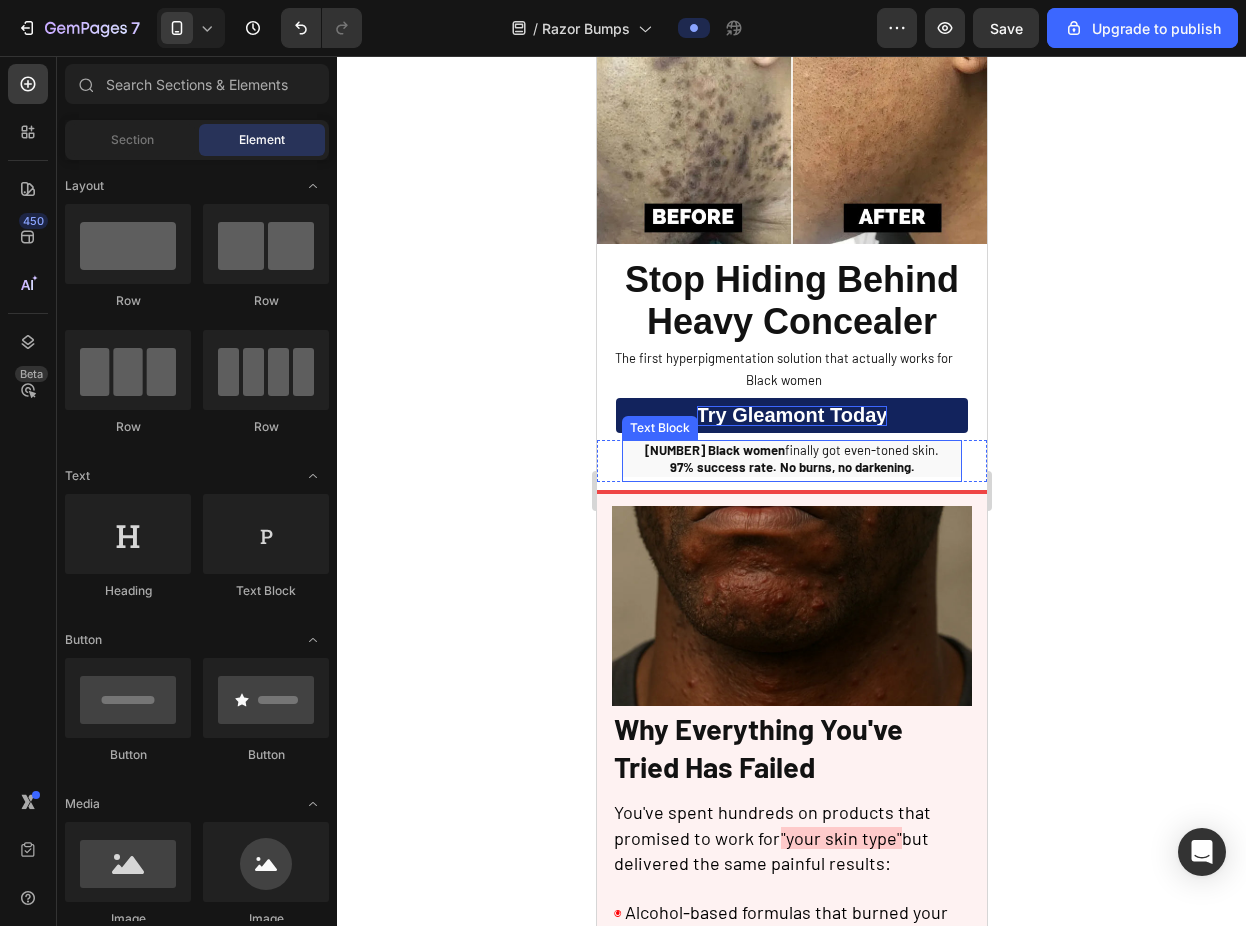click on "97% success rate. No burns, no darkening." at bounding box center (791, 467) 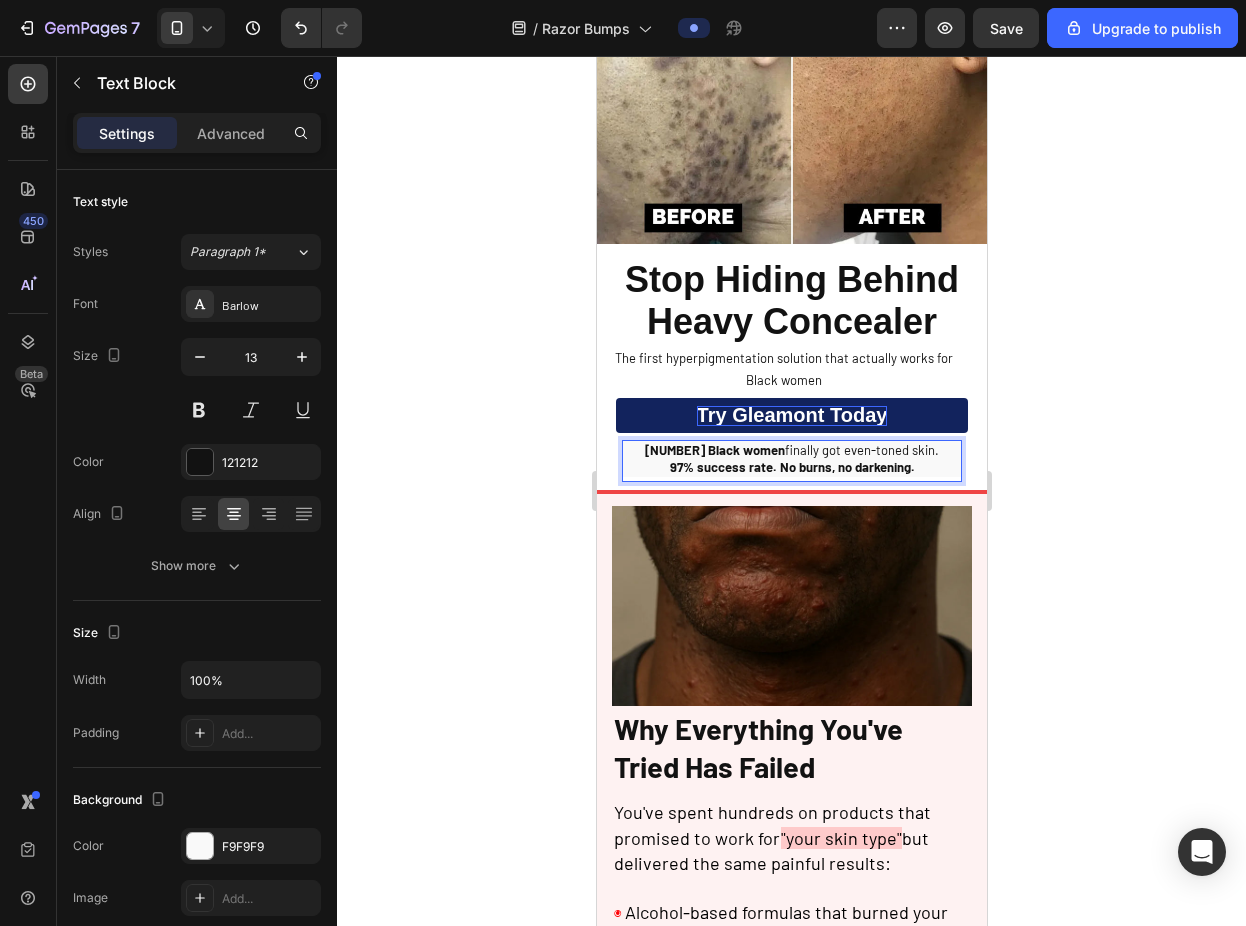 click on "97% success rate. No burns, no darkening." at bounding box center (791, 467) 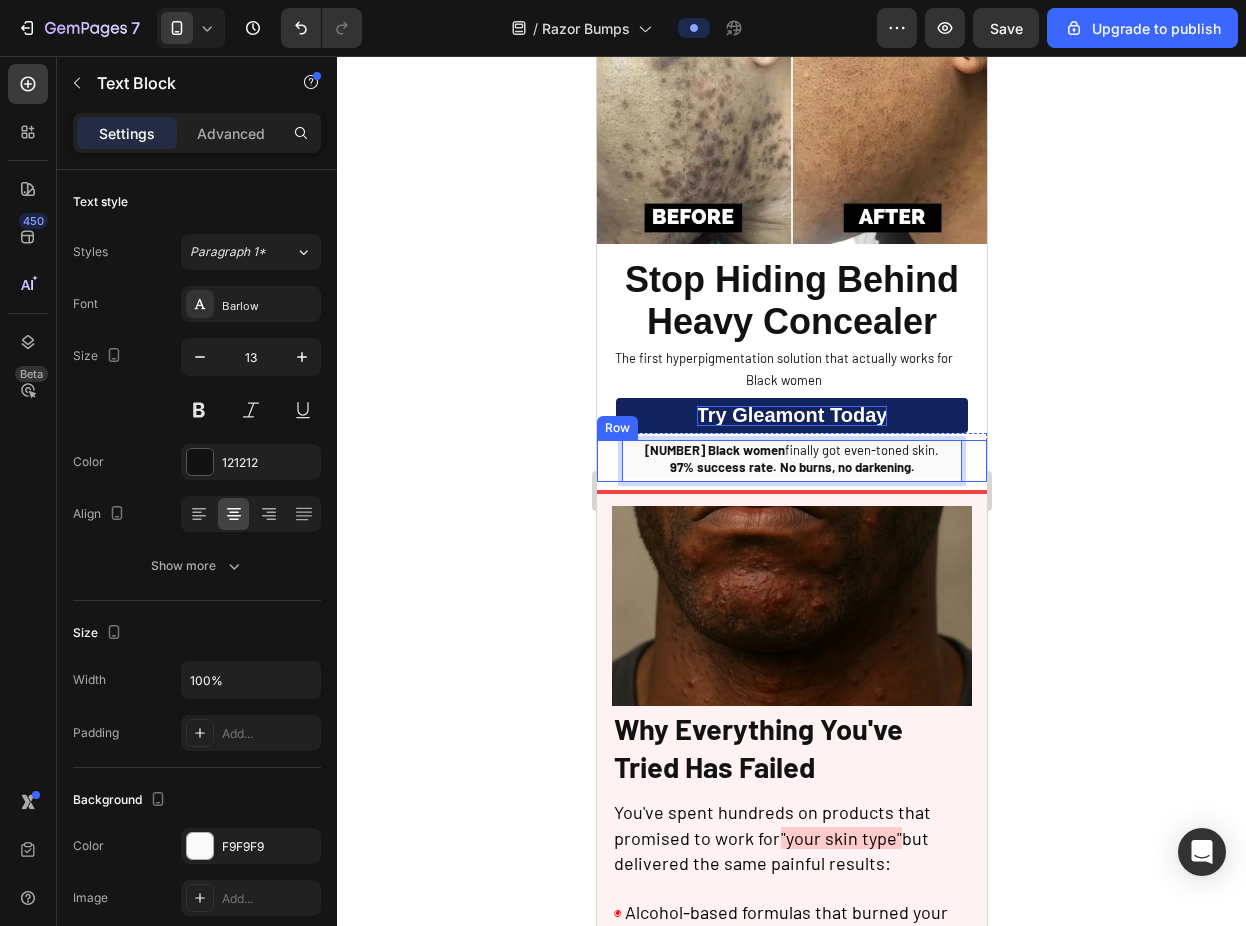 click 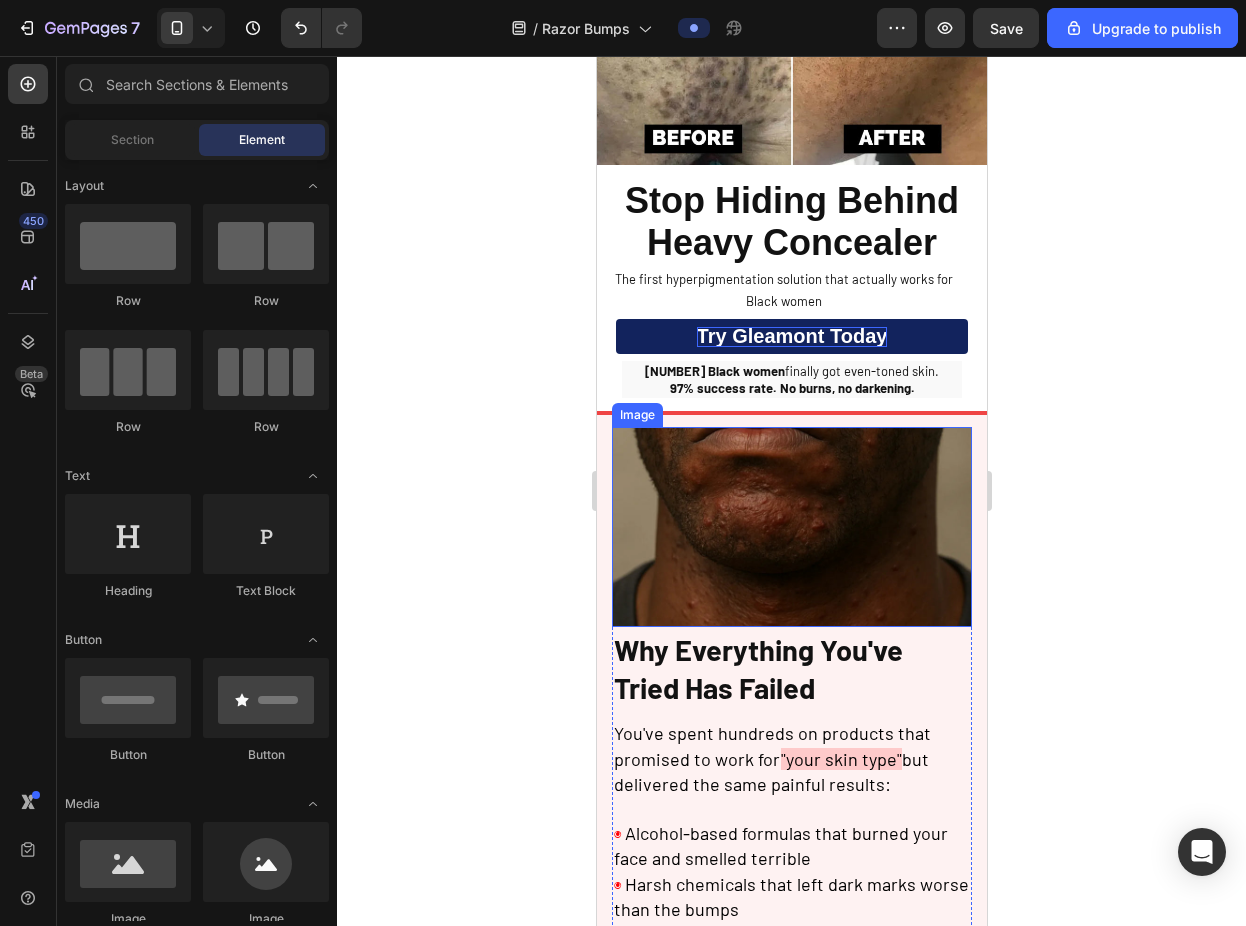 scroll, scrollTop: 81, scrollLeft: 0, axis: vertical 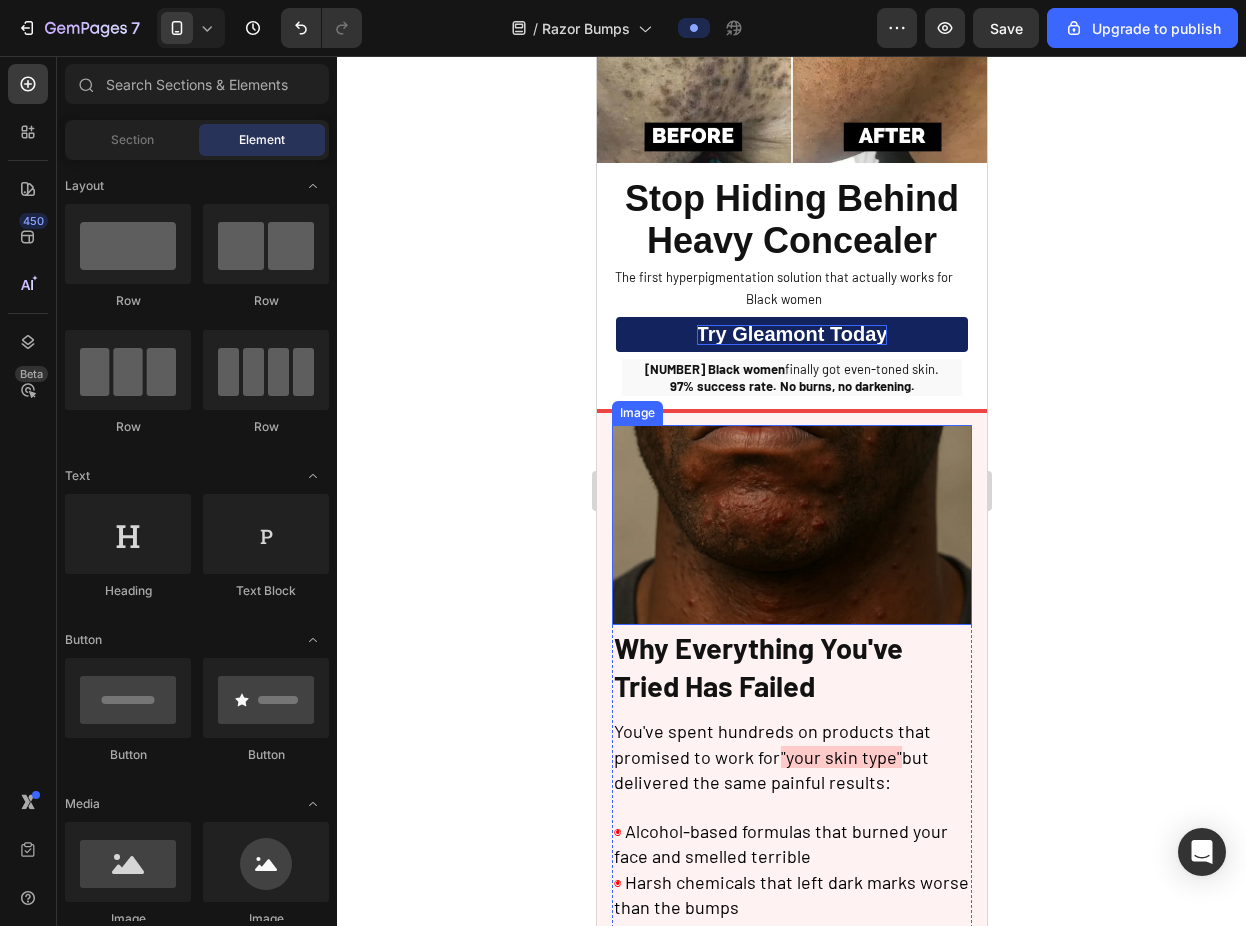 click at bounding box center [791, 525] 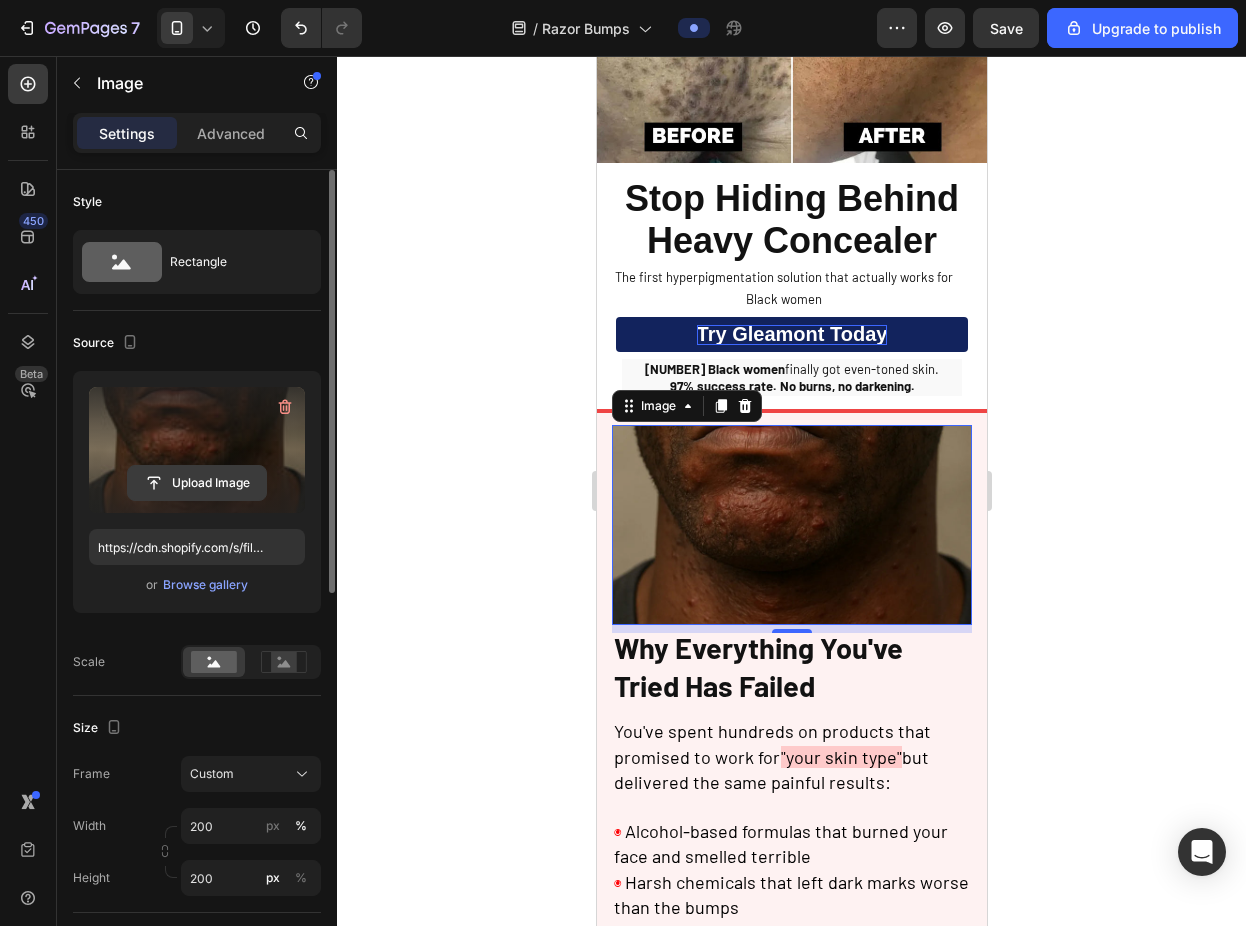 click 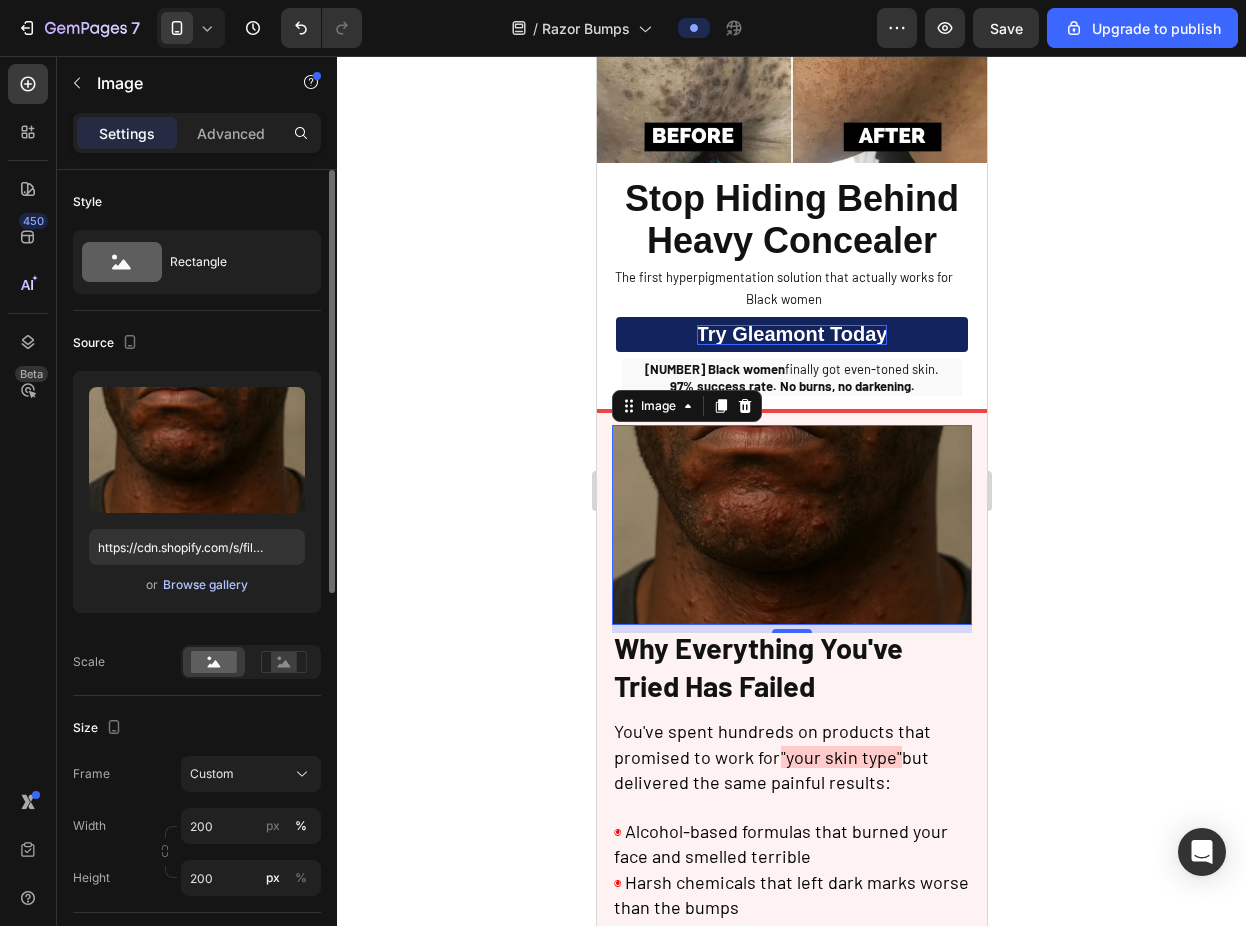 click on "Browse gallery" at bounding box center (205, 585) 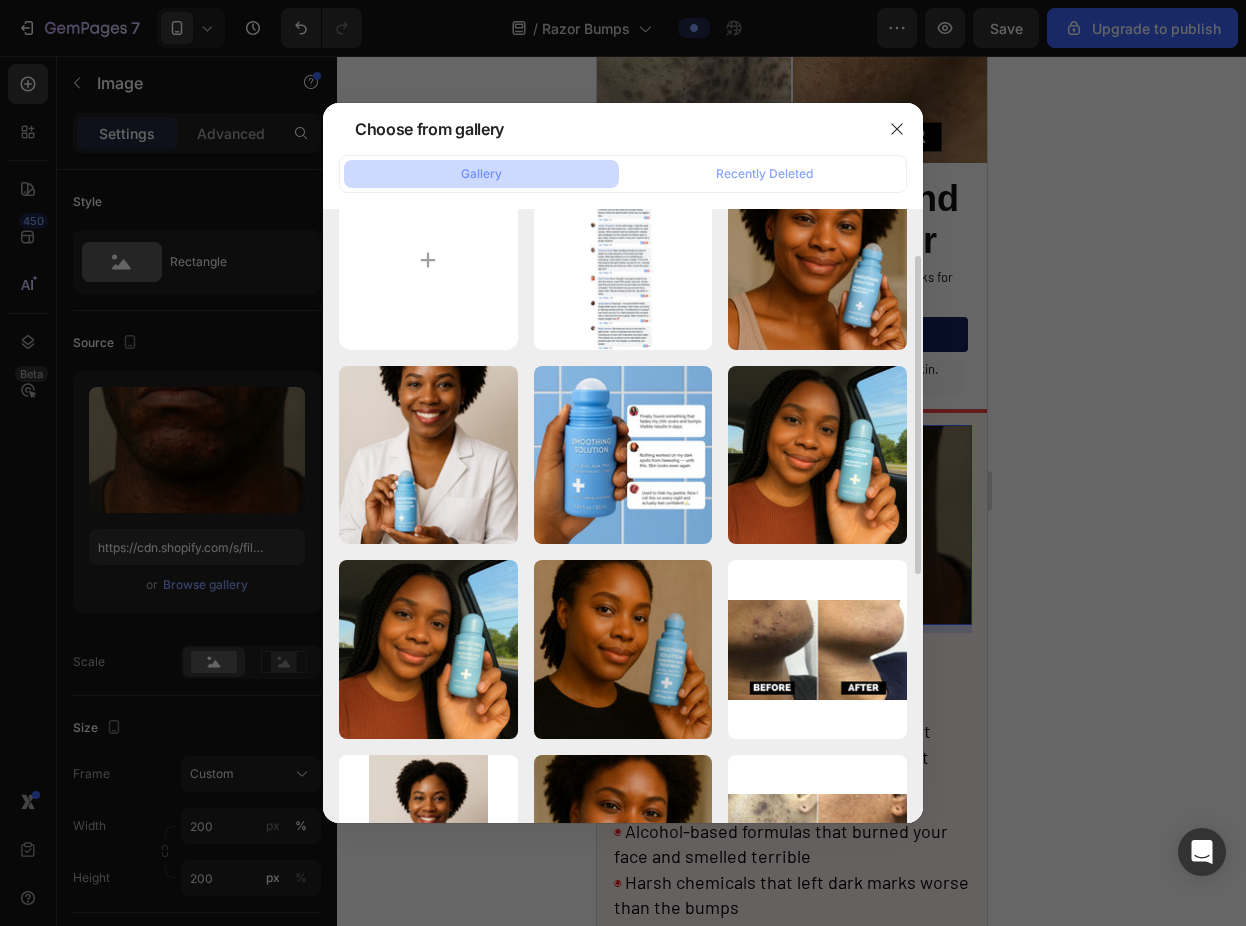 scroll, scrollTop: 67, scrollLeft: 0, axis: vertical 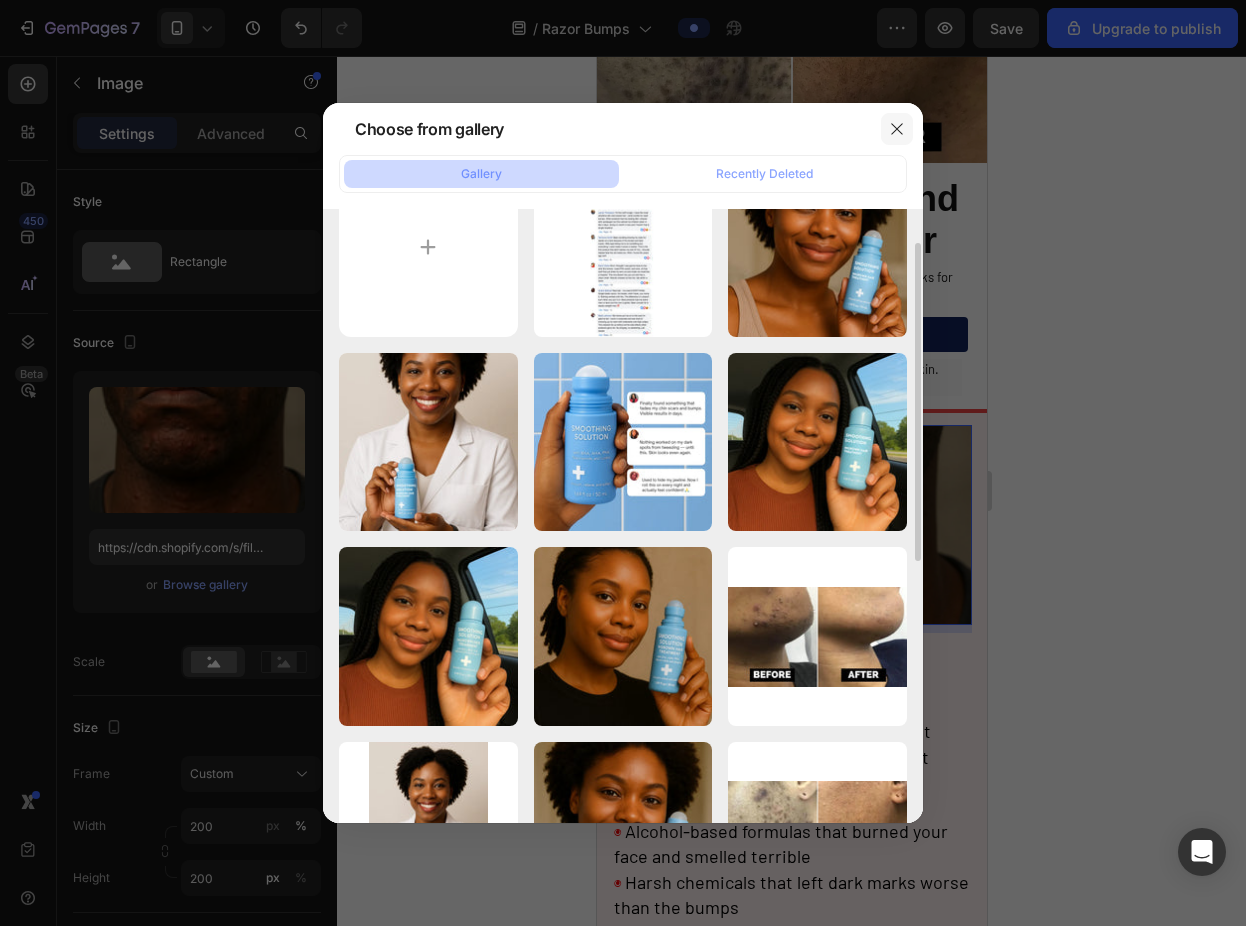click at bounding box center [897, 129] 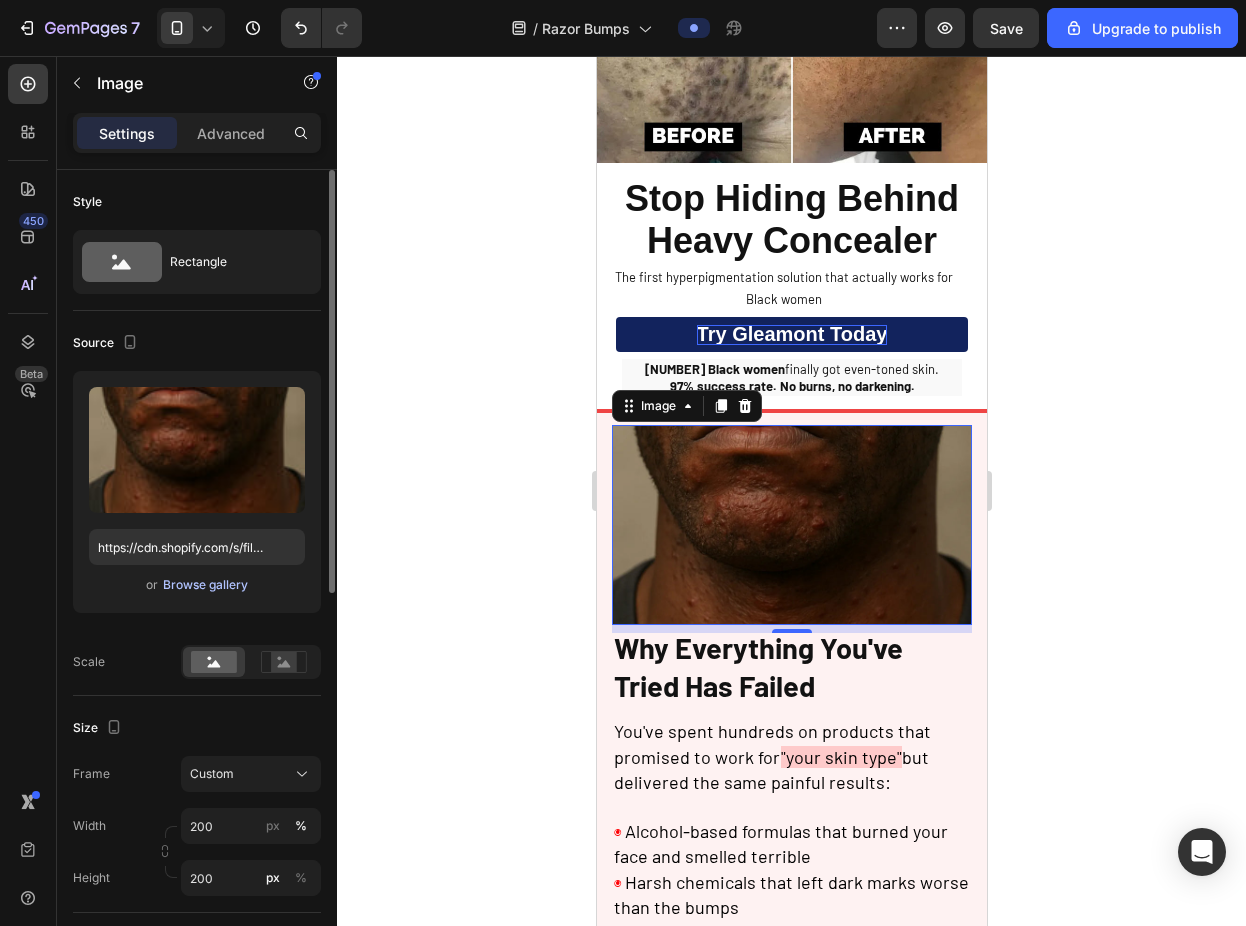 click on "Browse gallery" at bounding box center [205, 585] 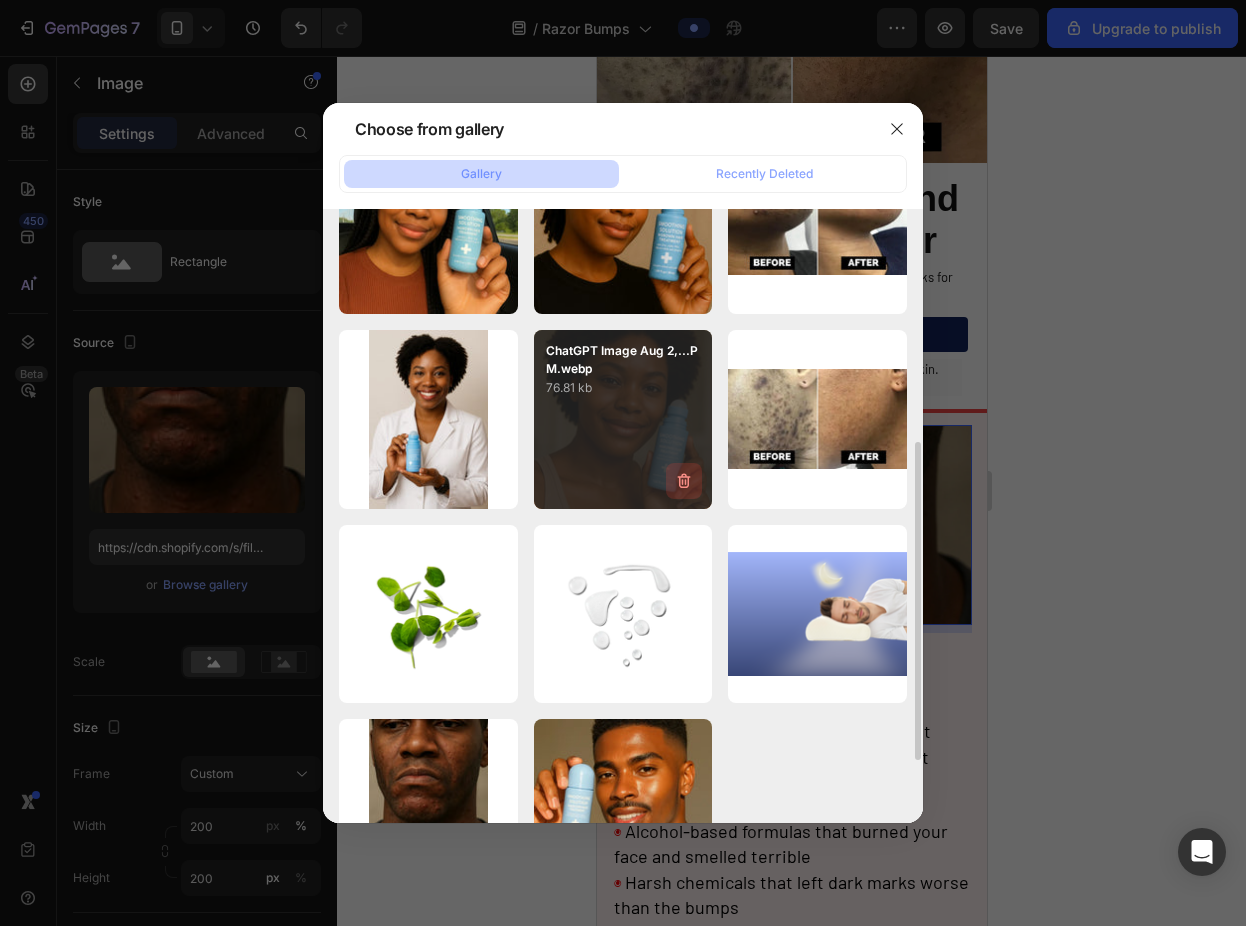 scroll, scrollTop: 520, scrollLeft: 0, axis: vertical 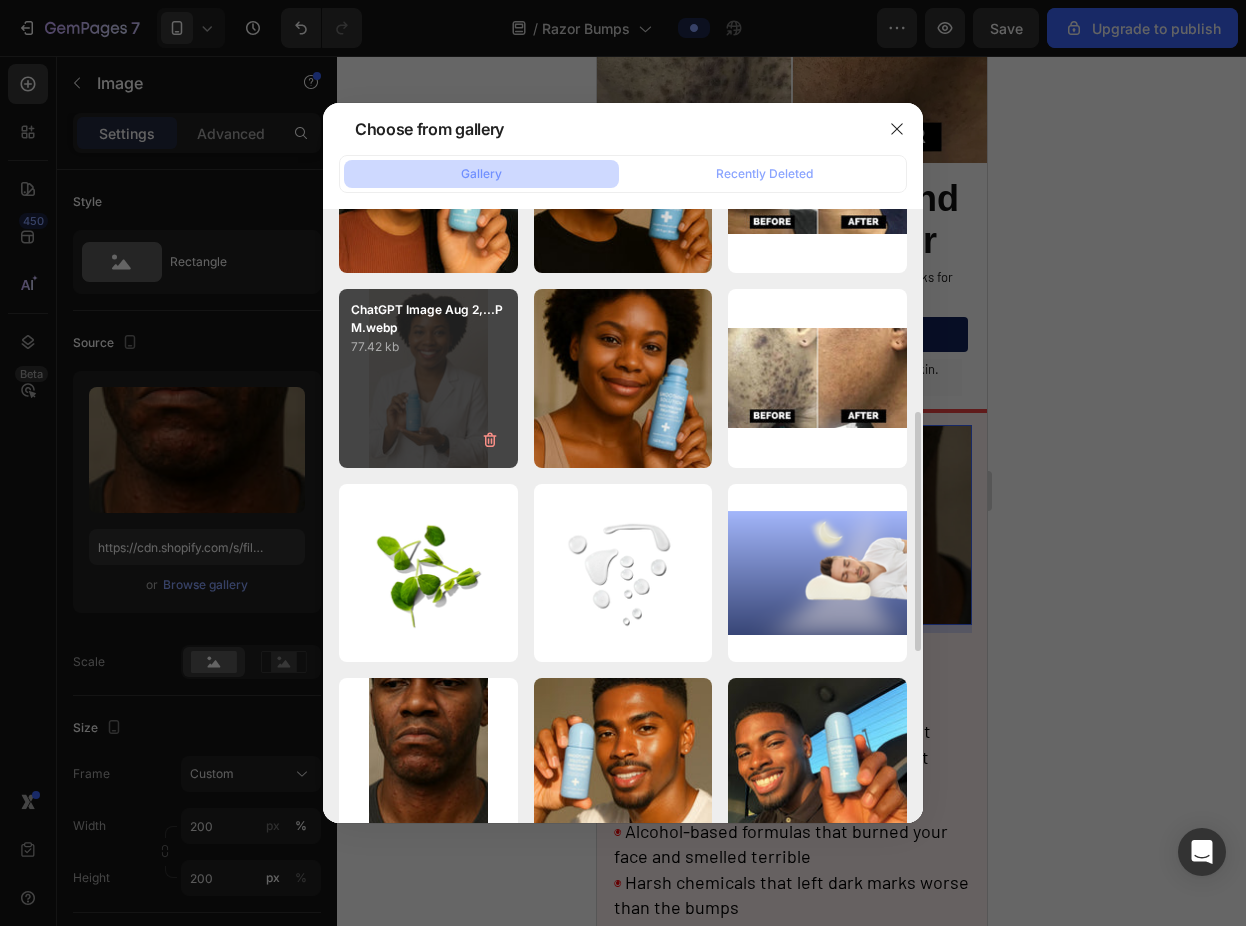 click on "ChatGPT Image Aug 2,...PM.webp [SIZE]" at bounding box center (428, 378) 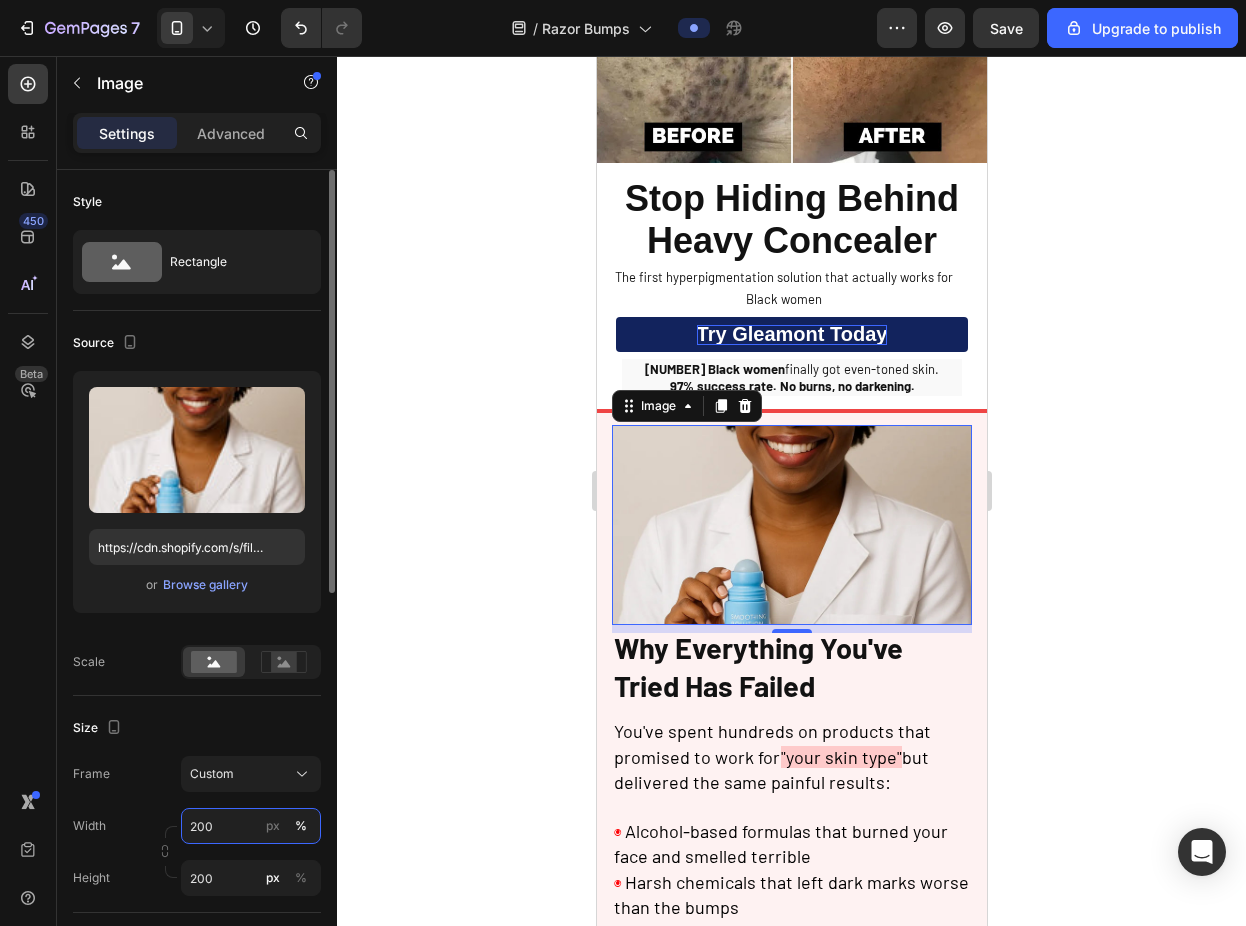 drag, startPoint x: 223, startPoint y: 825, endPoint x: 211, endPoint y: 831, distance: 13.416408 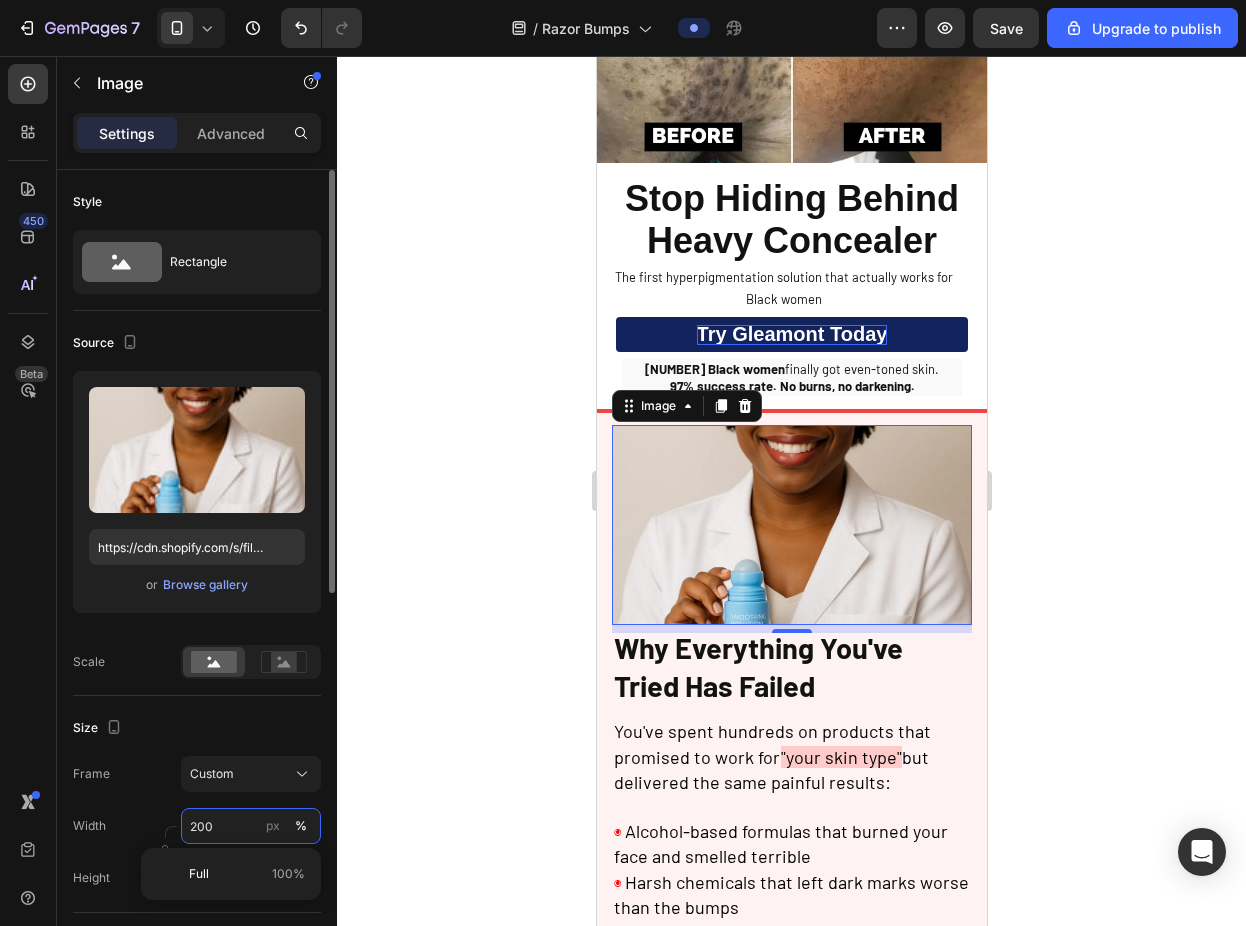 click on "200" at bounding box center (251, 826) 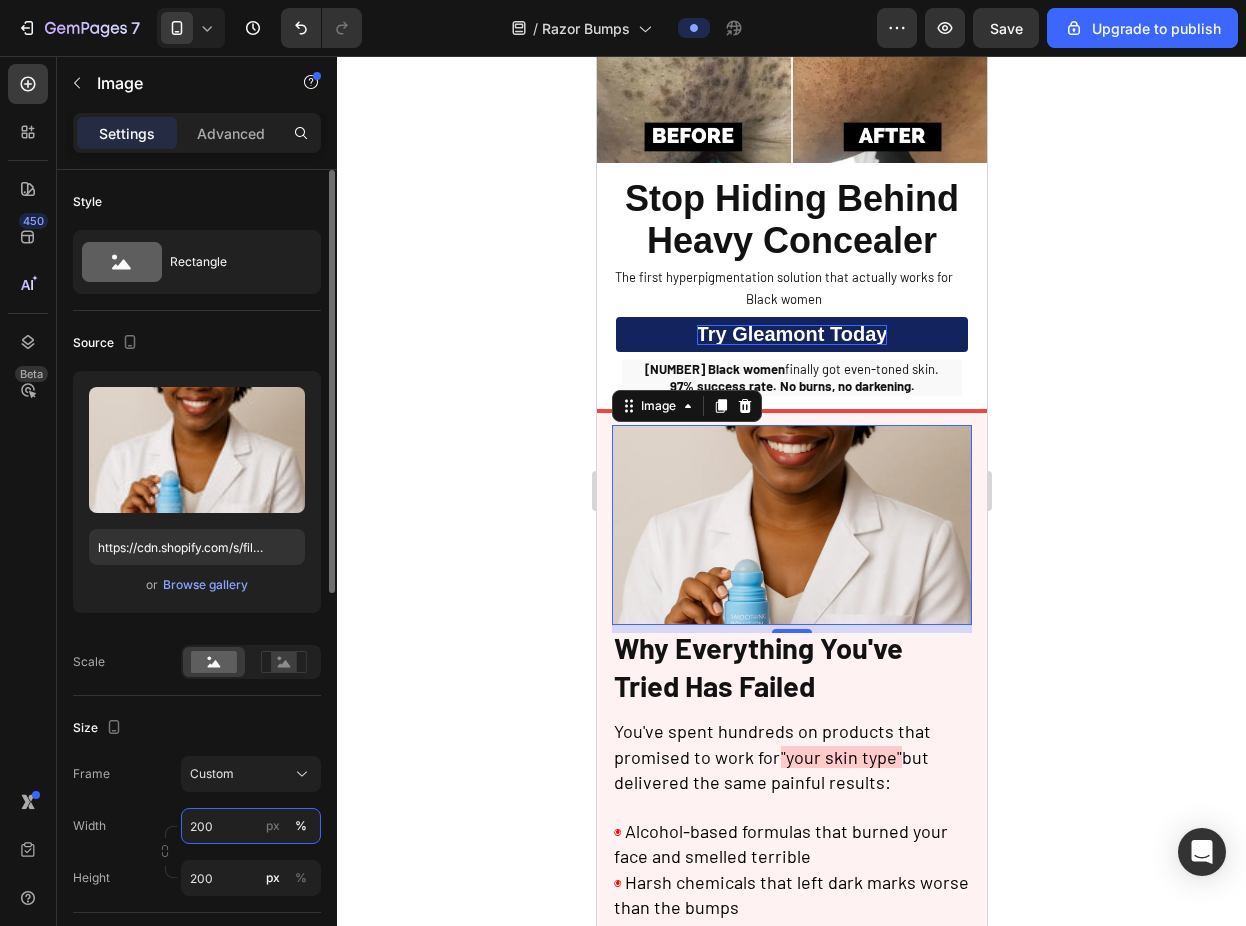 click on "200" at bounding box center [251, 826] 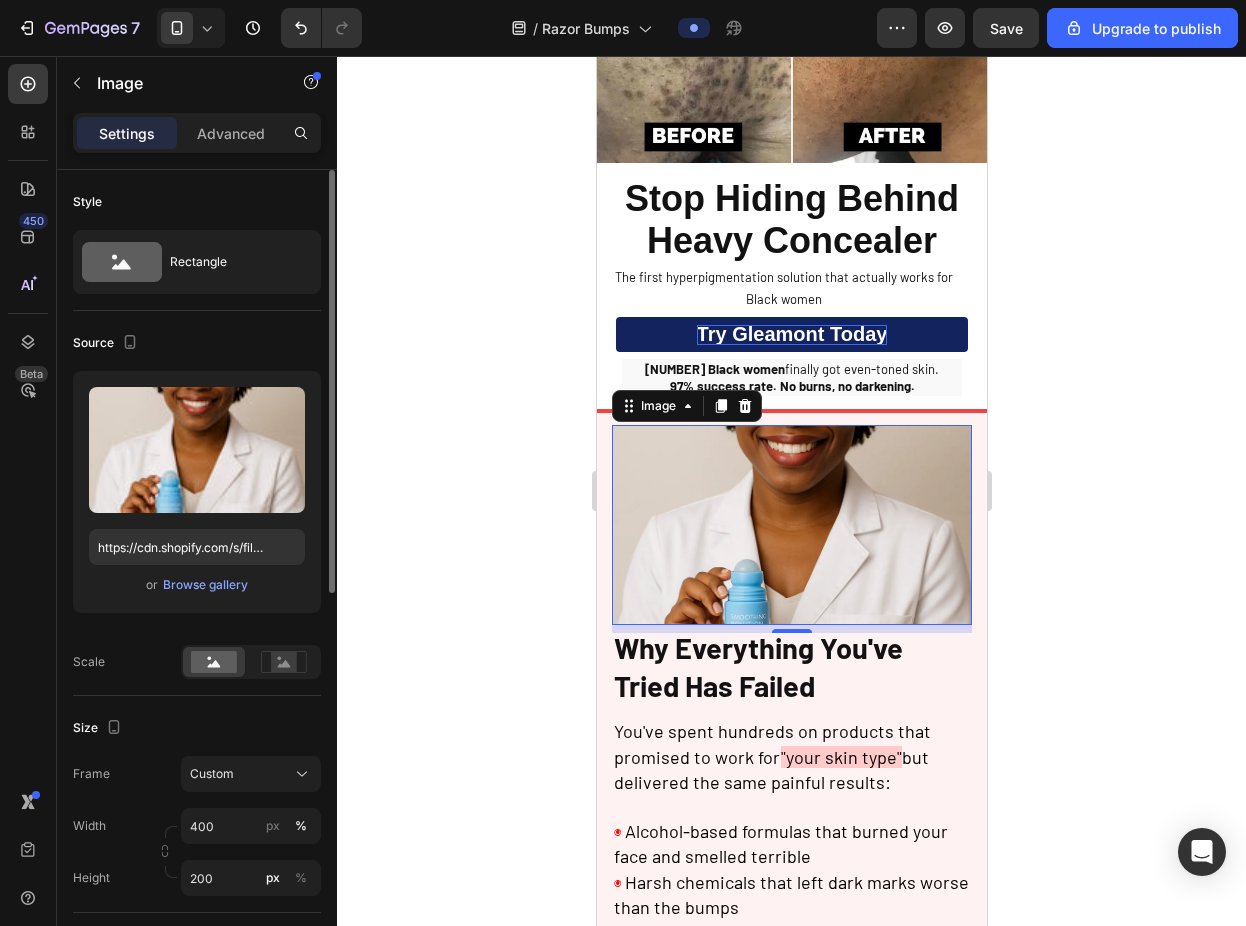 click on "Width [NUMBER] px %" at bounding box center (197, 826) 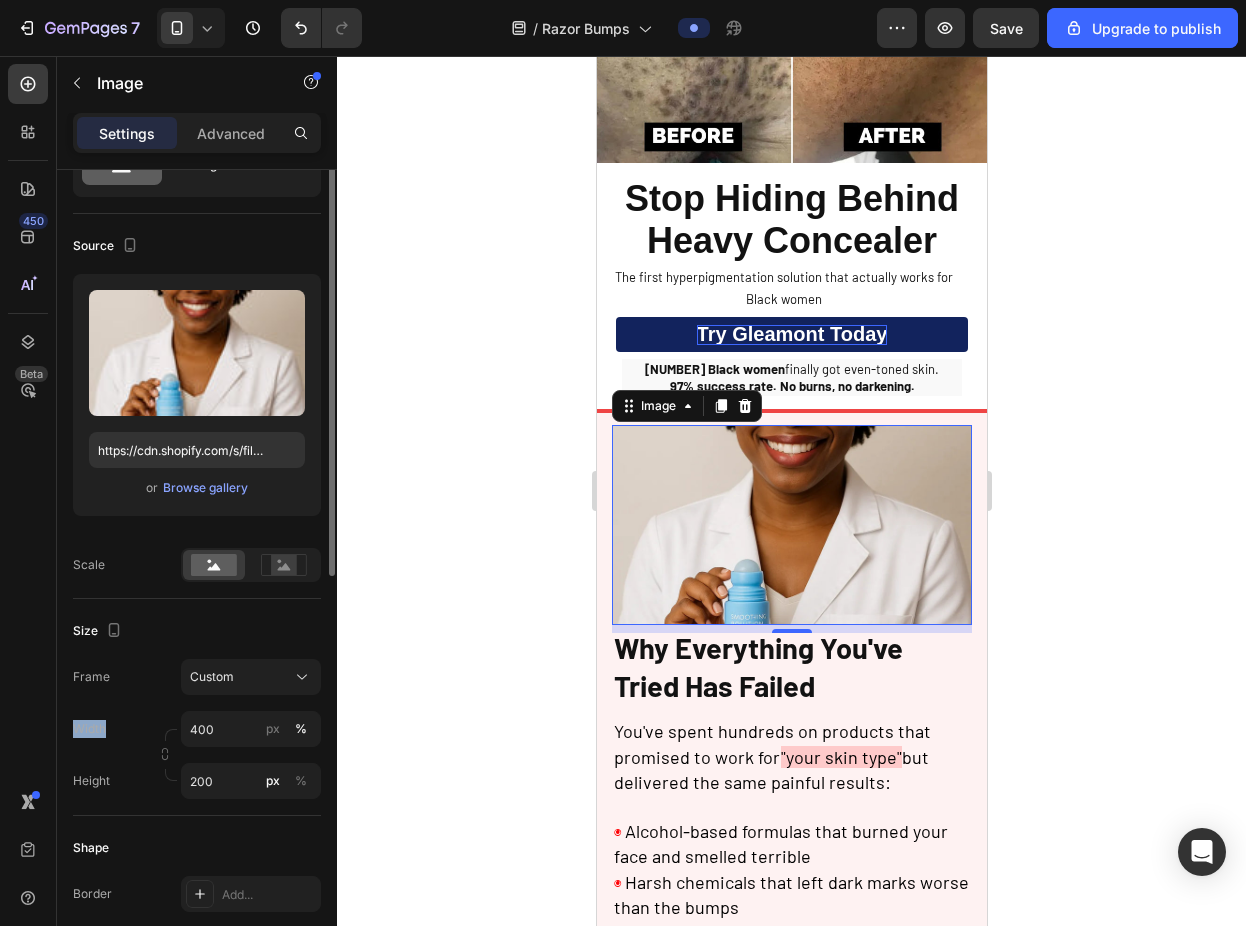 scroll, scrollTop: 111, scrollLeft: 0, axis: vertical 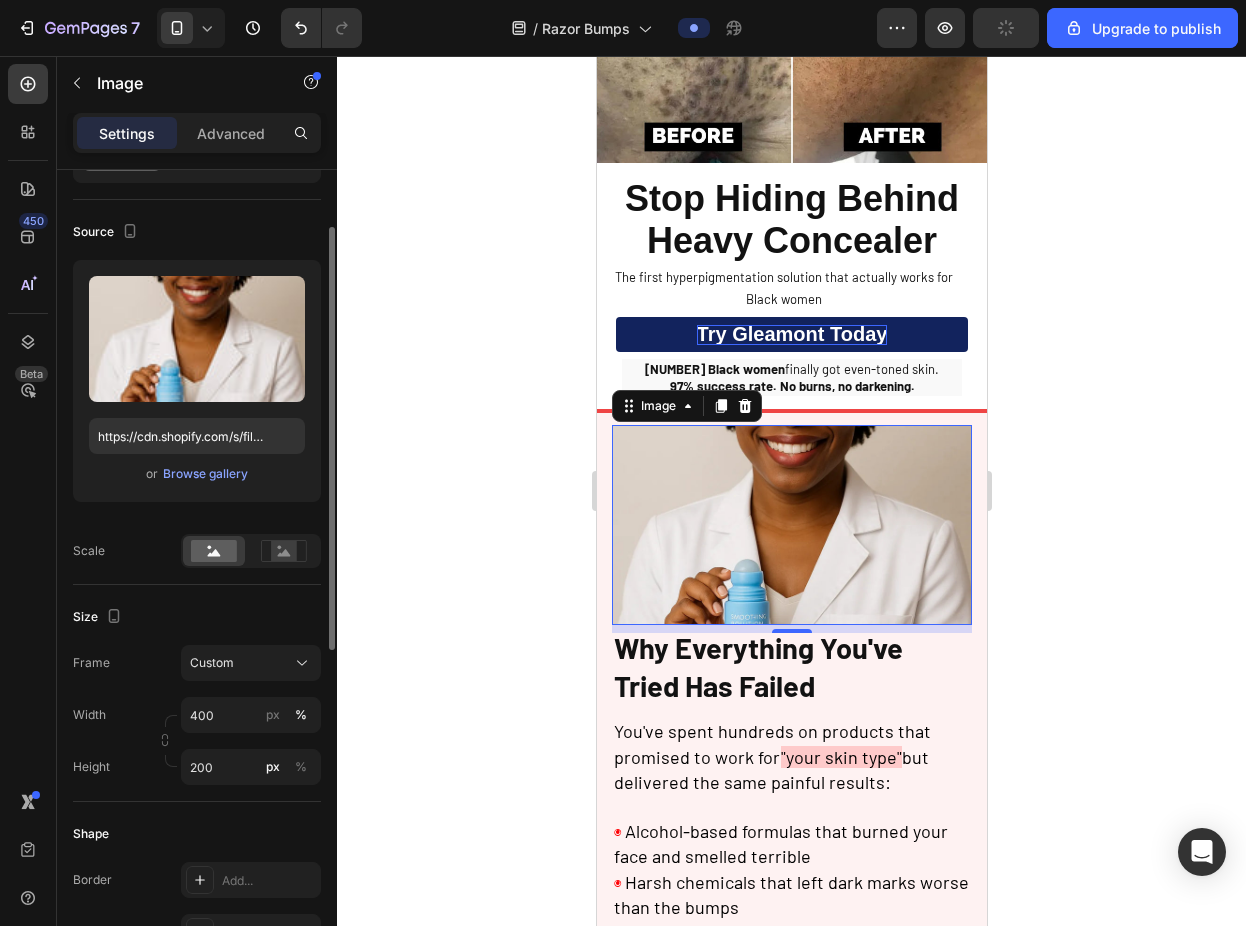 click on "Size Frame Custom Width [NUMBER] px % Height [NUMBER] px %" 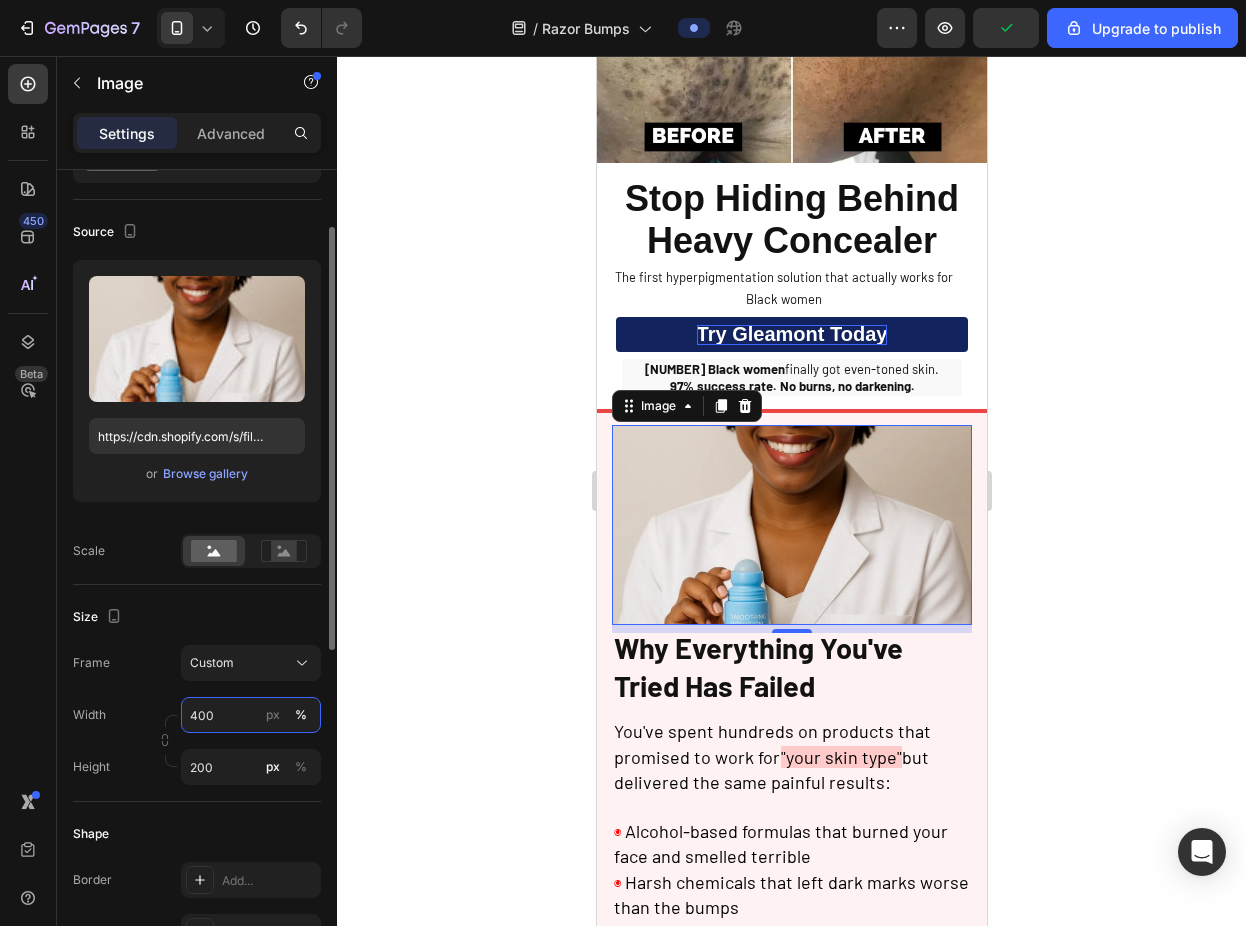 click on "400" at bounding box center (251, 715) 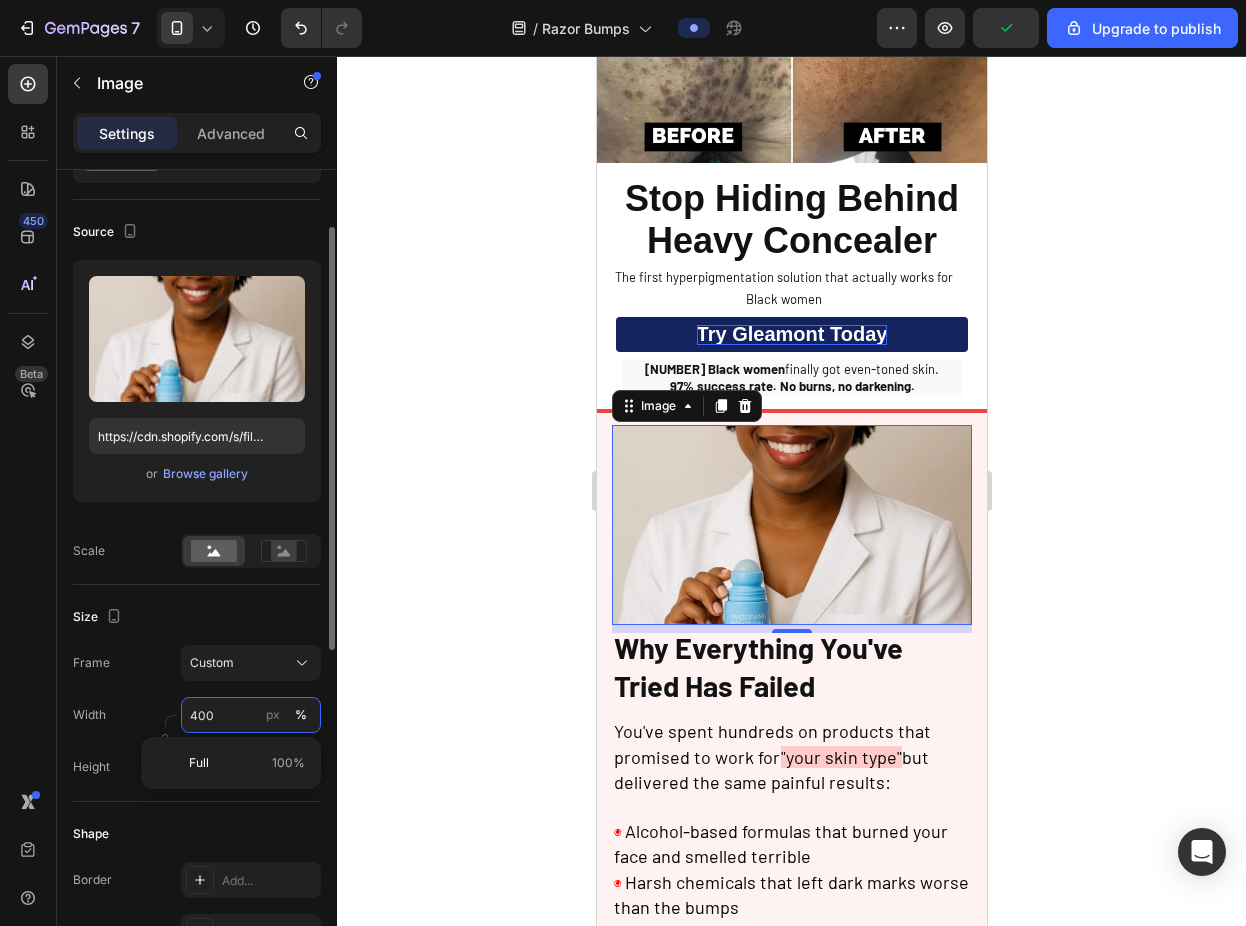 click on "400" at bounding box center (251, 715) 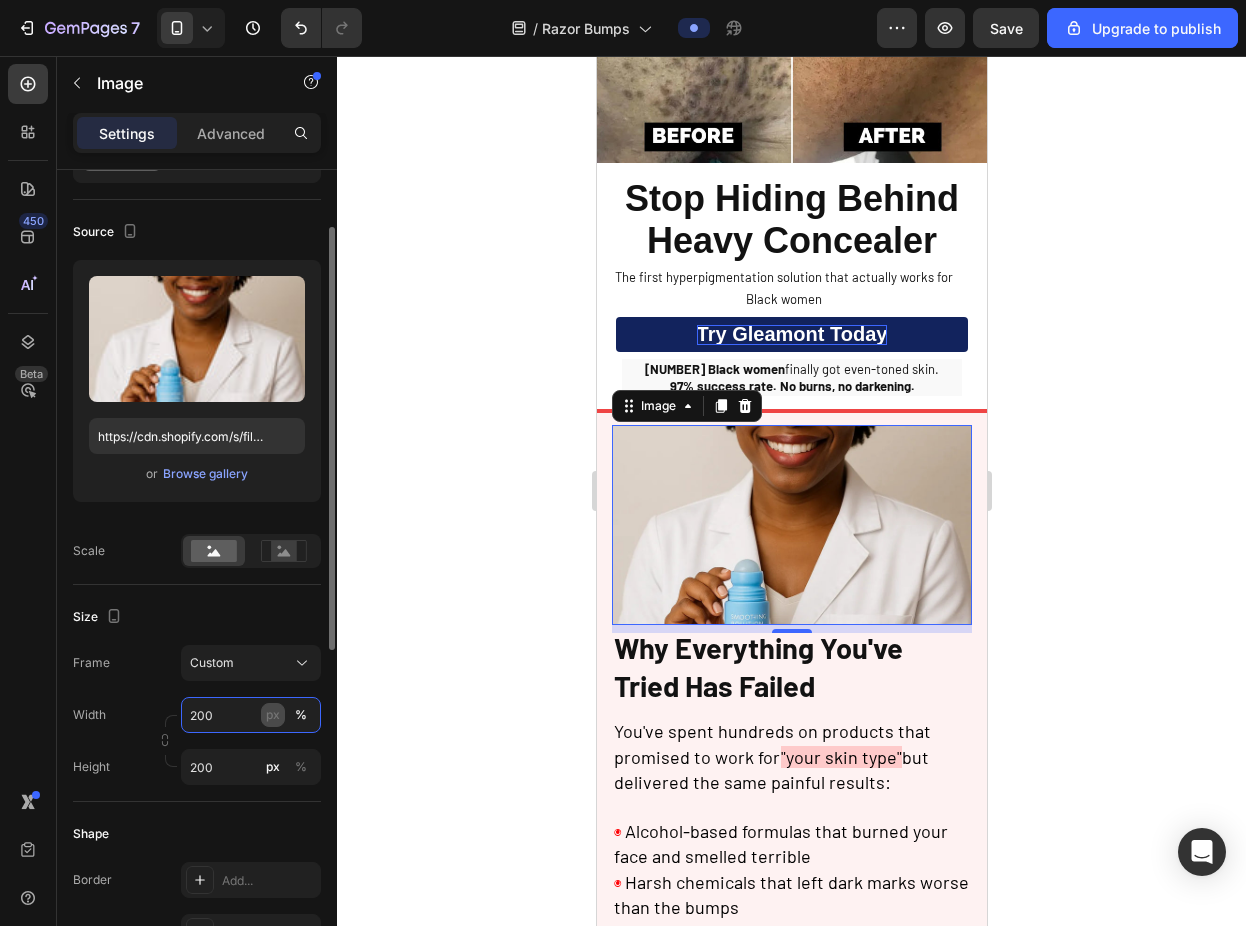 type on "200" 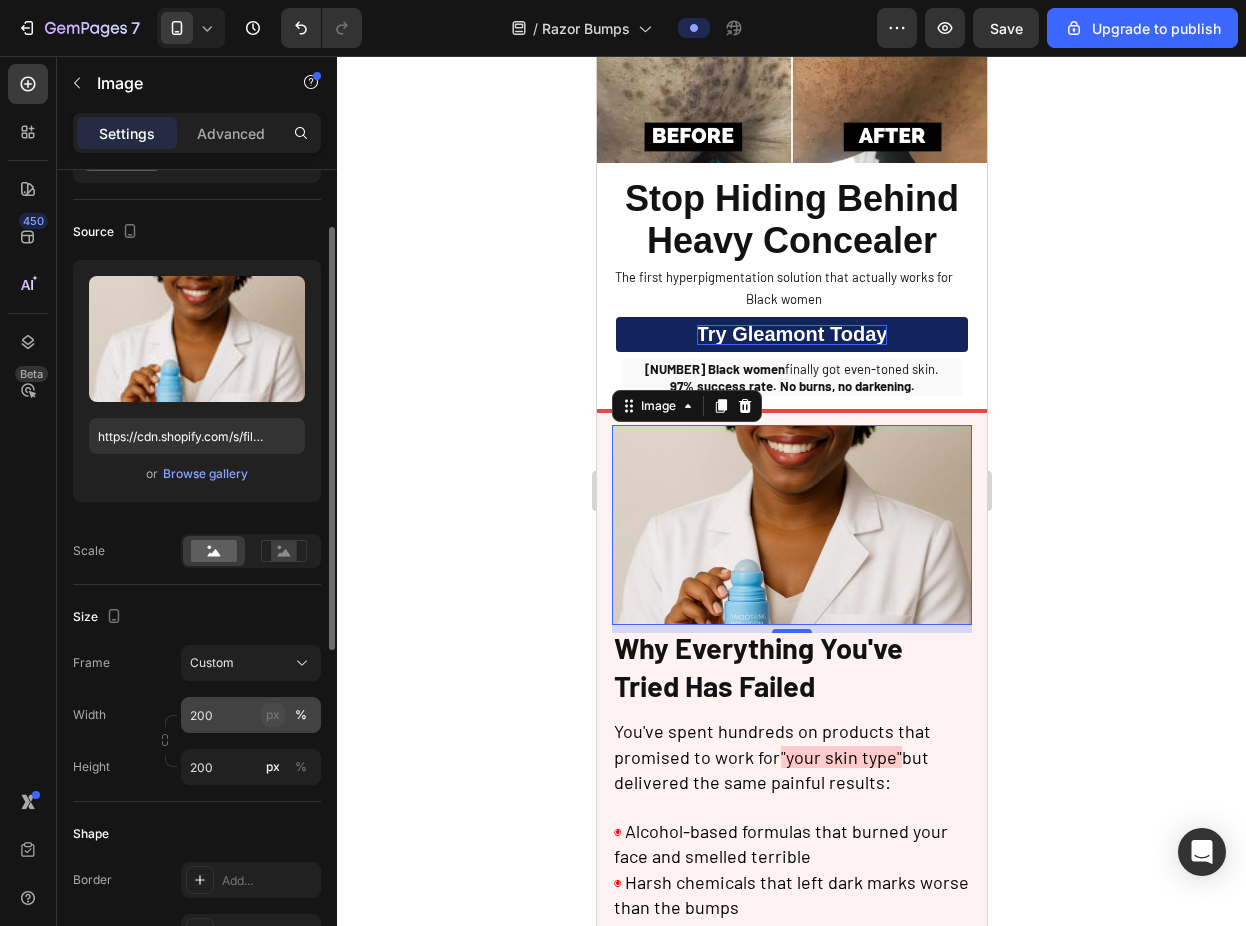 click on "px" at bounding box center [273, 715] 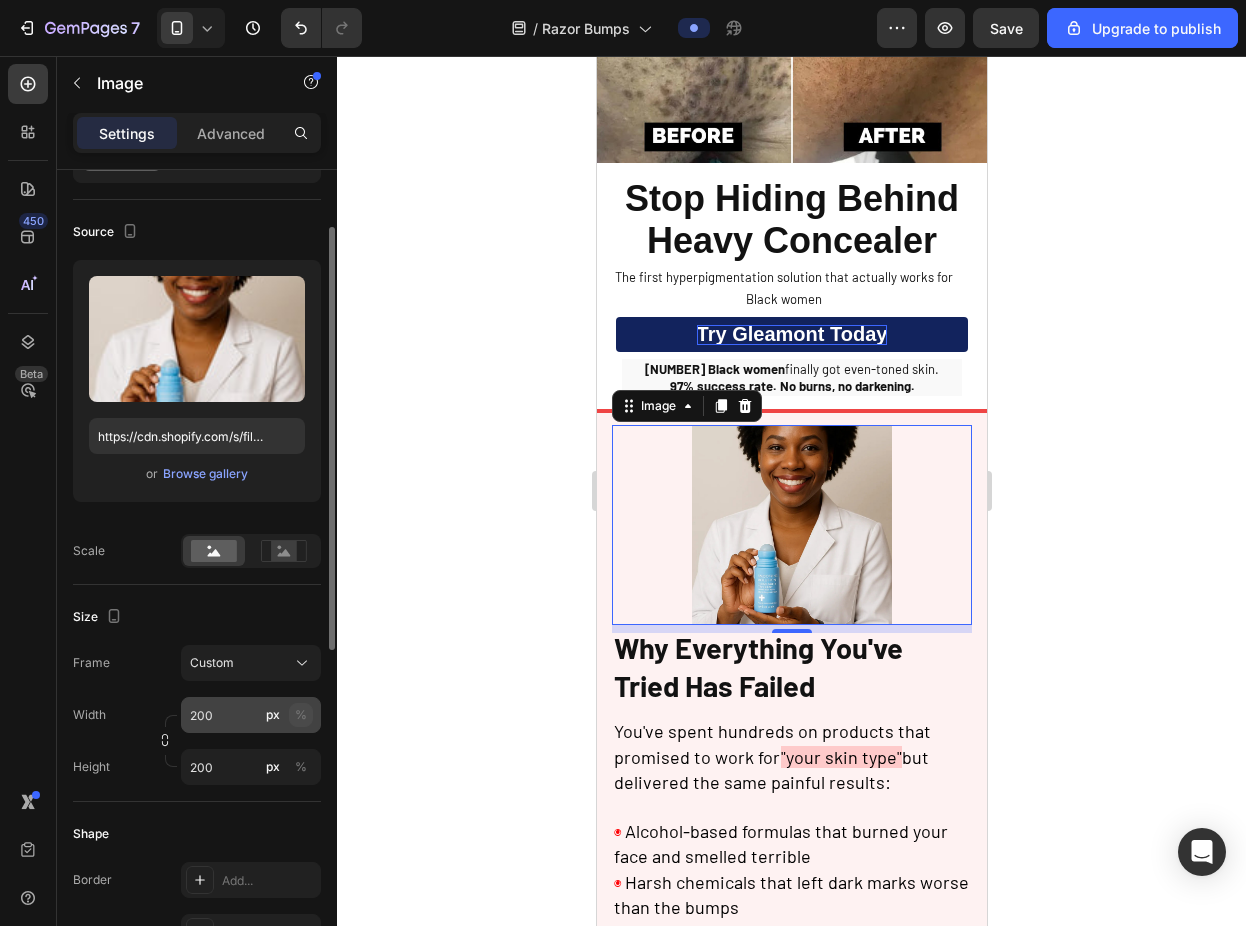 click on "%" at bounding box center (301, 715) 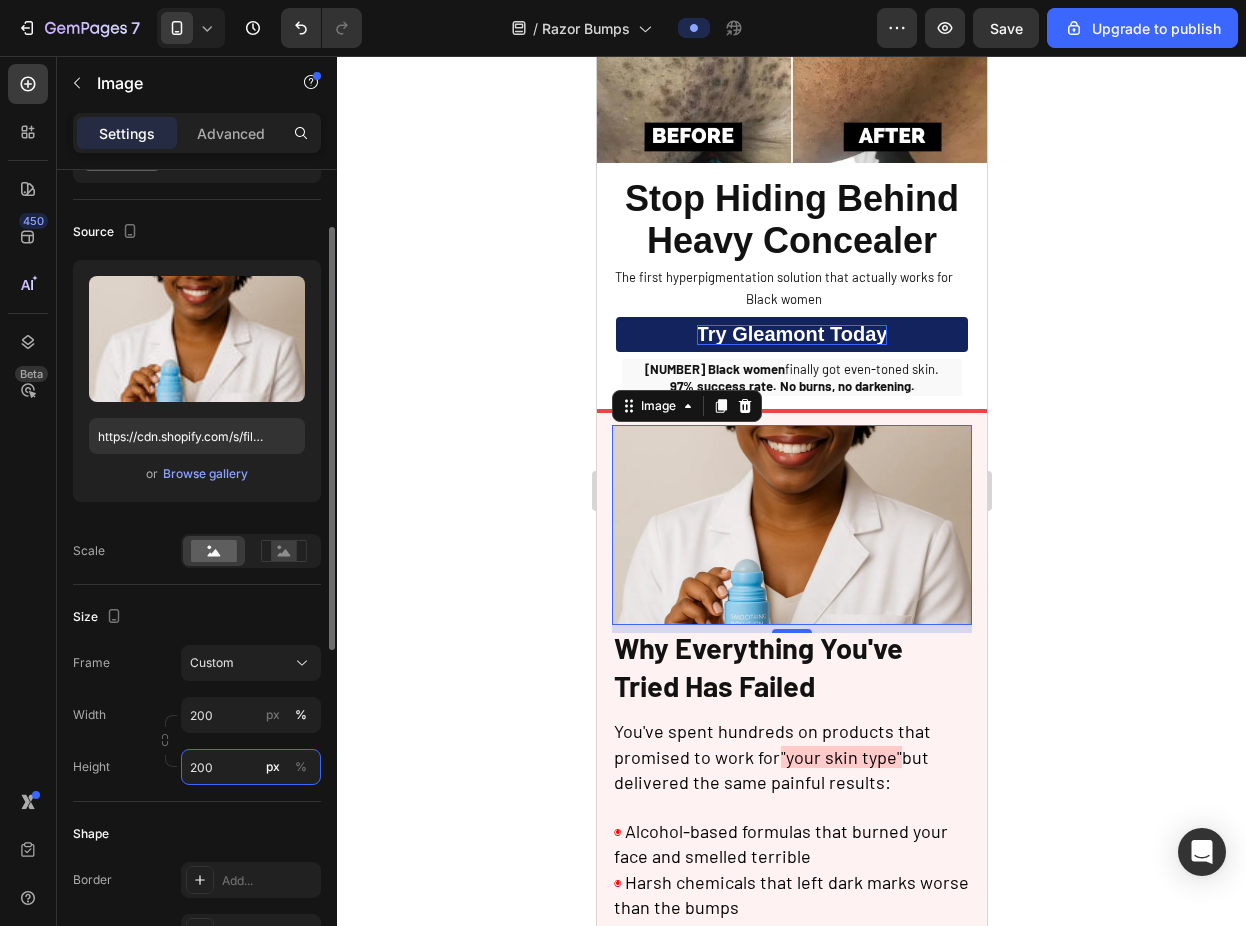 click on "200" at bounding box center (251, 767) 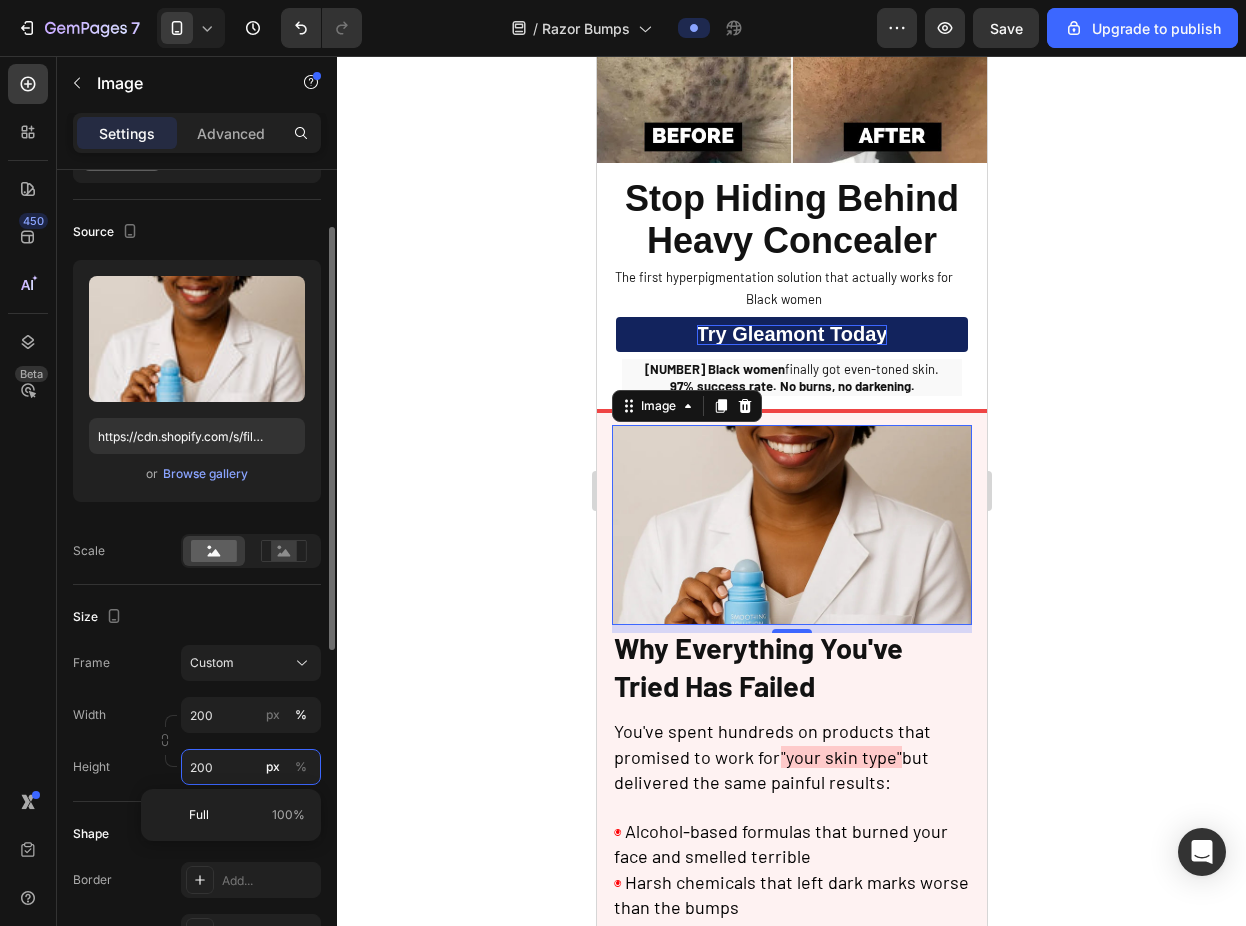 click on "200" at bounding box center (251, 767) 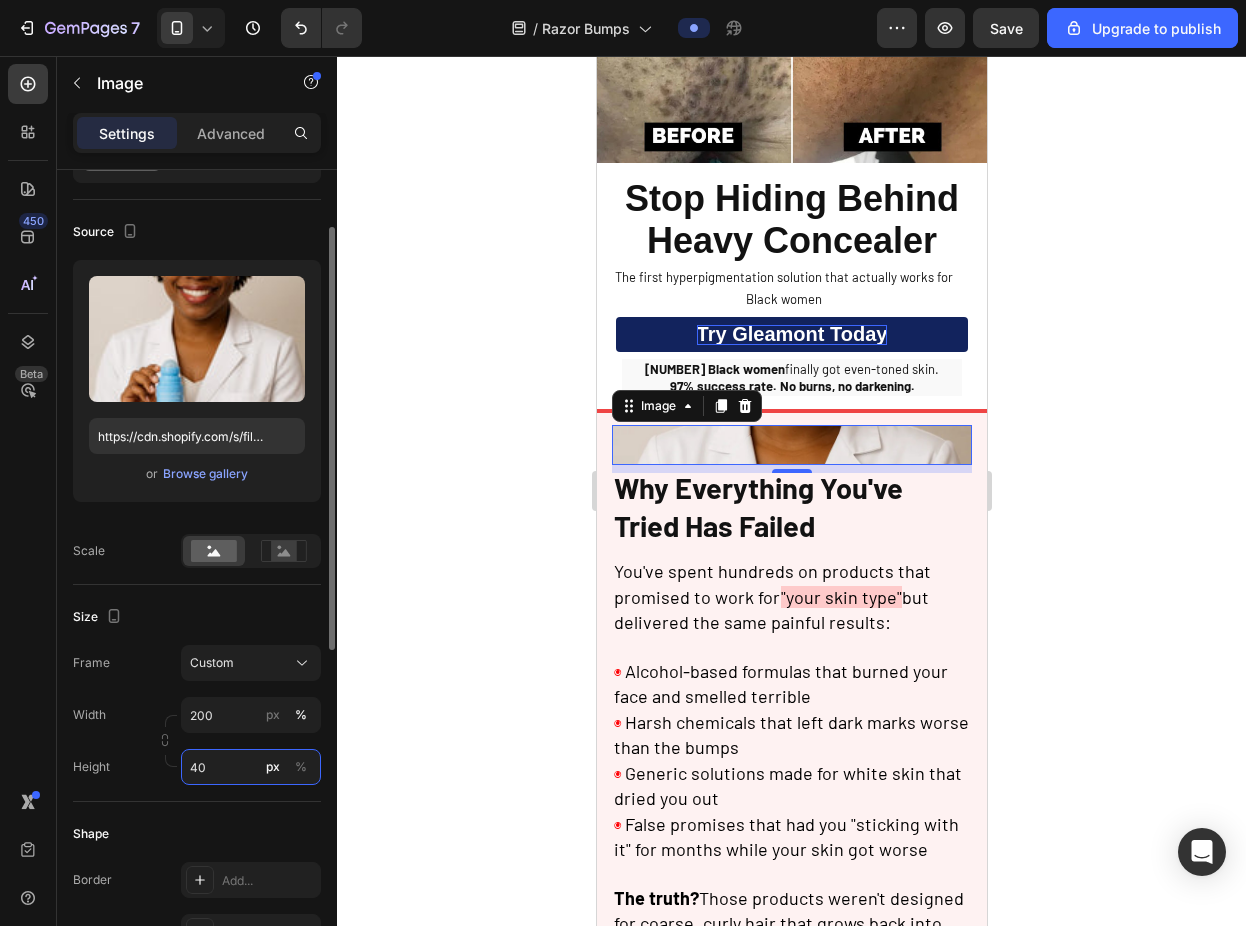 type on "4" 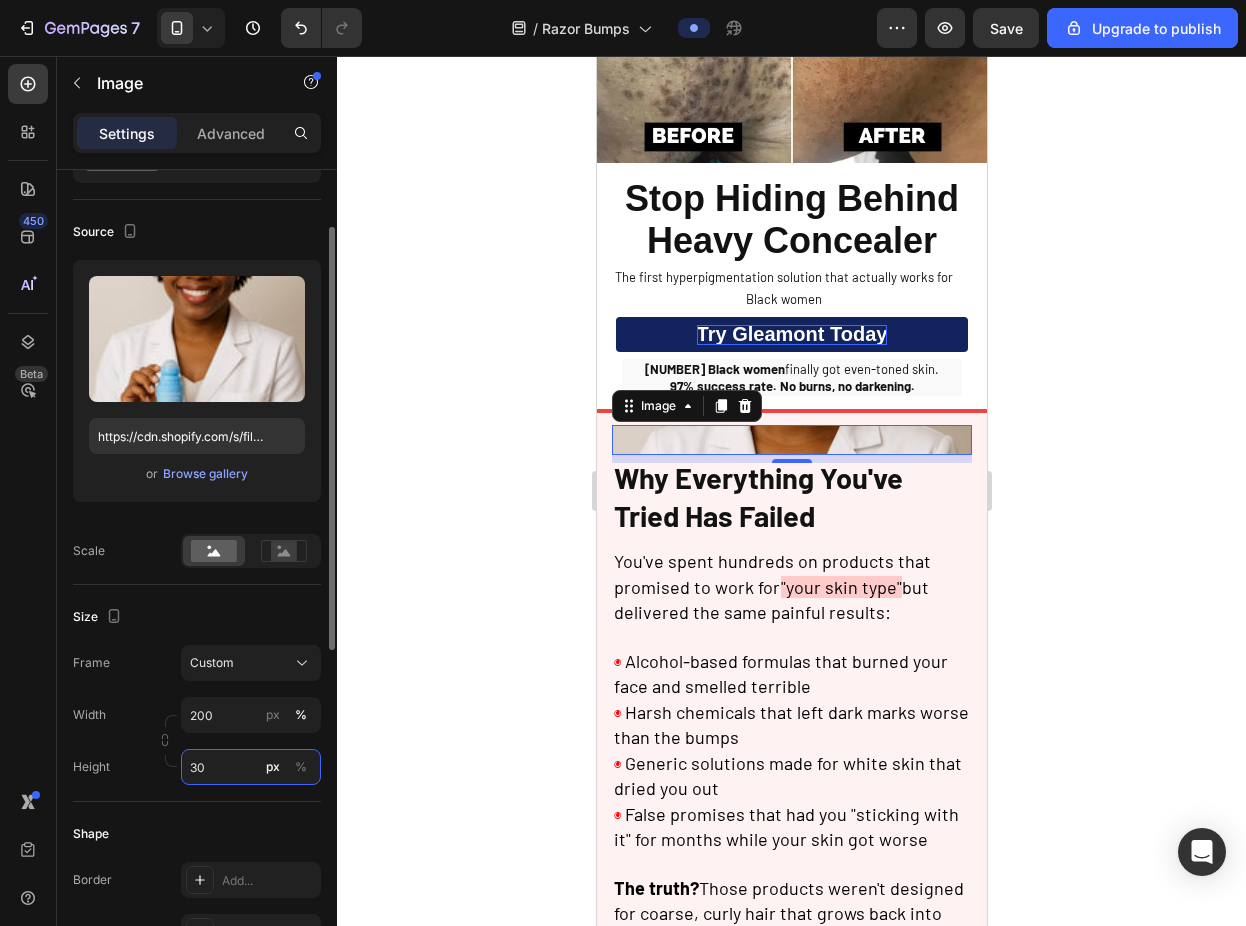 type on "300" 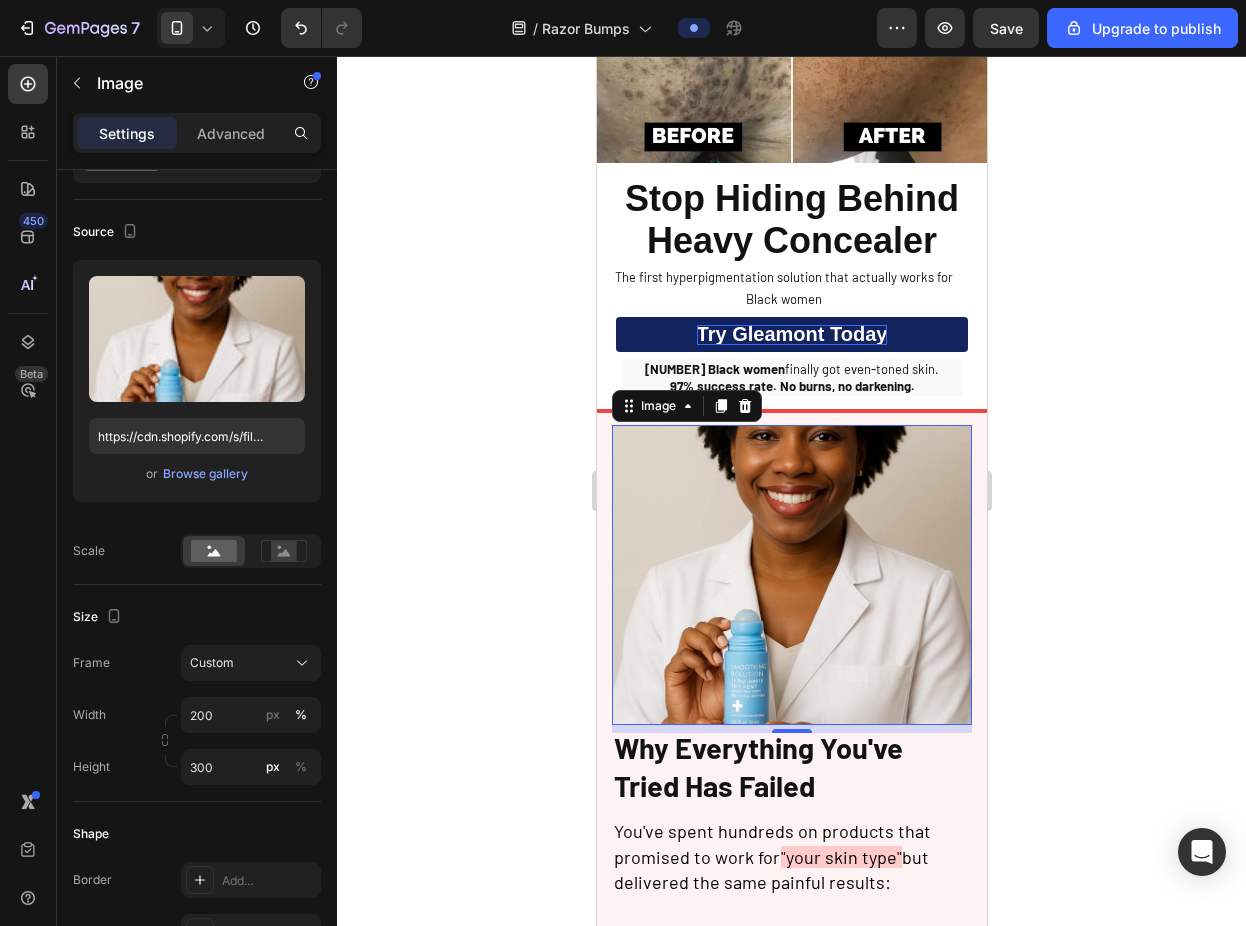 click 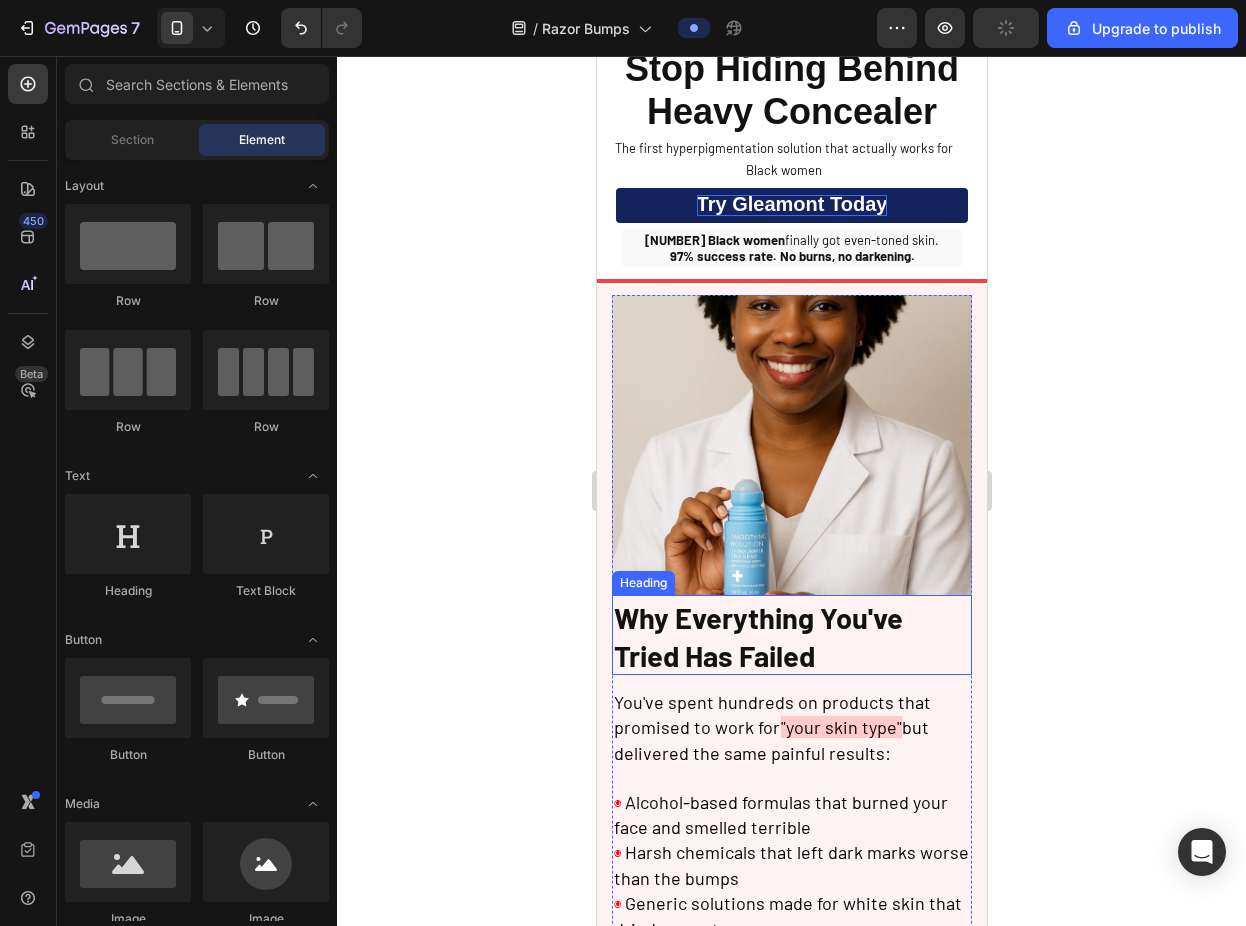 scroll, scrollTop: 221, scrollLeft: 0, axis: vertical 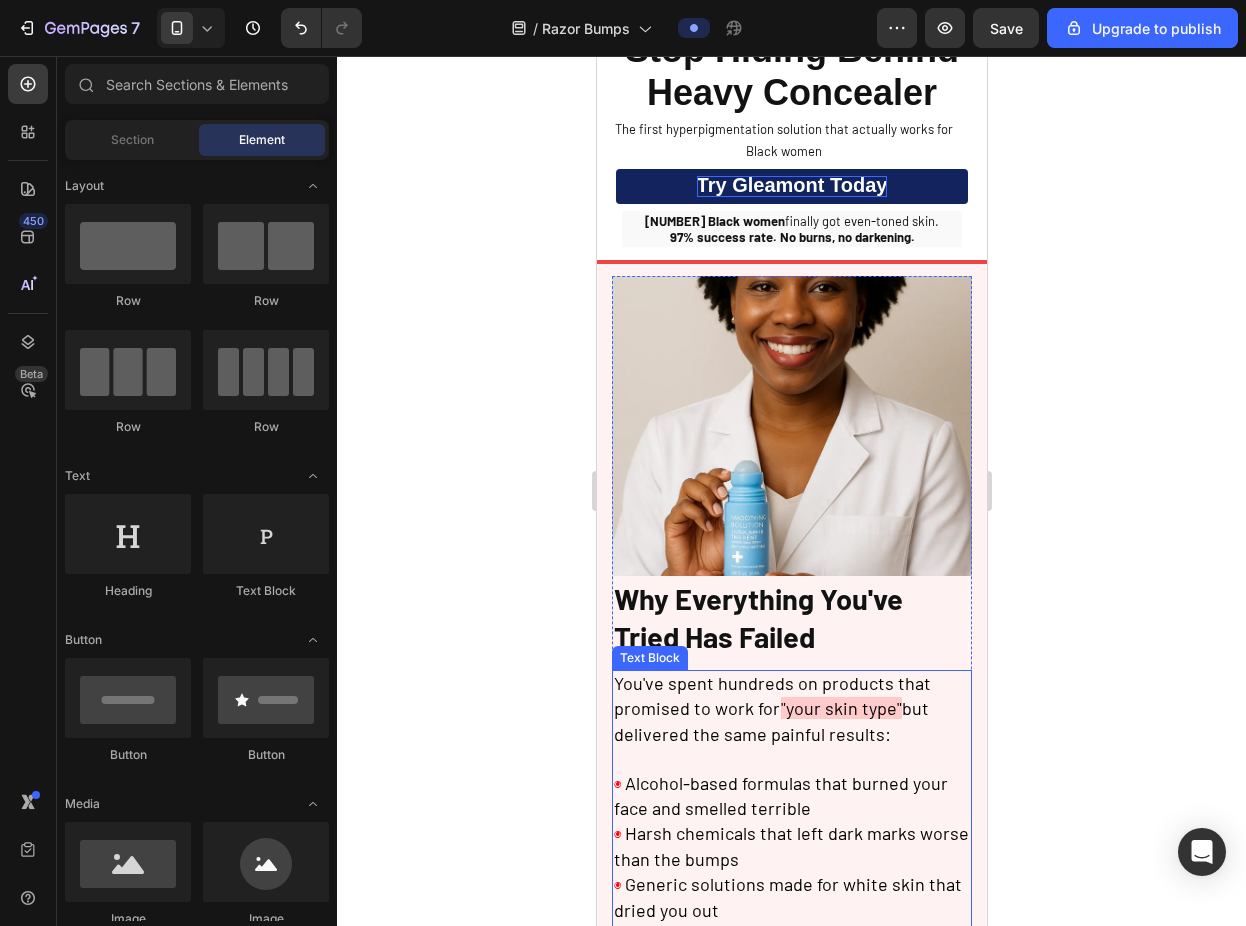 click on "You've spent hundreds on products that promised to work for" at bounding box center [771, 695] 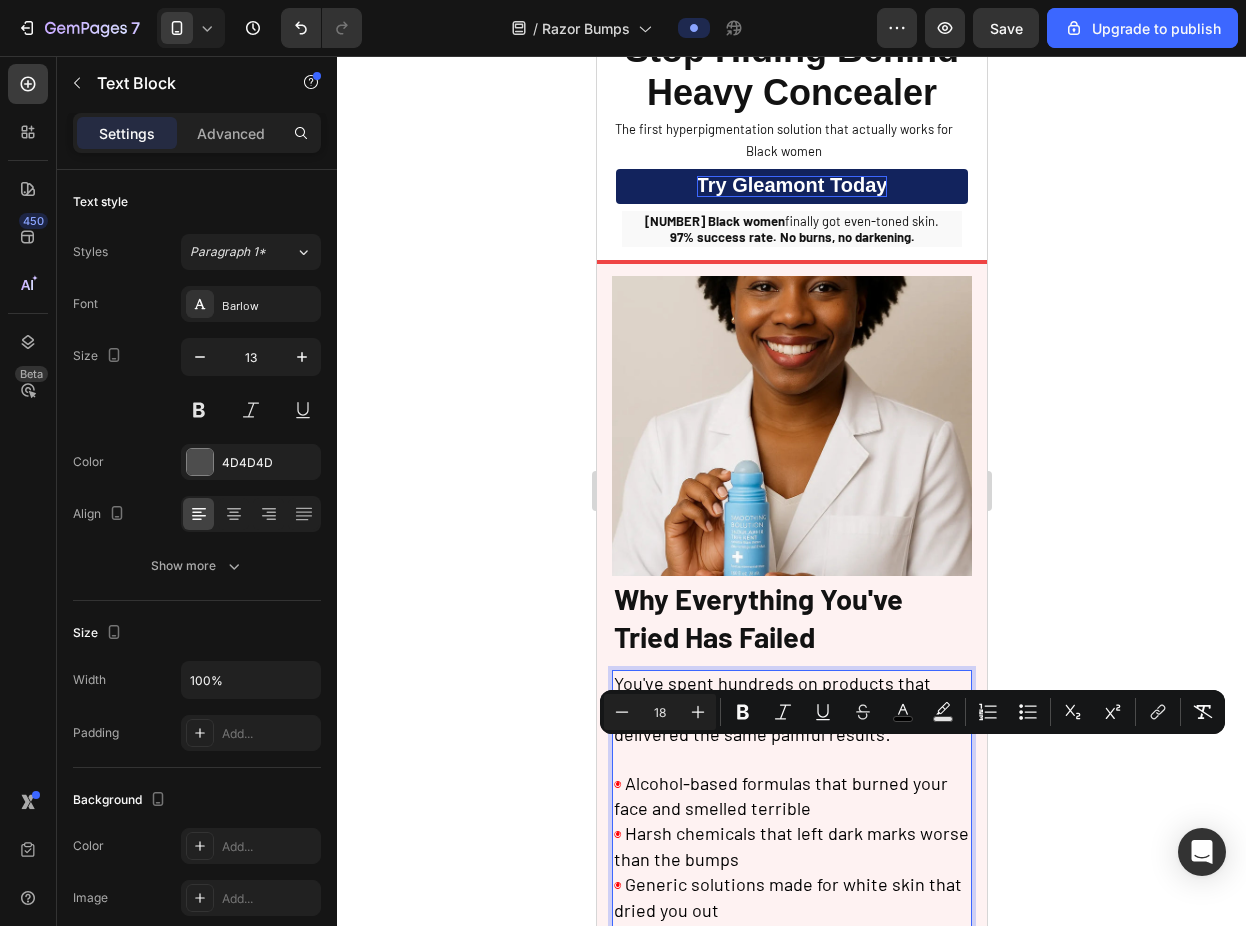 click on "You've spent hundreds on products that promised to work for" at bounding box center (771, 695) 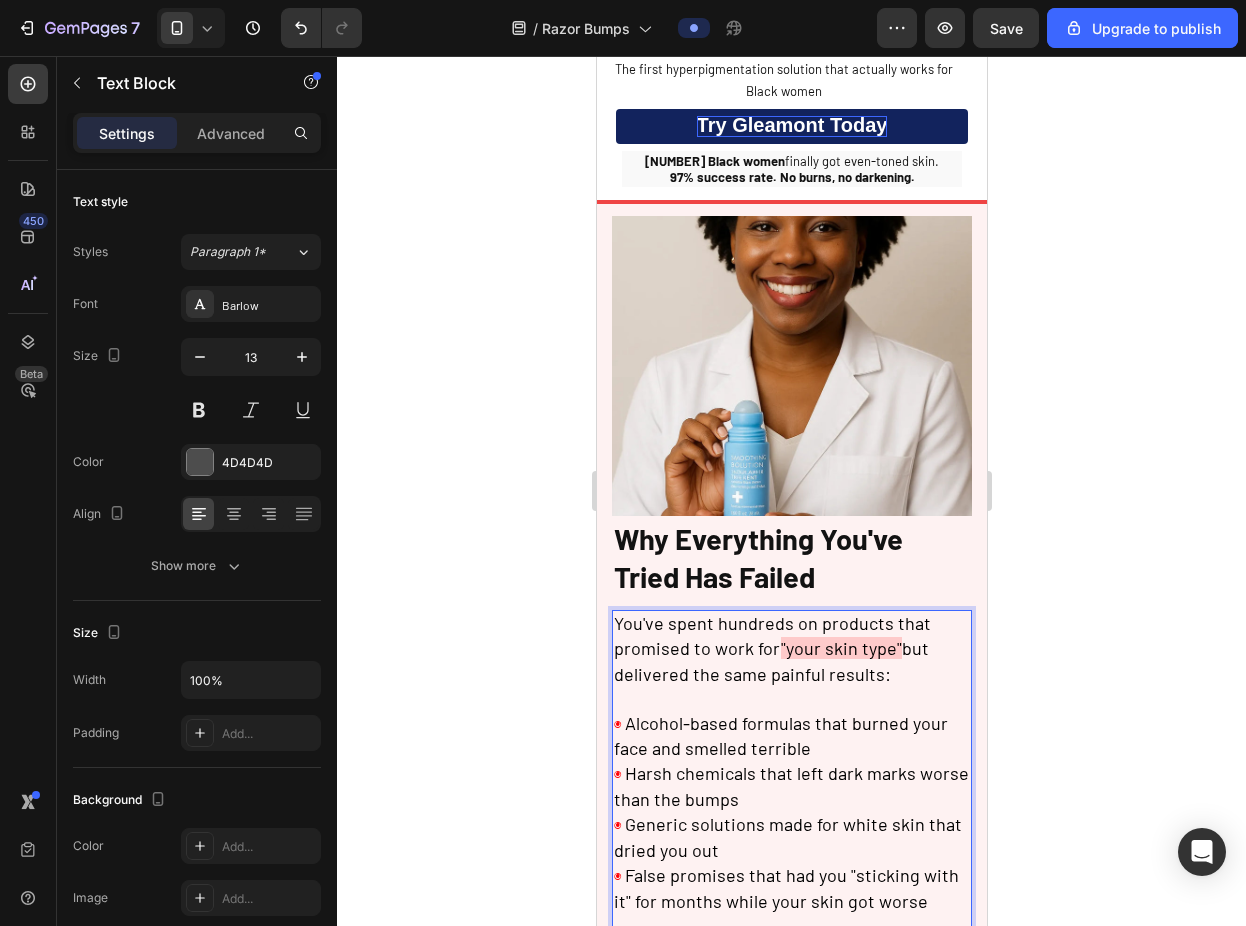 scroll, scrollTop: 284, scrollLeft: 0, axis: vertical 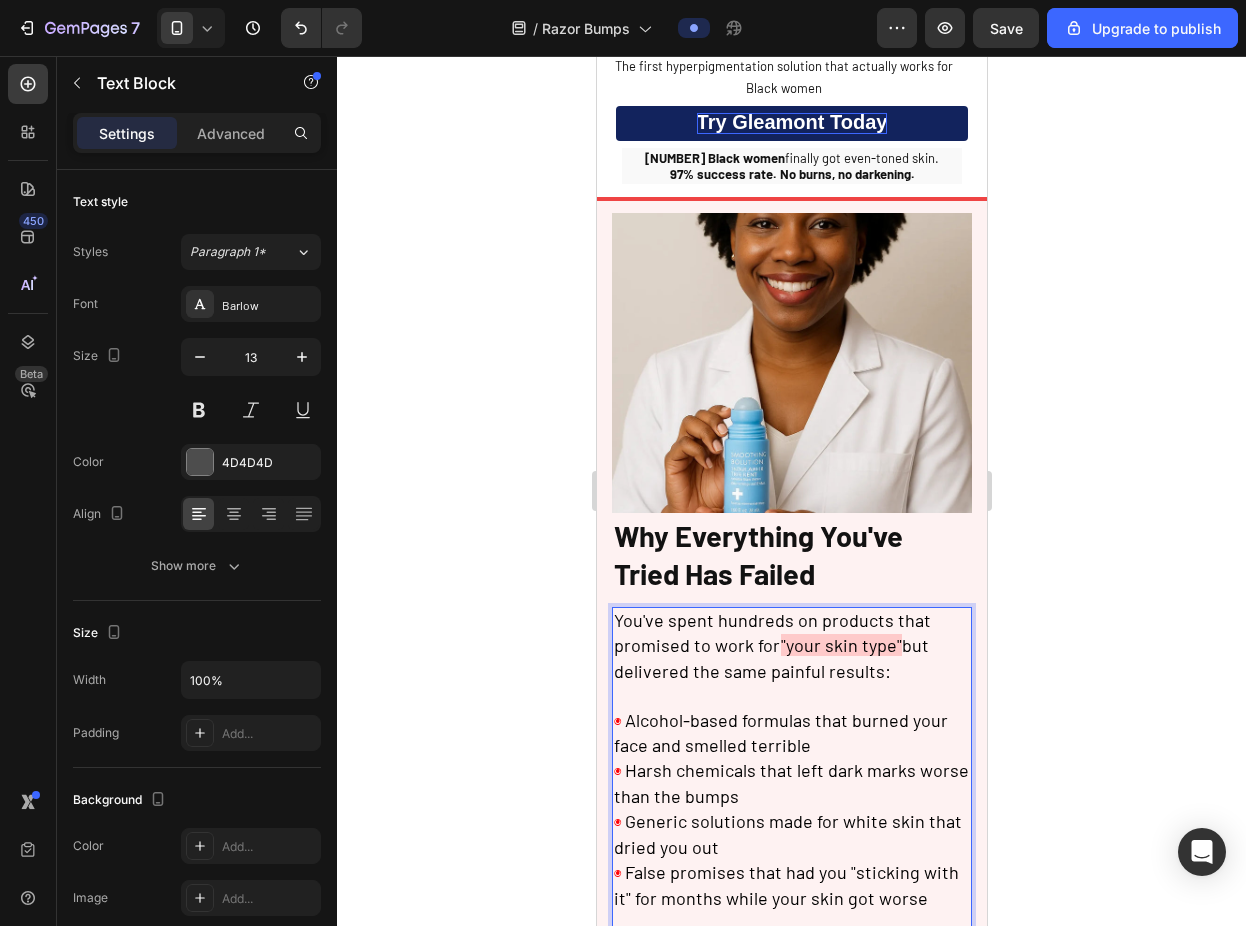 click on "but delivered the same painful results:" at bounding box center [770, 657] 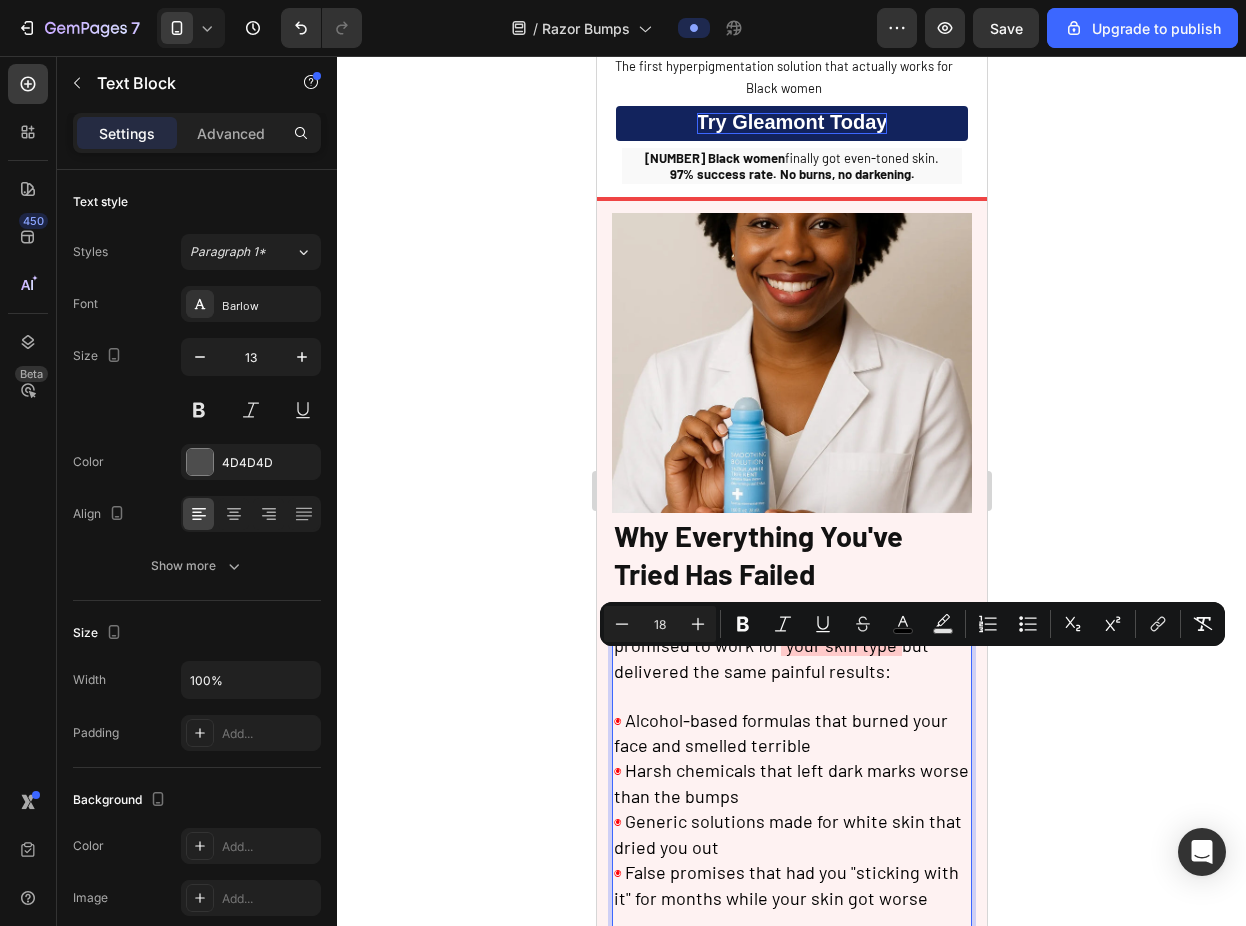 drag, startPoint x: 897, startPoint y: 721, endPoint x: 610, endPoint y: 662, distance: 293.0017 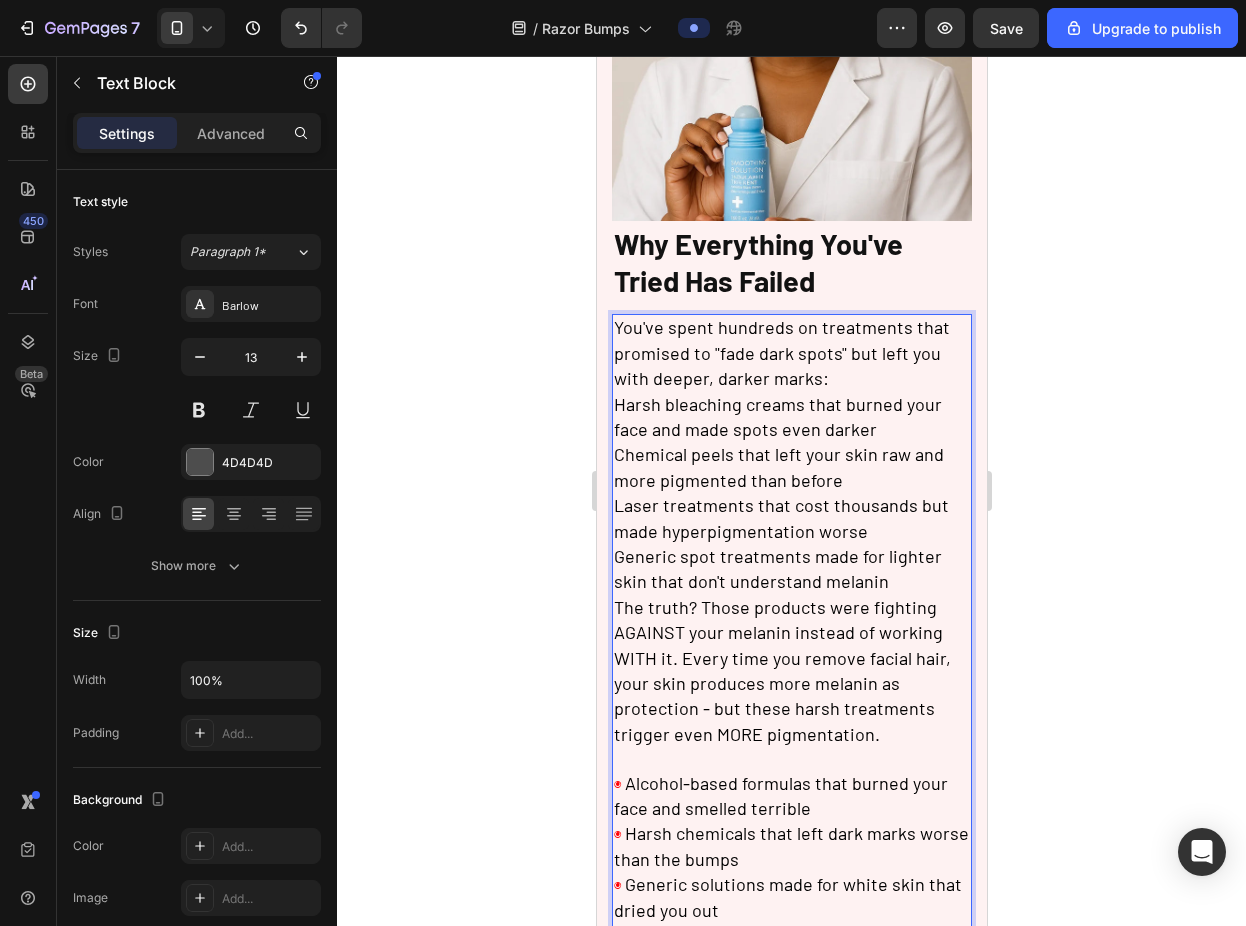 scroll, scrollTop: 626, scrollLeft: 0, axis: vertical 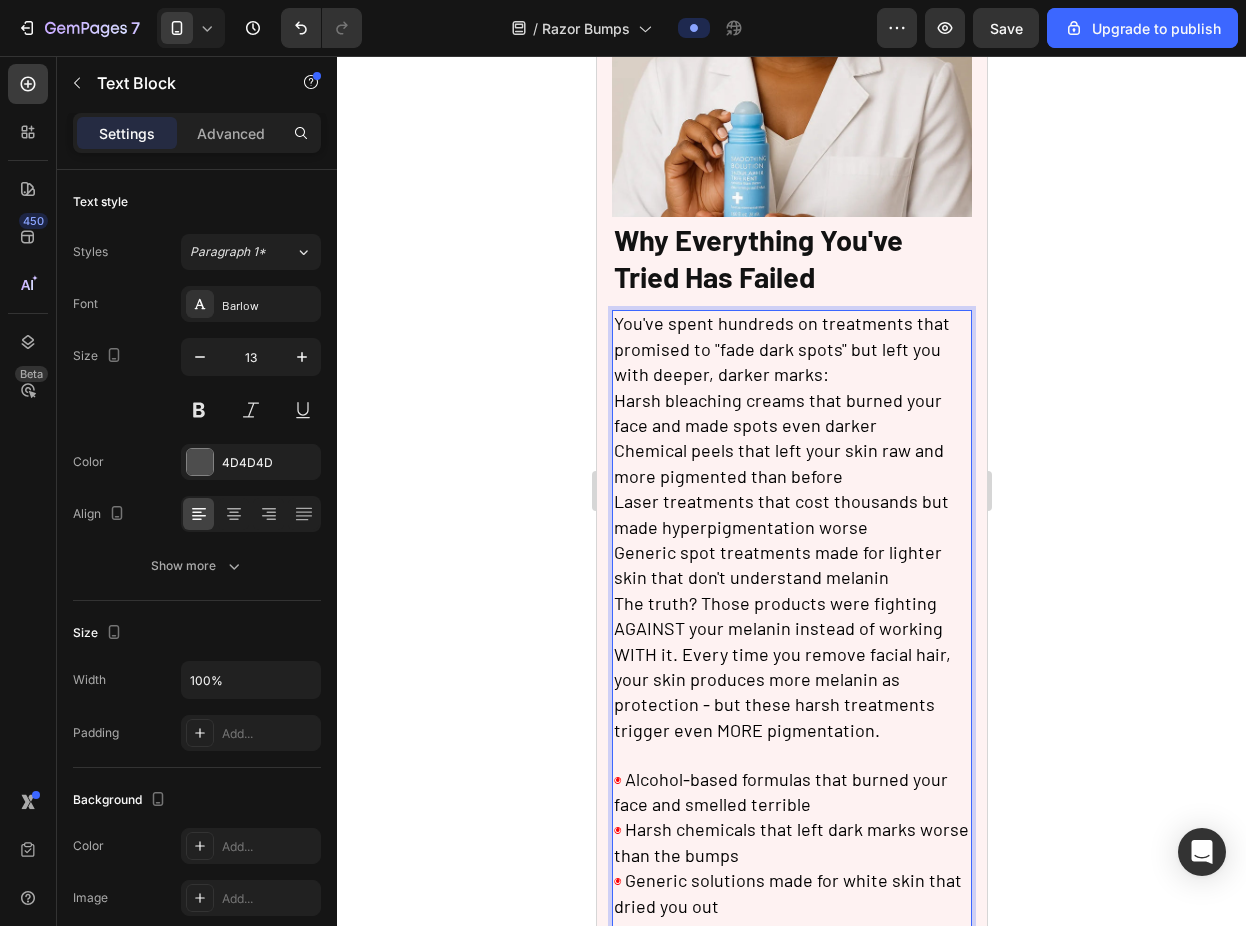 click on "You've spent hundreds on treatments that promised to "fade dark spots" but left you with deeper, darker marks:" at bounding box center (791, 350) 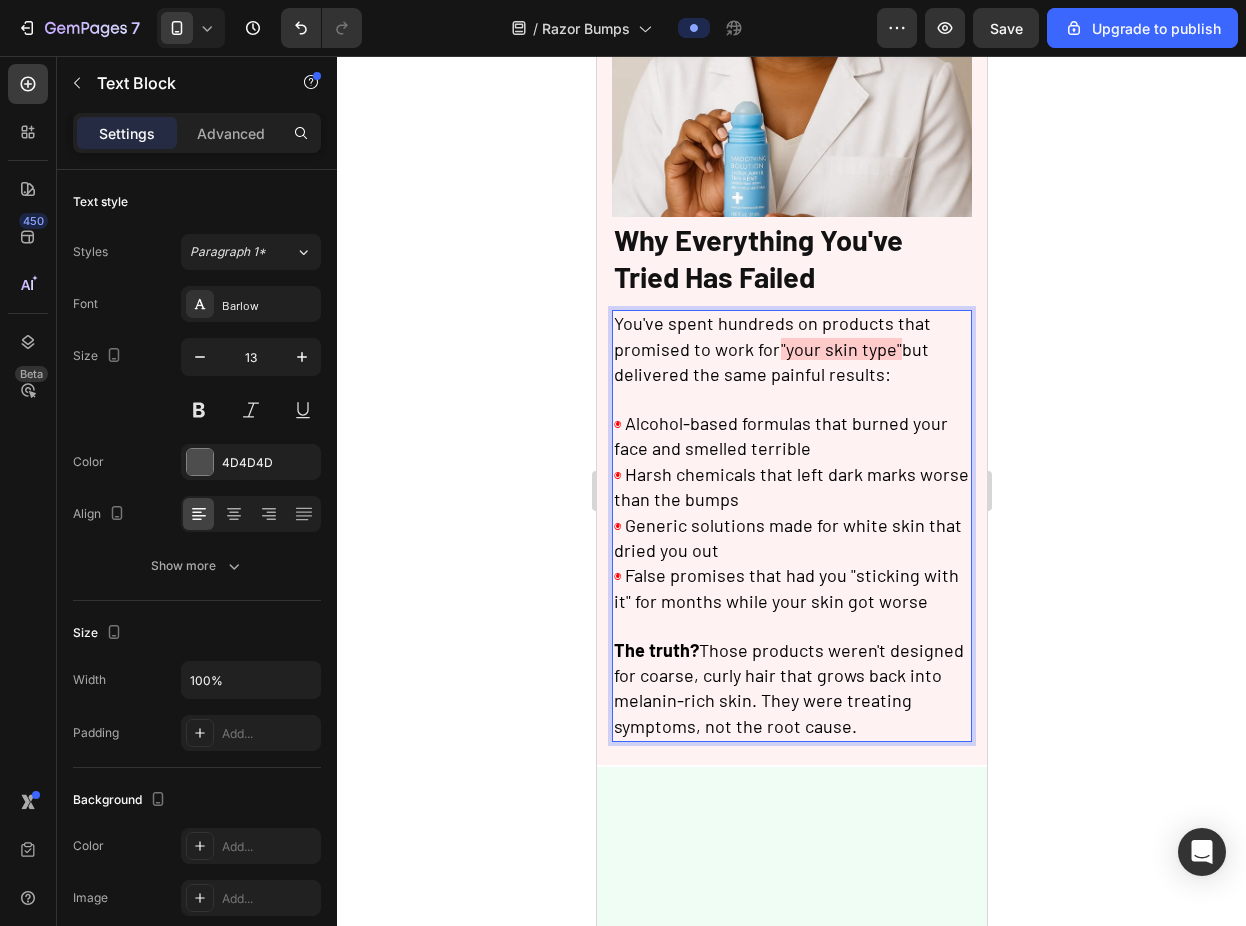 click at bounding box center (791, 400) 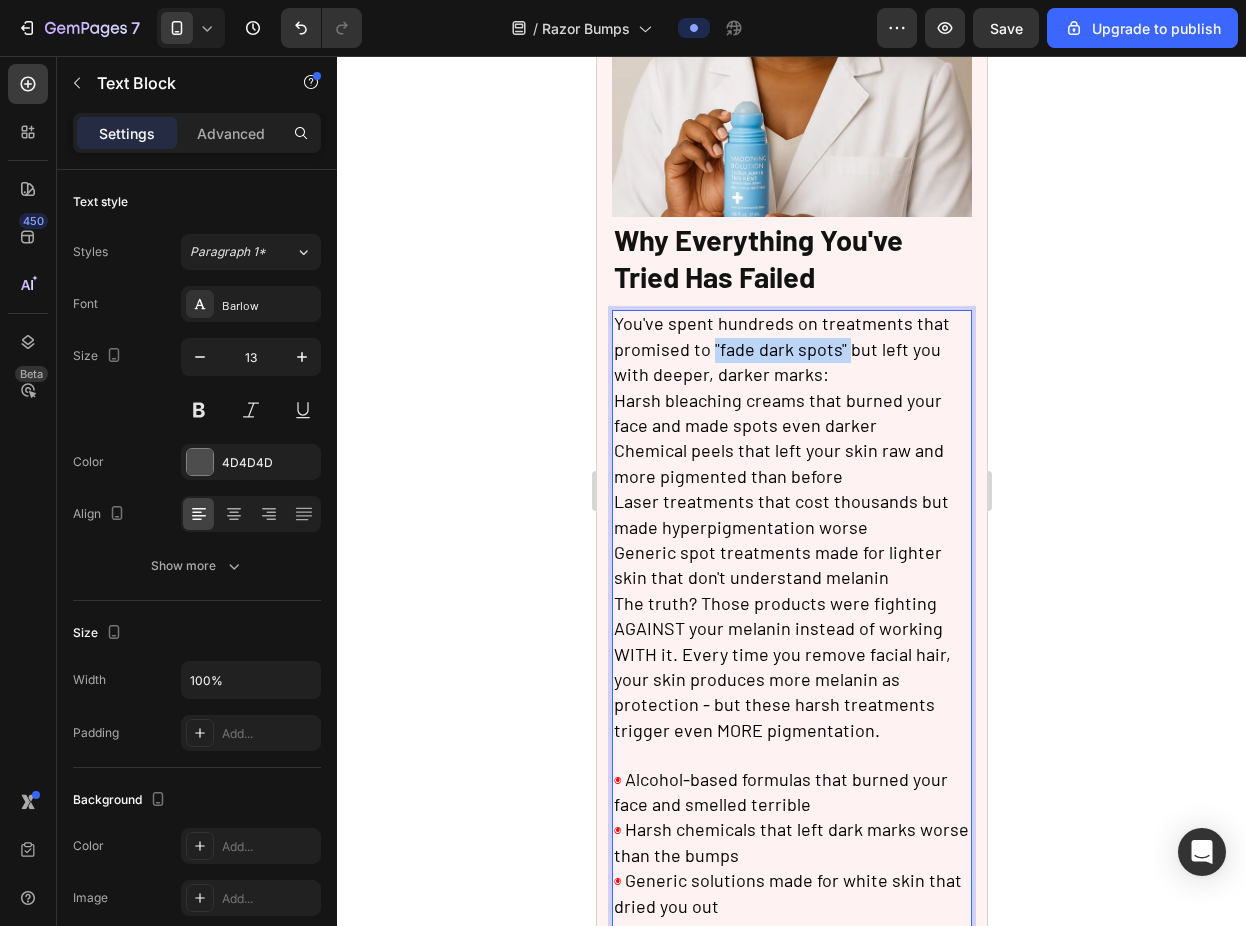 drag, startPoint x: 841, startPoint y: 348, endPoint x: 709, endPoint y: 347, distance: 132.00378 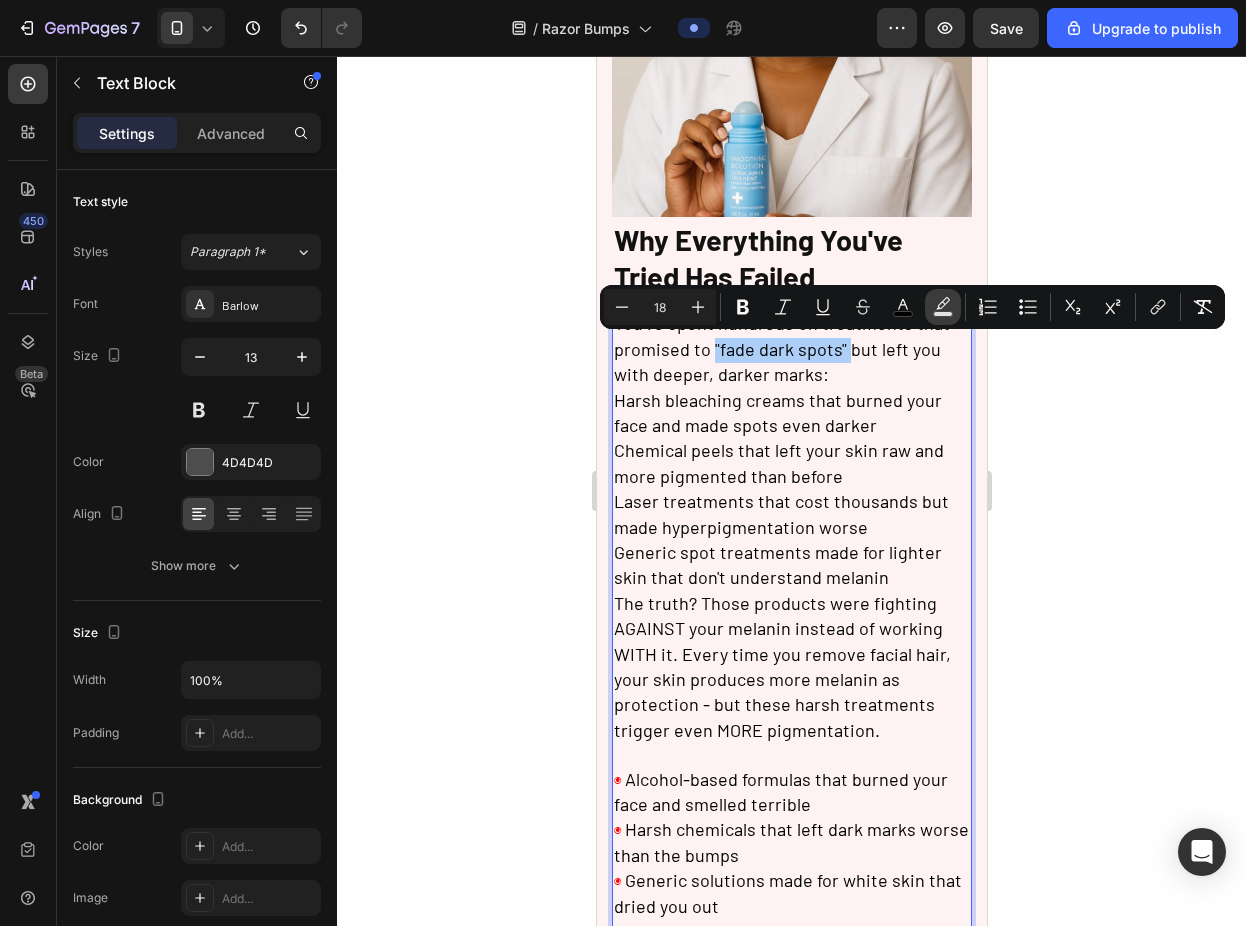 click 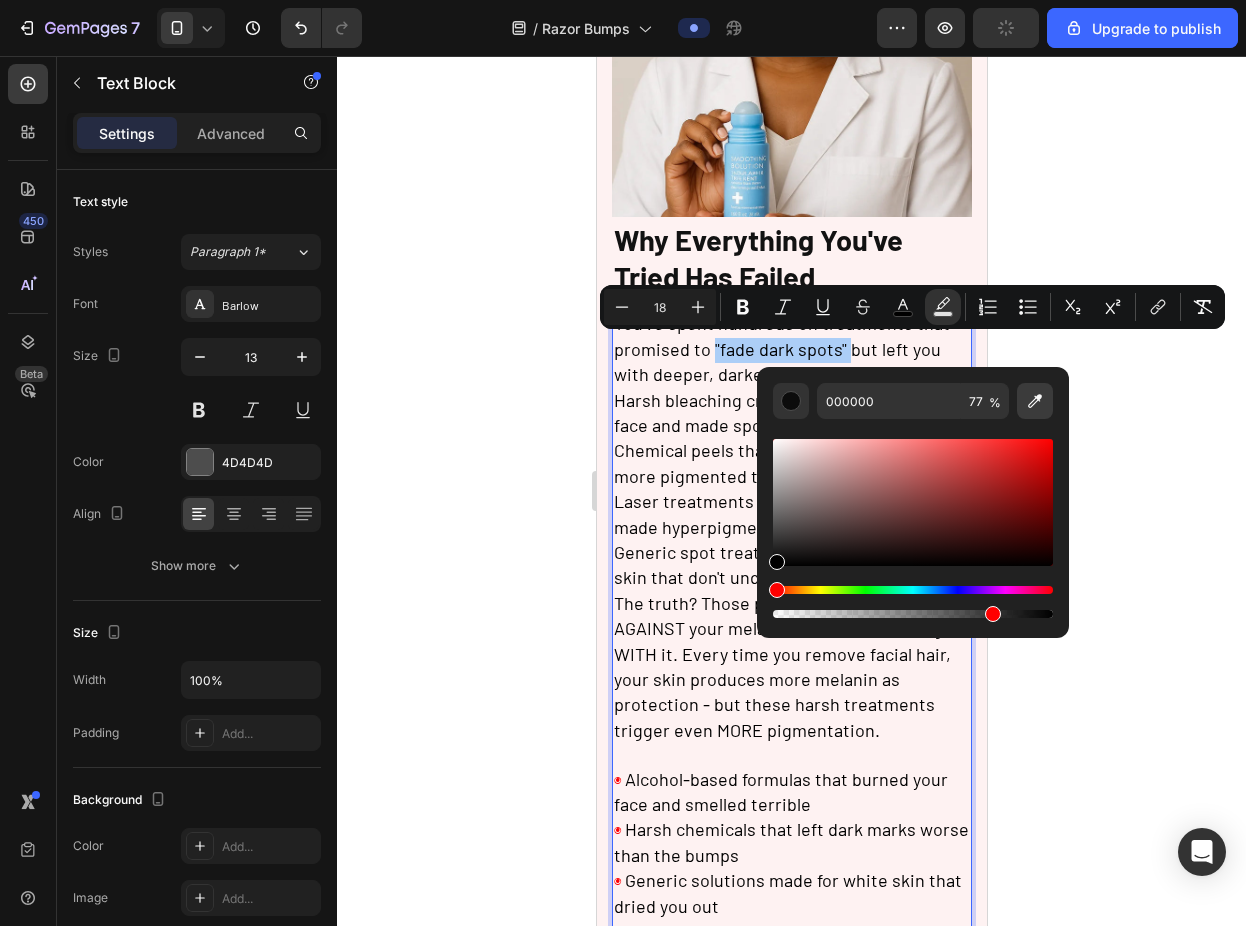 click 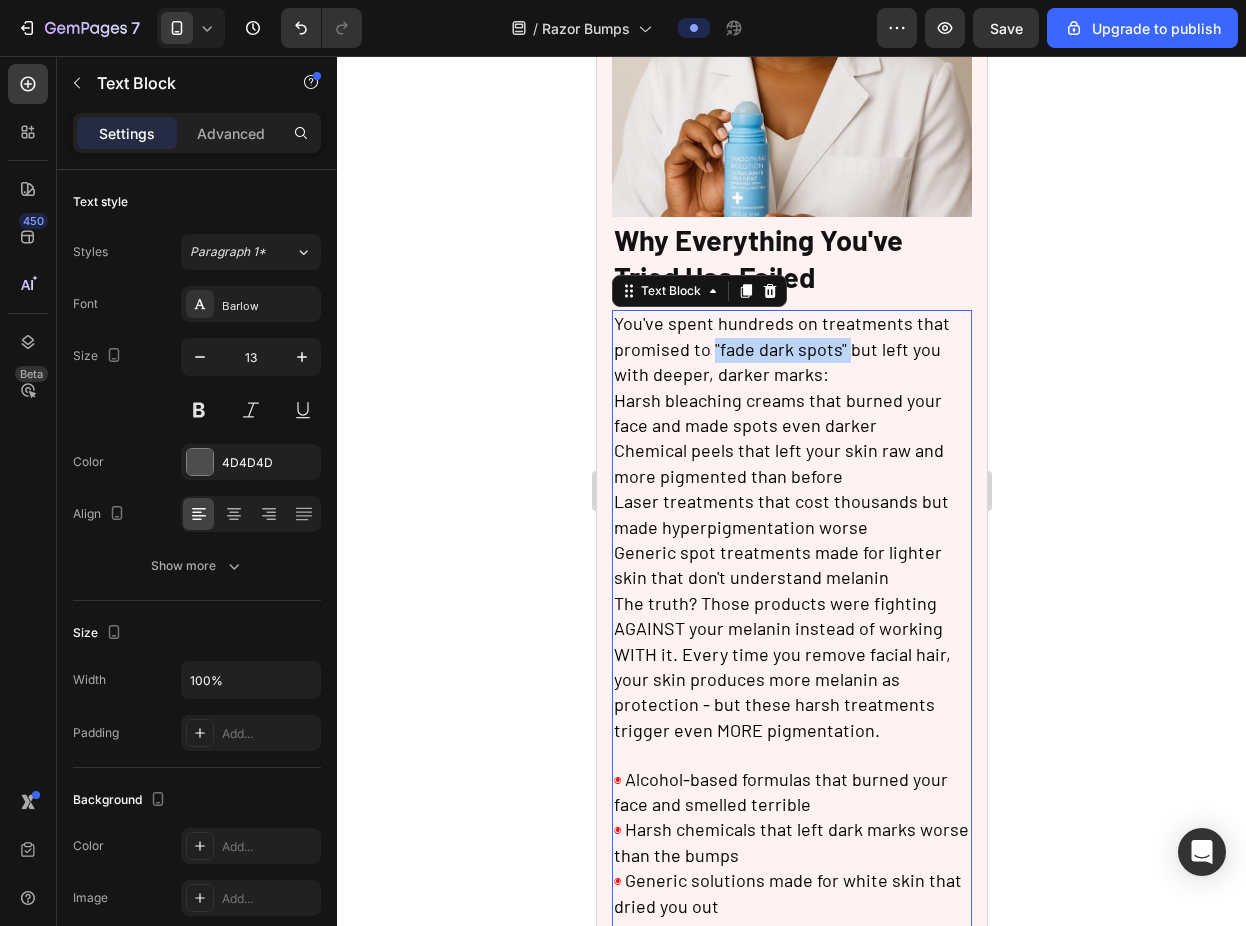 click on "You've spent hundreds on treatments that promised to "fade dark spots" but left you with deeper, darker marks:" at bounding box center [781, 348] 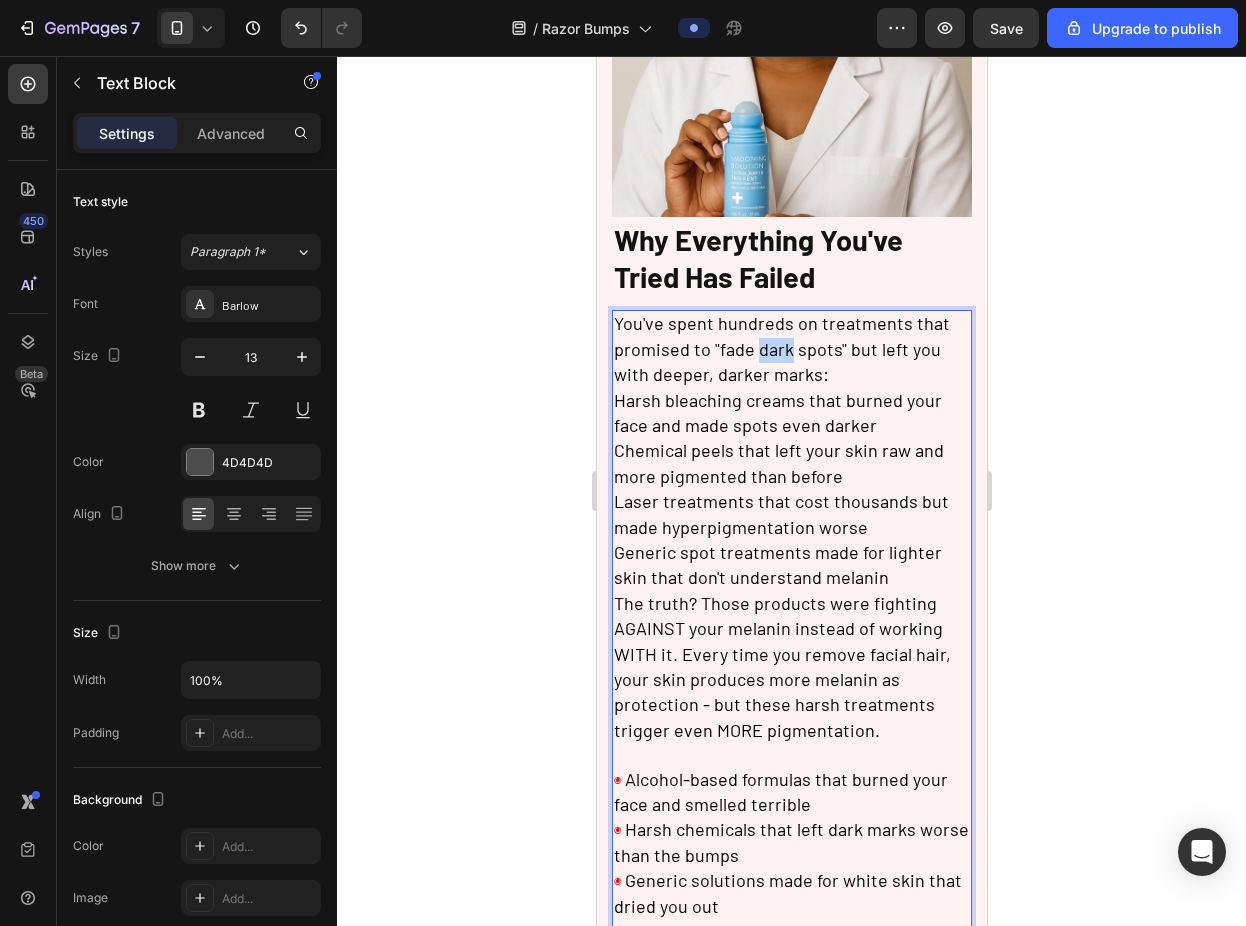 click on "You've spent hundreds on treatments that promised to "fade dark spots" but left you with deeper, darker marks:" at bounding box center (781, 348) 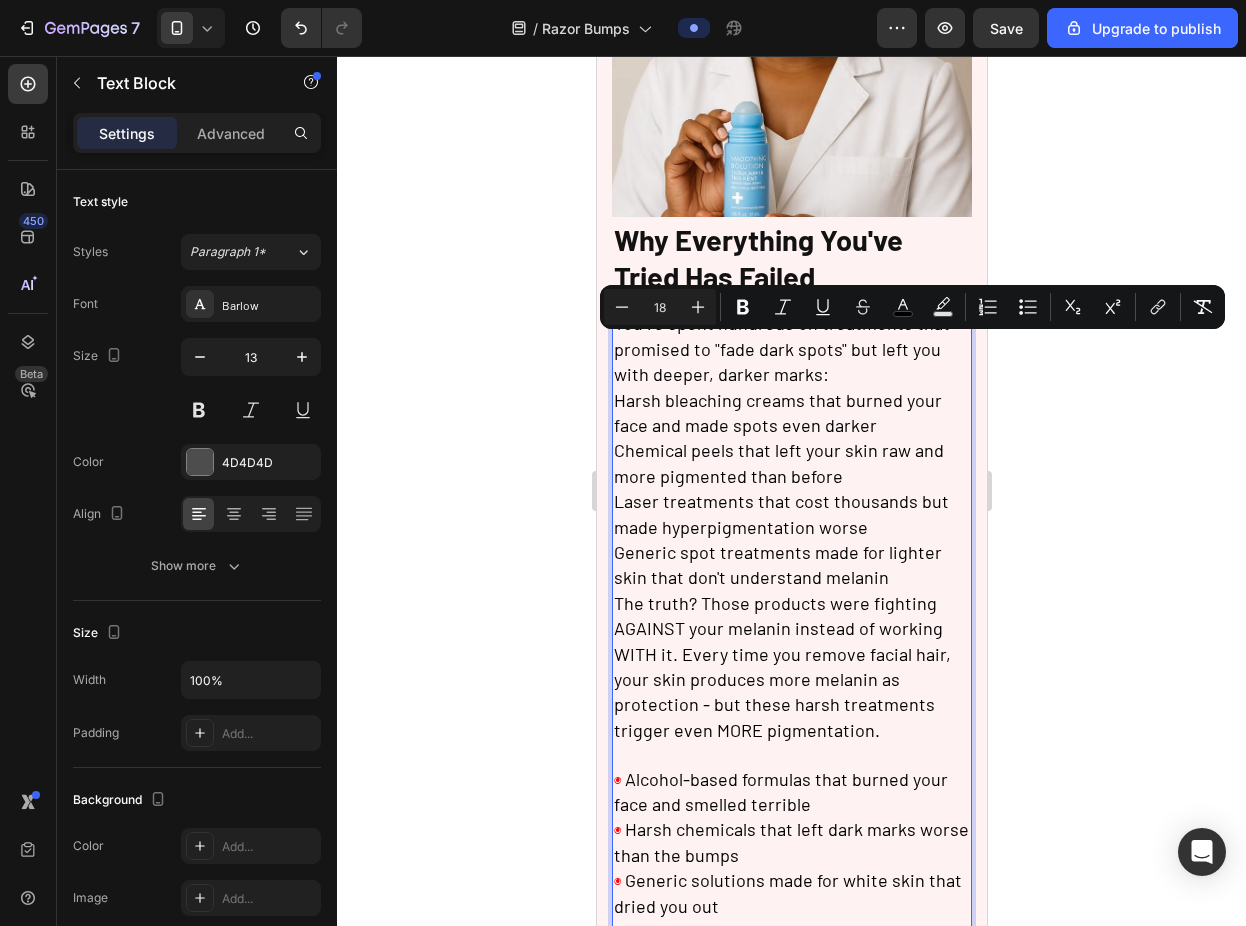 click on "You've spent hundreds on treatments that promised to "fade dark spots" but left you with deeper, darker marks:" at bounding box center [781, 348] 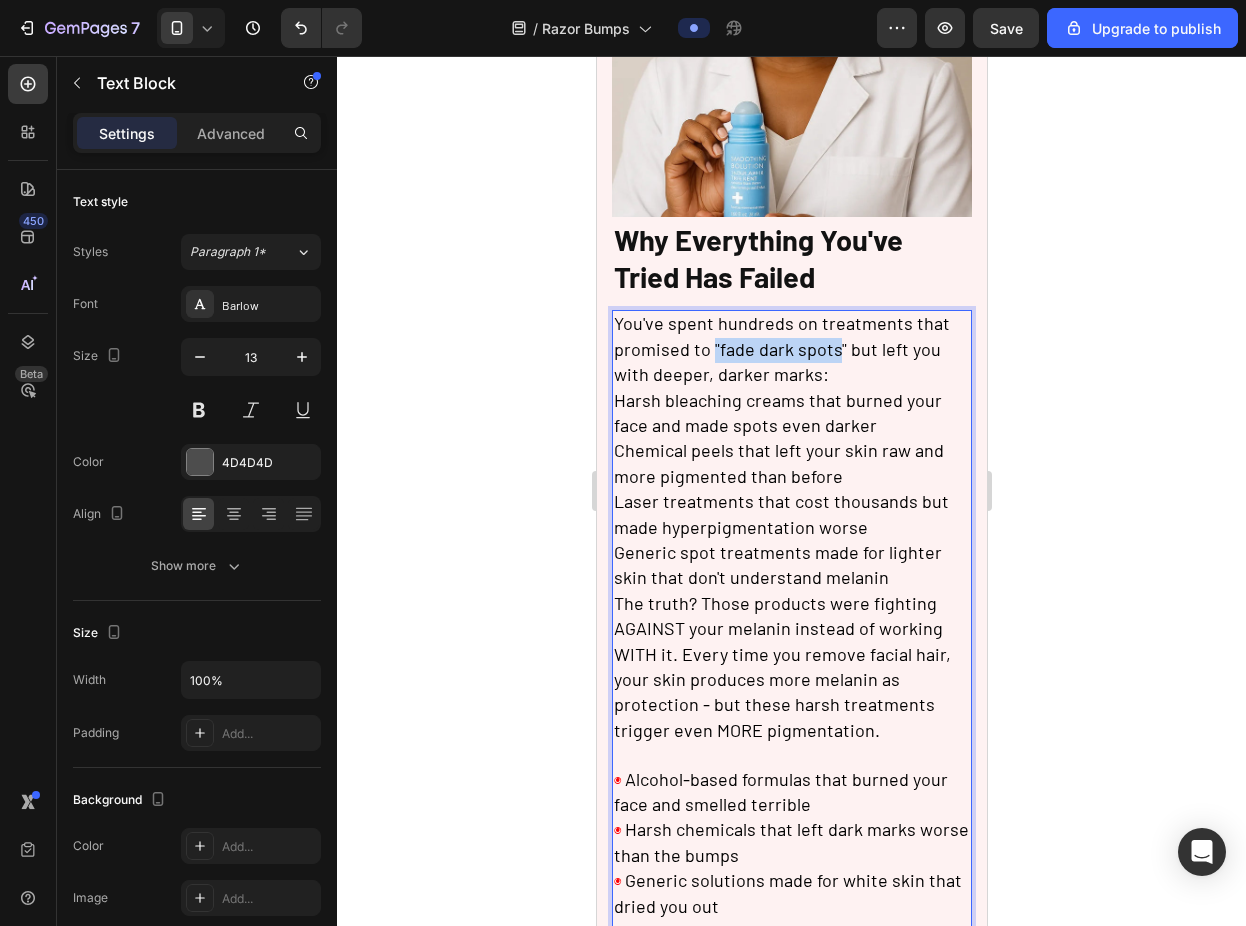 drag, startPoint x: 835, startPoint y: 344, endPoint x: 711, endPoint y: 346, distance: 124.01613 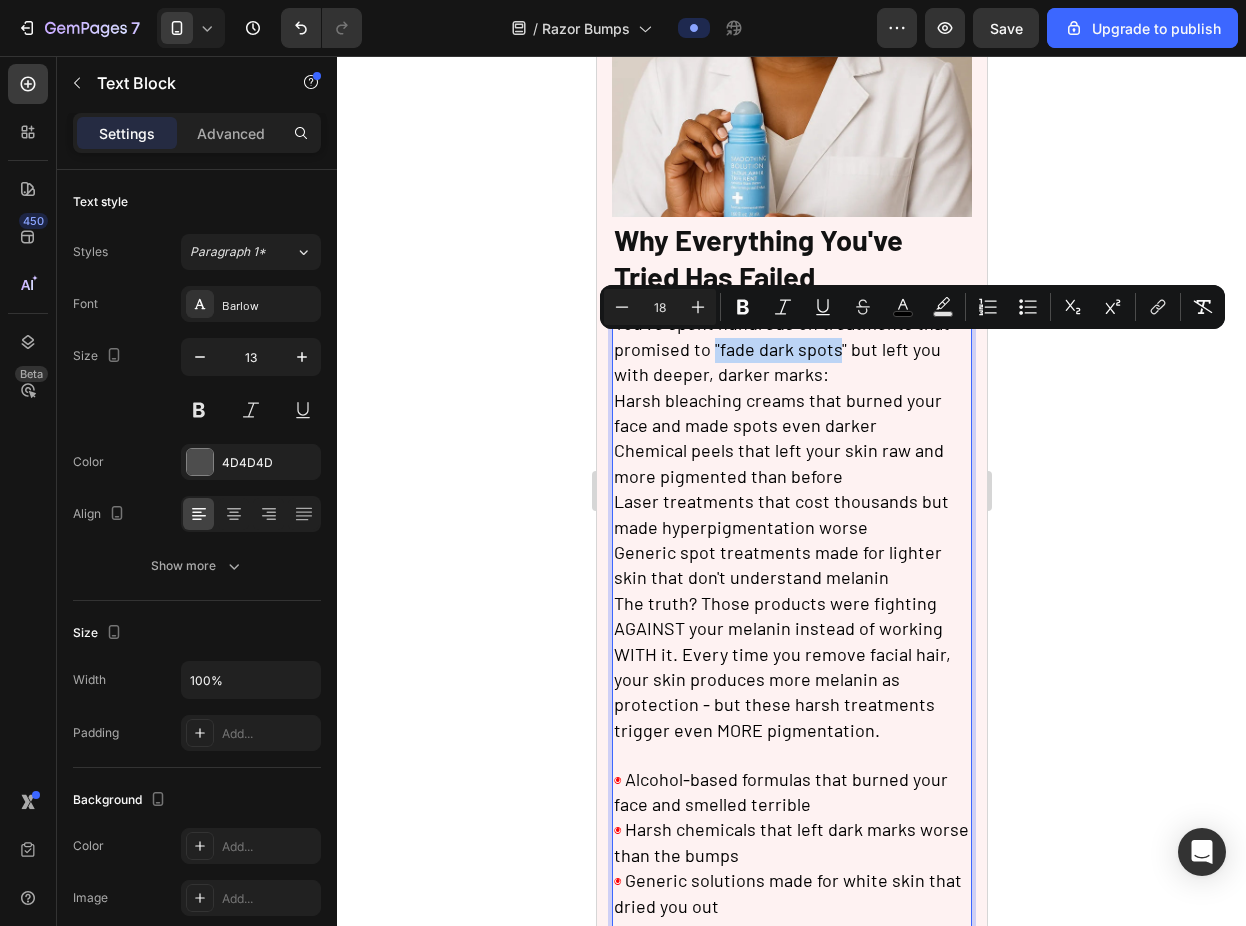 click on "You've spent hundreds on treatments that promised to "fade dark spots" but left you with deeper, darker marks:" at bounding box center [781, 348] 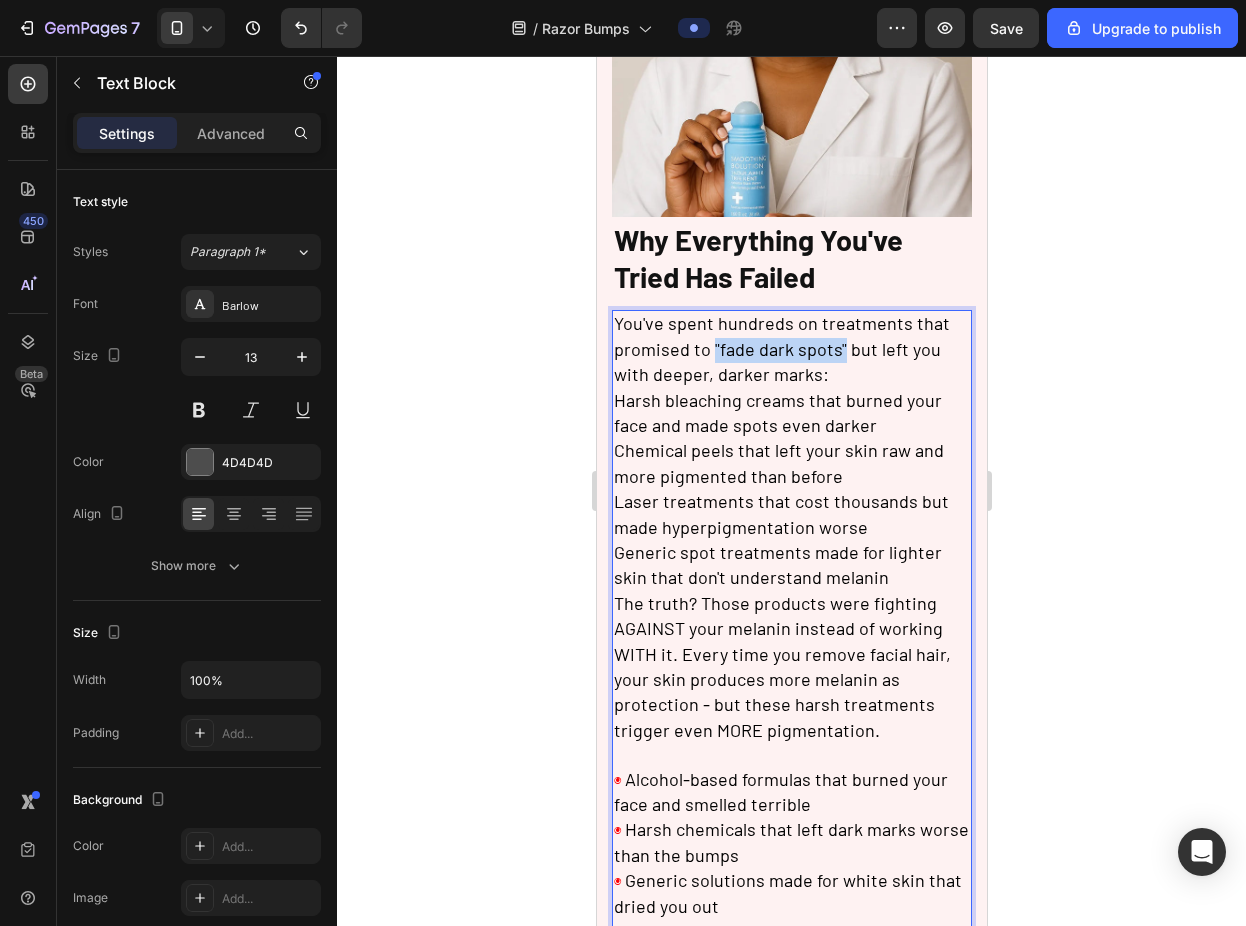 drag, startPoint x: 711, startPoint y: 348, endPoint x: 838, endPoint y: 350, distance: 127.01575 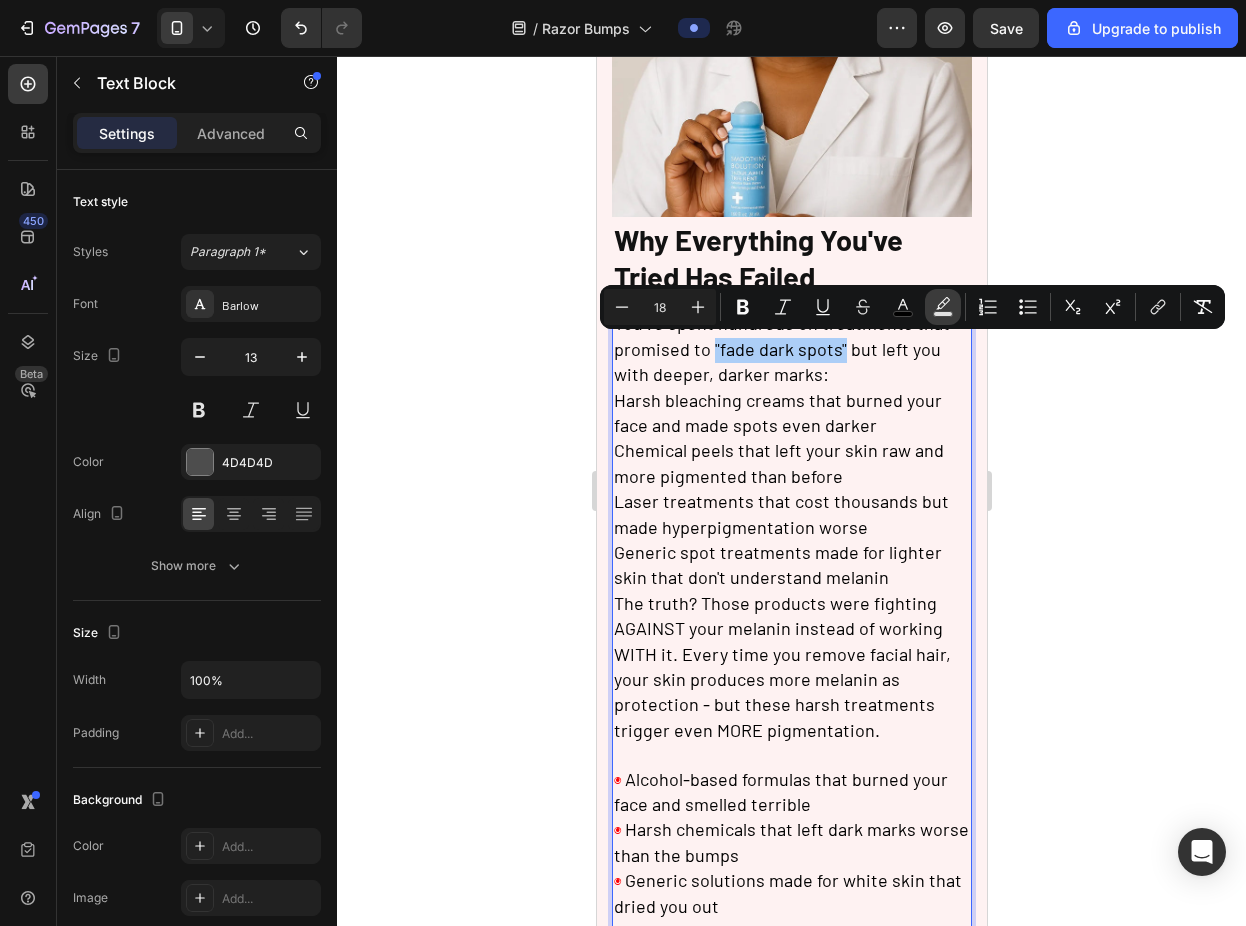 click 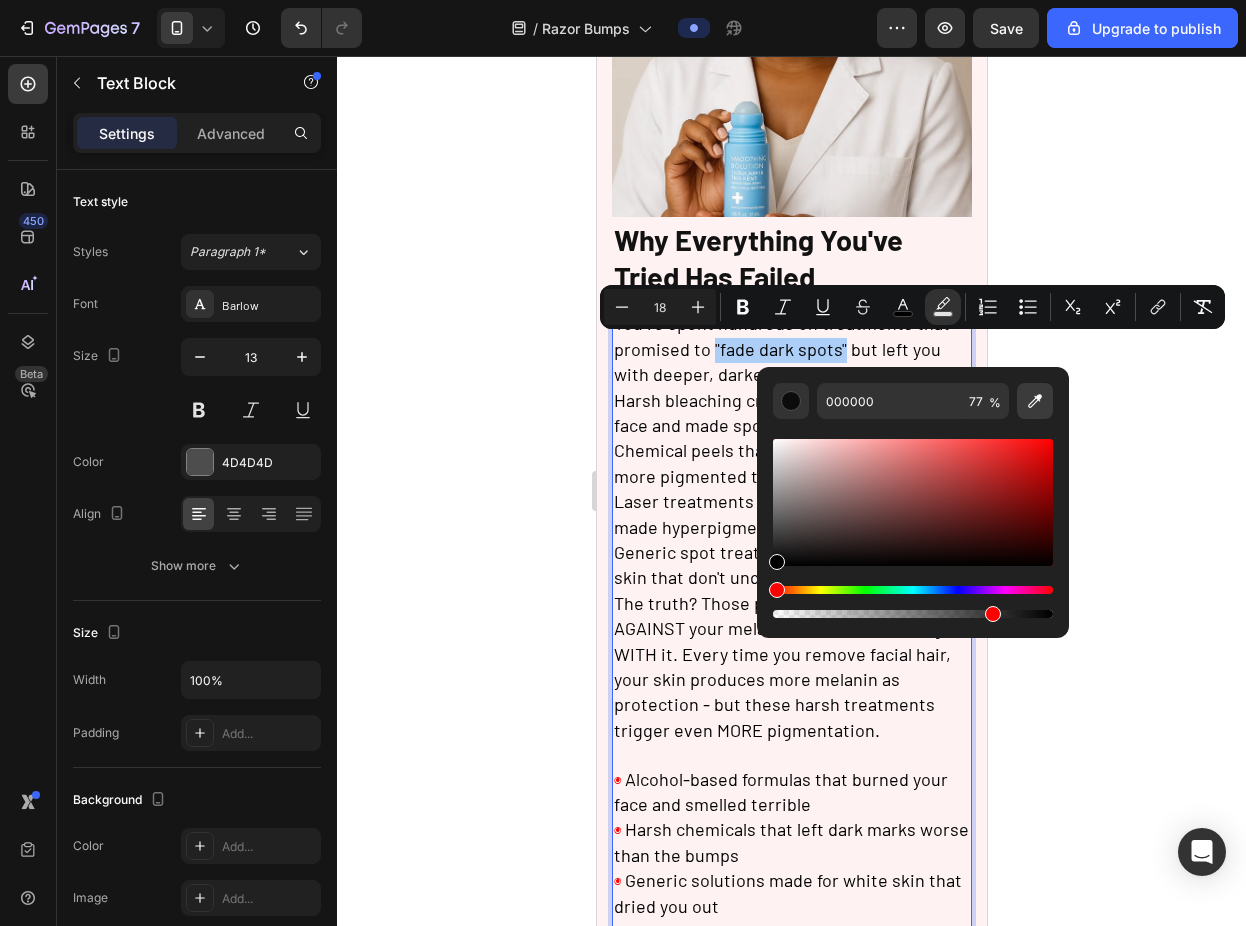 click 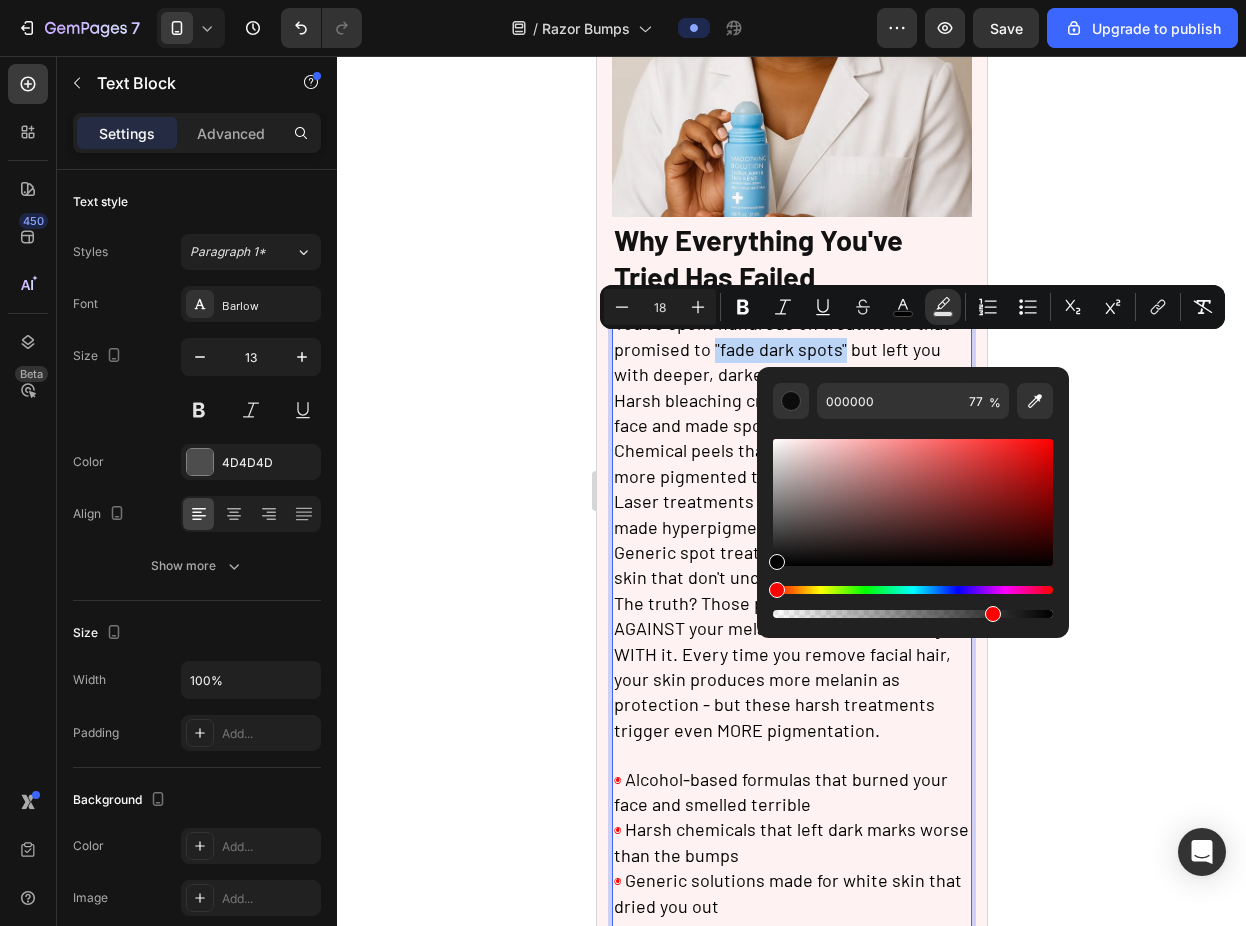 type on "FECACA" 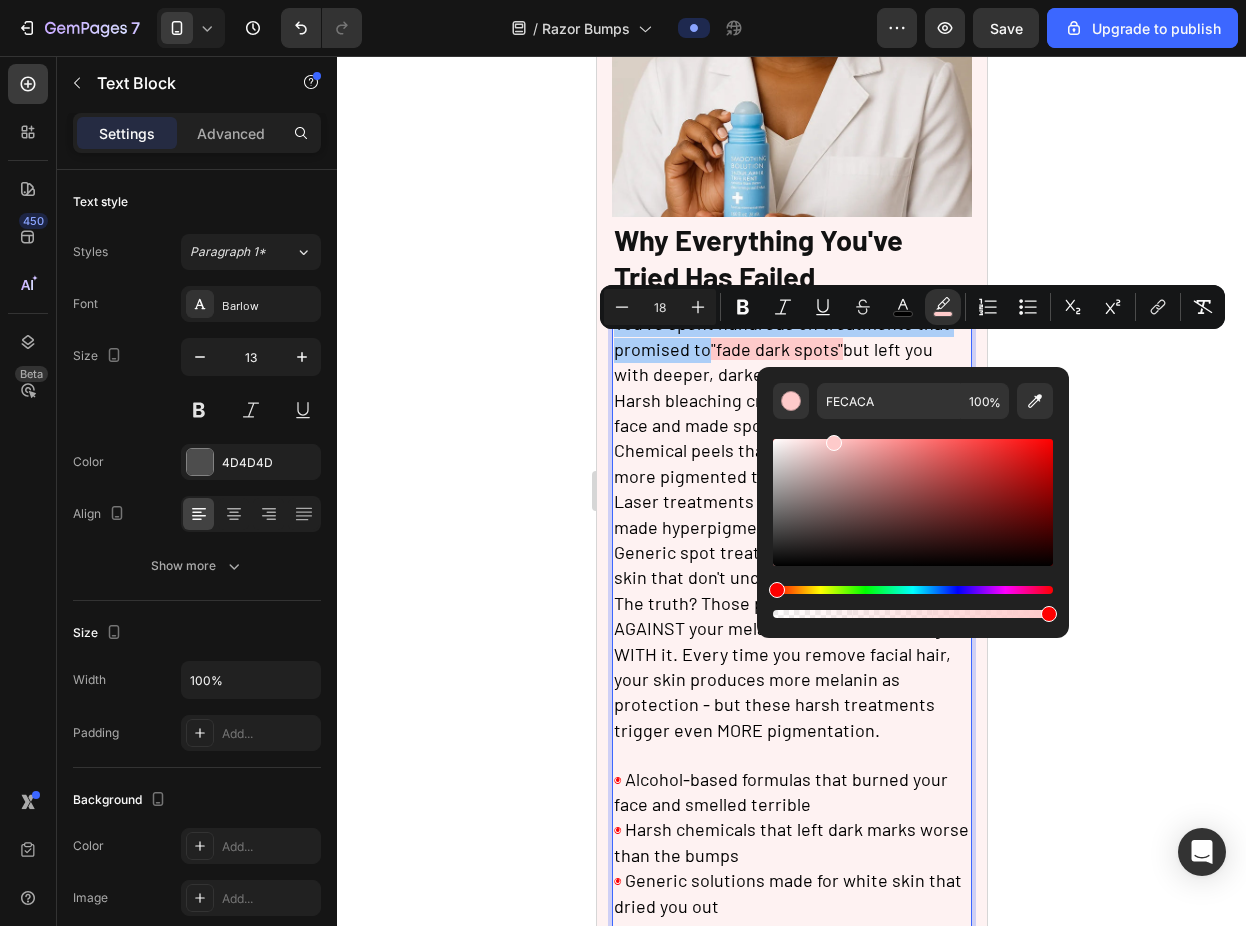 click 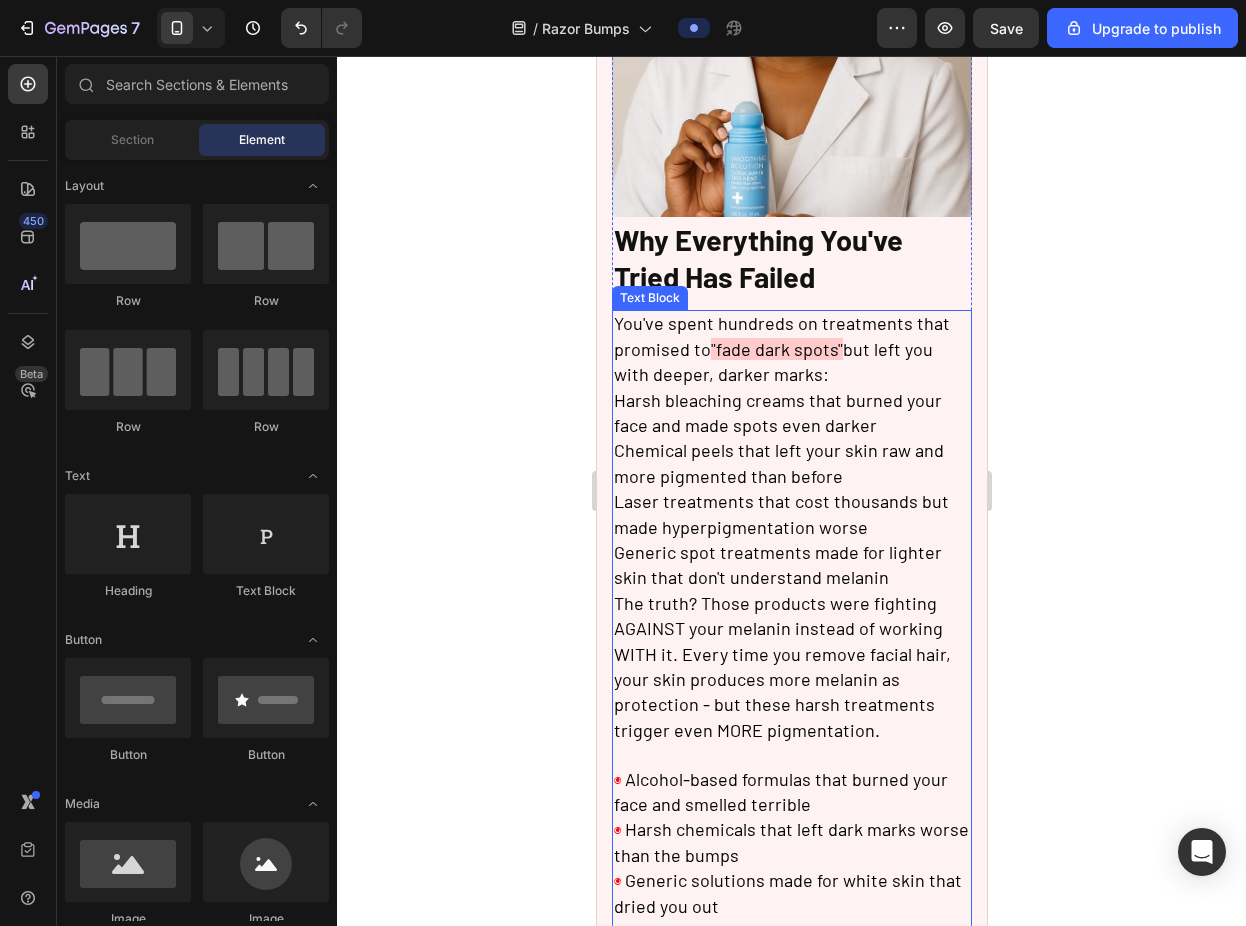 click on "Chemical peels that left your skin raw and more pigmented than before" at bounding box center [778, 462] 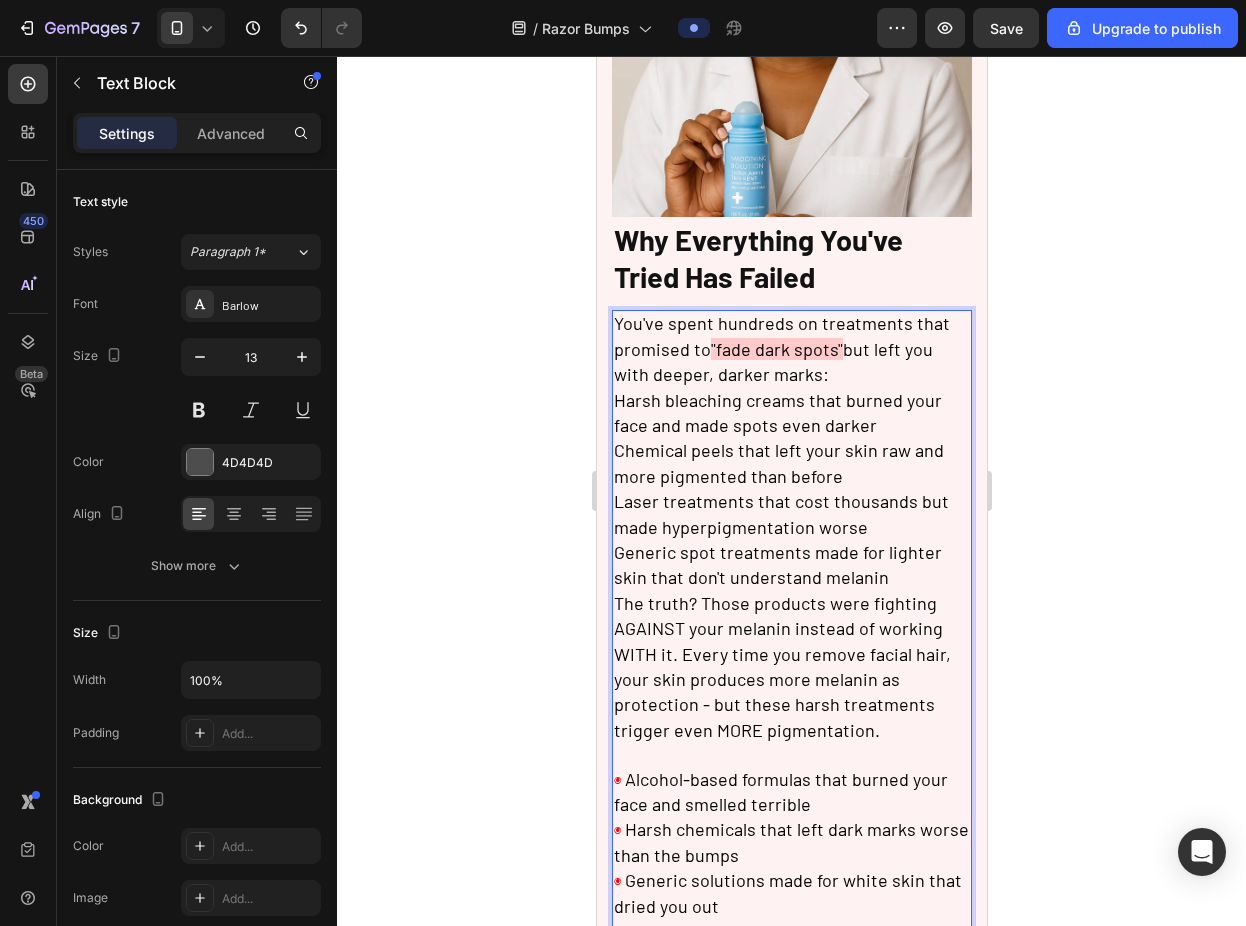 click on "You've spent hundreds on treatments that promised to "fade dark spots" but left you with deeper, darker marks:" at bounding box center [791, 350] 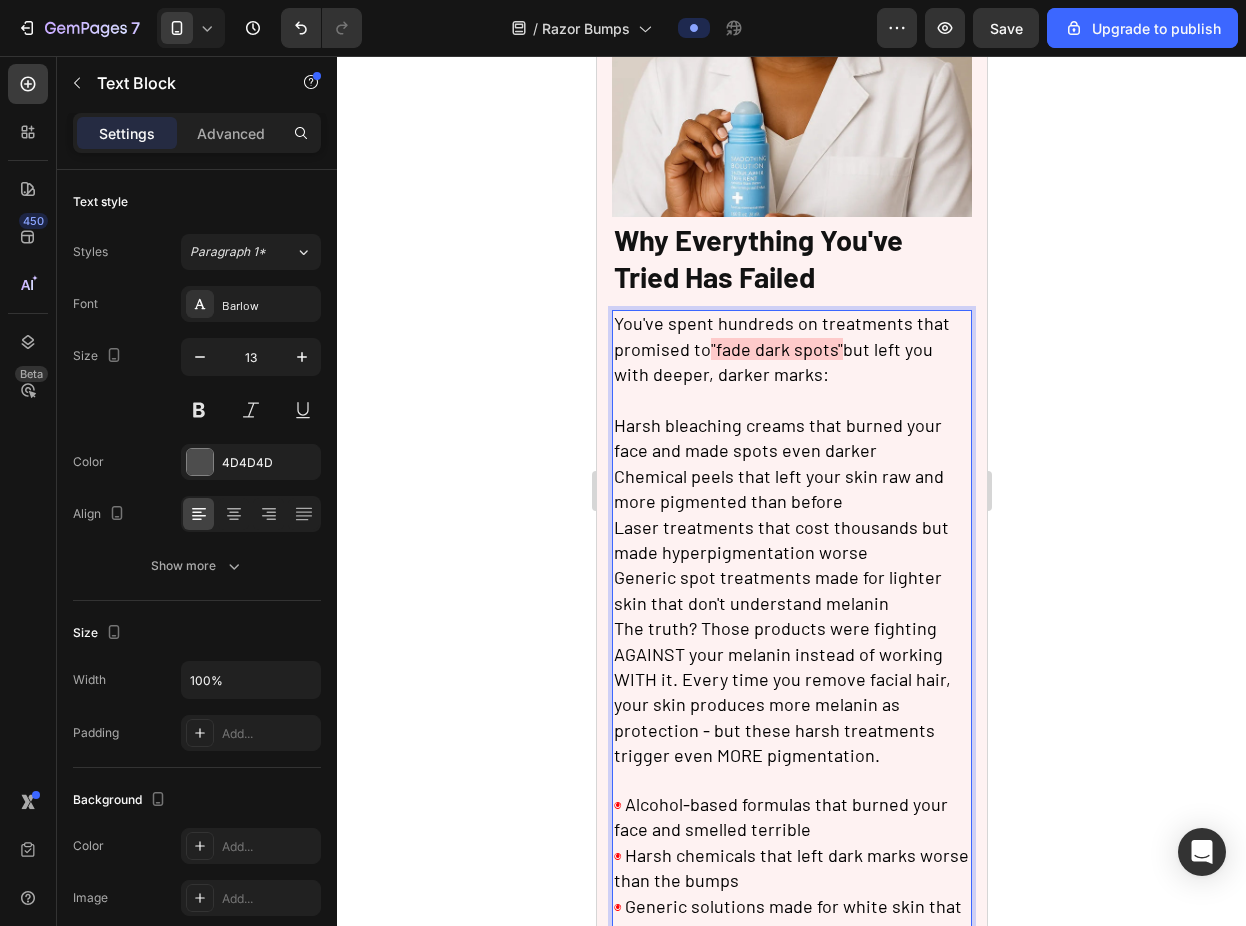 click on "Harsh bleaching creams that burned your face and made spots even darker Chemical peels that left your skin raw and more pigmented than before Laser treatments that cost thousands but made hyperpigmentation worse Generic spot treatments made for lighter skin that don't understand melanin The truth? Those products were fighting AGAINST your melanin instead of working WITH it. Every time you remove facial hair, your skin produces more melanin as protection - but these harsh treatments trigger even MORE pigmentation." at bounding box center (791, 592) 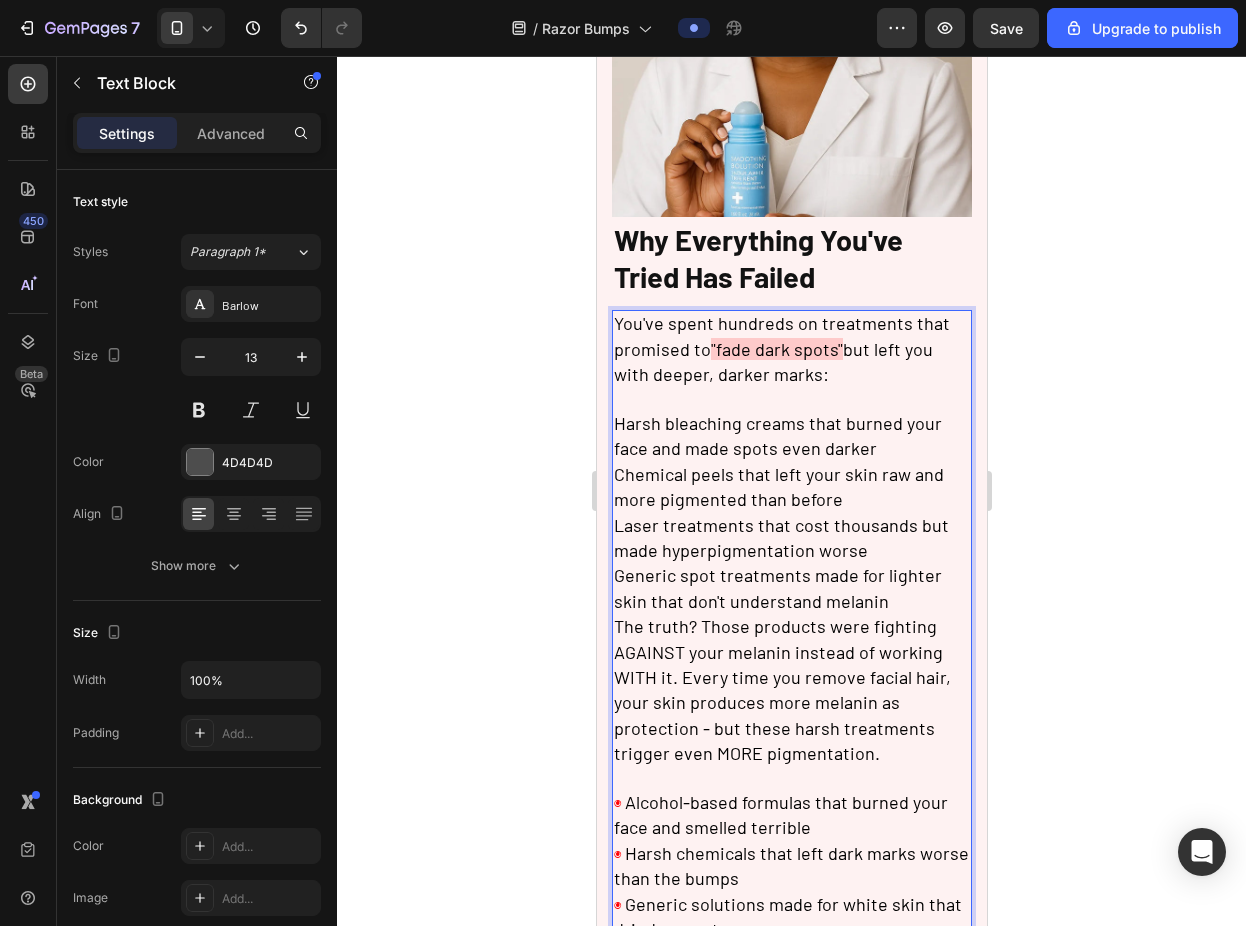 click on "Laser treatments that cost thousands but made hyperpigmentation worse" at bounding box center (780, 537) 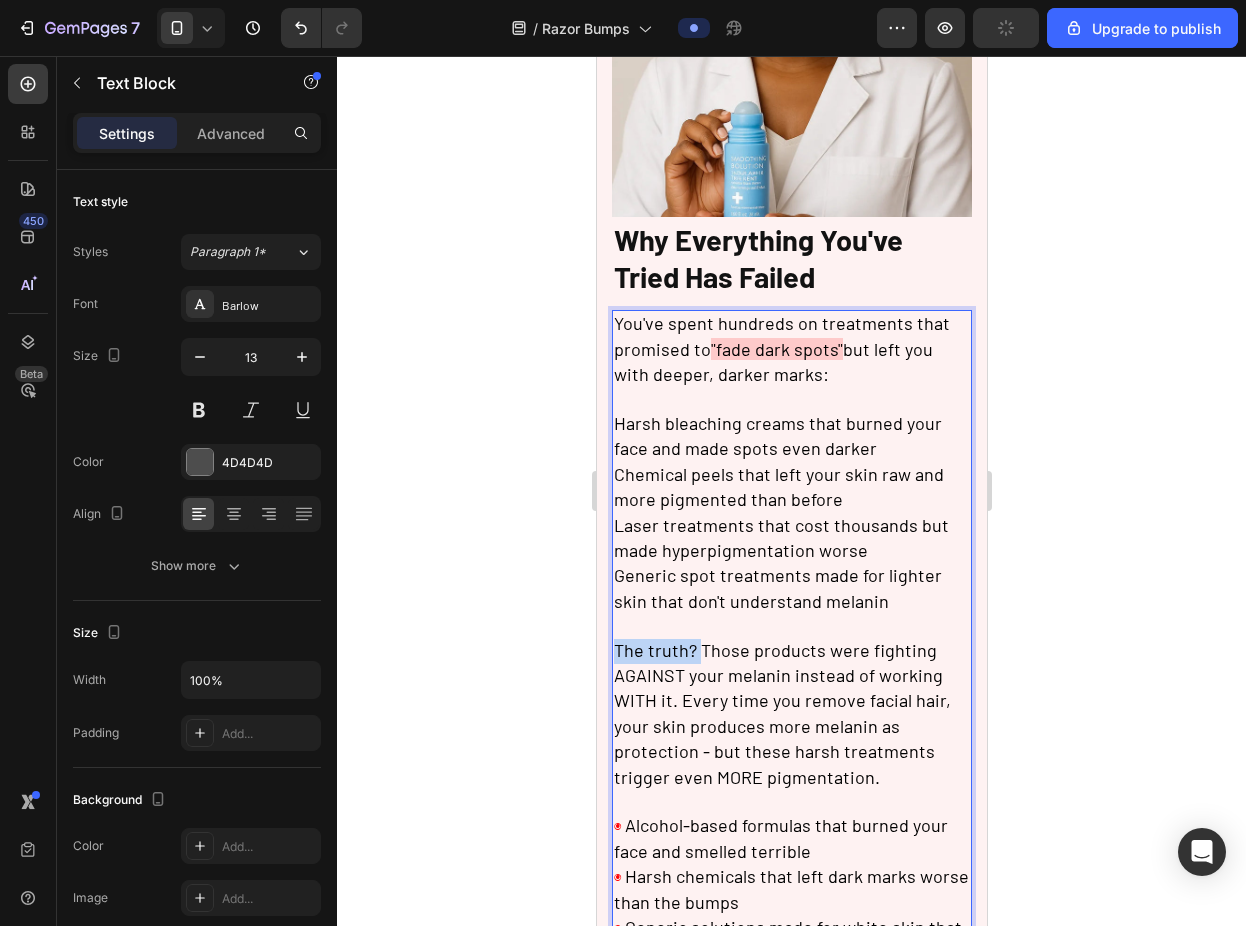 drag, startPoint x: 692, startPoint y: 655, endPoint x: 616, endPoint y: 654, distance: 76.00658 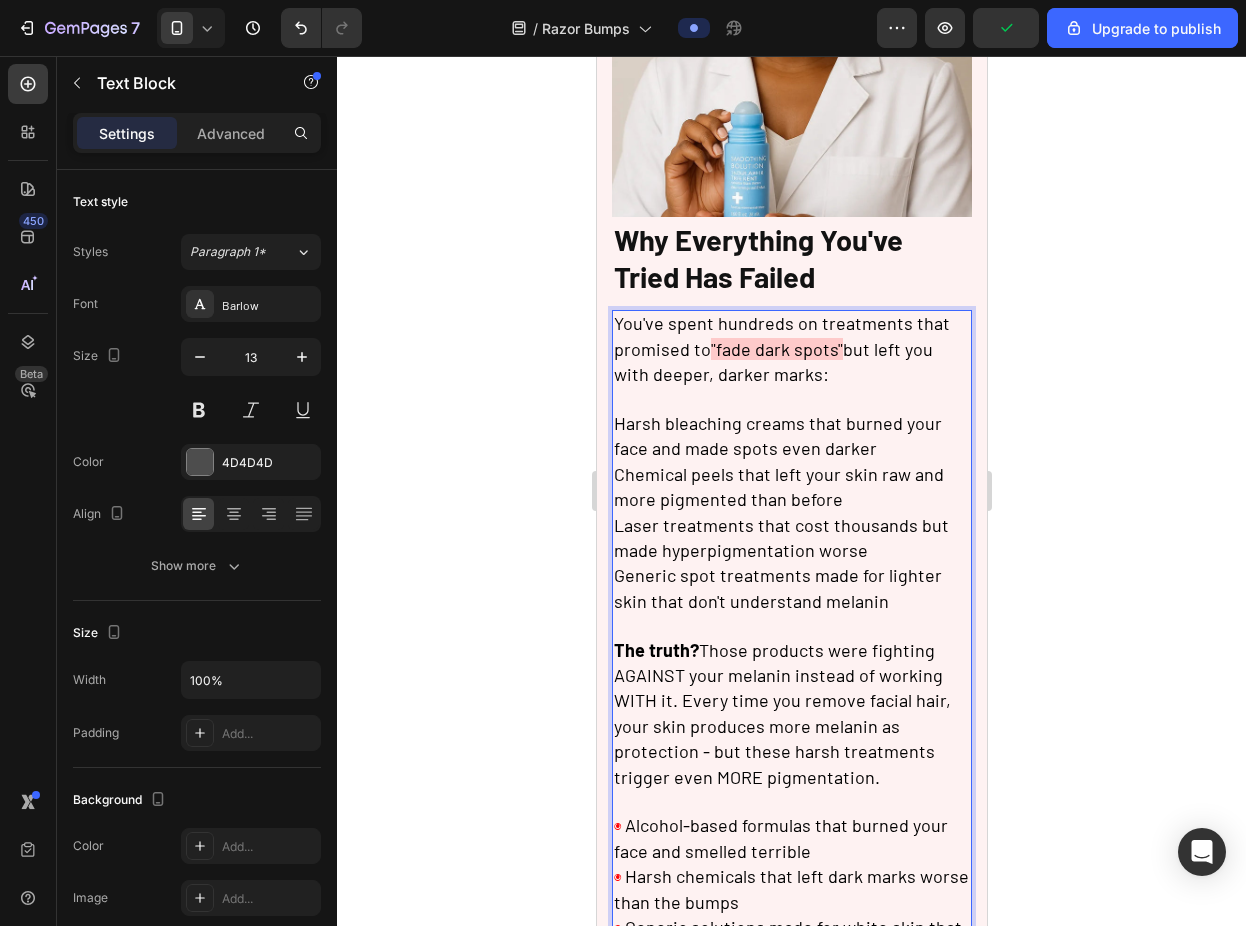 click on "The truth?  Those products were fighting AGAINST your melanin instead of working WITH it. Every time you remove facial hair, your skin produces more melanin as protection - but these harsh treatments trigger even MORE pigmentation." at bounding box center [781, 713] 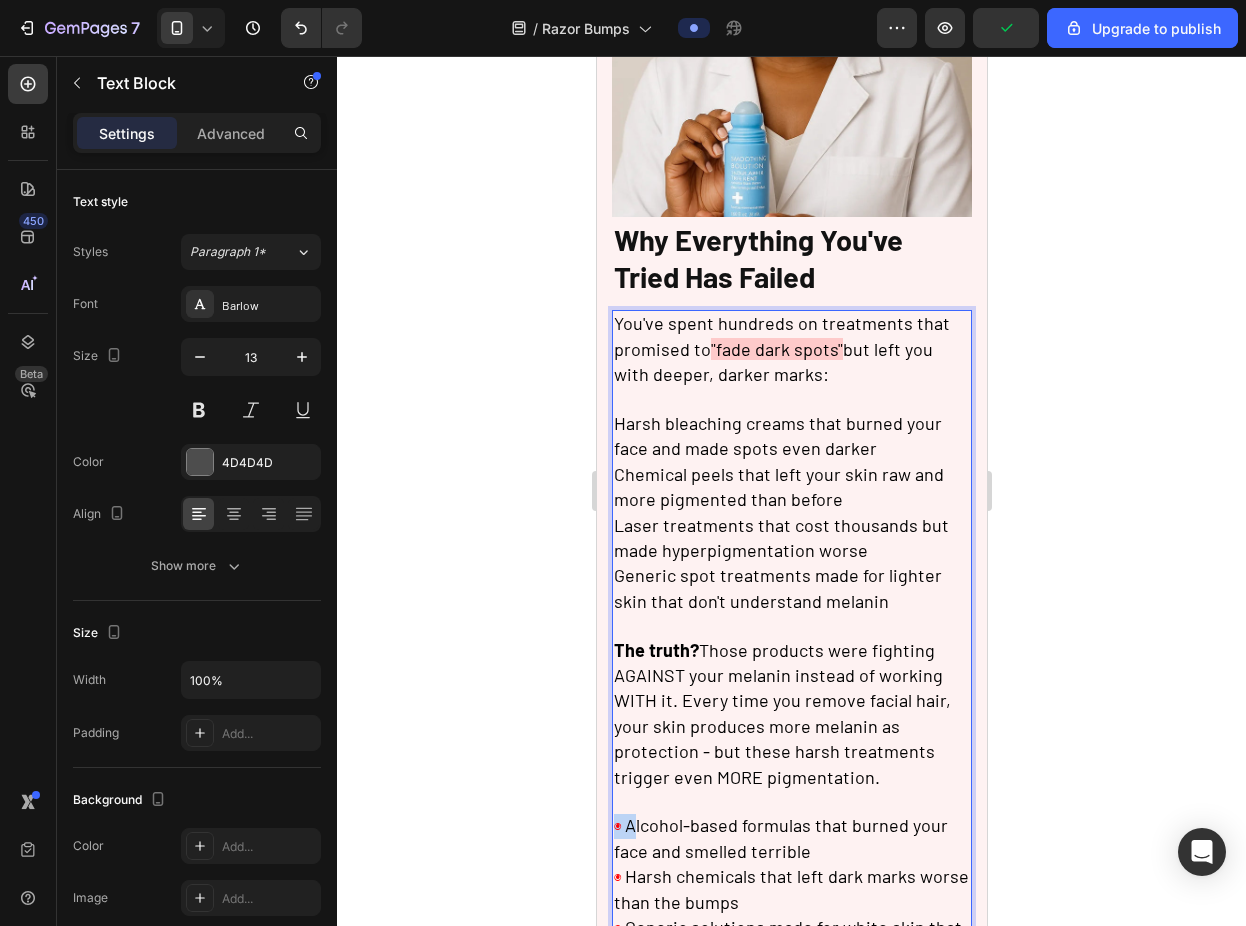 drag, startPoint x: 637, startPoint y: 827, endPoint x: 618, endPoint y: 827, distance: 19 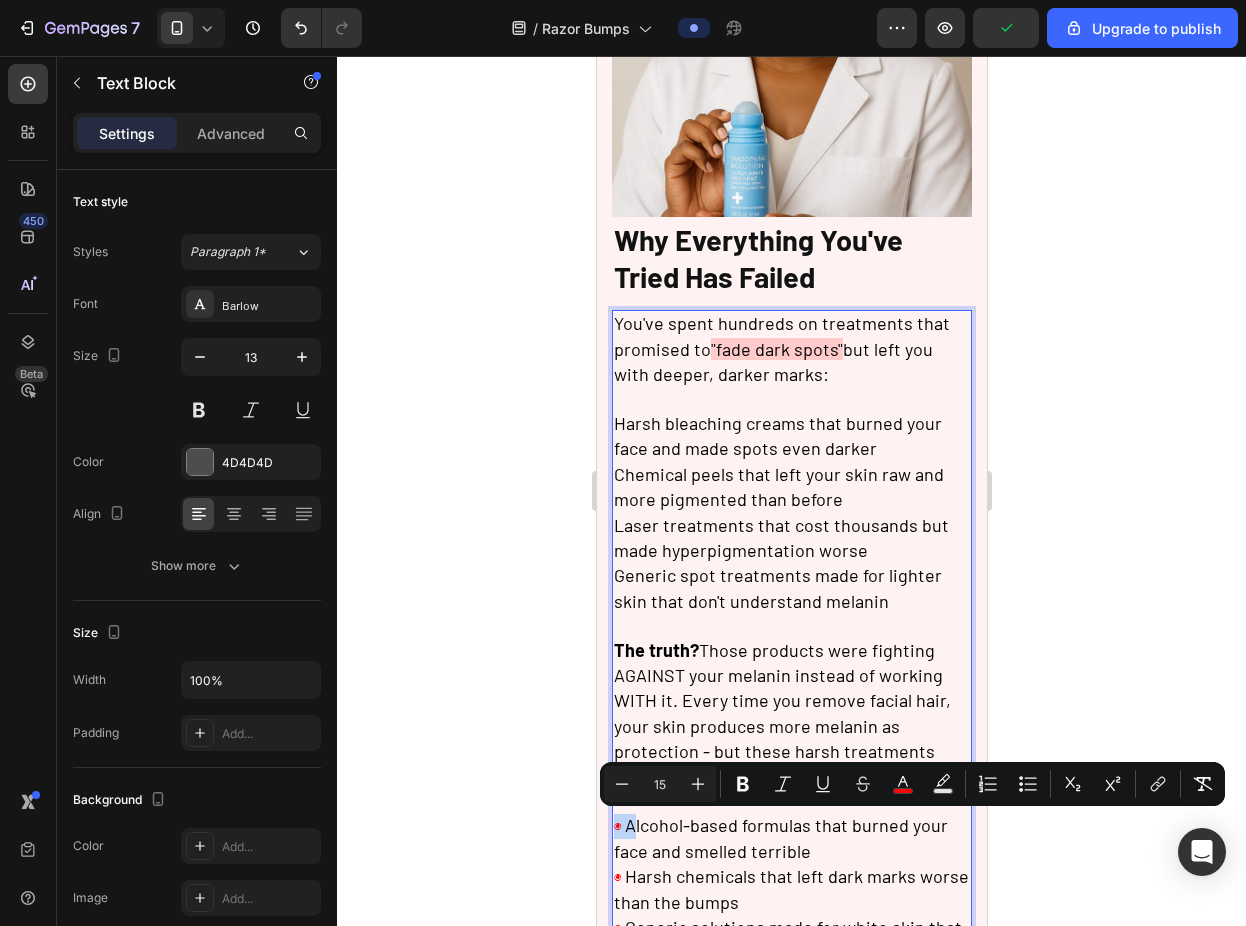 click on "◉" at bounding box center [617, 826] 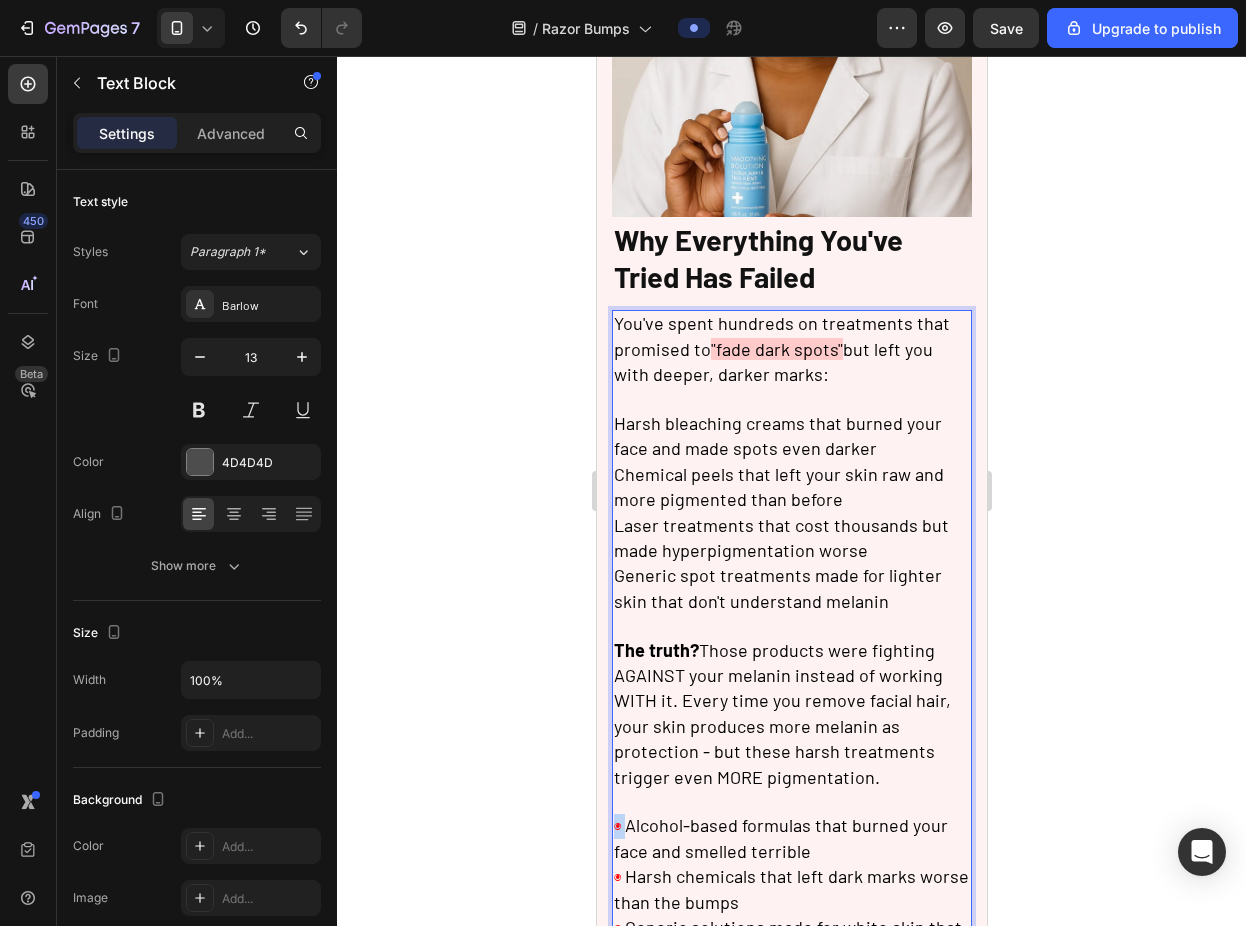 drag, startPoint x: 633, startPoint y: 826, endPoint x: 603, endPoint y: 826, distance: 30 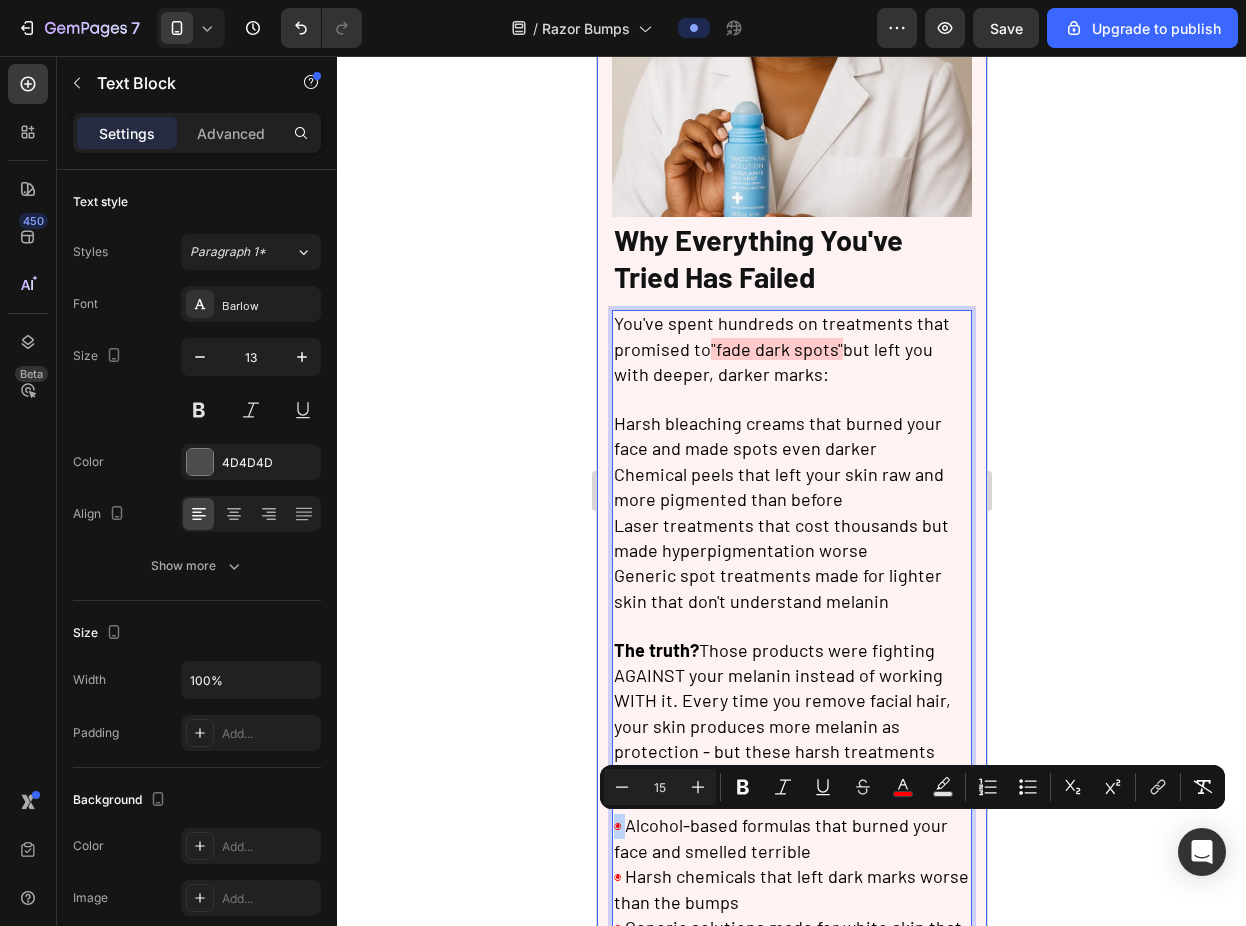 copy on "◉" 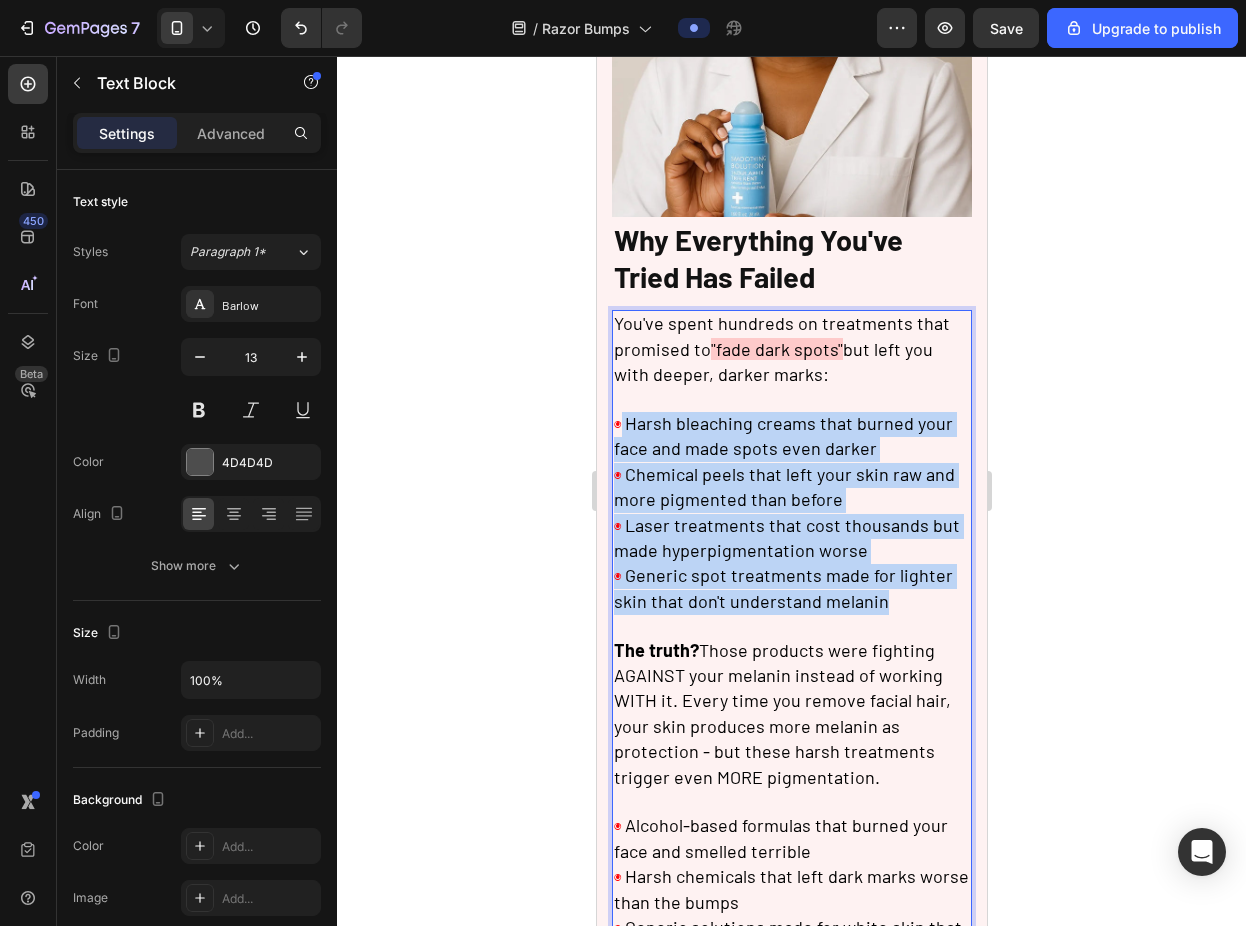 drag, startPoint x: 902, startPoint y: 602, endPoint x: 621, endPoint y: 425, distance: 332.0994 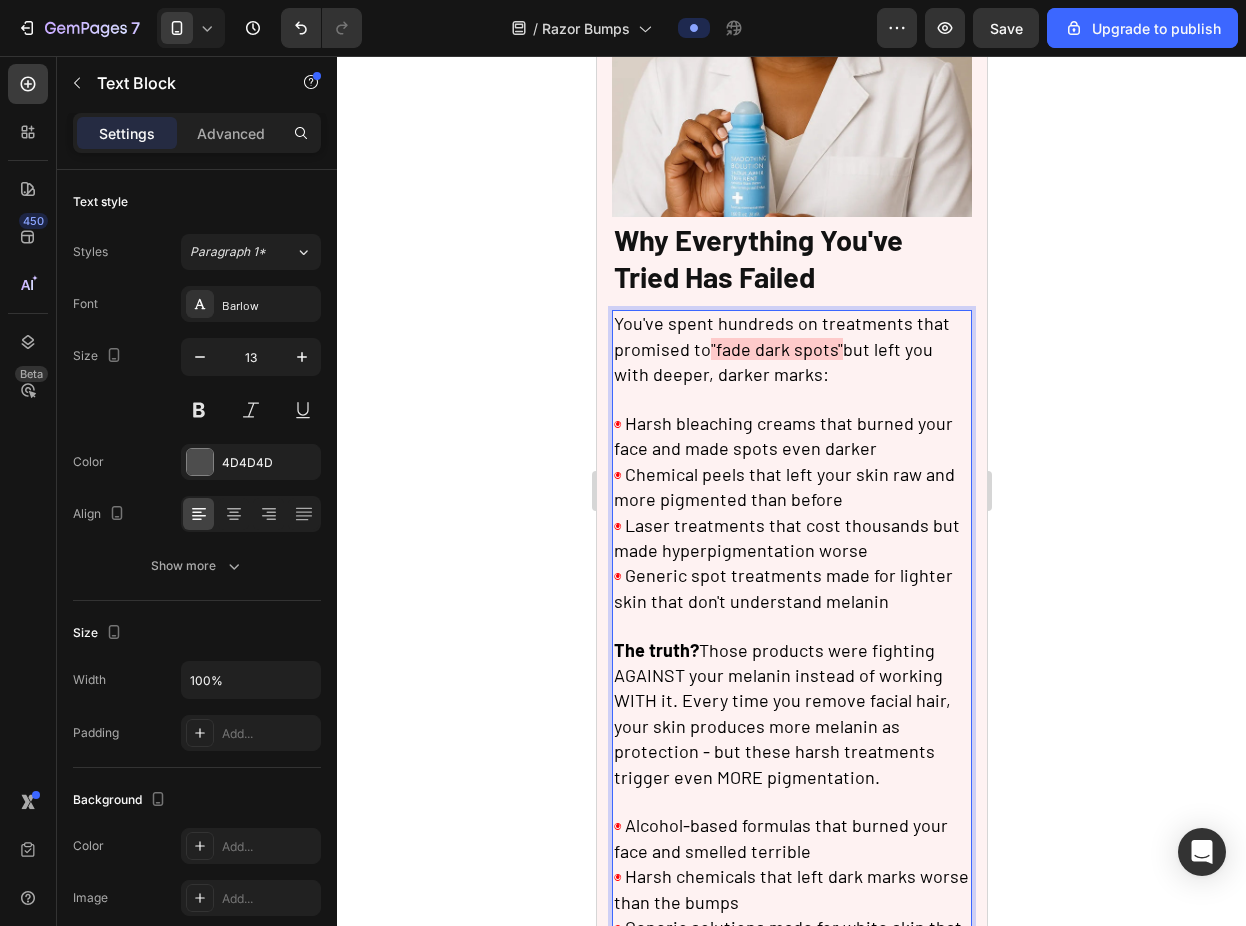 click on "The truth?  Those products were fighting AGAINST your melanin instead of working WITH it. Every time you remove facial hair, your skin produces more melanin as protection - but these harsh treatments trigger even MORE pigmentation." at bounding box center (781, 713) 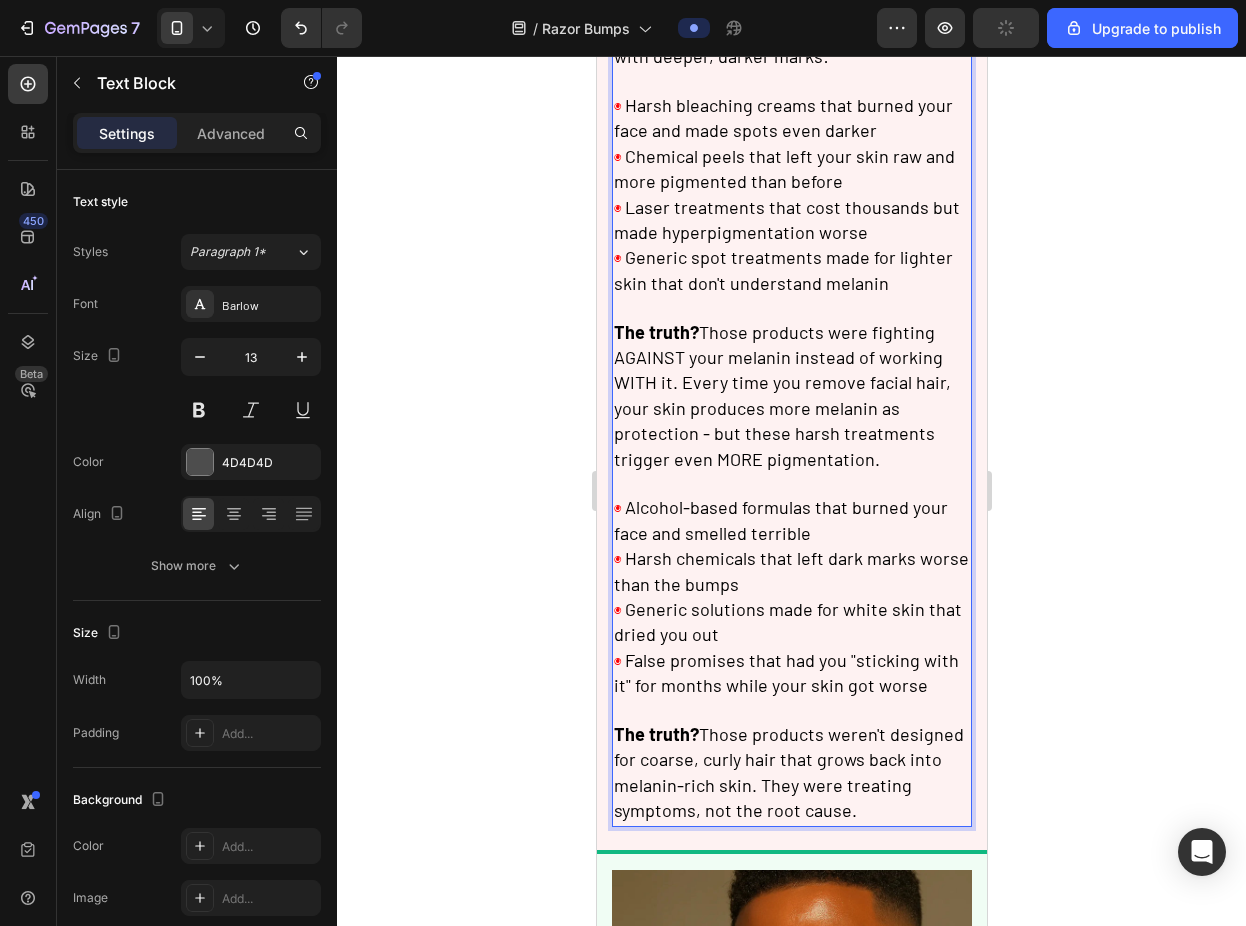 scroll, scrollTop: 1007, scrollLeft: 0, axis: vertical 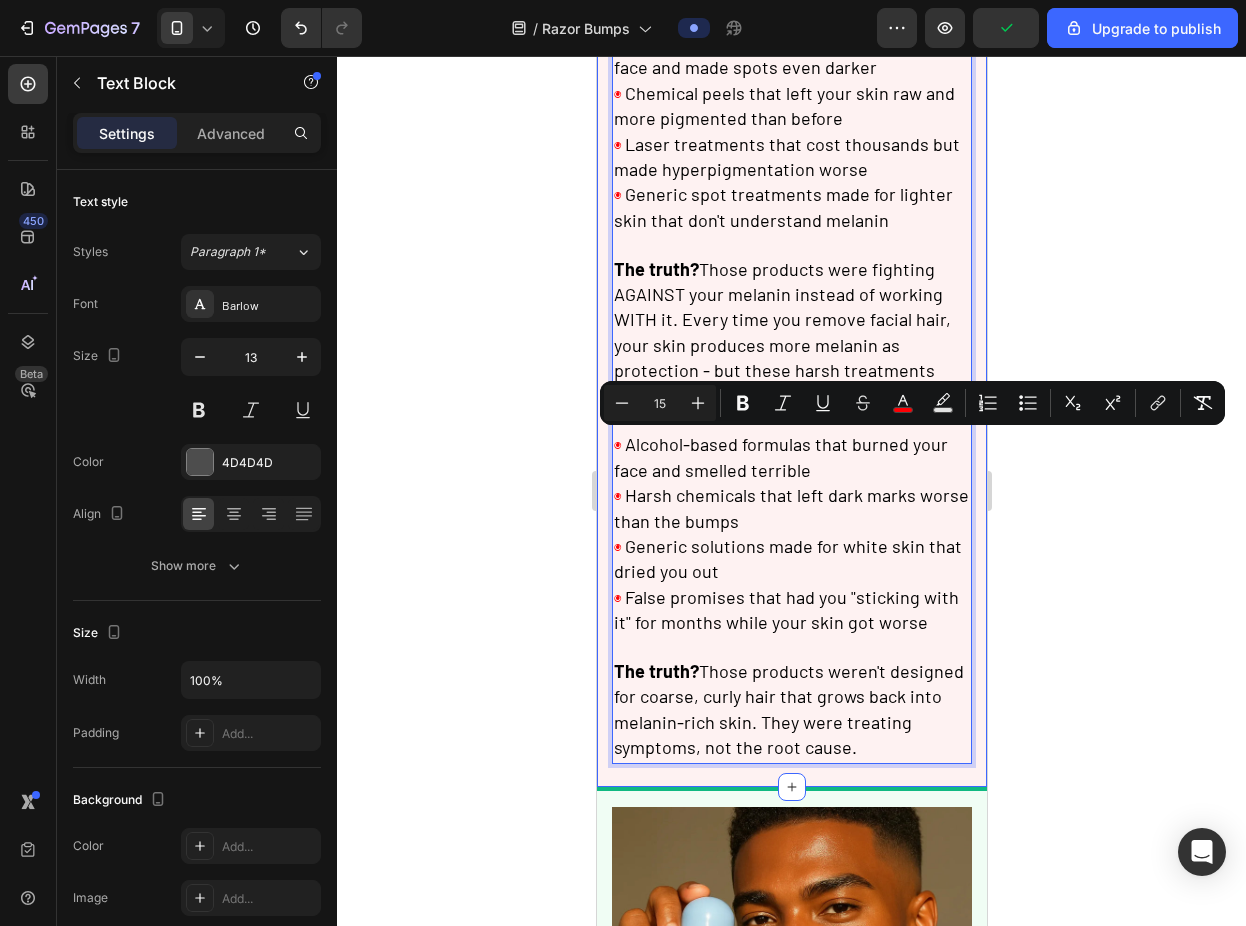 drag, startPoint x: 939, startPoint y: 747, endPoint x: 600, endPoint y: 411, distance: 477.3018 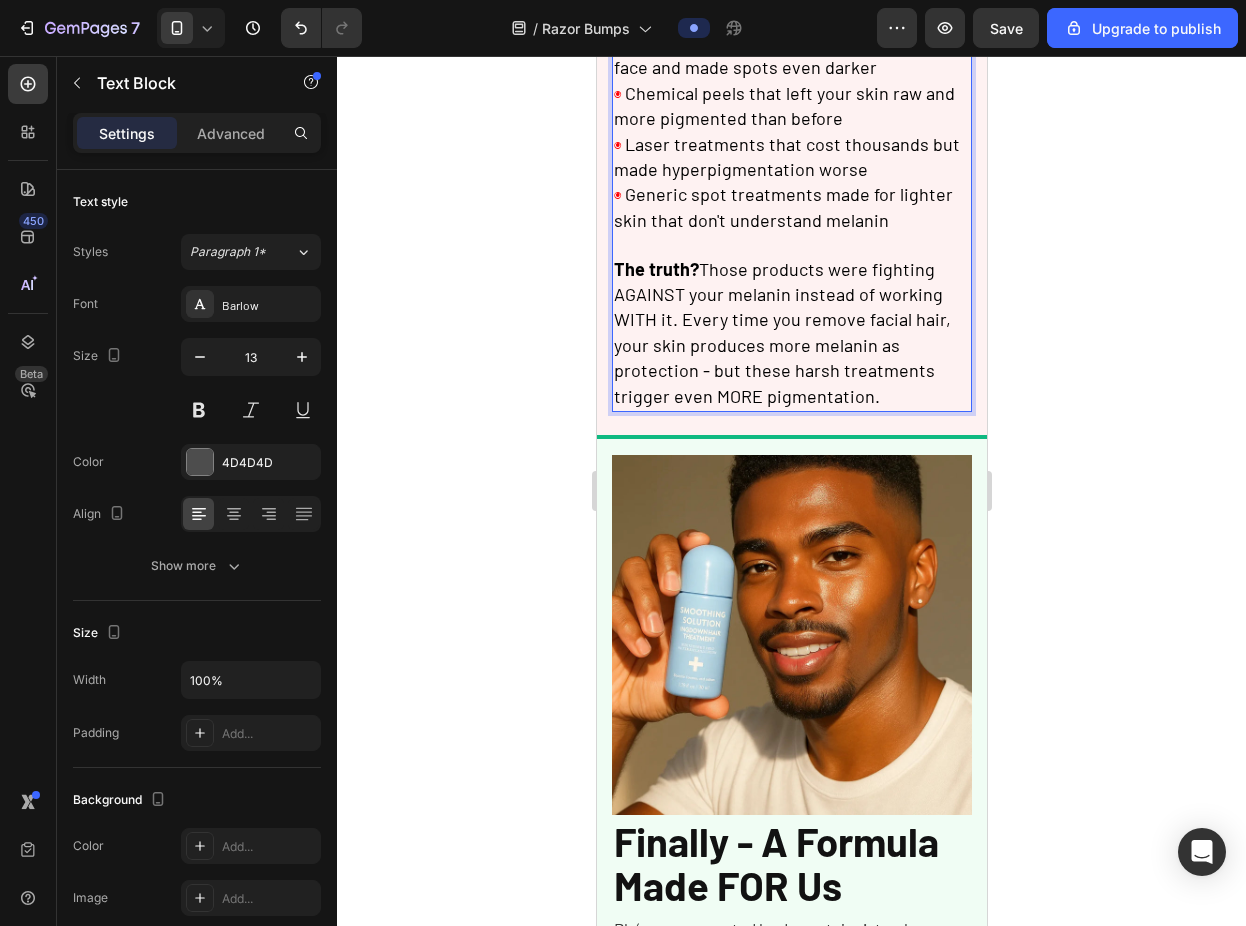 click 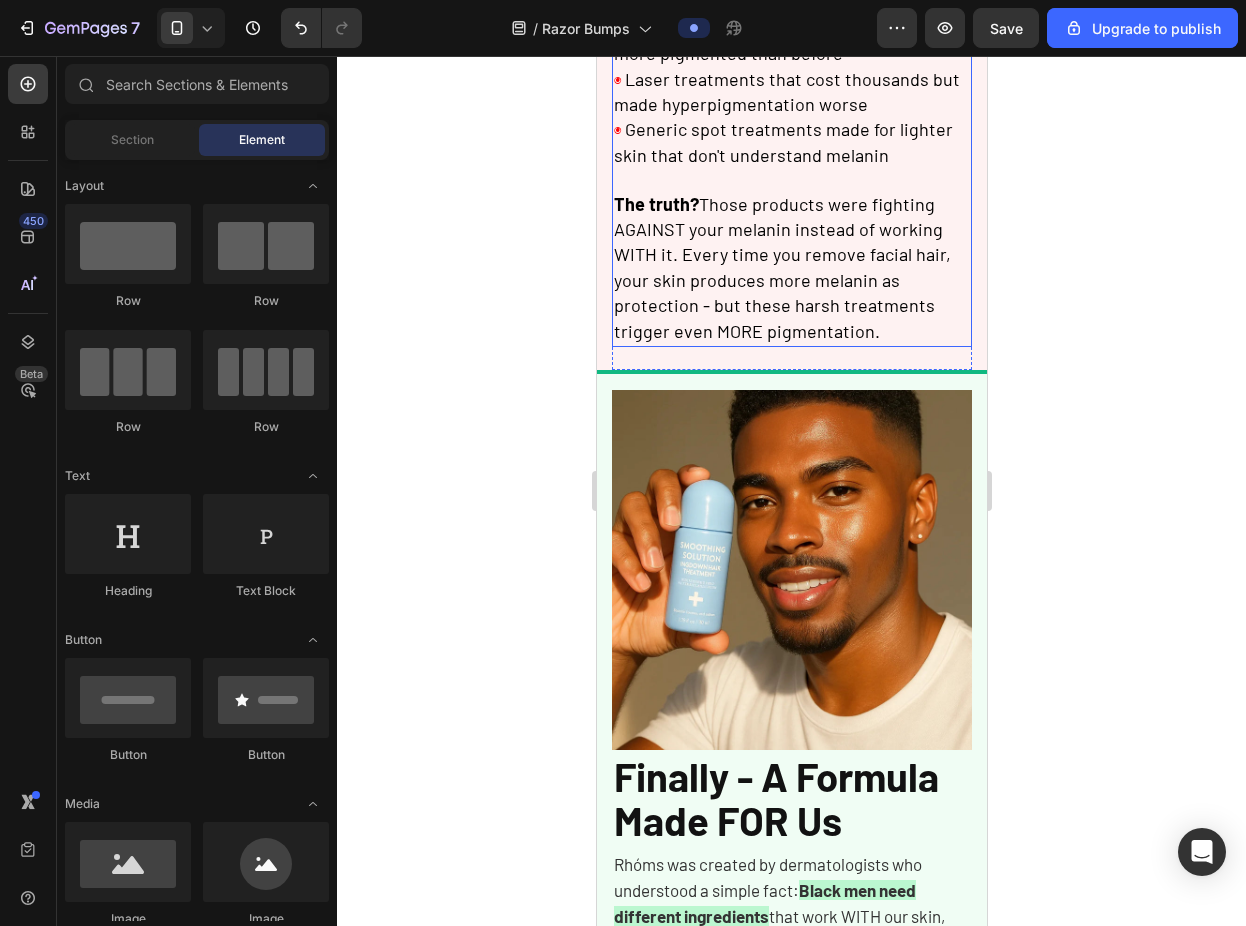 scroll, scrollTop: 1074, scrollLeft: 0, axis: vertical 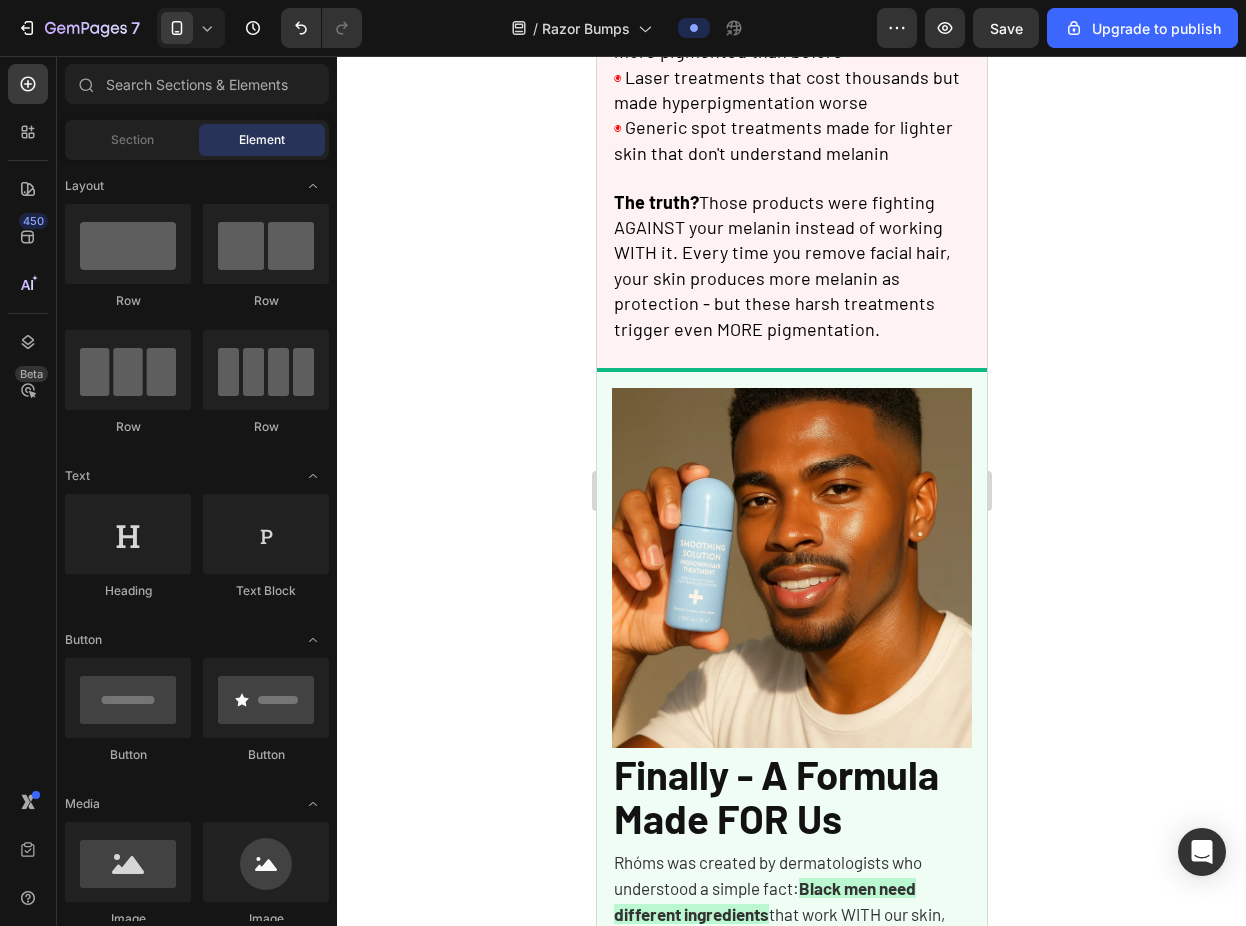 click on "Finally - A Formula Made FOR Us" at bounding box center [775, 796] 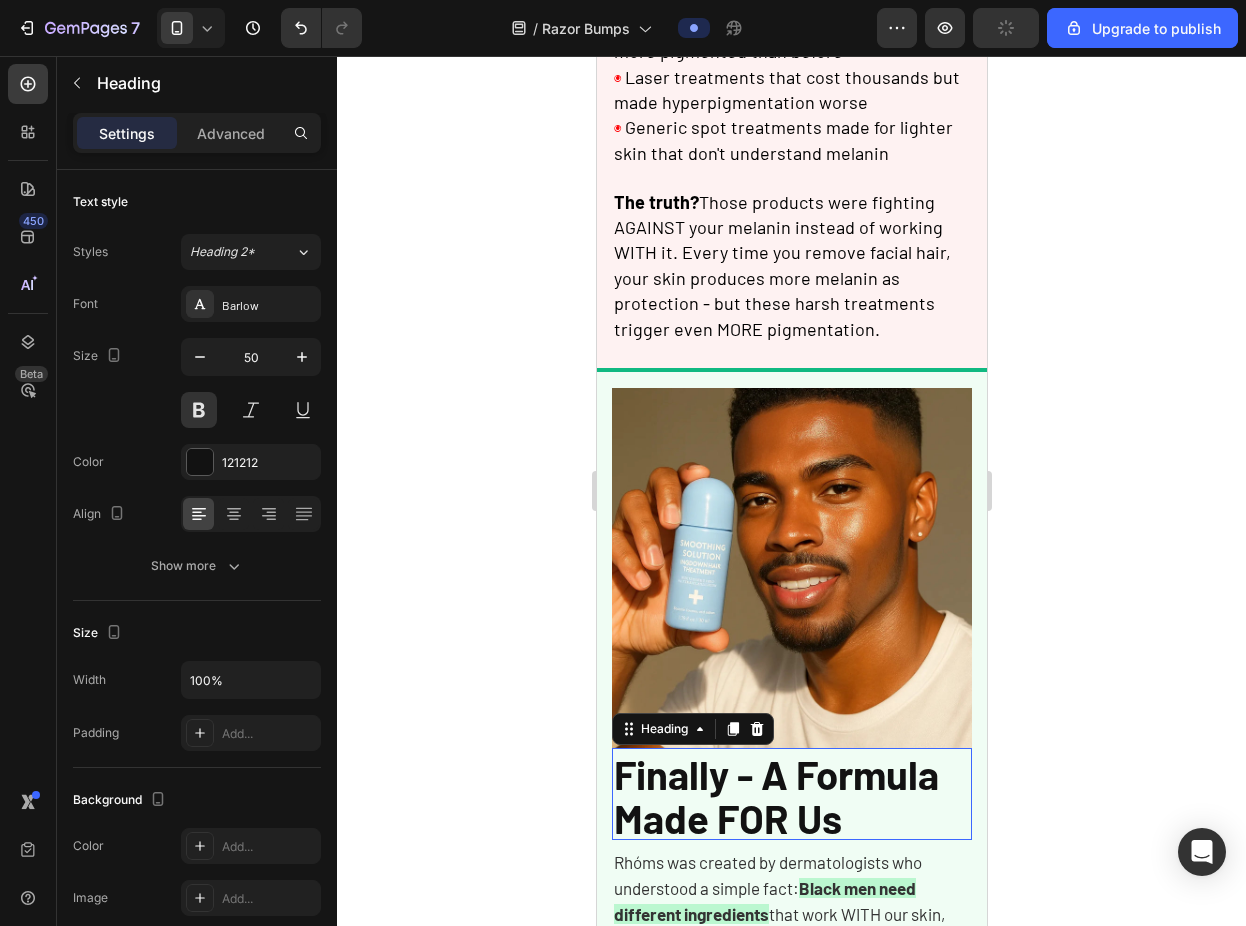 click on "Finally - A Formula Made FOR Us" at bounding box center [775, 796] 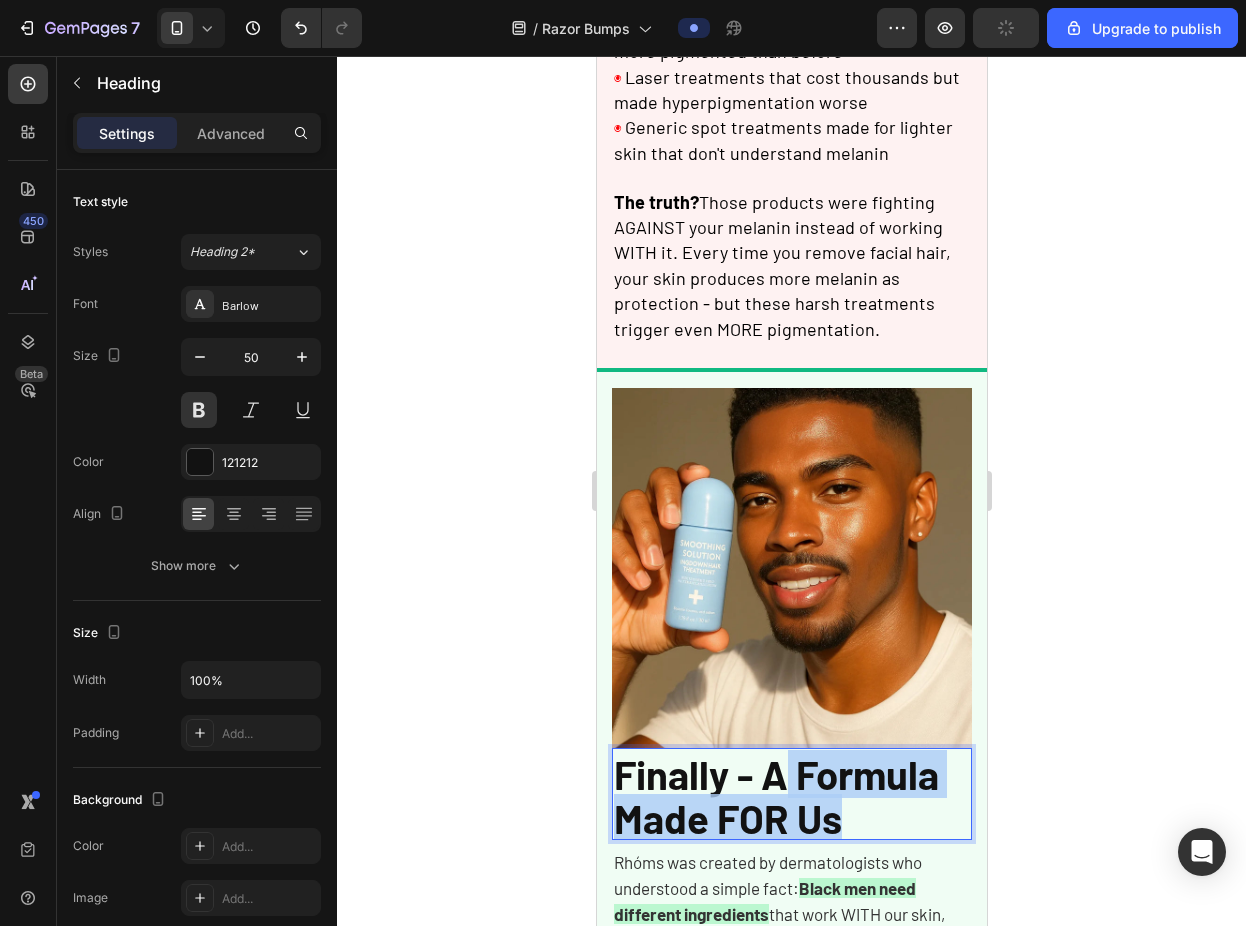 drag, startPoint x: 776, startPoint y: 759, endPoint x: 883, endPoint y: 822, distance: 124.16924 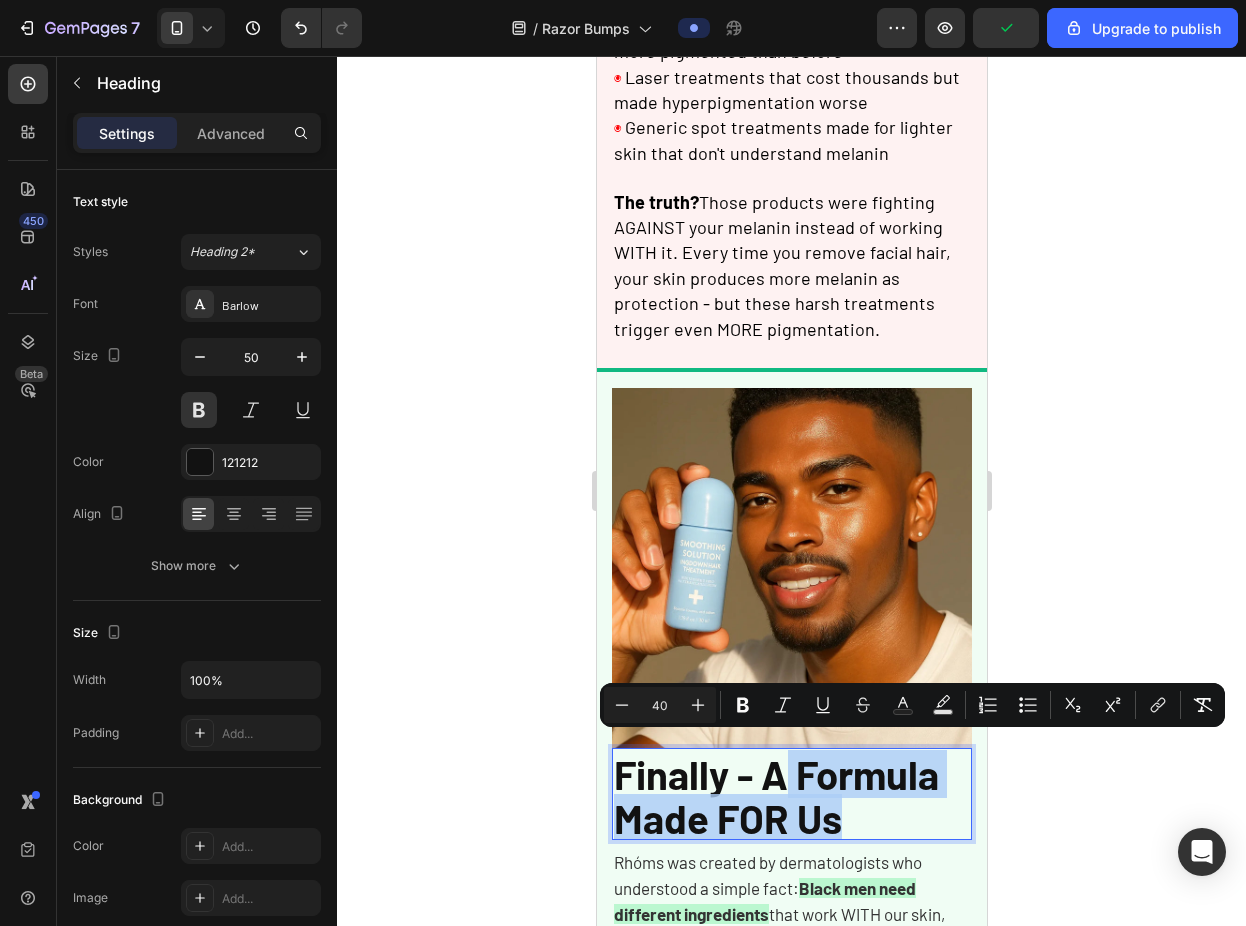 click on "Finally - A Formula Made FOR Us" at bounding box center [775, 796] 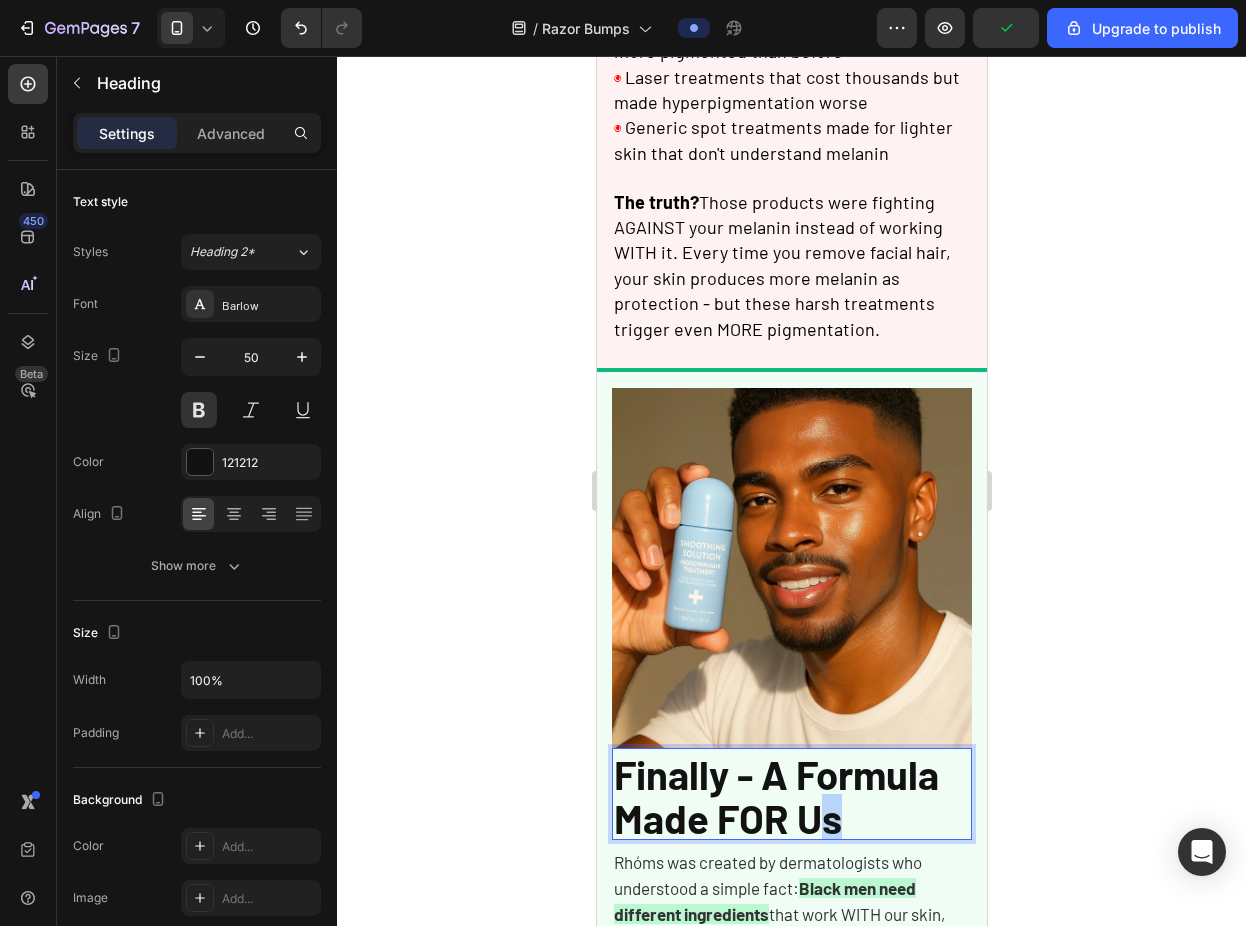 drag, startPoint x: 845, startPoint y: 803, endPoint x: 811, endPoint y: 792, distance: 35.735138 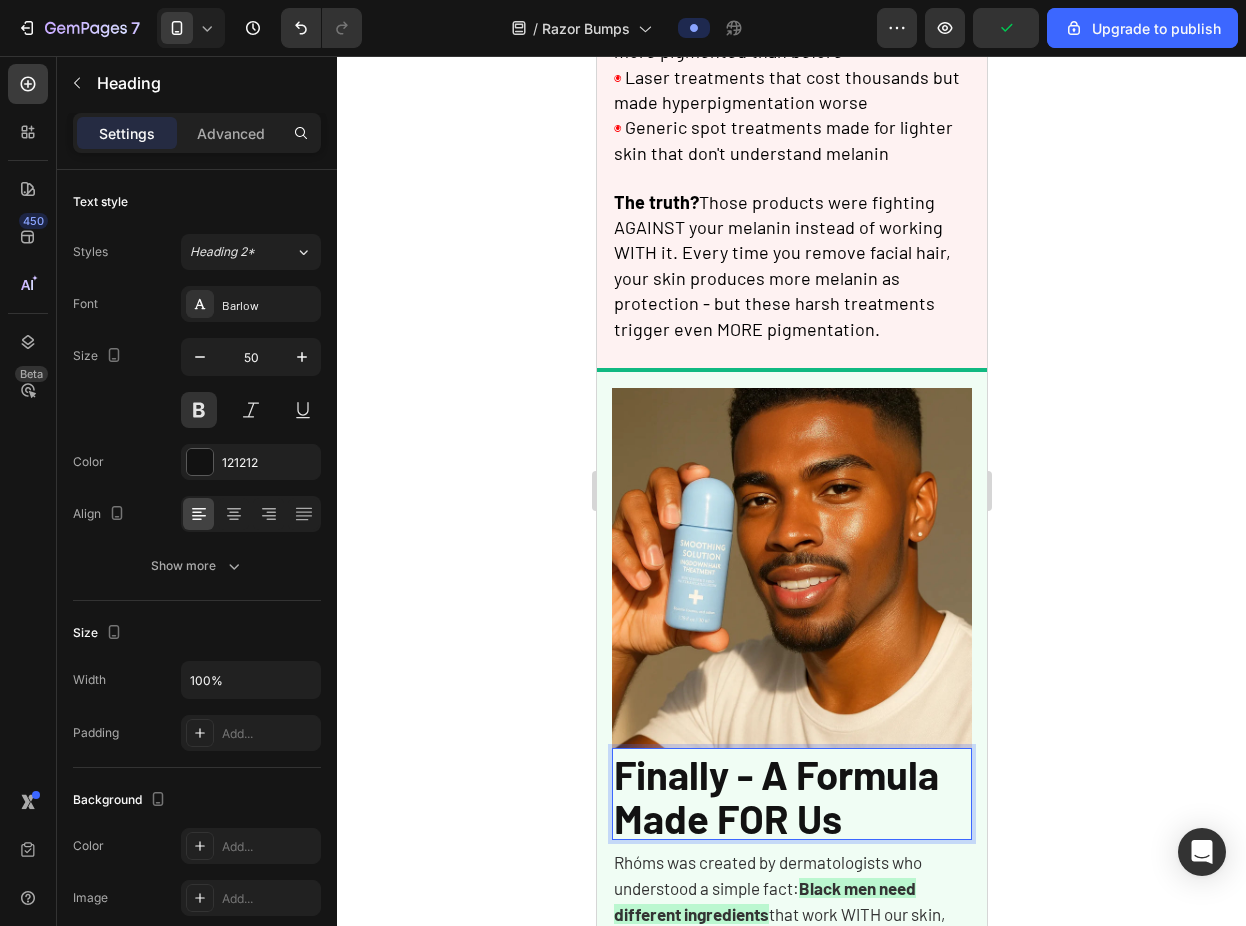 drag, startPoint x: 811, startPoint y: 792, endPoint x: 785, endPoint y: 782, distance: 27.856777 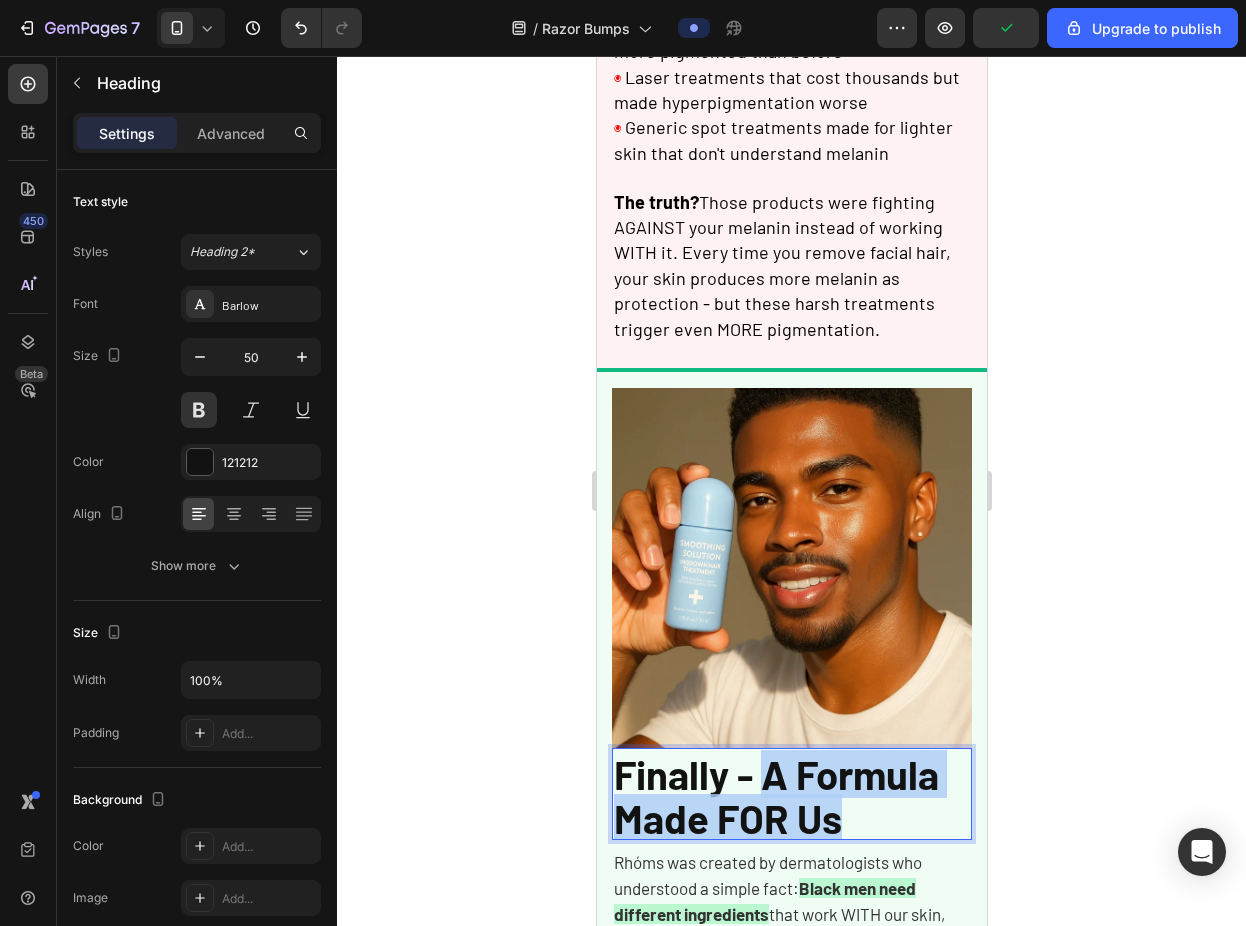drag, startPoint x: 766, startPoint y: 765, endPoint x: 865, endPoint y: 809, distance: 108.33743 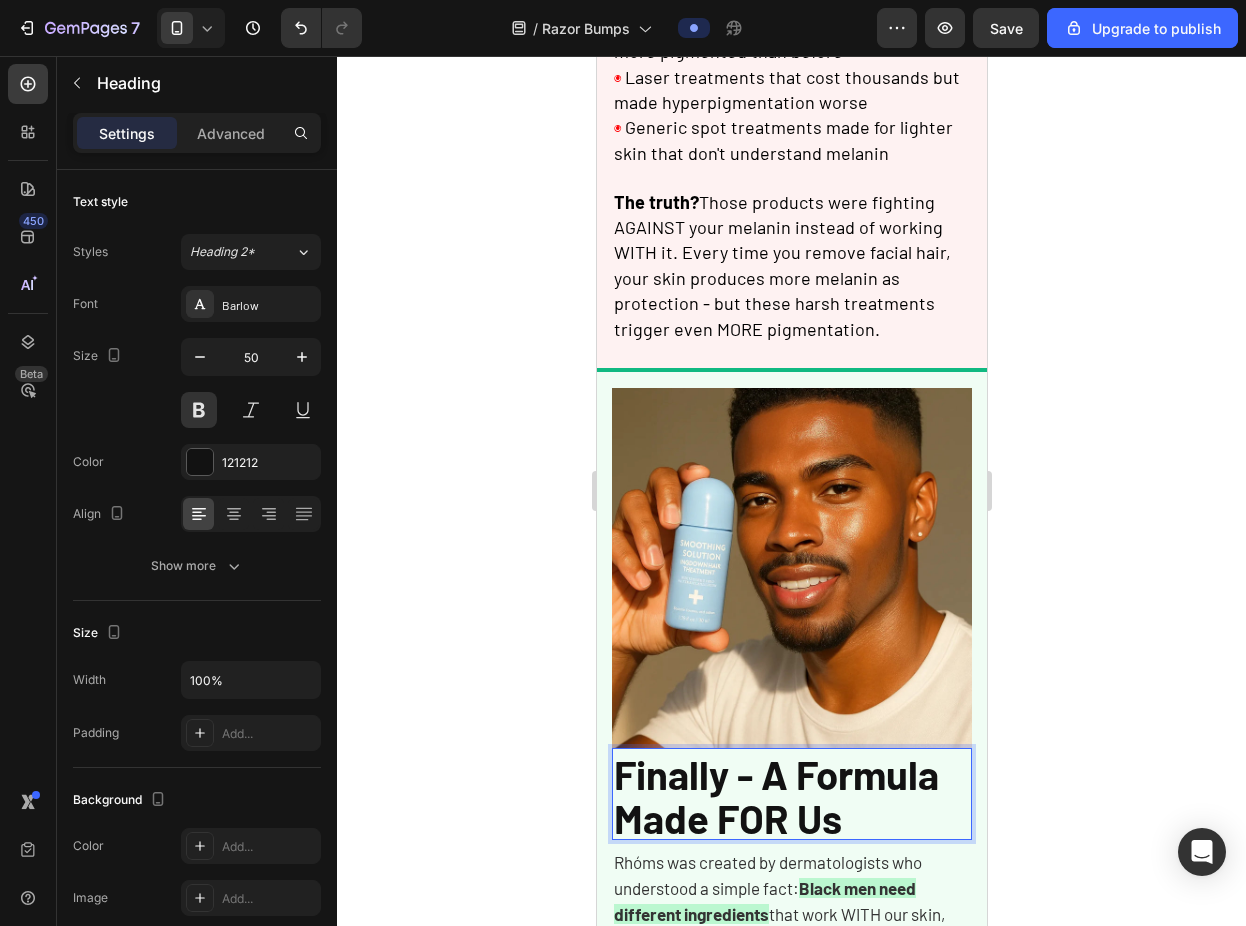 scroll, scrollTop: 2, scrollLeft: 0, axis: vertical 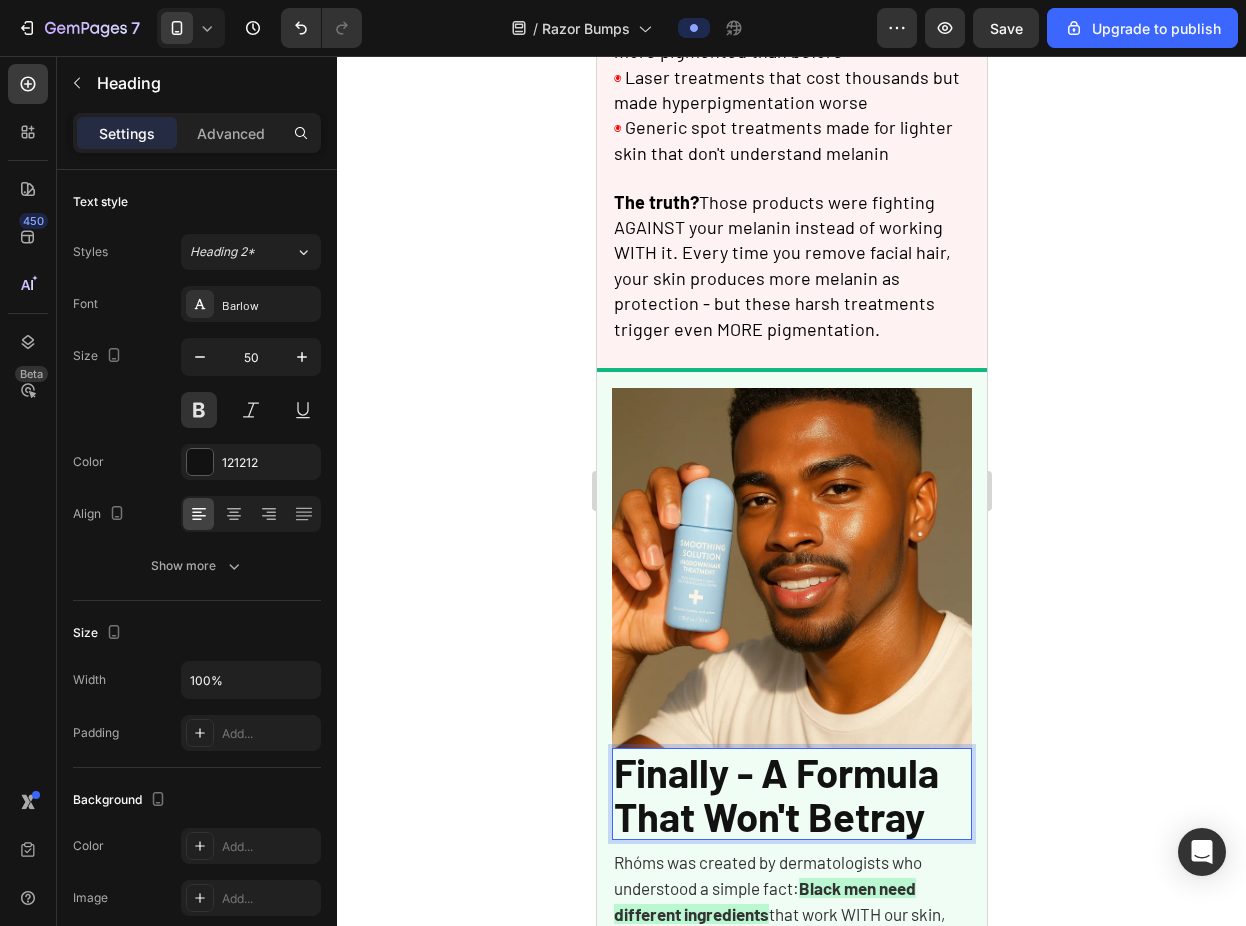 click 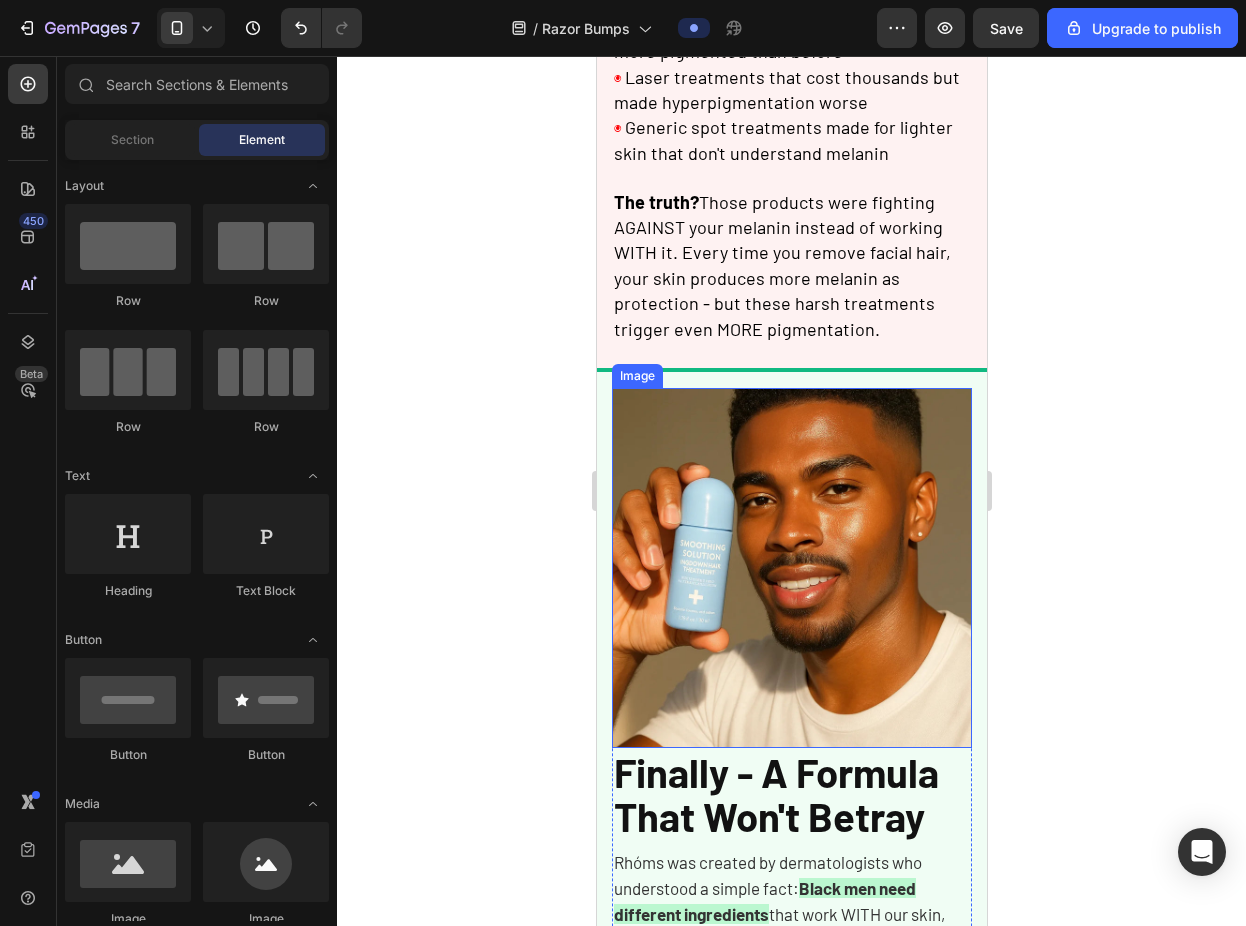 click at bounding box center [791, 568] 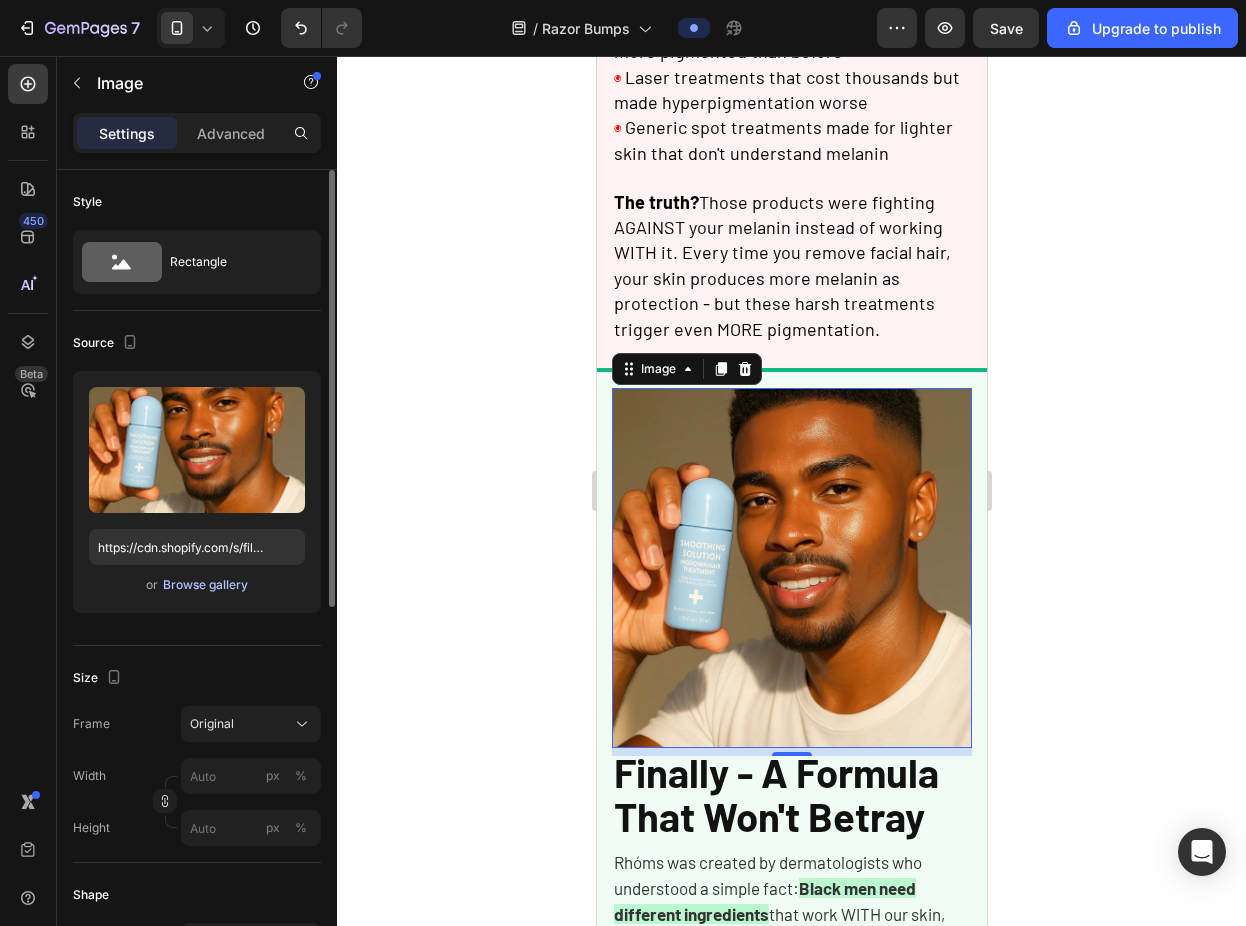 click on "Browse gallery" at bounding box center [205, 585] 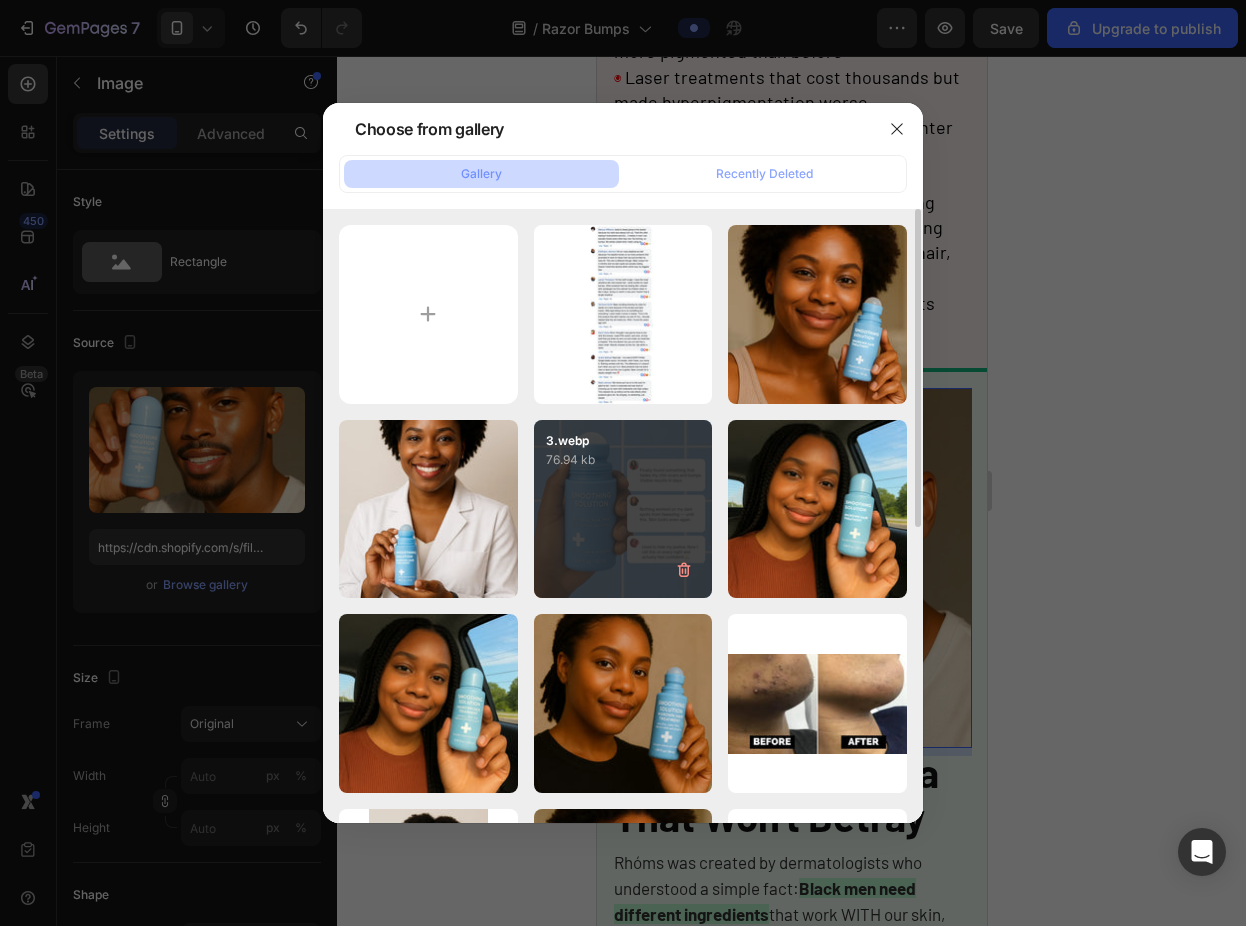 click on "3.webp 76.94 kb" at bounding box center [623, 509] 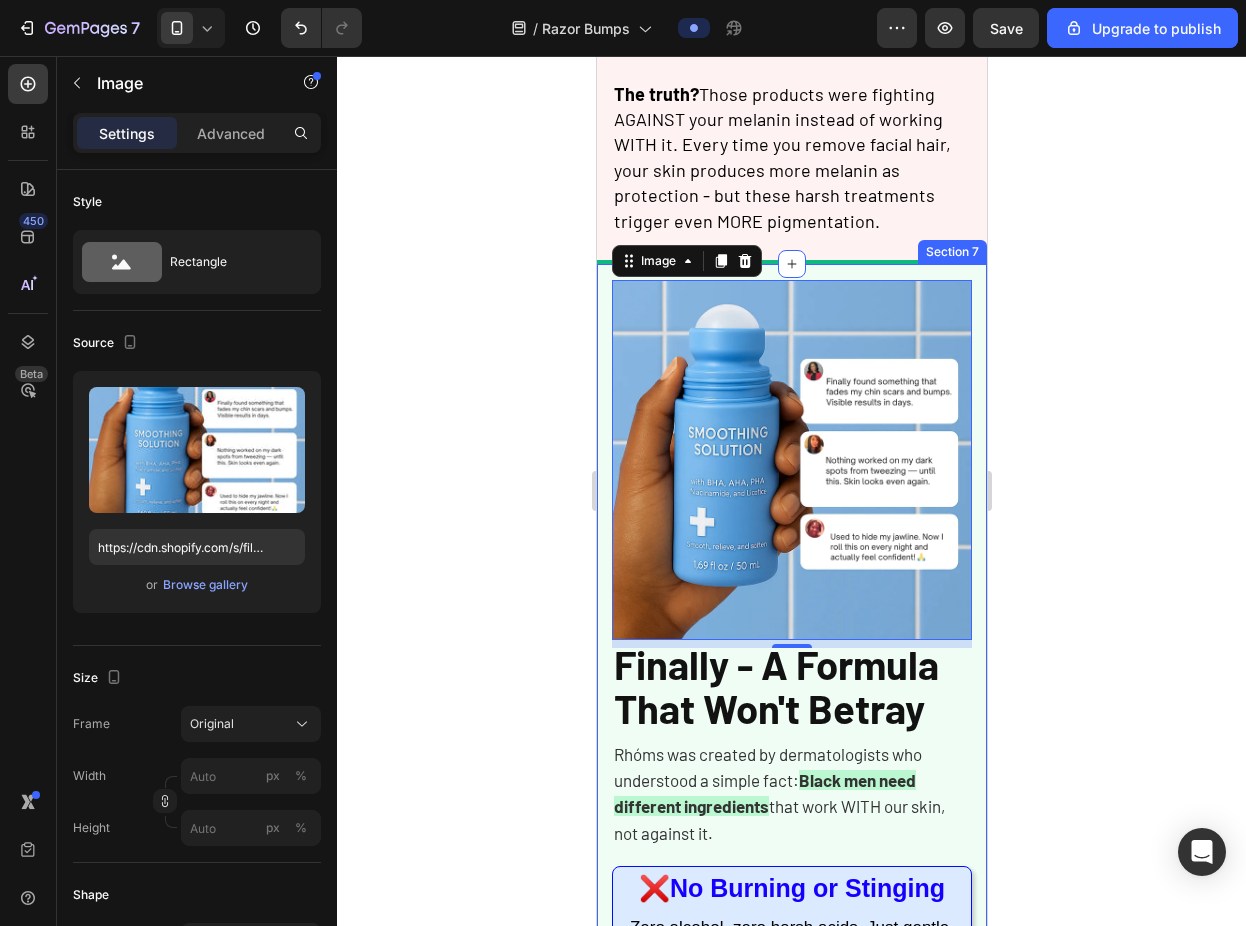 scroll, scrollTop: 1224, scrollLeft: 0, axis: vertical 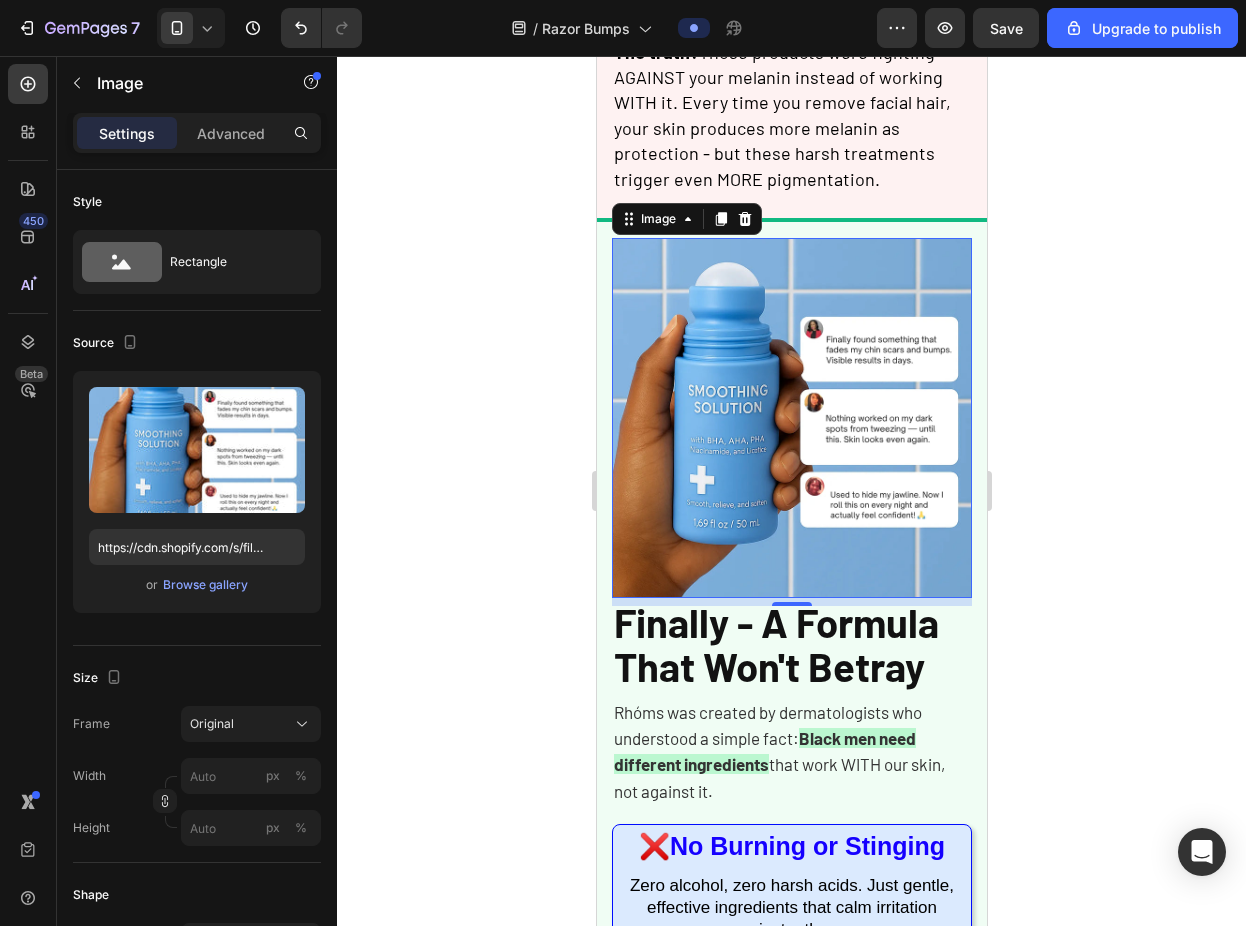 click 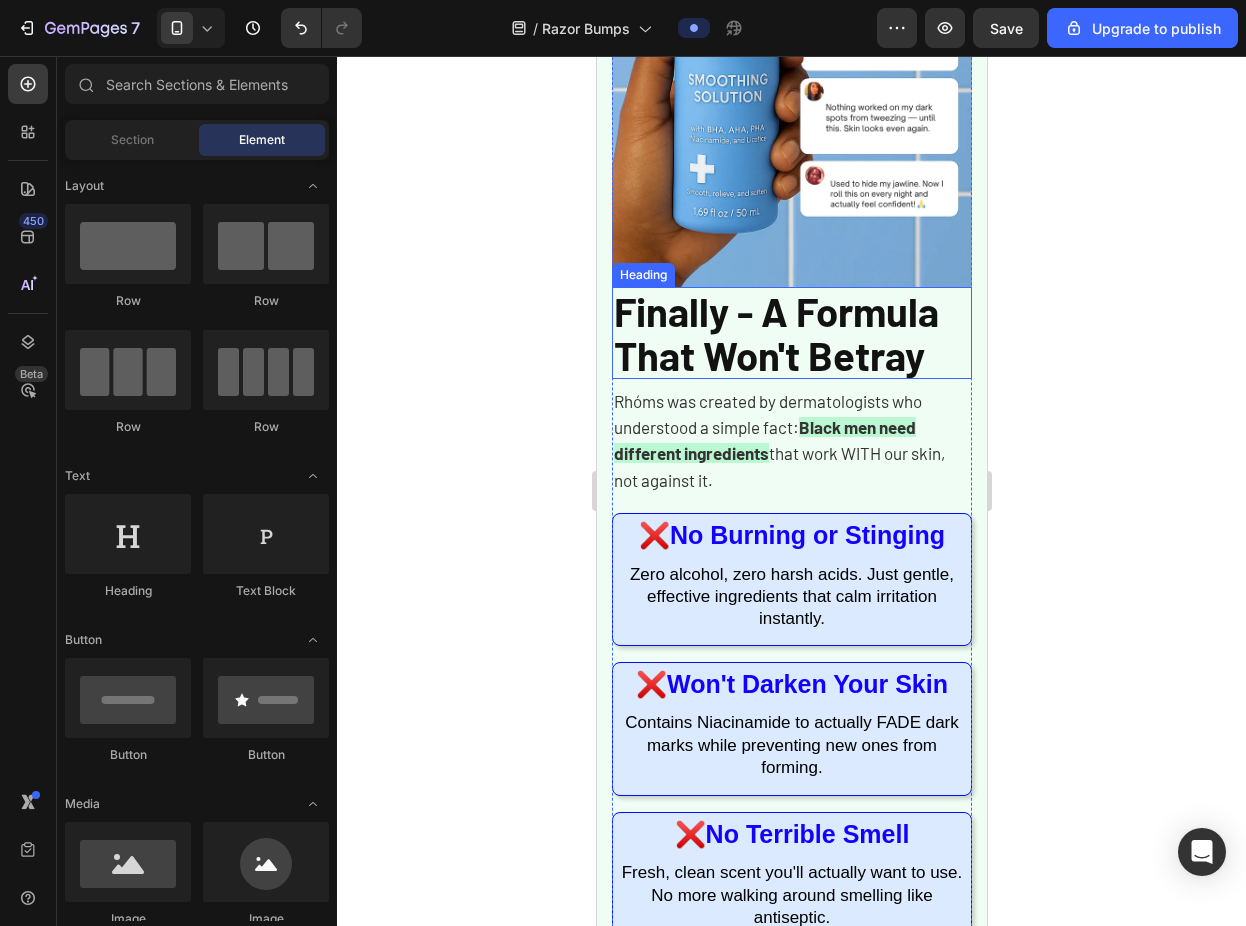 scroll, scrollTop: 1552, scrollLeft: 0, axis: vertical 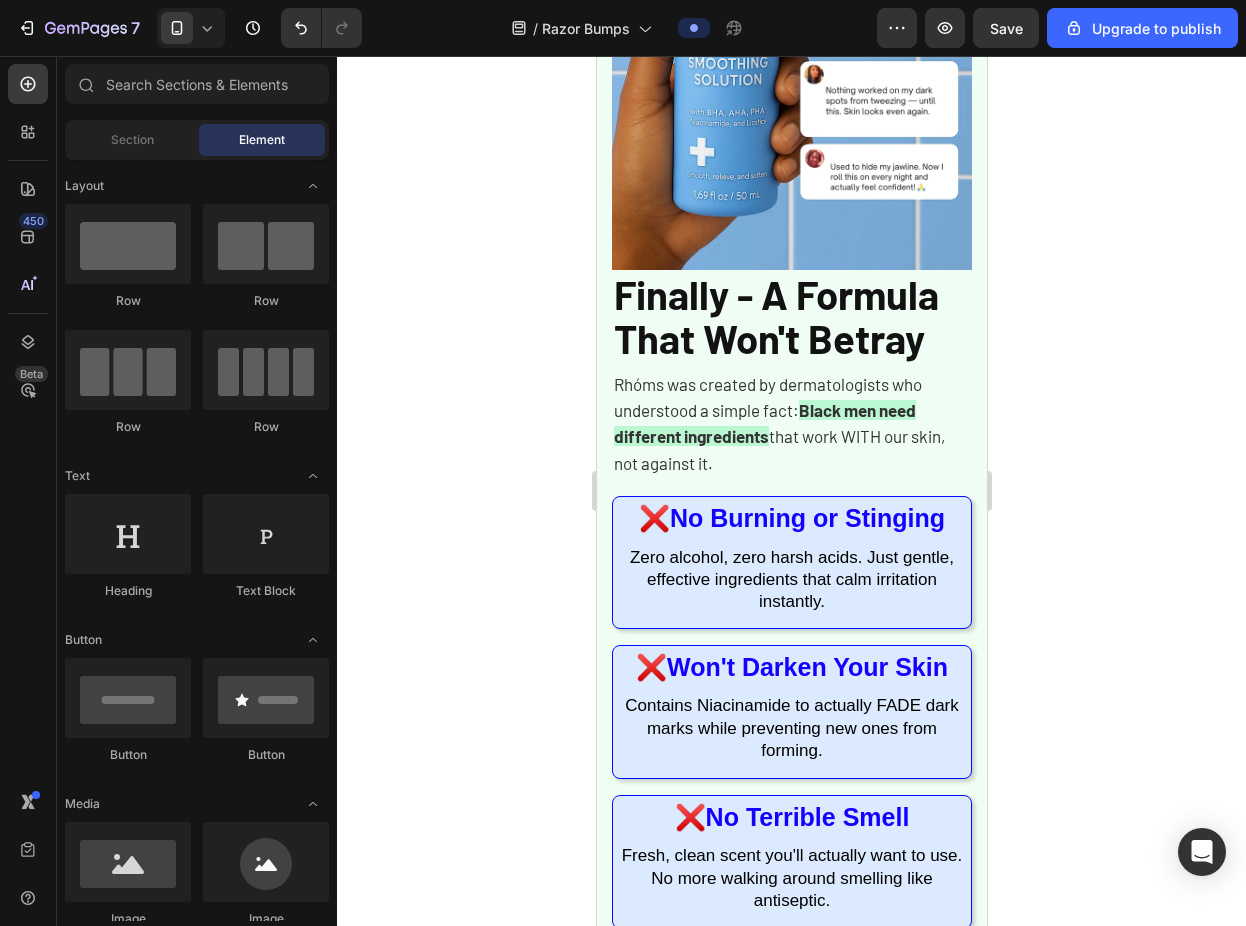 click on "Black men need different ingredients" at bounding box center [764, 423] 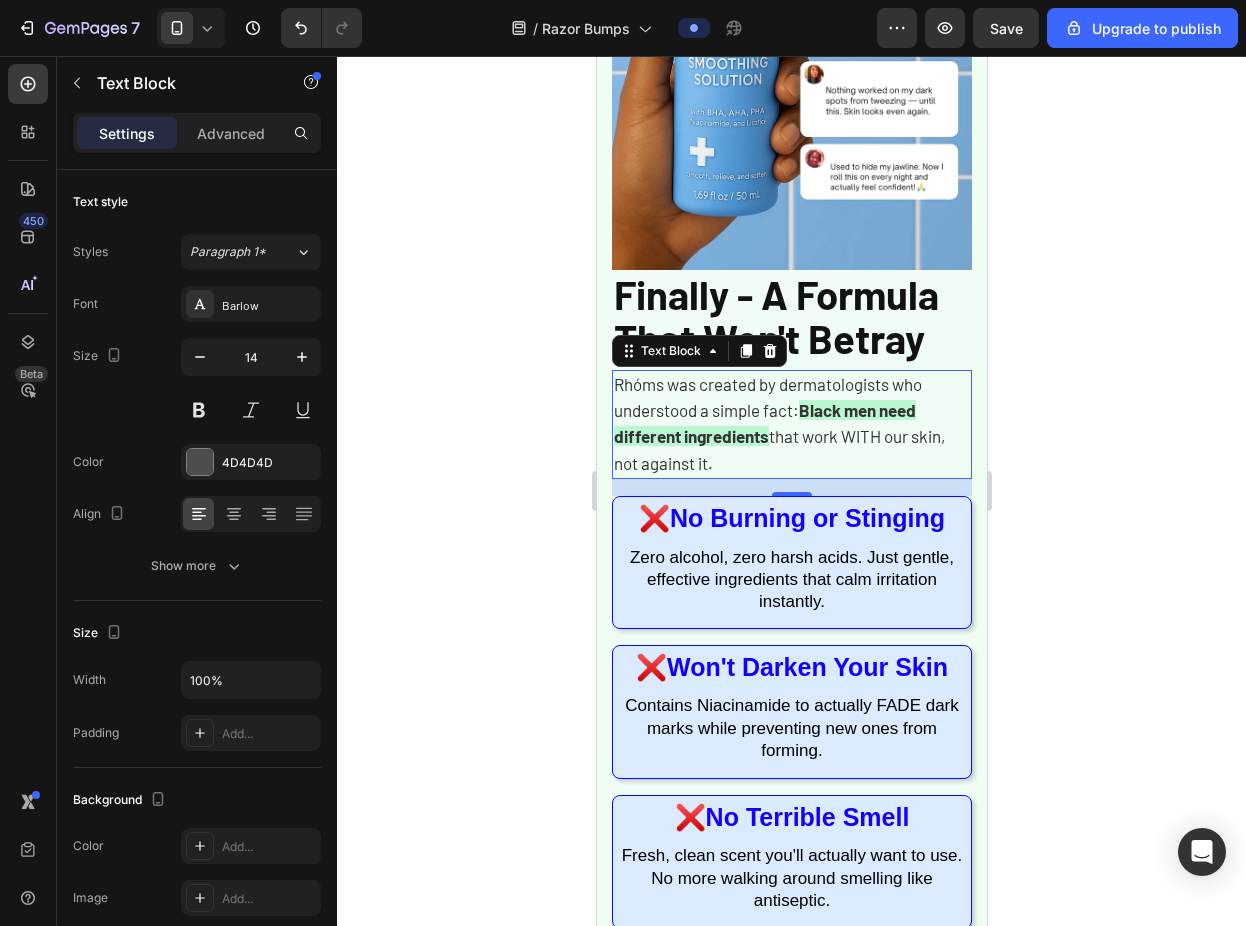 click on "Black men need different ingredients" at bounding box center [764, 423] 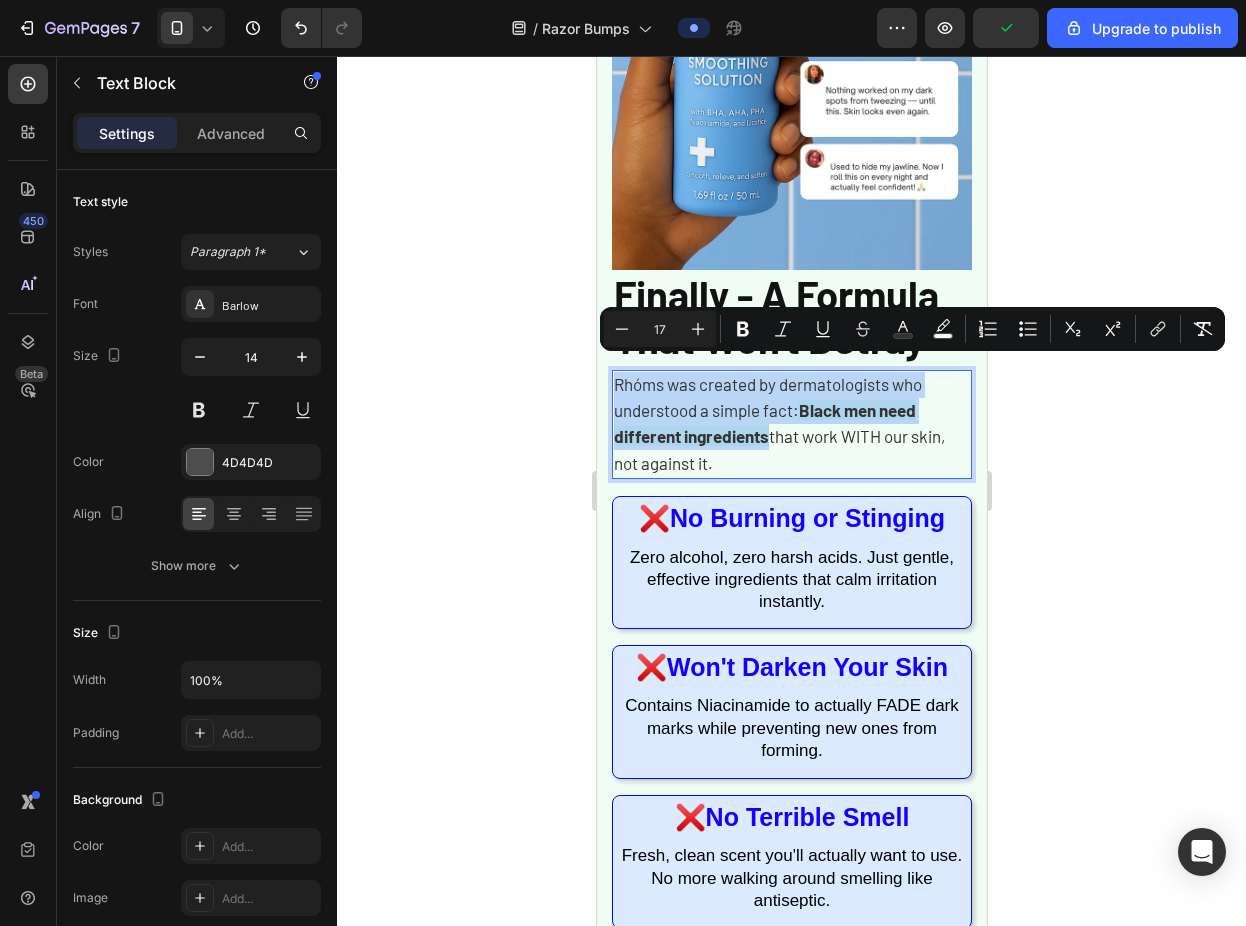 click on "Rhóms was created by dermatologists who understood a simple fact:" at bounding box center (767, 397) 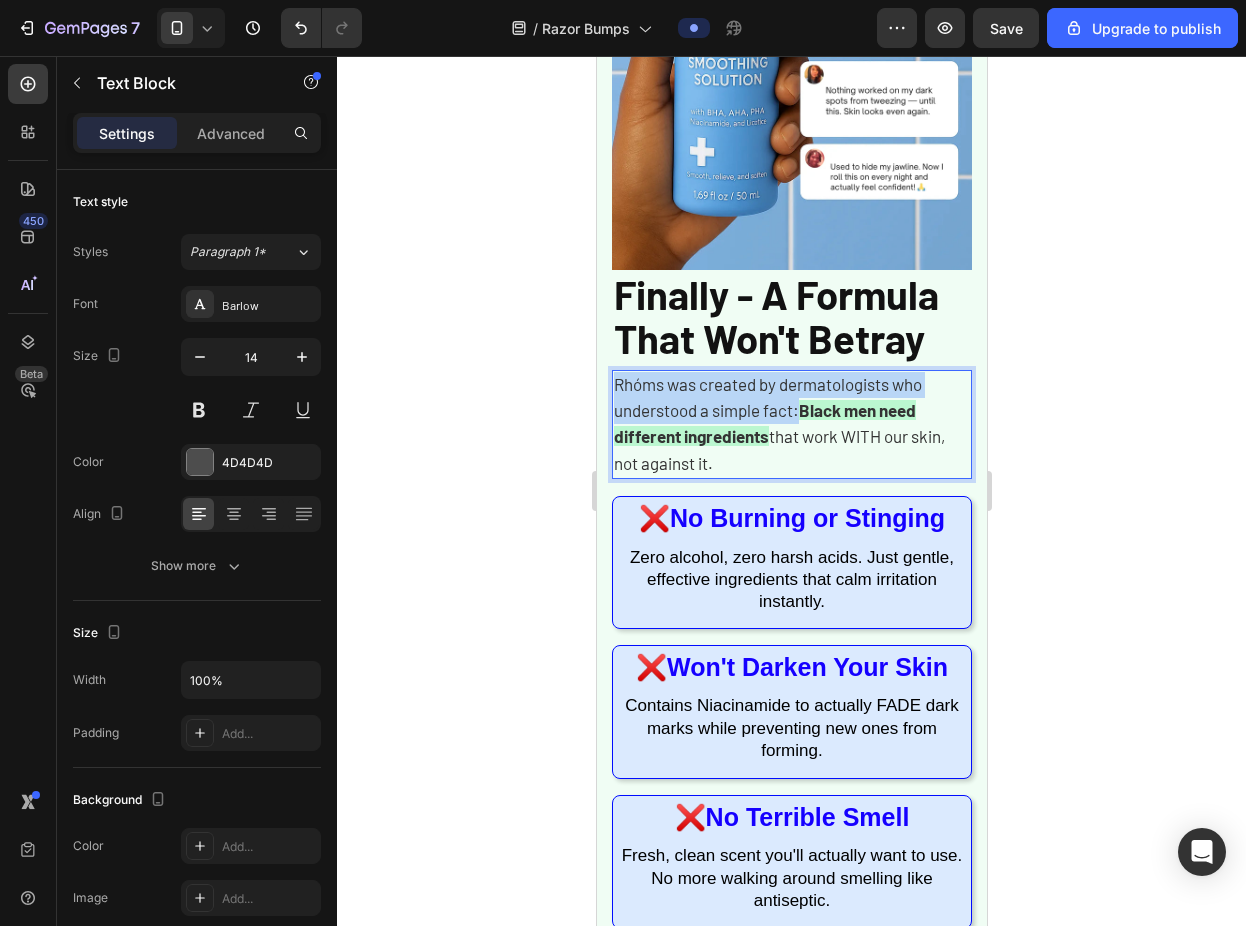 drag, startPoint x: 799, startPoint y: 400, endPoint x: 612, endPoint y: 374, distance: 188.79883 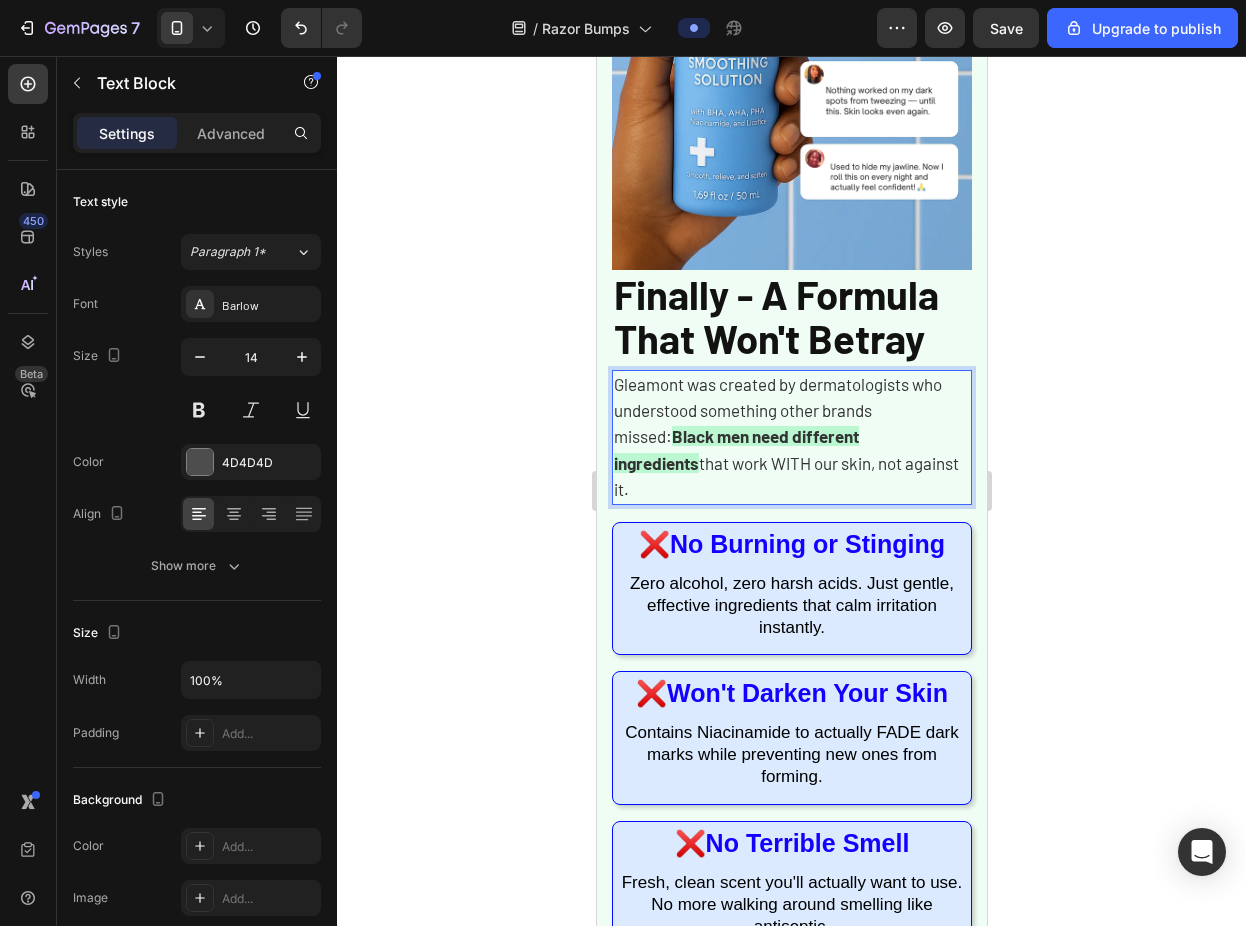 click on "Gleamont was created by dermatologists who understood something other brands missed: Black men need different ingredients that work WITH our skin, not against it." at bounding box center (791, 437) 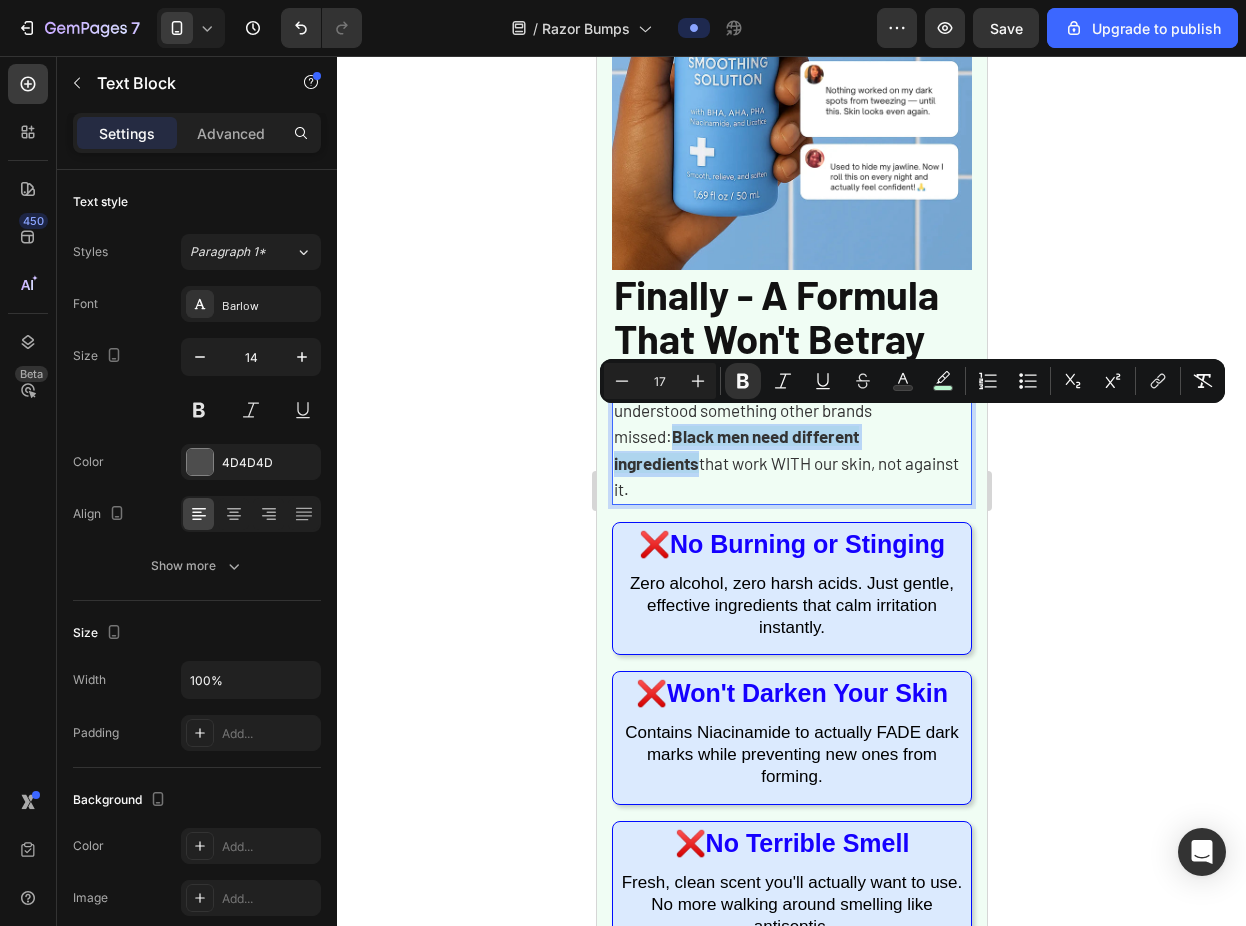 drag, startPoint x: 889, startPoint y: 422, endPoint x: 615, endPoint y: 422, distance: 274 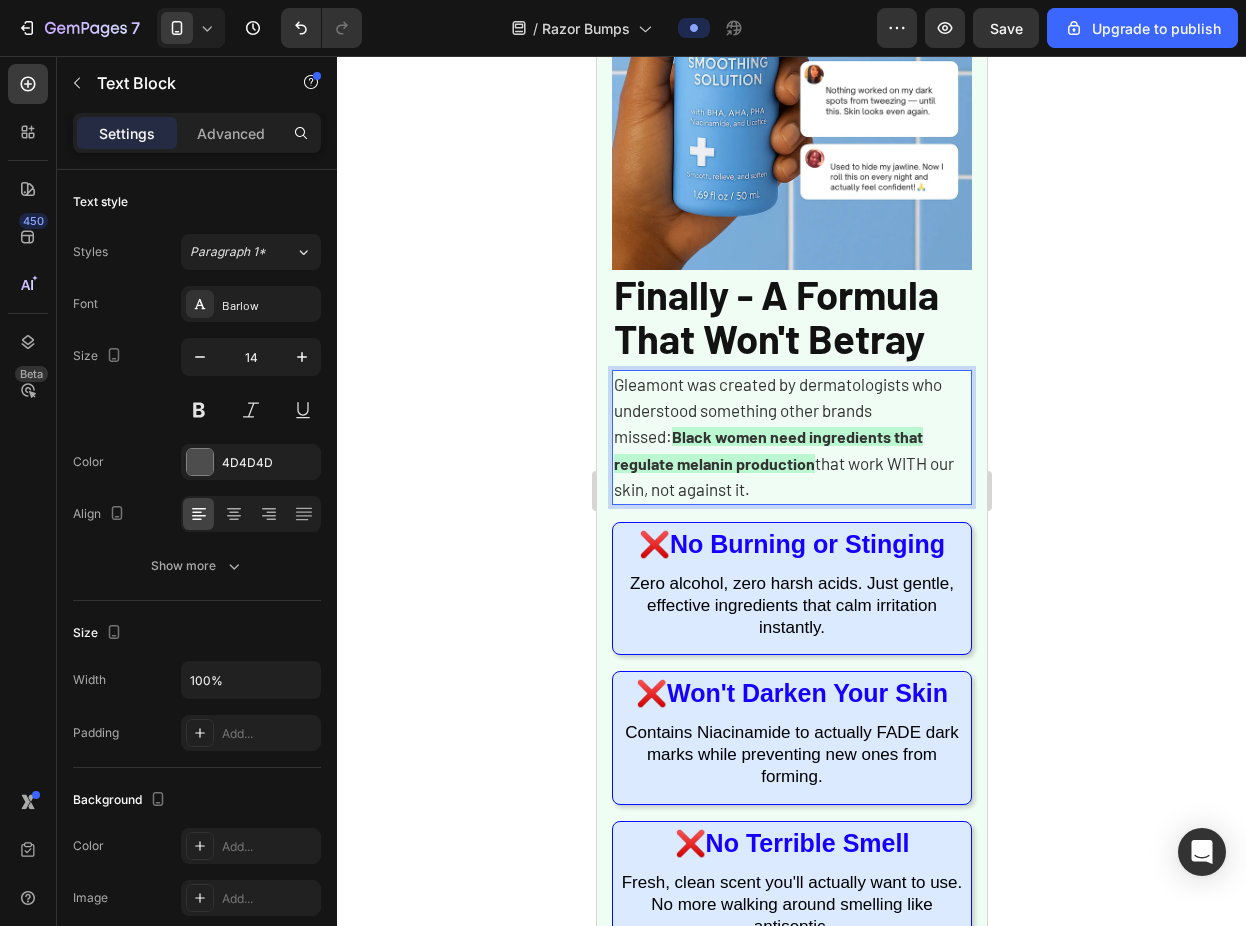 click on "Gleamont was created by dermatologists who understood something other brands missed: Black women need ingredients that regulate melanin production that work WITH our skin, not against it." at bounding box center (791, 437) 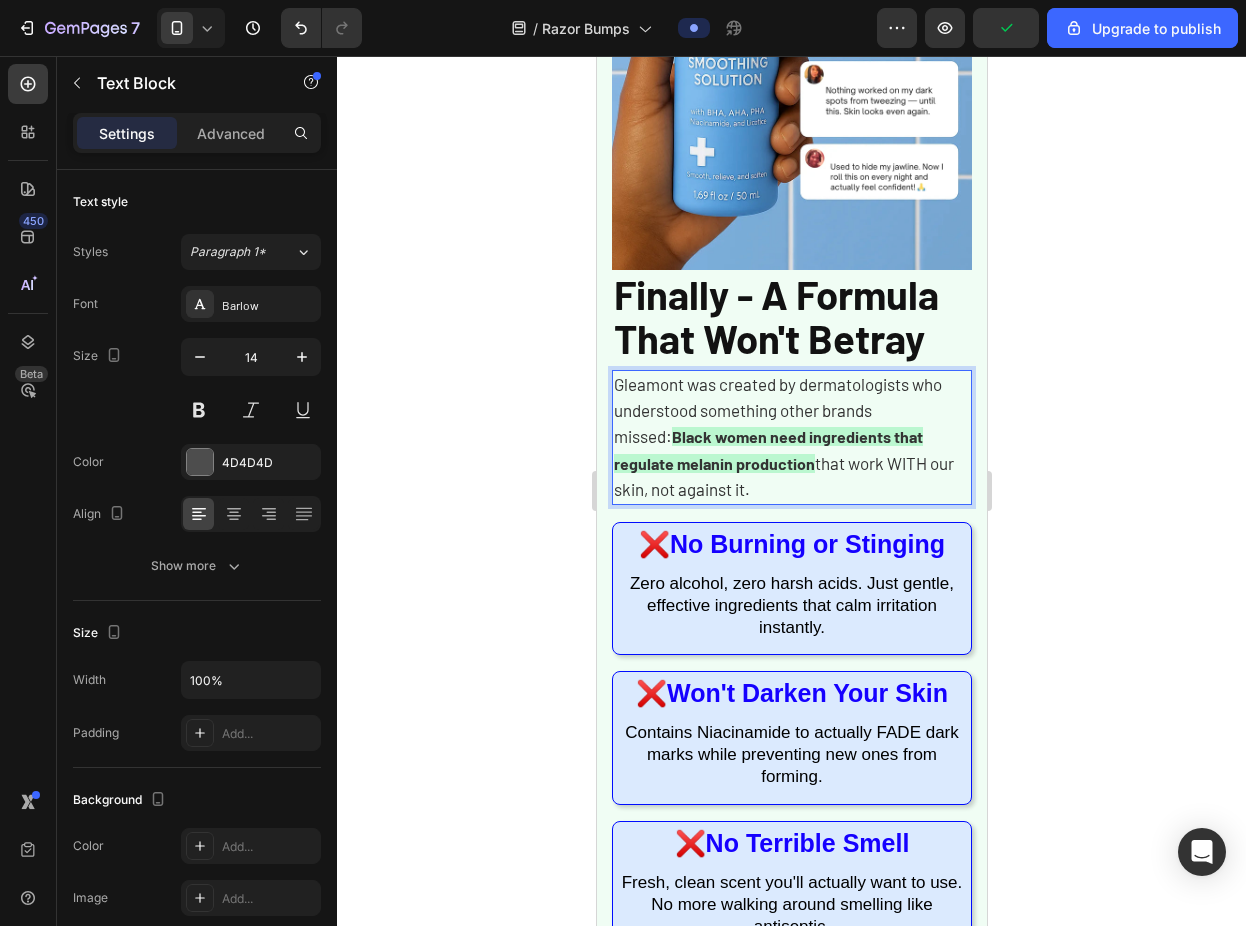 click on "Black women need ingredients that regulate melanin production" at bounding box center (767, 449) 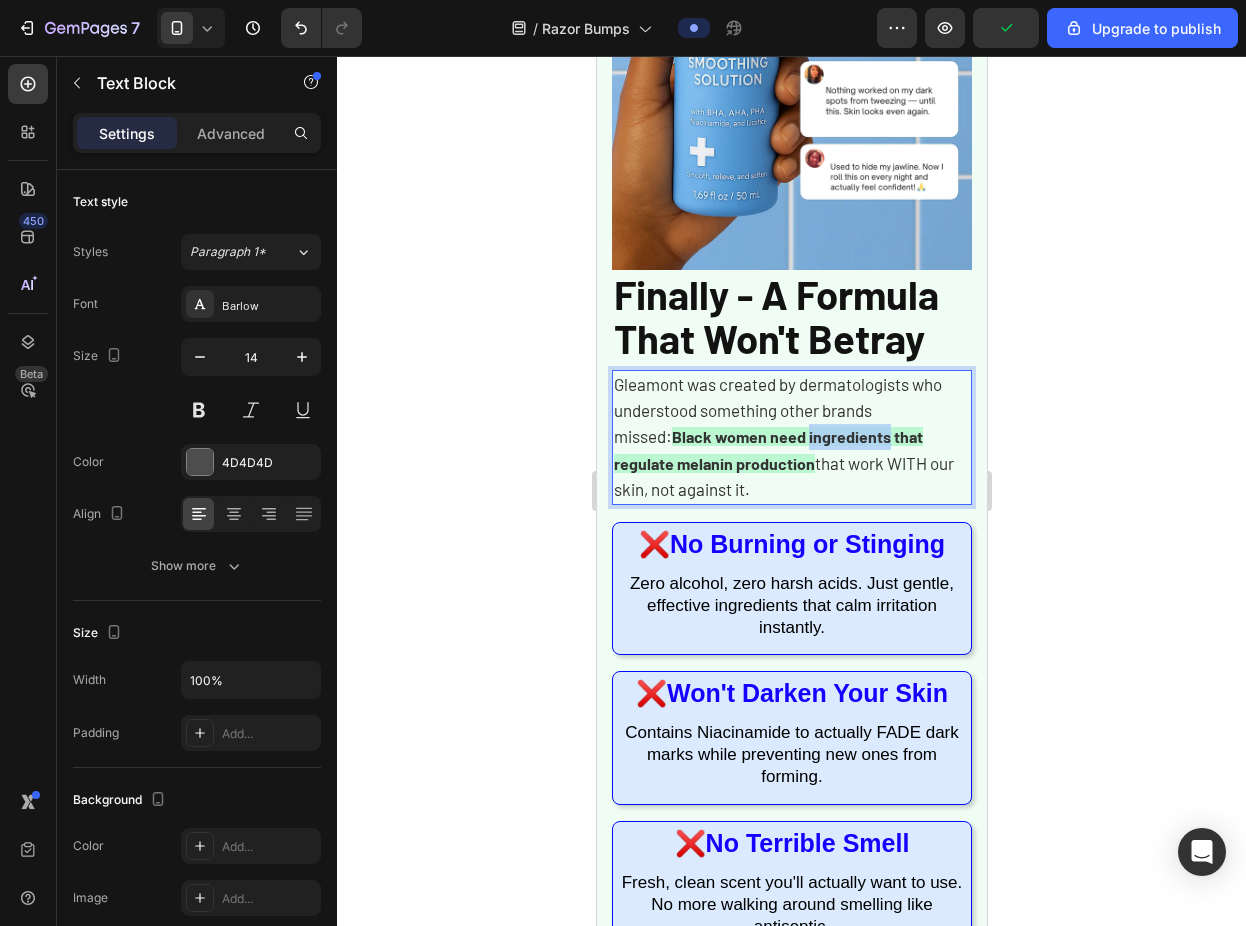 click on "Black women need ingredients that regulate melanin production" at bounding box center (767, 449) 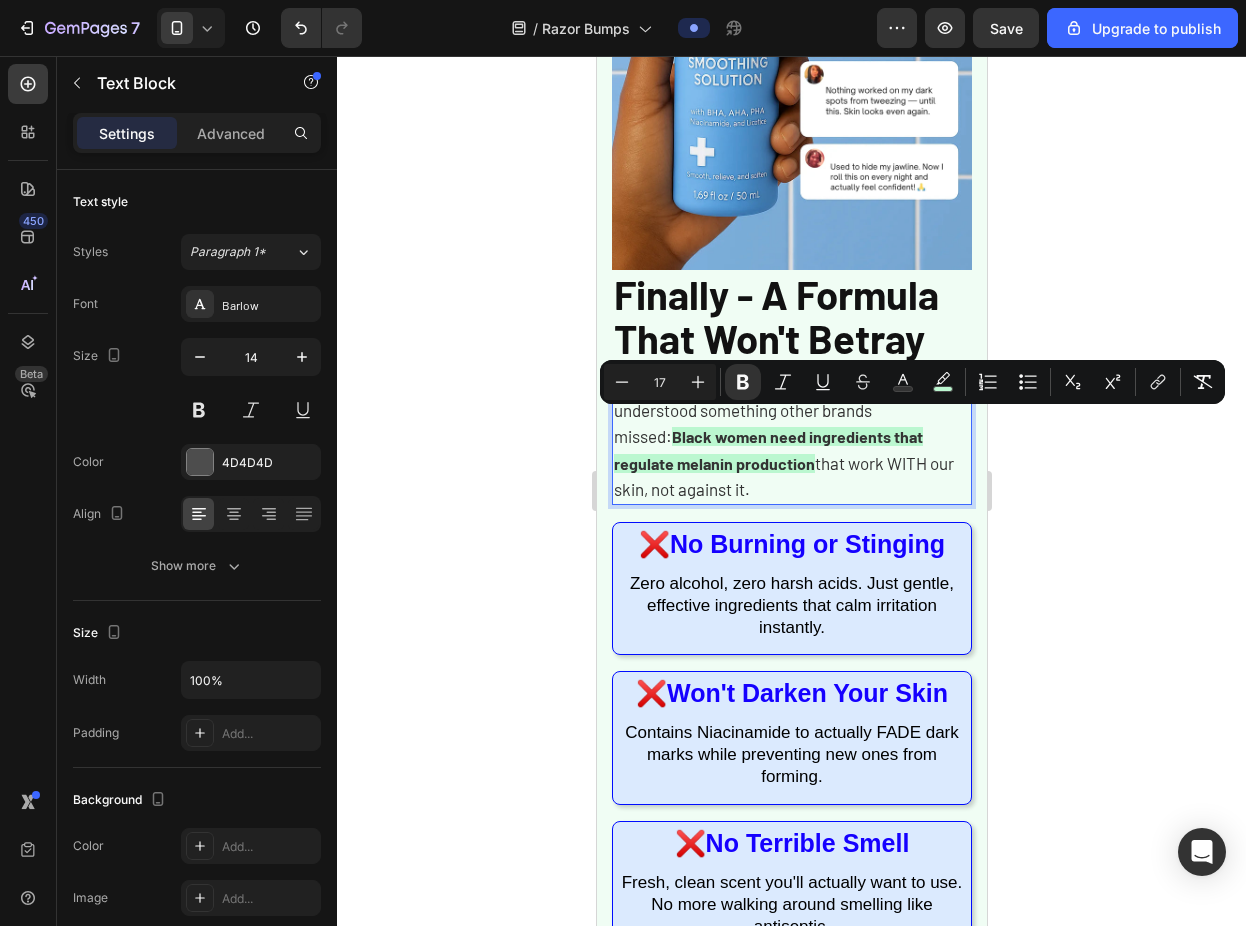 click on "that work WITH our skin, not against it." at bounding box center [783, 476] 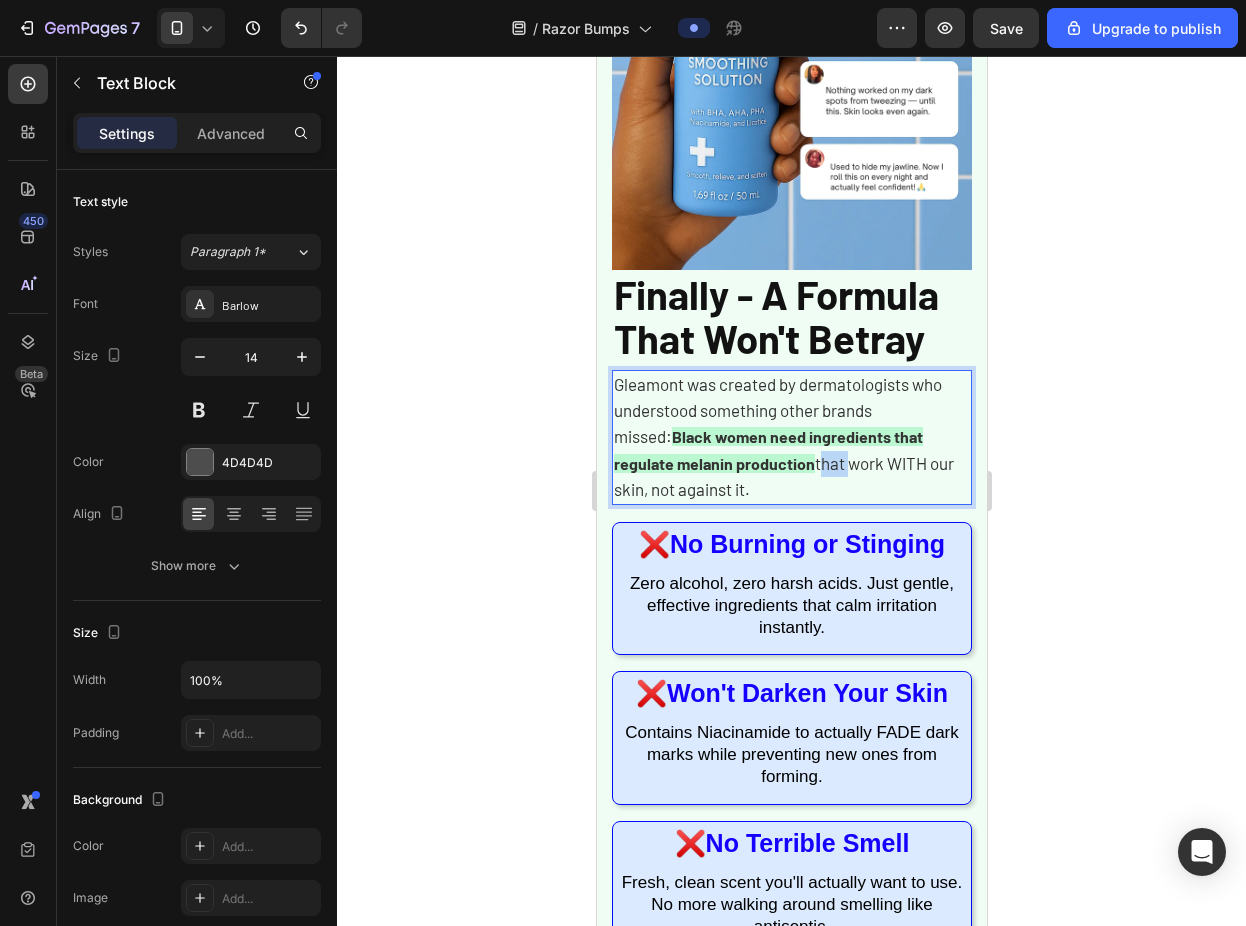 click on "that work WITH our skin, not against it." at bounding box center (783, 476) 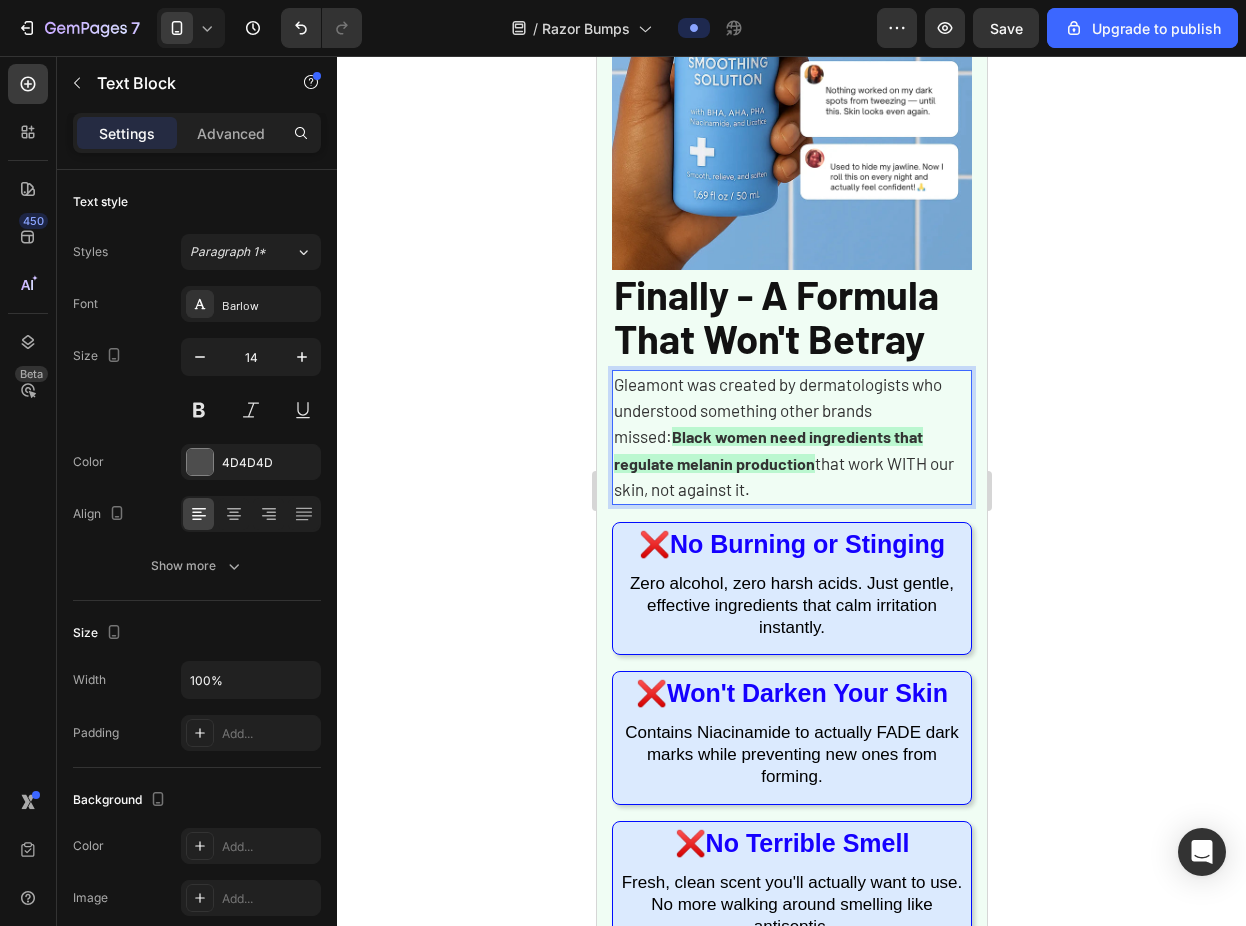 click on "Gleamont was created by dermatologists who understood something other brands missed: Black women need ingredients that regulate melanin production that work WITH our skin, not against it." at bounding box center (791, 437) 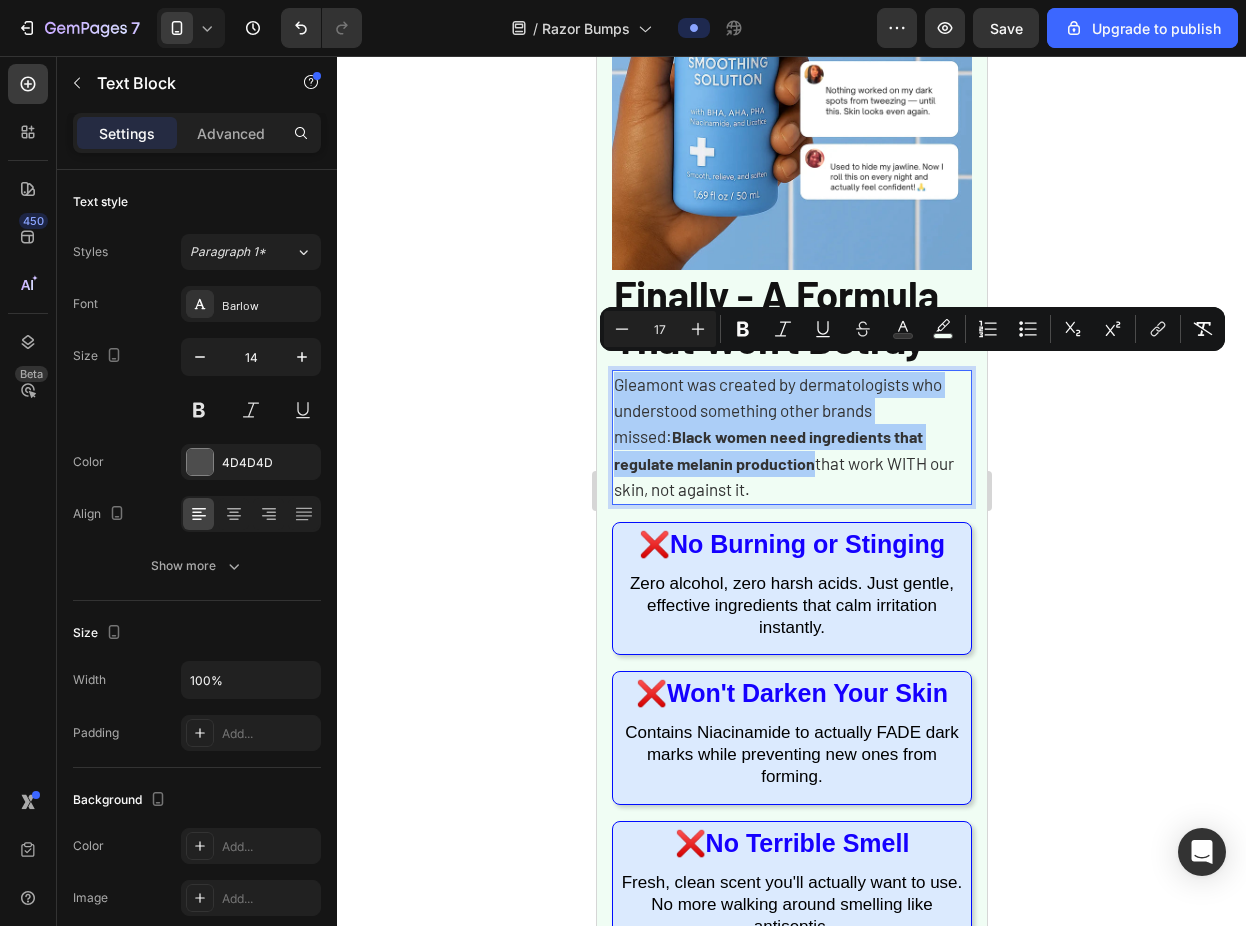 click on "17" at bounding box center (660, 329) 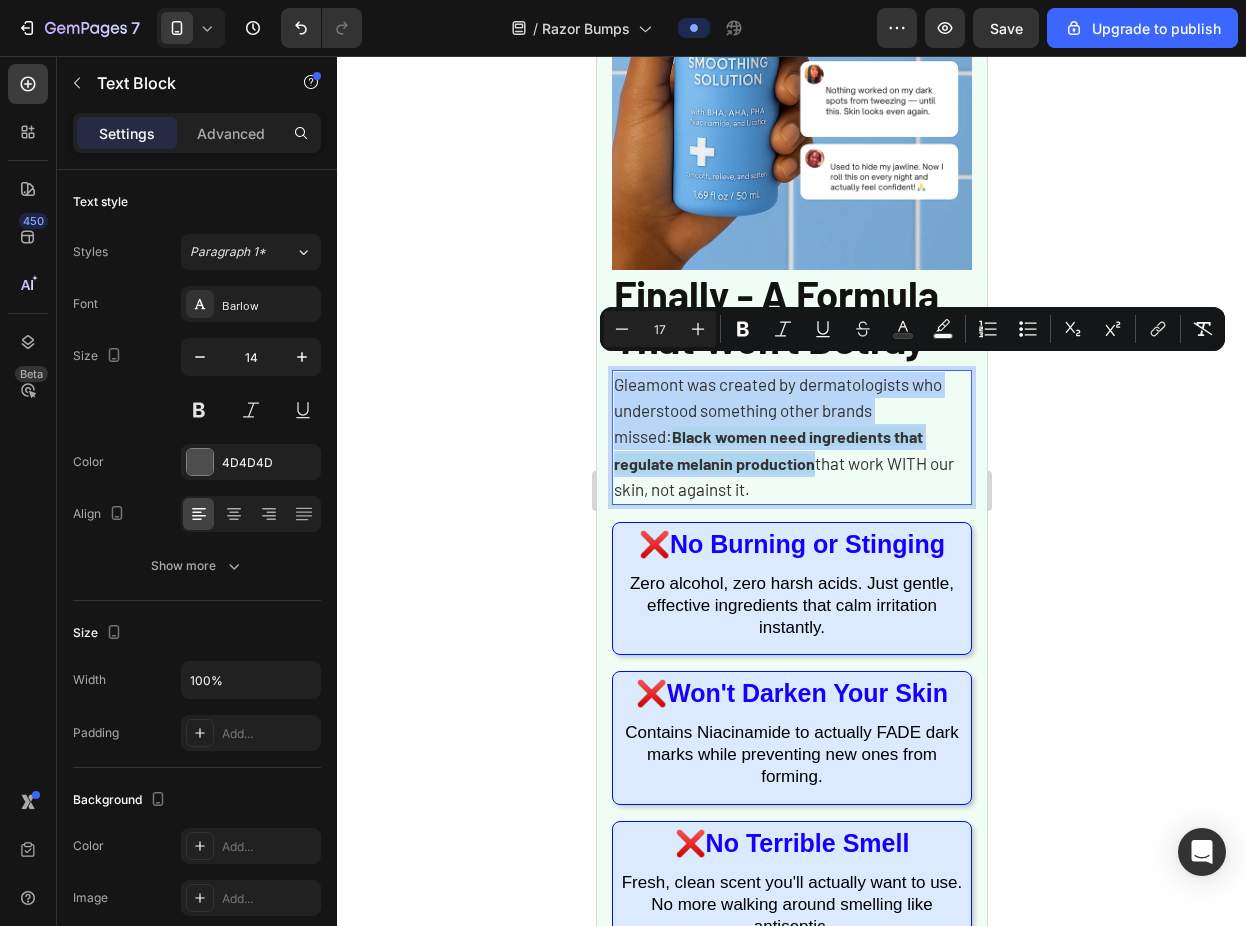 click on "Black women need ingredients that regulate melanin production" at bounding box center (767, 449) 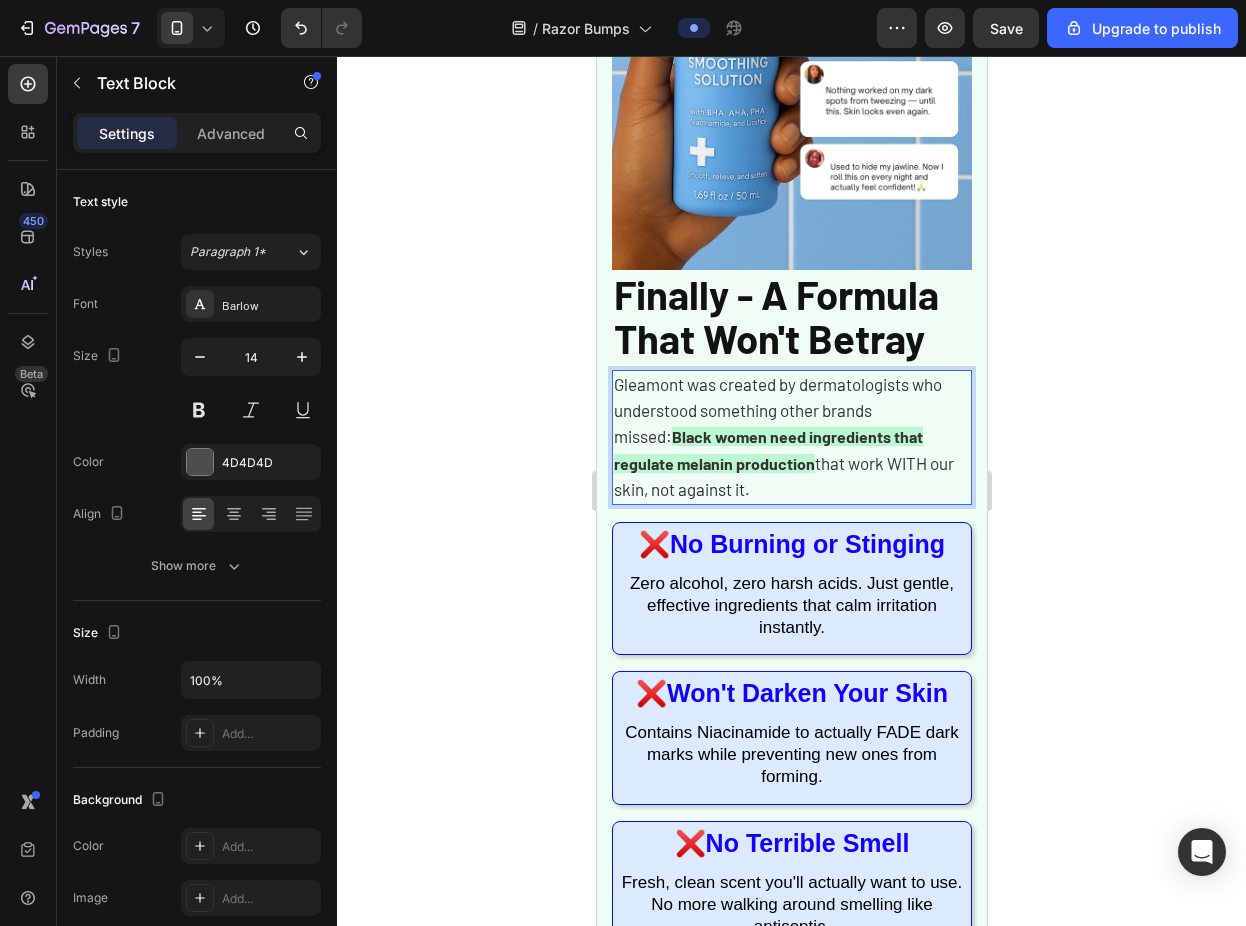 click on "Black women need ingredients that regulate melanin production" at bounding box center [767, 449] 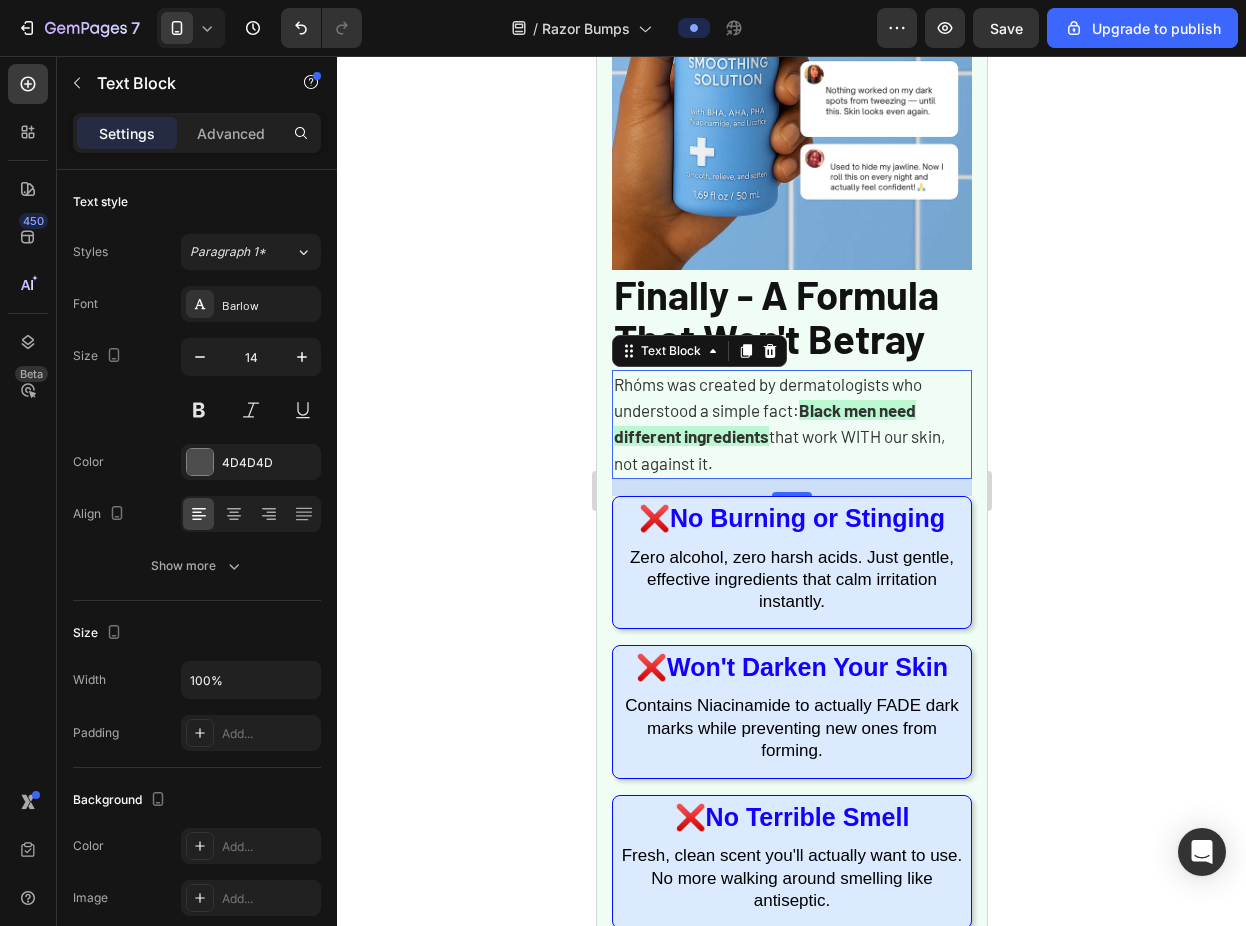click on "Rhóms was created by dermatologists who understood a simple fact:" at bounding box center (767, 397) 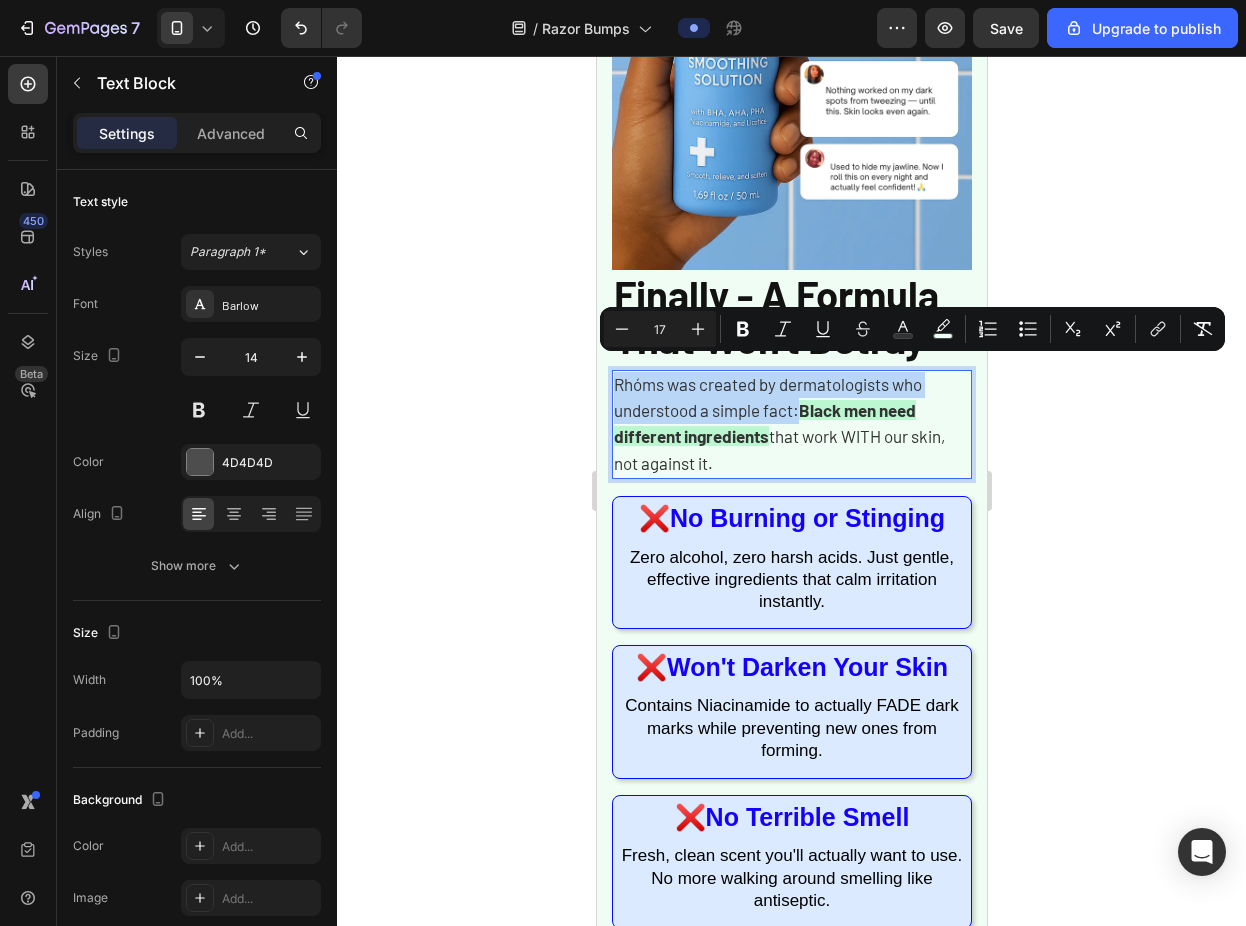 click on "Rhóms was created by dermatologists who understood a simple fact:" at bounding box center (767, 397) 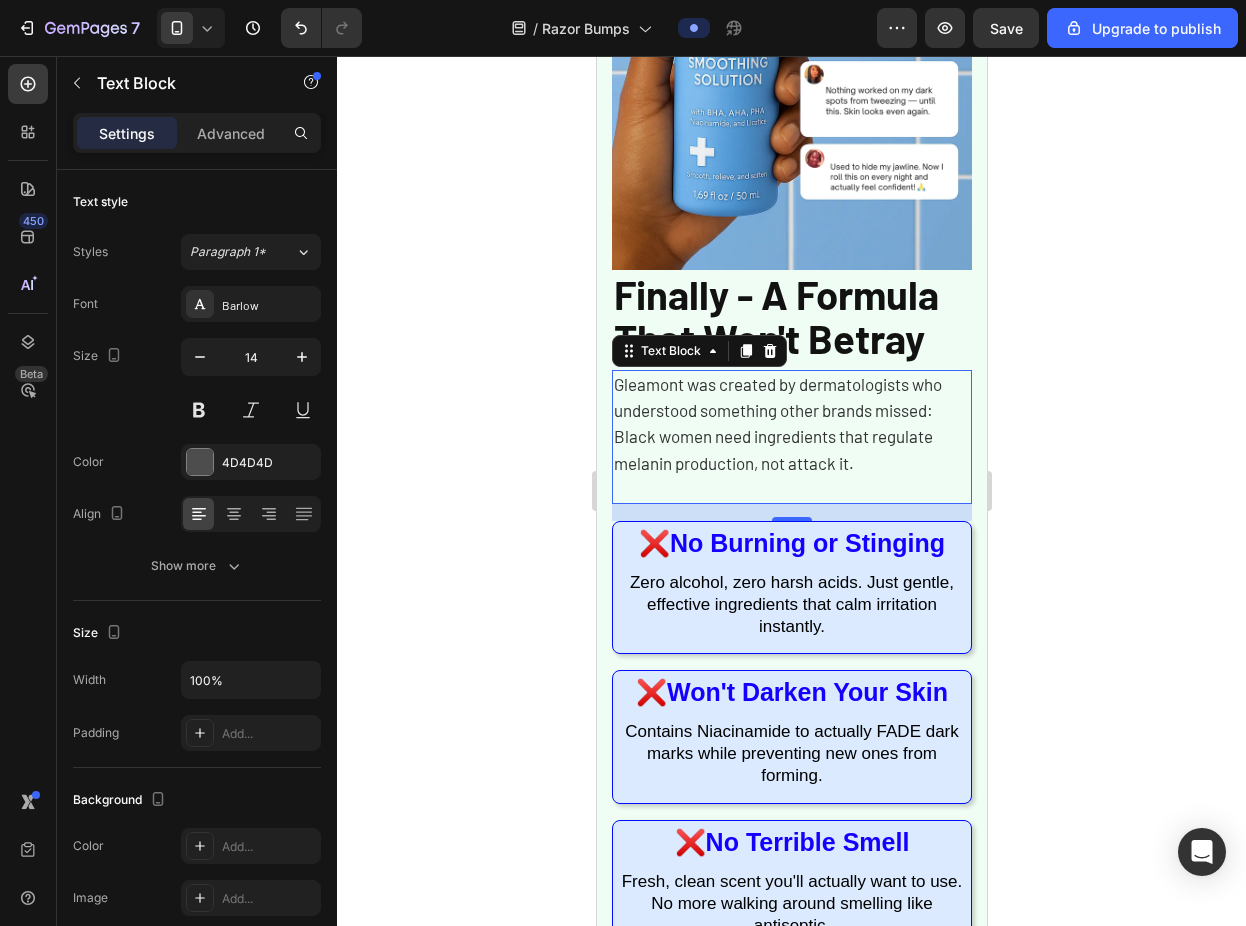 click on "Gleamont was created by dermatologists who understood something other brands missed: Black women need ingredients that regulate melanin production, not attack it." at bounding box center (777, 423) 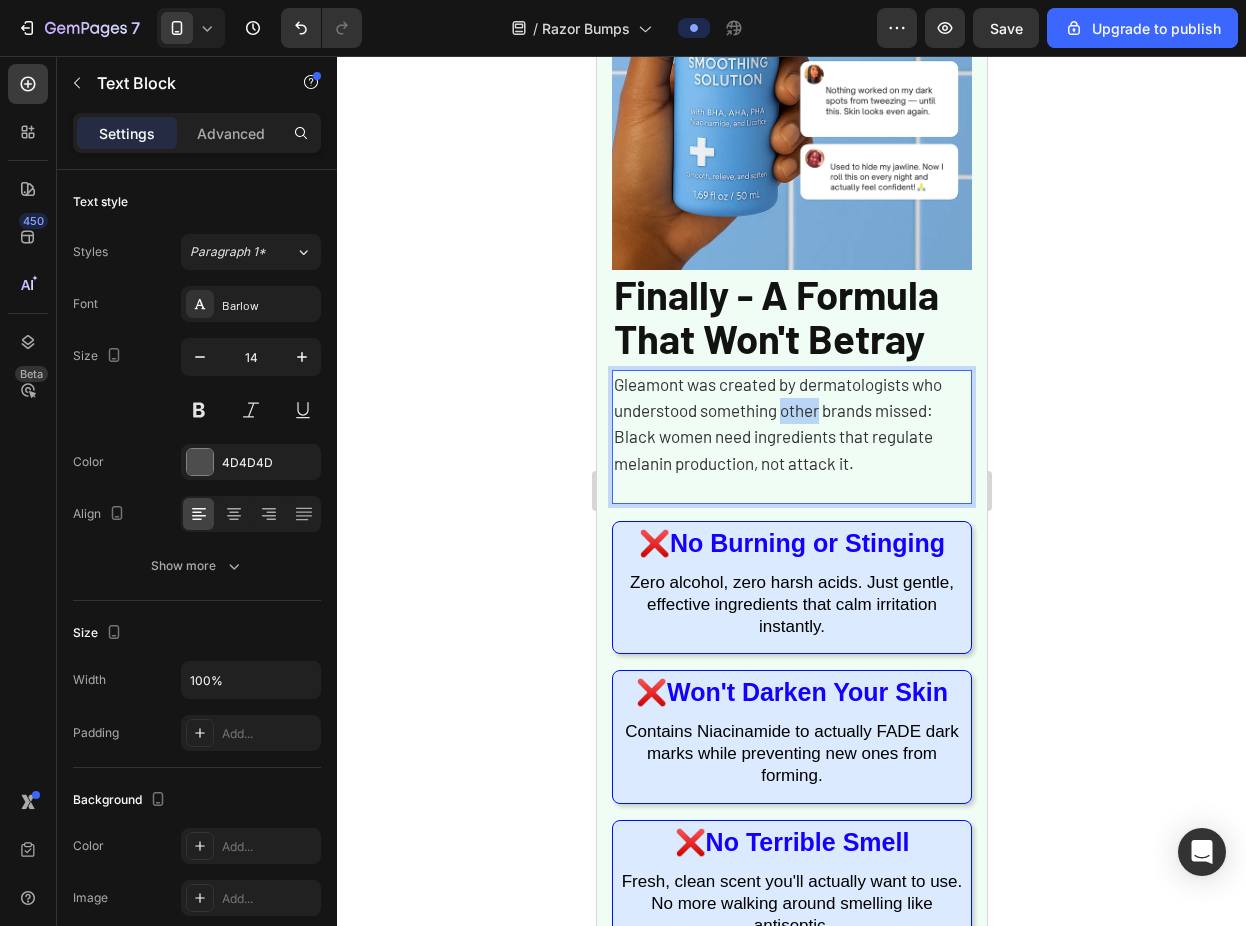 click on "Gleamont was created by dermatologists who understood something other brands missed: Black women need ingredients that regulate melanin production, not attack it." at bounding box center (777, 423) 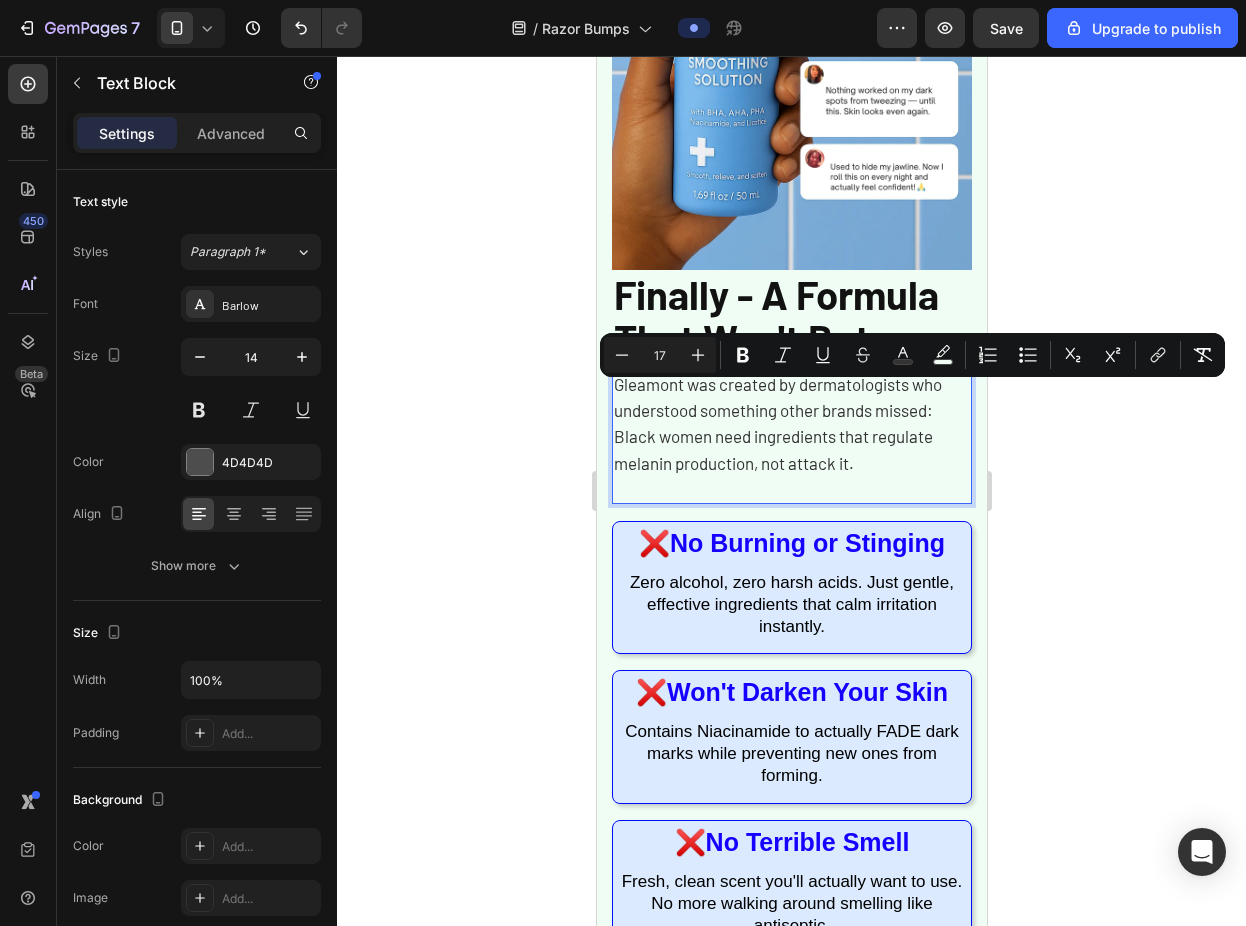 click on "Gleamont was created by dermatologists who understood something other brands missed: Black women need ingredients that regulate melanin production, not attack it." at bounding box center [777, 423] 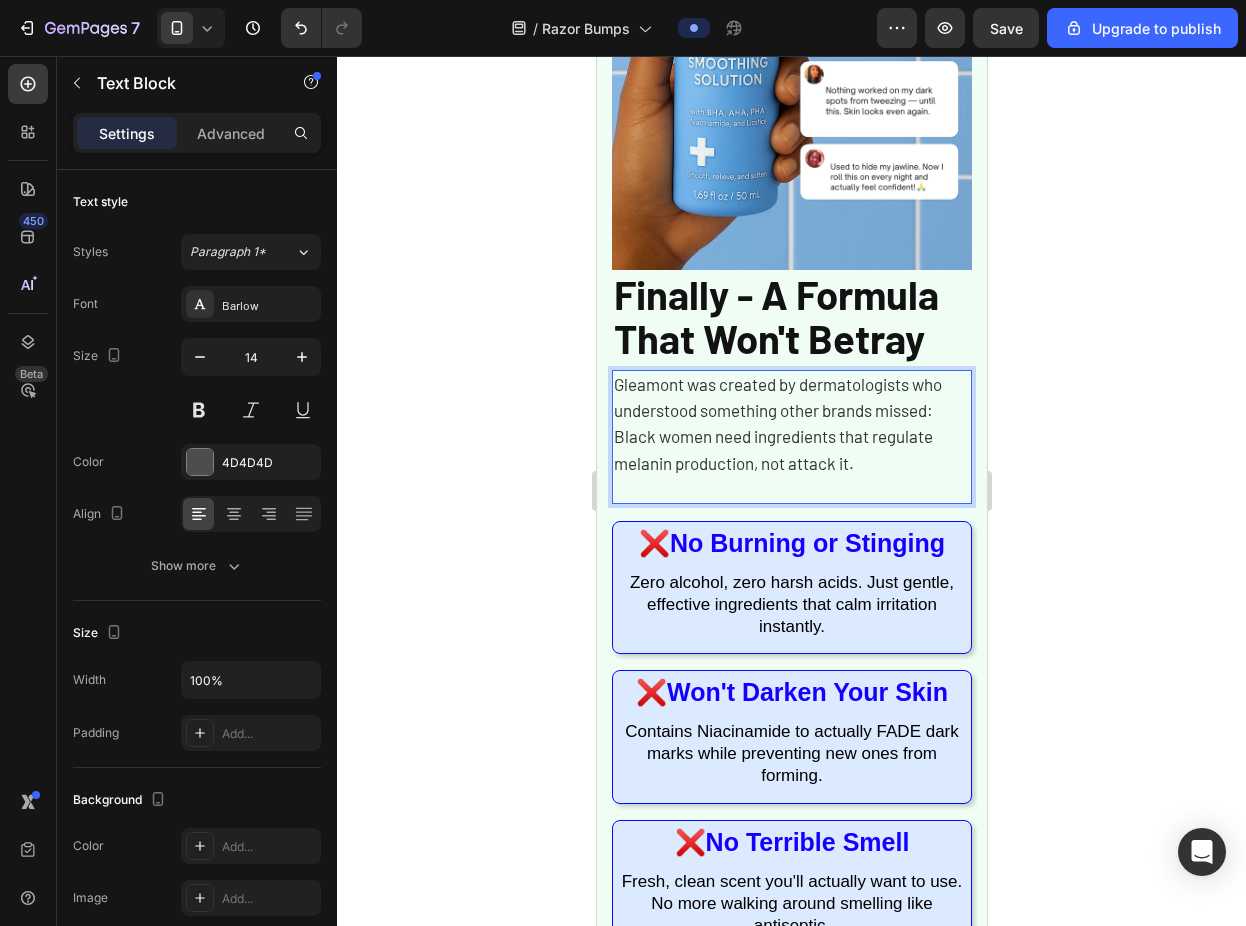 click at bounding box center (791, 489) 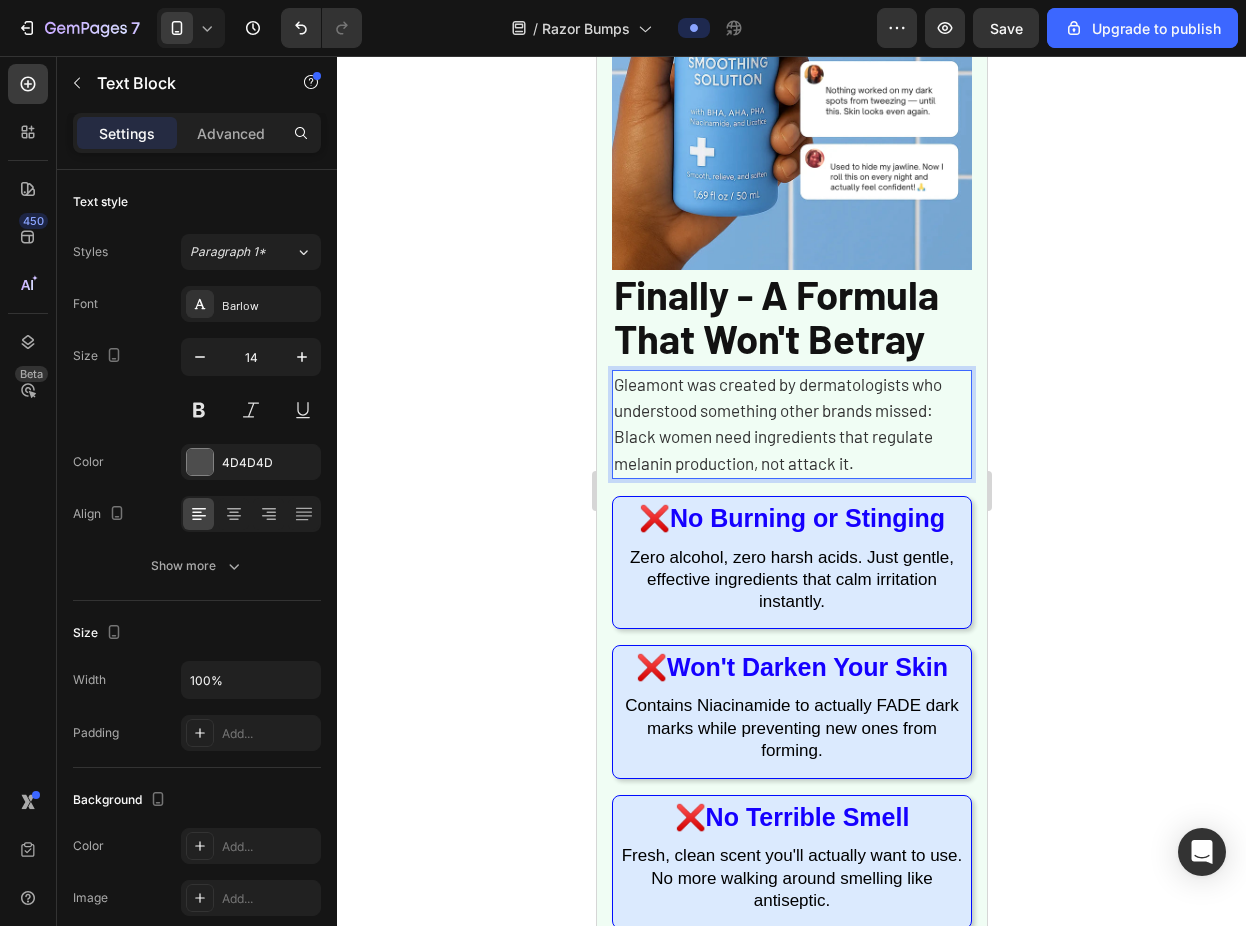 click on "Gleamont was created by dermatologists who understood something other brands missed: Black women need ingredients that regulate melanin production, not attack it." at bounding box center [777, 423] 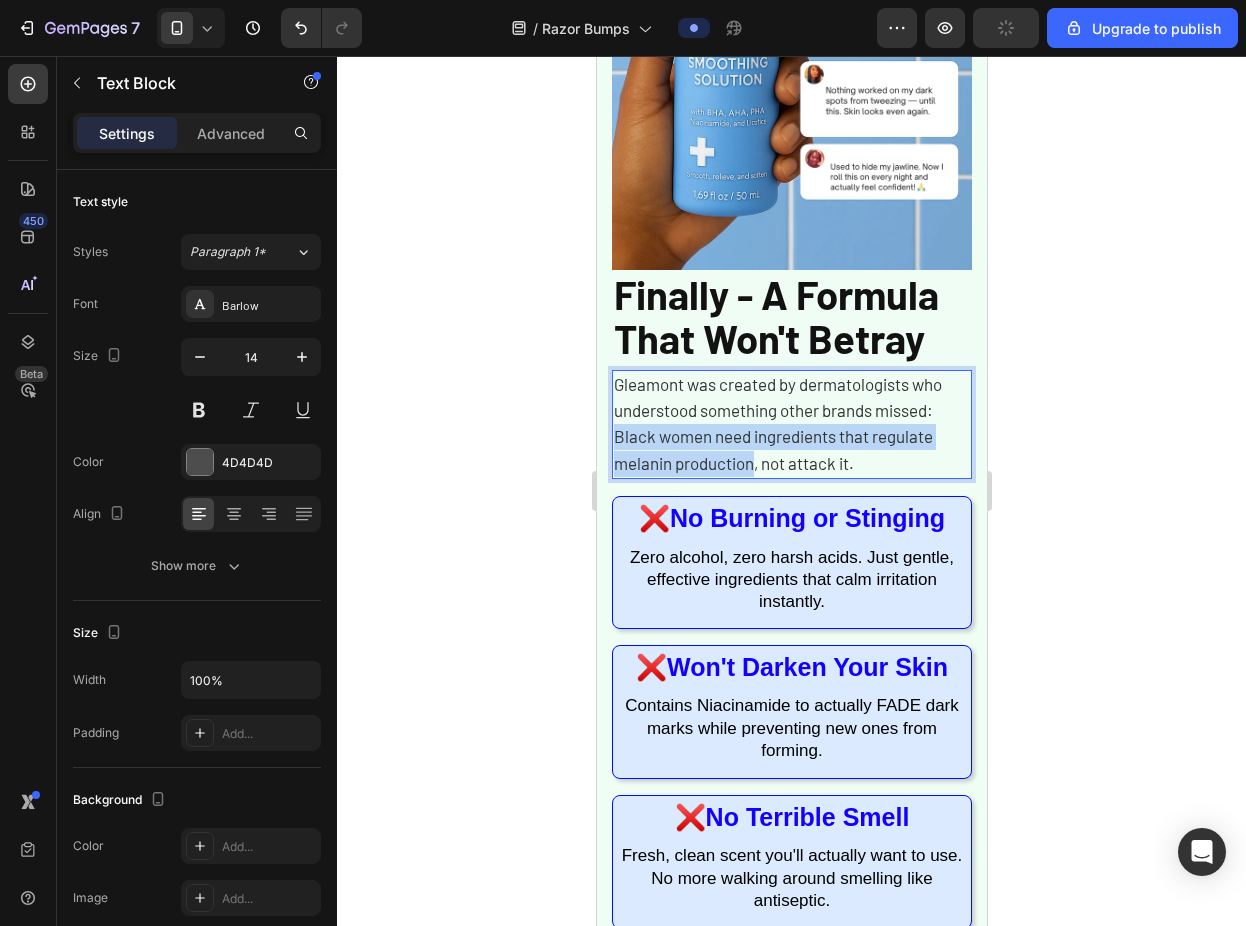 drag, startPoint x: 614, startPoint y: 422, endPoint x: 753, endPoint y: 446, distance: 141.05673 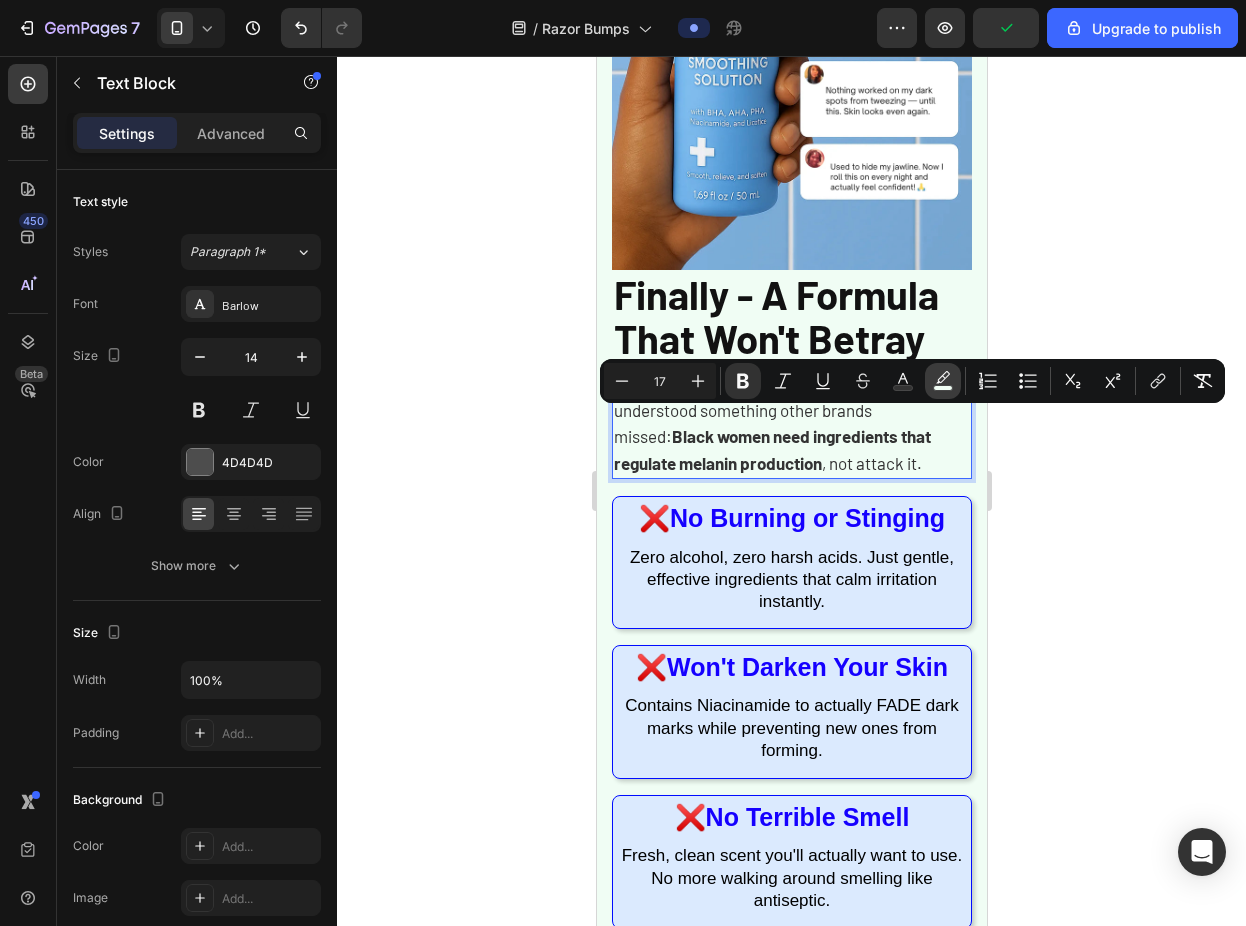 click 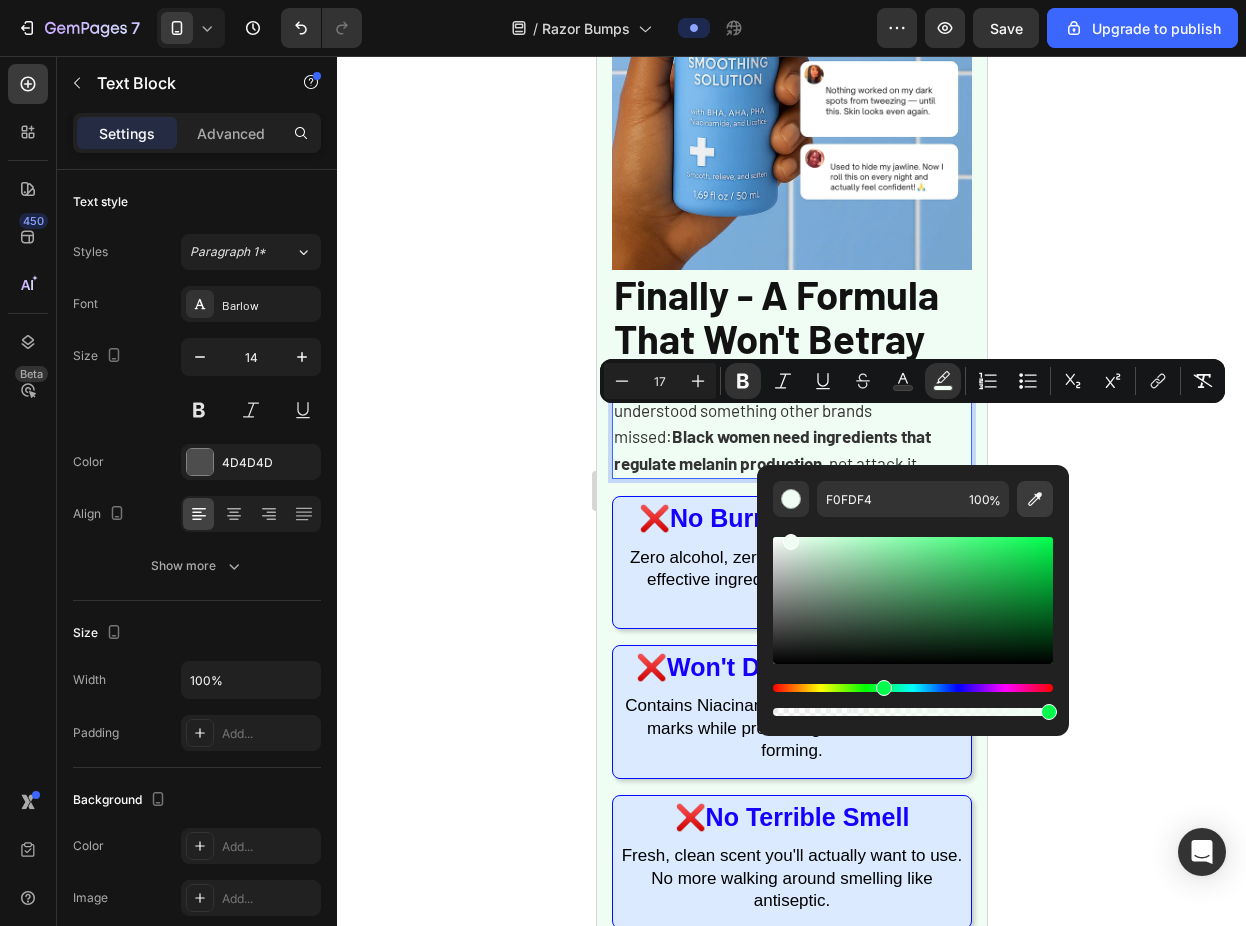 click 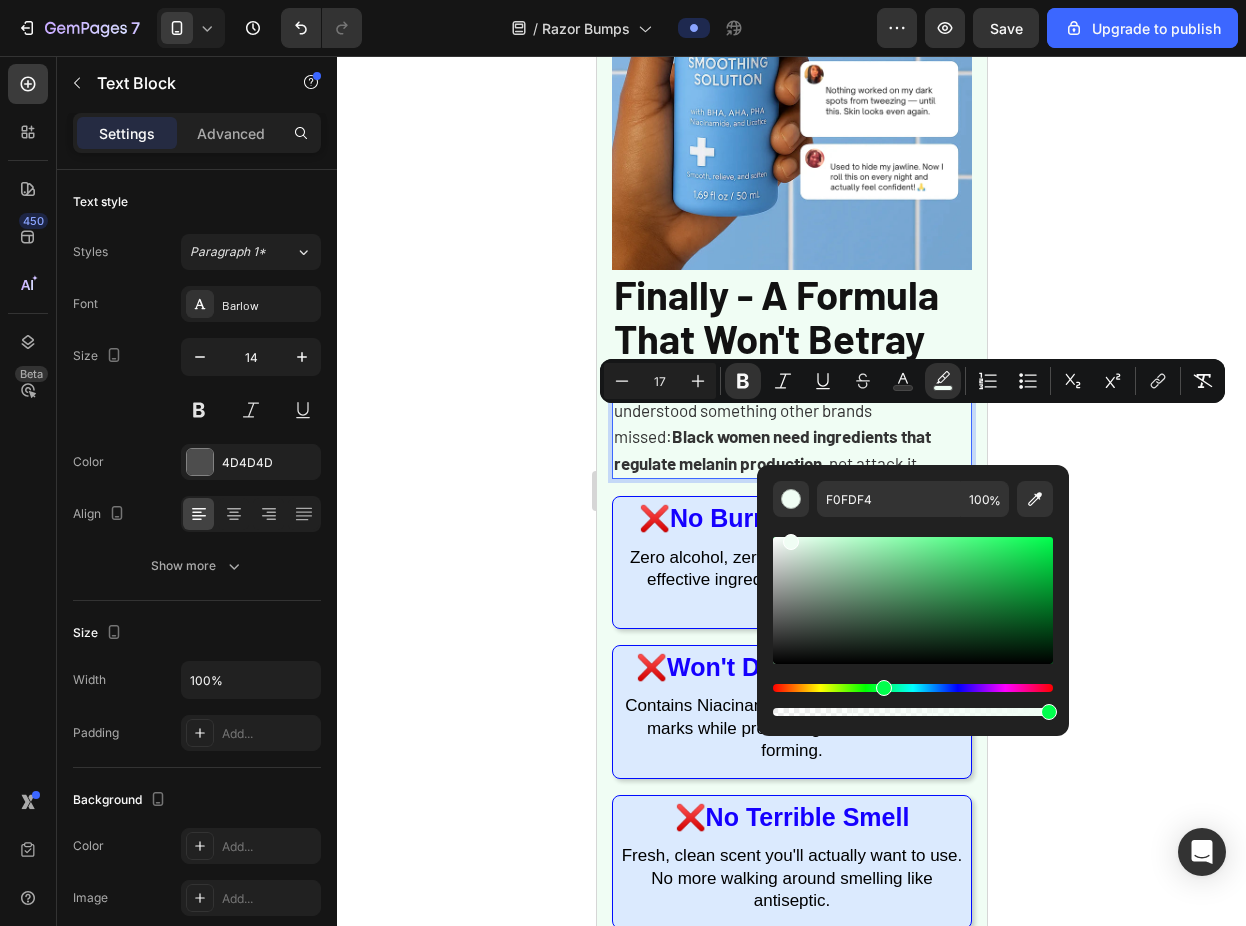 type on "[COLOR]" 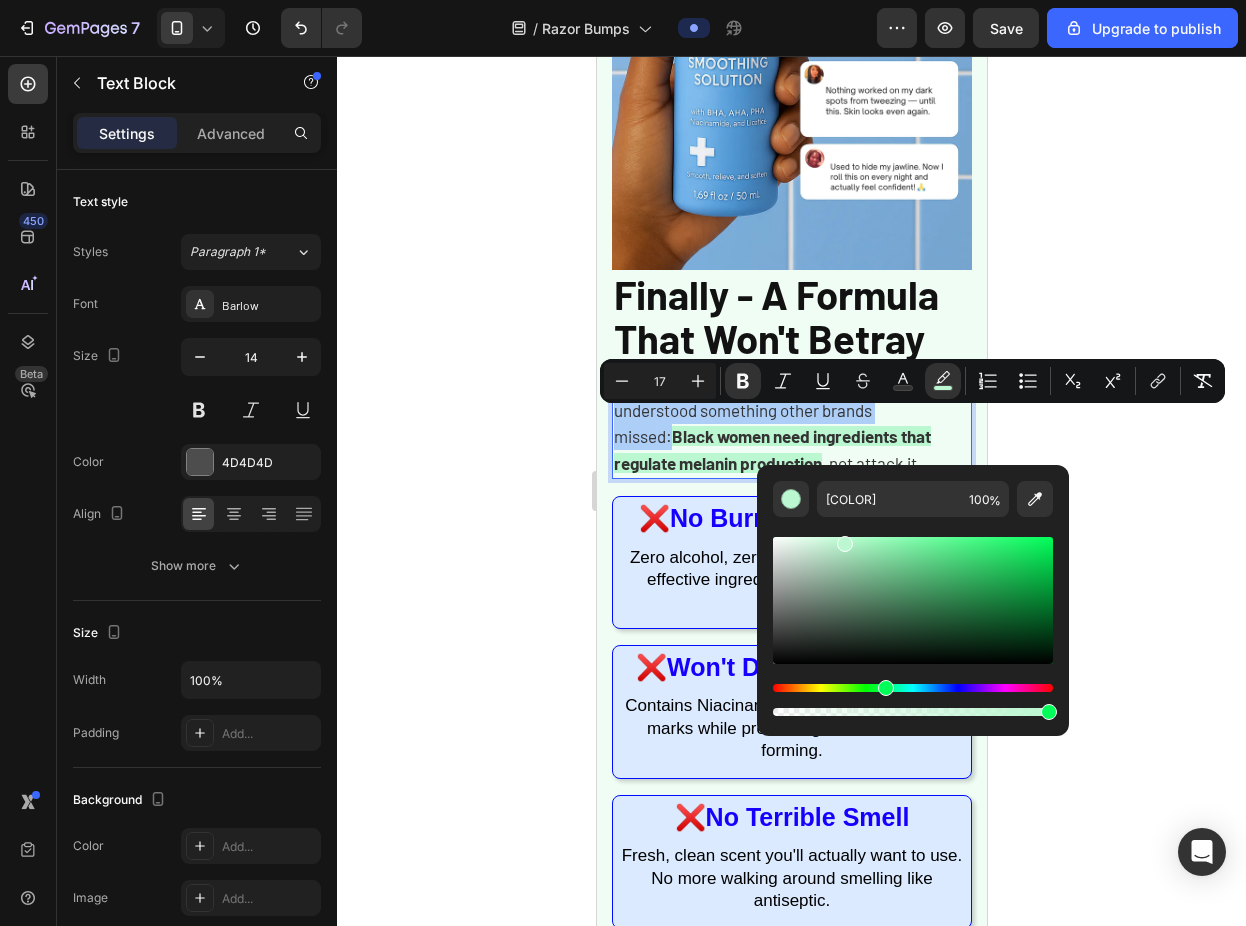 click 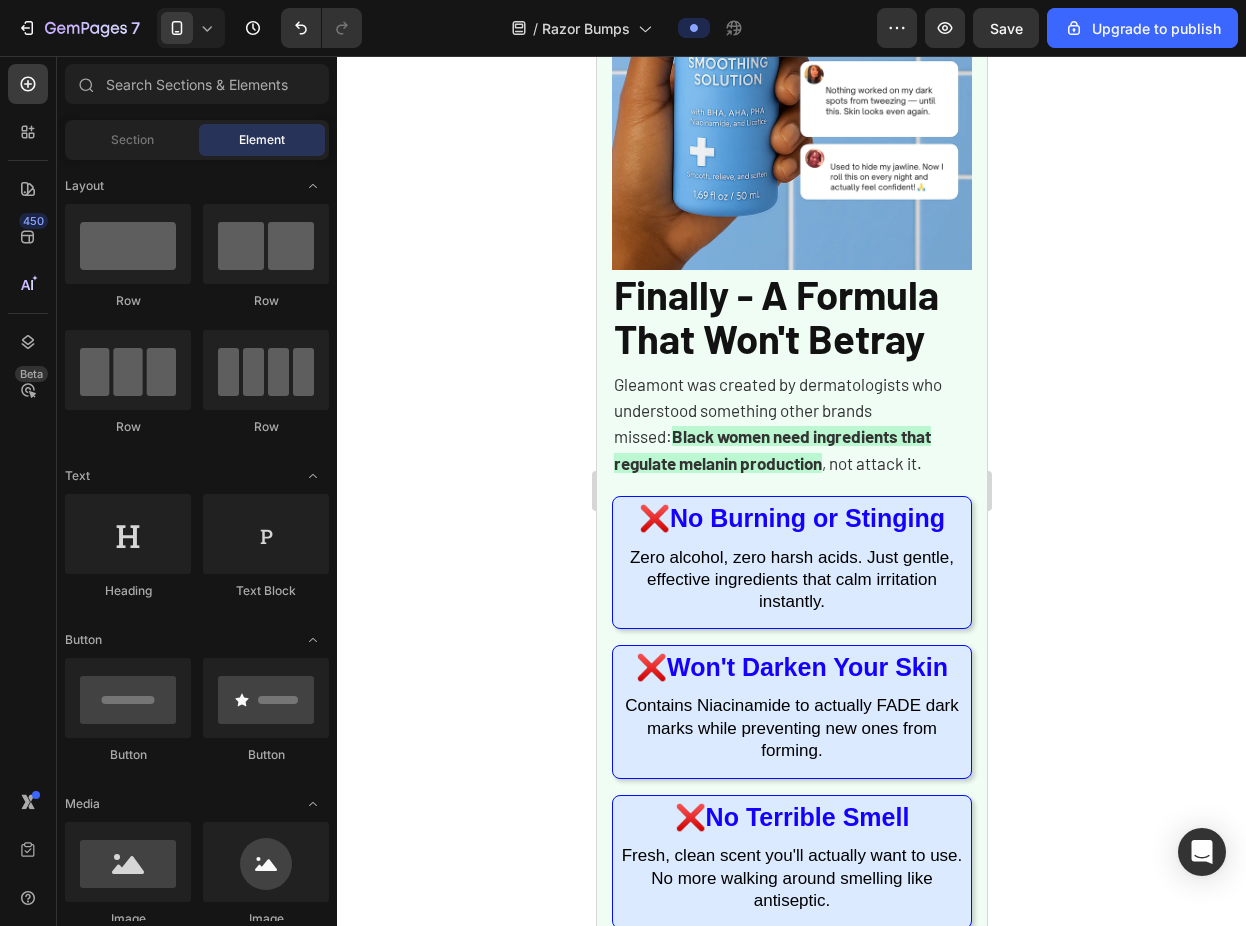 click 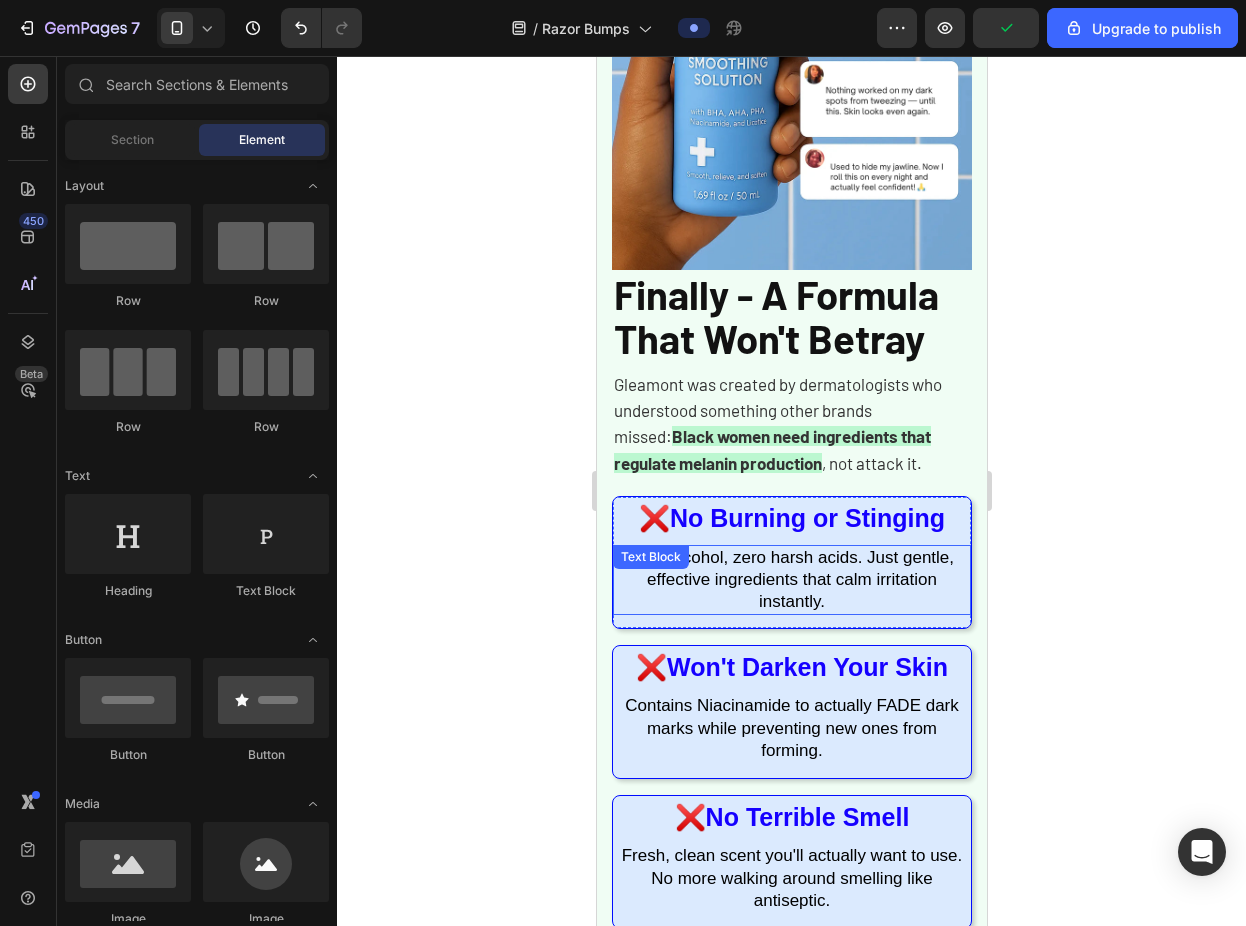 click on "Zero alcohol, zero harsh acids. Just gentle, effective ingredients that calm irritation instantly." at bounding box center (791, 579) 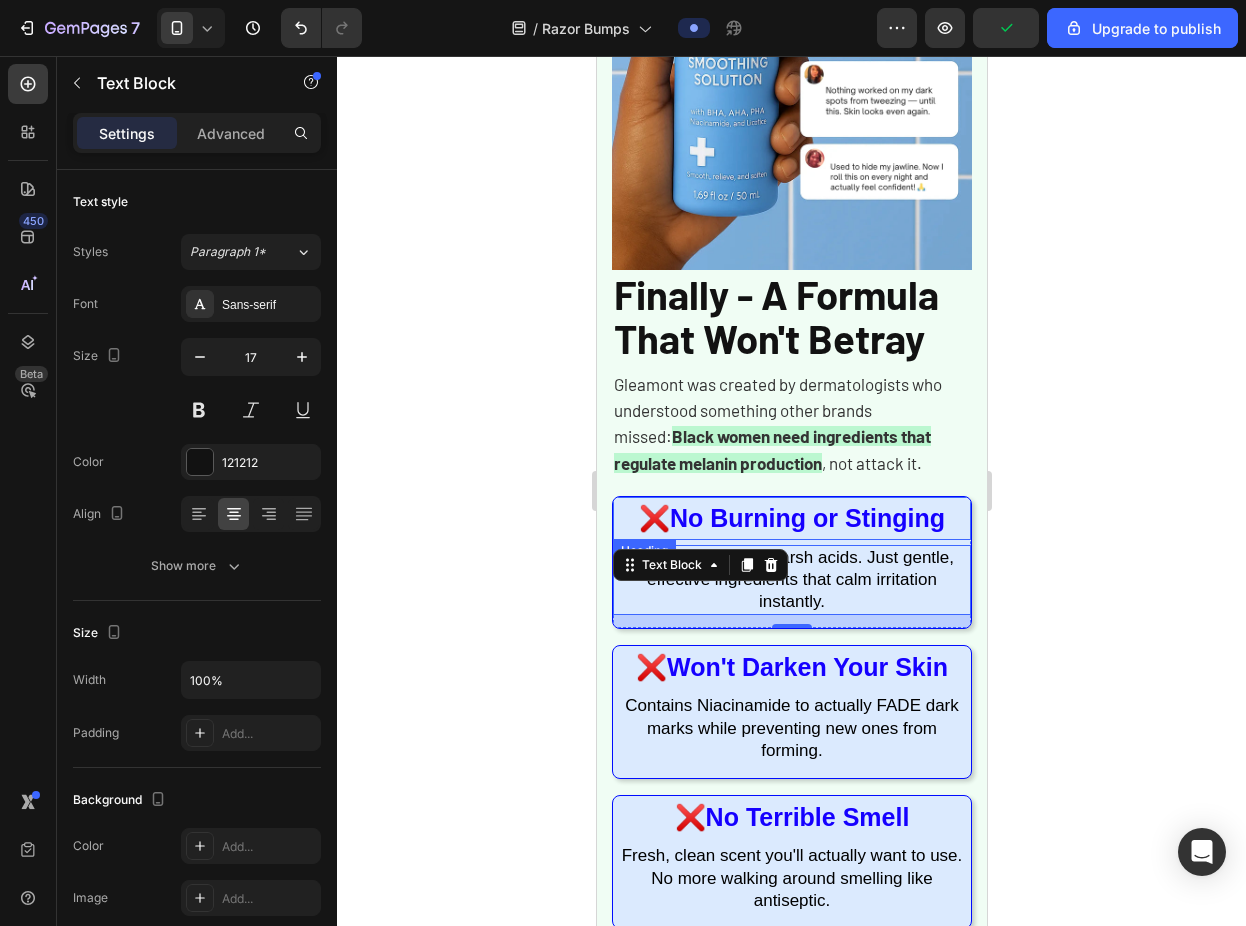 click on "❌  No Burning or Stinging" at bounding box center (791, 518) 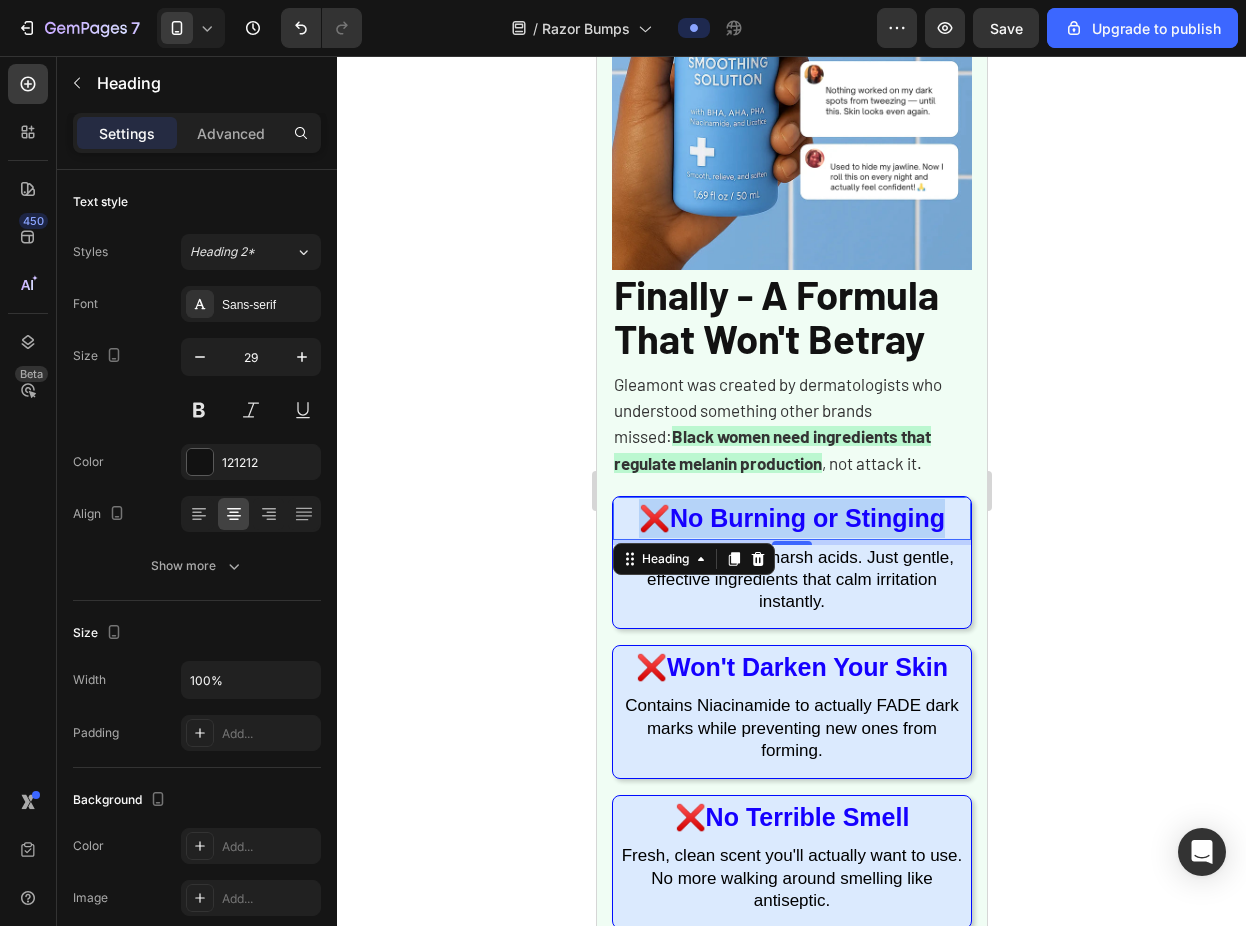 click on "No Burning or Stinging" at bounding box center (806, 518) 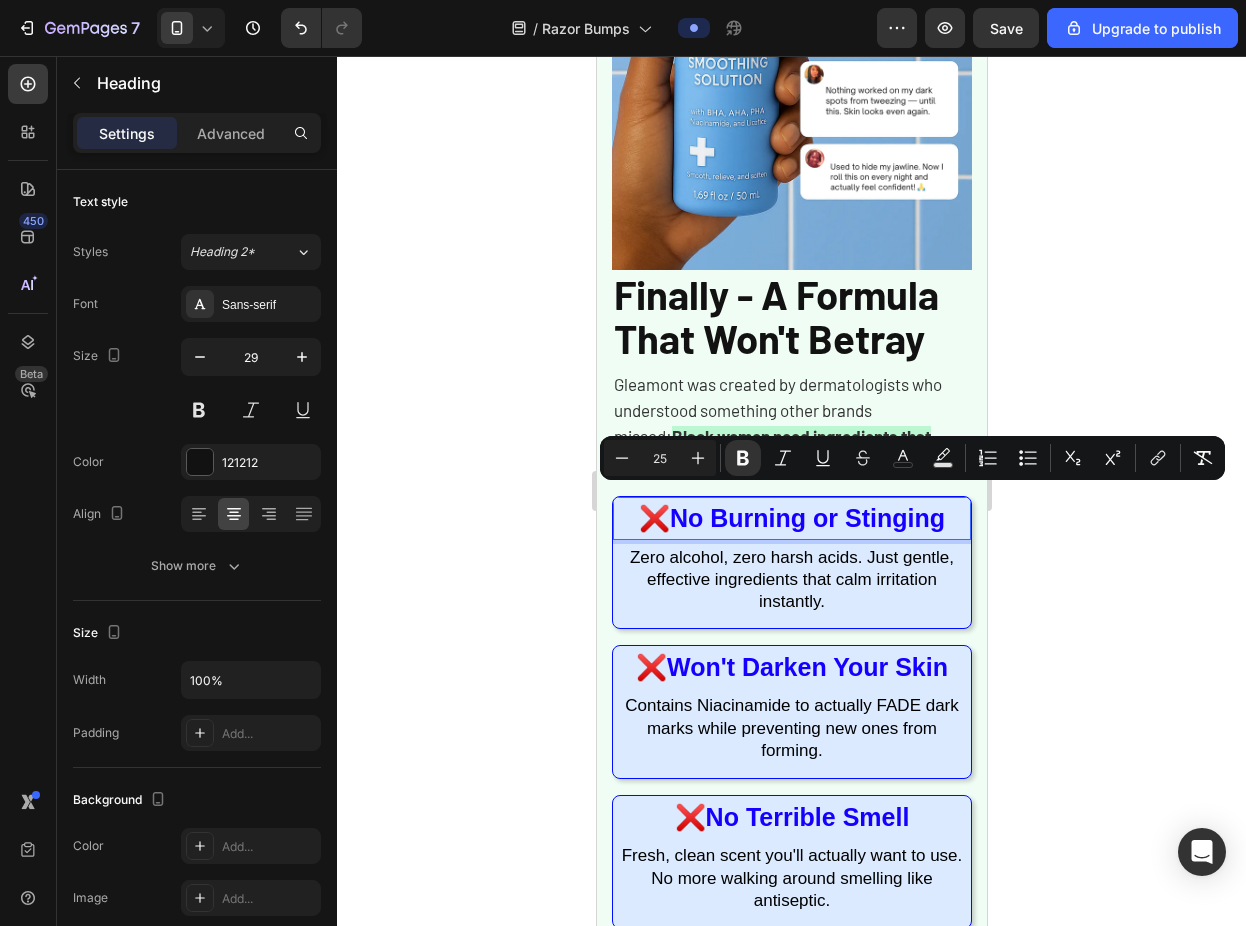 click on "No Burning or Stinging" at bounding box center (806, 518) 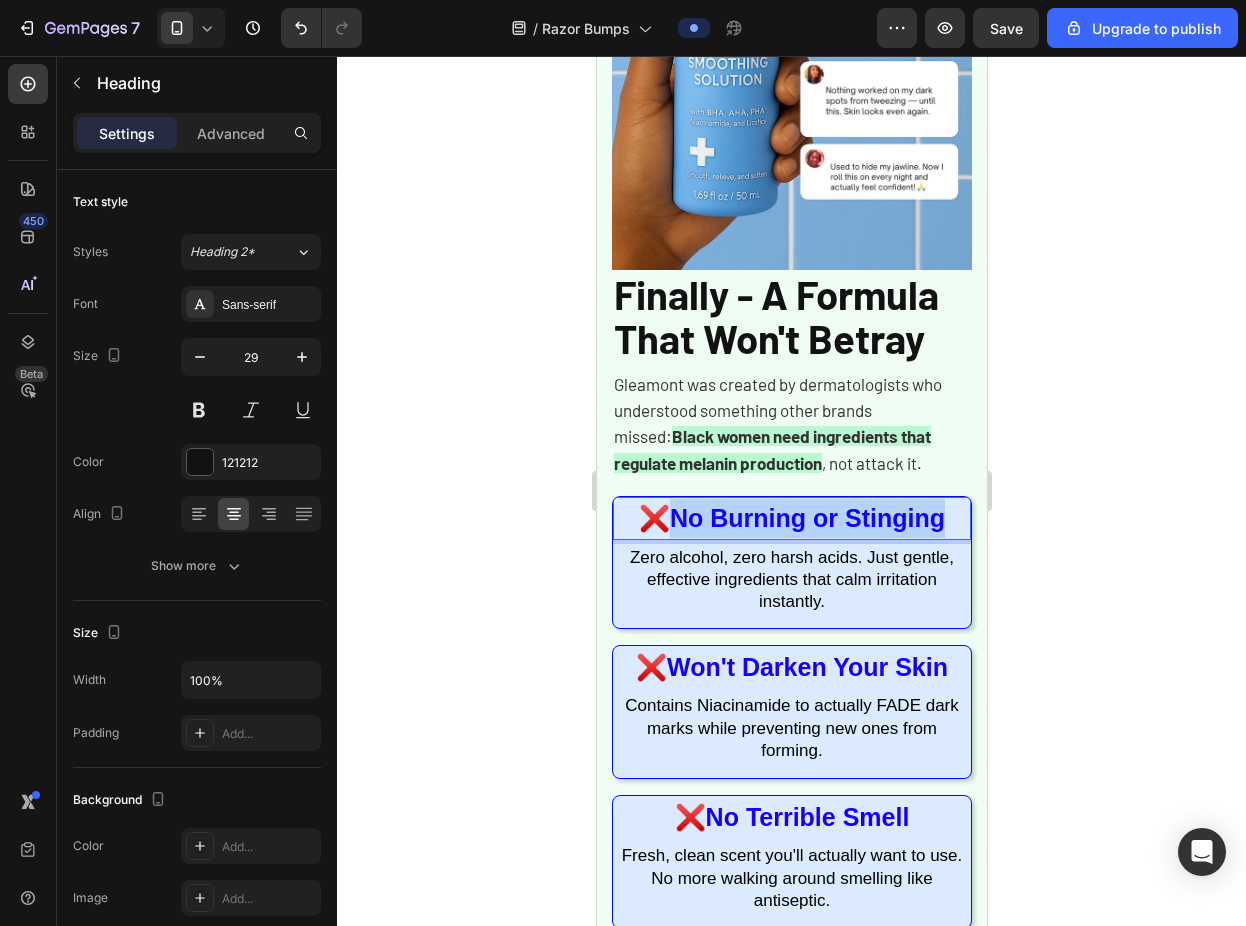 drag, startPoint x: 662, startPoint y: 504, endPoint x: 932, endPoint y: 503, distance: 270.00186 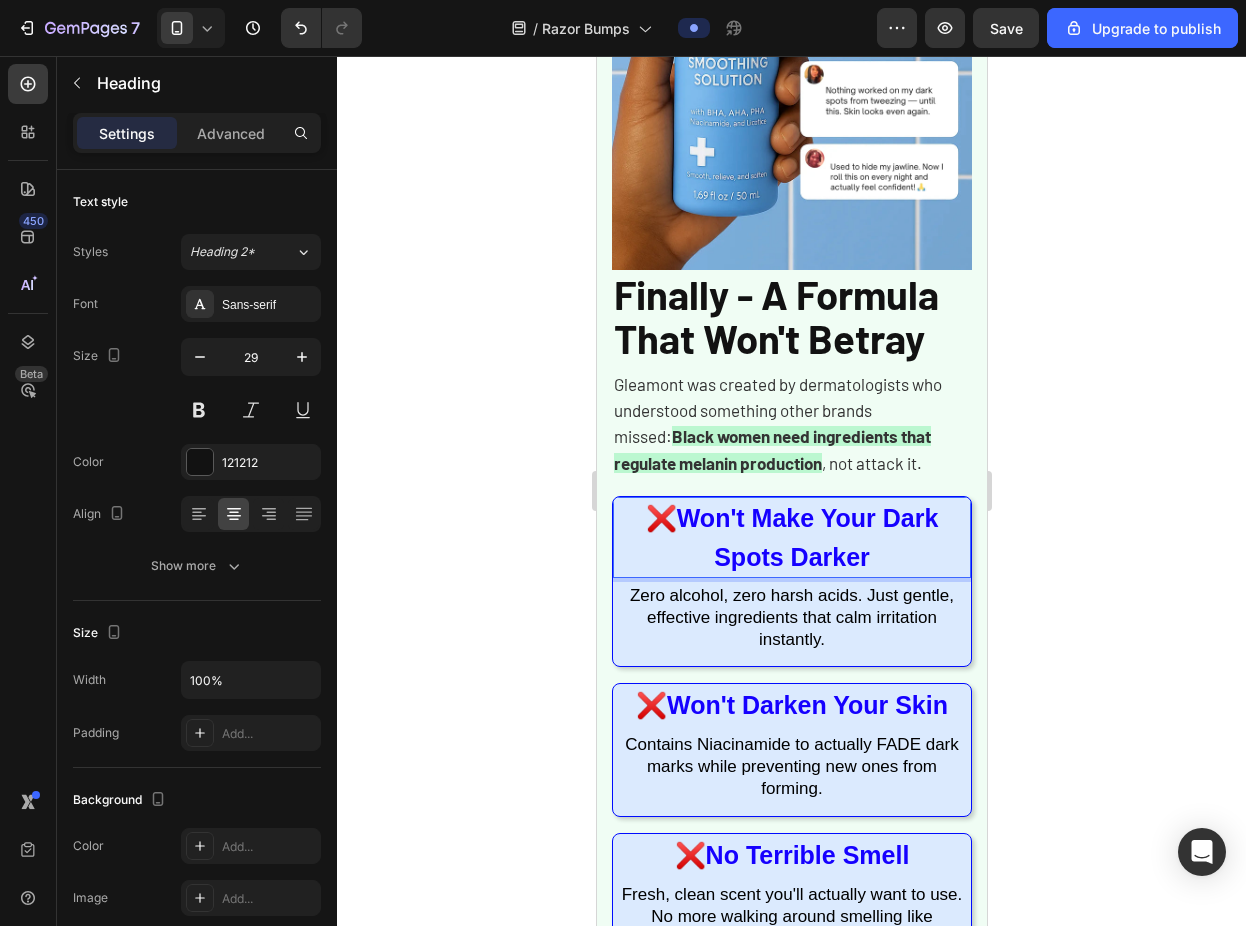 click on "❌  Won't Make Your Dark Spots Darker" at bounding box center [791, 537] 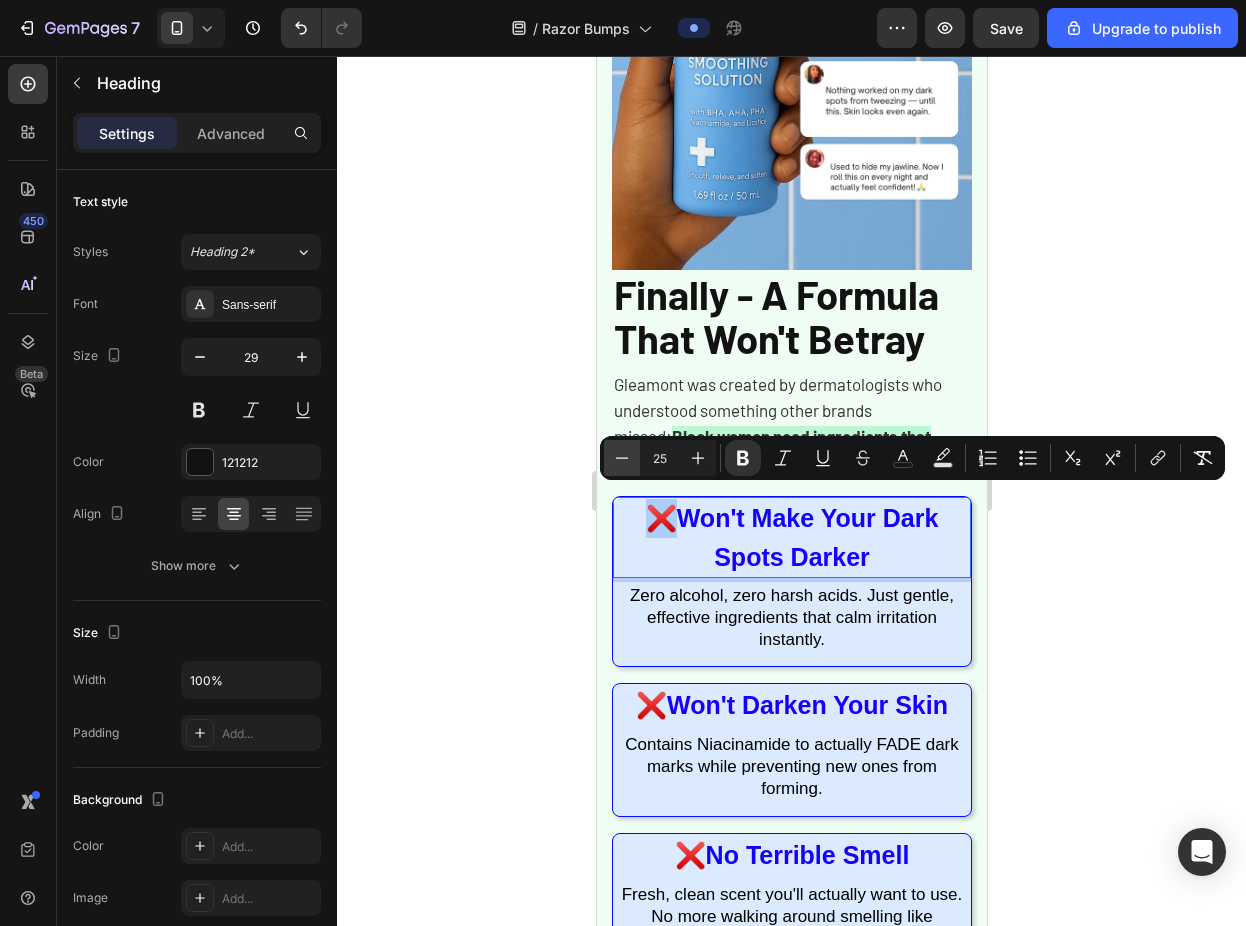 click 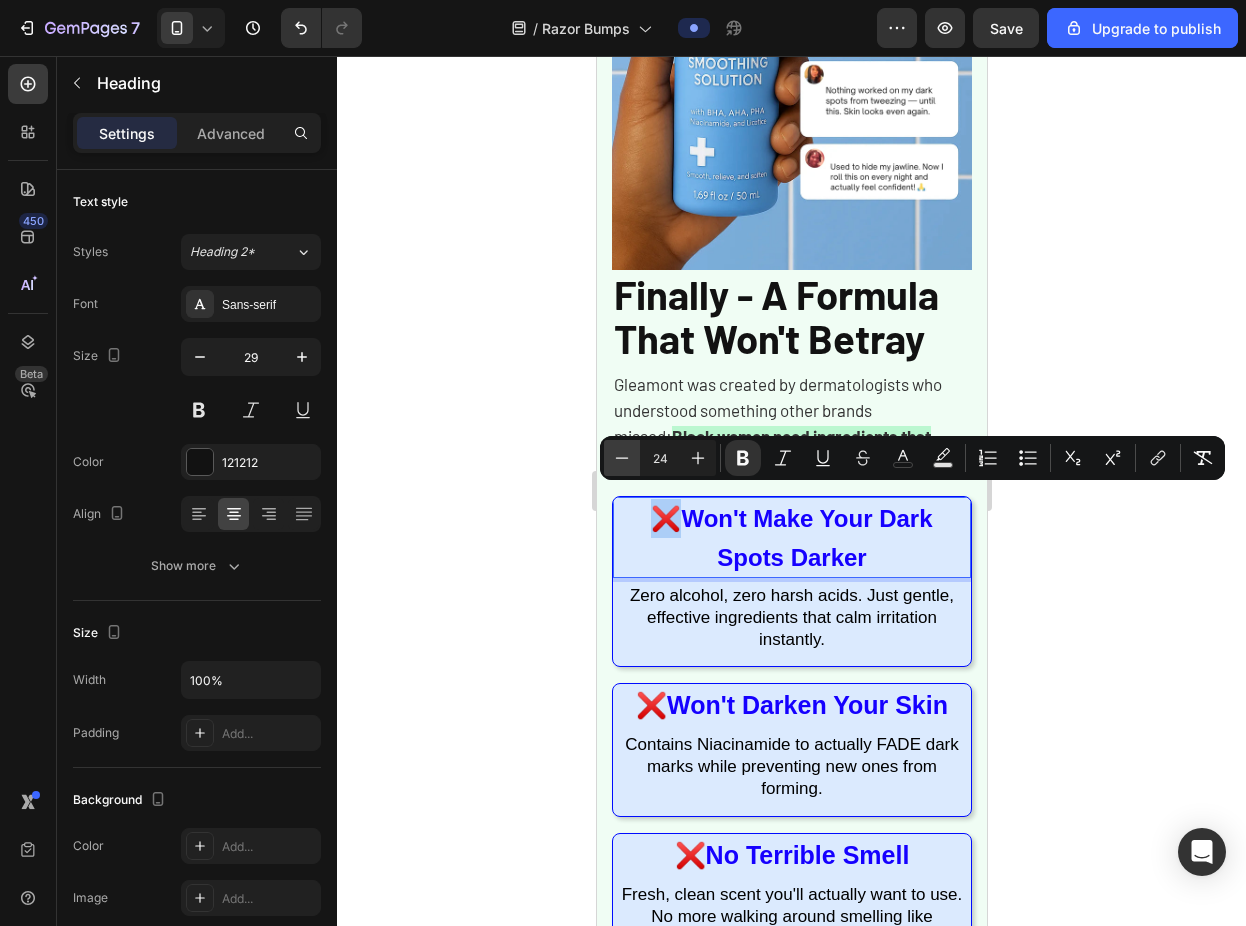 click 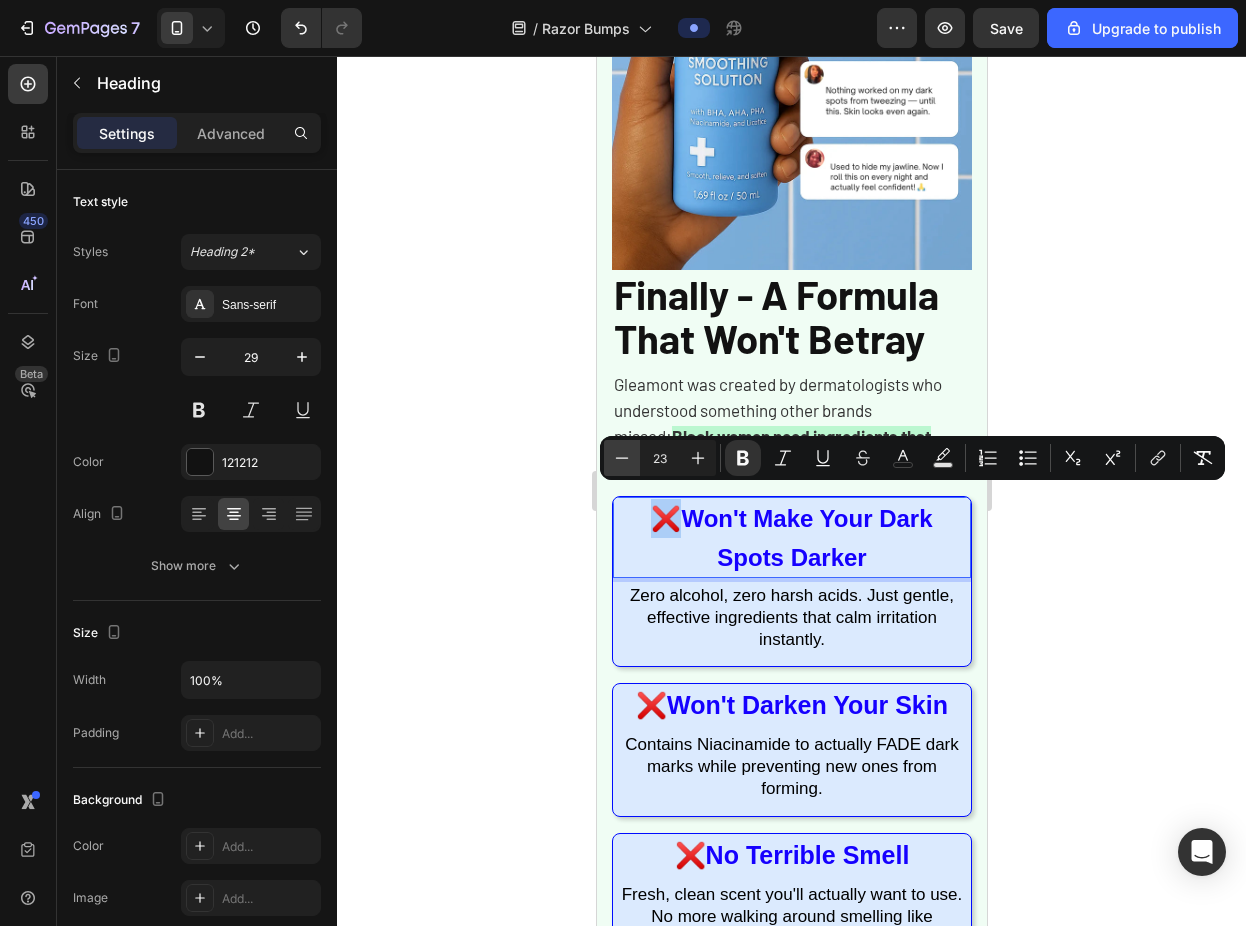 click 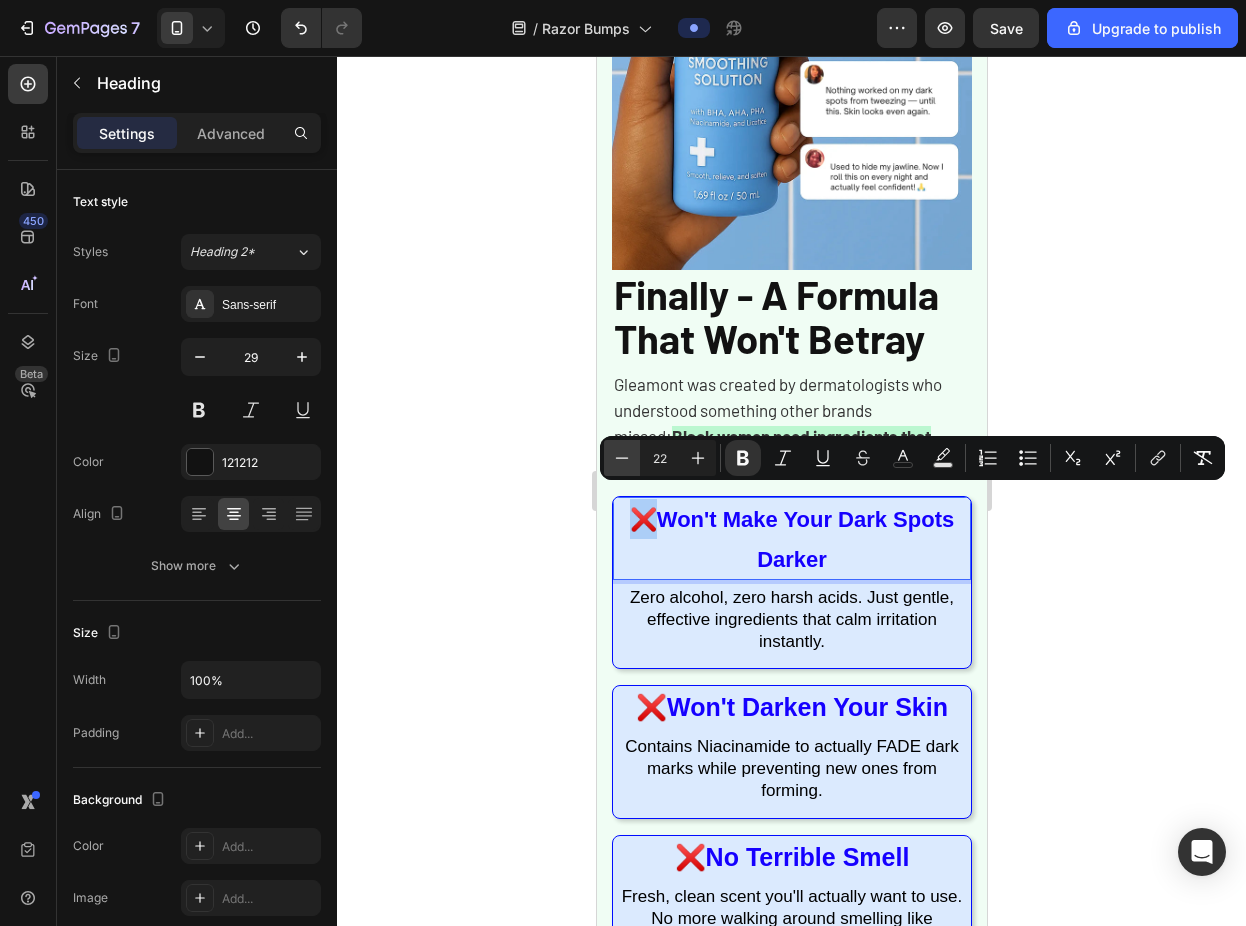 click 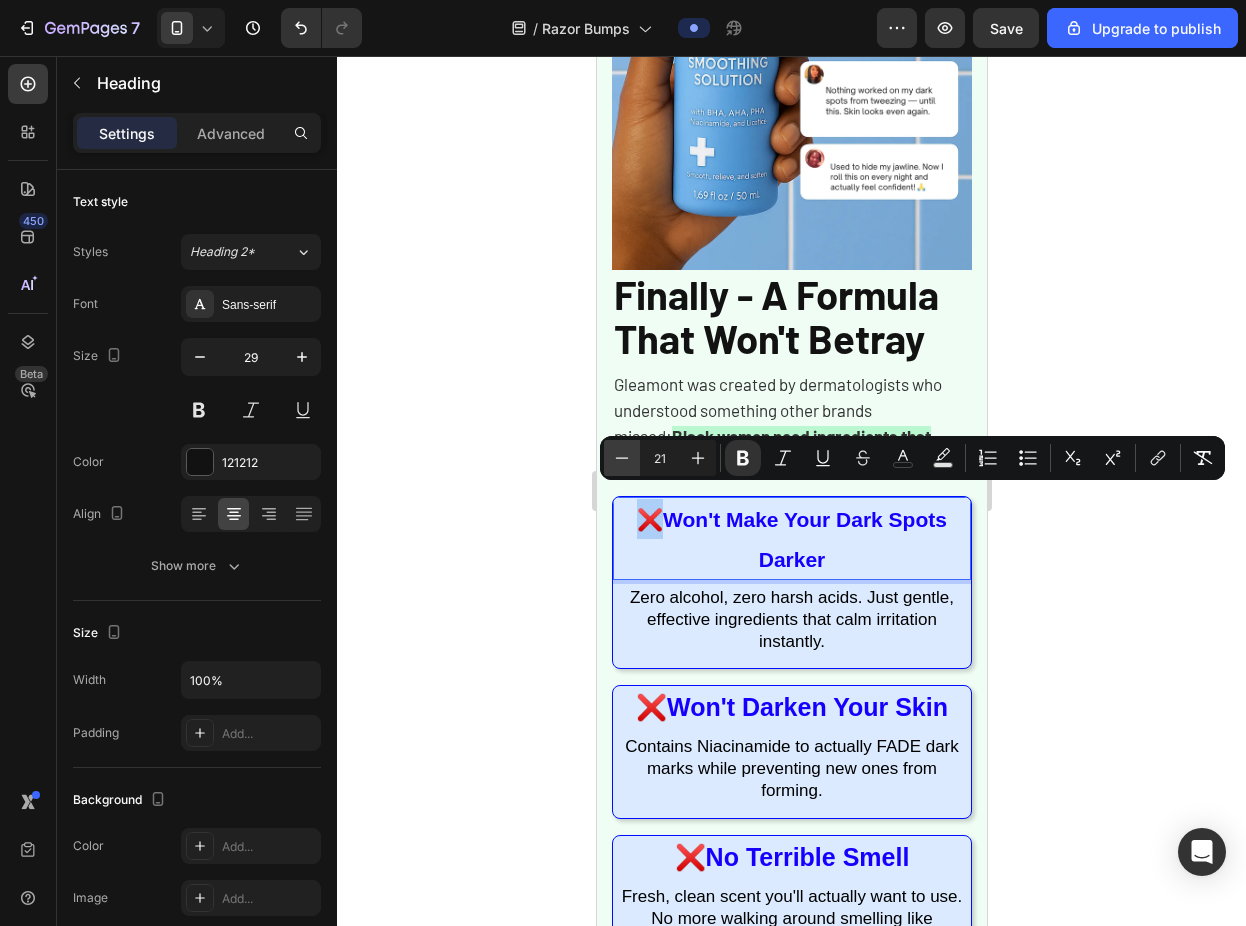 click 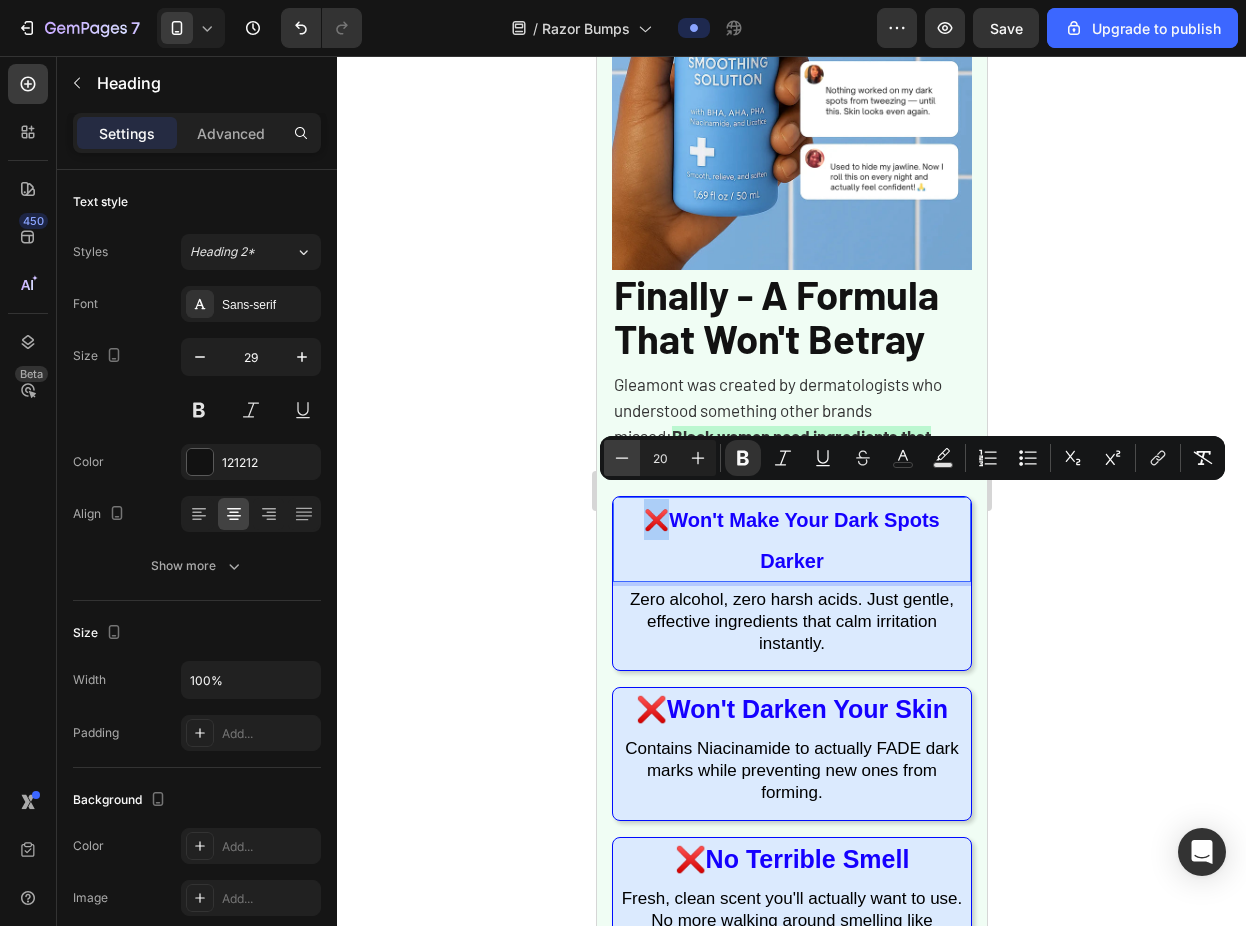 click 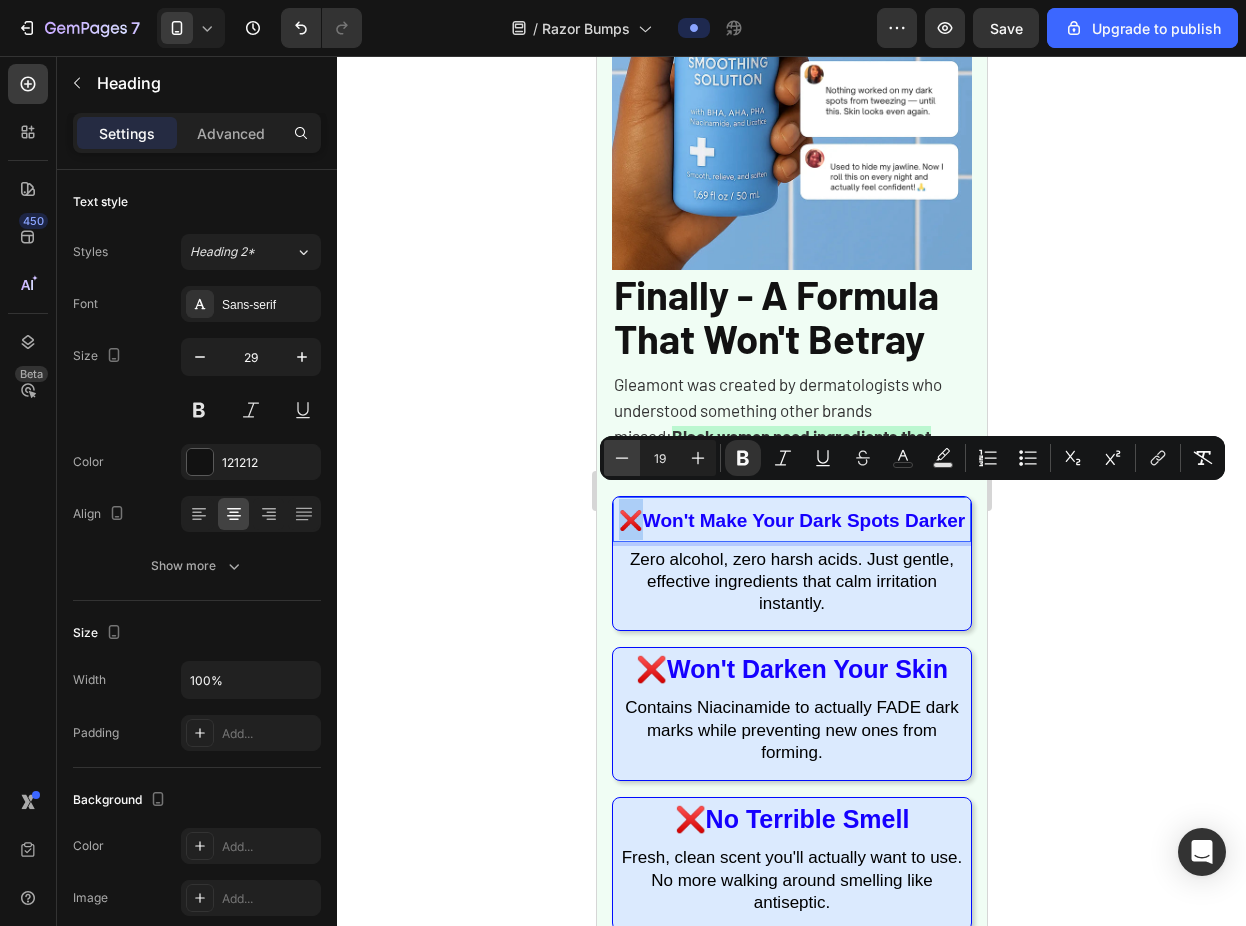 click 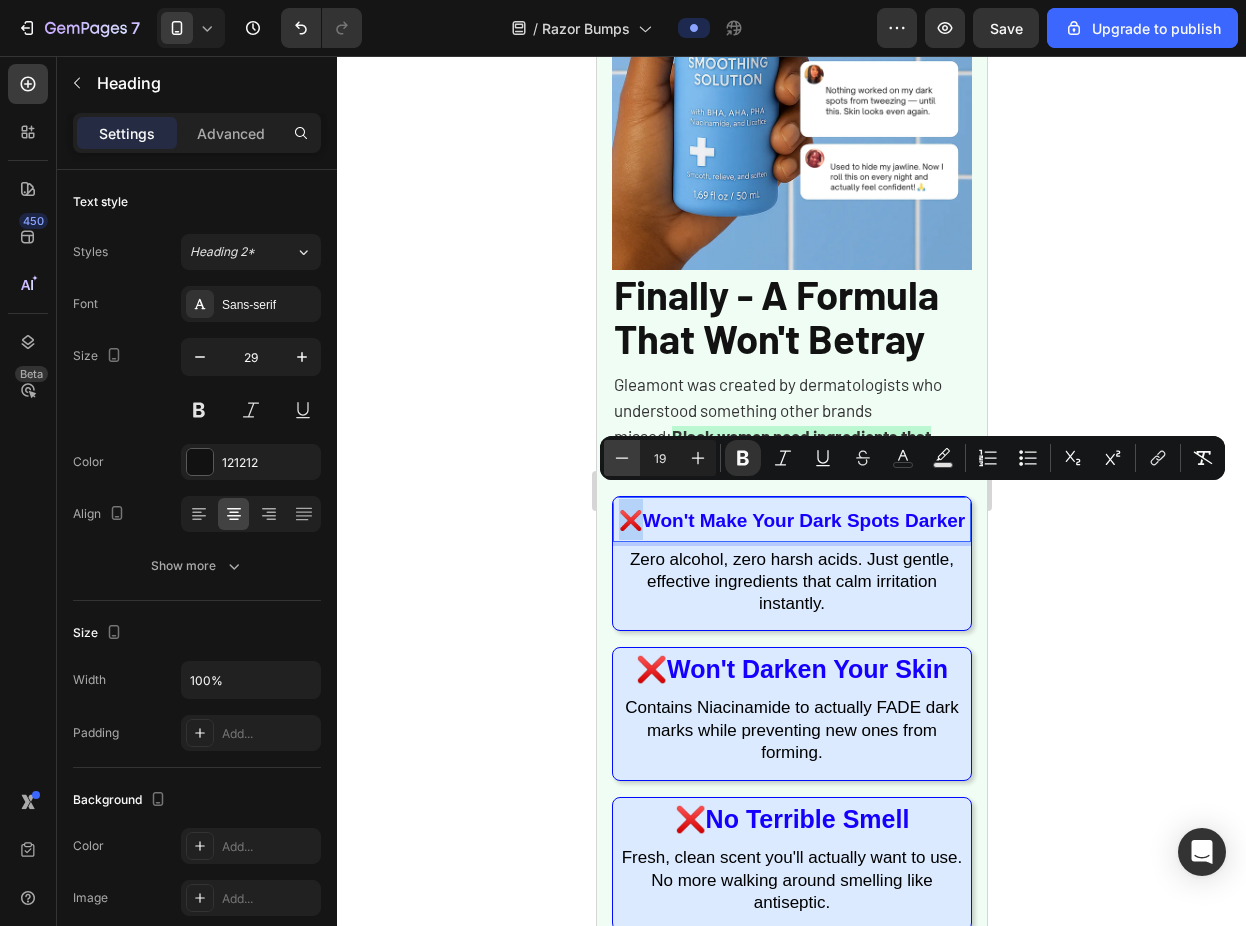 type on "18" 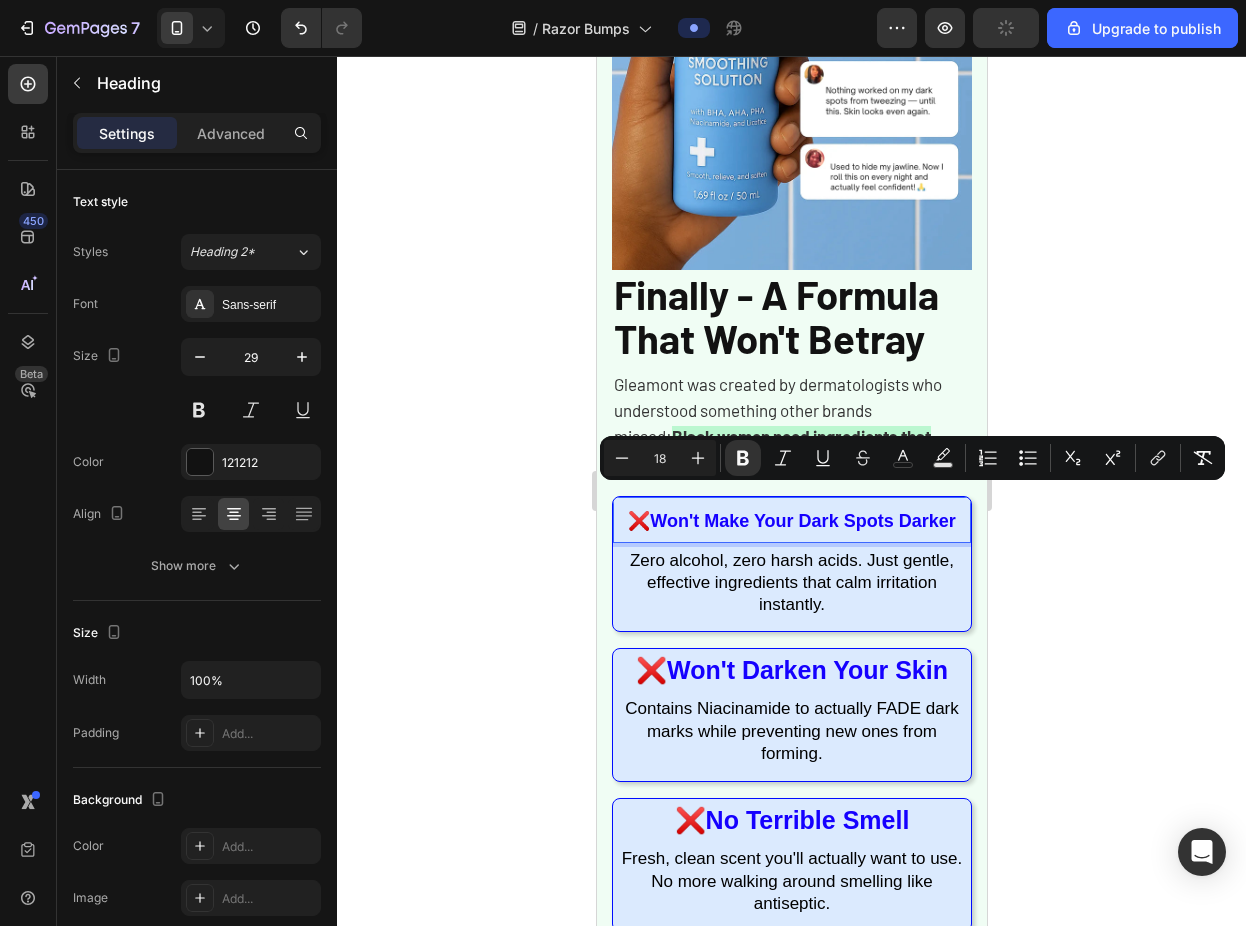 click 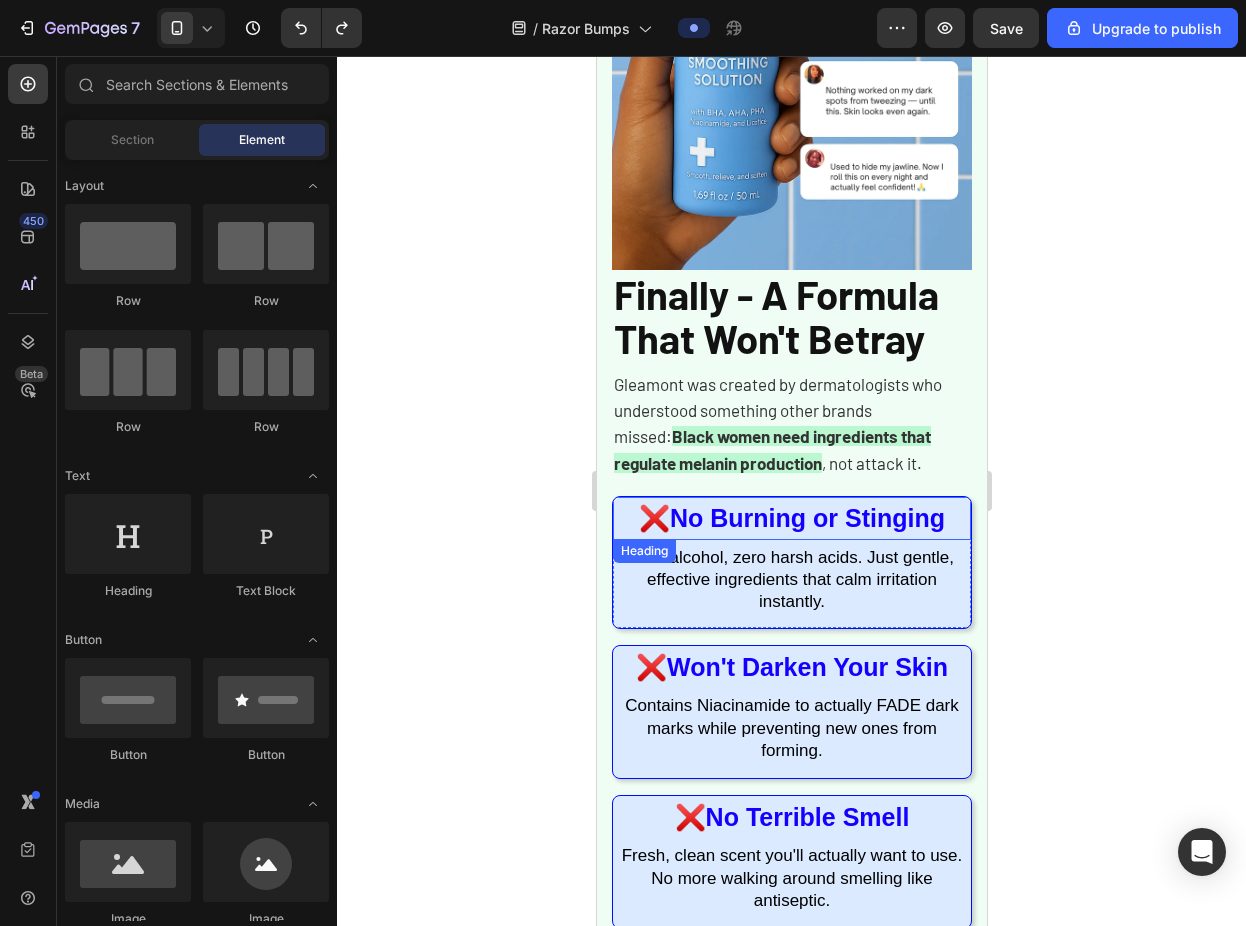 click on "No Burning or Stinging" at bounding box center [806, 518] 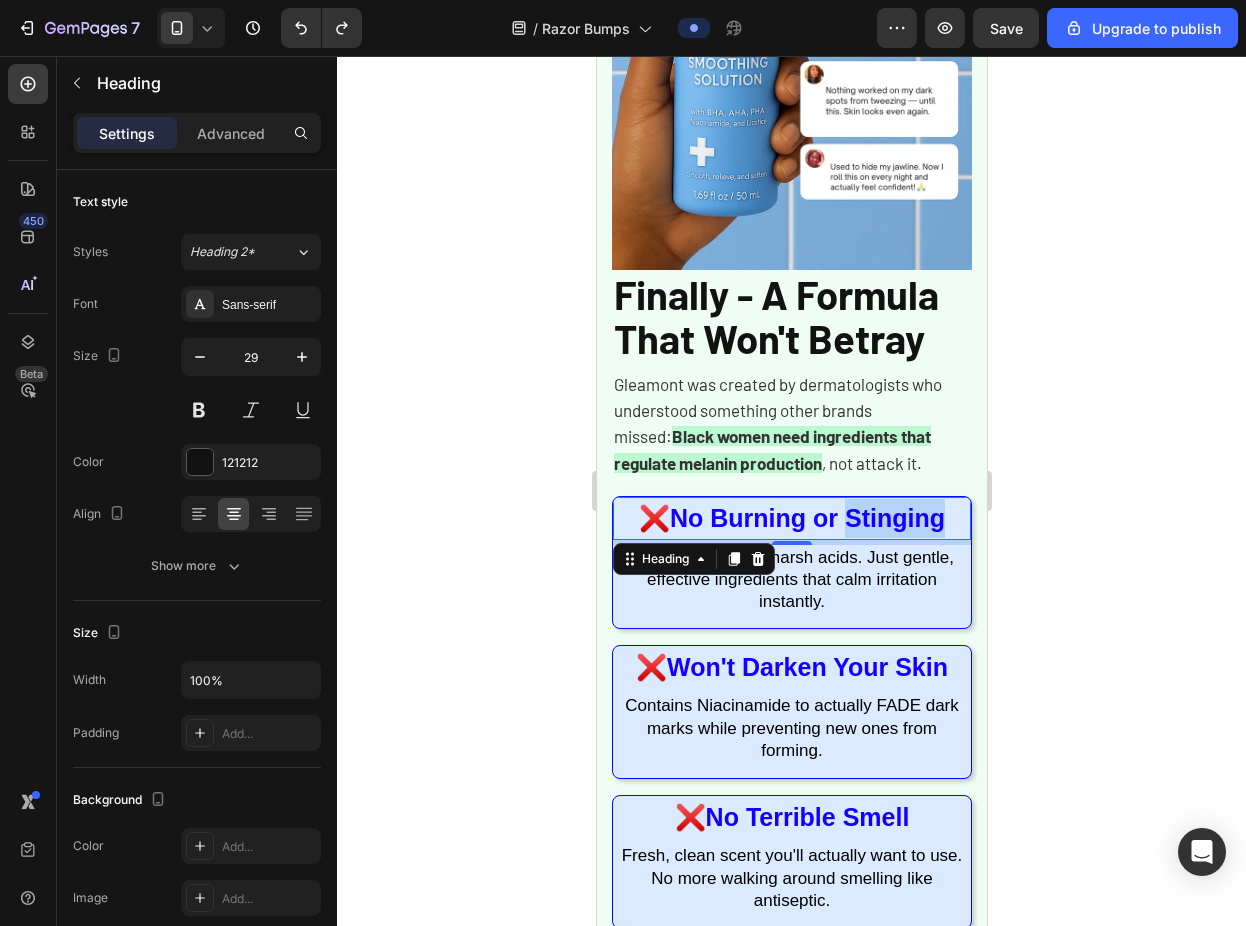 click on "No Burning or Stinging" at bounding box center [806, 518] 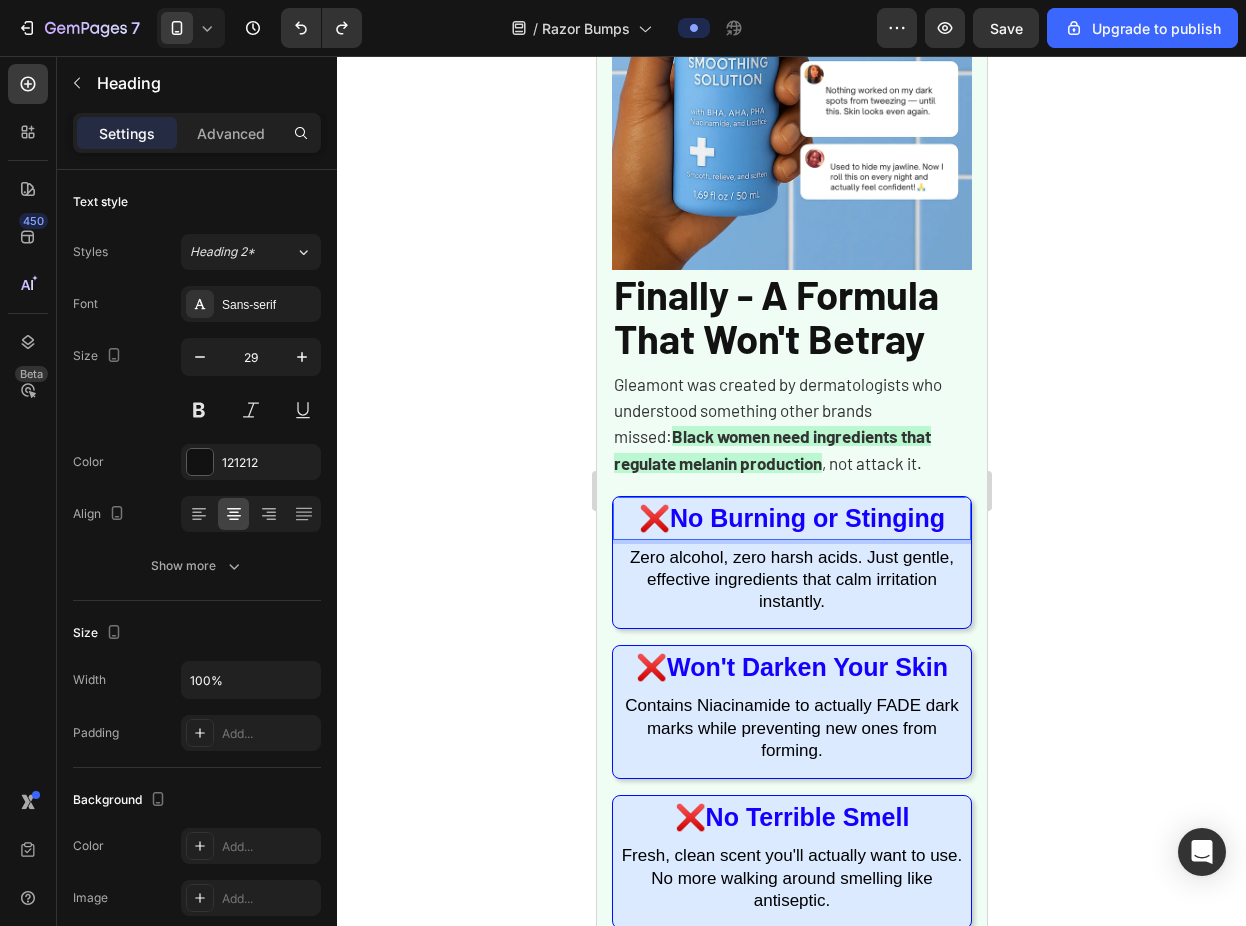 click on "No Burning or Stinging" at bounding box center [806, 518] 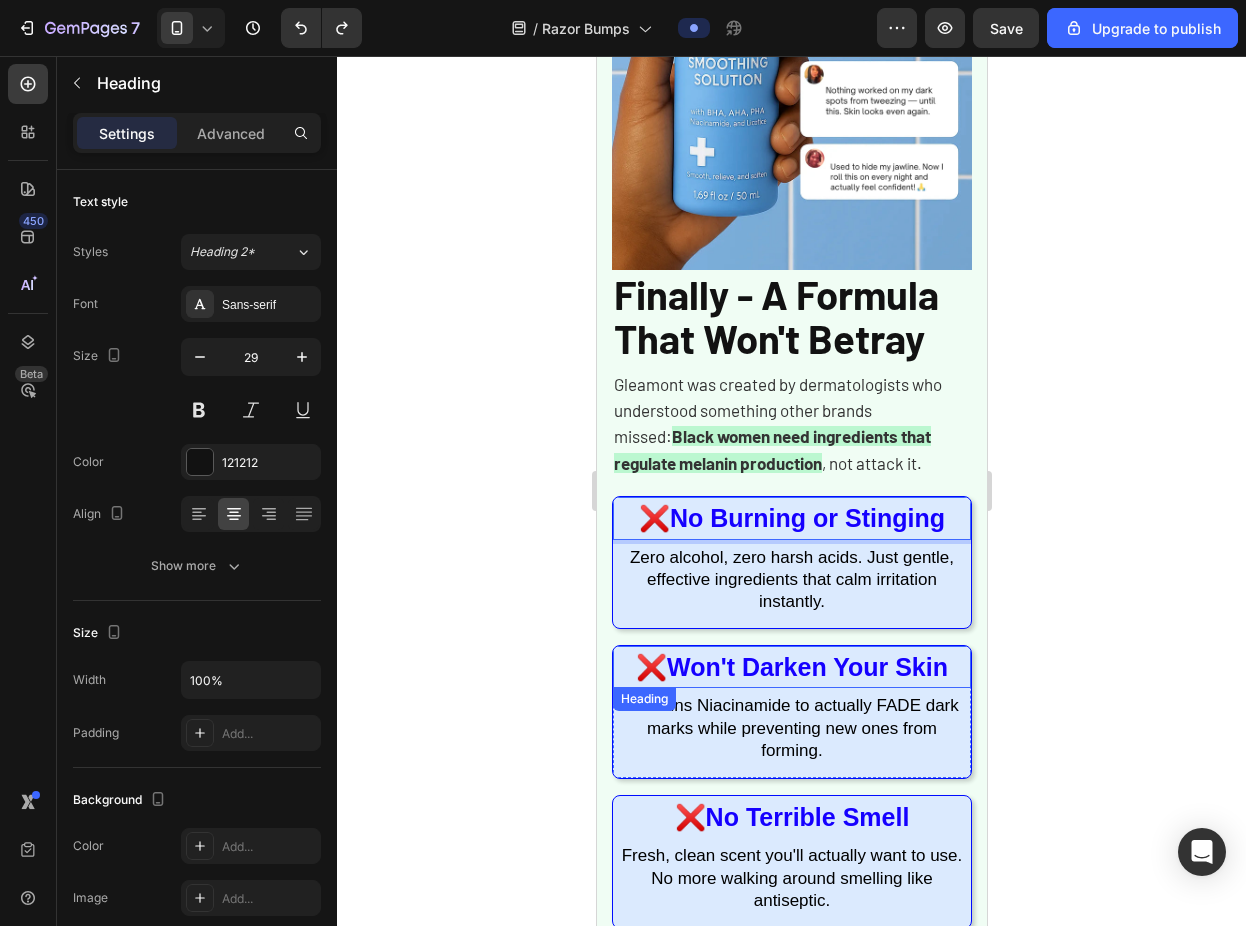 click on "Image ⁠⁠⁠⁠⁠⁠⁠ Finally - A Formula That Won't Betray Heading Gleamont was created by dermatologists who understood something other brands missed: Black women need ingredients that regulate melanin production , not attack it. Text Block ❌ No Burning or Stinging Heading 5 Zero alcohol, zero harsh acids. Just gentle, effective ingredients that calm irritation instantly. Text Block Row ❌ Won't Darken Your Skin Heading Contains Niacinamide to actually FADE dark marks while preventing new ones from forming. Text Block Row ❌ No Terrible Smell Heading Fresh, clean scent you'll actually want to use. No more walking around smelling like antiseptic. Text Block Row ❌ Won't Dry Out Your Skin Heading Hydrating formula that leaves skin smooth and moisturized, never tight or flaky. Text Block Row Row Try Rhóms today Button
Icon Backed by 30-day money-back guarantee Text Block Row Row Section 7" at bounding box center [791, 524] 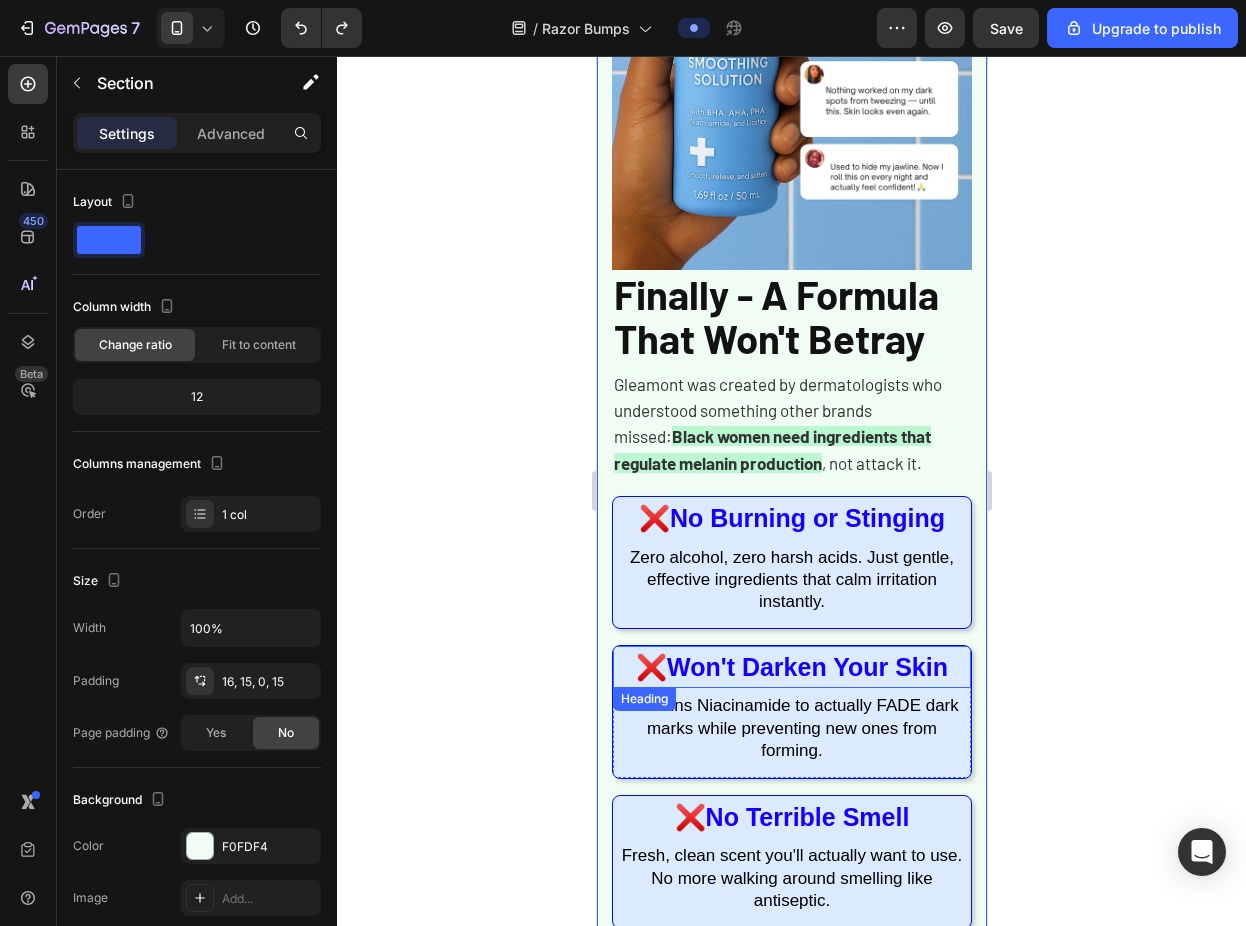 click on "Heading" at bounding box center (643, 699) 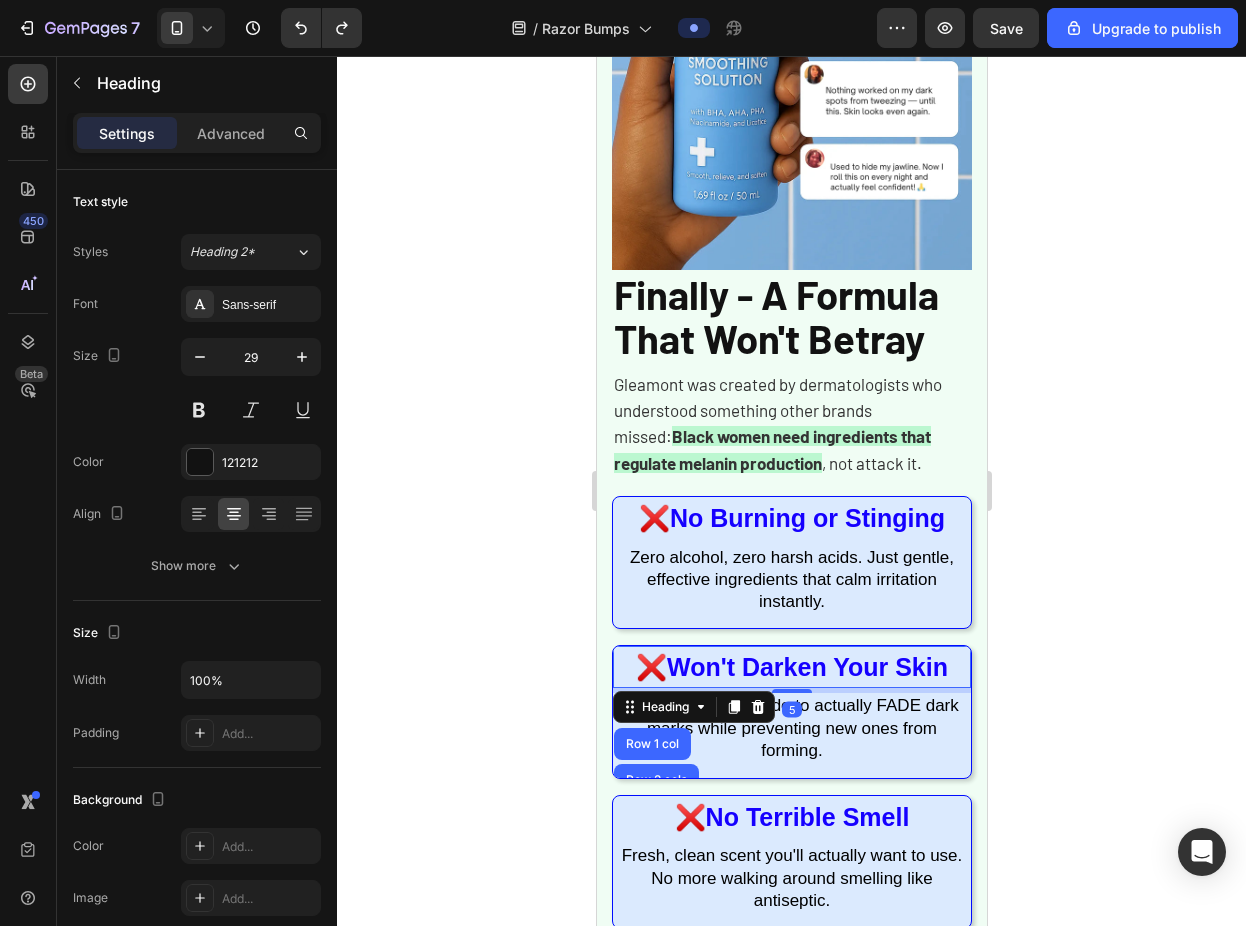 click 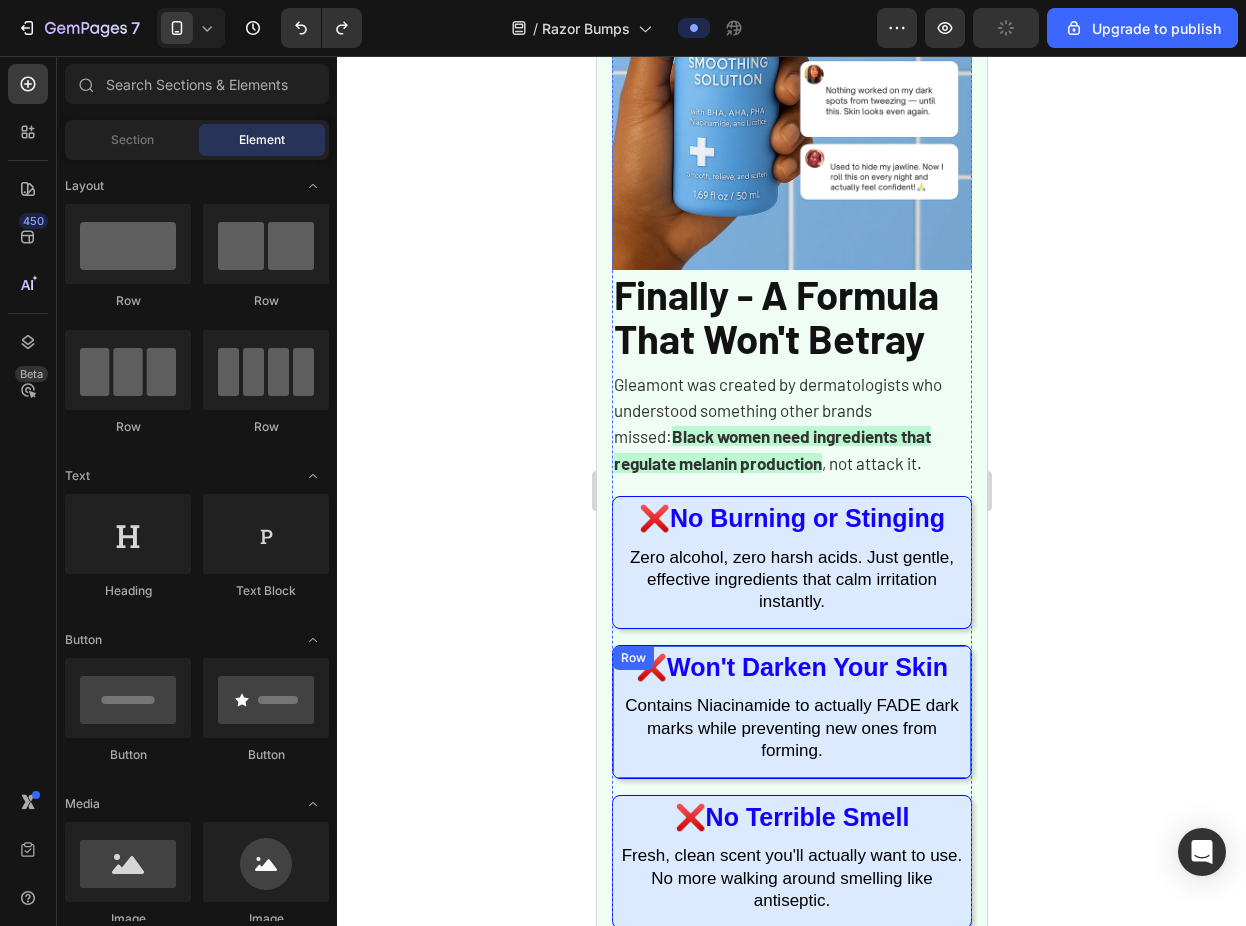 click on "❌  Won't Darken Your Skin Heading Contains Niacinamide to actually FADE dark marks while preventing new ones from forming. Text Block" at bounding box center (791, 712) 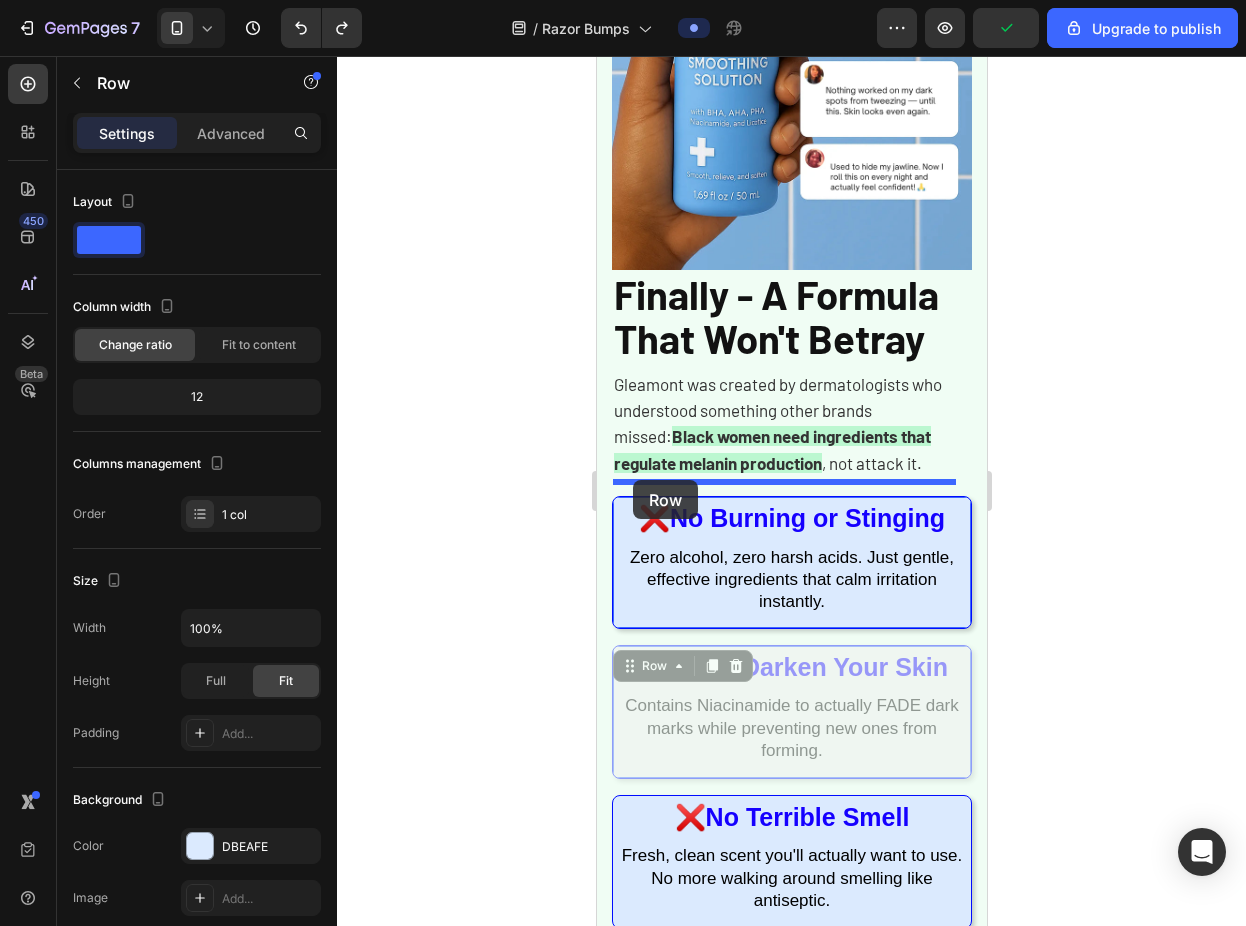 drag, startPoint x: 628, startPoint y: 653, endPoint x: 632, endPoint y: 480, distance: 173.04623 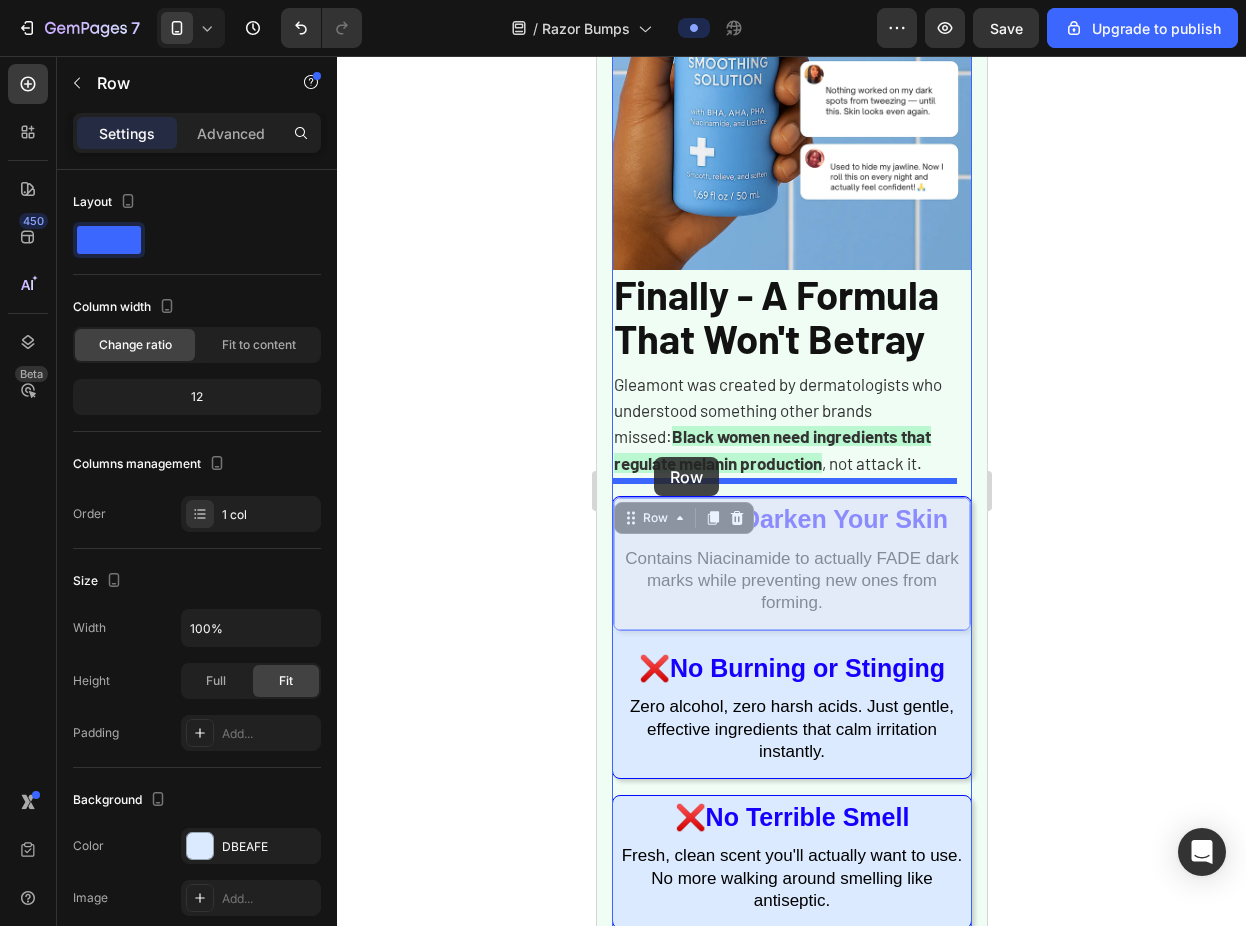 drag, startPoint x: 627, startPoint y: 501, endPoint x: 653, endPoint y: 457, distance: 51.10773 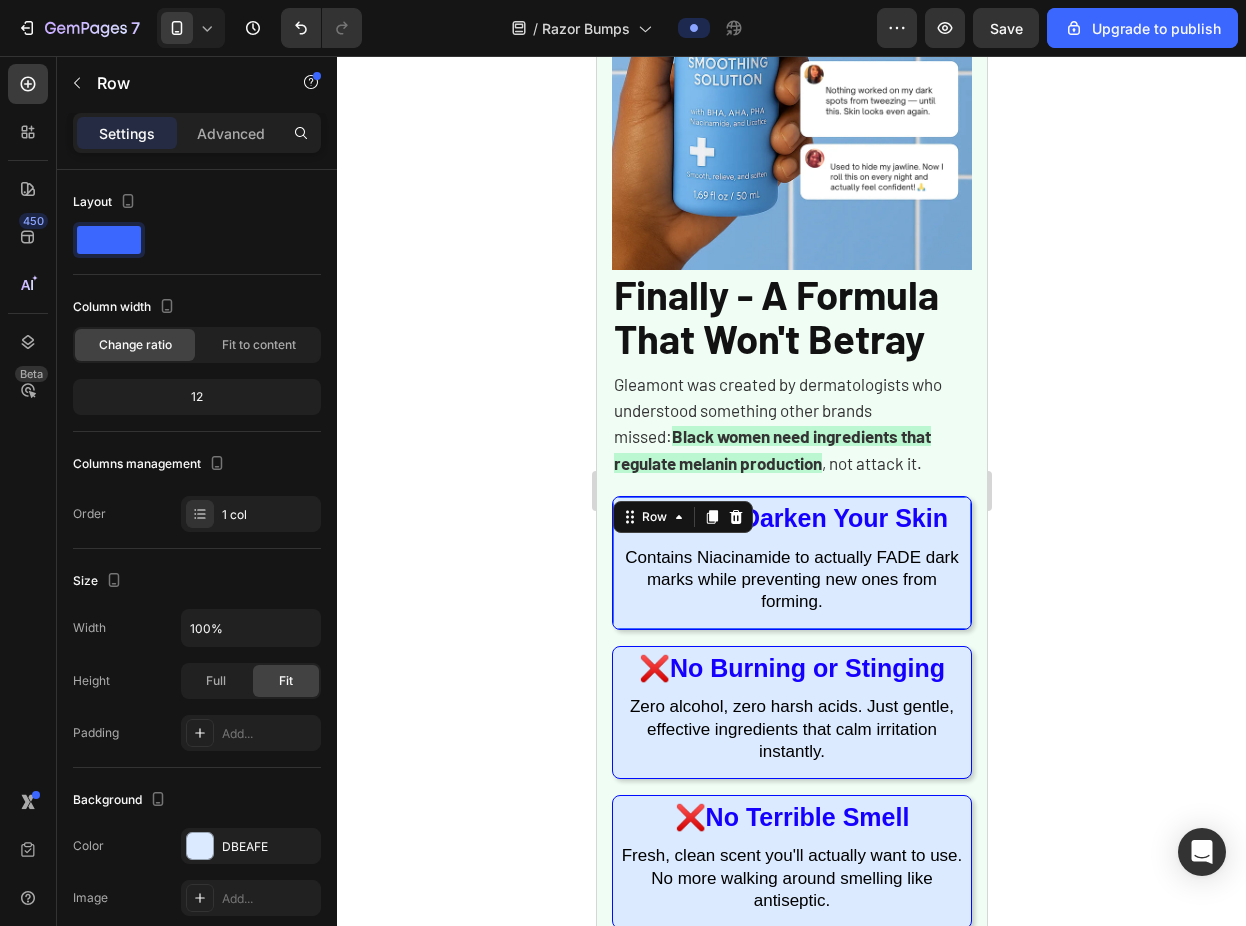 click 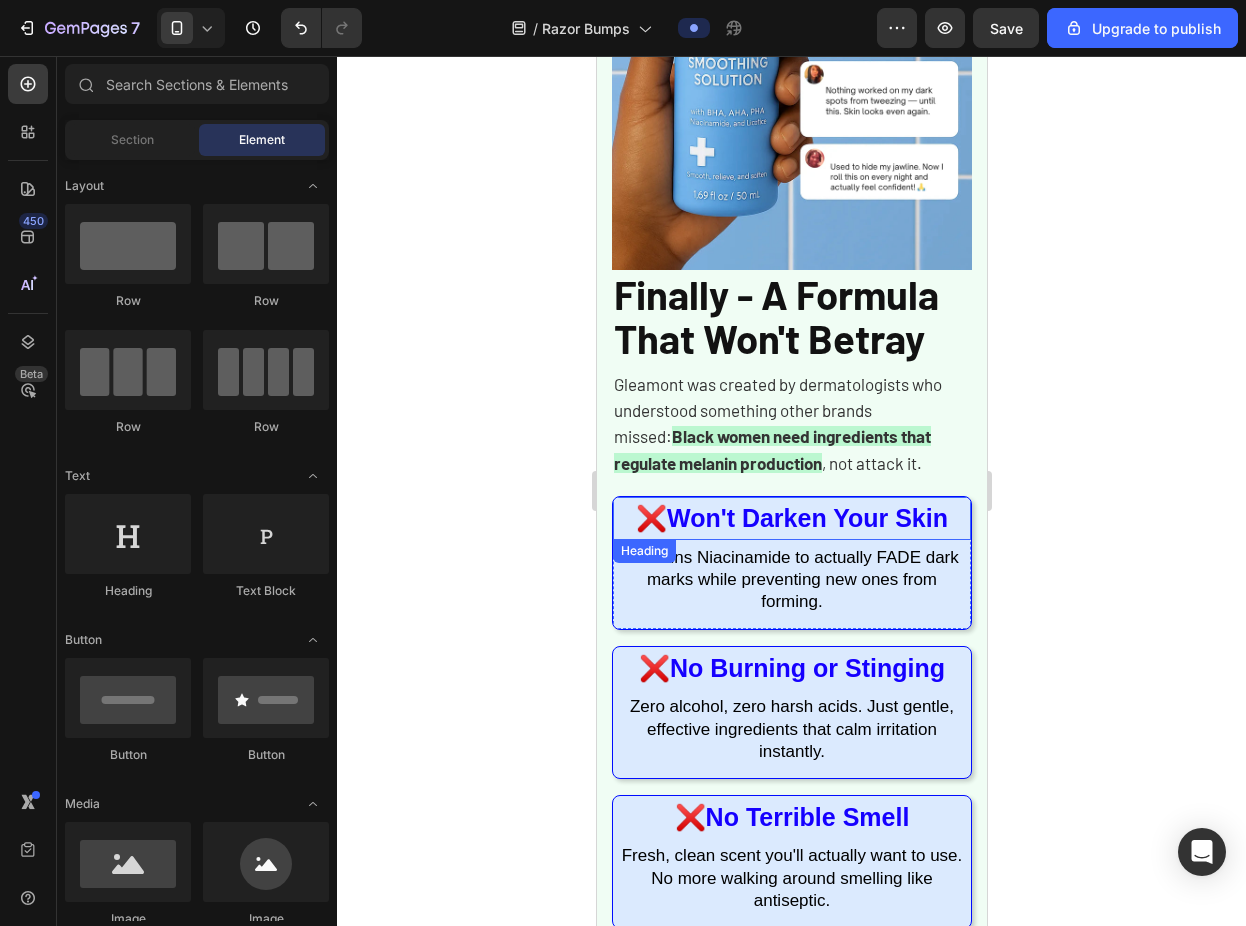 click on "Won't Darken Your Skin" at bounding box center [806, 518] 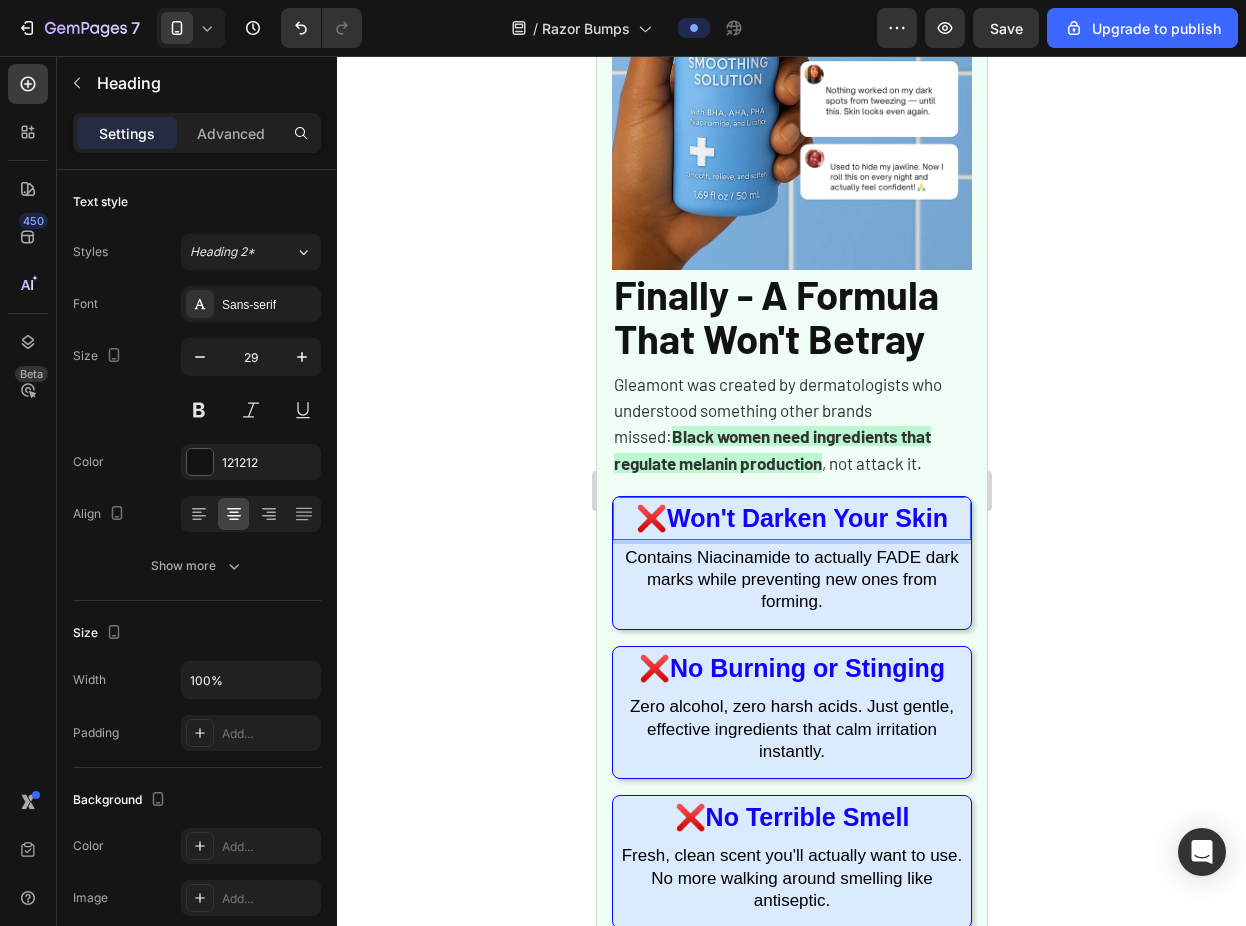 click on "Won't Darken Your Skin" at bounding box center [806, 518] 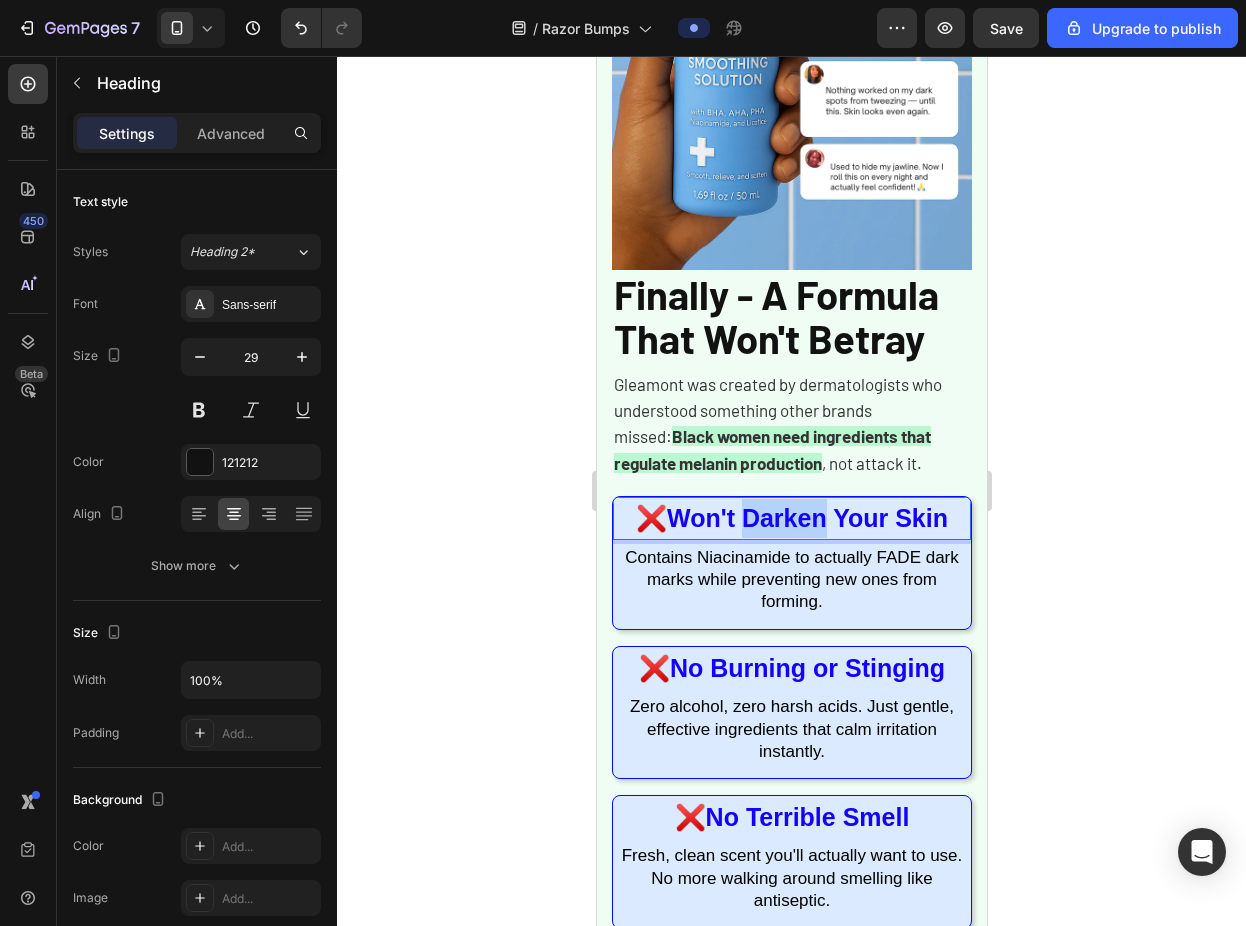 click on "Won't Darken Your Skin" at bounding box center [806, 518] 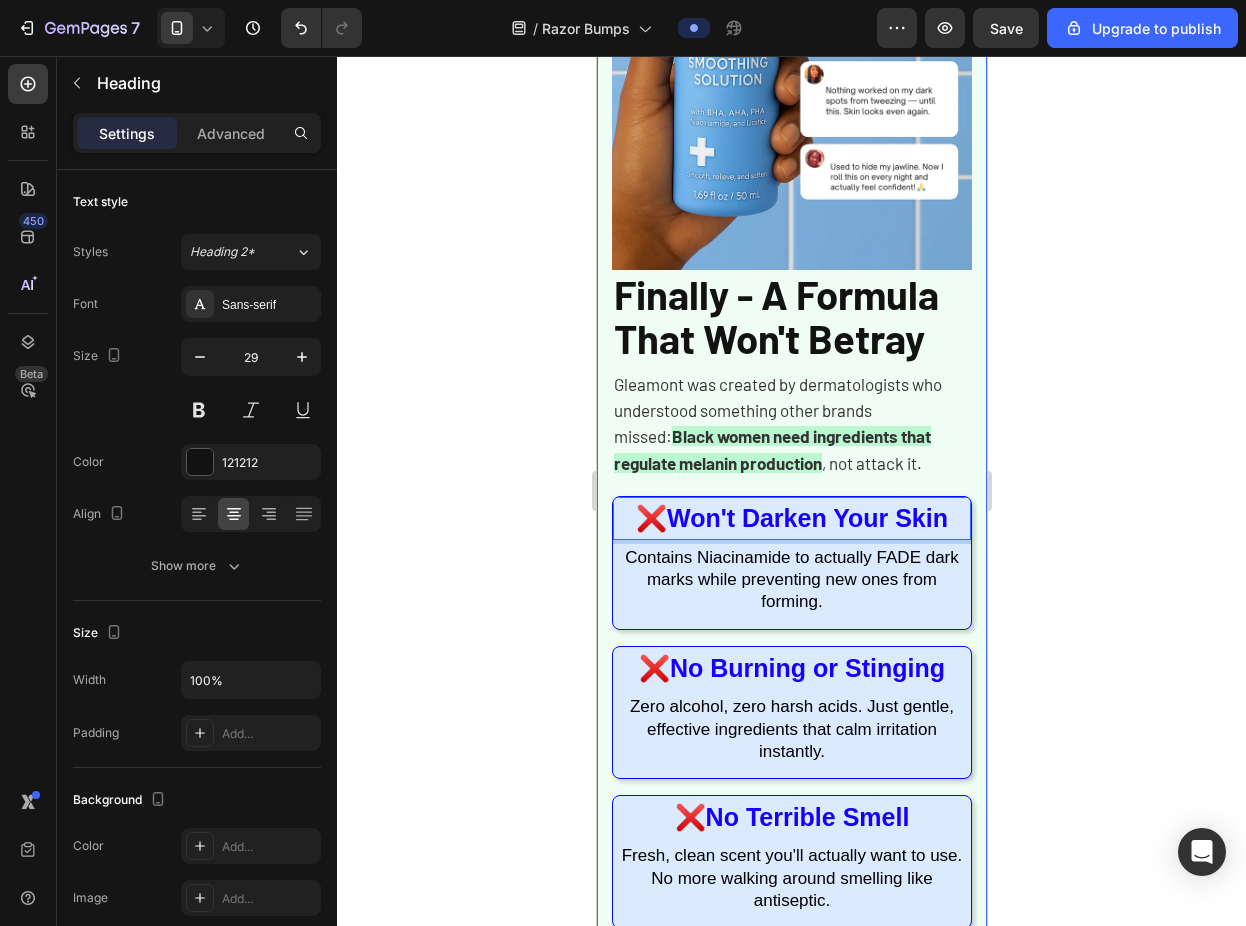 click on "Won't Darken Your Skin" at bounding box center (806, 518) 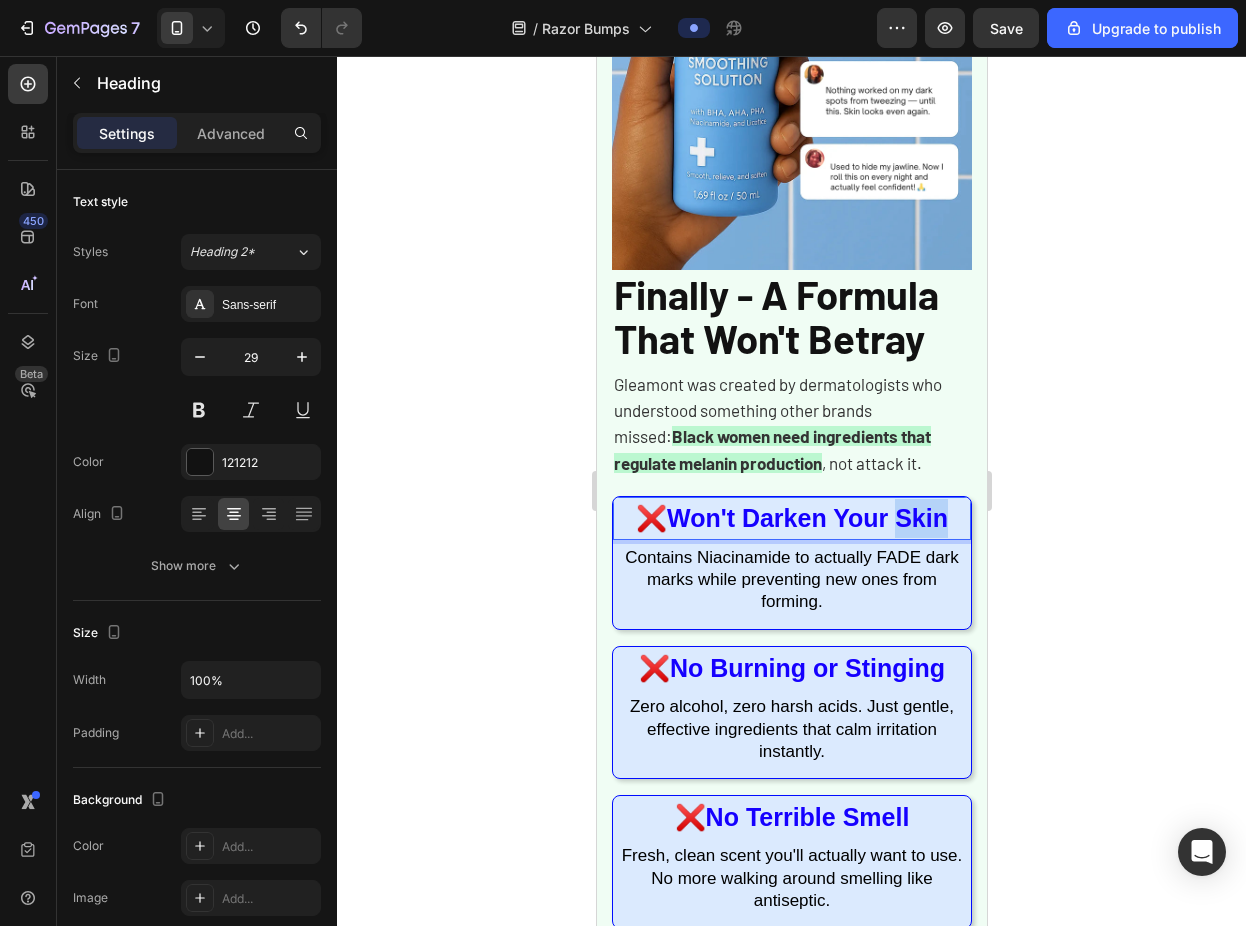 click on "Won't Darken Your Skin" at bounding box center (806, 518) 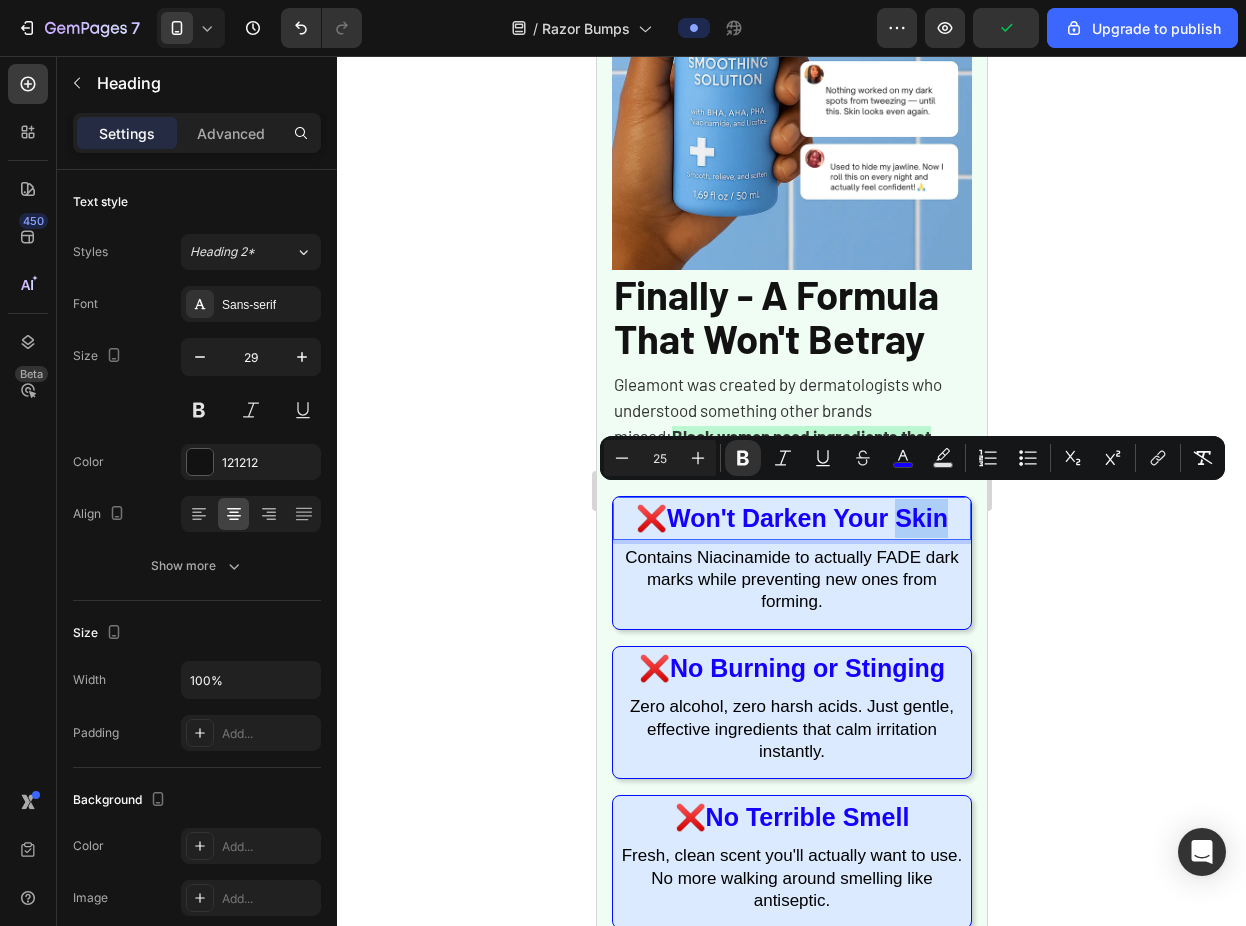 click on "Contains Niacinamide to actually FADE dark marks while preventing new ones from forming." at bounding box center [791, 579] 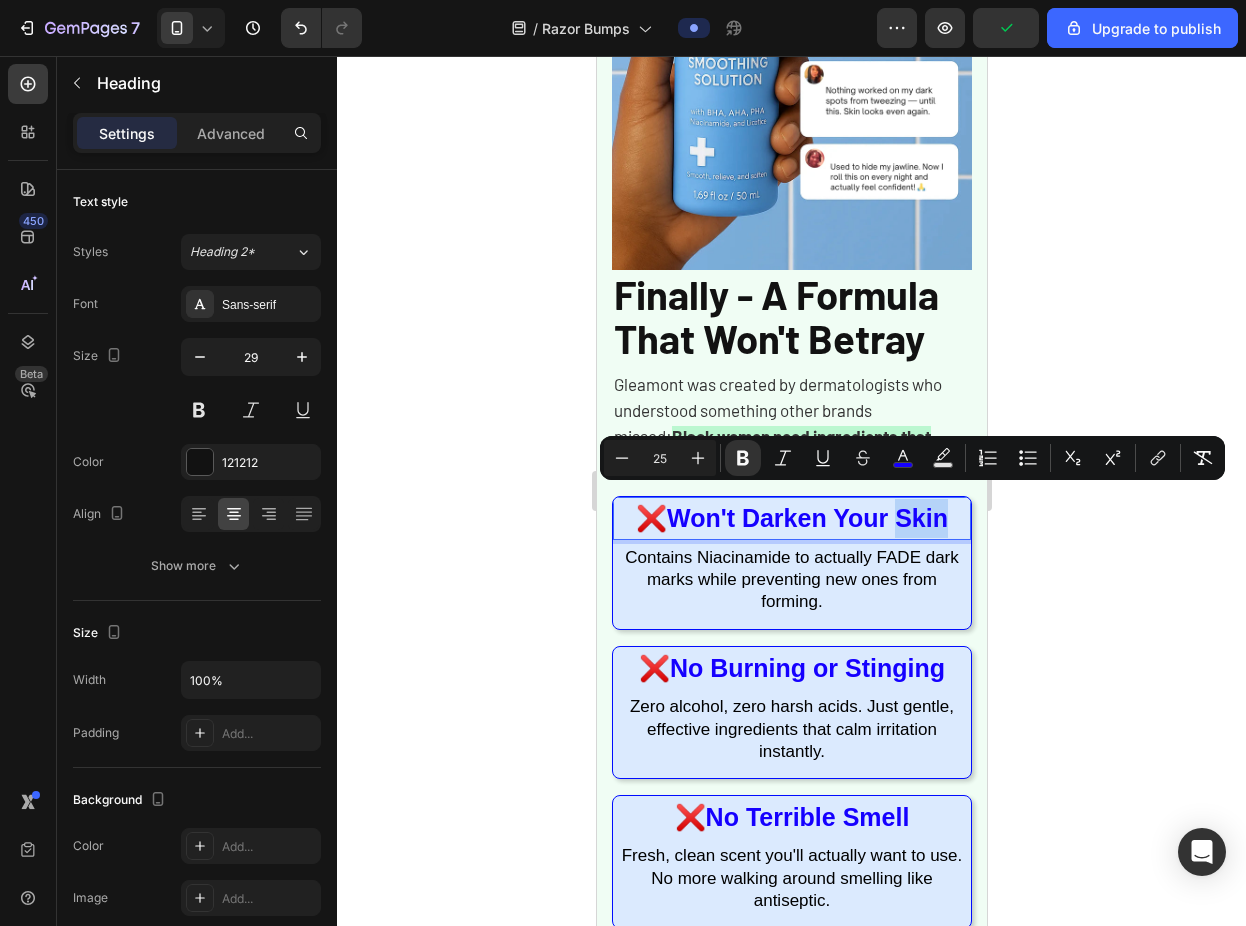 click on "Contains Niacinamide to actually FADE dark marks while preventing new ones from forming." at bounding box center (791, 579) 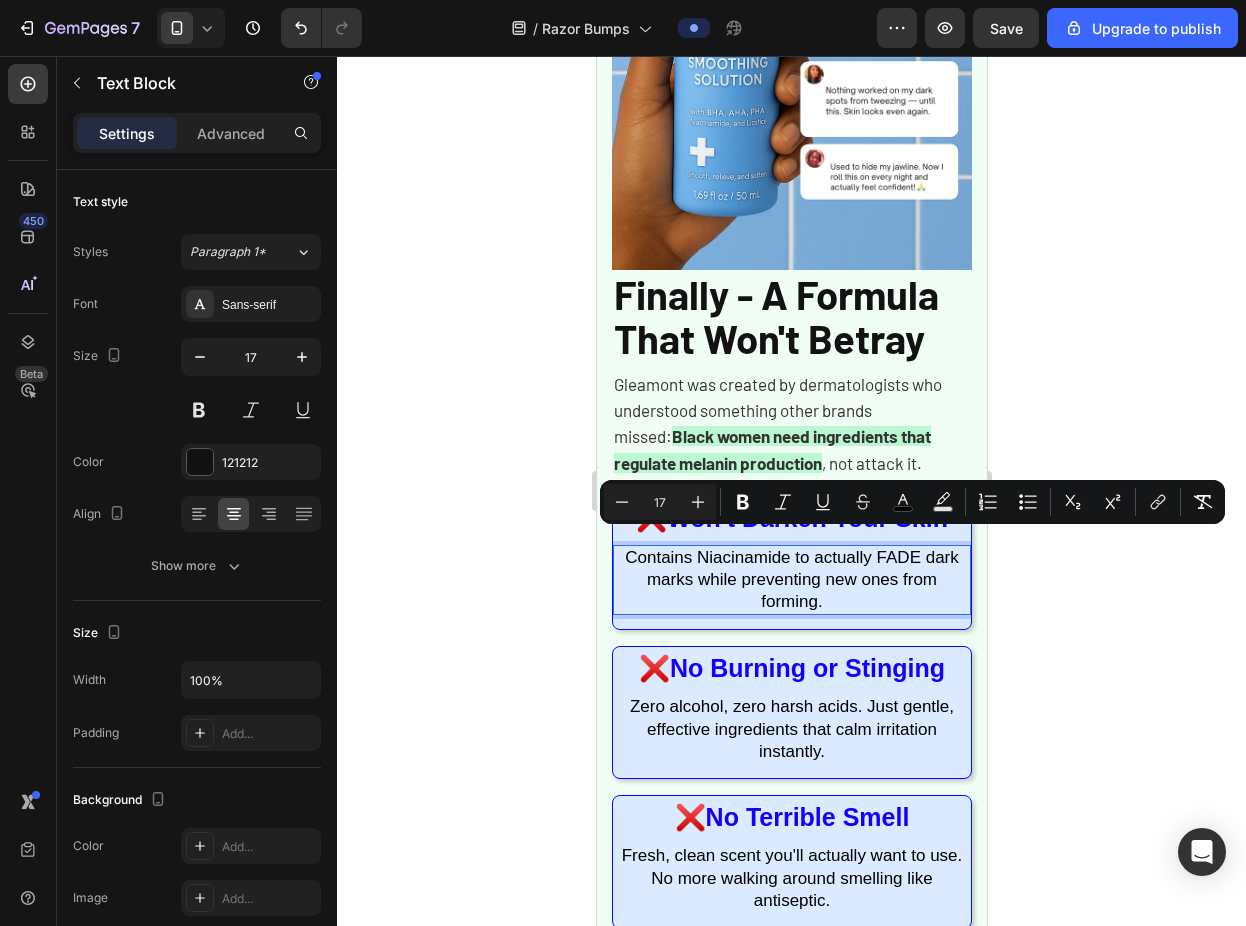click on "Contains Niacinamide to actually FADE dark marks while preventing new ones from forming." at bounding box center [791, 579] 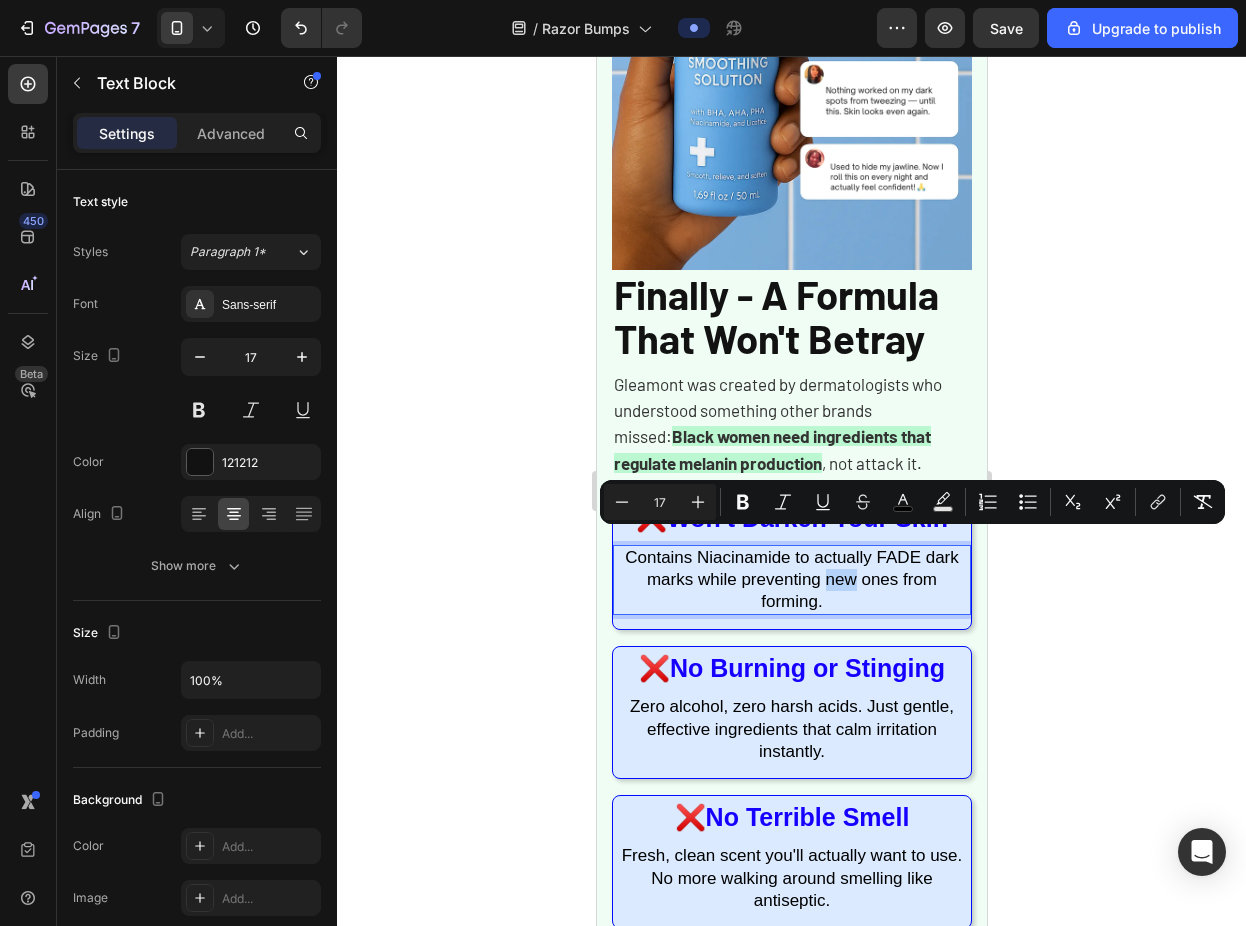 click on "Contains Niacinamide to actually FADE dark marks while preventing new ones from forming." at bounding box center [791, 579] 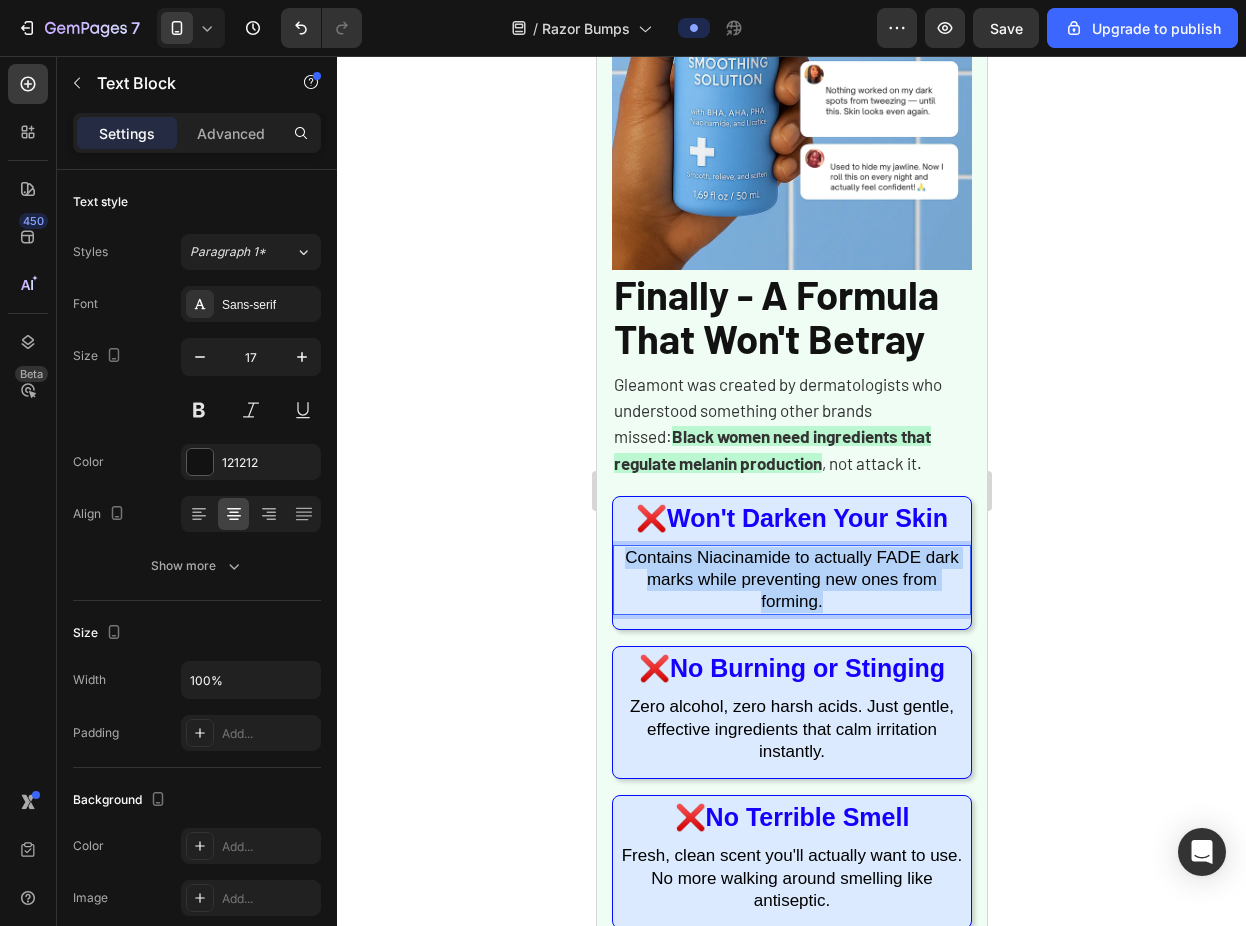 click on "Contains Niacinamide to actually FADE dark marks while preventing new ones from forming." at bounding box center (791, 579) 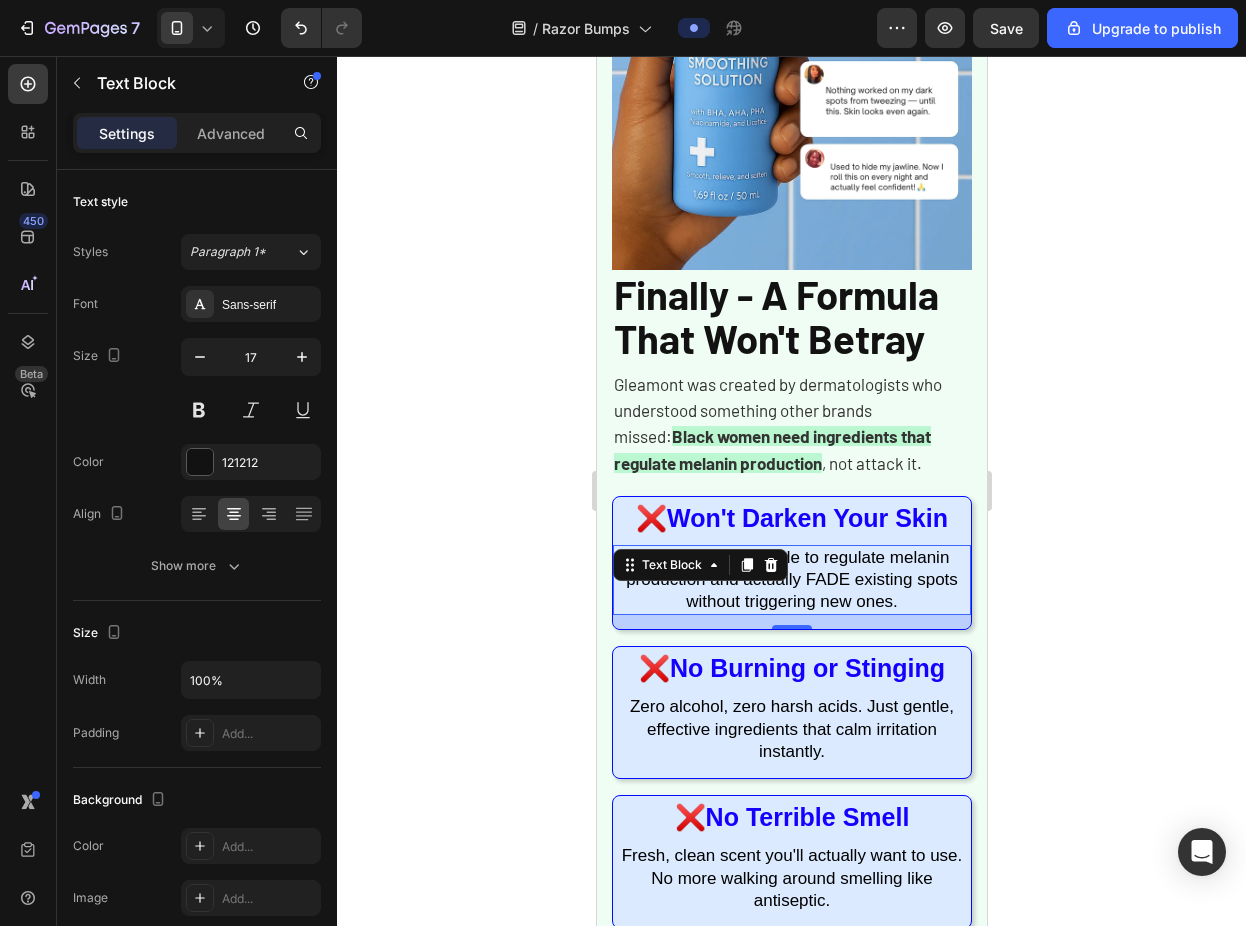 click 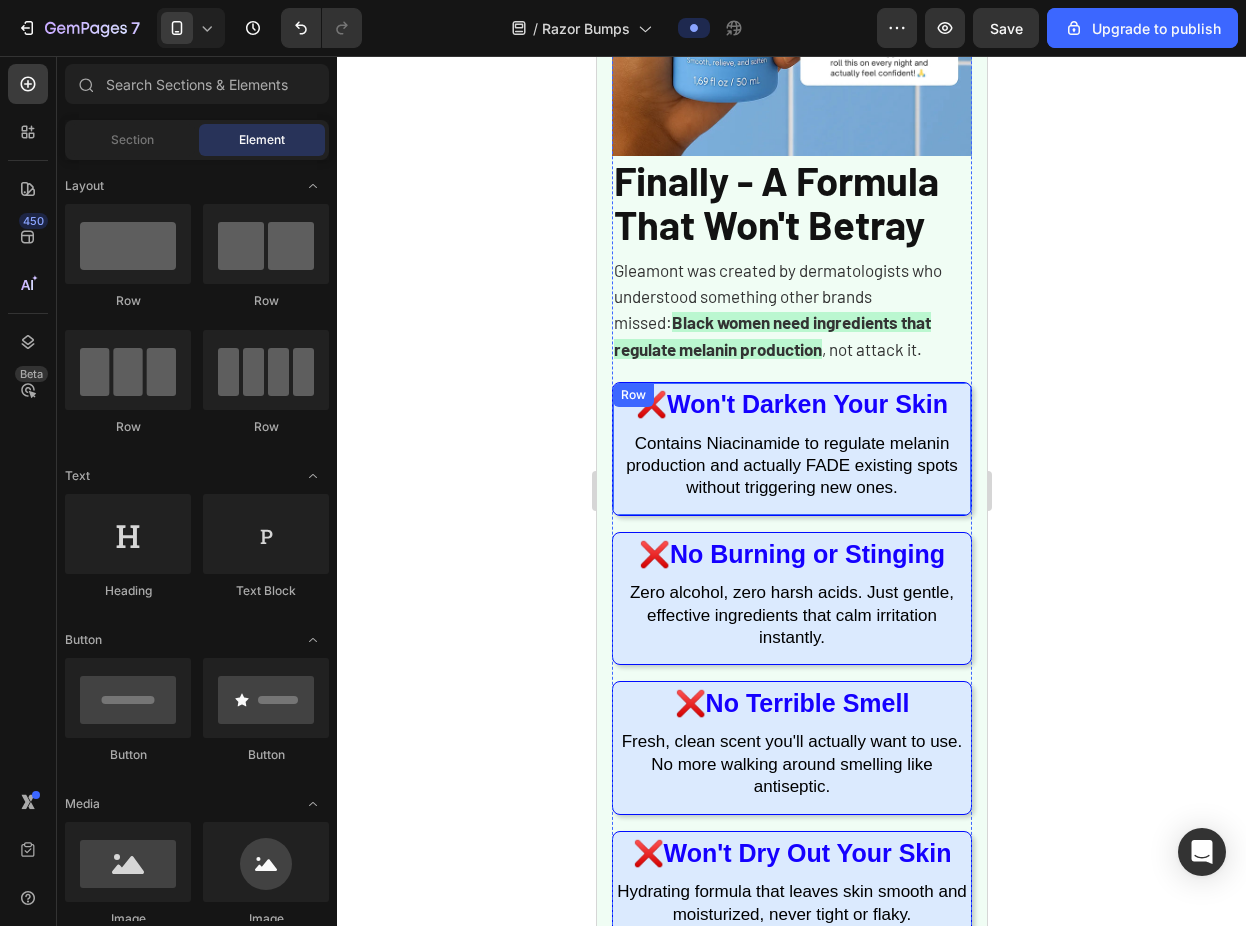 scroll, scrollTop: 1674, scrollLeft: 0, axis: vertical 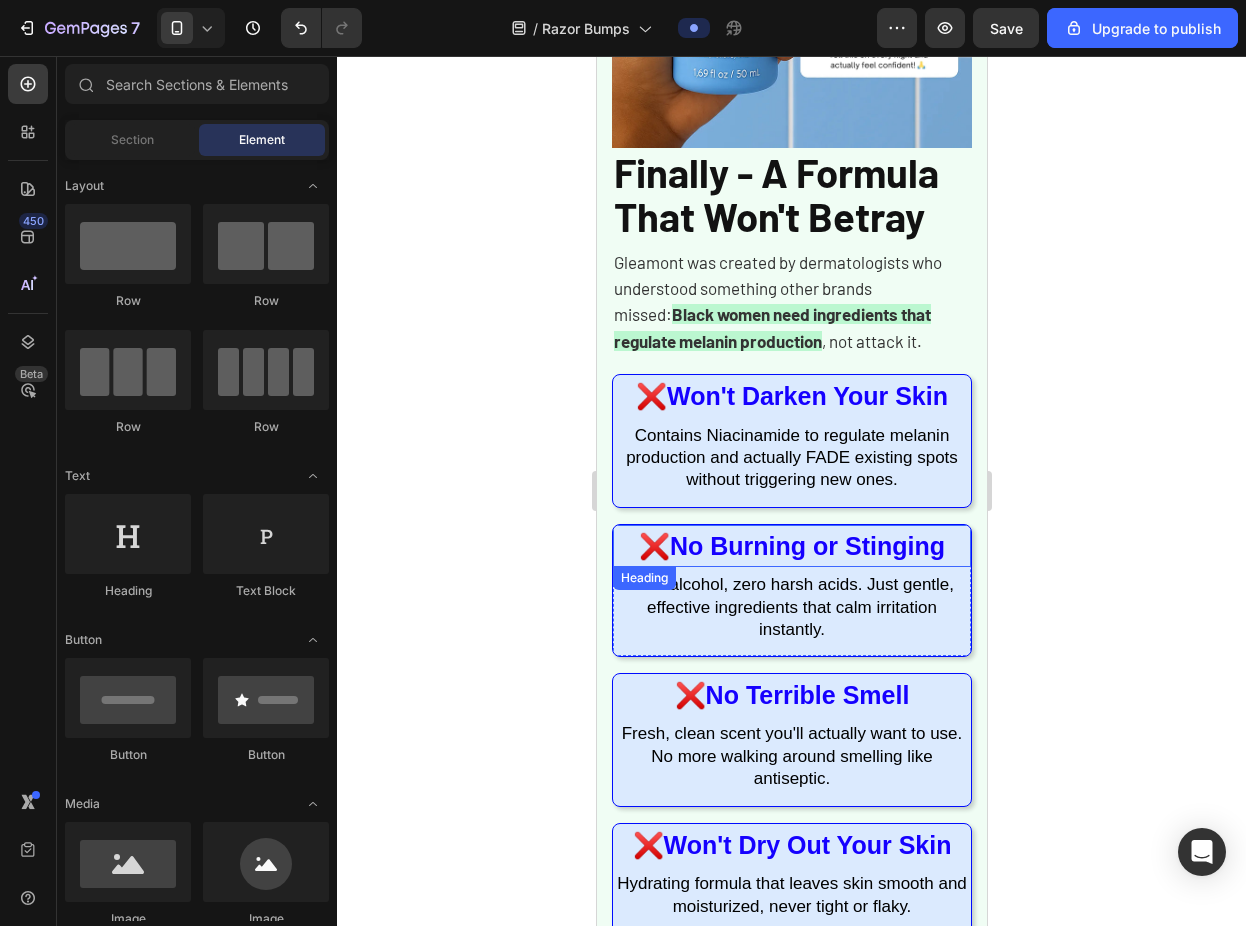 click on "No Burning or Stinging" at bounding box center [806, 546] 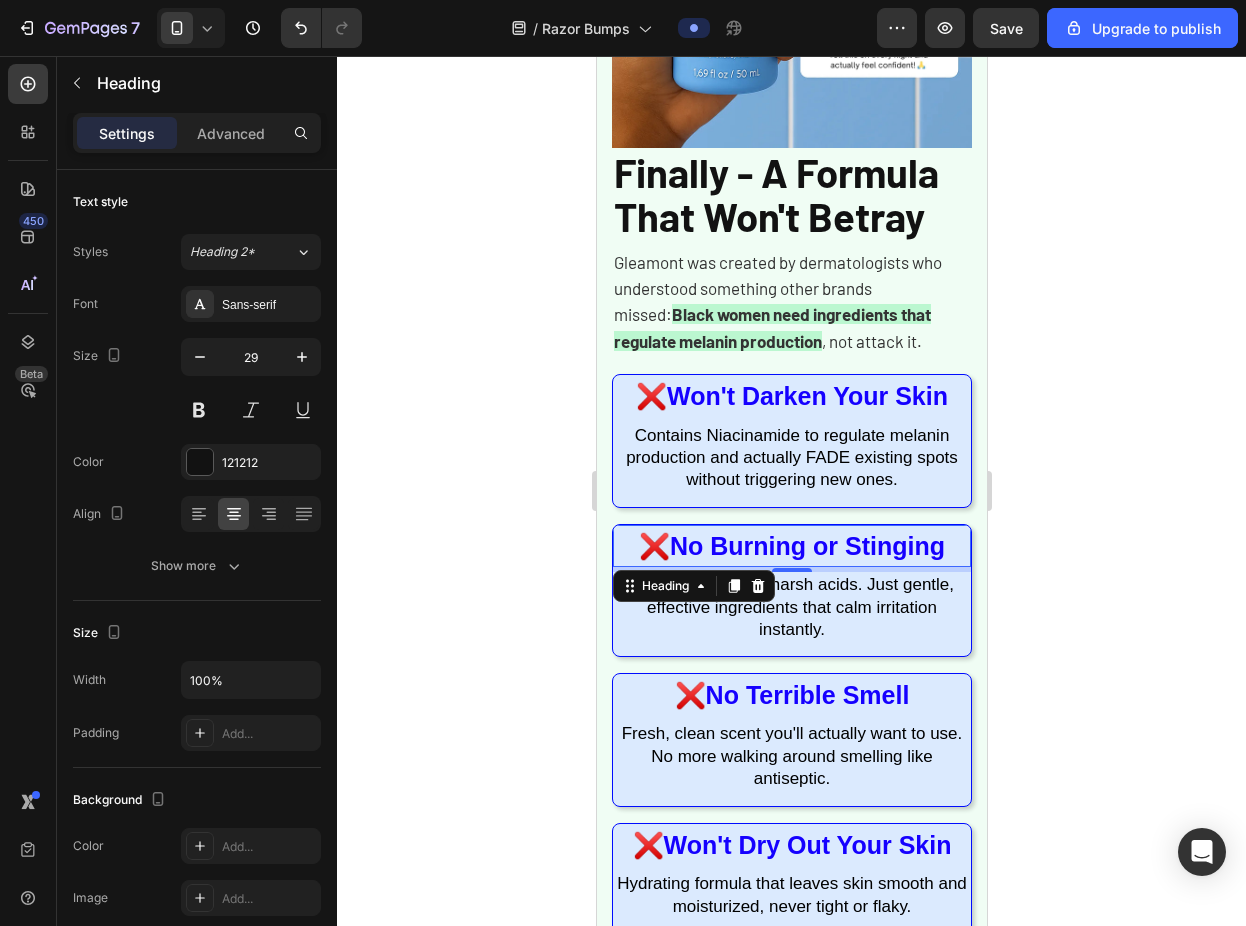 click on "Zero alcohol, zero harsh acids. Just gentle, effective ingredients that calm irritation instantly." at bounding box center (791, 606) 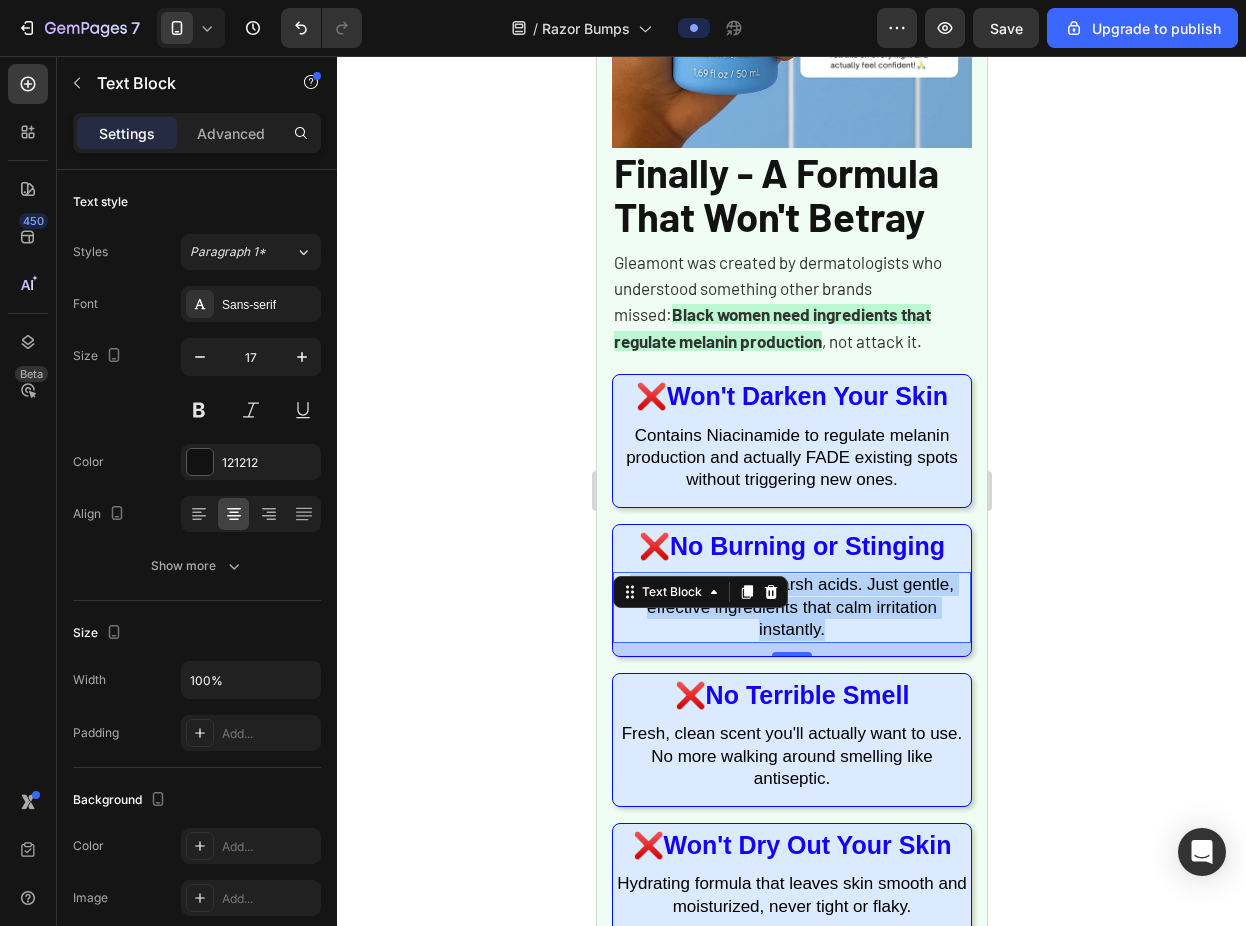 click on "Zero alcohol, zero harsh acids. Just gentle, effective ingredients that calm irritation instantly." at bounding box center [791, 606] 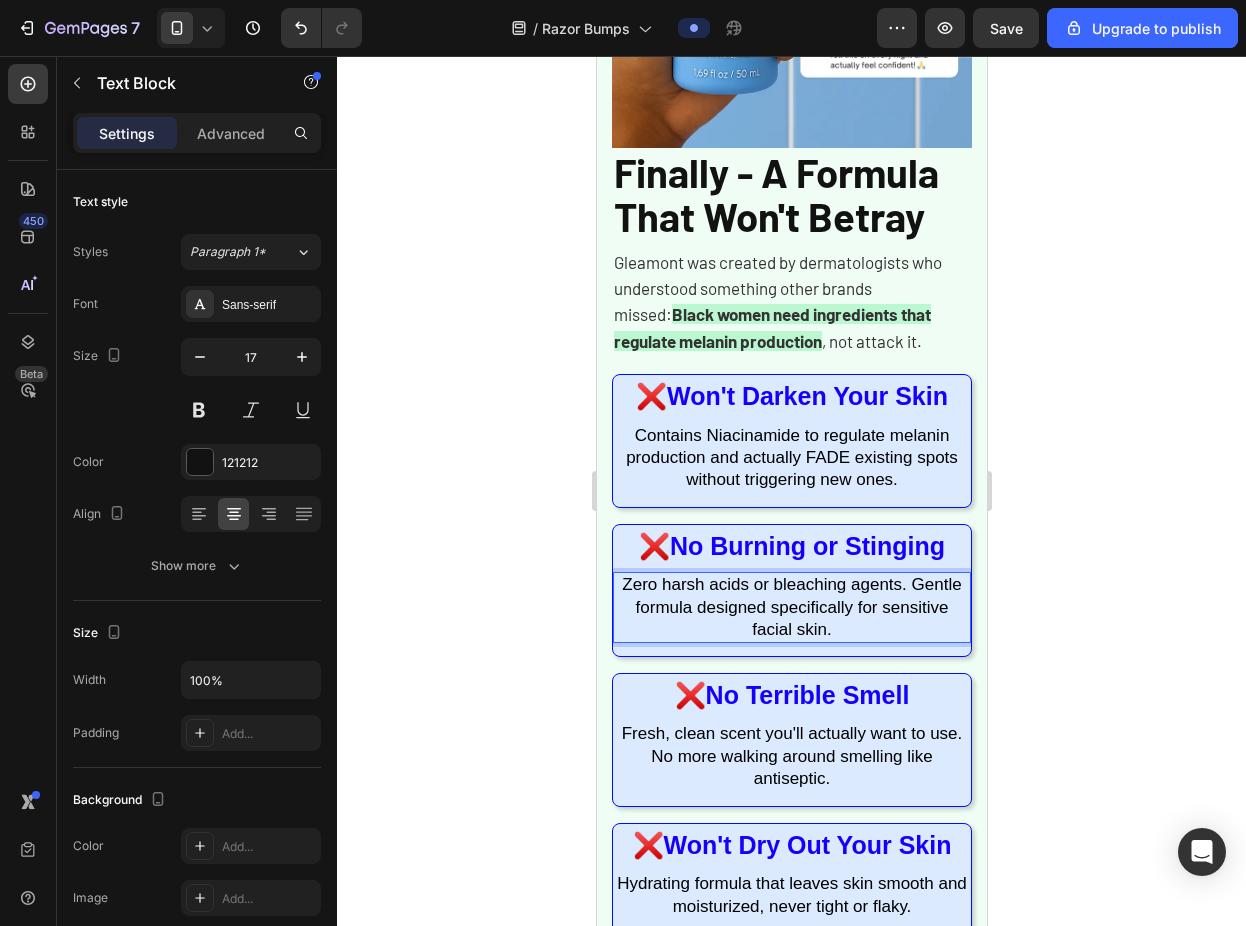 click 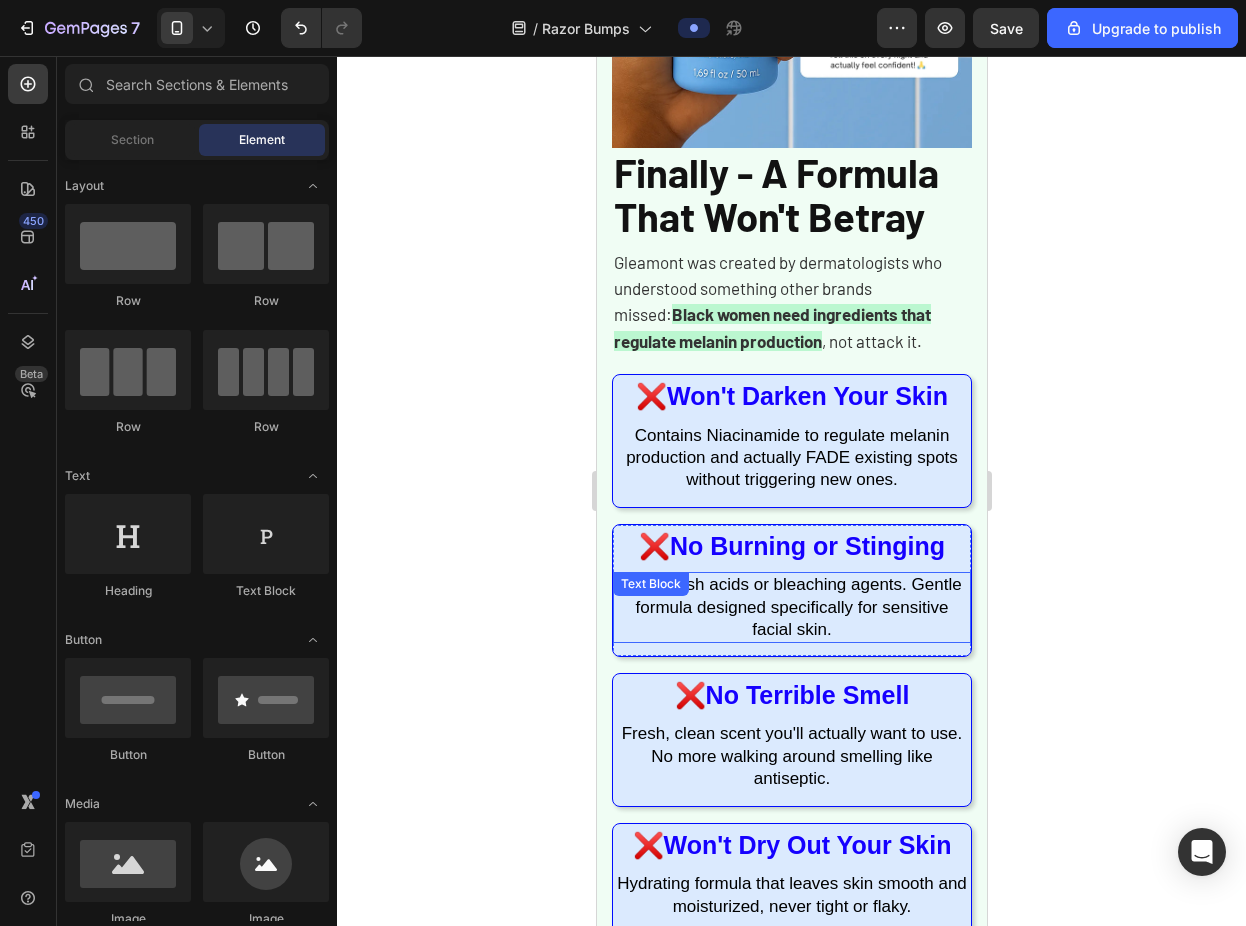 scroll, scrollTop: 1872, scrollLeft: 0, axis: vertical 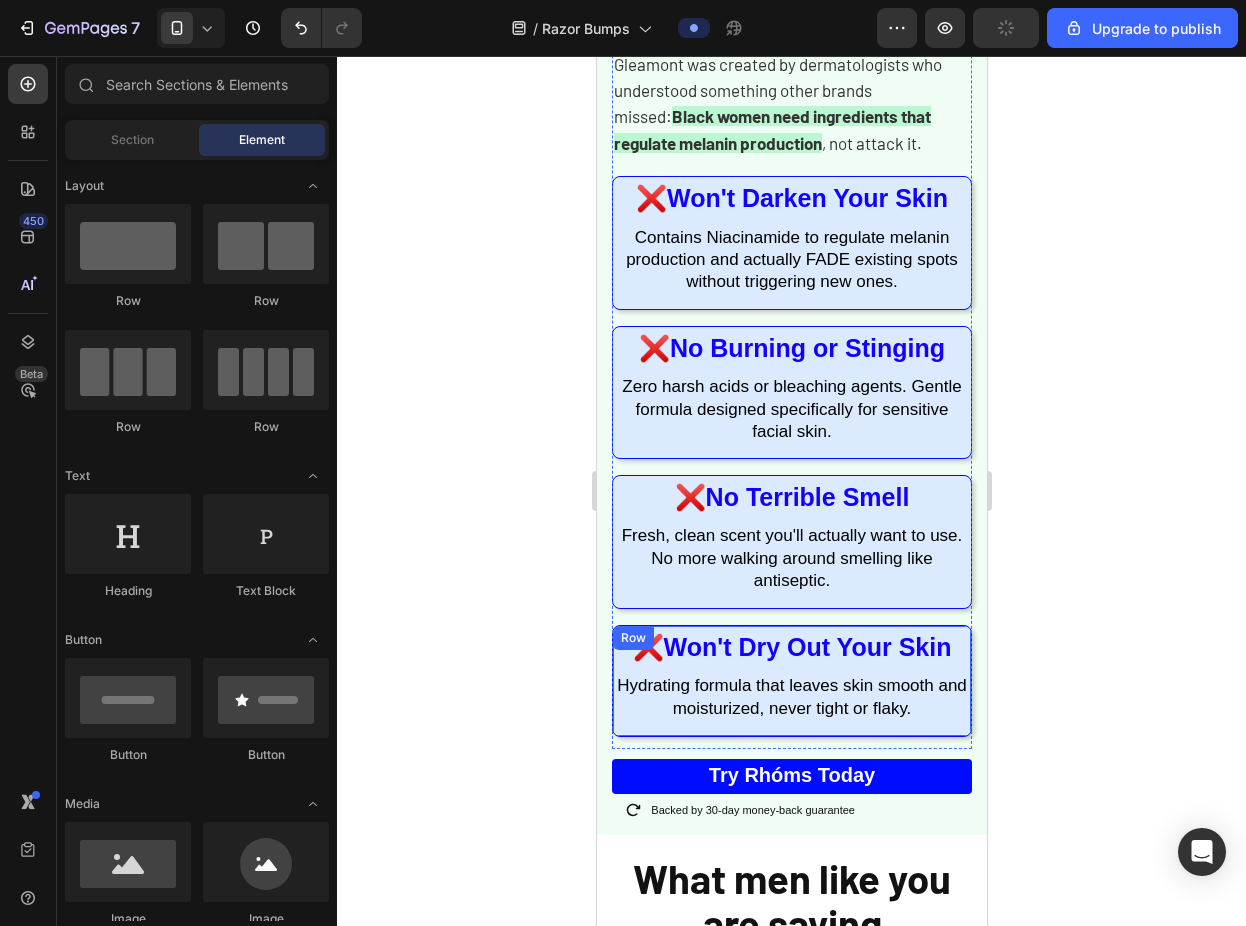 click on "❌ Won't Dry Out Your Skin Heading Hydrating formula that leaves skin smooth and moisturized, never tight or flaky. Text Block" at bounding box center [791, 681] 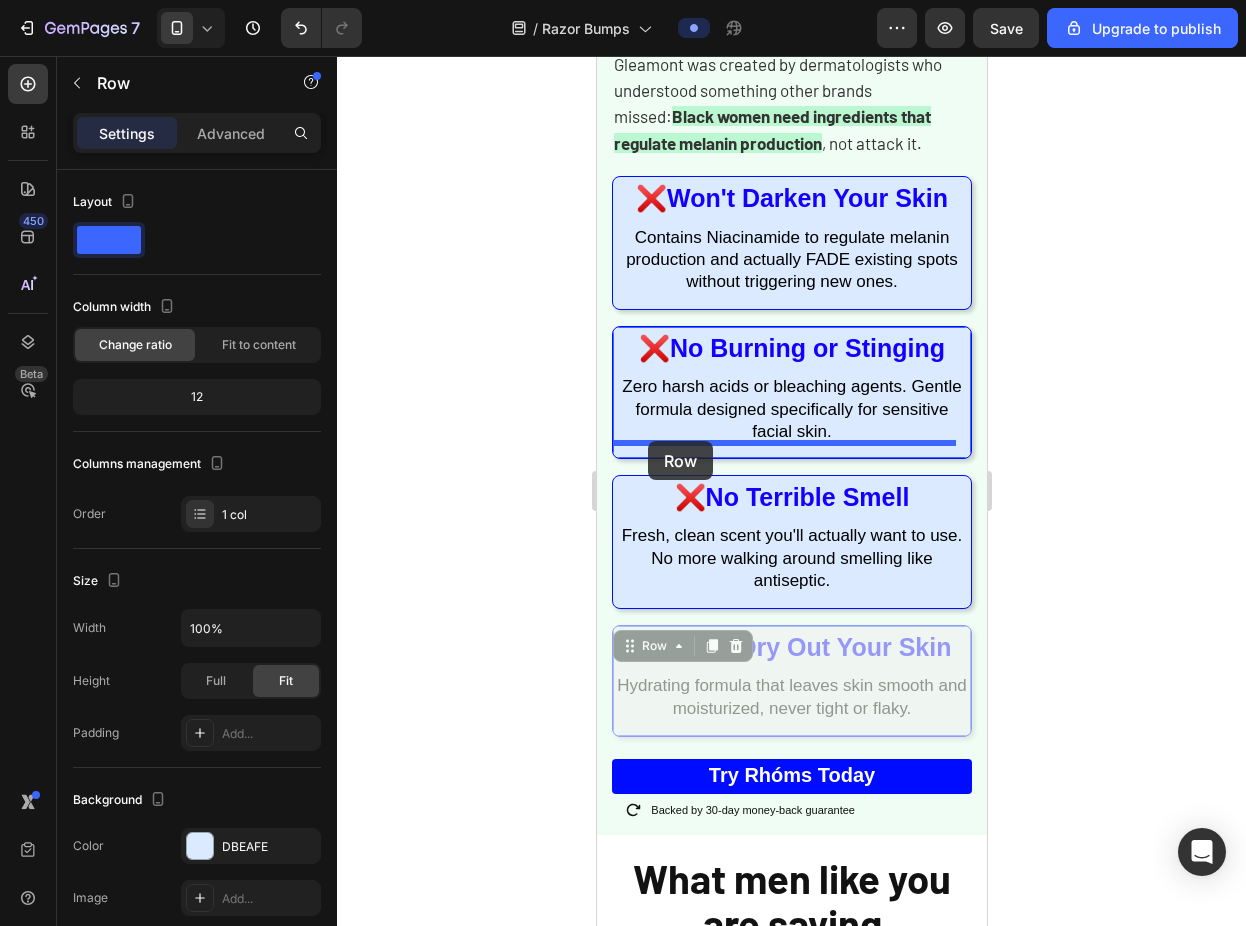 drag, startPoint x: 628, startPoint y: 636, endPoint x: 649, endPoint y: 441, distance: 196.1275 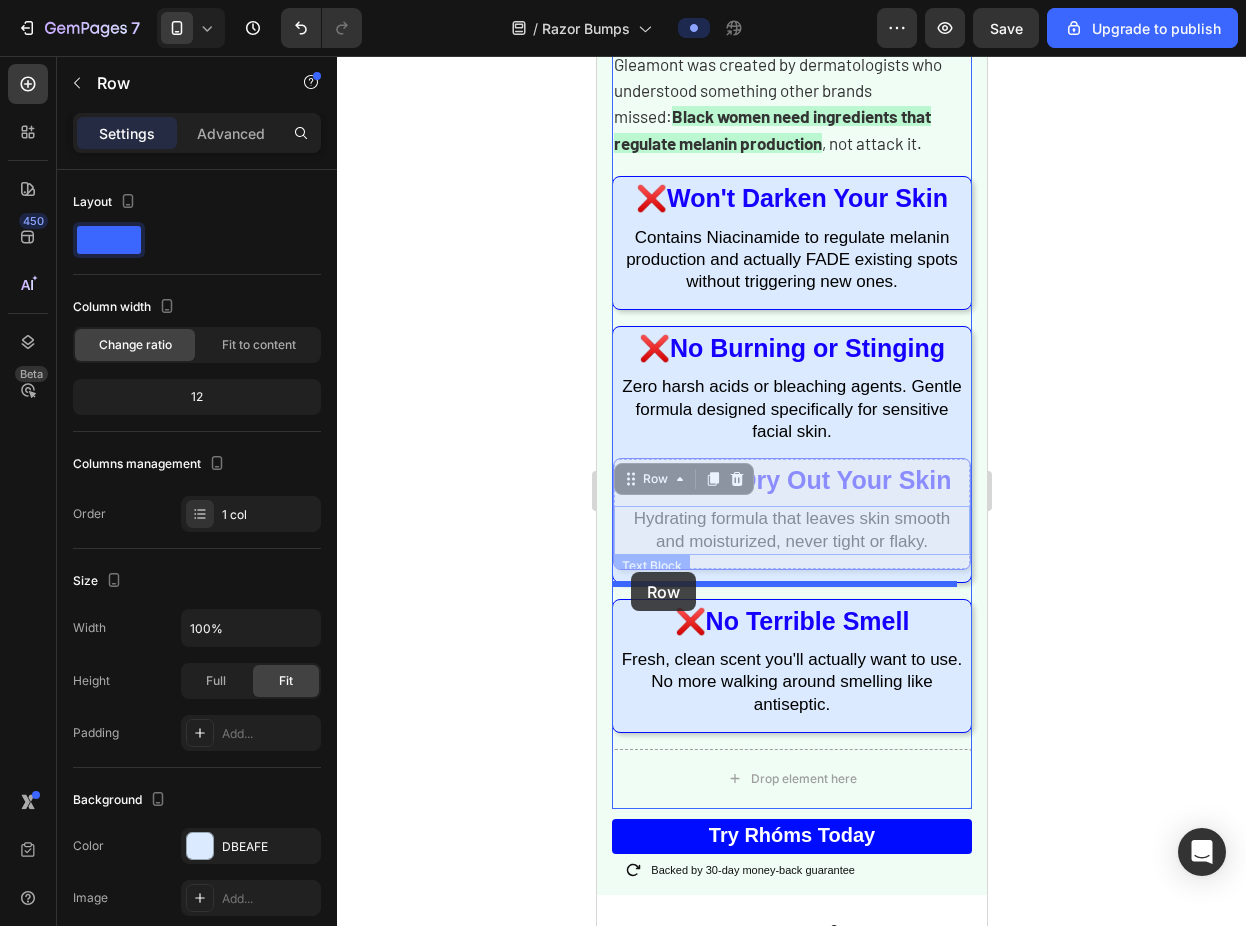 drag, startPoint x: 629, startPoint y: 465, endPoint x: 630, endPoint y: 572, distance: 107.00467 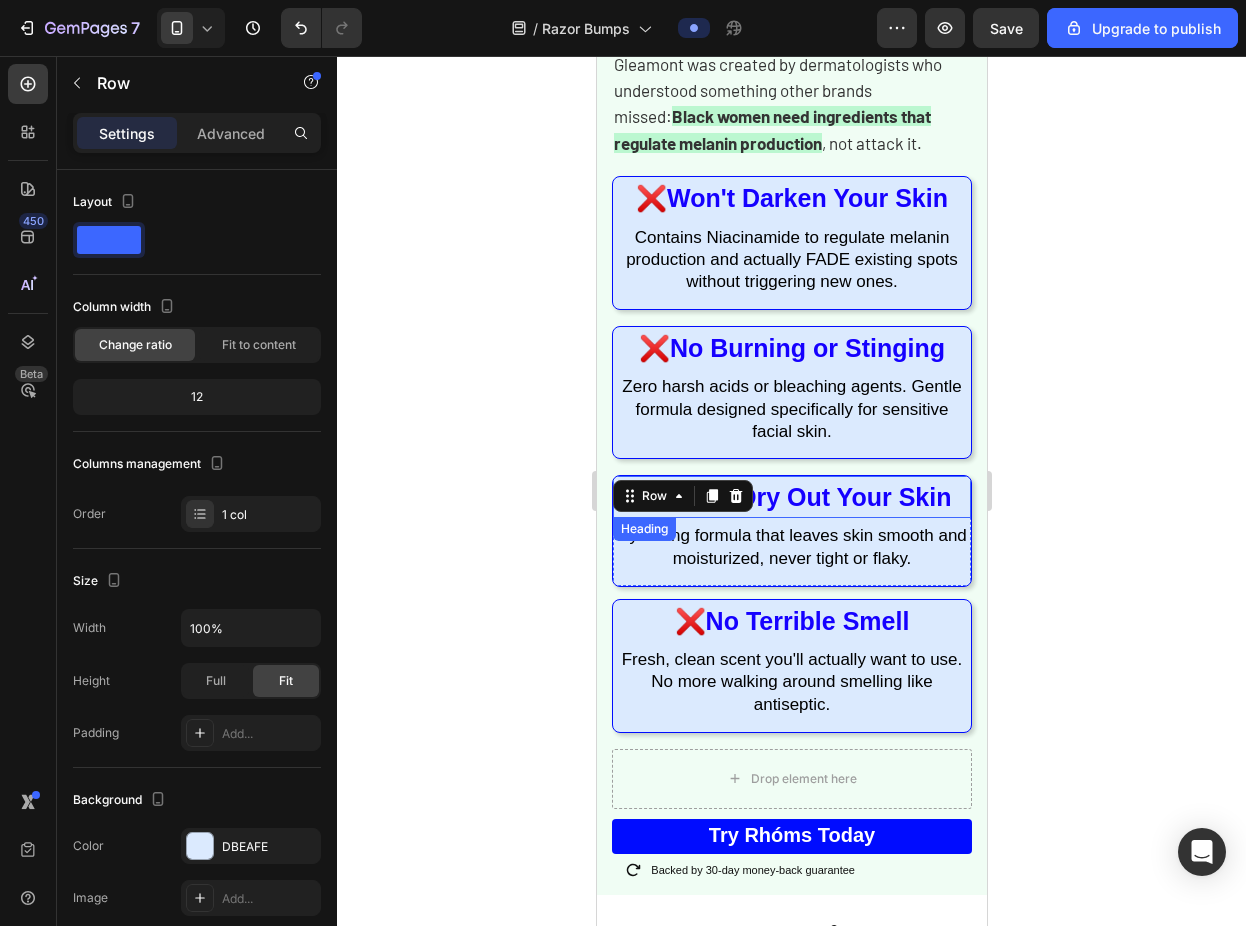 click on "Won't Dry Out Your Skin" at bounding box center (807, 497) 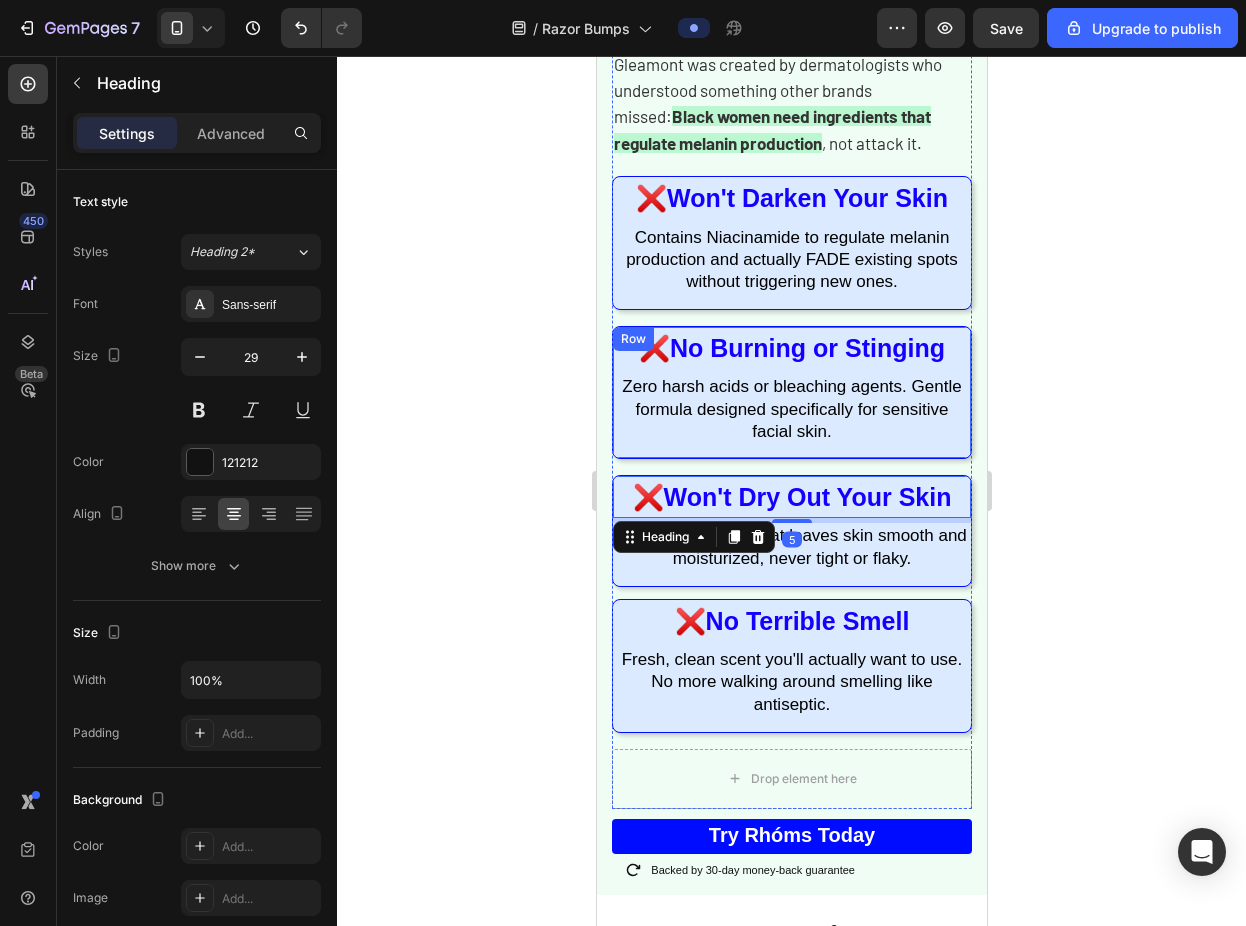 click 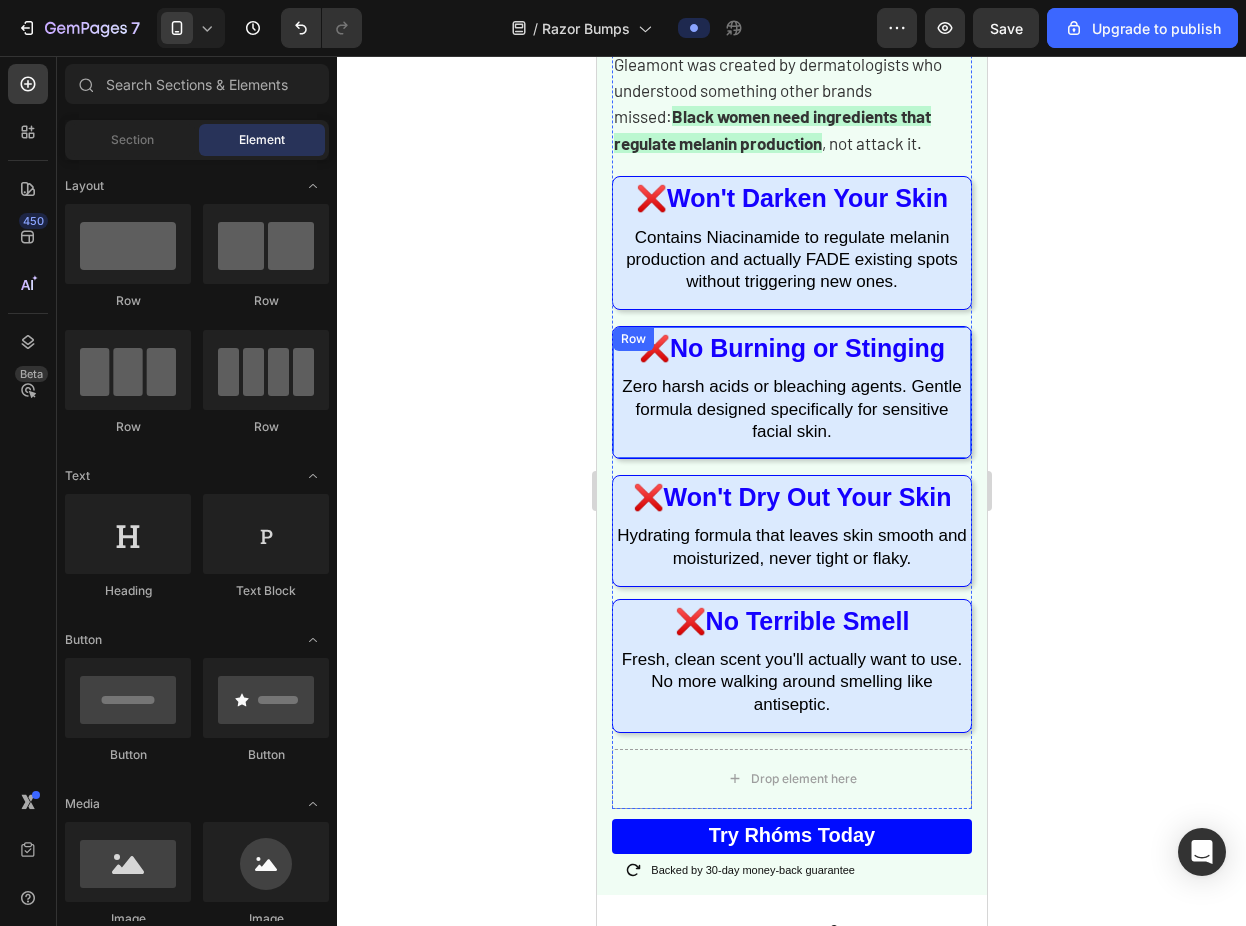 click on "⁠⁠⁠⁠⁠⁠⁠ ❌ No Burning or Stinging Heading Zero harsh acids or bleaching agents. Gentle formula designed specifically for sensitive facial skin. Text Block" at bounding box center (791, 392) 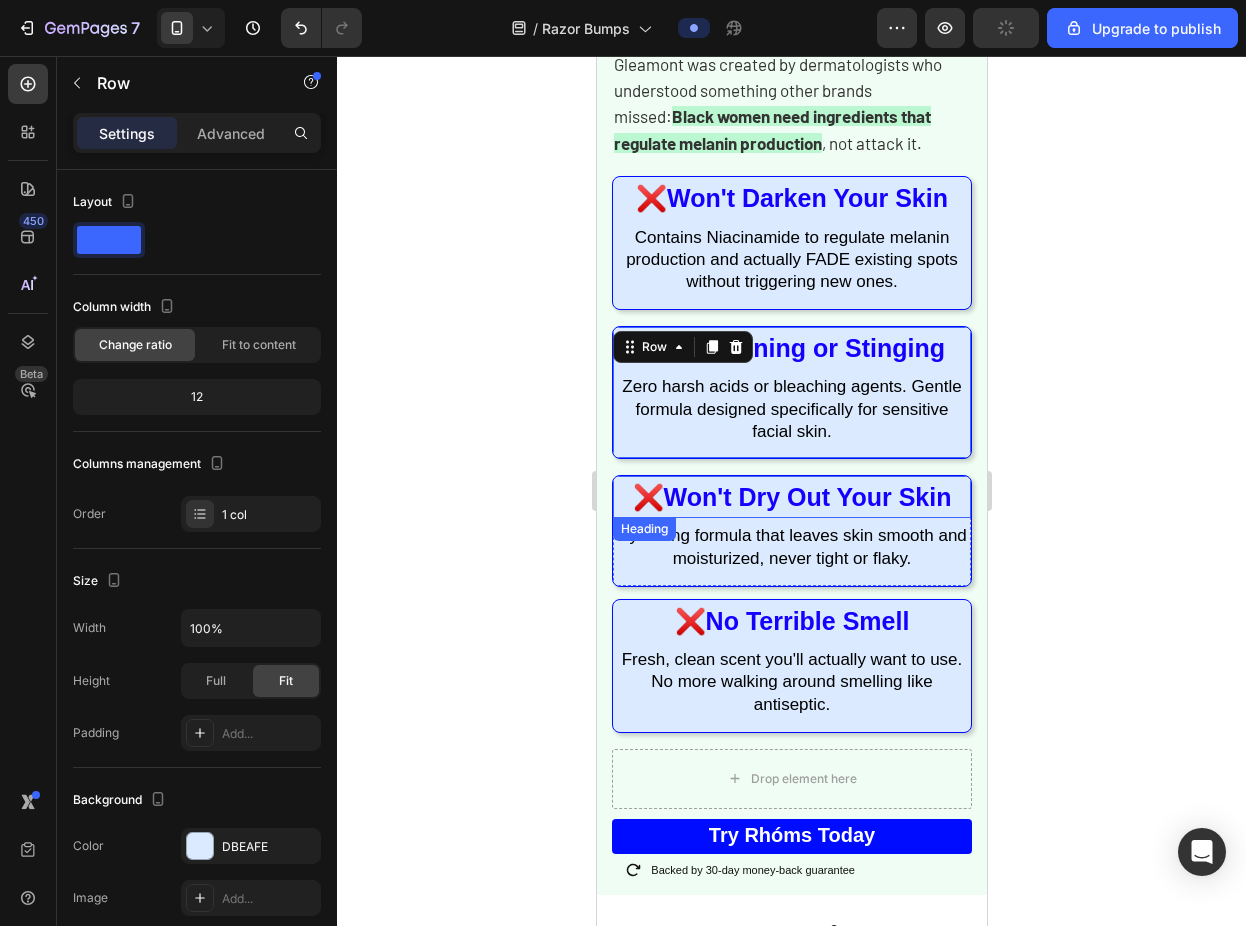 click on "❌ Won't Dry Out Your Skin Heading Hydrating formula that leaves skin smooth and moisturized, never tight or flaky. Text Block" at bounding box center [791, 531] 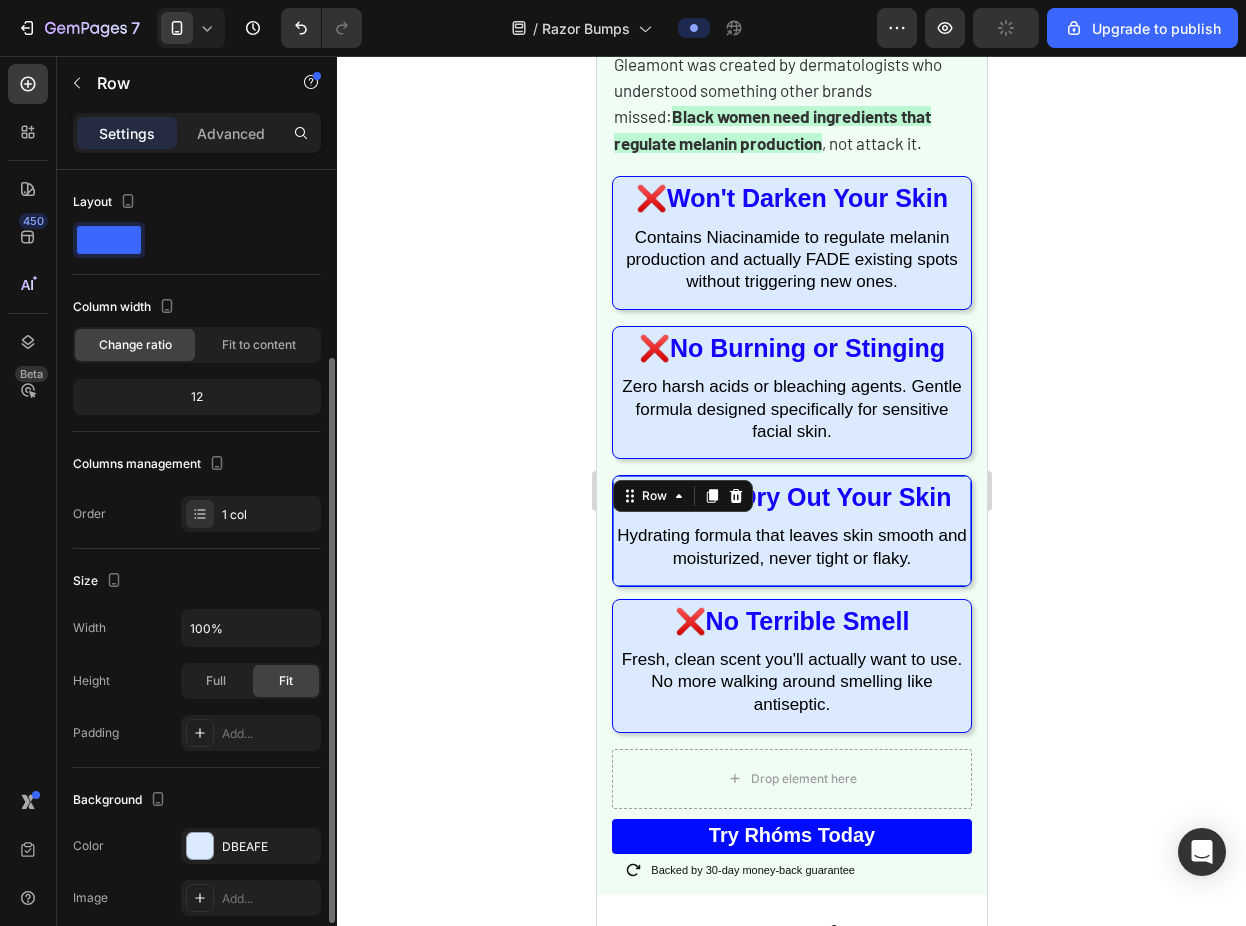 scroll, scrollTop: 111, scrollLeft: 0, axis: vertical 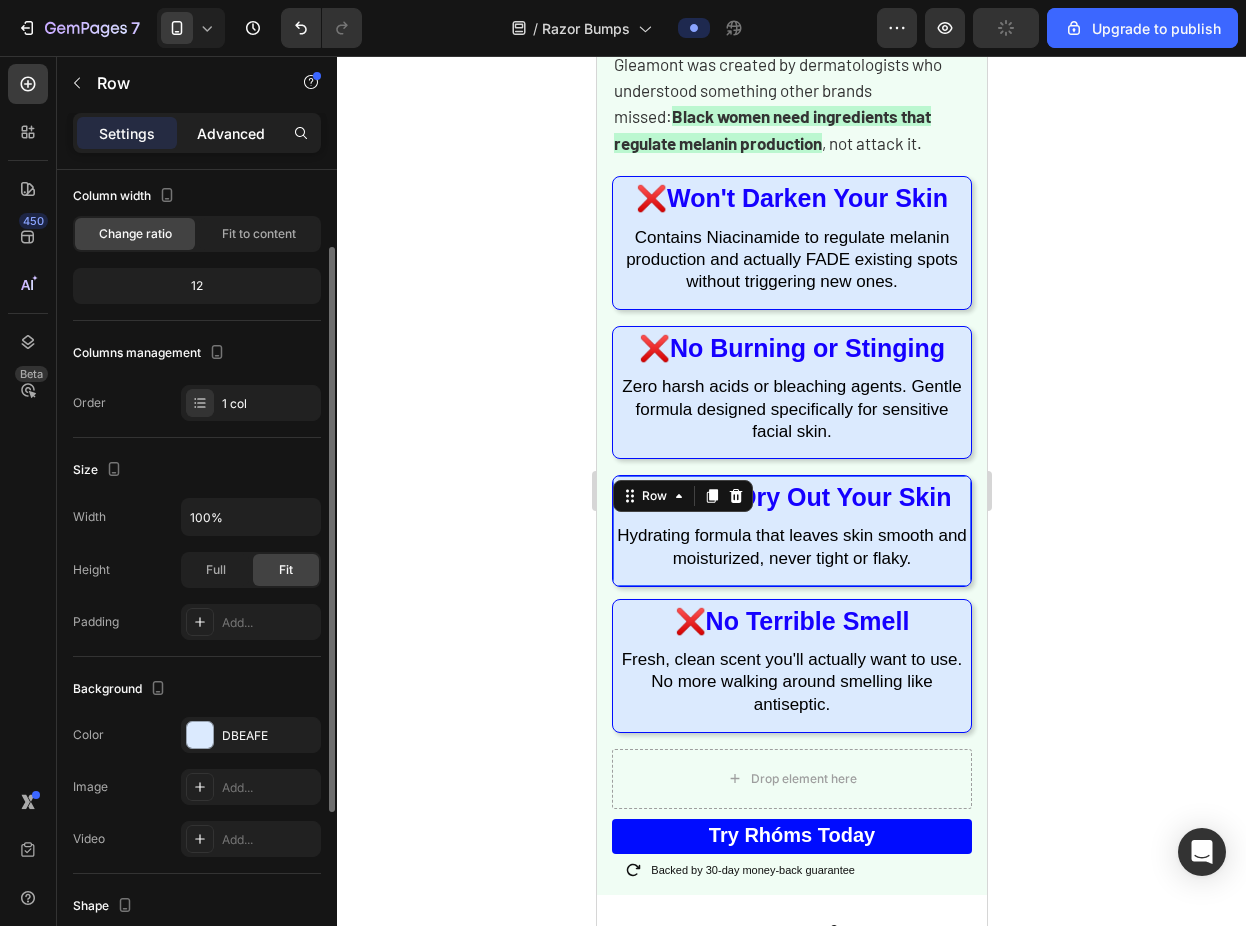 click on "Advanced" at bounding box center (231, 133) 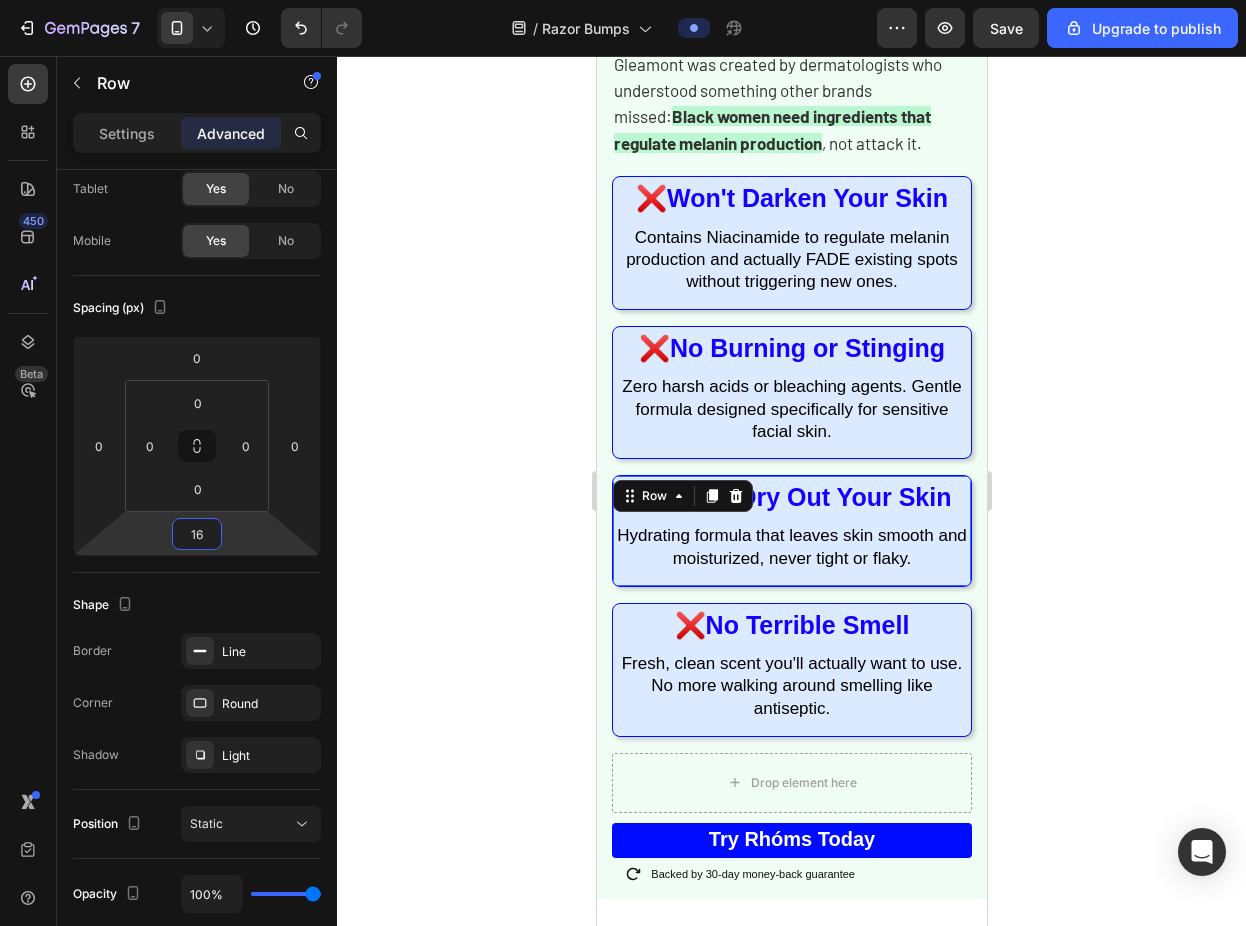 type on "18" 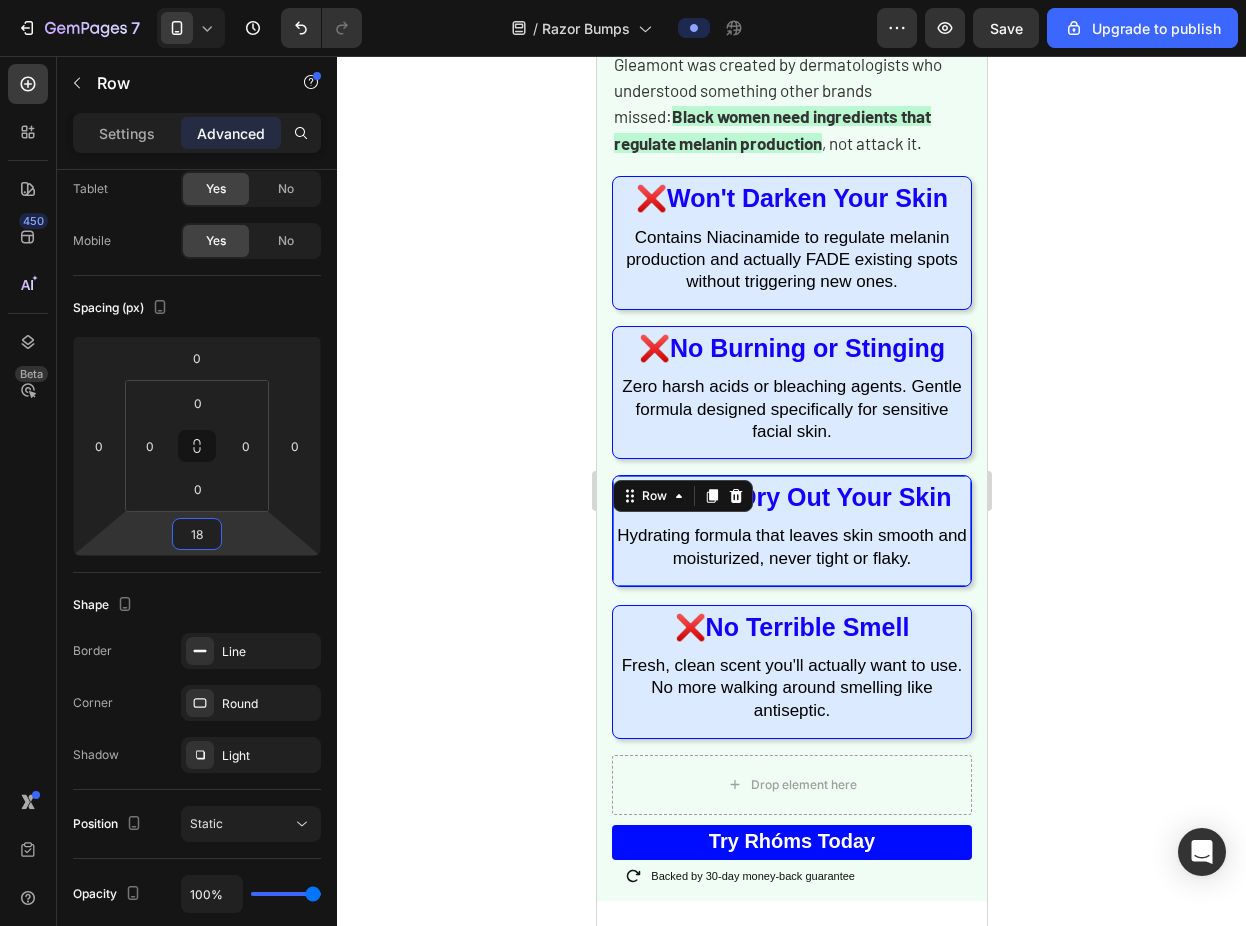click on "7 / Razor Bumps Preview Save Upgrade to publish 450 Beta Sections(18) Elements(83) Section Element Hero Section Product Detail Brands Trusted Badges Guarantee Product Breakdown How to use Testimonials Compare Bundle FAQs Social Proof Brand Story Product List Collection Blog List Contact Sticky Add to Cart Custom Footer Browse Library 450 Layout Row Row Row Row Text Heading Text Block Button Button Button Media Image Image Image Video" at bounding box center [623, 0] 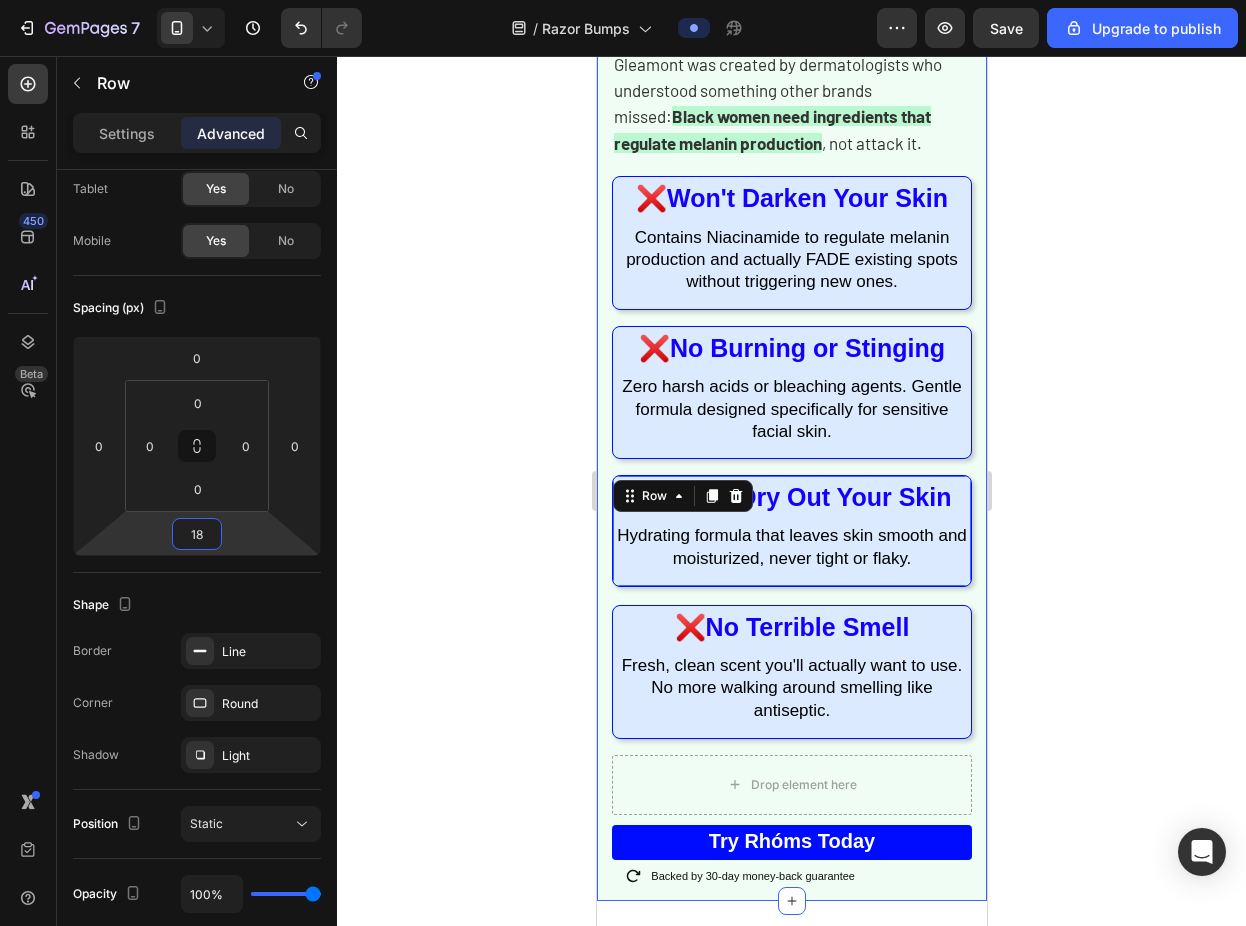 click on "Hydrating formula that leaves skin smooth and moisturized, never tight or flaky." at bounding box center (791, 546) 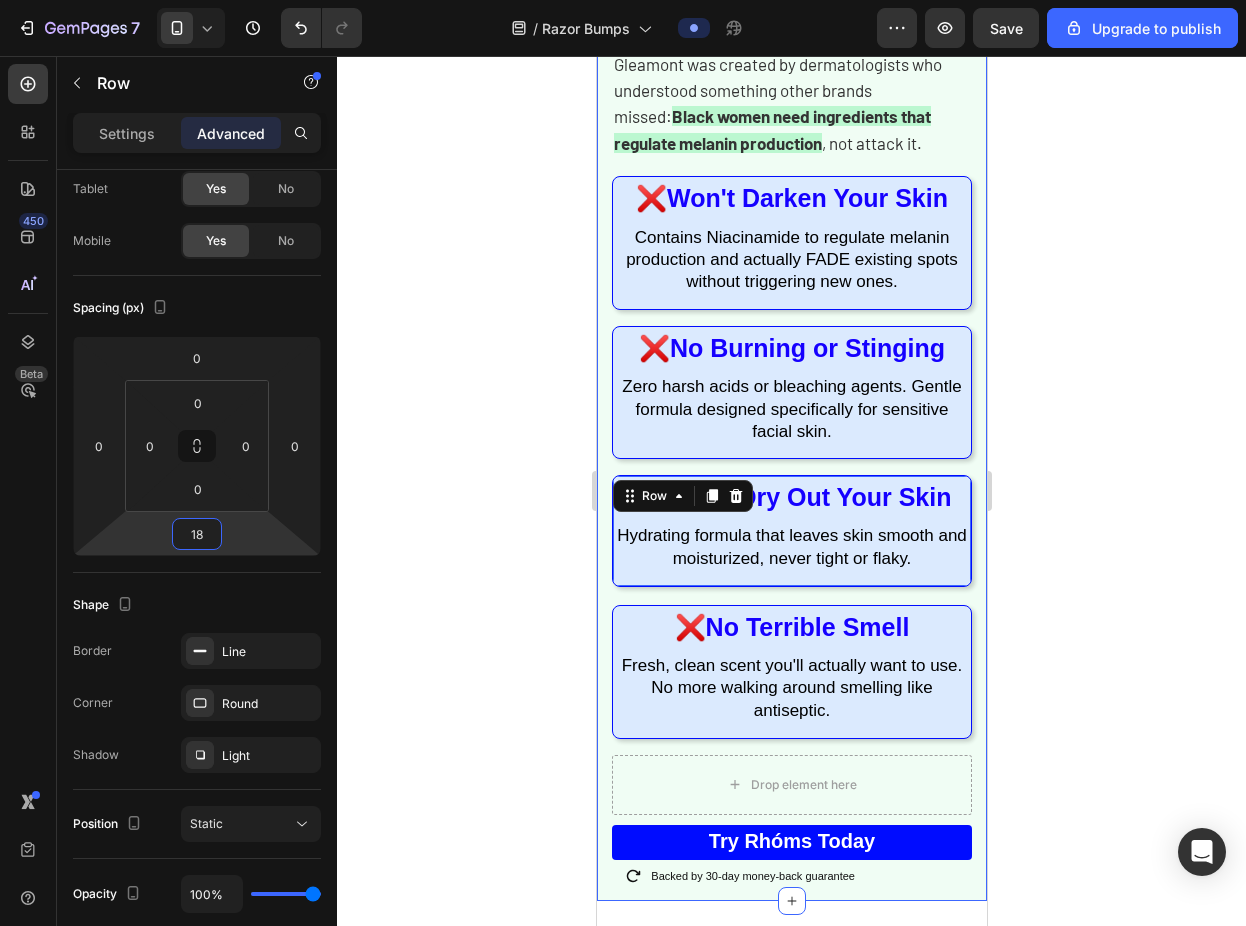 click on "Hydrating formula that leaves skin smooth and moisturized, never tight or flaky." at bounding box center [791, 546] 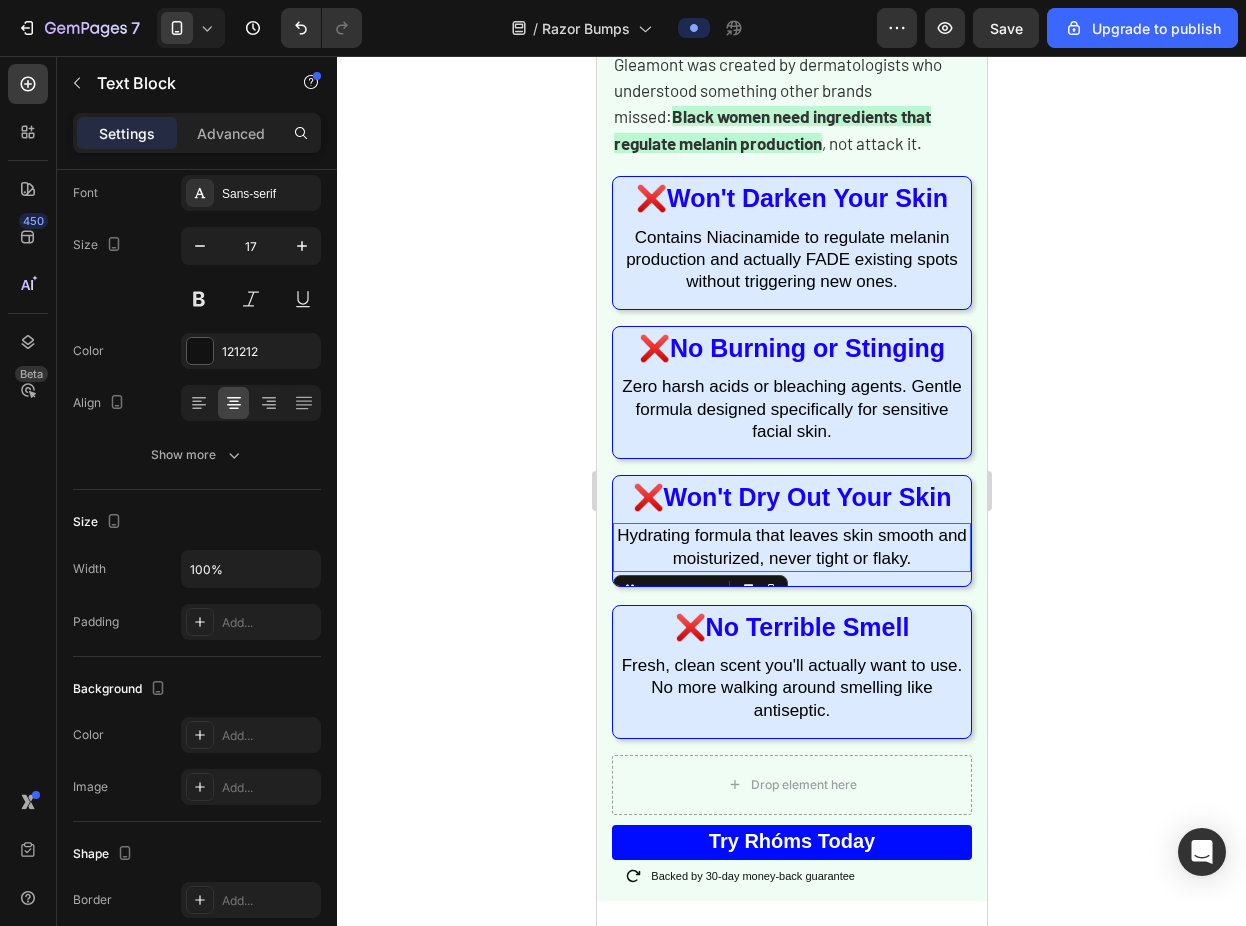 click on "Hydrating formula that leaves skin smooth and moisturized, never tight or flaky." at bounding box center (791, 546) 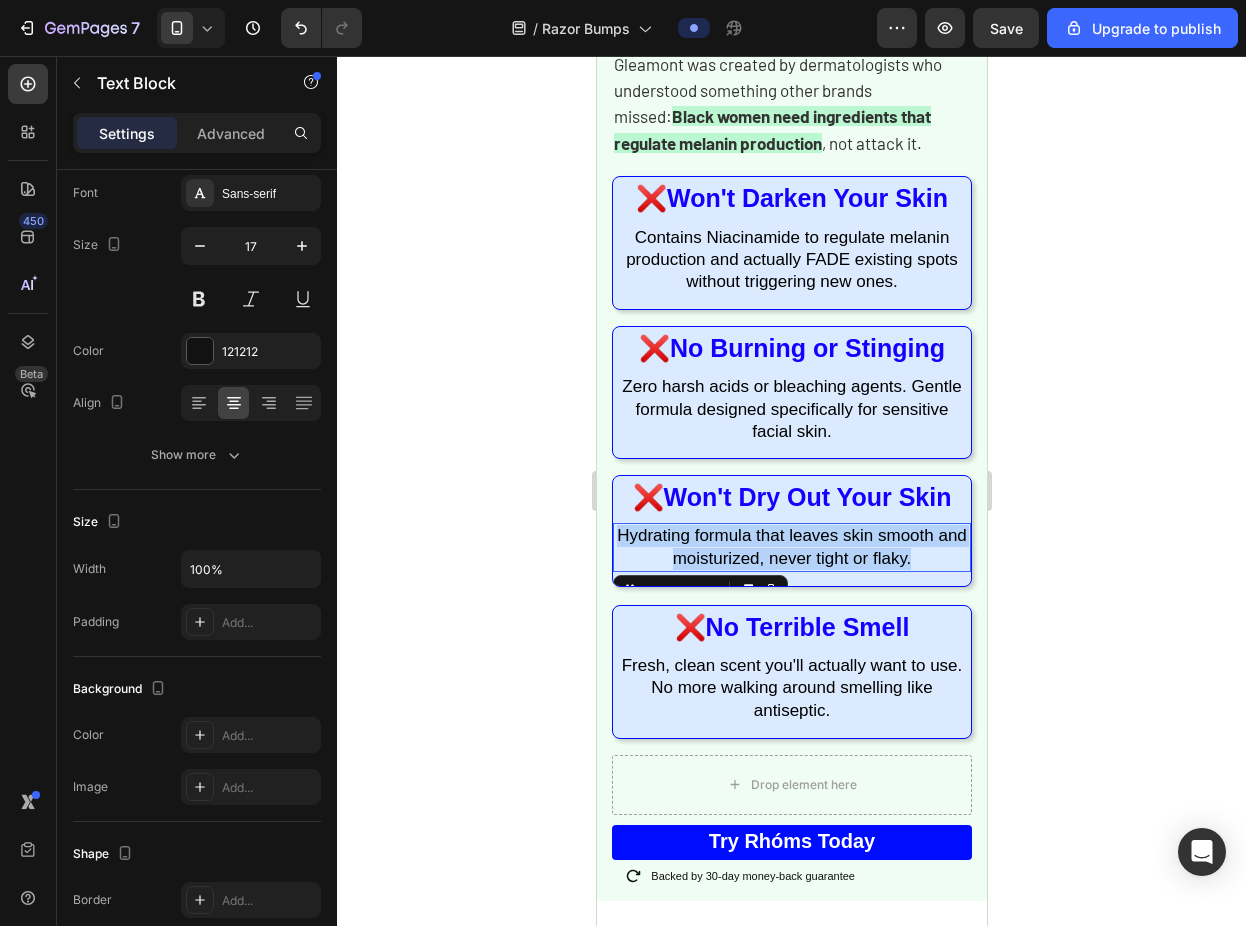scroll, scrollTop: 0, scrollLeft: 0, axis: both 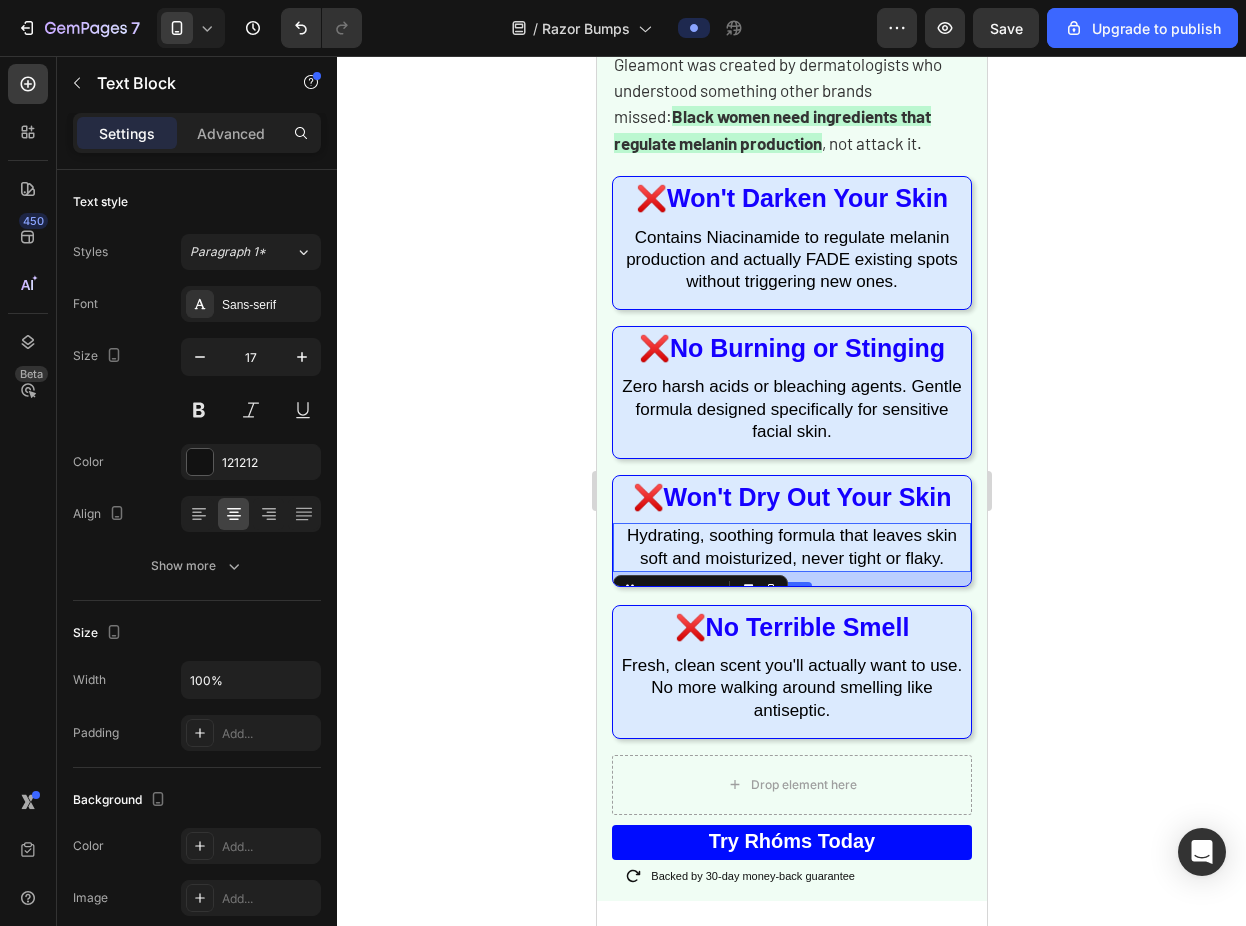 click 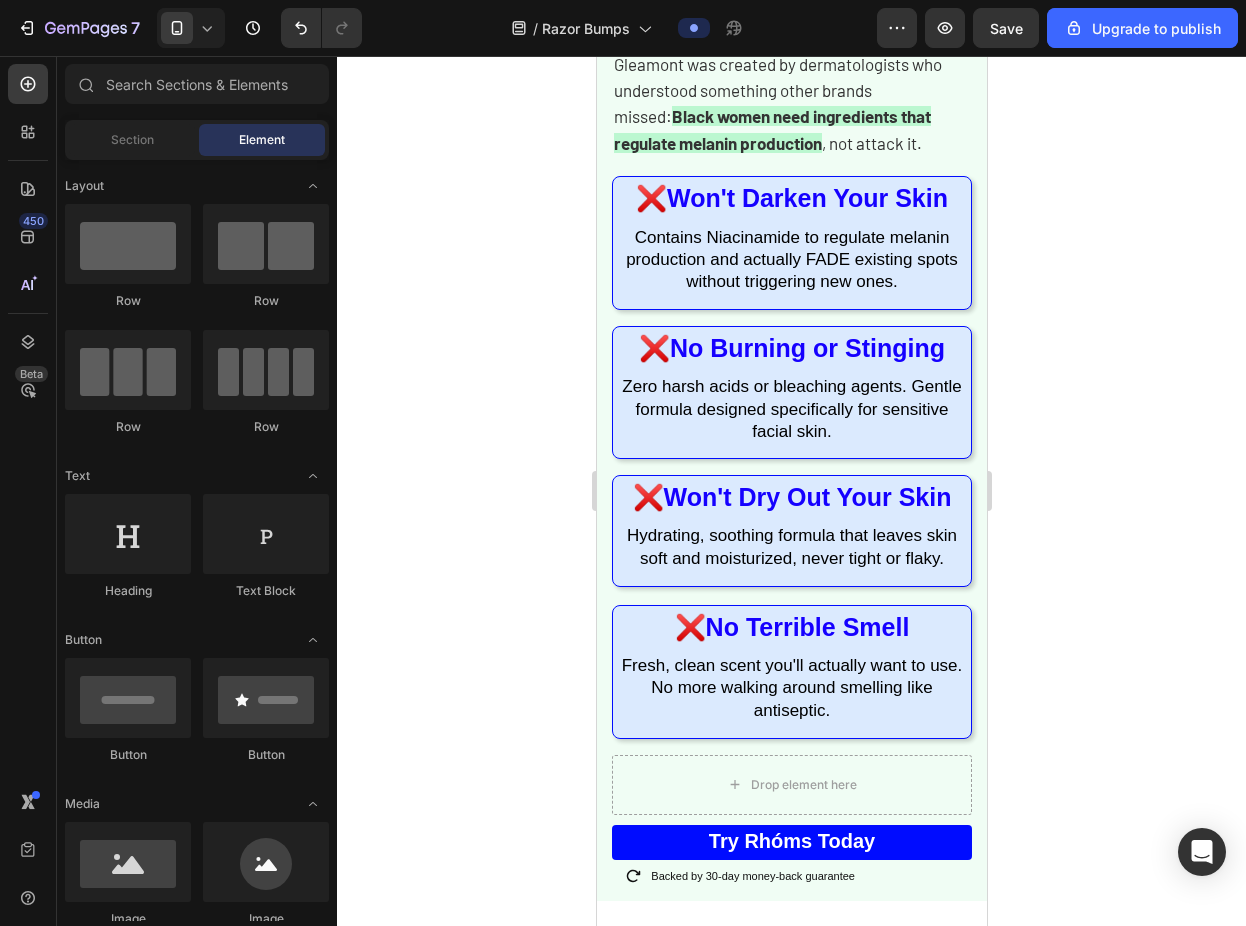 click on "Fresh, clean scent you'll actually want to use. No more walking around smelling like antiseptic." at bounding box center [791, 687] 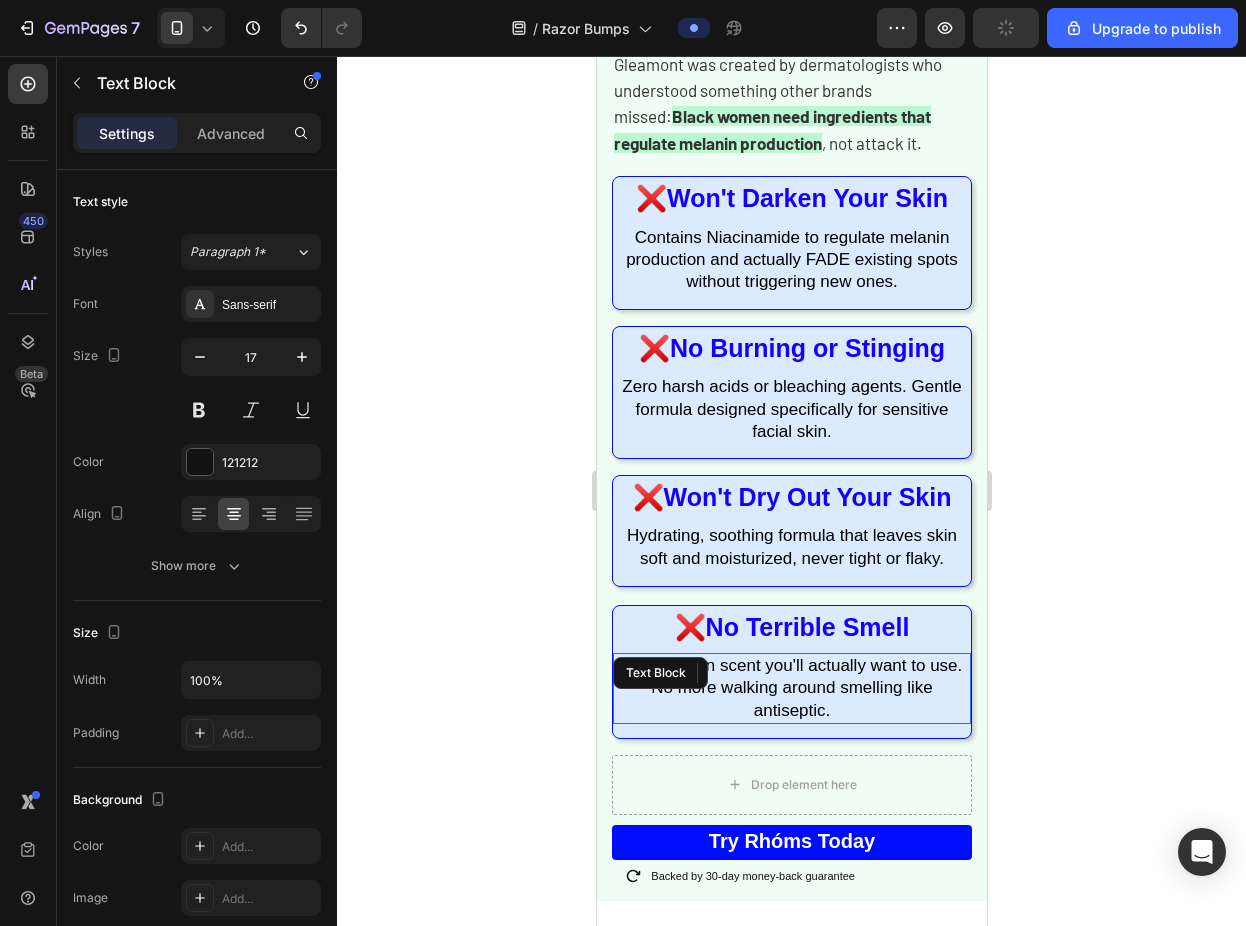 click on "Fresh, clean scent you'll actually want to use. No more walking around smelling like antiseptic." at bounding box center (791, 687) 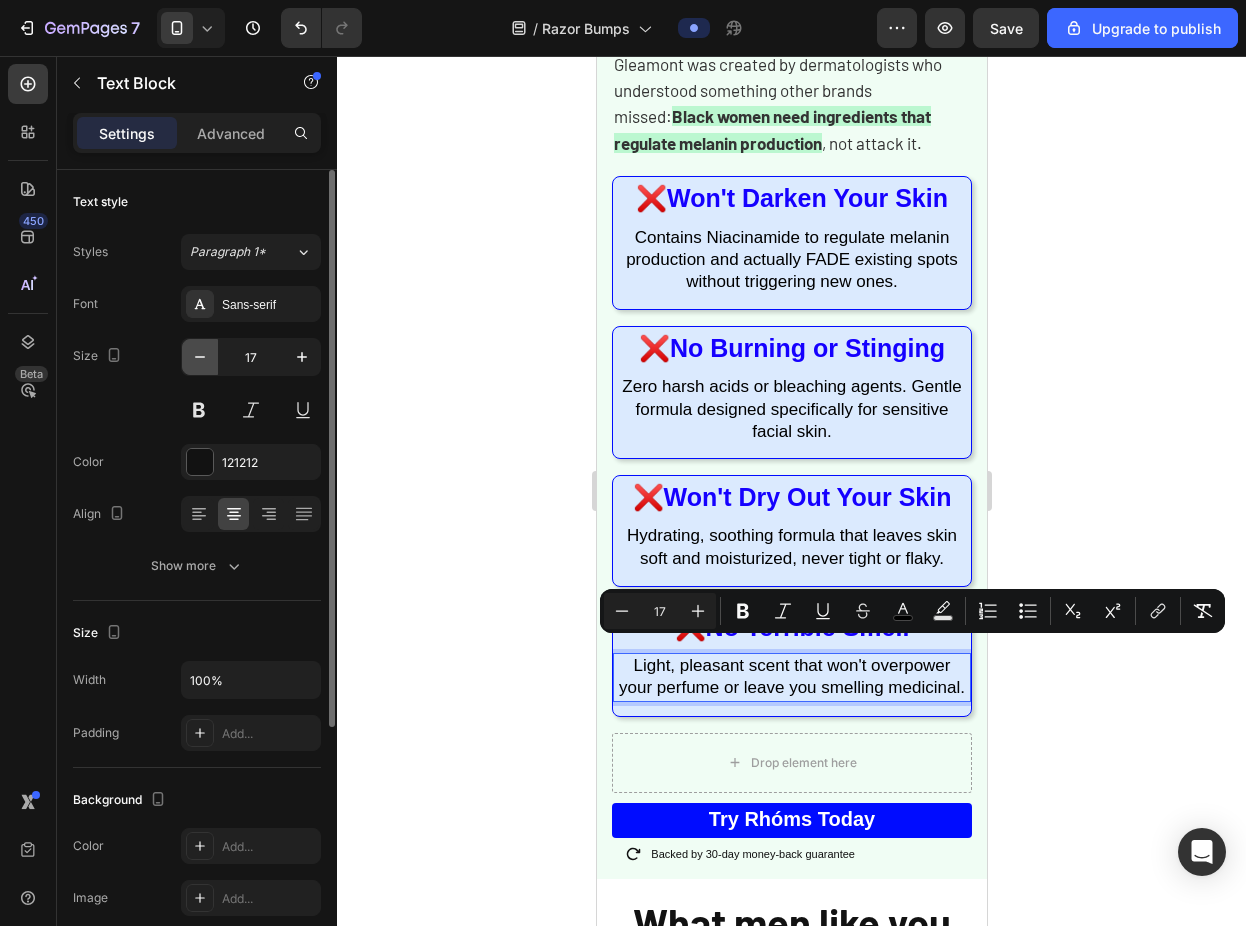 click 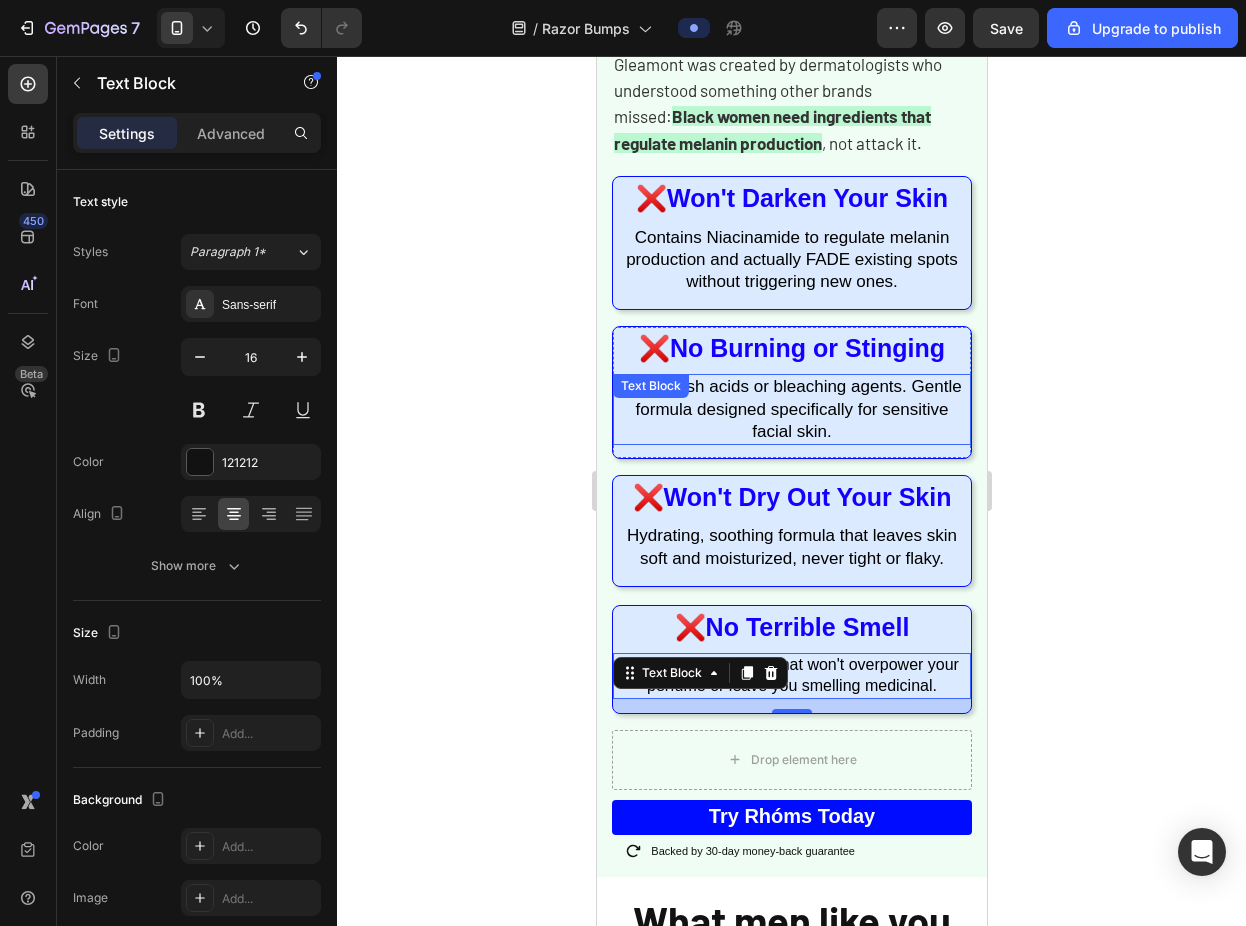 click 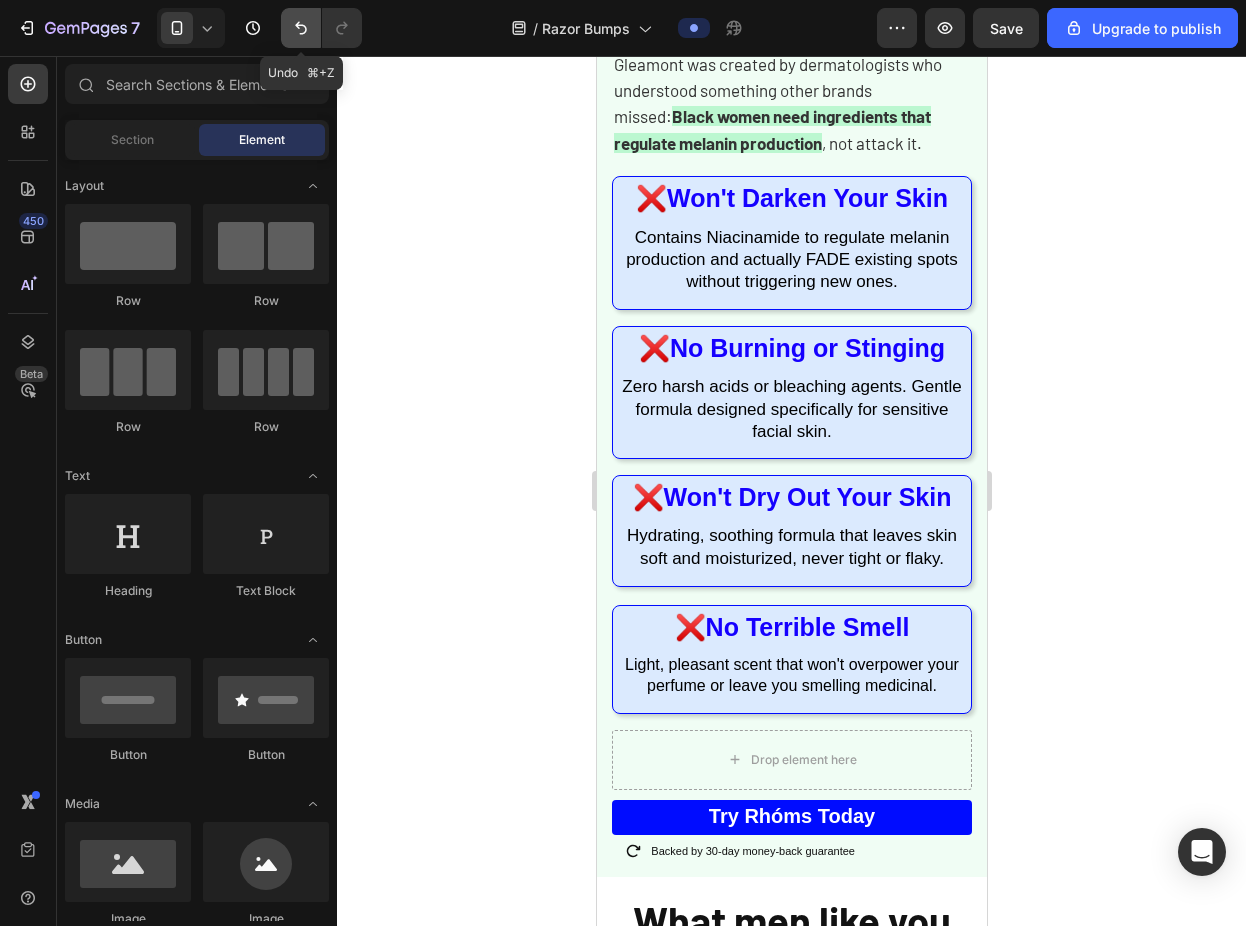 click 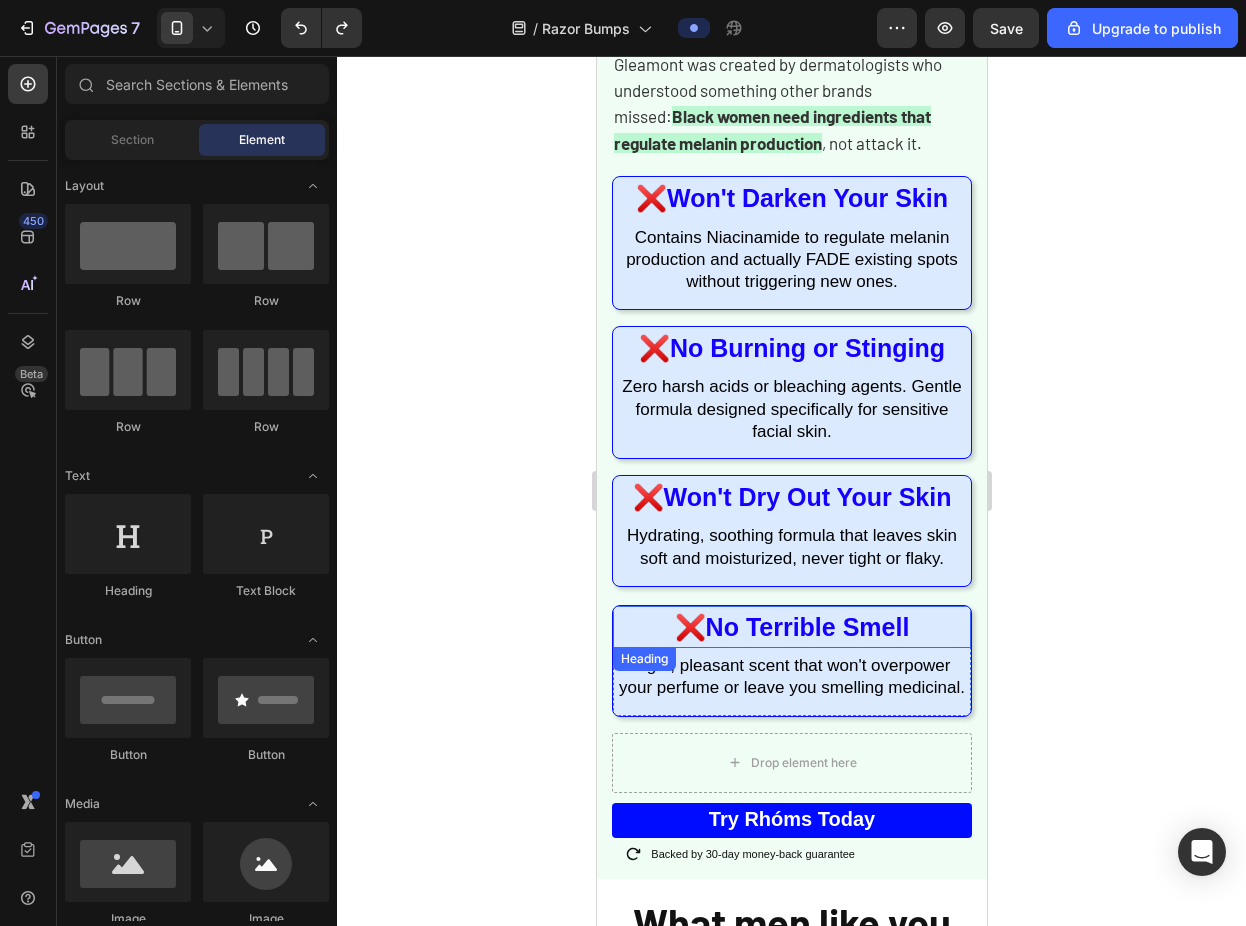 click on "No Terrible Smell" at bounding box center (807, 627) 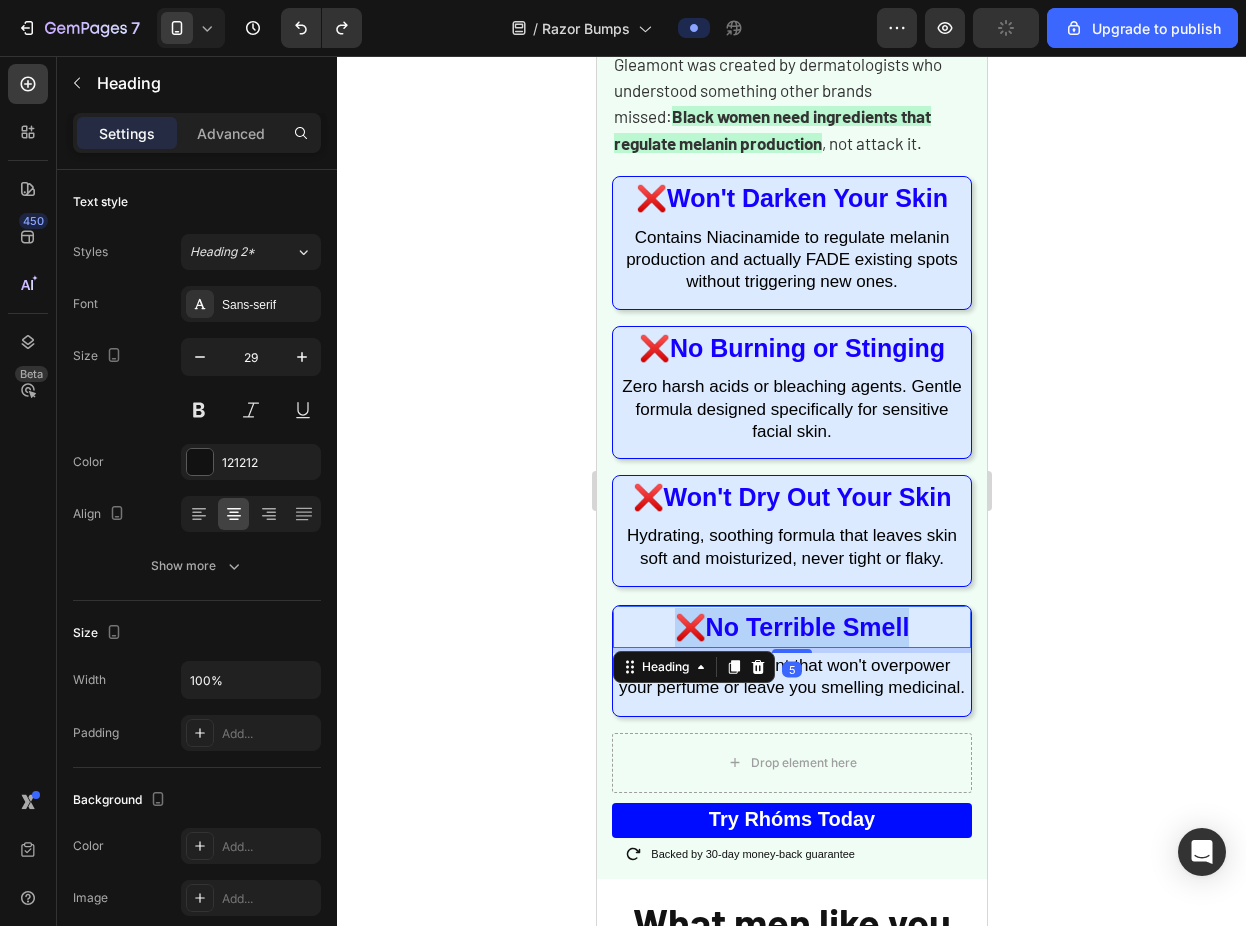 click on "No Terrible Smell" at bounding box center (807, 627) 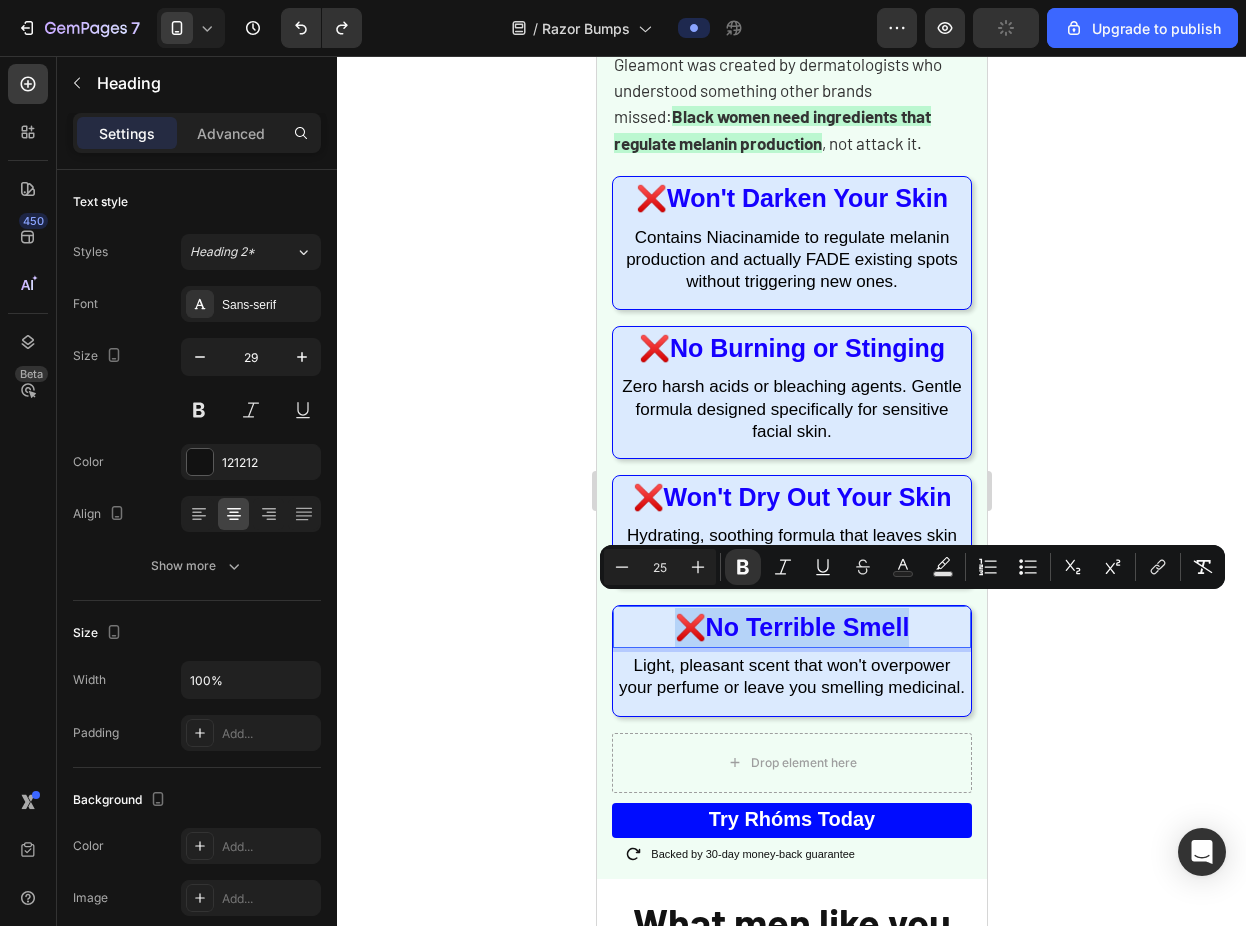 click on "No Terrible Smell" at bounding box center [807, 627] 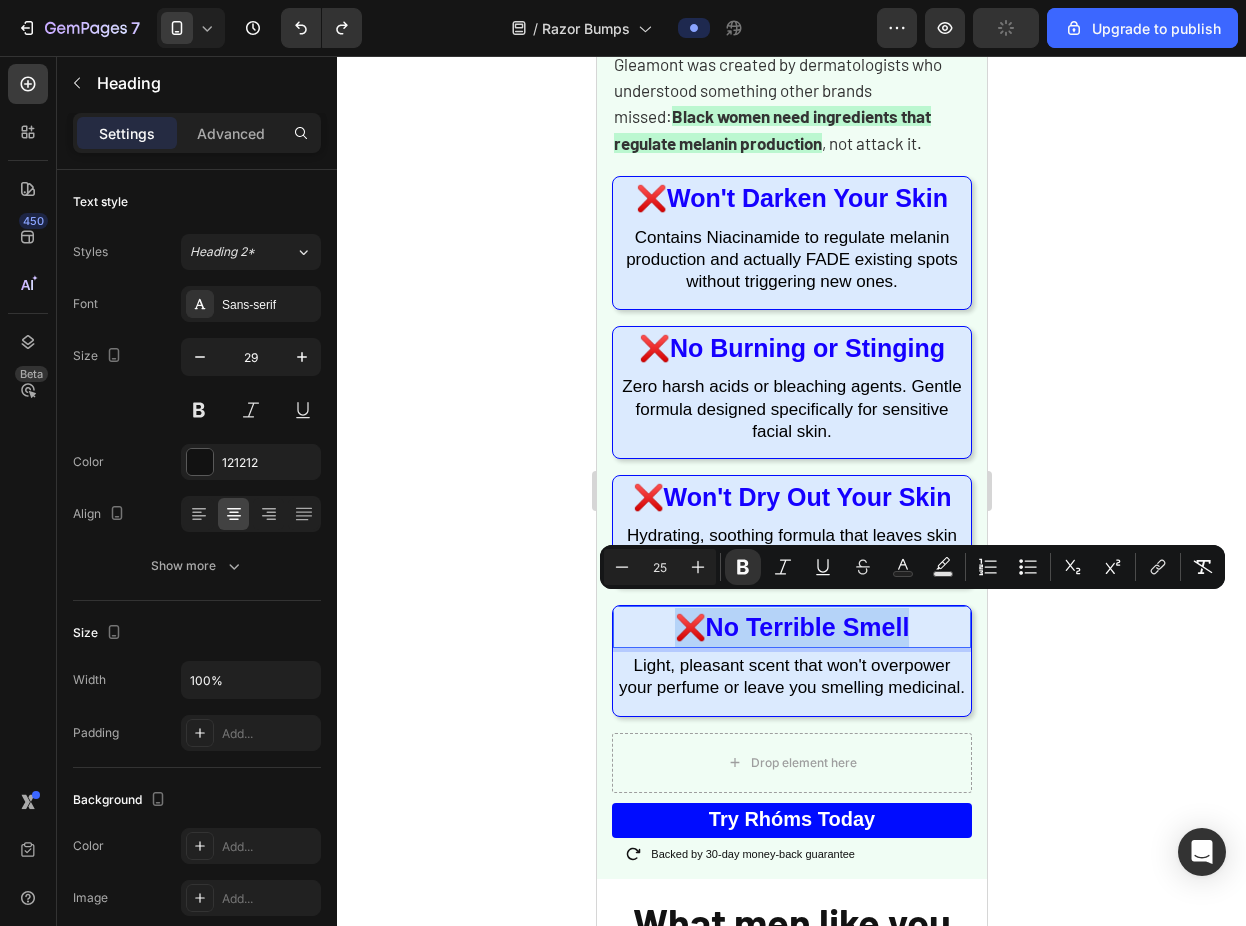 click on "No Terrible Smell" at bounding box center [807, 627] 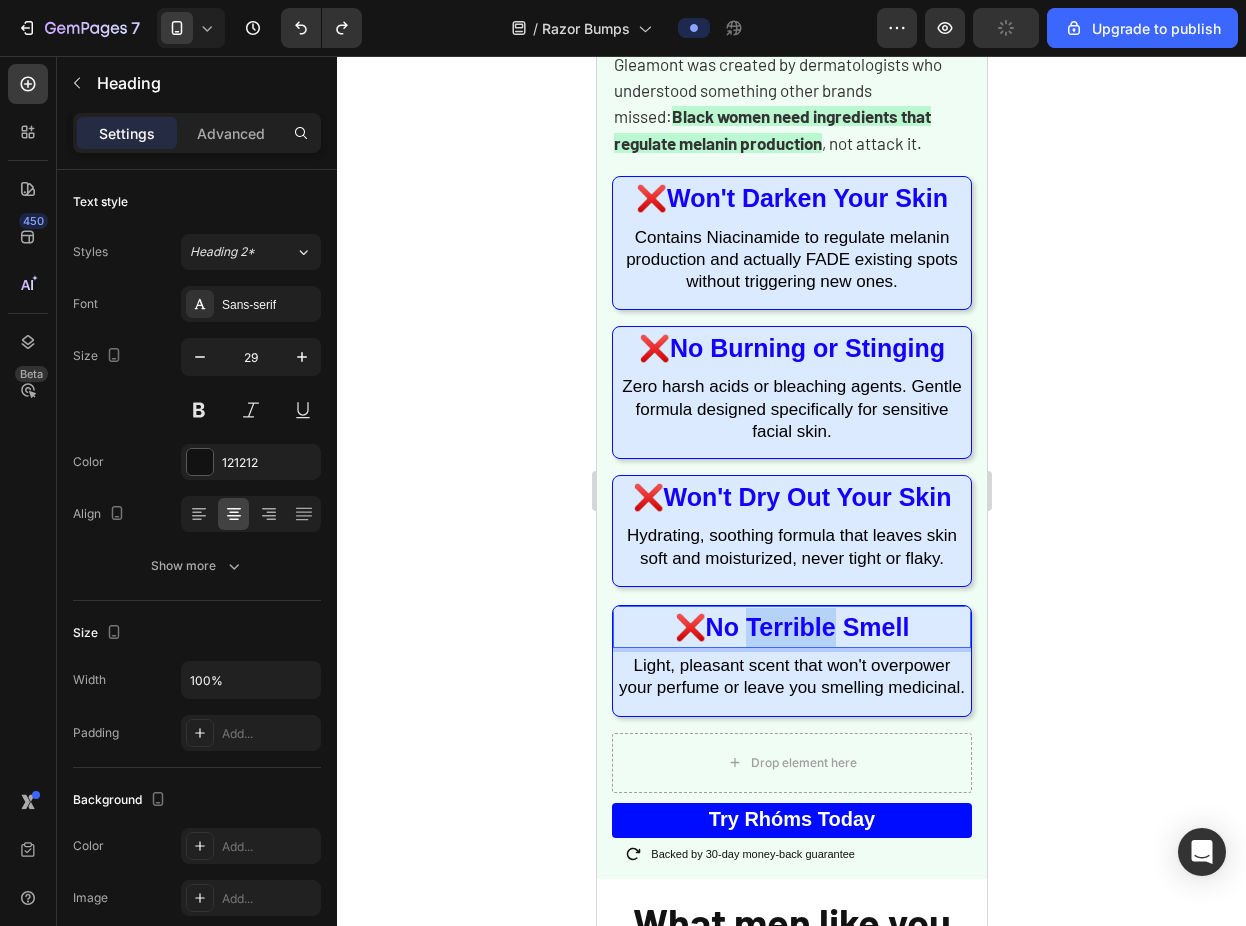 click on "No Terrible Smell" at bounding box center (807, 627) 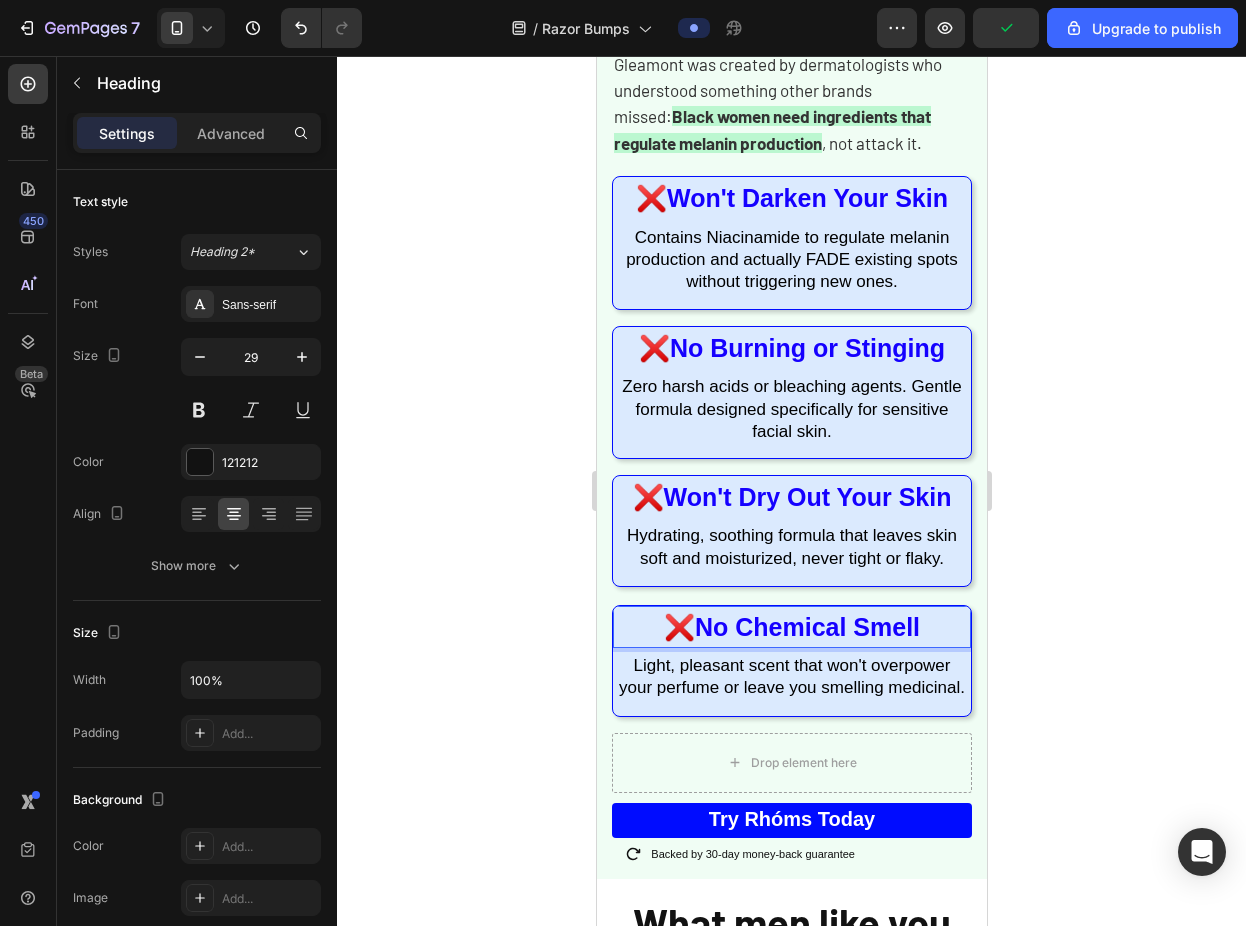 click 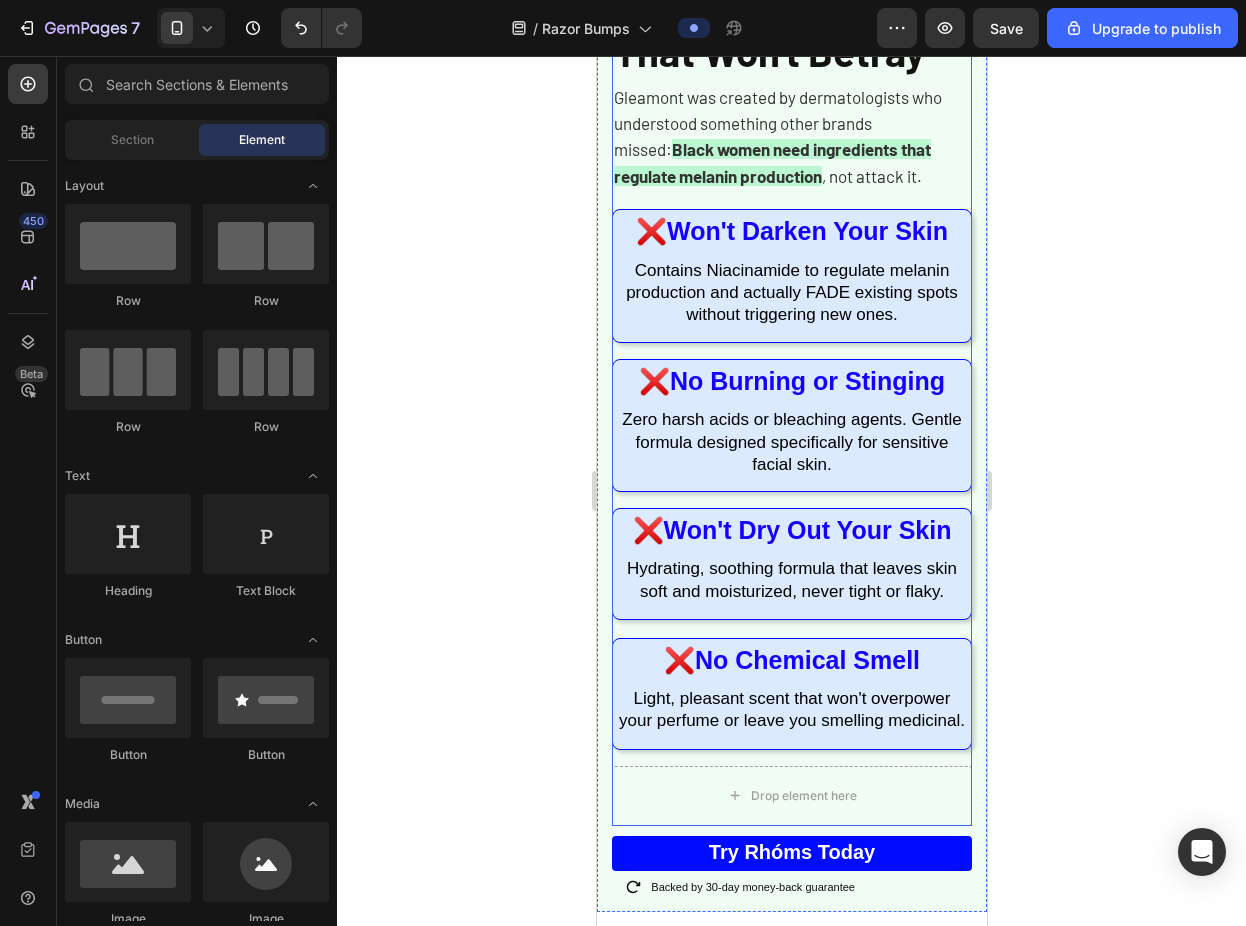 scroll, scrollTop: 1838, scrollLeft: 0, axis: vertical 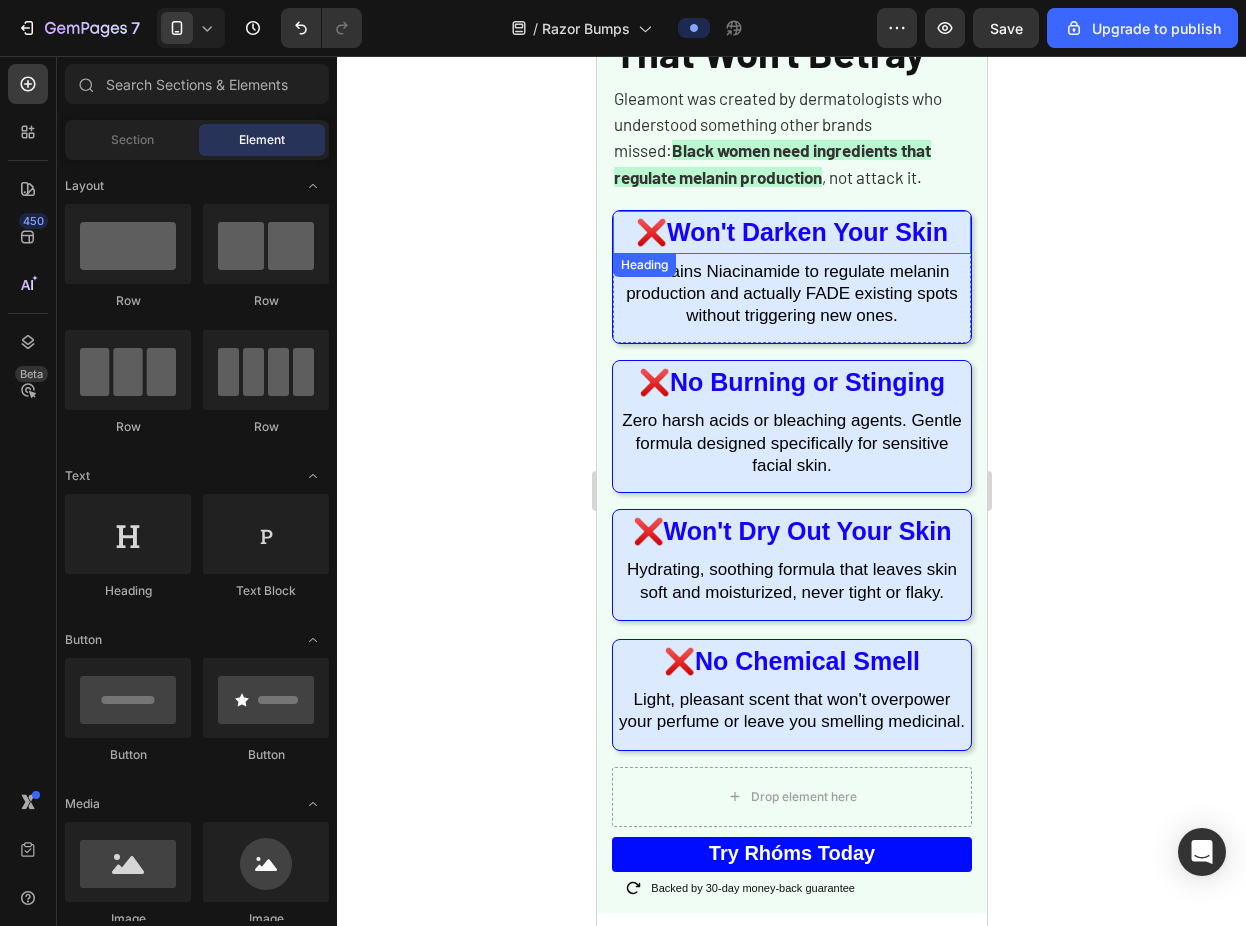 click on "⁠⁠⁠⁠⁠⁠⁠ ❌  Won't Darken Your Skin" at bounding box center (791, 232) 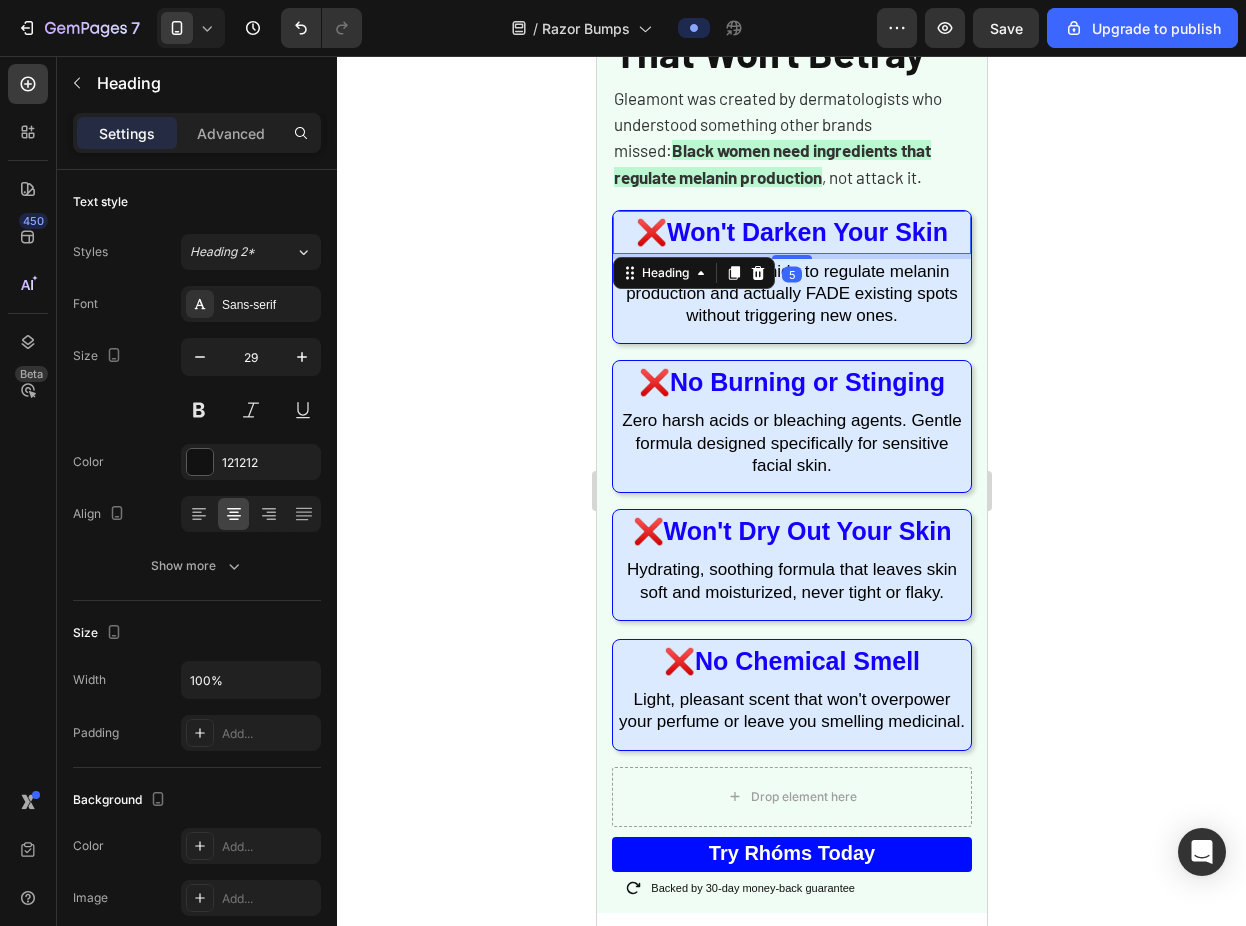 click 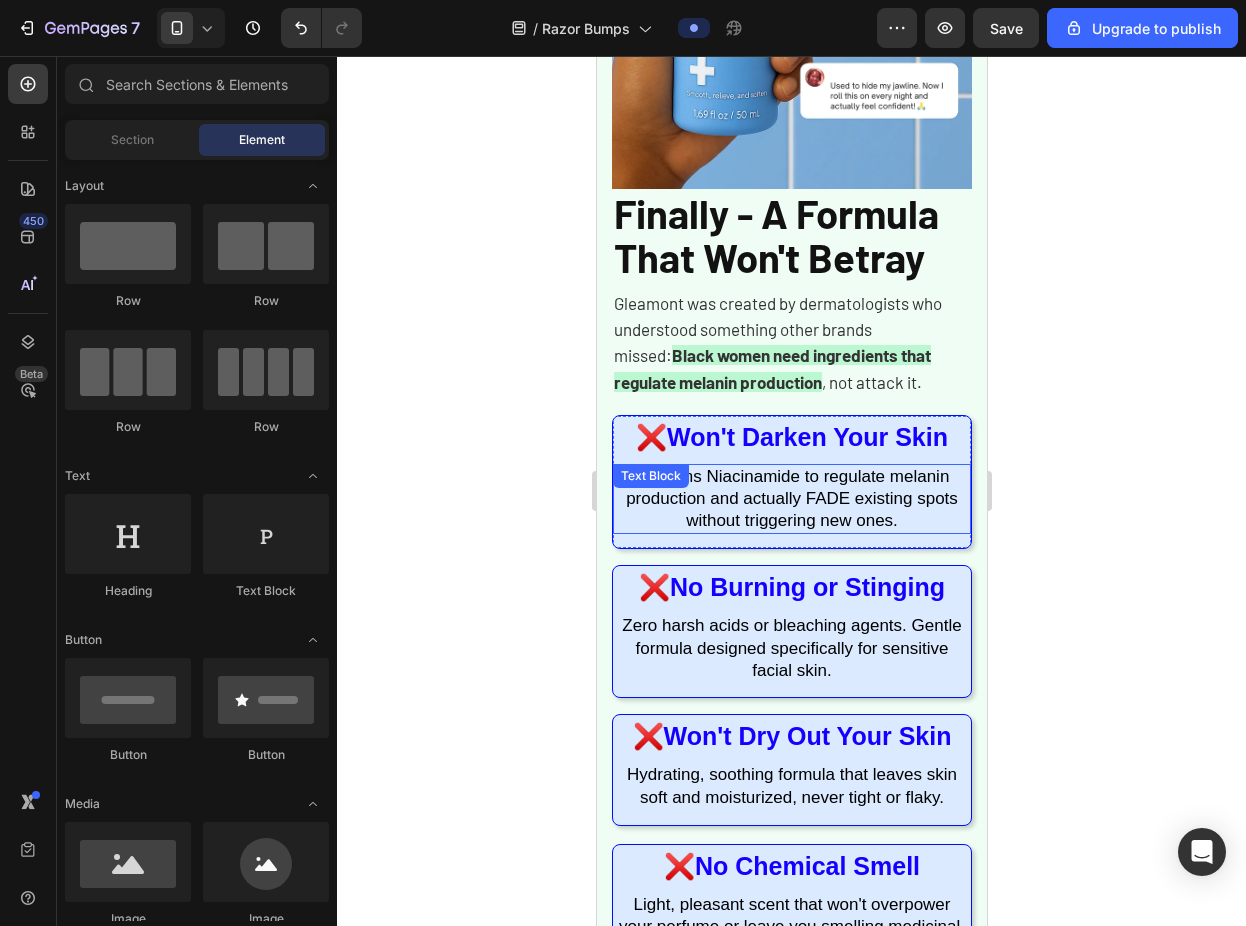 scroll, scrollTop: 1648, scrollLeft: 0, axis: vertical 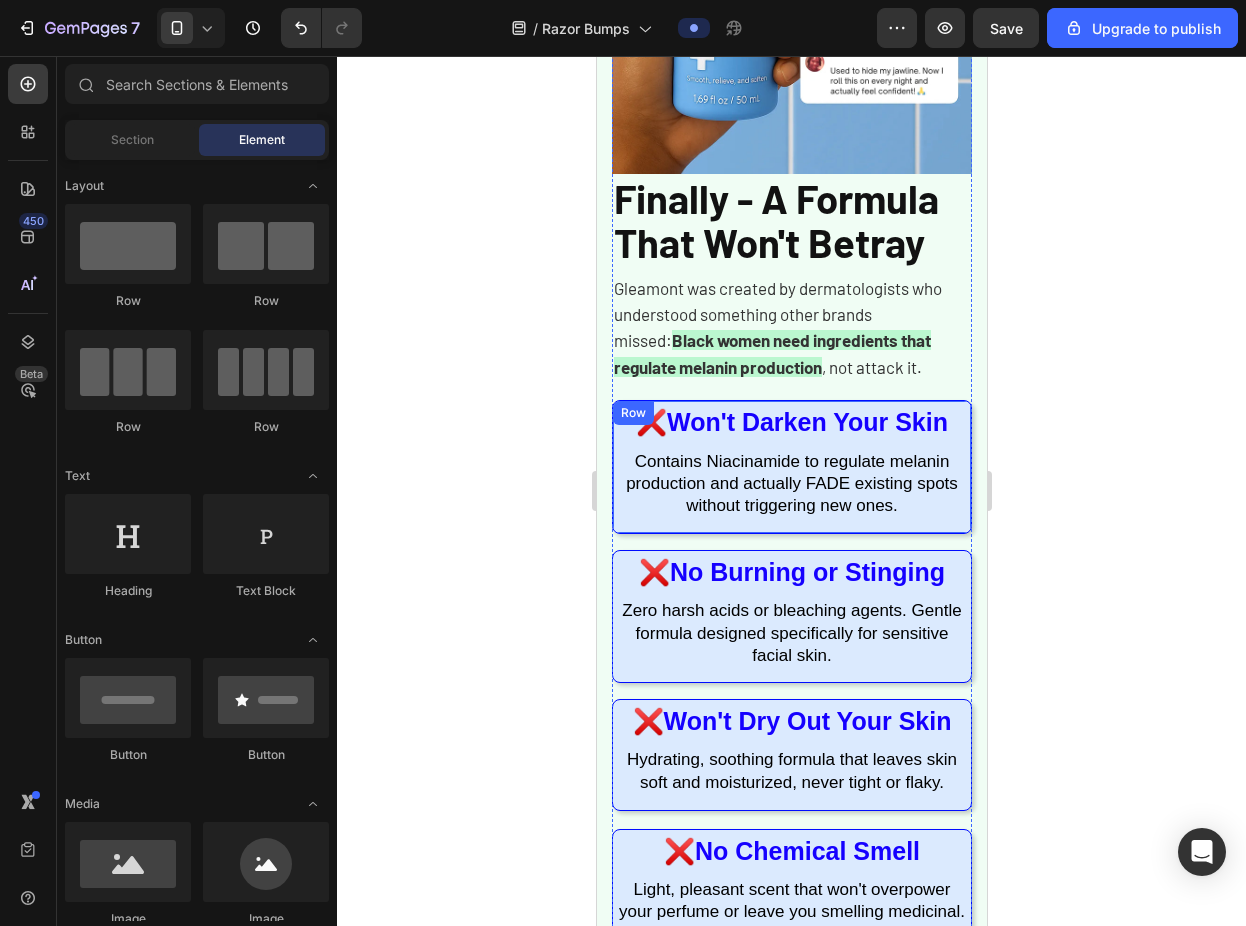click on "⁠⁠⁠⁠⁠⁠⁠ ❌ Won't Darken Your Skin Heading Contains Niacinamide to regulate melanin production and actually FADE existing spots without triggering new ones. Text Block Row" at bounding box center (791, 467) 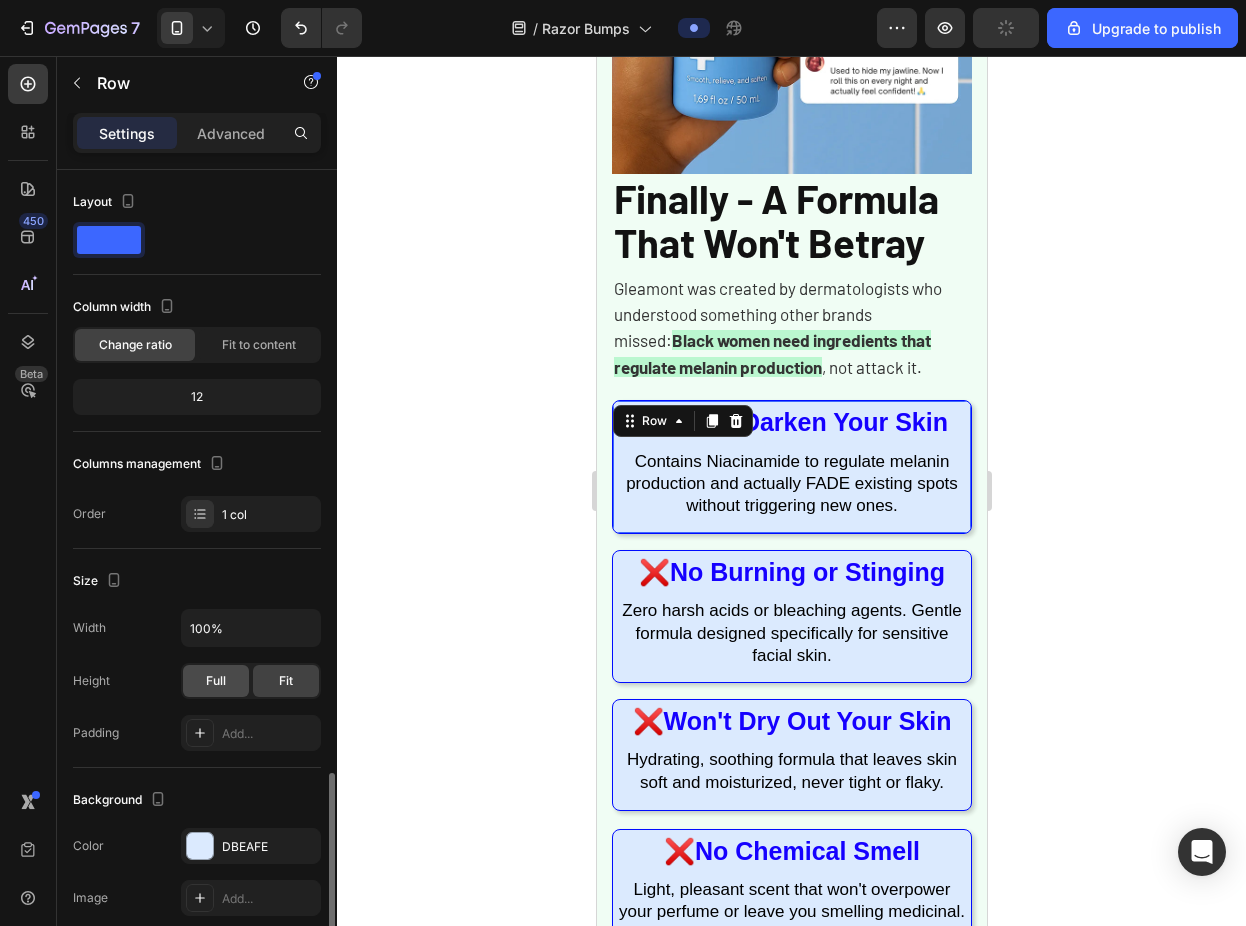 scroll, scrollTop: 355, scrollLeft: 0, axis: vertical 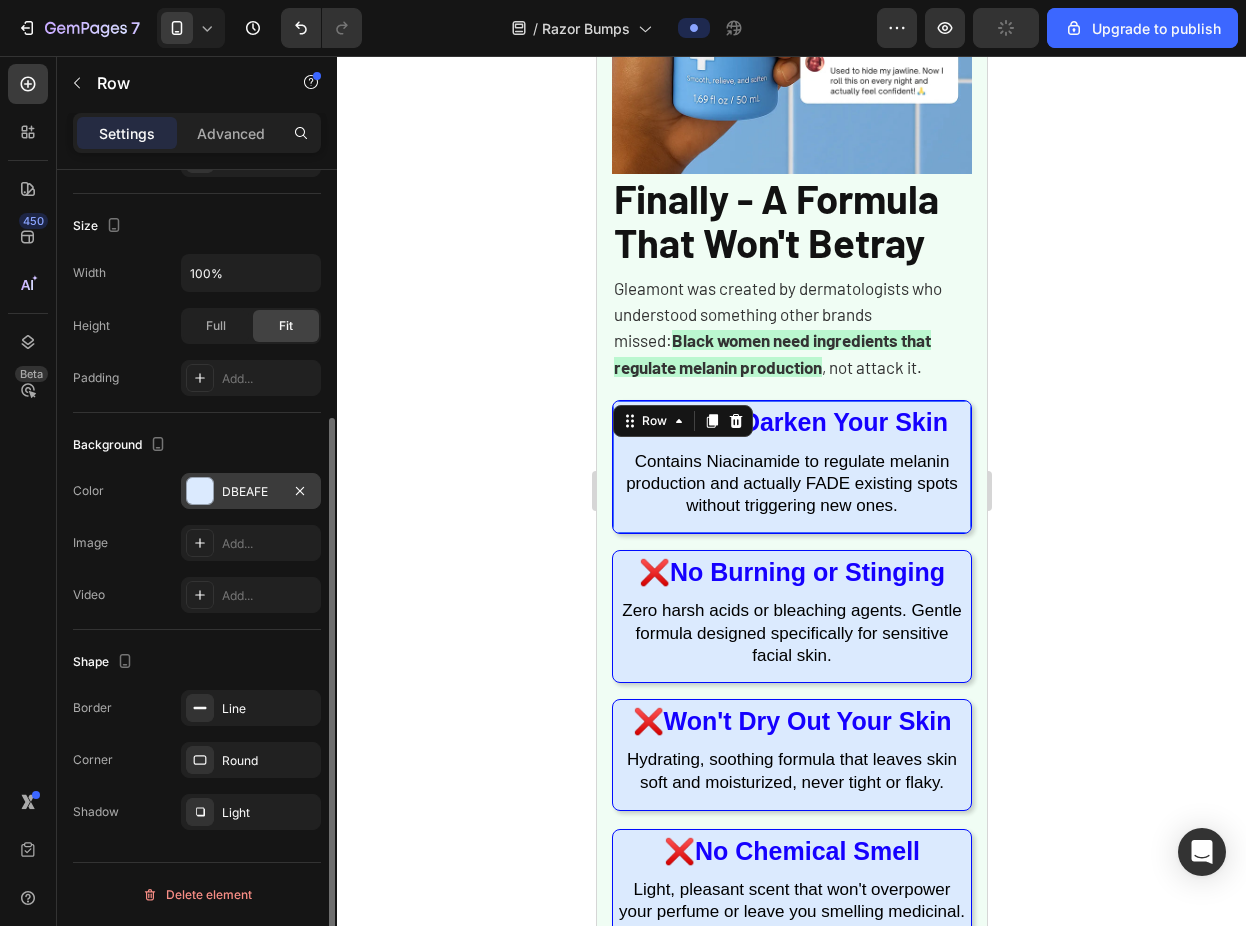 click at bounding box center (200, 491) 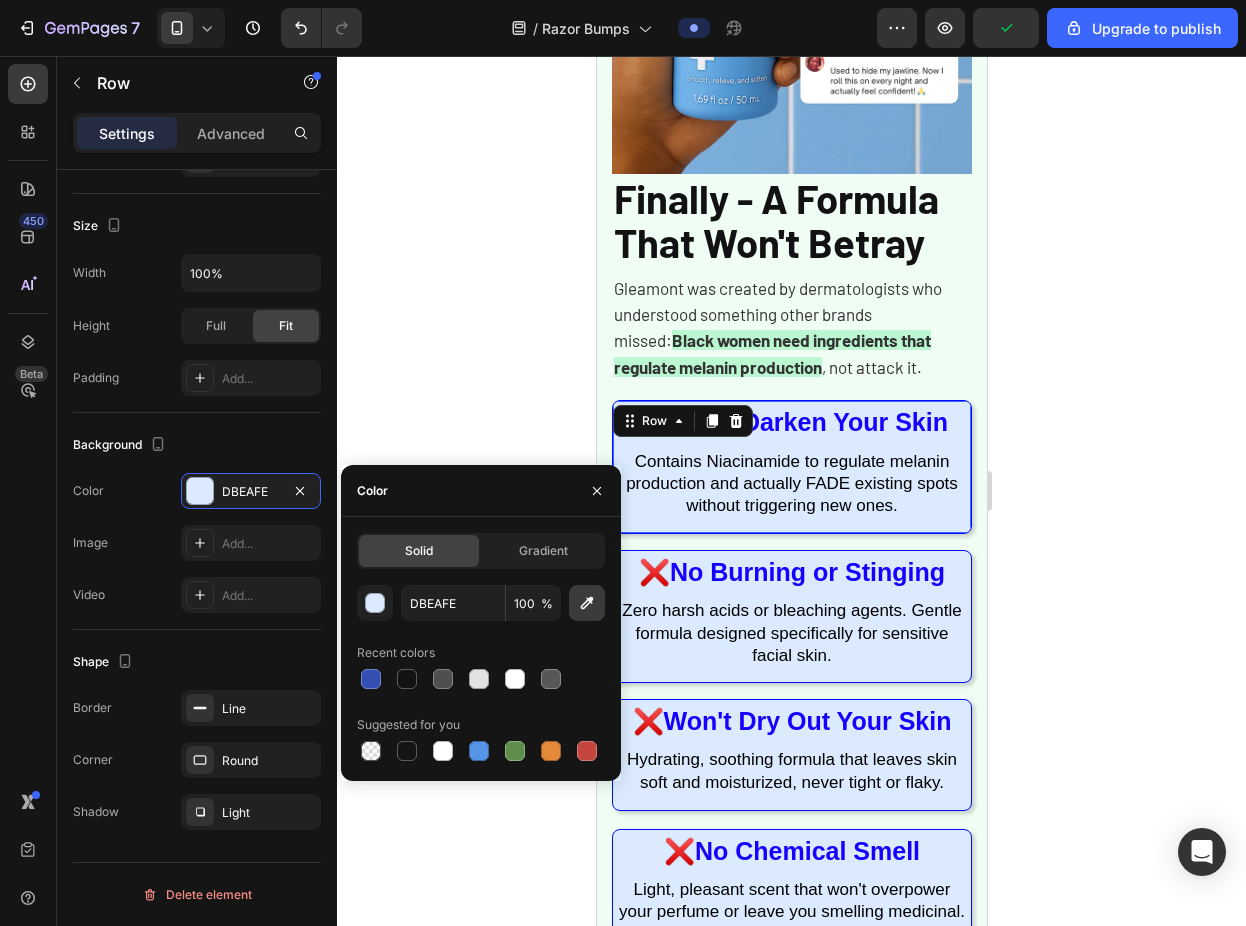 click 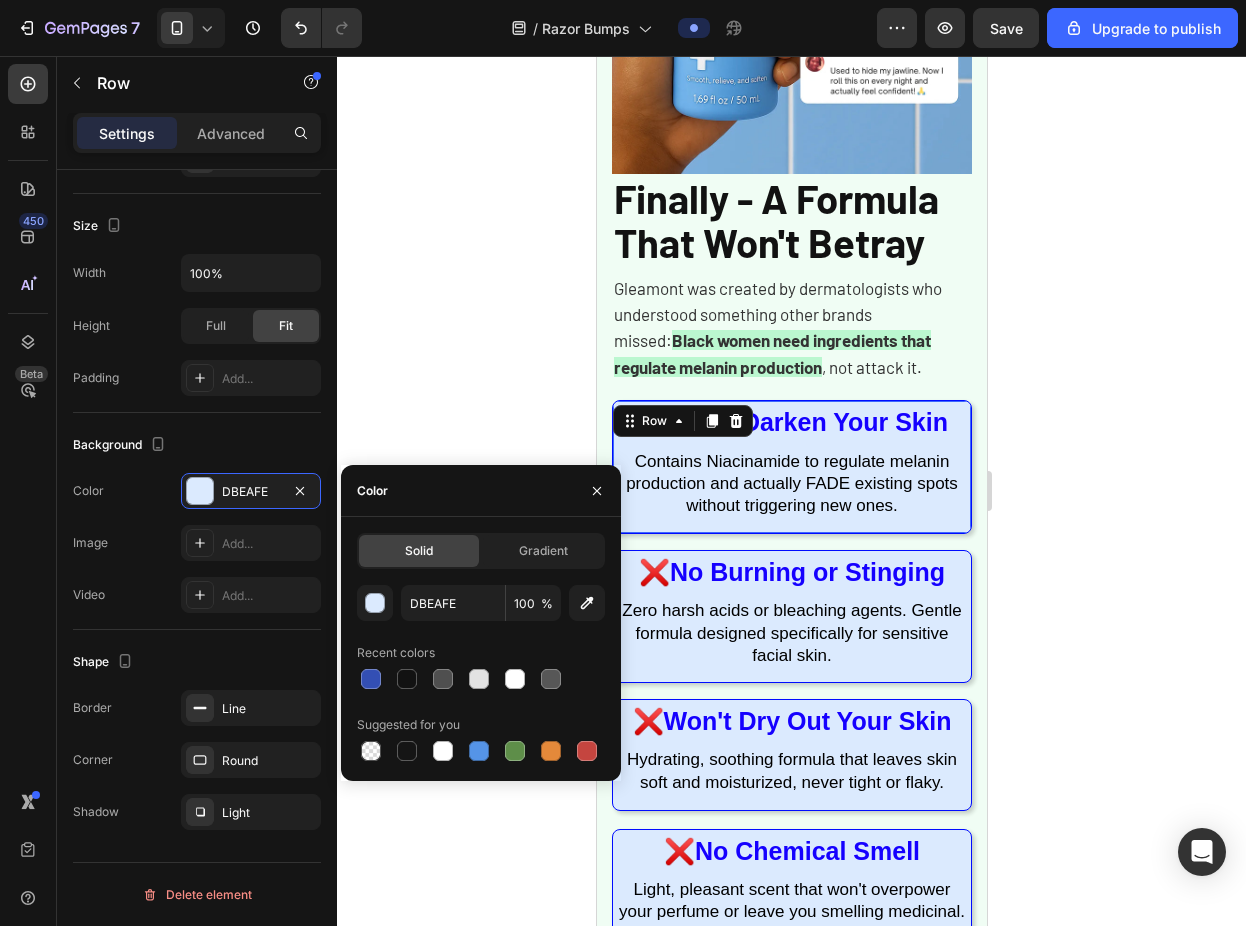 type on "FDF2F8" 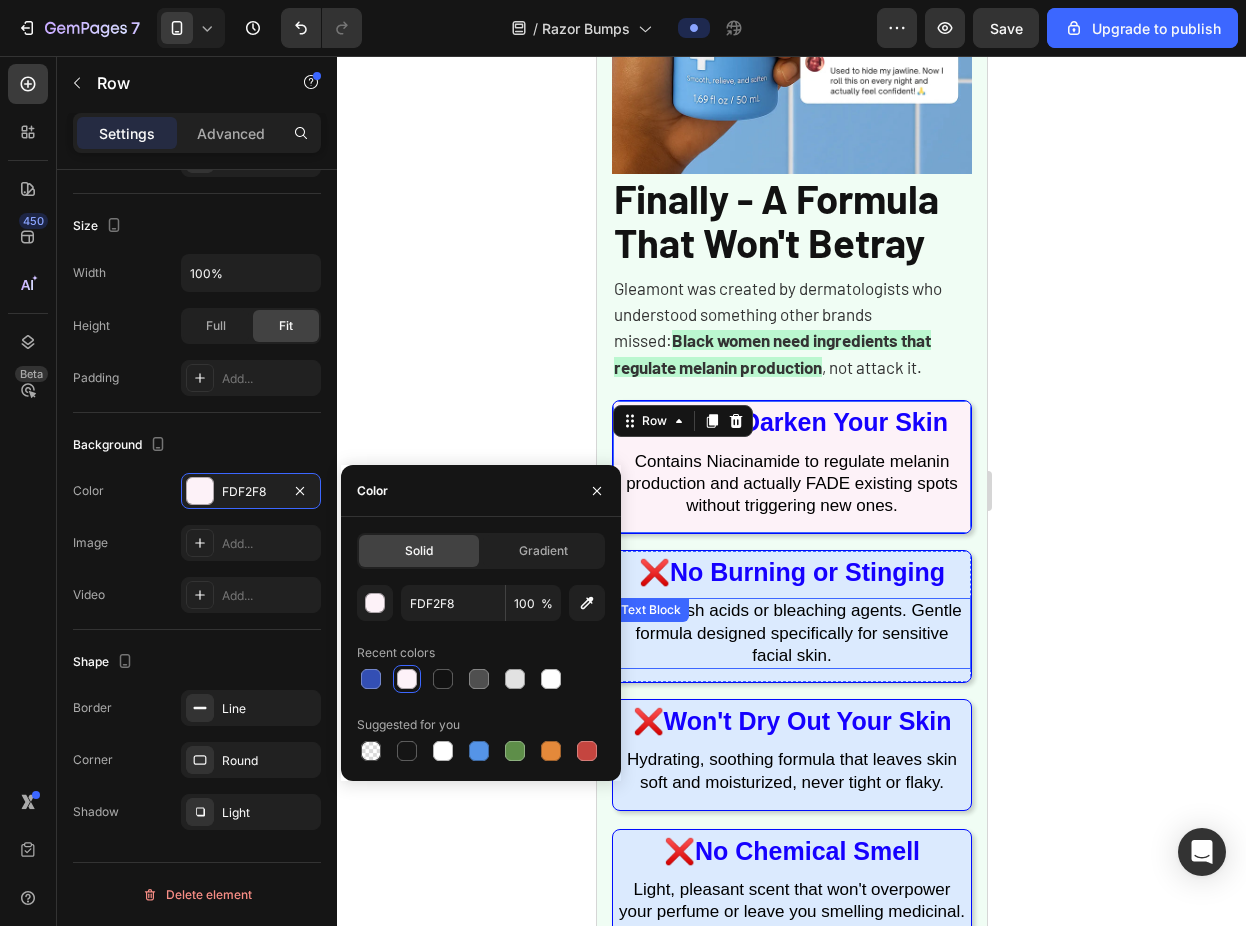 click on "Zero harsh acids or bleaching agents. Gentle formula designed specifically for sensitive facial skin." at bounding box center [791, 633] 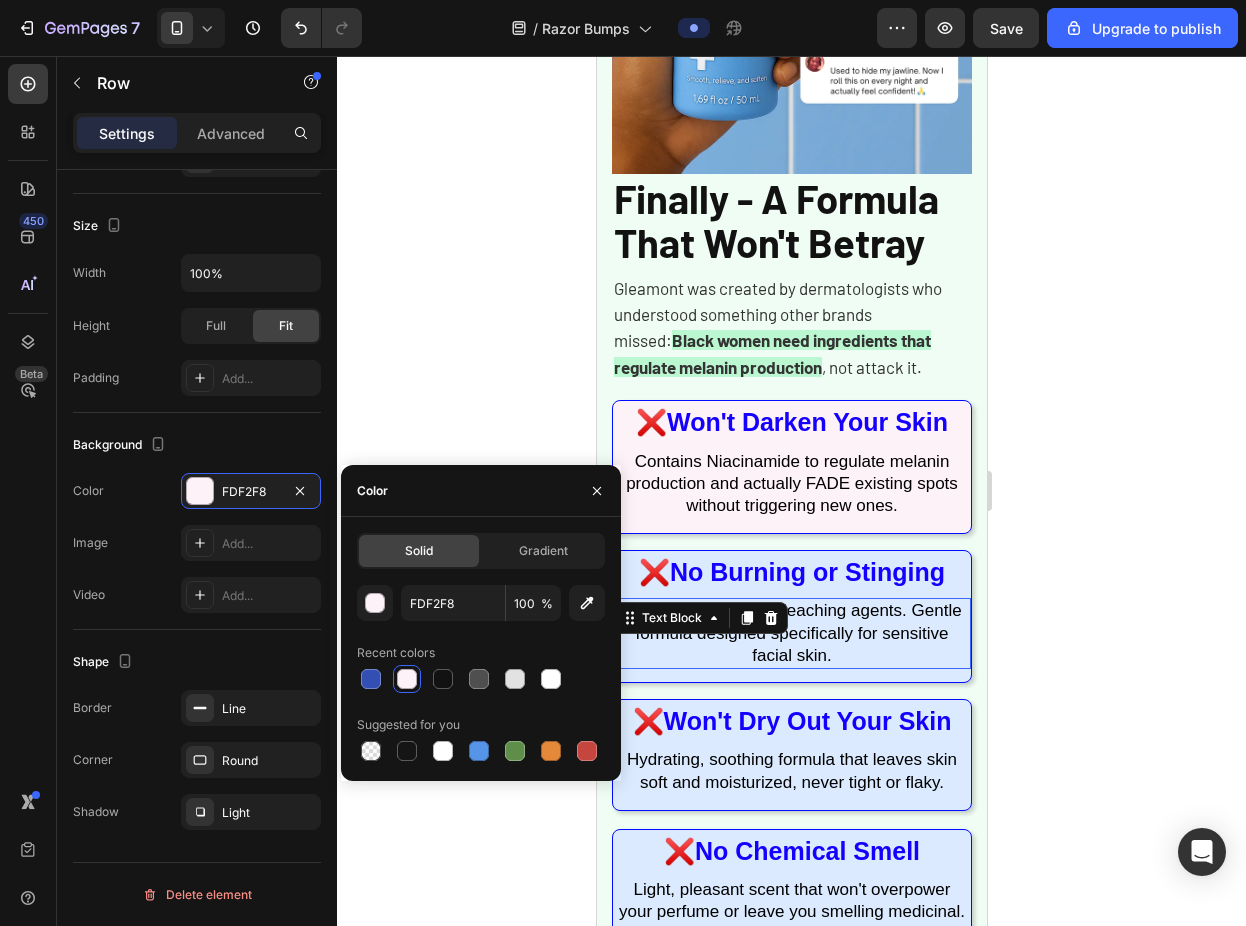 scroll, scrollTop: 0, scrollLeft: 0, axis: both 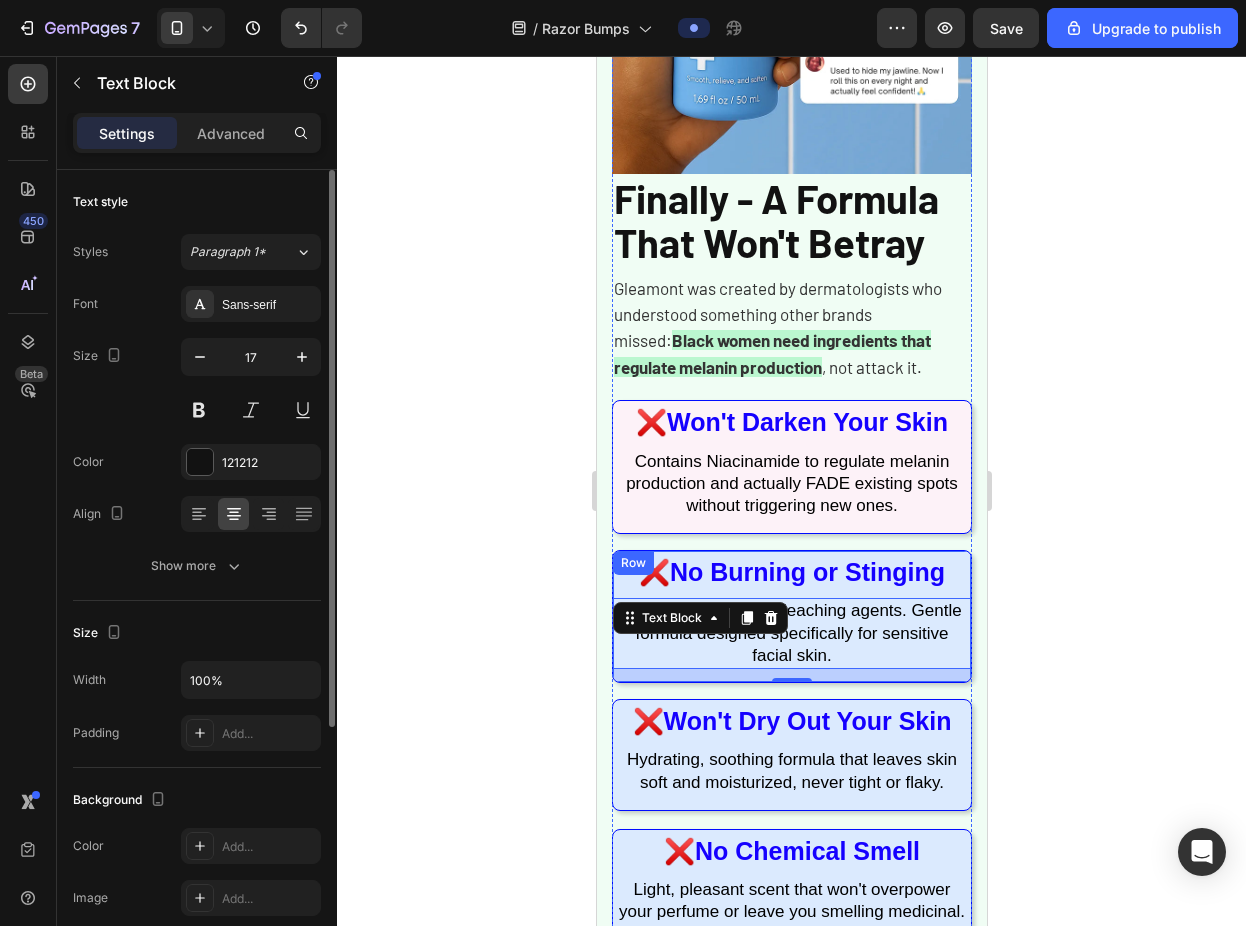 click on "⁠⁠⁠⁠⁠⁠⁠ ❌ No Burning or Stinging Heading Zero harsh acids or bleaching agents. Gentle formula designed specifically for sensitive facial skin. Text Block 13" at bounding box center [791, 616] 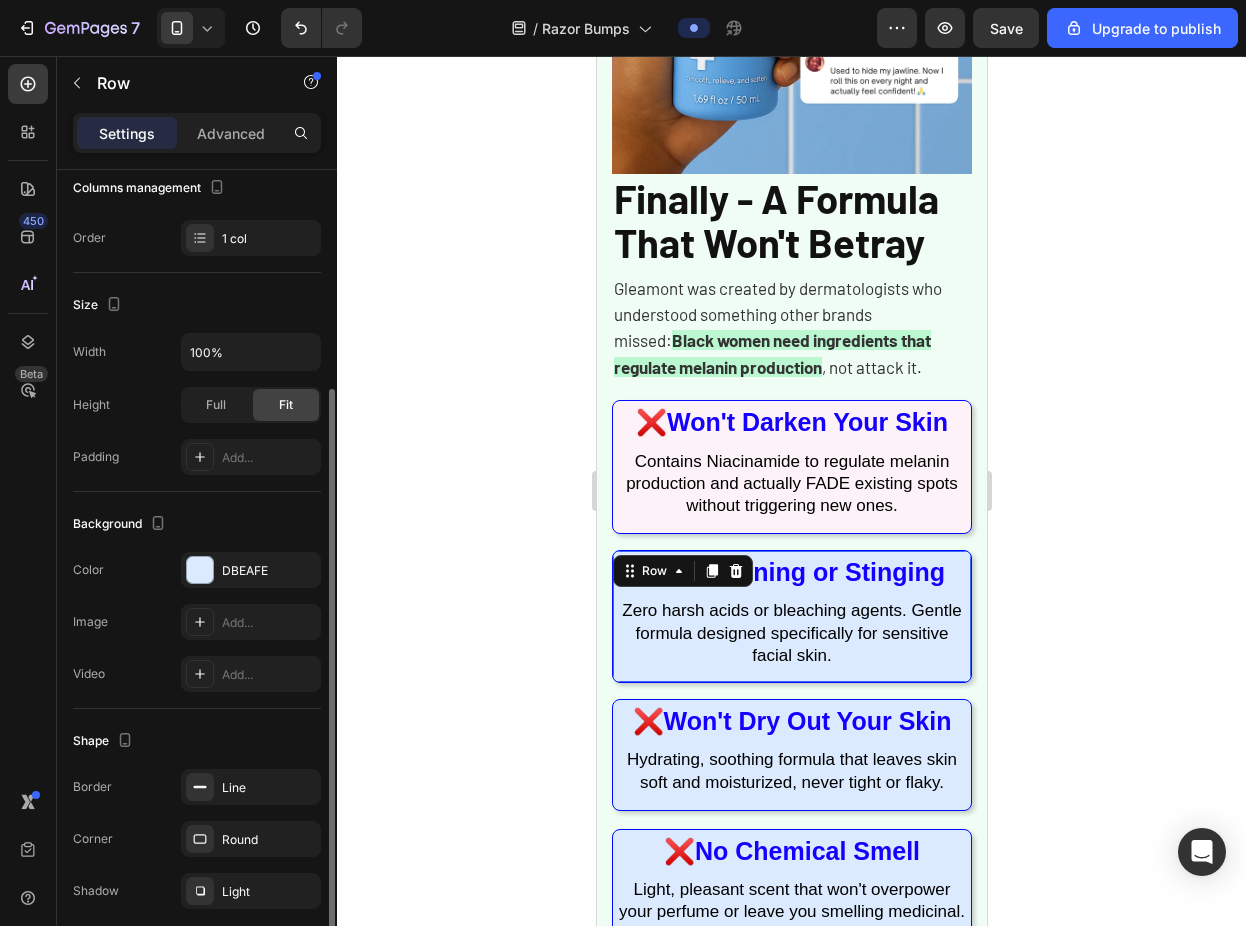 scroll, scrollTop: 355, scrollLeft: 0, axis: vertical 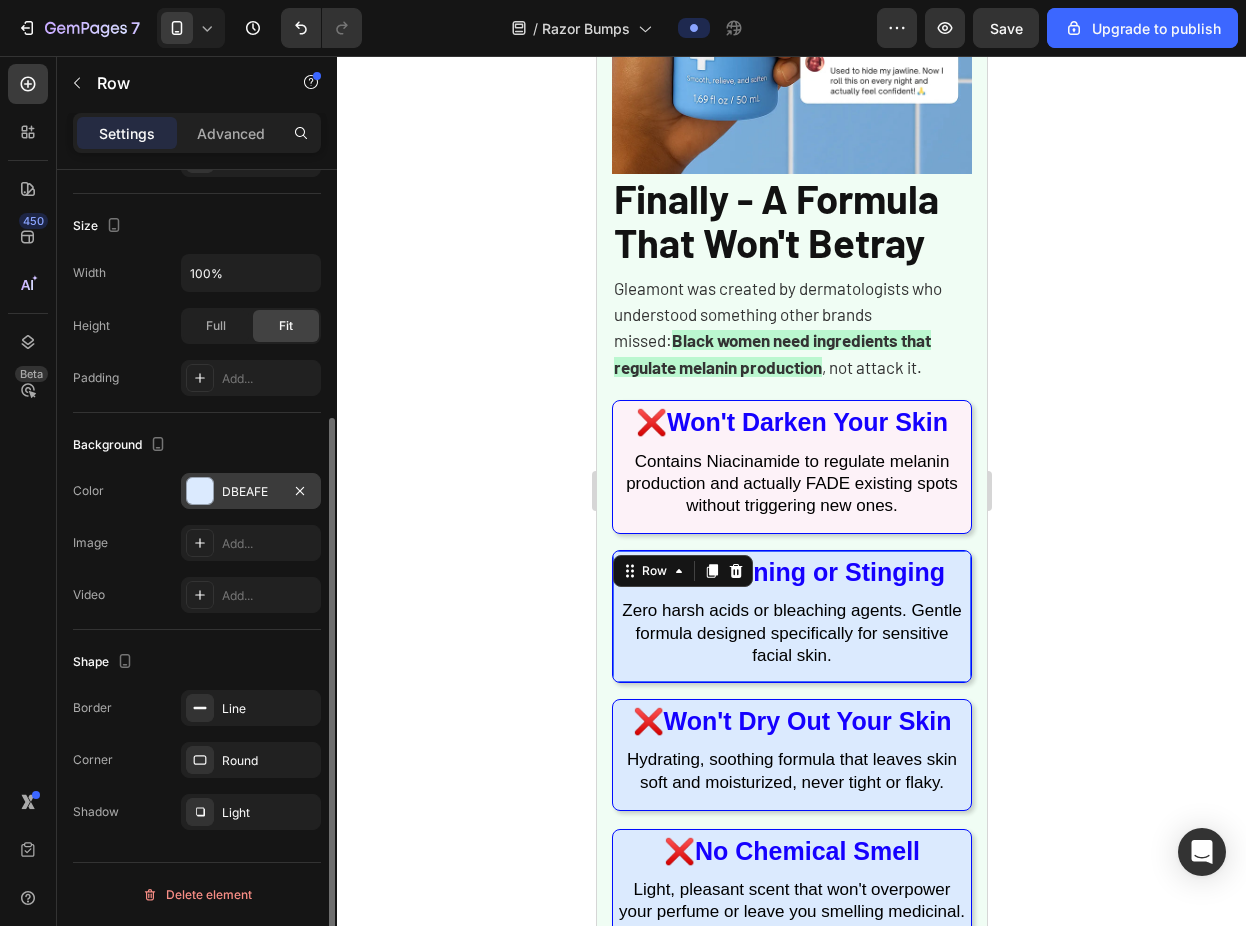 click at bounding box center [200, 491] 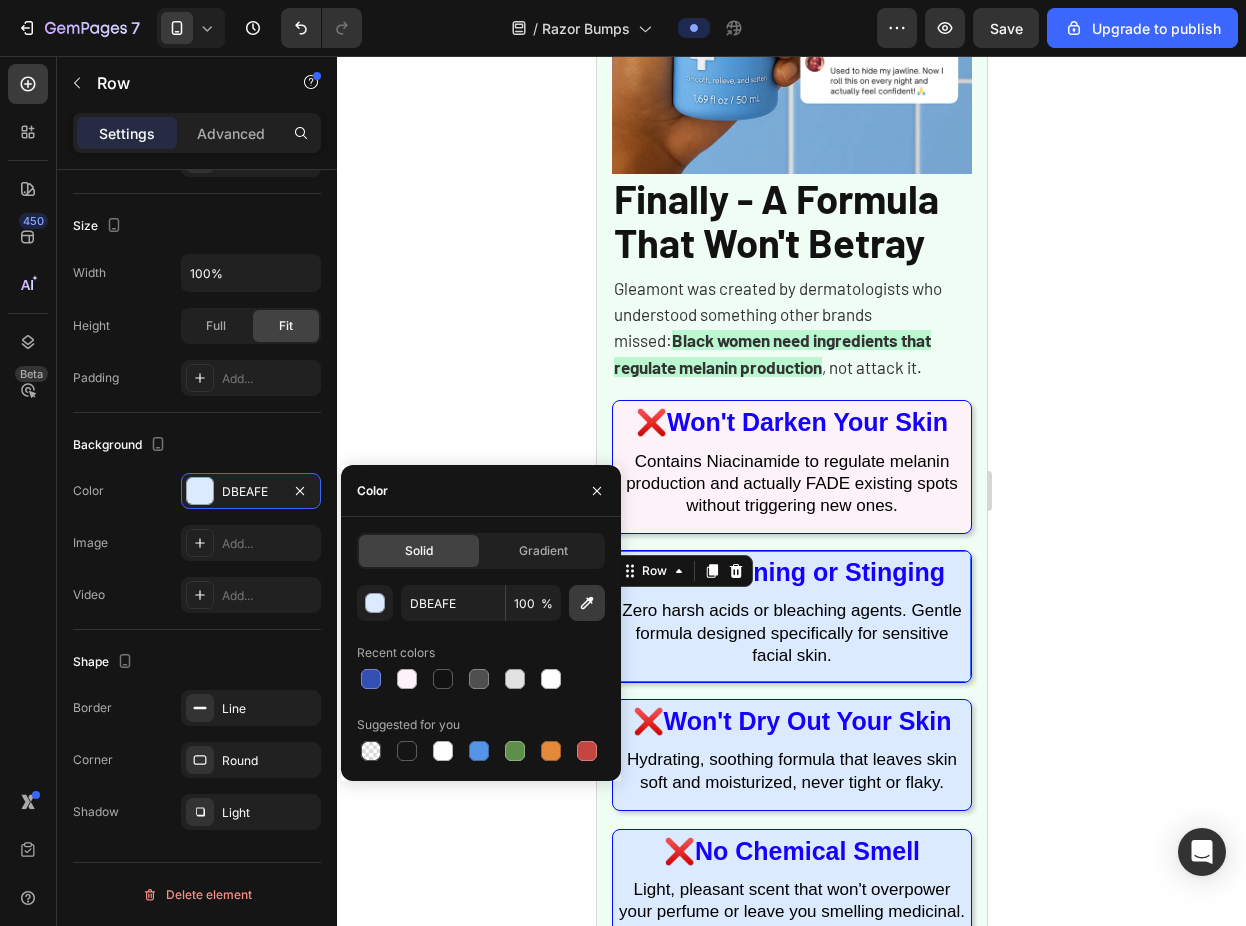 click 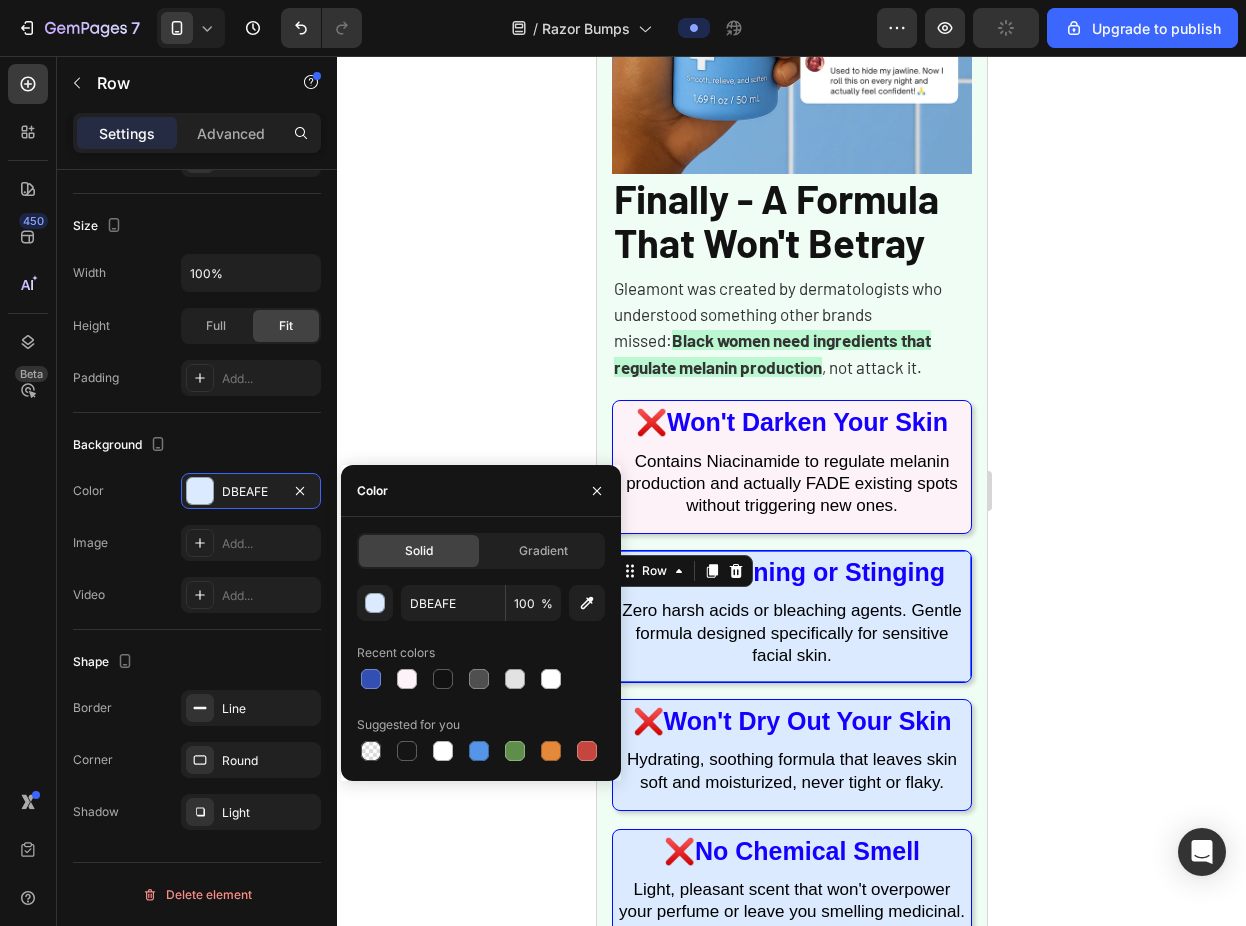 type on "FDF2F8" 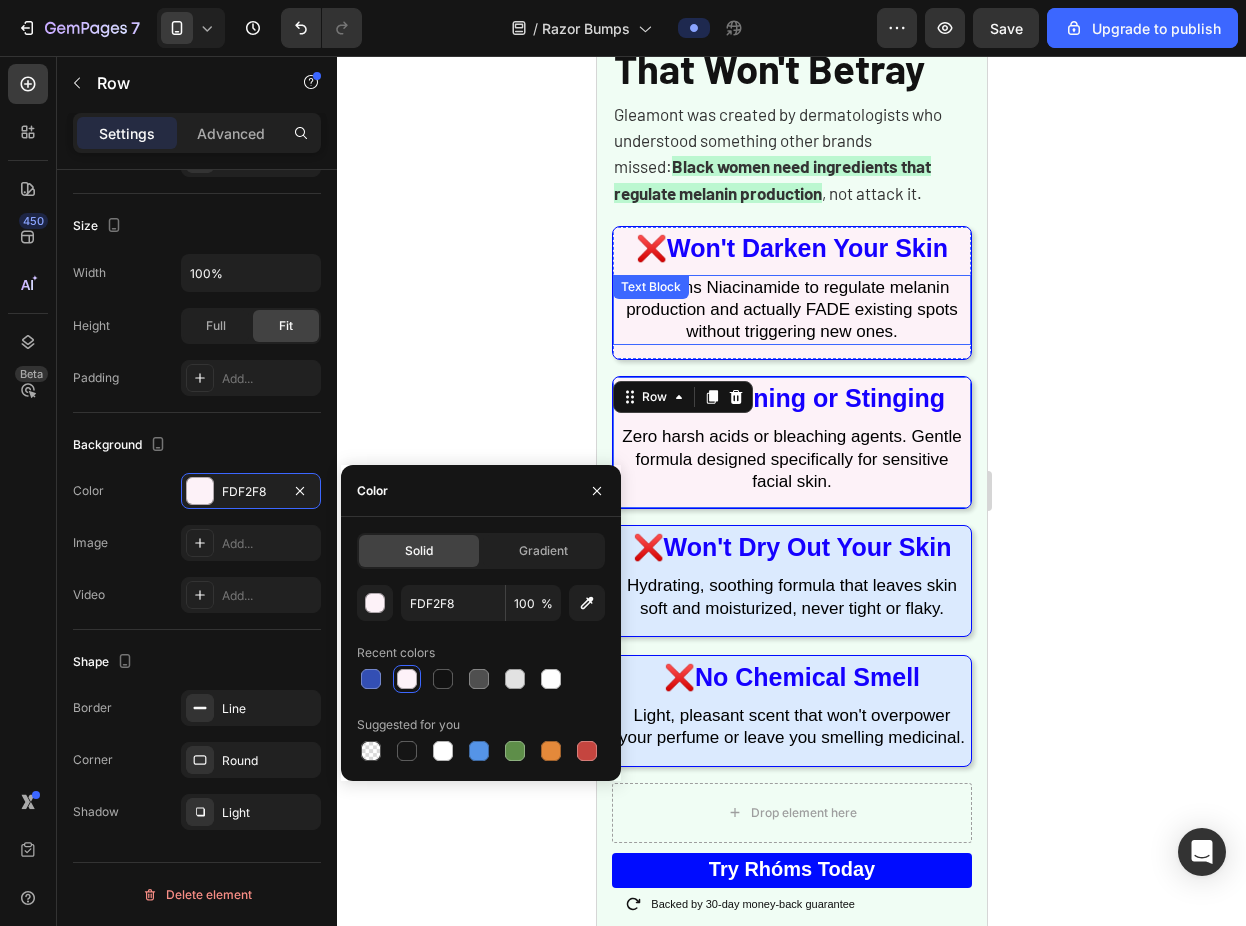 scroll, scrollTop: 1834, scrollLeft: 0, axis: vertical 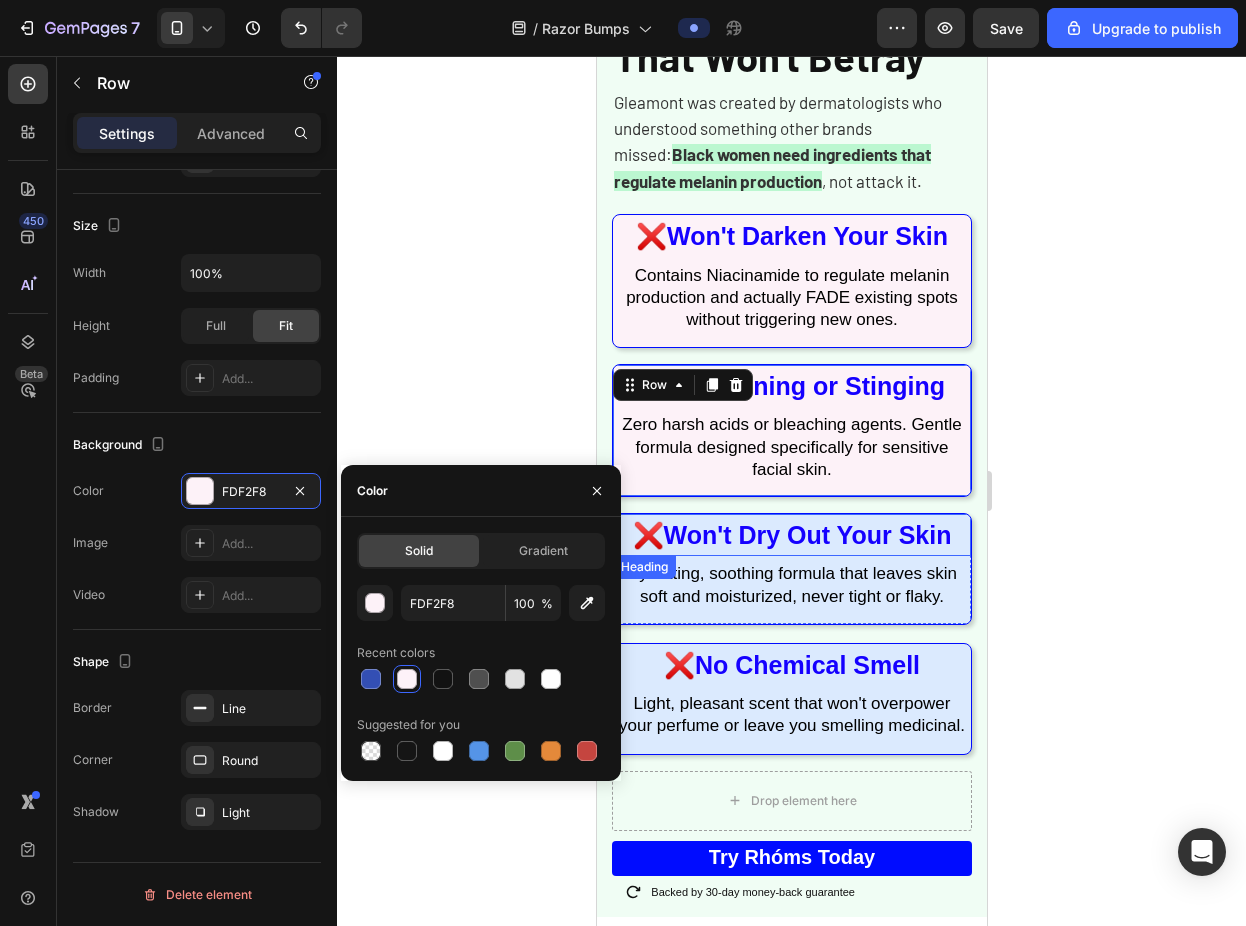 click on "❌  Won't Dry Out Your Skin" at bounding box center (791, 535) 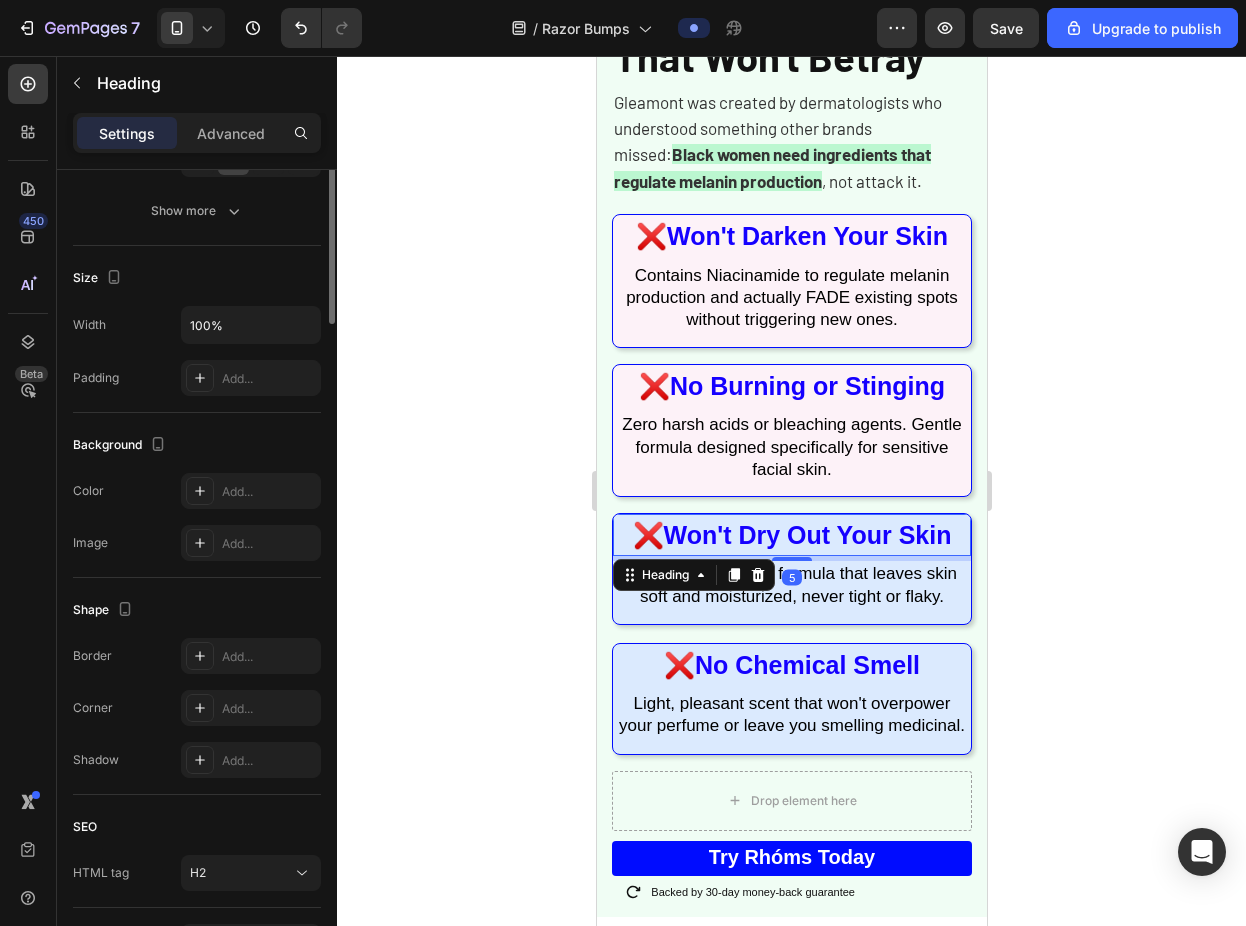 scroll, scrollTop: 0, scrollLeft: 0, axis: both 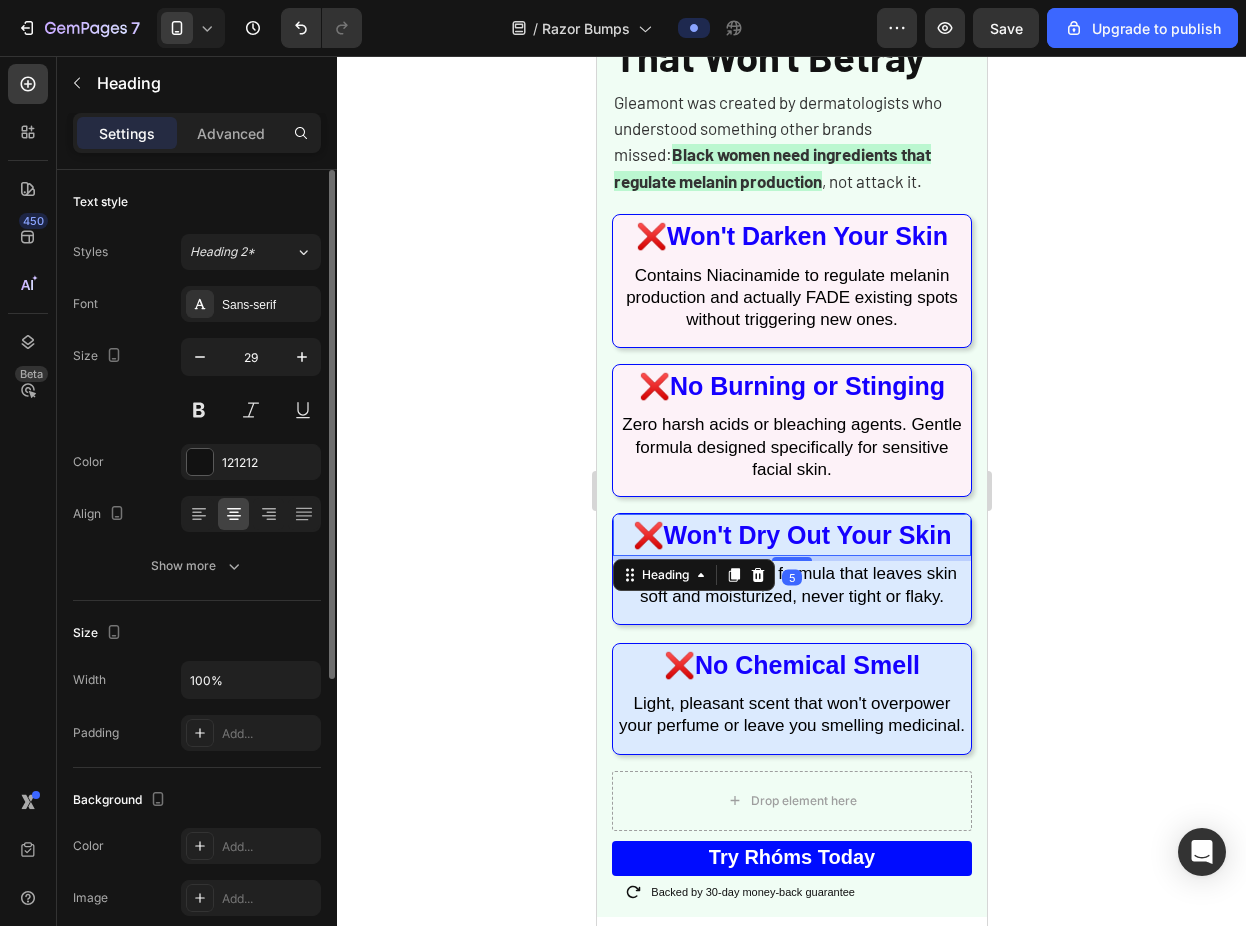 click on "5" at bounding box center [791, 558] 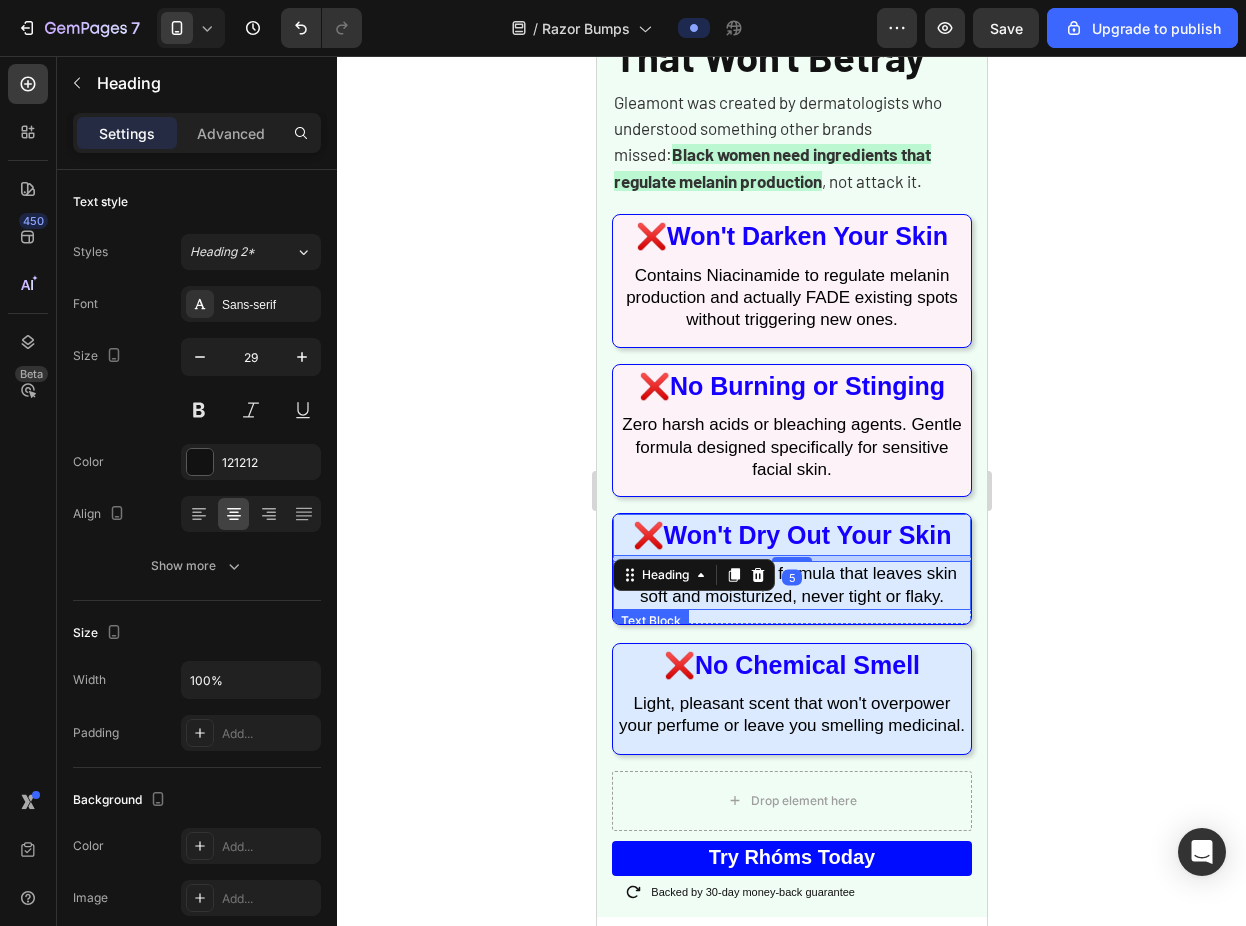 click on "Hydrating, soothing formula that leaves skin soft and moisturized, never tight or flaky." at bounding box center (791, 585) 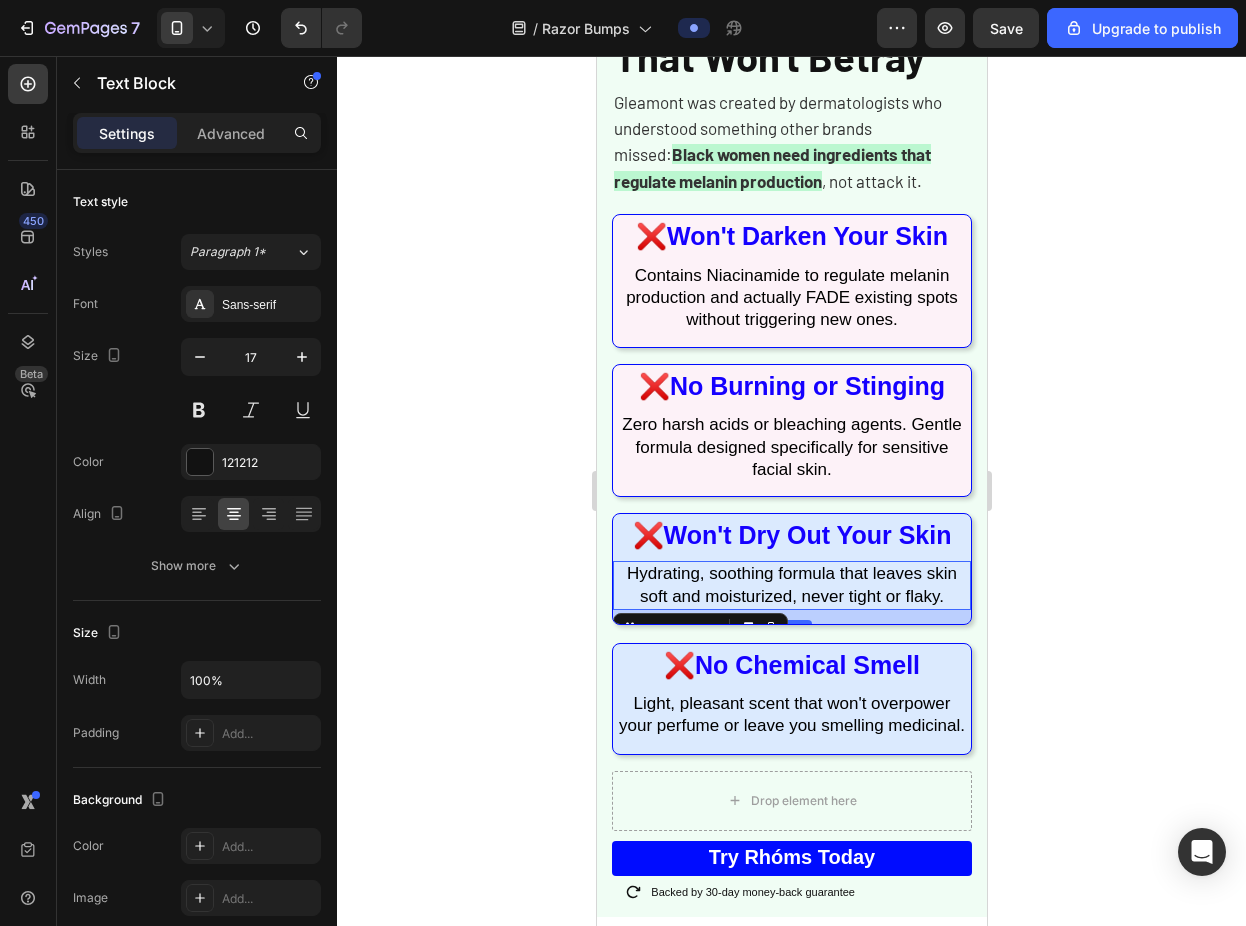 click 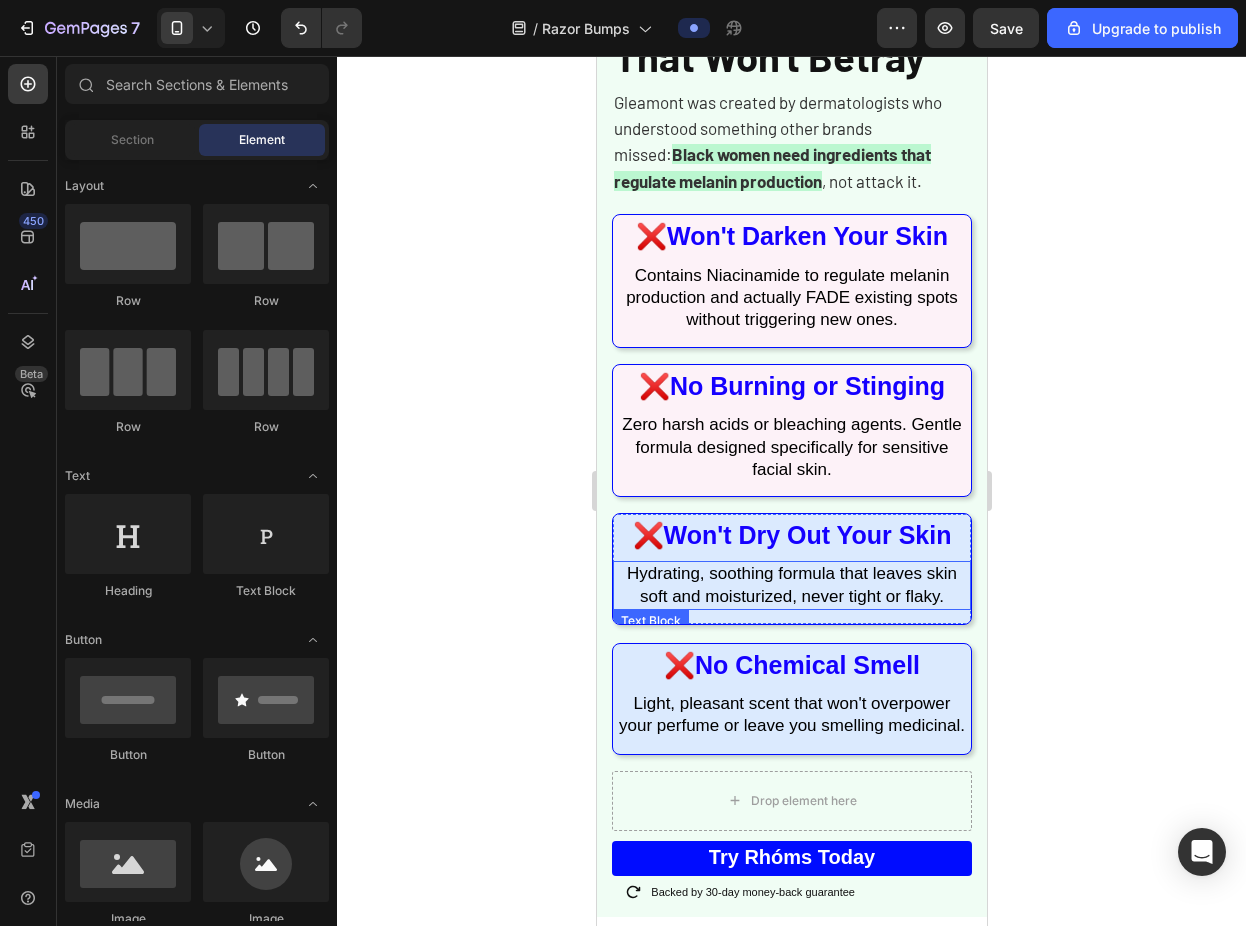 click on "Hydrating, soothing formula that leaves skin soft and moisturized, never tight or flaky. Text Block" at bounding box center [791, 585] 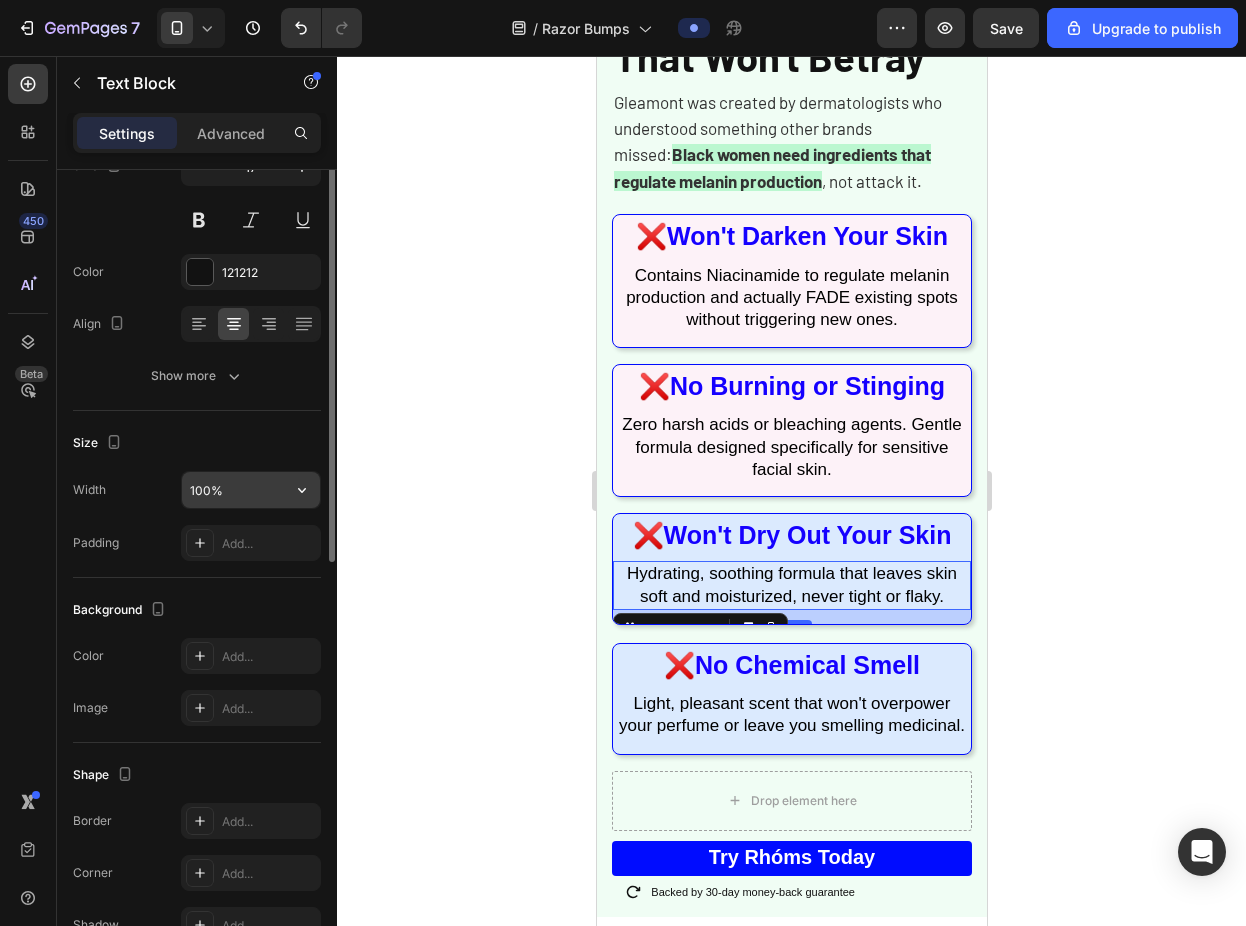 scroll, scrollTop: 214, scrollLeft: 0, axis: vertical 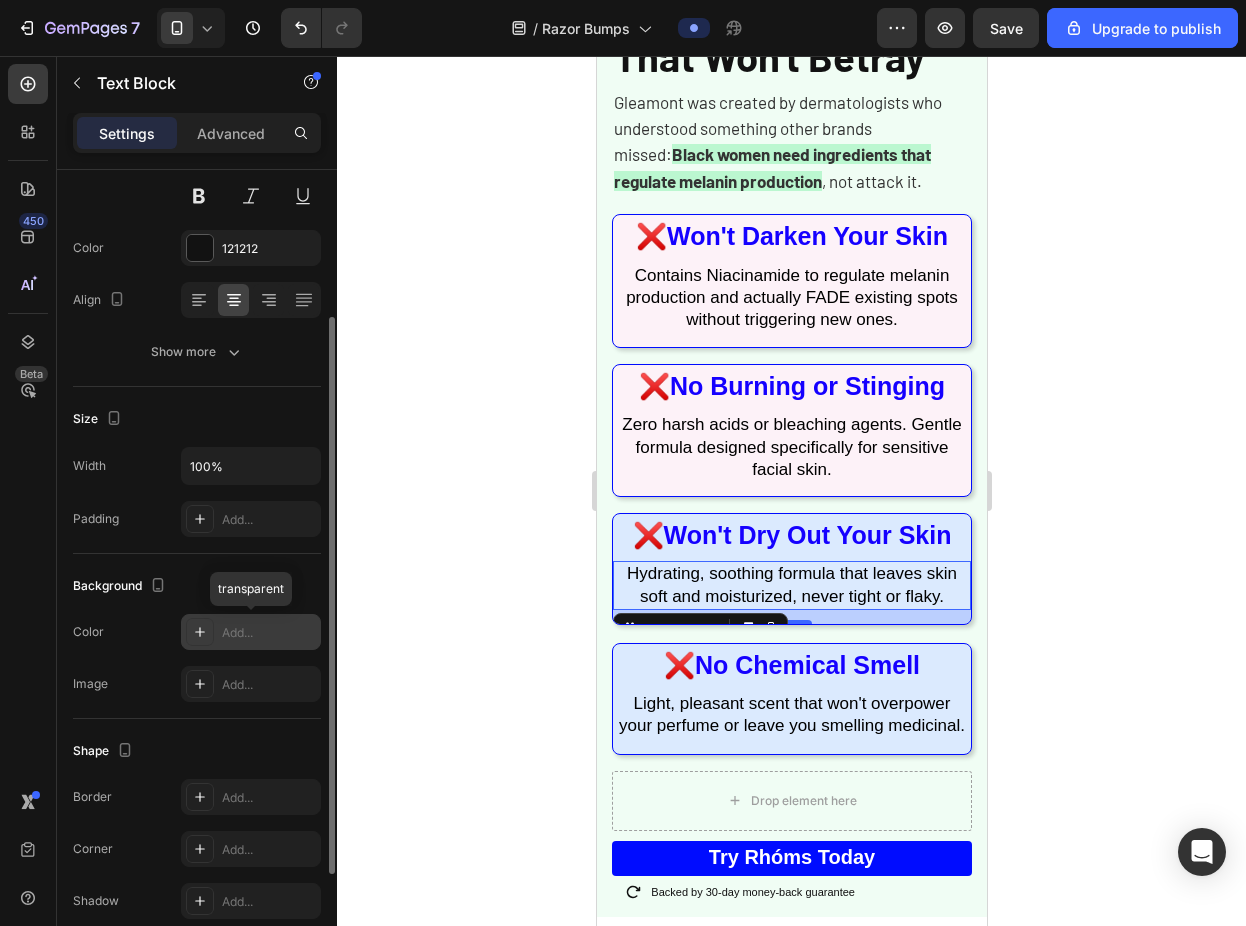 click 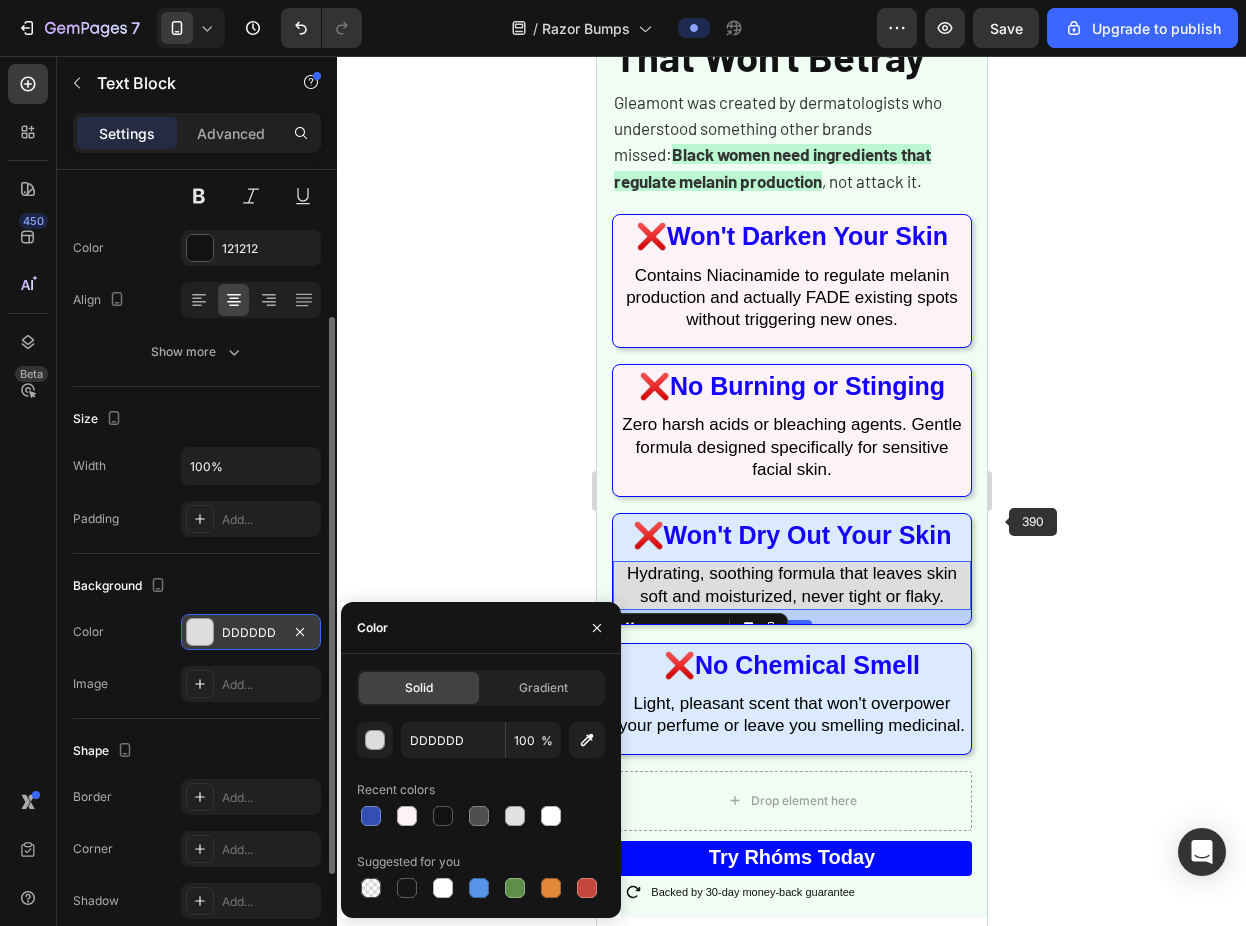 click 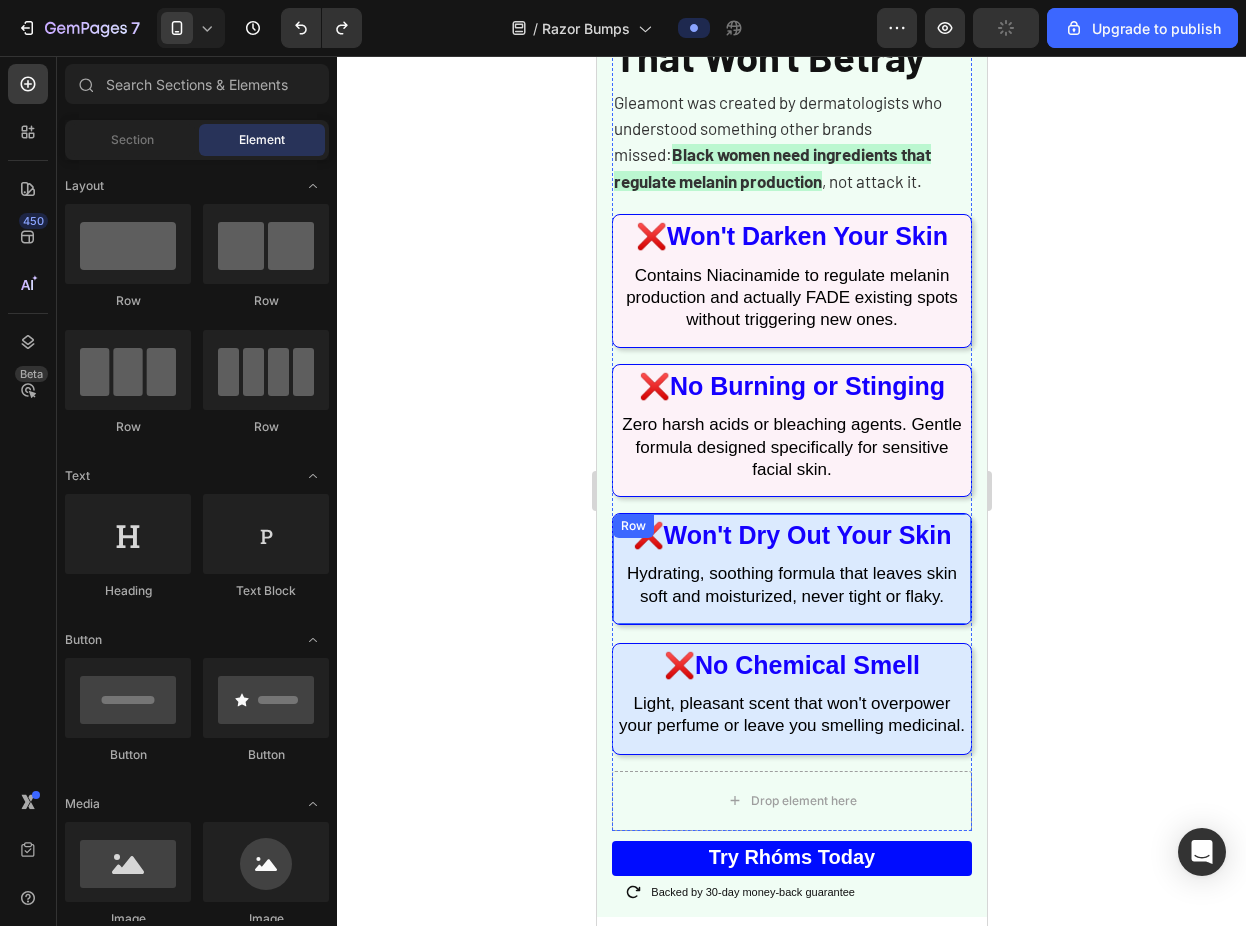 click on "You've spent hundreds on products that promised to work for "your skin type" but delivered the same painful results: ◉ Alcohol-based formulas that burned your face and smelled terrible ◉ Harsh chemicals that left dark marks worse than the bumps ◉ Generic solutions made for white skin that dried you out ◉ False promises that had you "sticking with it" for months while your skin got worse The truth? Those products weren't designed for coarse, curly hair that grows back into melanin-rich skin. They were treating symptoms, not the root cause." at bounding box center [791, 569] 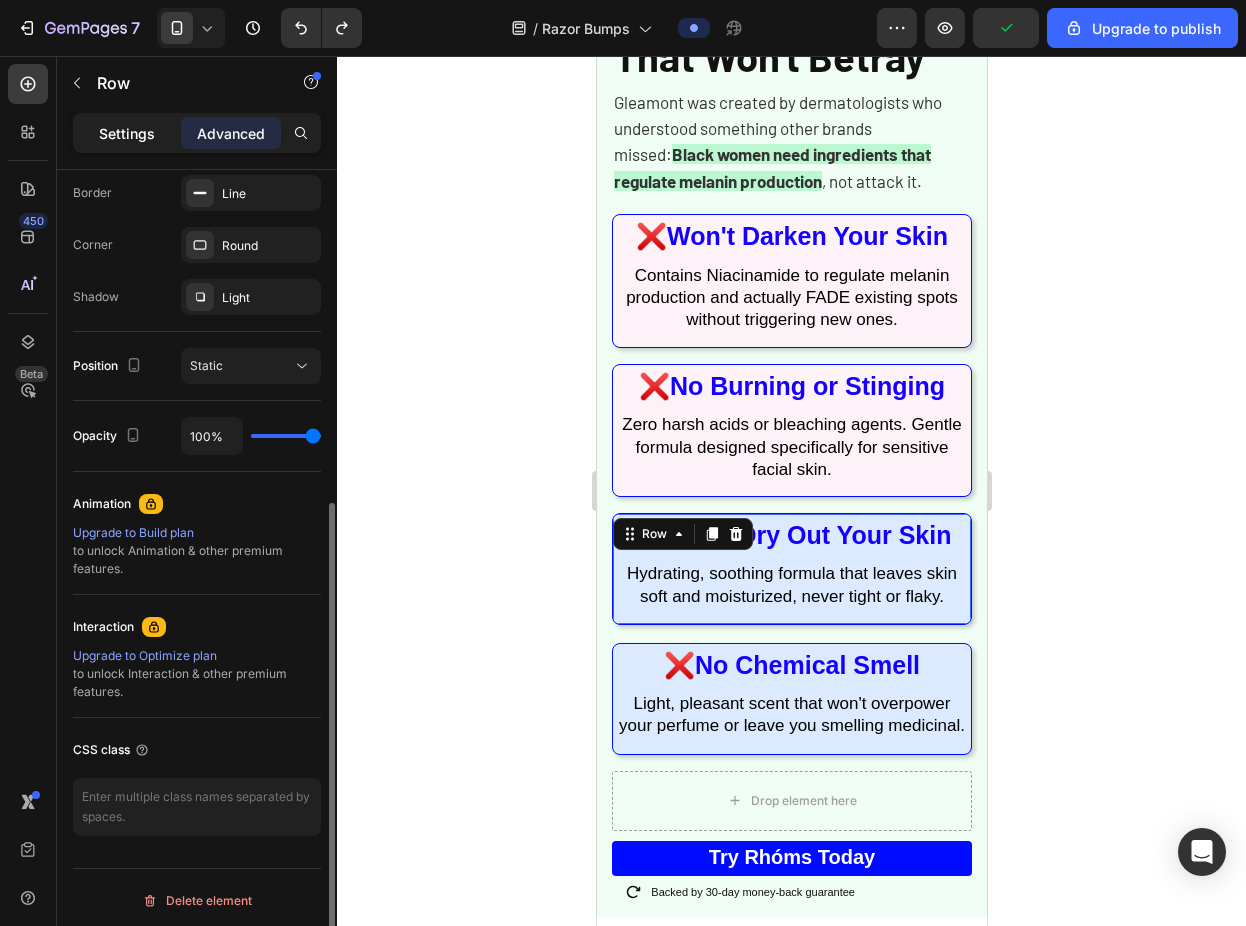click on "Settings" at bounding box center [127, 133] 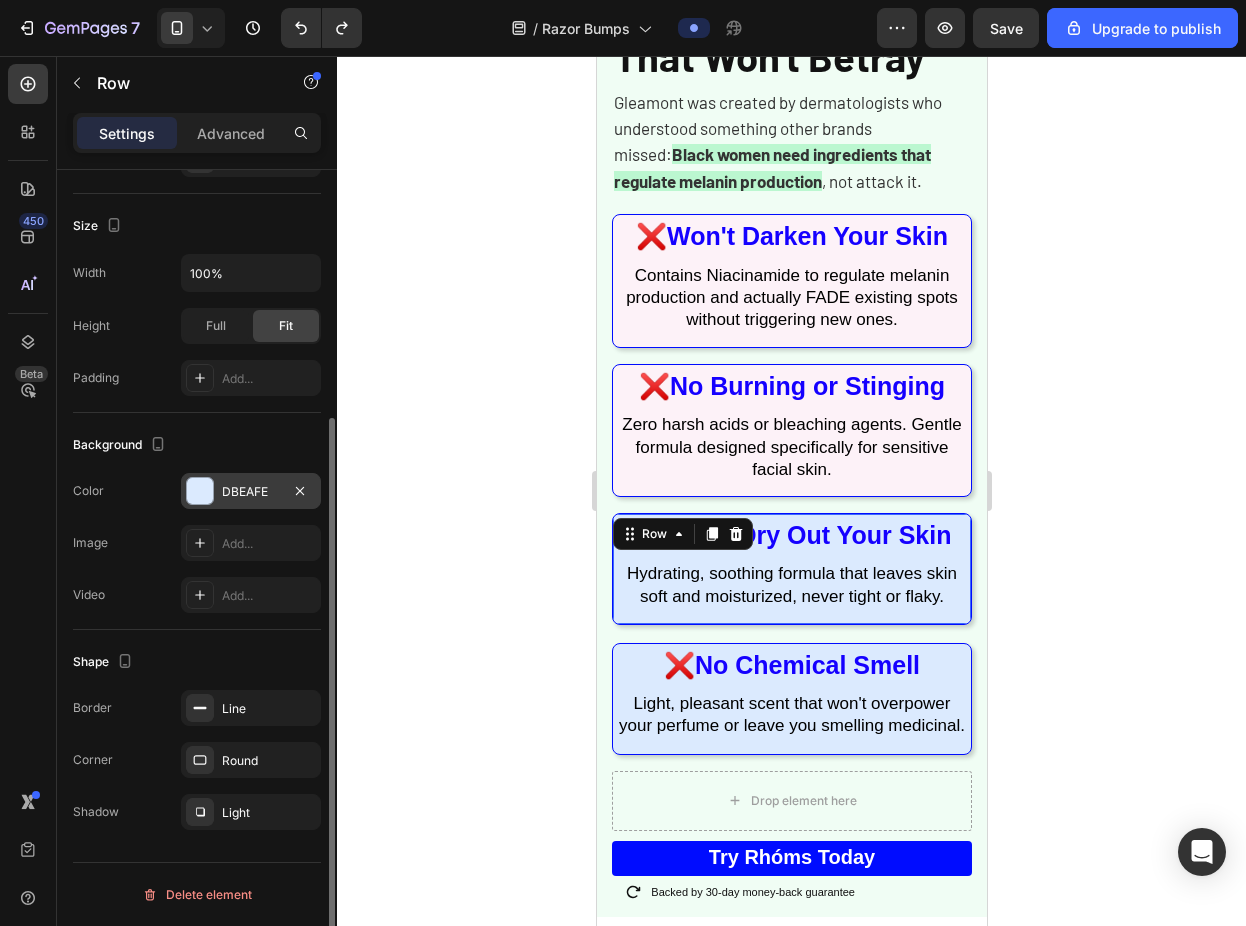 click on "DBEAFE" at bounding box center [251, 492] 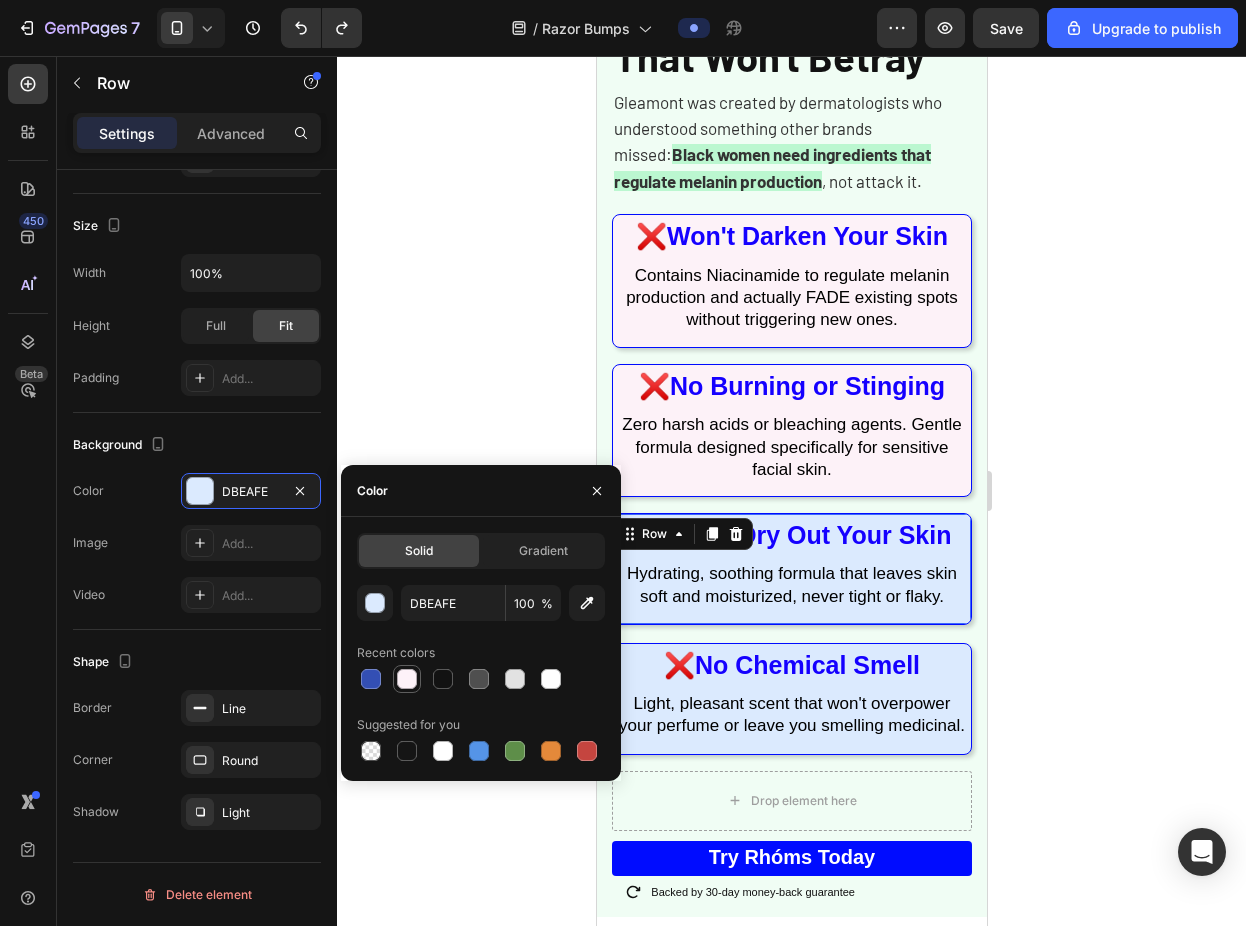 click at bounding box center (407, 679) 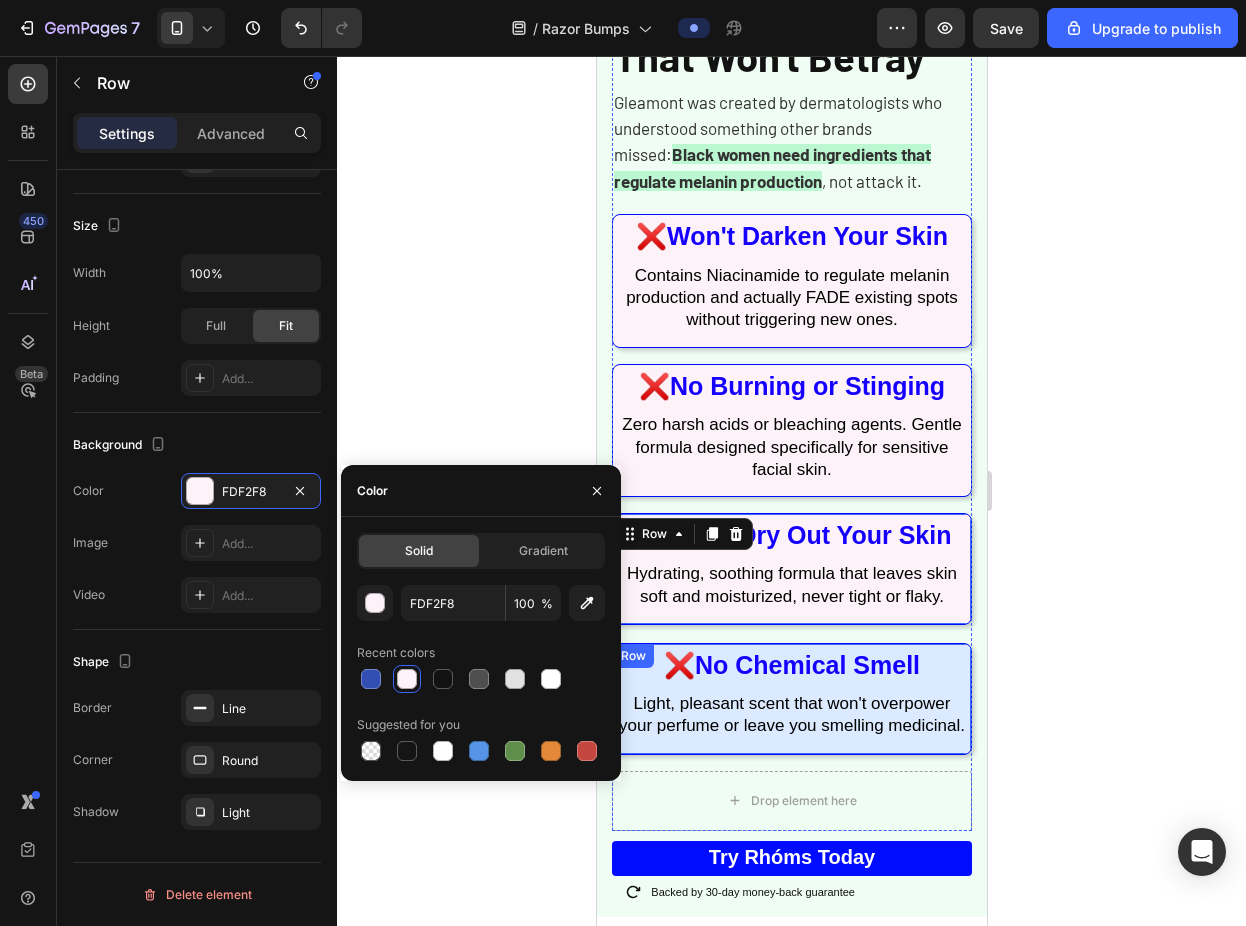 click on "⁠⁠⁠⁠⁠⁠⁠ ❌  No Chemical Smell Heading Light, pleasant scent that won't overpower your perfume or leave you smelling medicinal. Text Block" at bounding box center (791, 699) 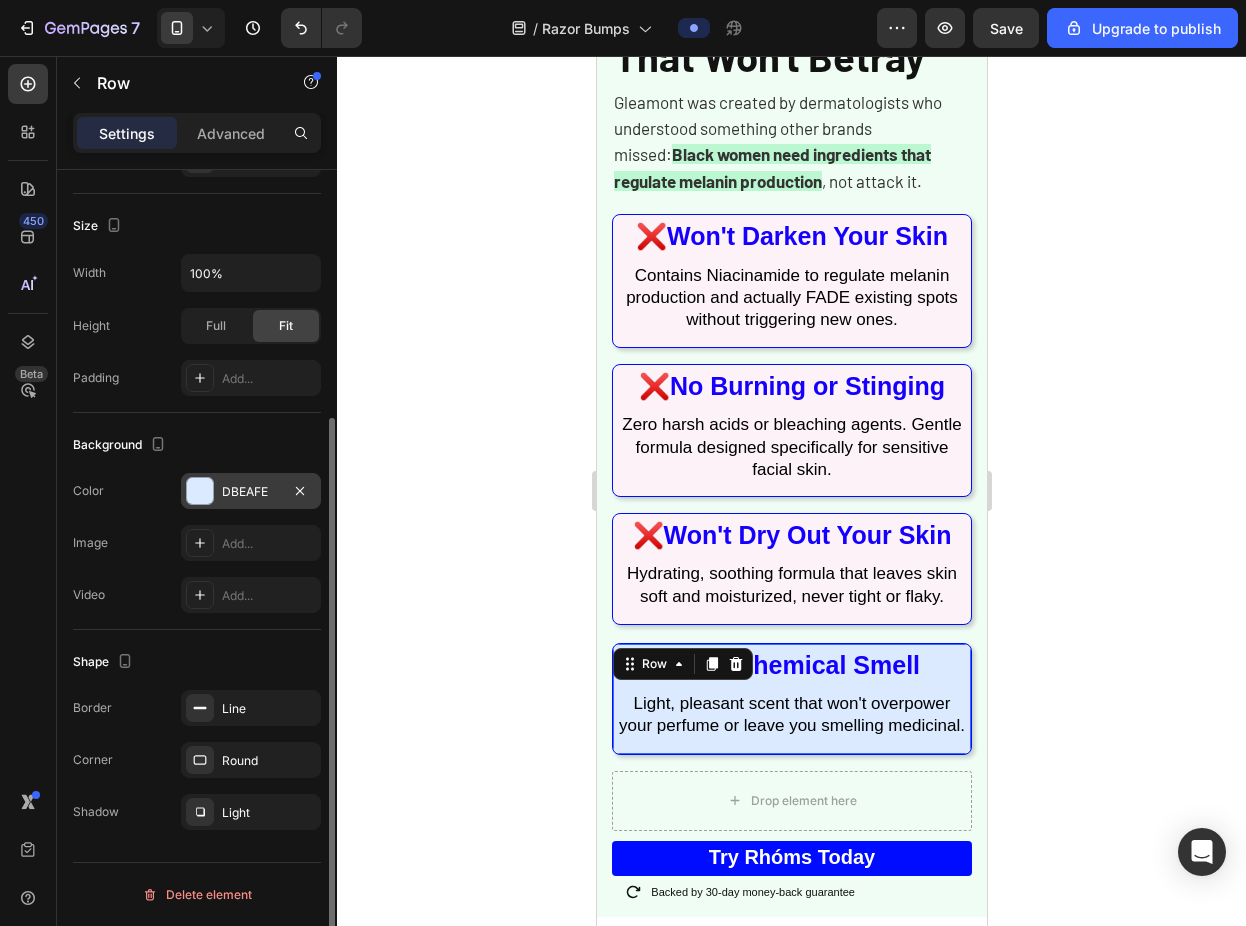 click on "DBEAFE" at bounding box center [251, 492] 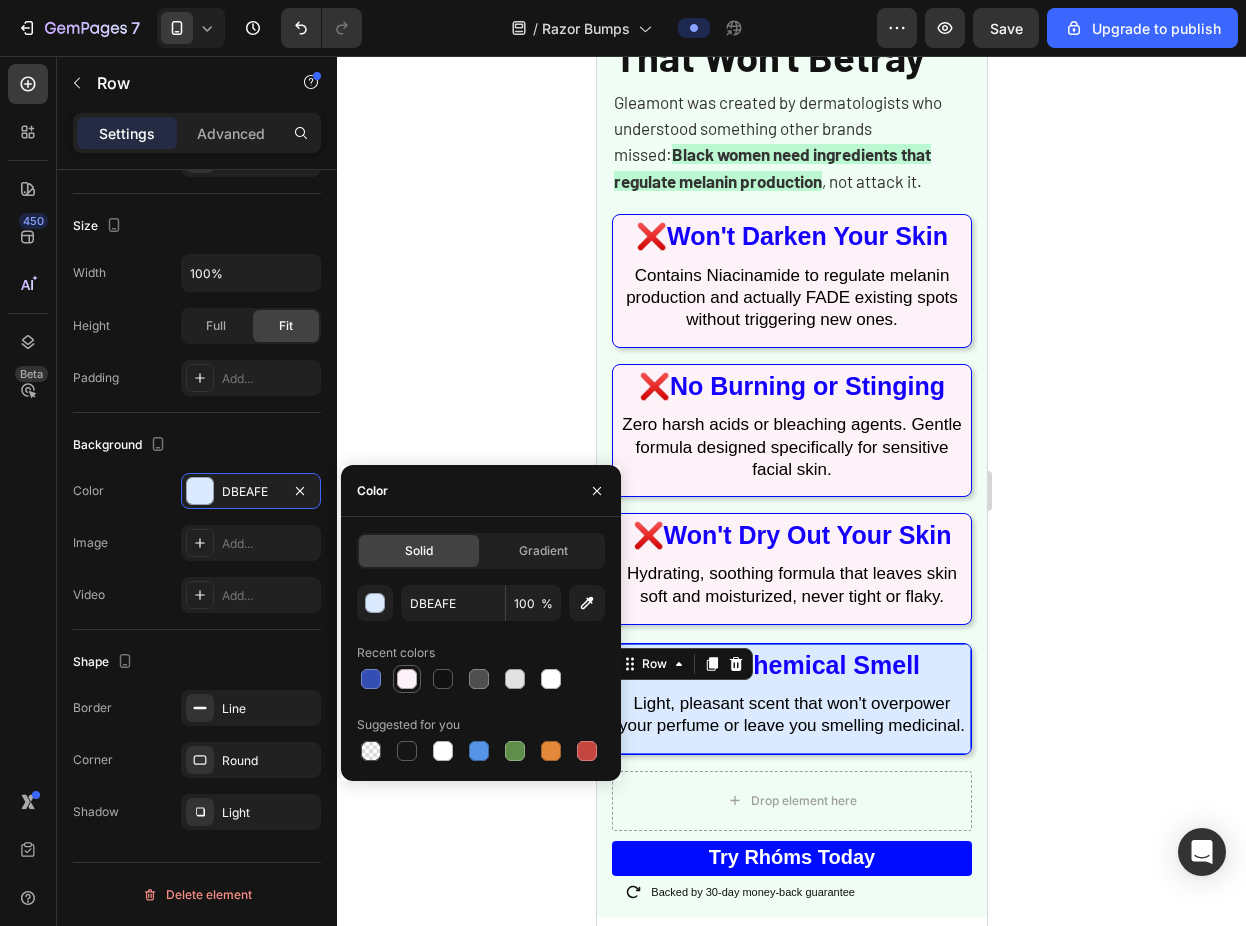 click at bounding box center (407, 679) 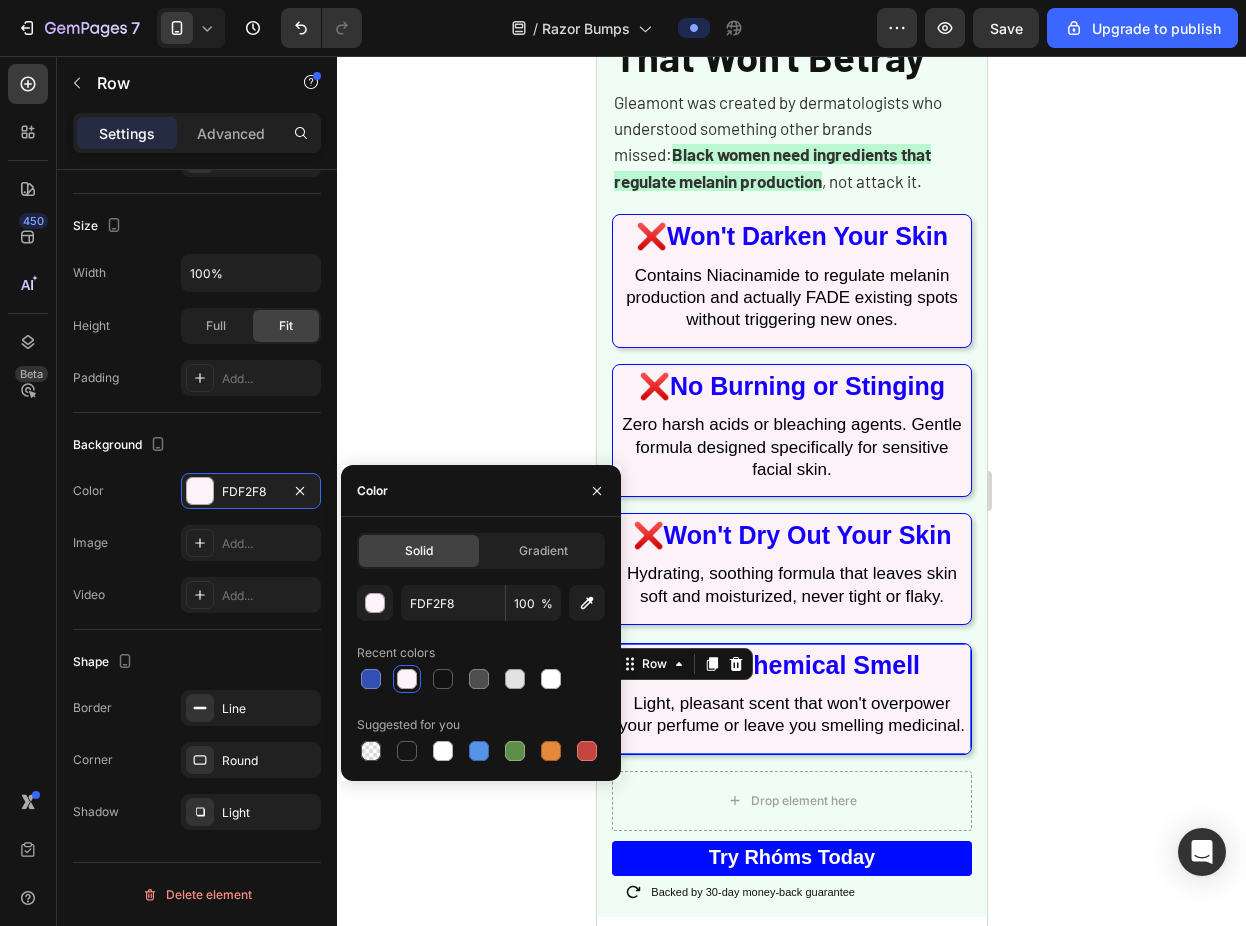 click 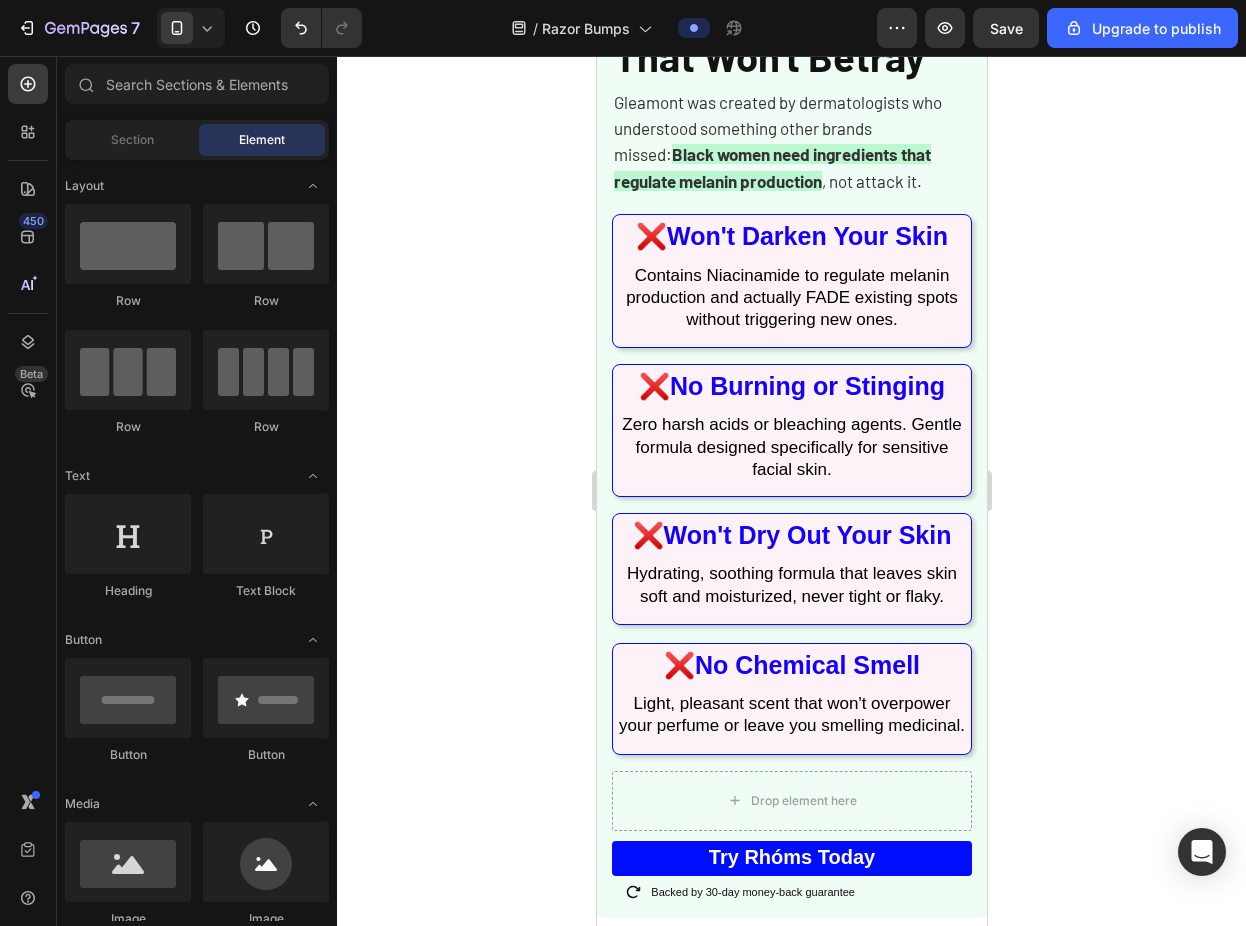 click 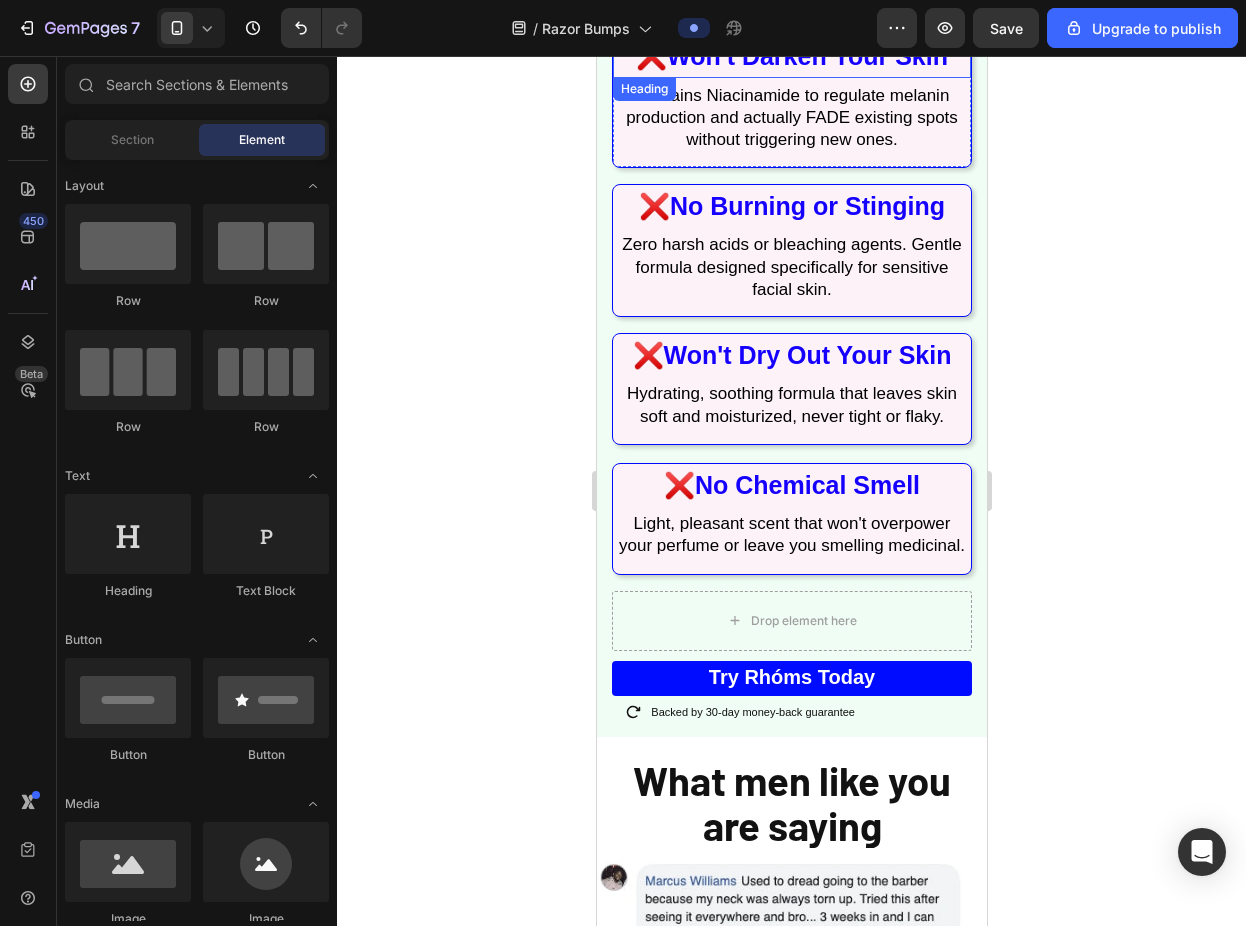 scroll, scrollTop: 2016, scrollLeft: 0, axis: vertical 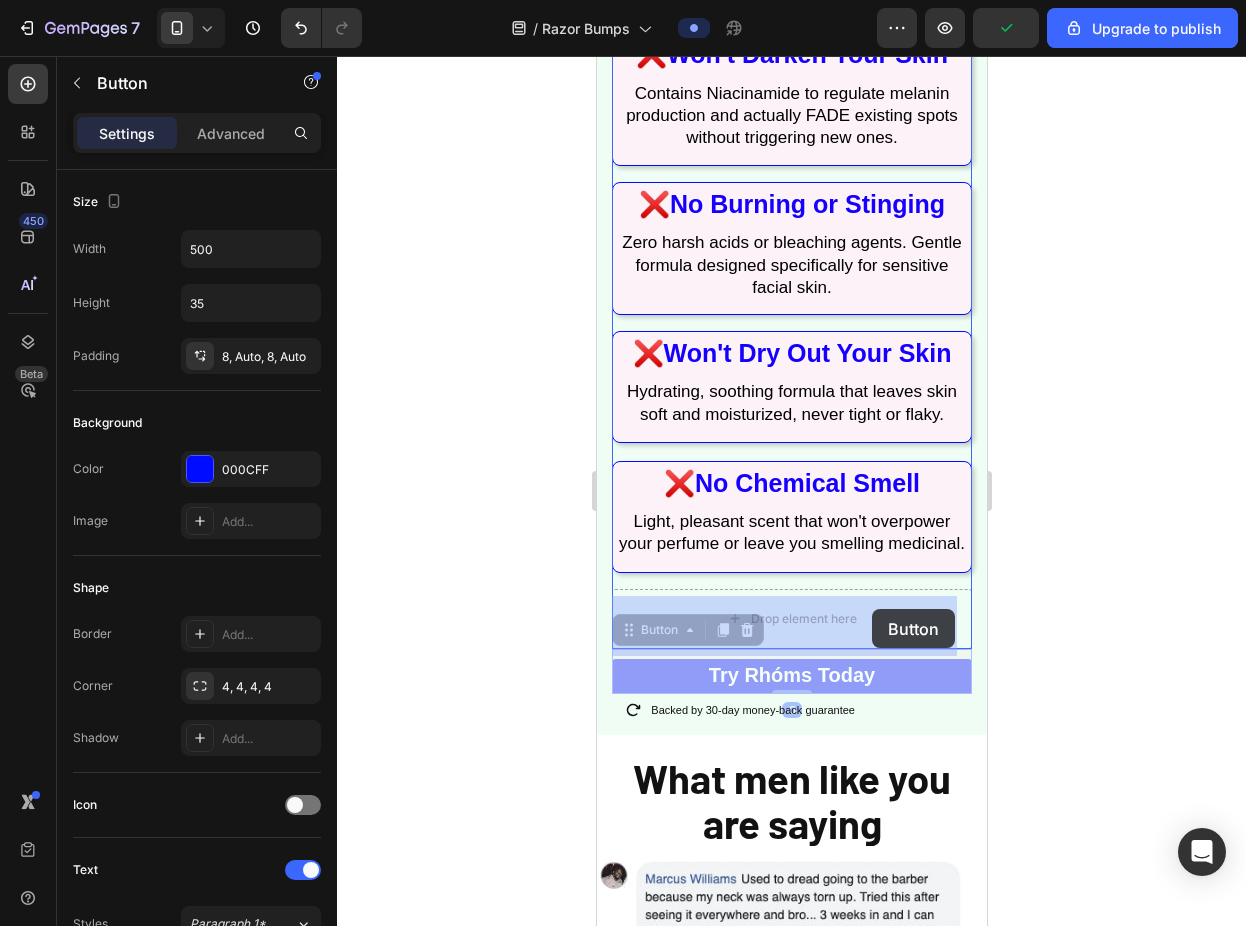 drag, startPoint x: 918, startPoint y: 685, endPoint x: 871, endPoint y: 609, distance: 89.358826 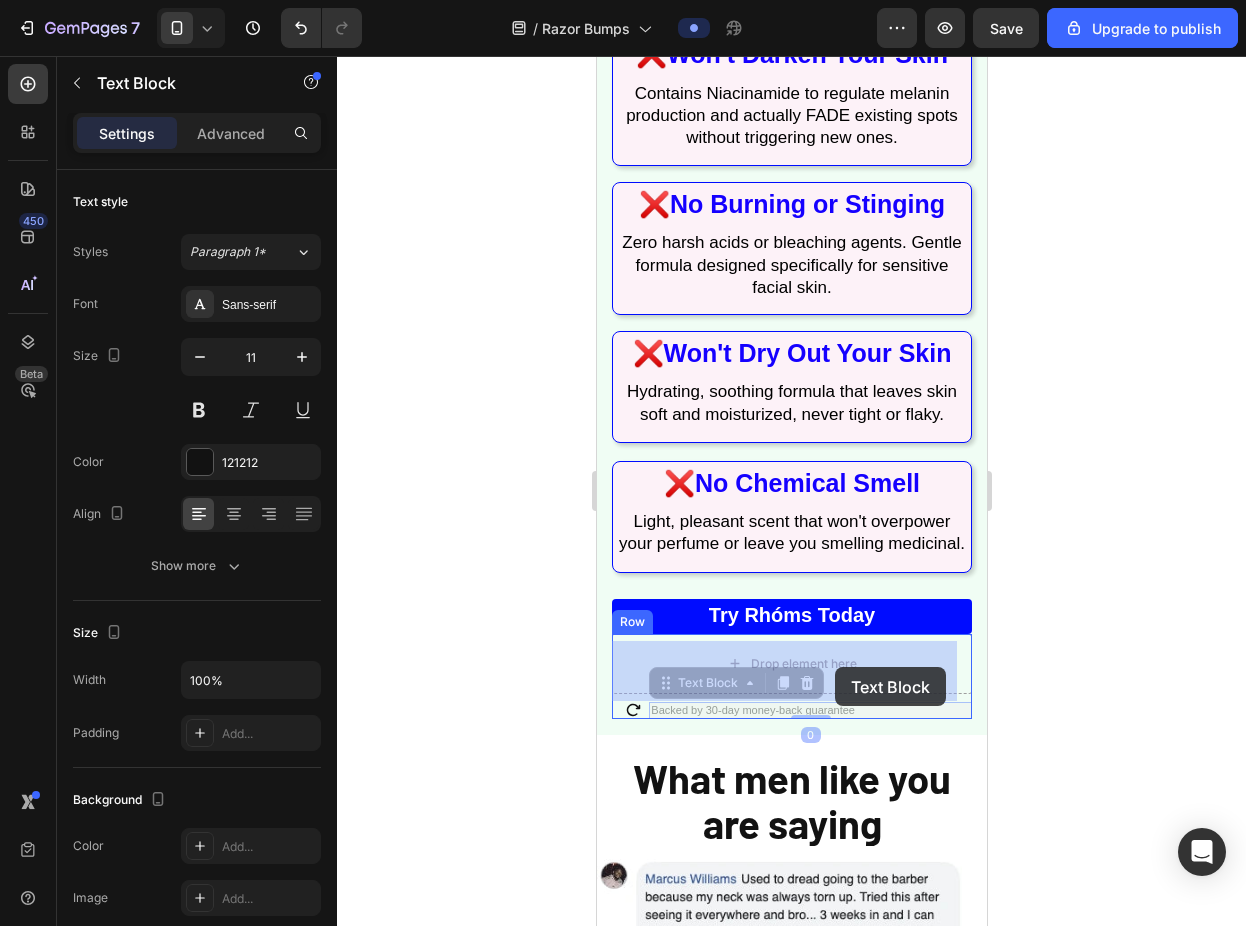 drag, startPoint x: 839, startPoint y: 718, endPoint x: 834, endPoint y: 667, distance: 51.24451 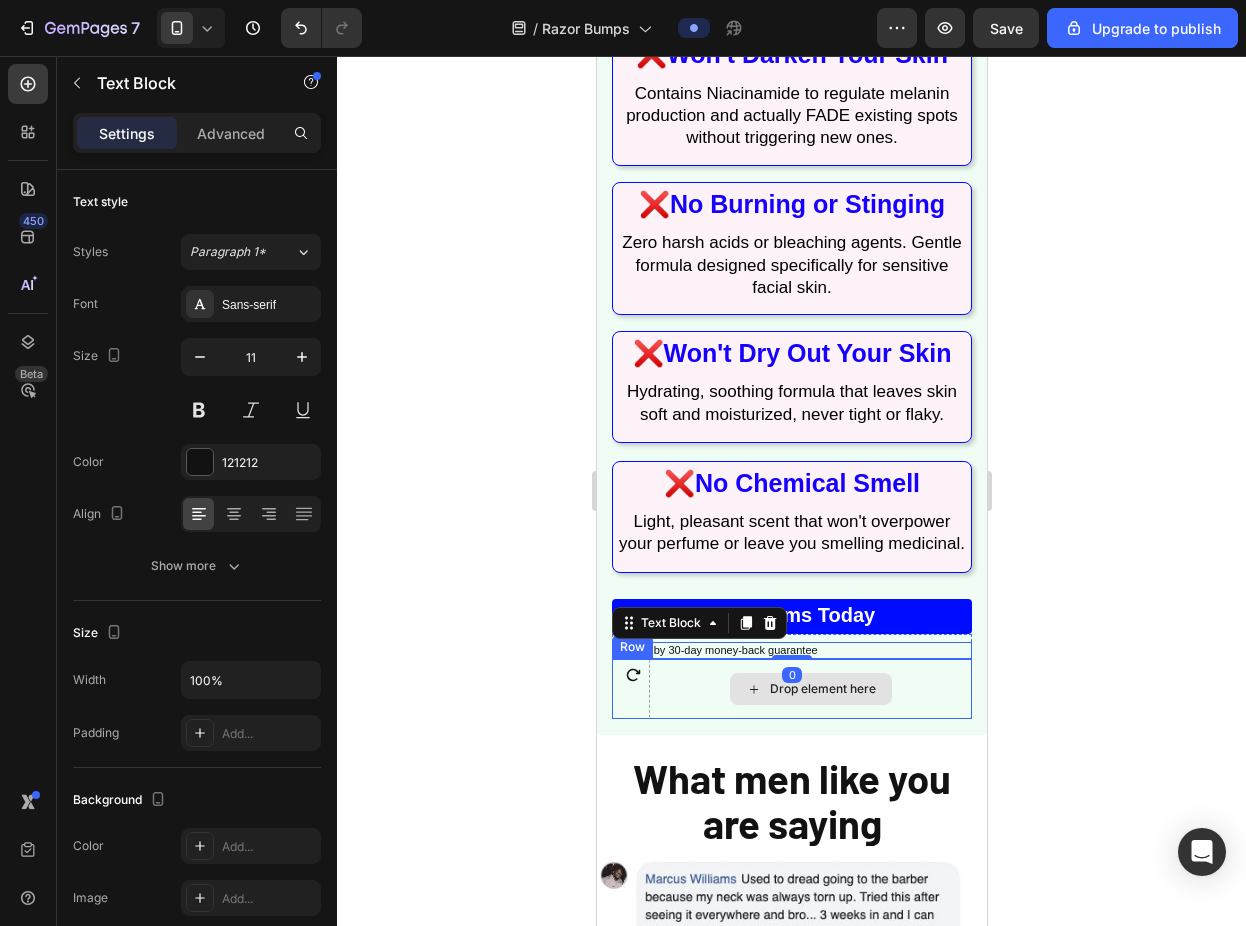 click on "Drop element here" at bounding box center [809, 689] 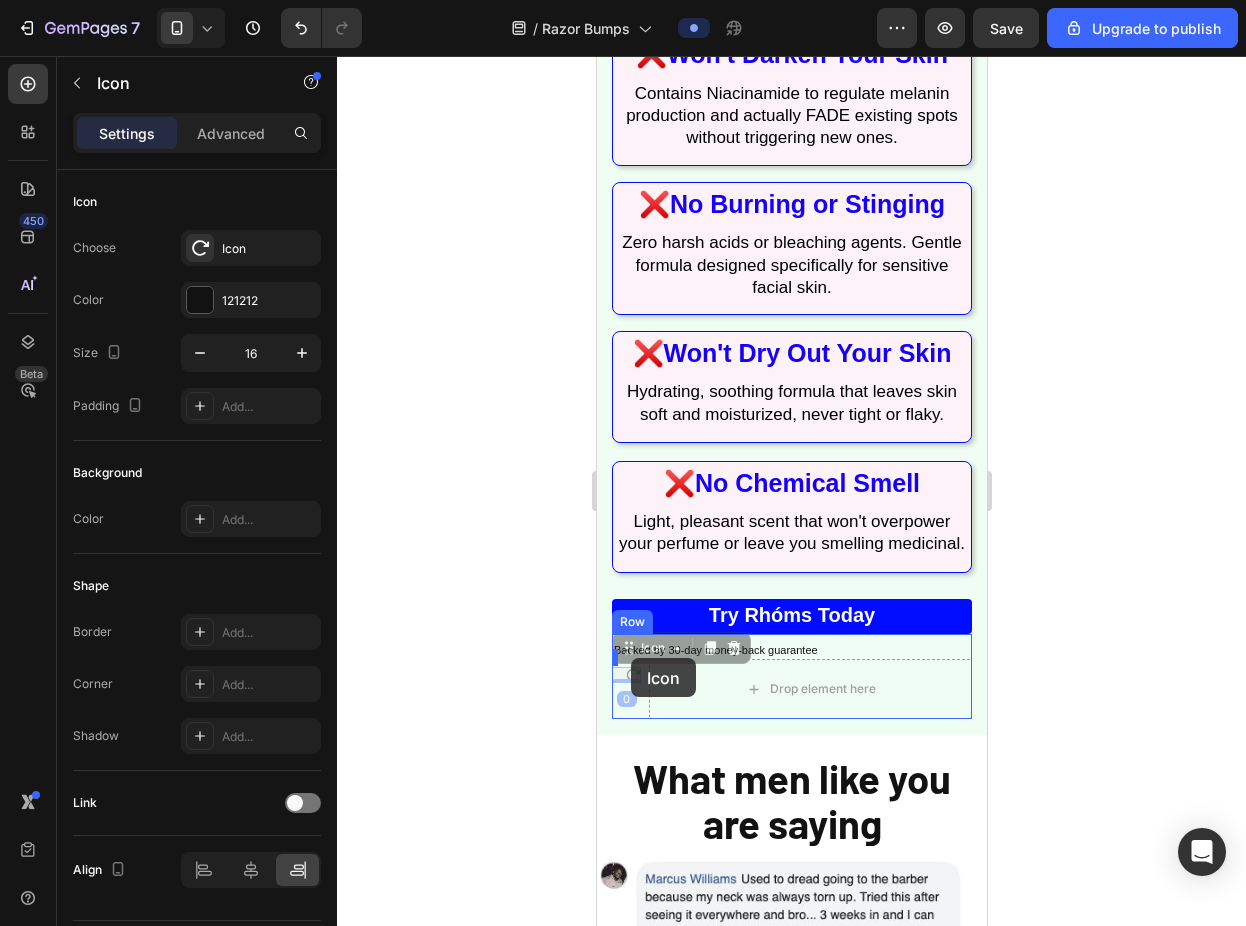 drag, startPoint x: 630, startPoint y: 684, endPoint x: 630, endPoint y: 658, distance: 26 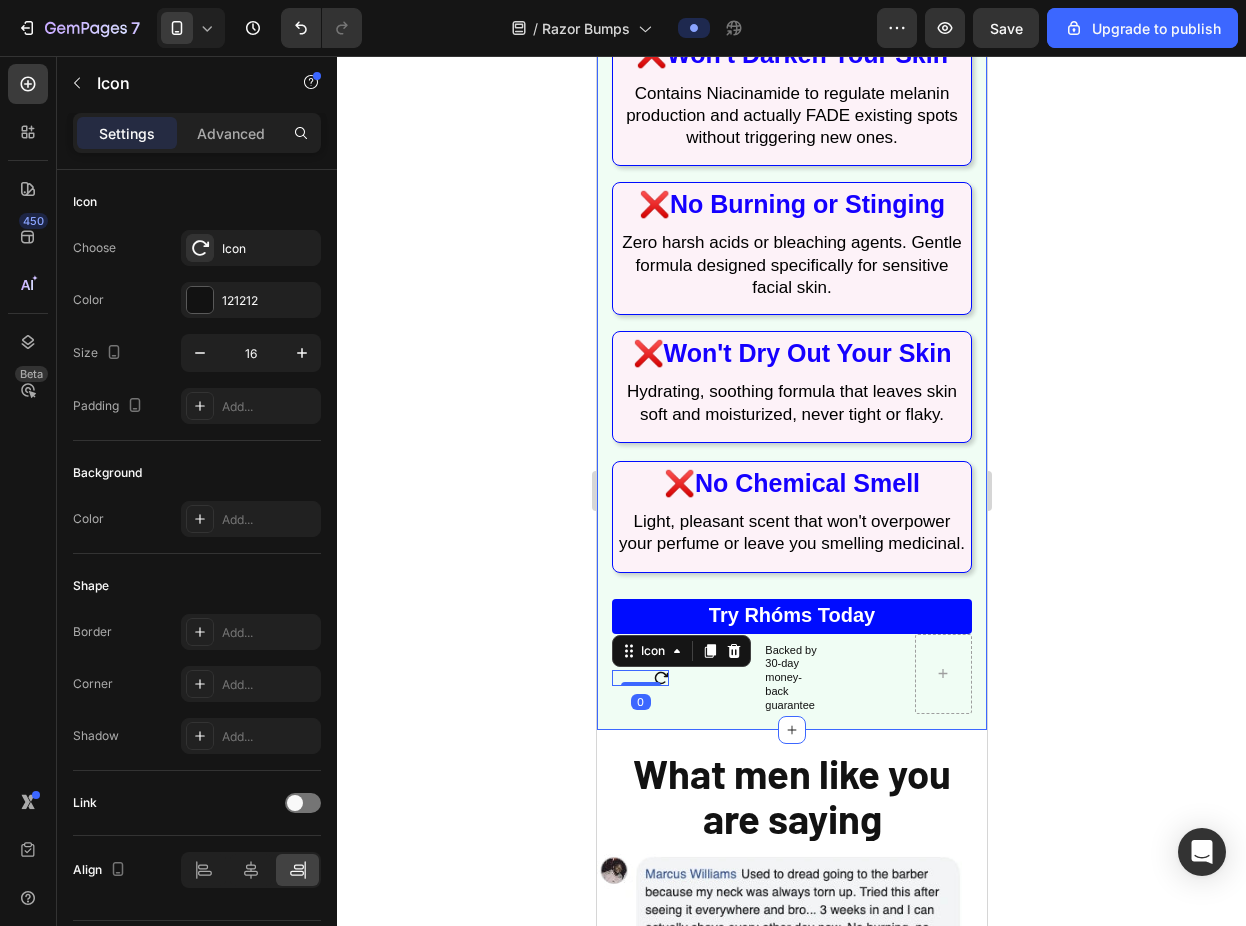 click 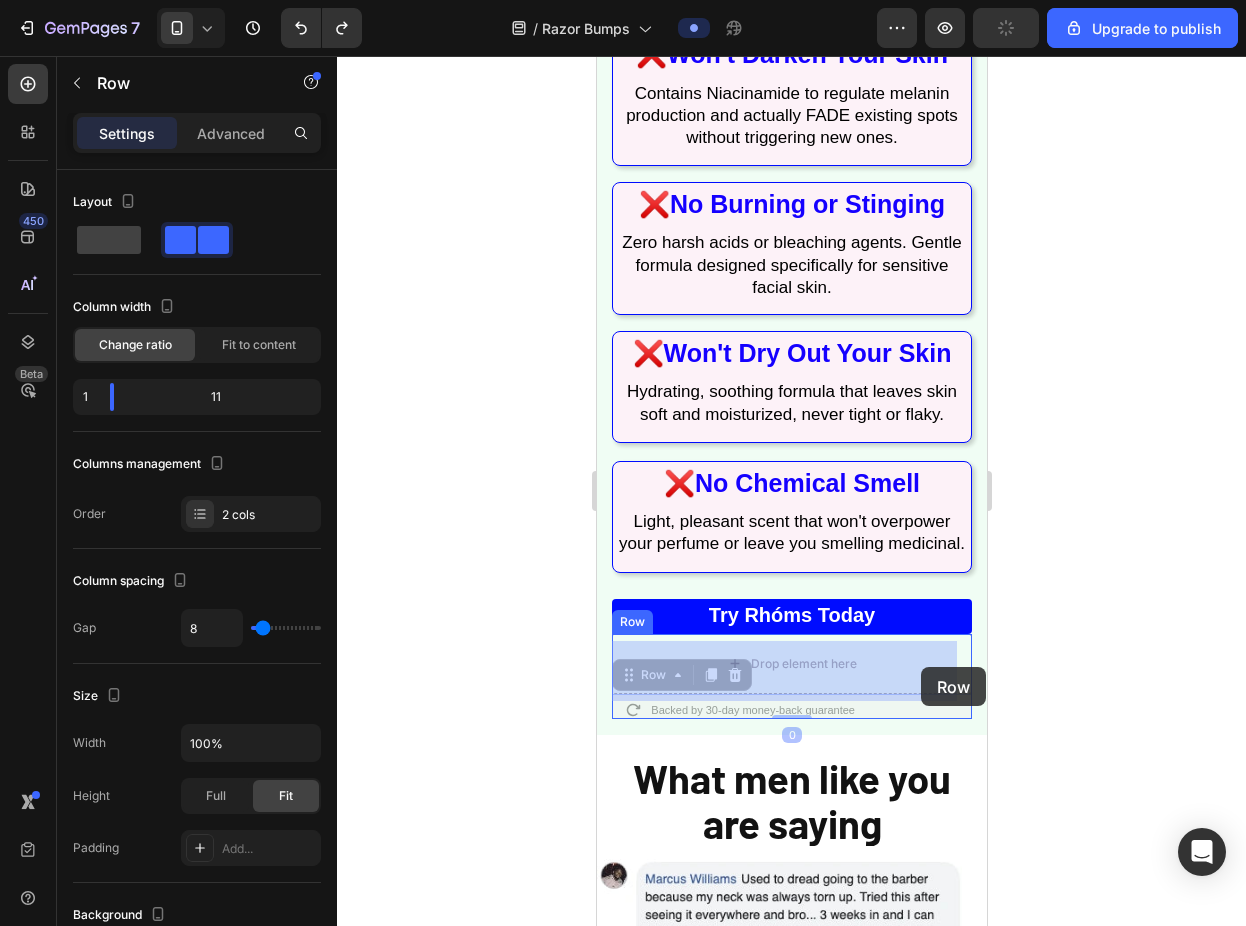 drag, startPoint x: 938, startPoint y: 706, endPoint x: 920, endPoint y: 667, distance: 42.953465 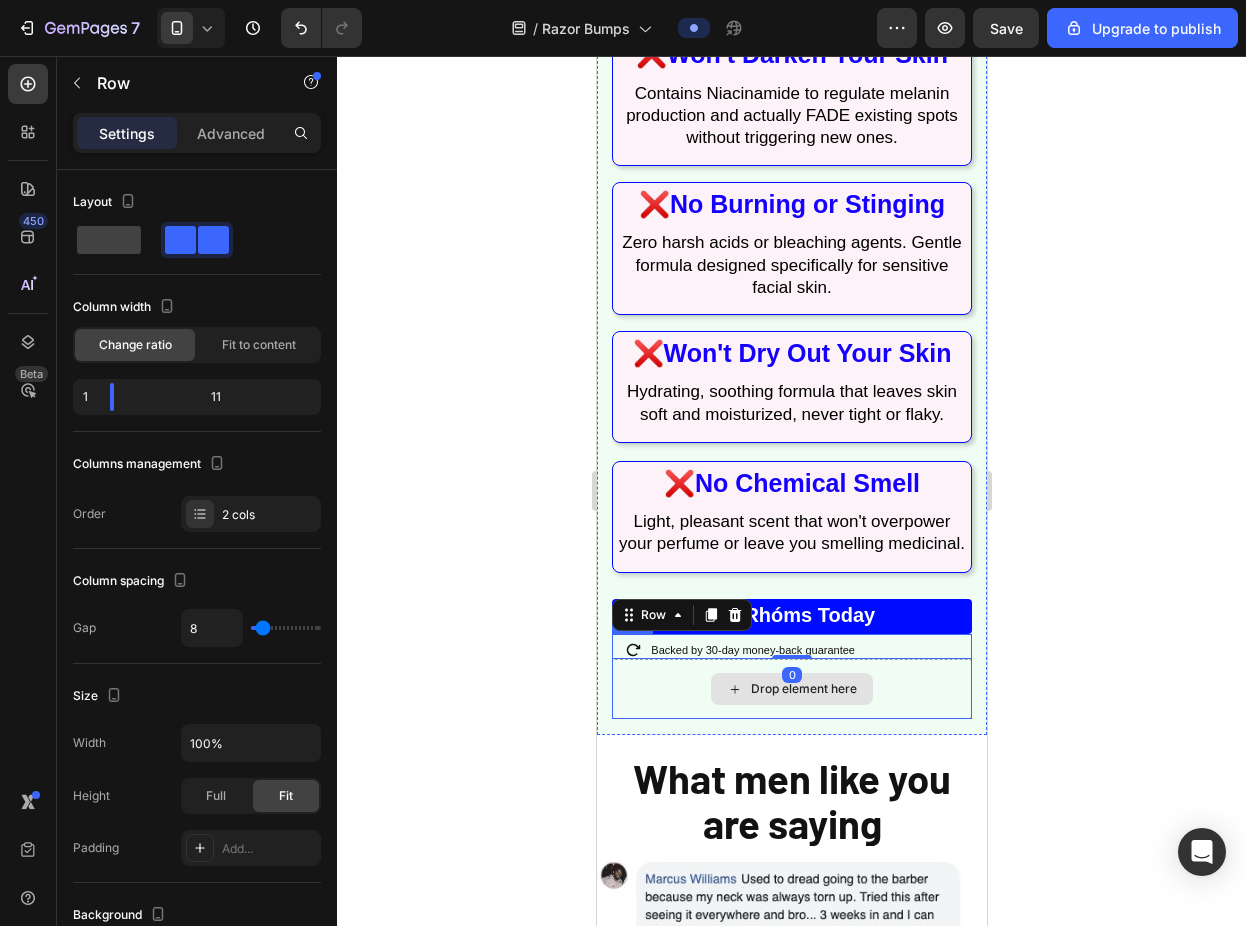 click on "Drop element here" at bounding box center (791, 689) 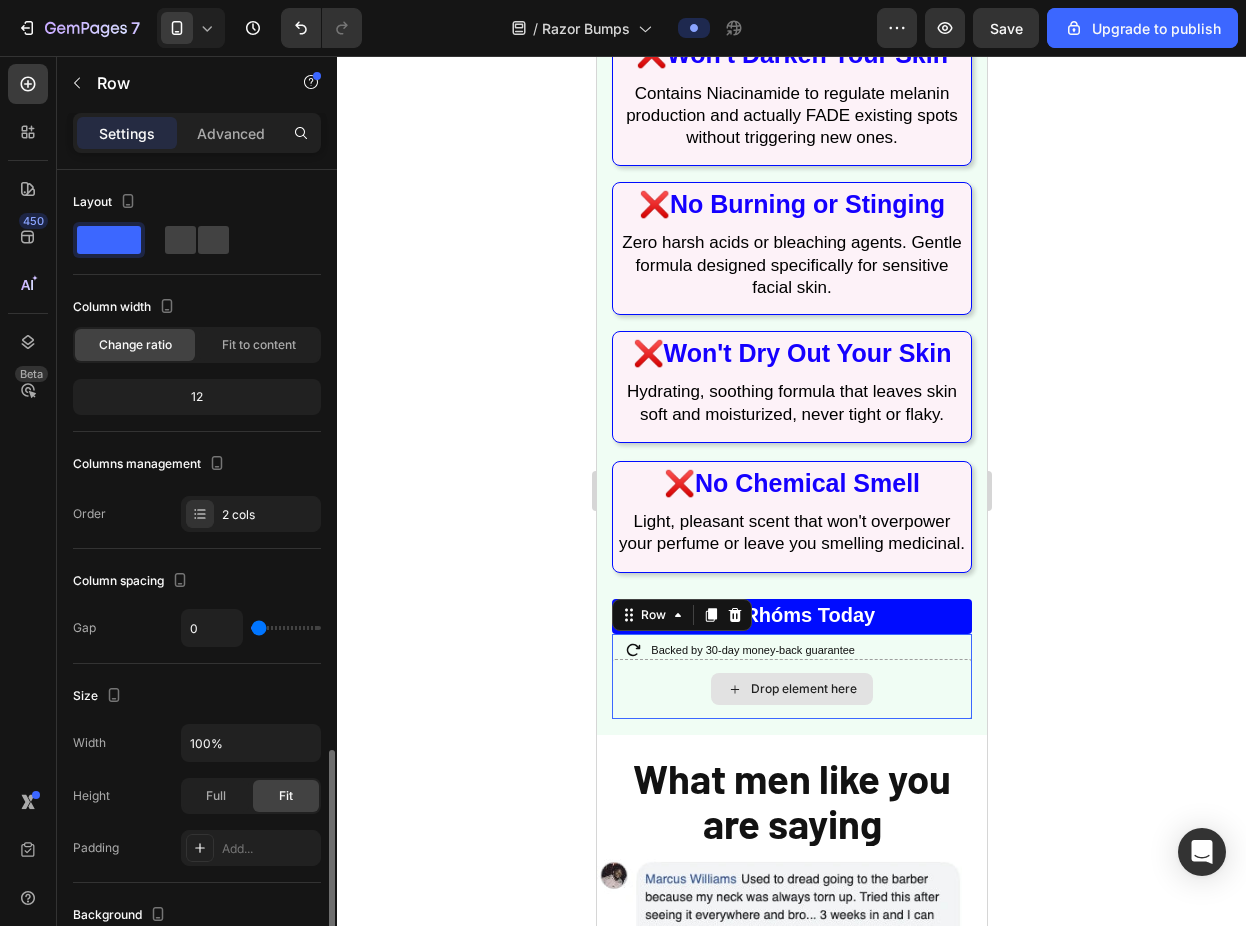 scroll, scrollTop: 355, scrollLeft: 0, axis: vertical 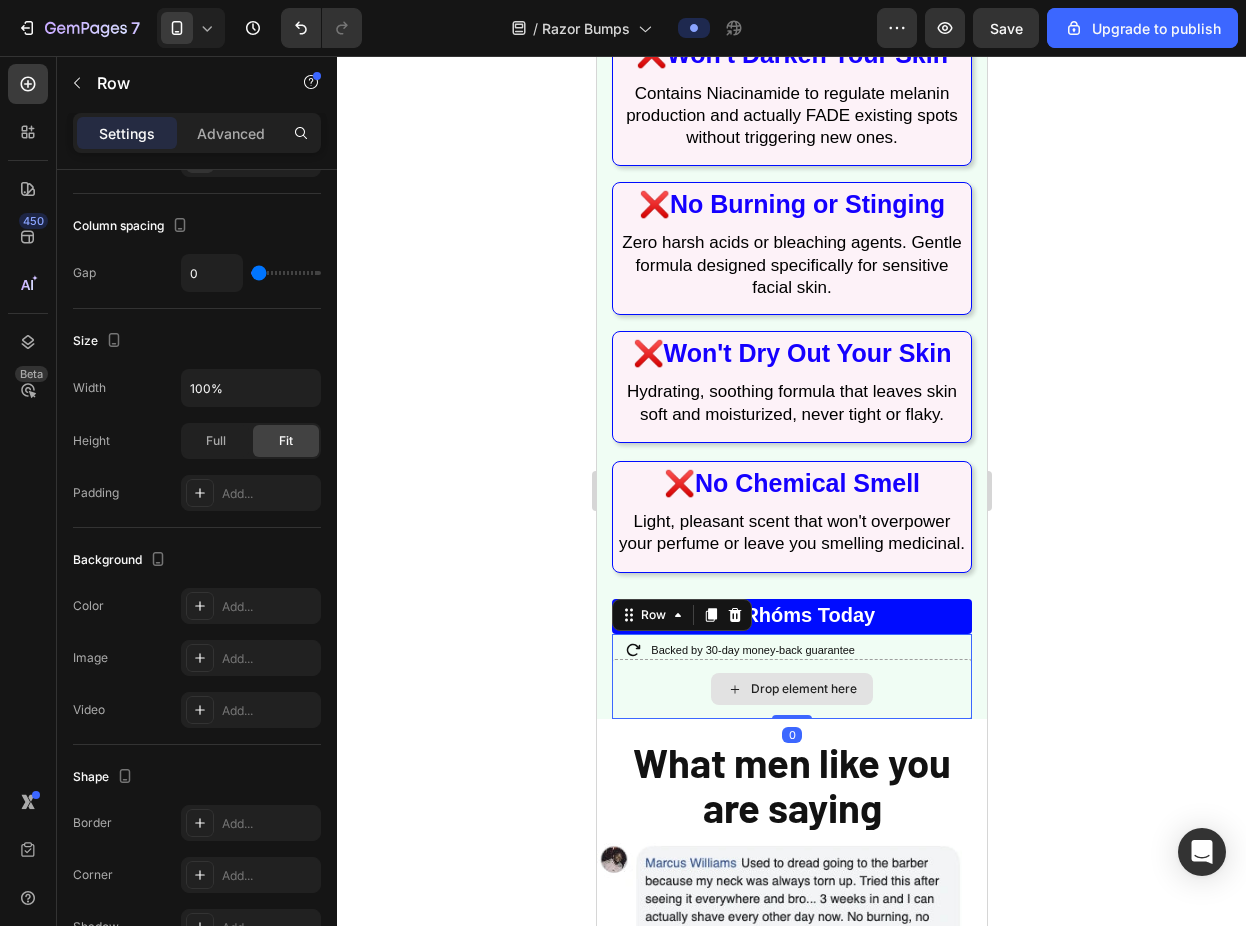 drag, startPoint x: 780, startPoint y: 738, endPoint x: 786, endPoint y: 685, distance: 53.338543 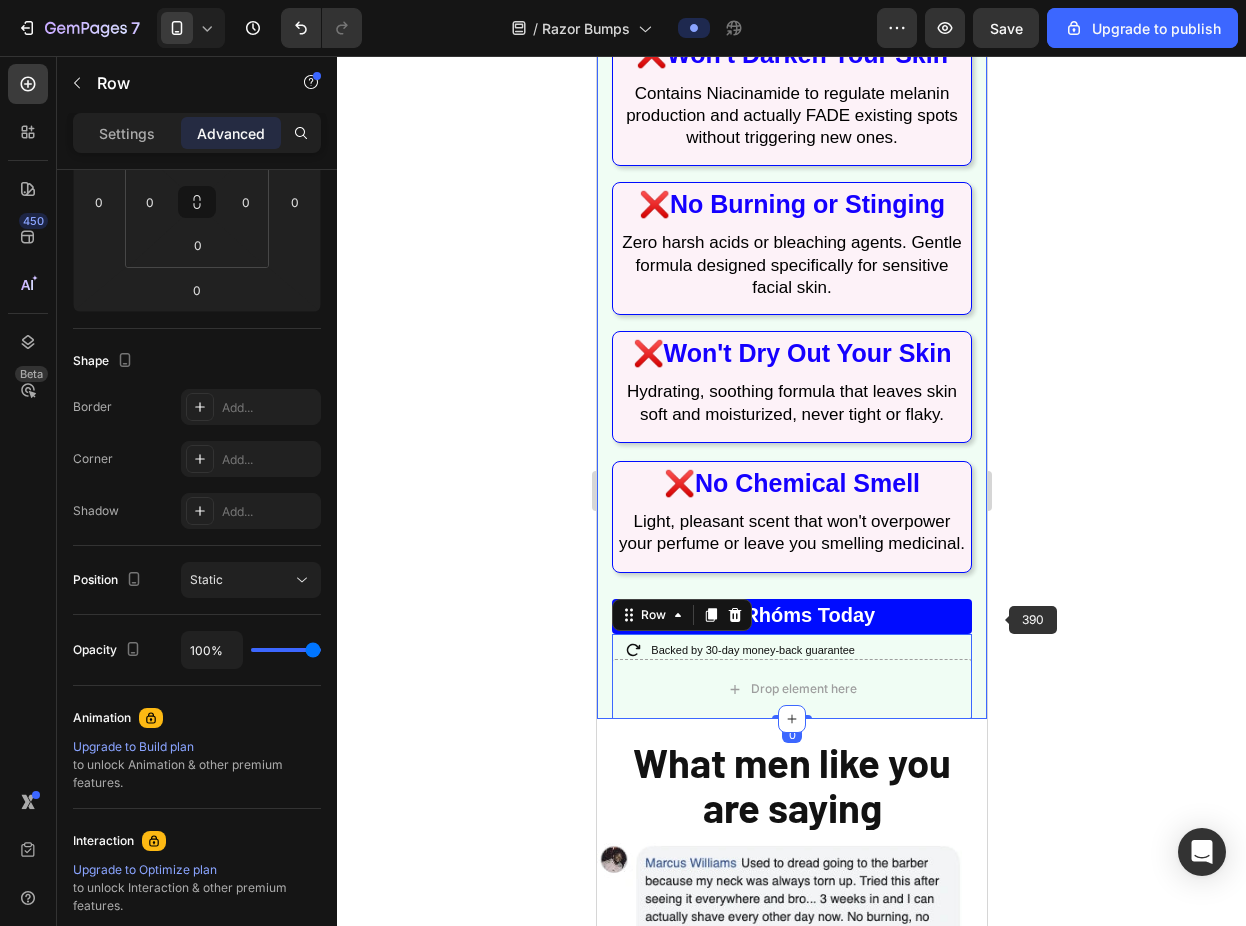 click 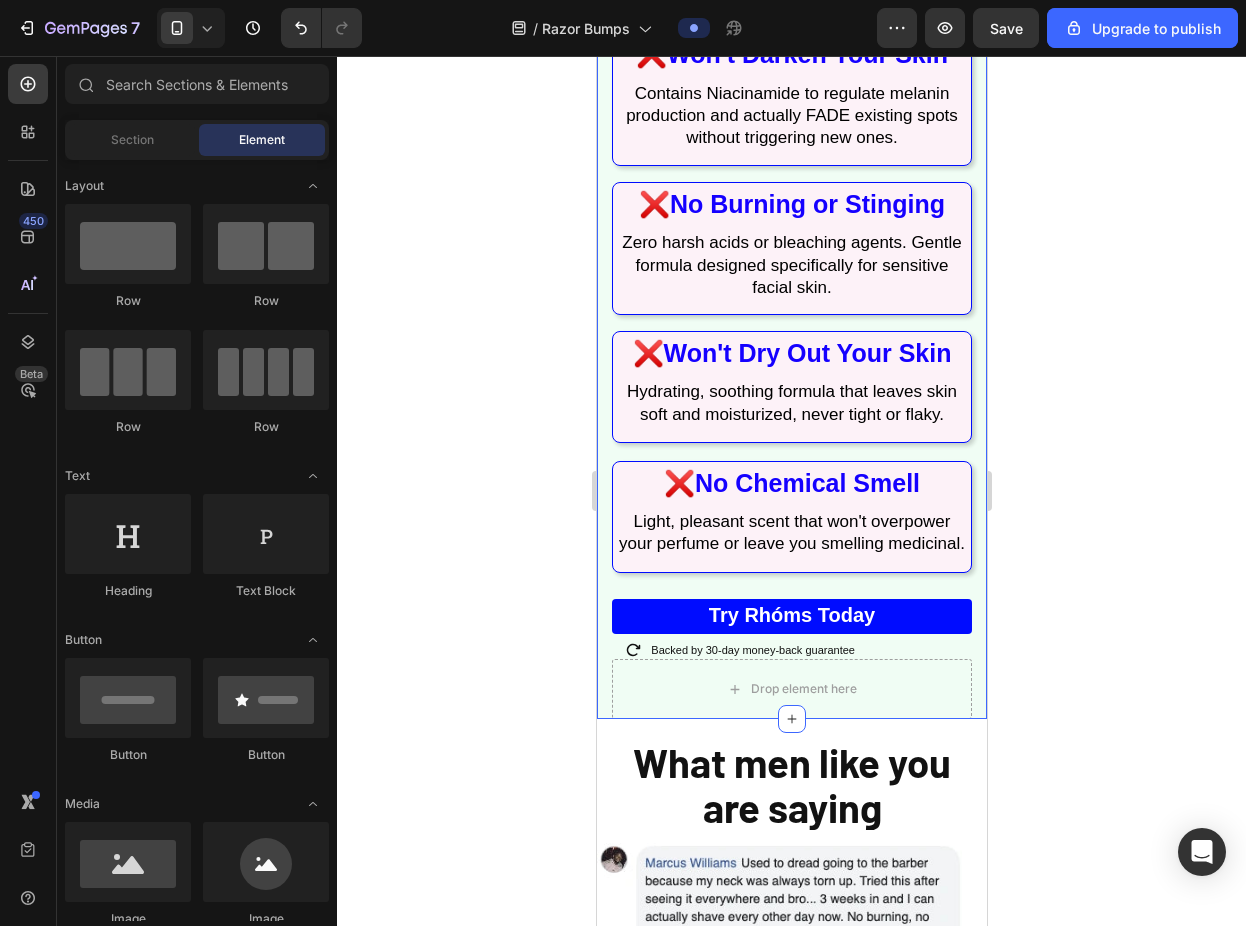 click on "Image ⁠⁠⁠⁠⁠⁠⁠ Finally - A Formula That Won't Betray Heading Gleamont was created by dermatologists who understood something other brands missed: Black women need ingredients that regulate melanin production , not attack it. Text Block ⁠⁠⁠⁠⁠⁠⁠ ❌ Won't Darken Your Skin Heading Contains Niacinamide to regulate melanin production and actually FADE existing spots without triggering new ones. Text Block Row ⁠⁠⁠⁠⁠⁠⁠ ❌ No Burning or Stinging Heading Zero harsh acids or bleaching agents. Gentle formula designed specifically for sensitive facial skin. Text Block Row ❌ Won't Dry Out Your Skin Heading Hydrating, soothing formula that leaves skin soft and moisturized, never tight or flaky. Text Block Row ⁠⁠⁠⁠⁠⁠⁠ ❌ No Chemical Smell Heading Light, pleasant scent that won't overpower your perfume or leave you smelling medicinal. Text Block Row Try Rhóms today Button Row Icon Backed by 30-day money-back guarantee Text Block Row" at bounding box center [791, 74] 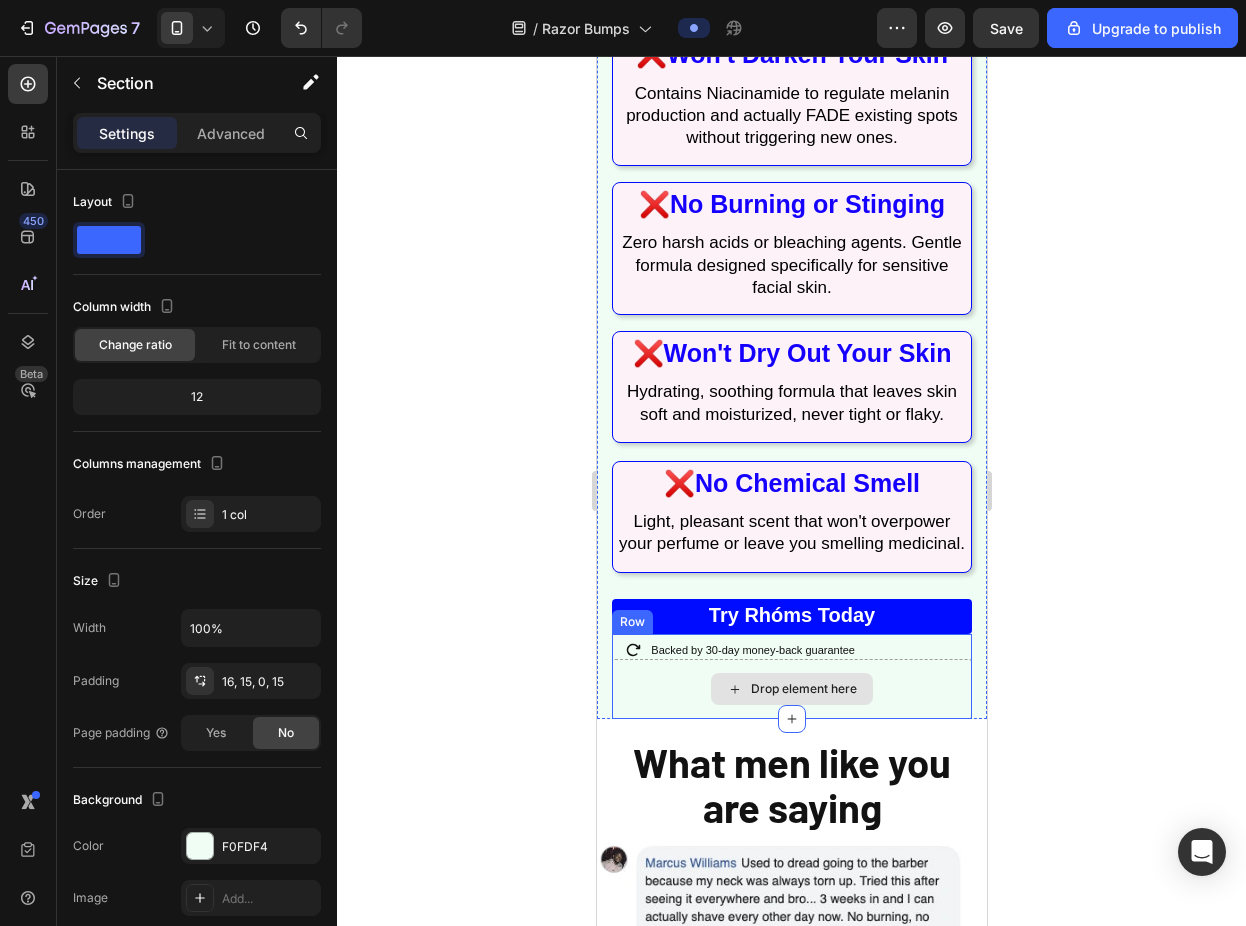 click on "Drop element here" at bounding box center (791, 689) 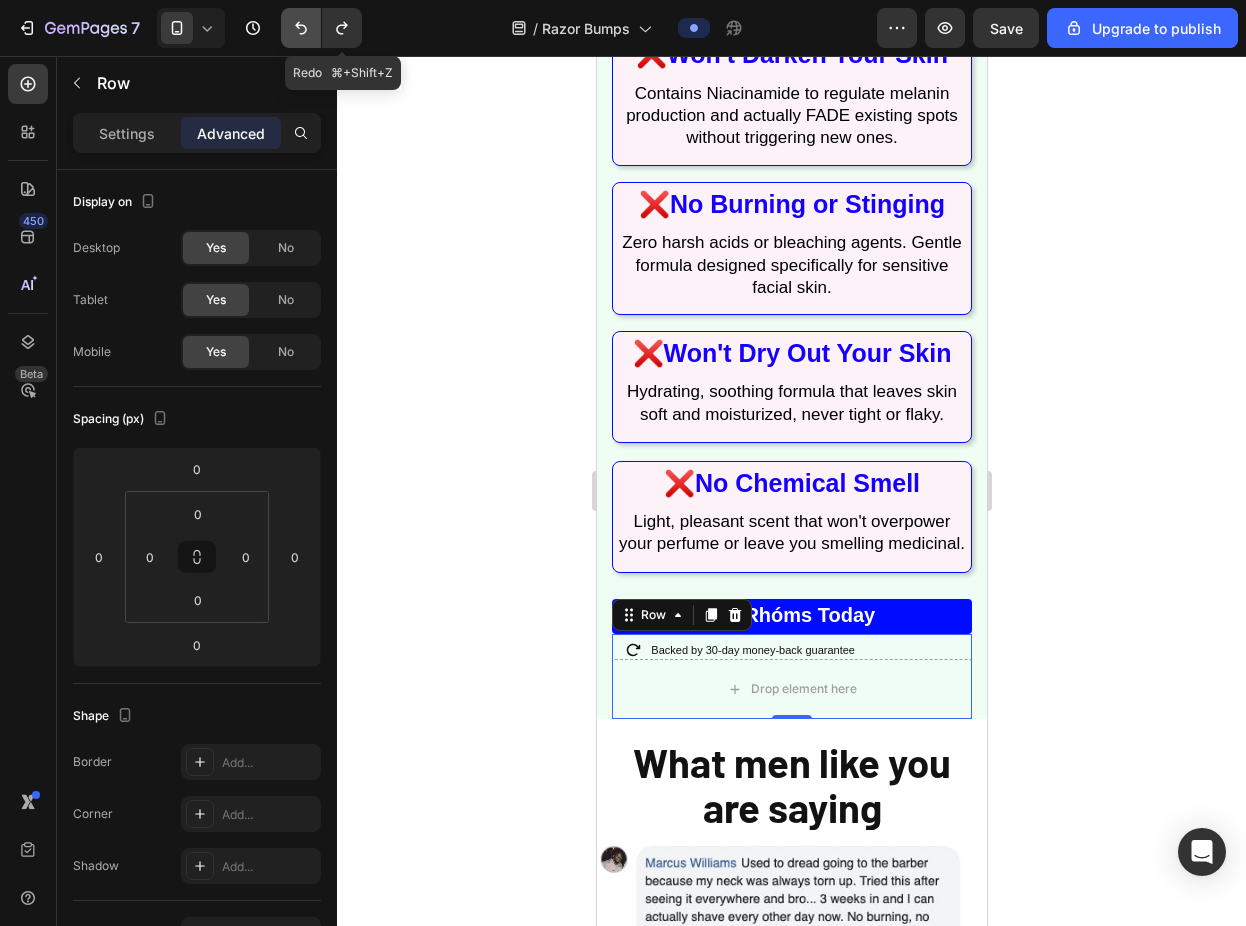 click 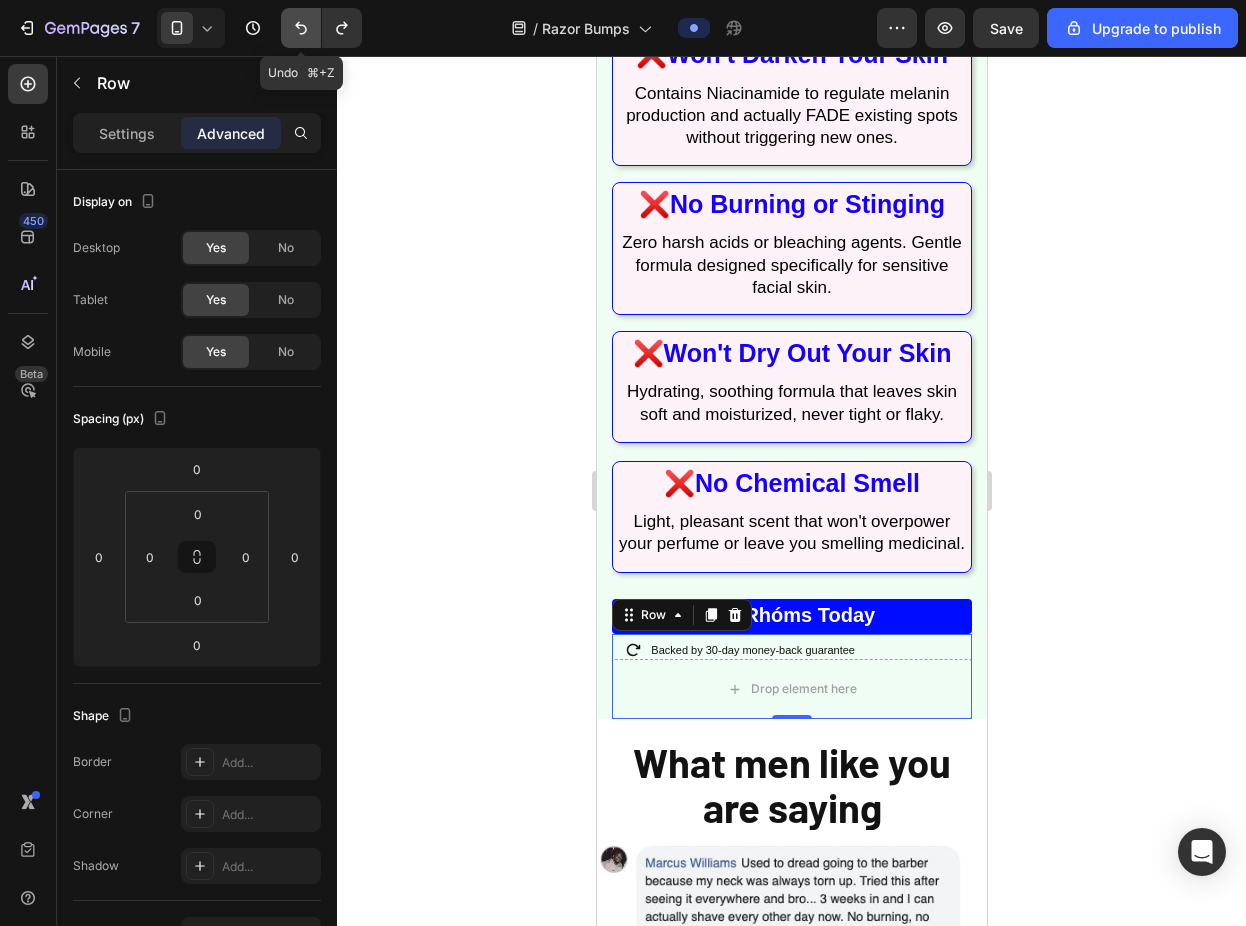 click 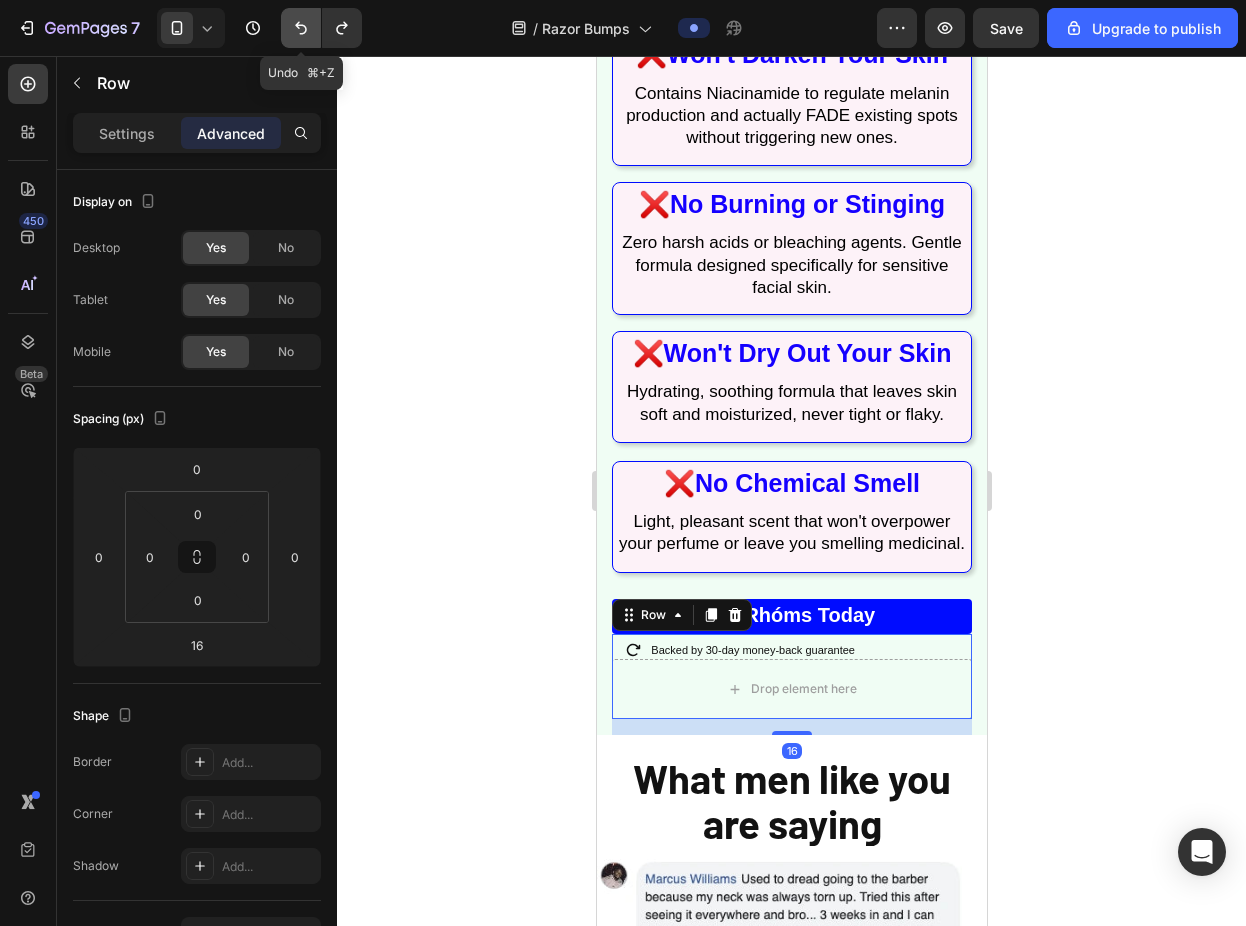 click 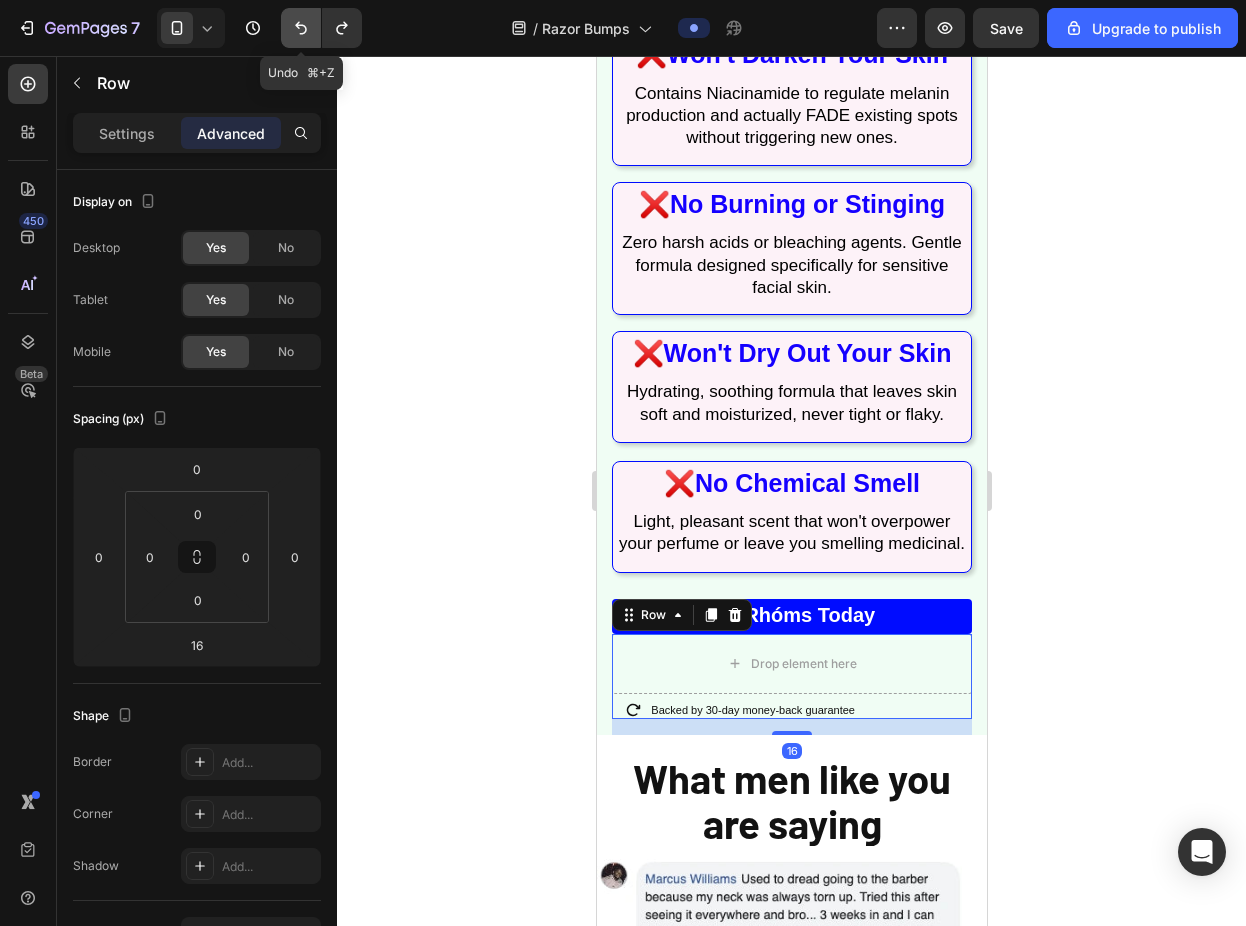 click 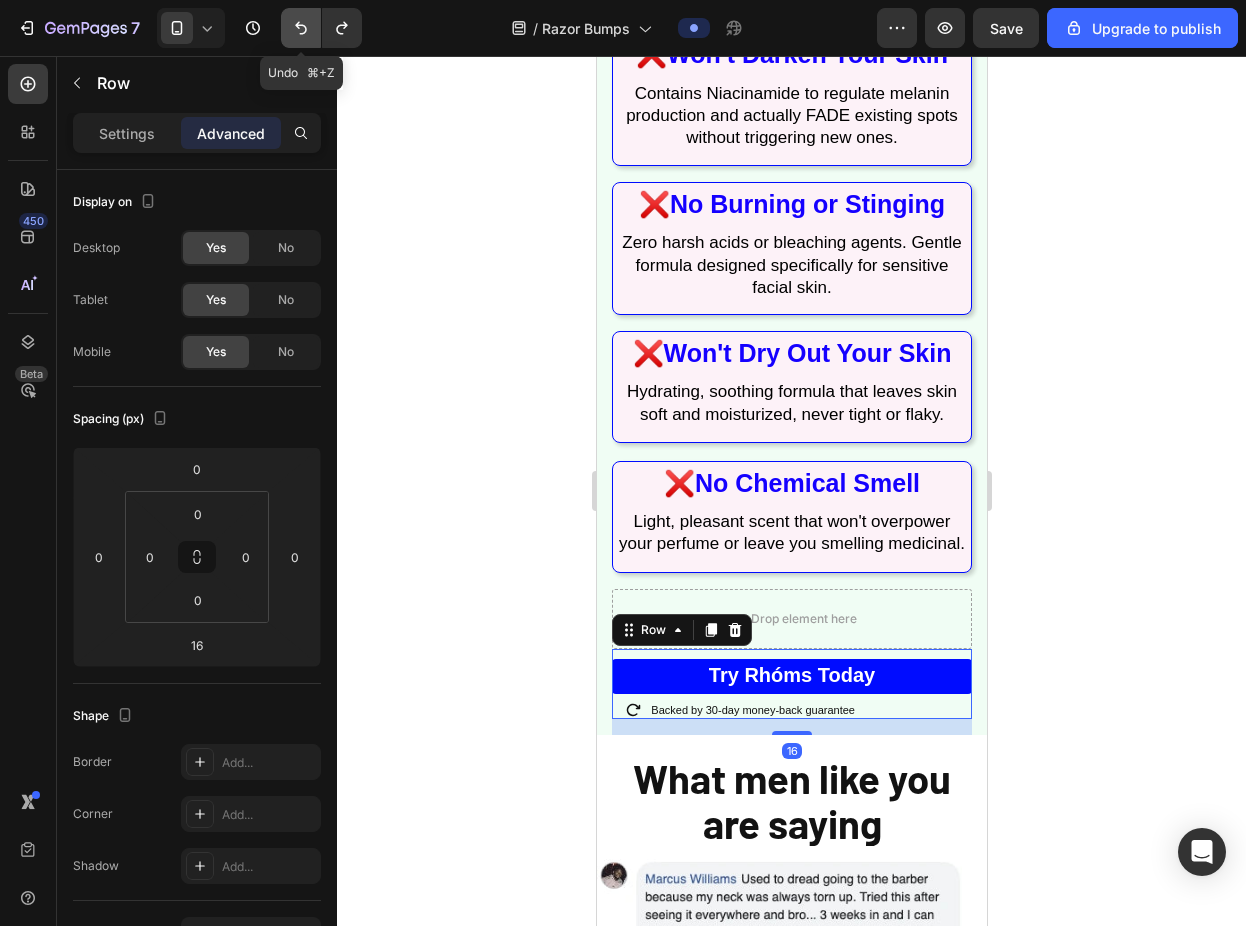 click 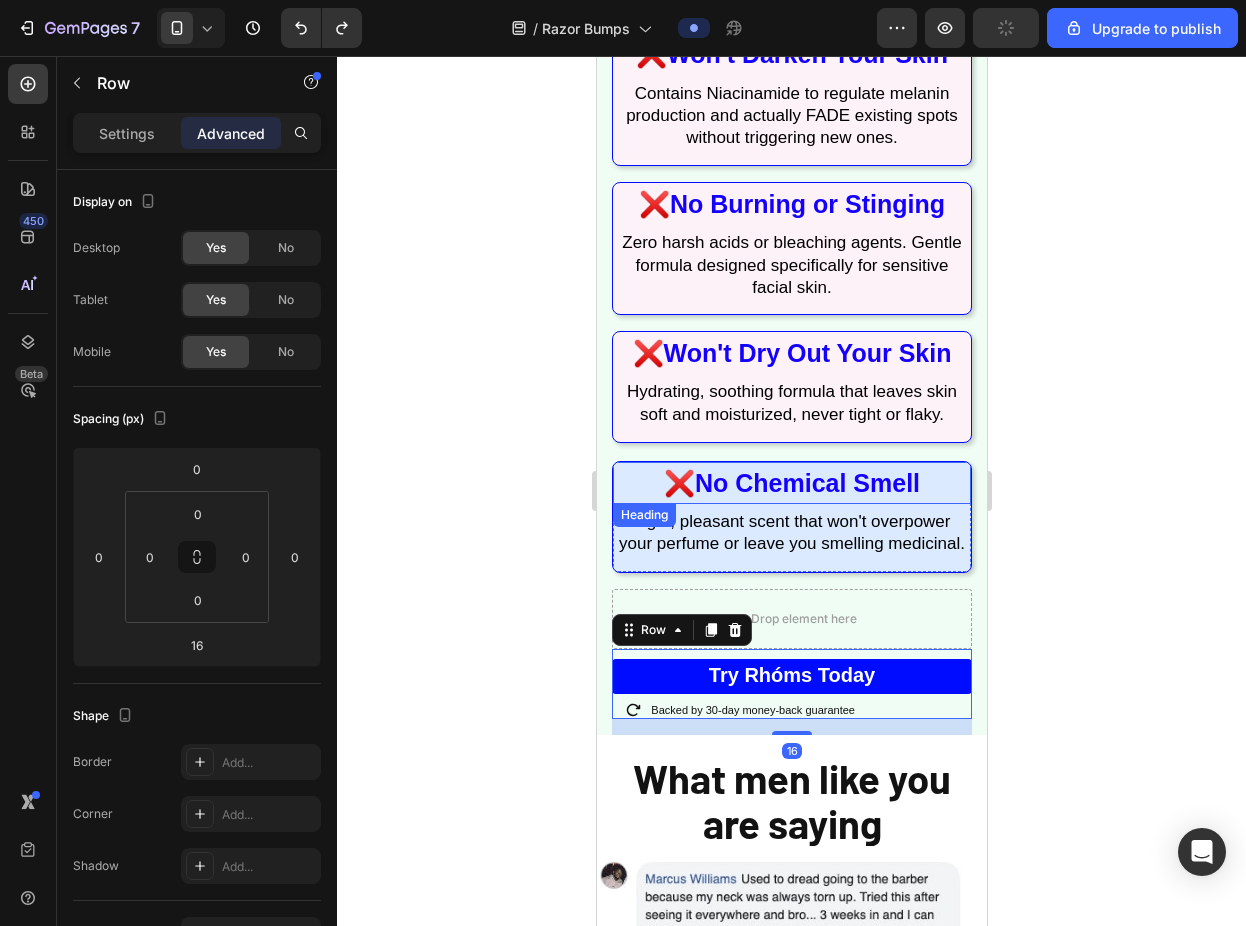 click on "⁠⁠⁠⁠⁠⁠⁠ ❌  No Chemical Smell" at bounding box center [791, 483] 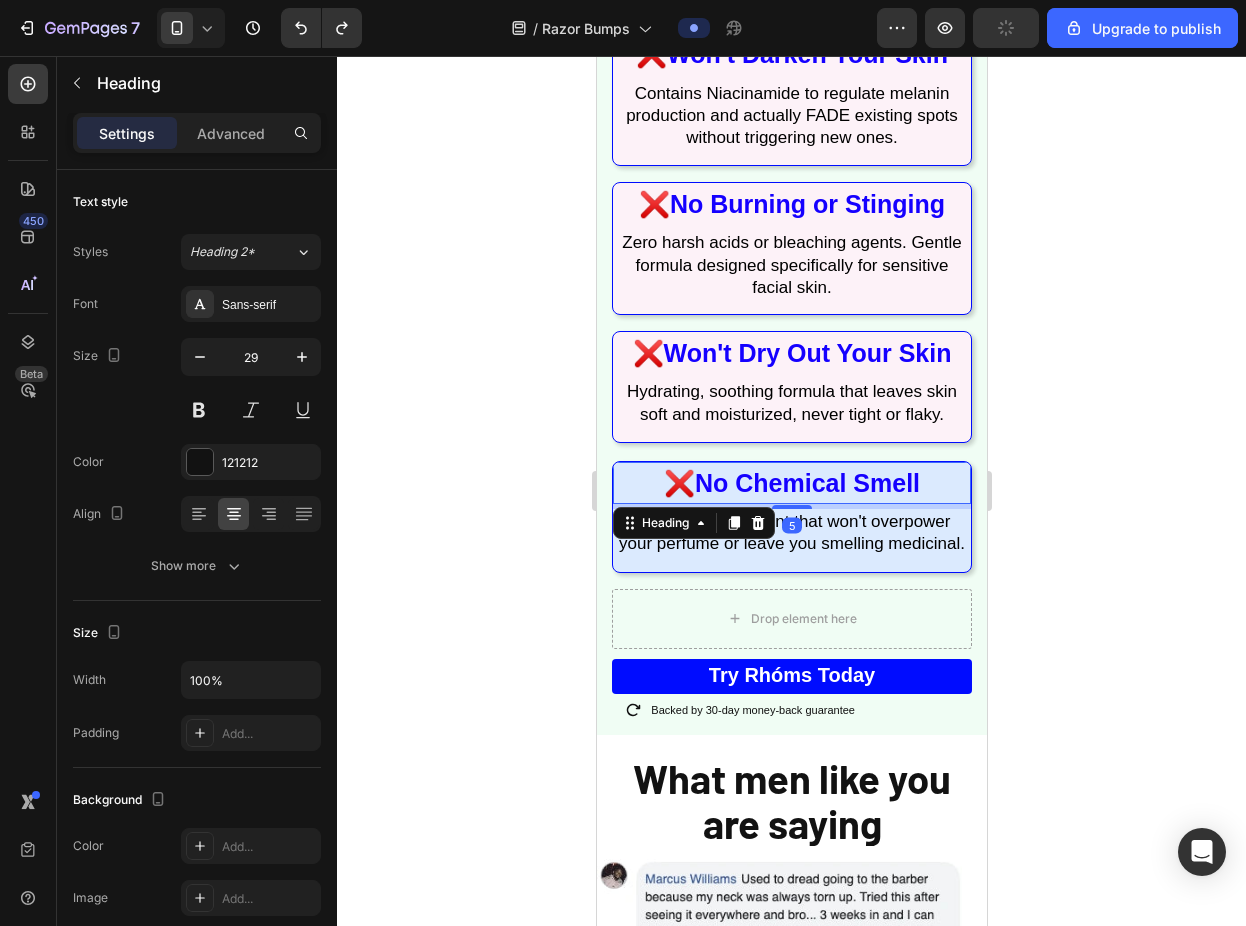 click on "5" at bounding box center [791, 506] 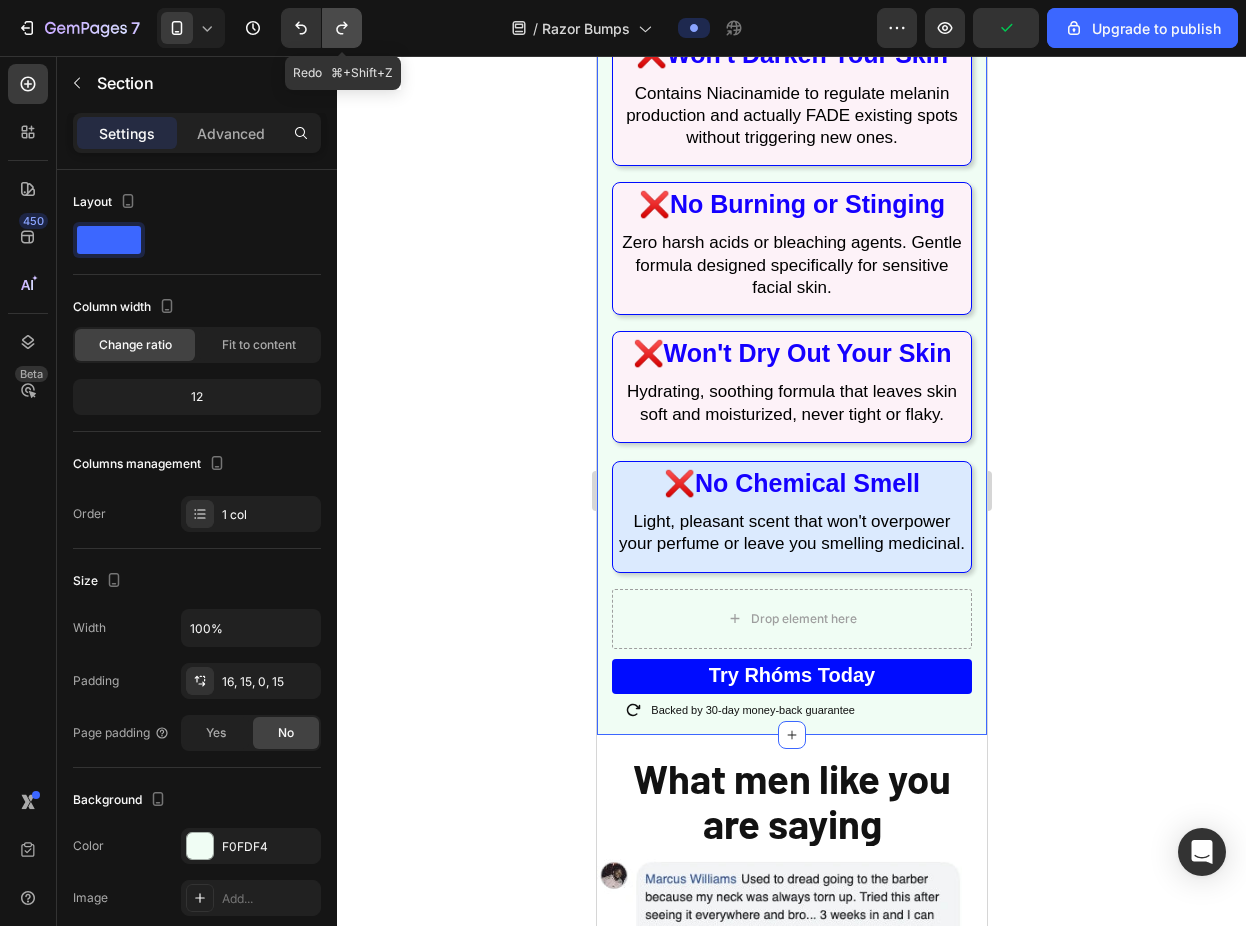 click 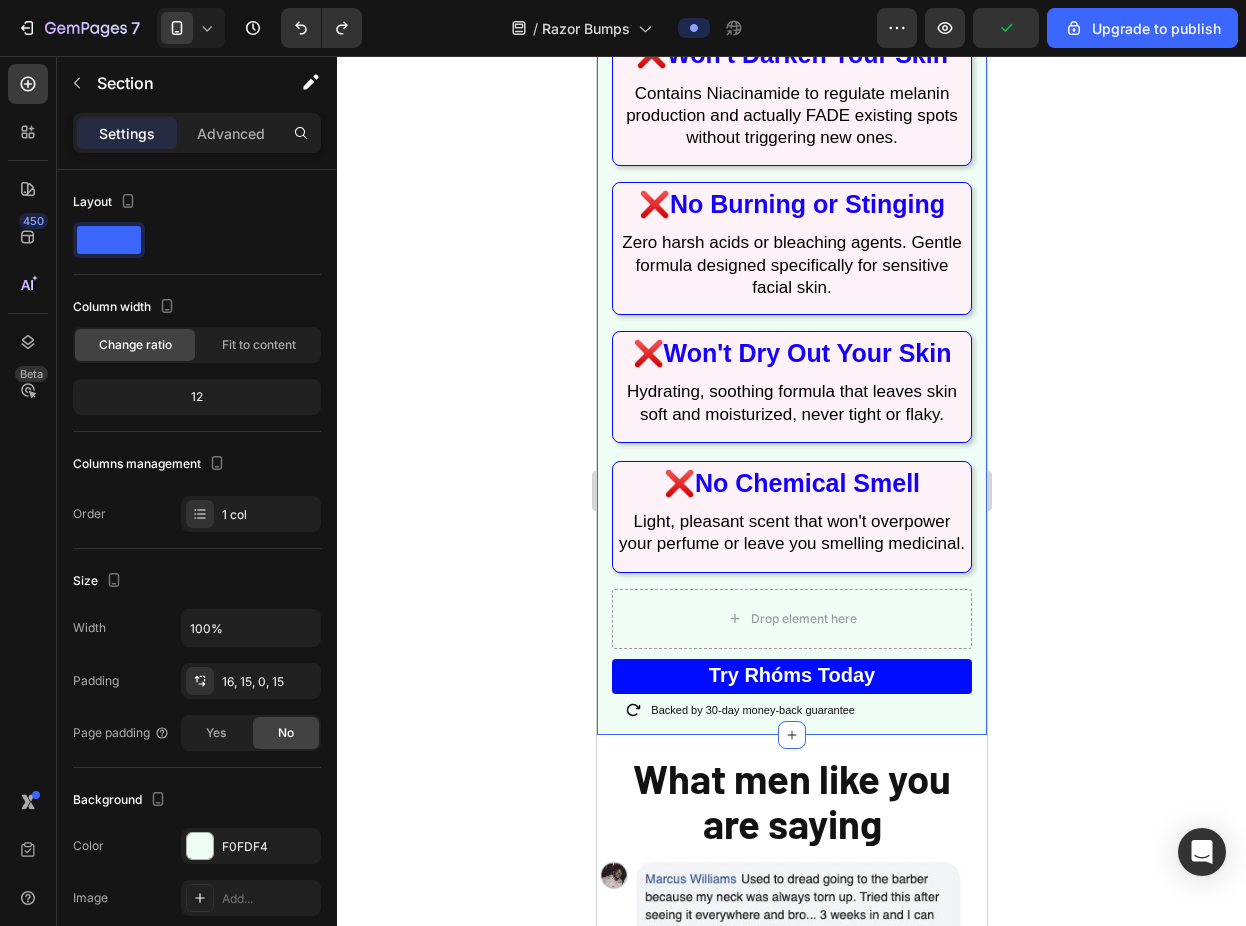 click 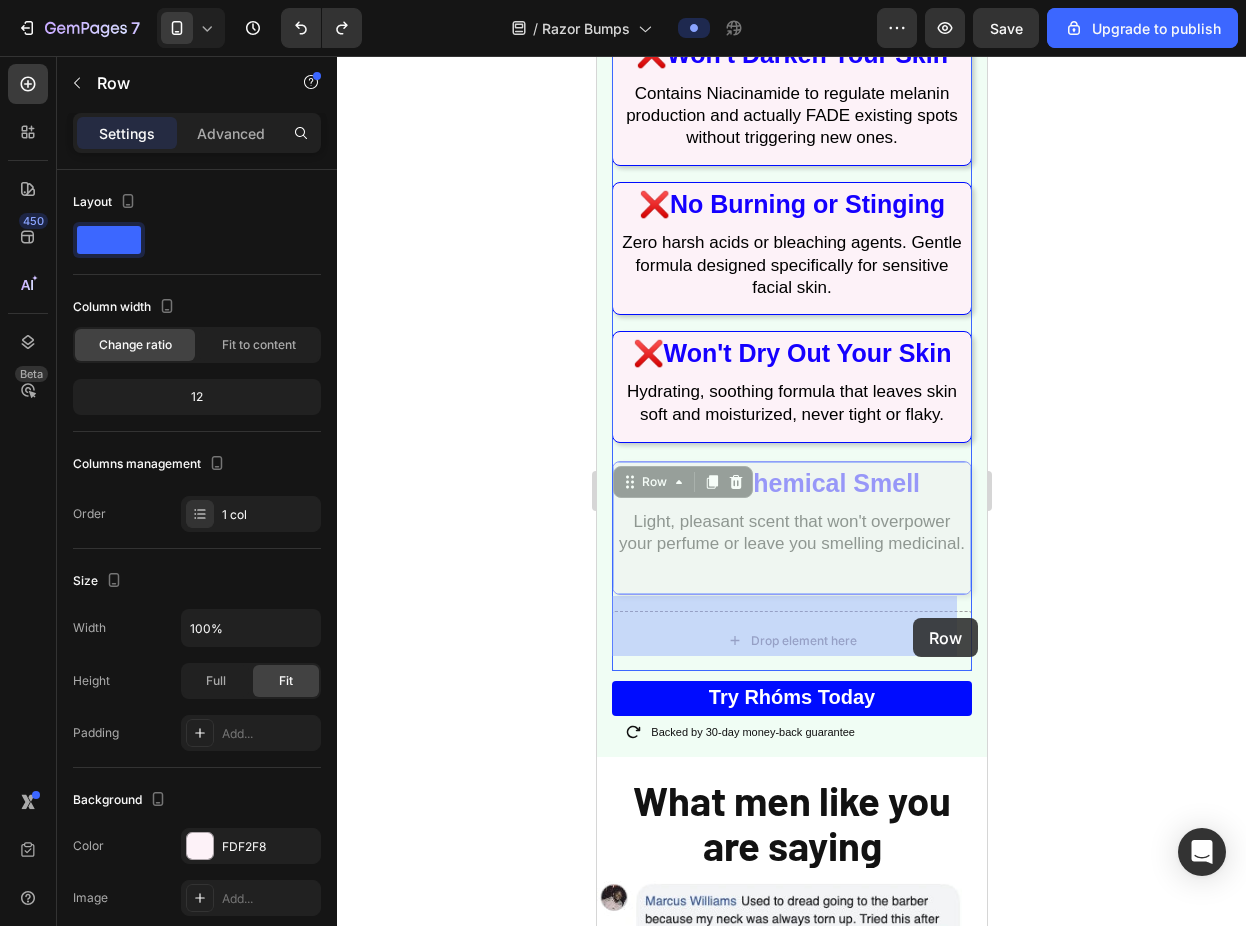 drag, startPoint x: 941, startPoint y: 490, endPoint x: 912, endPoint y: 618, distance: 131.24405 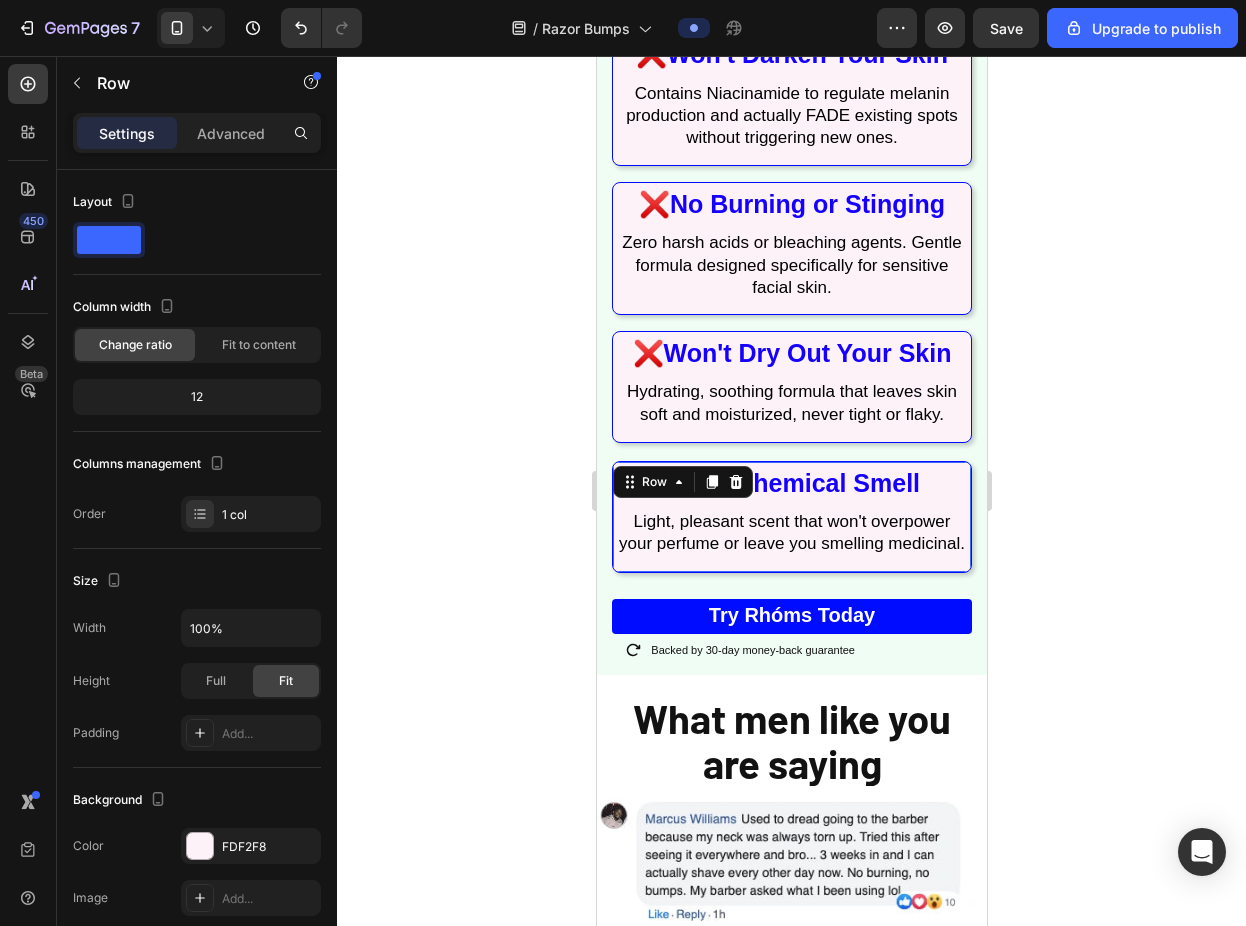 click 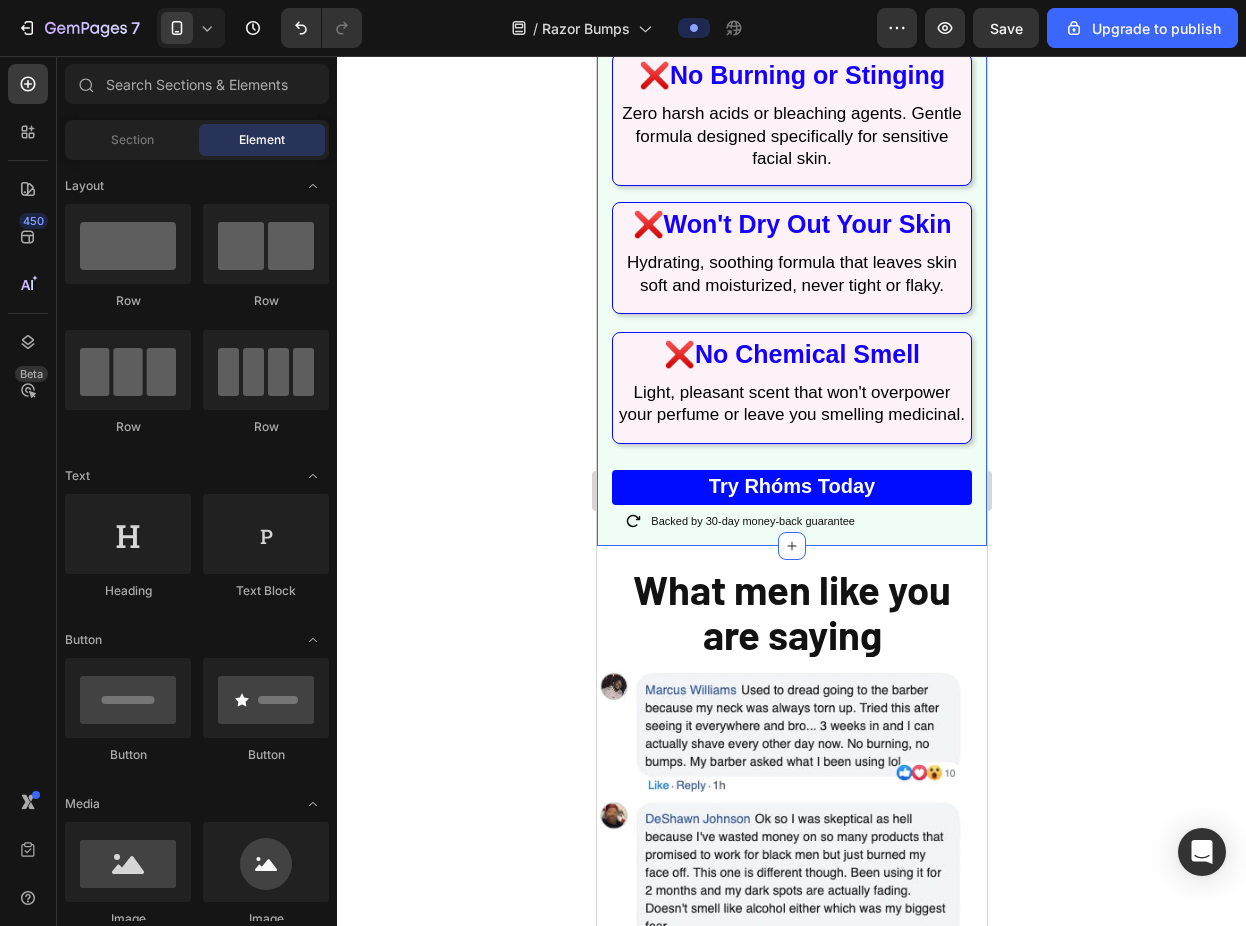 scroll, scrollTop: 2355, scrollLeft: 0, axis: vertical 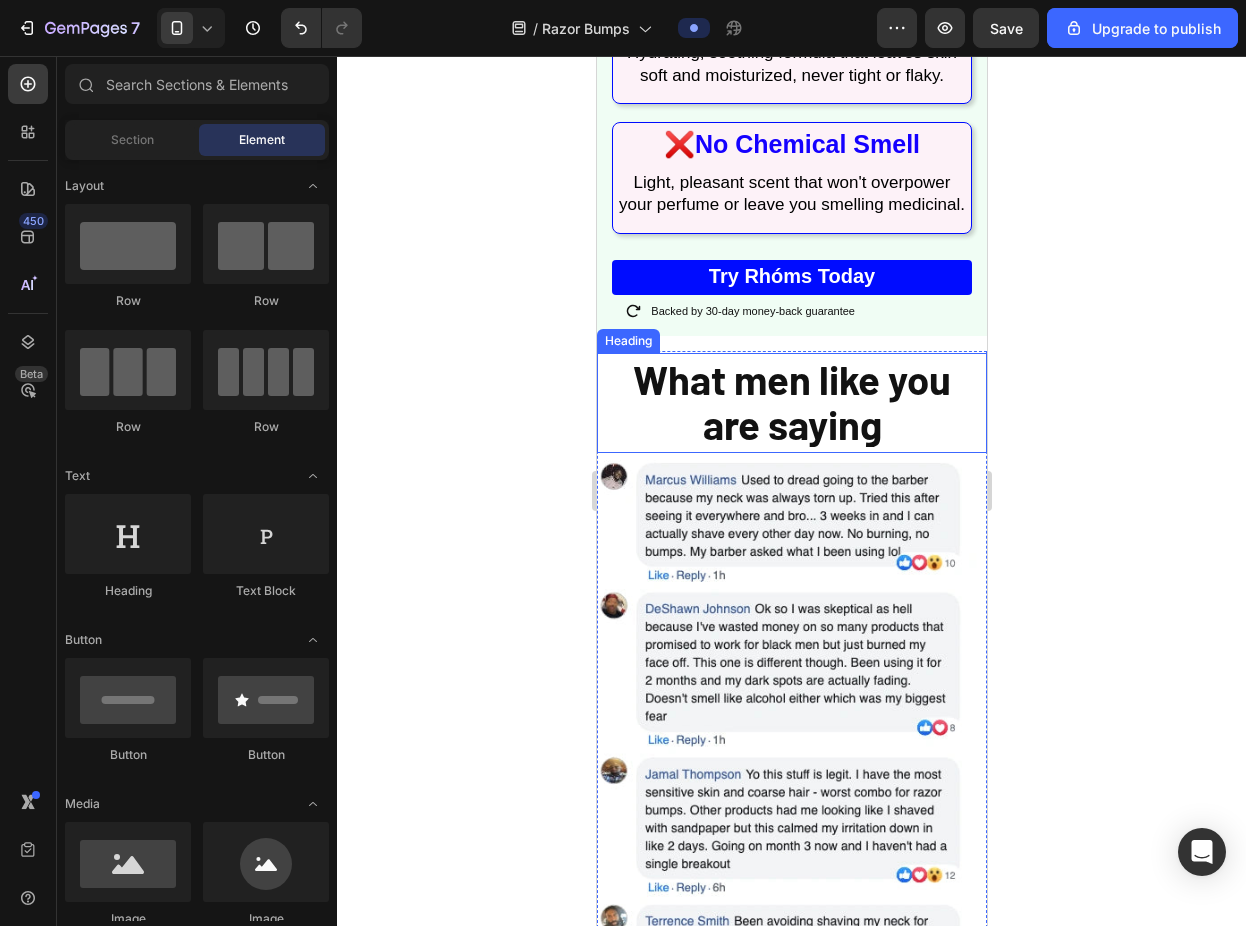click on "What men like you are saying" at bounding box center (791, 401) 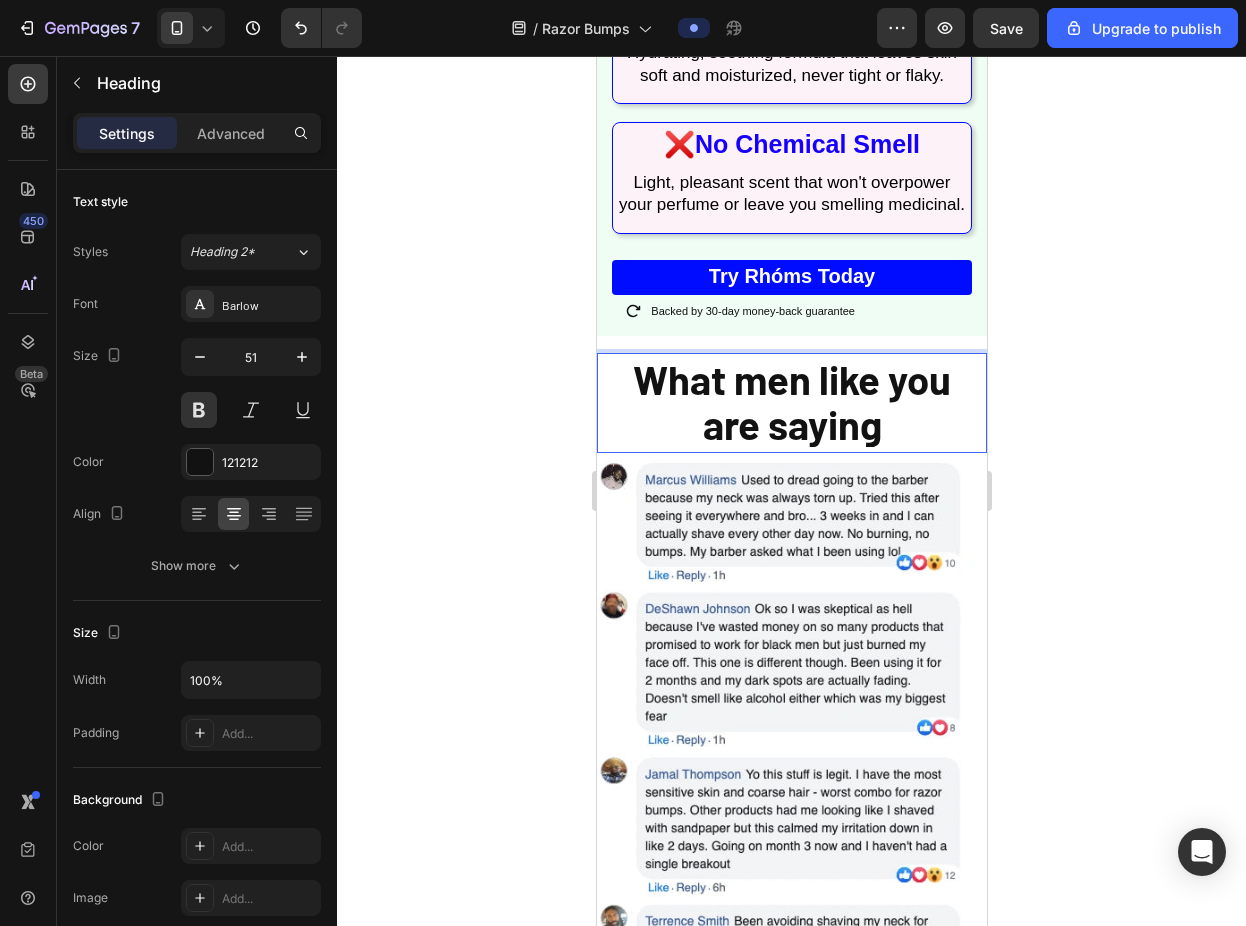 click on "What men like you are saying" at bounding box center (791, 401) 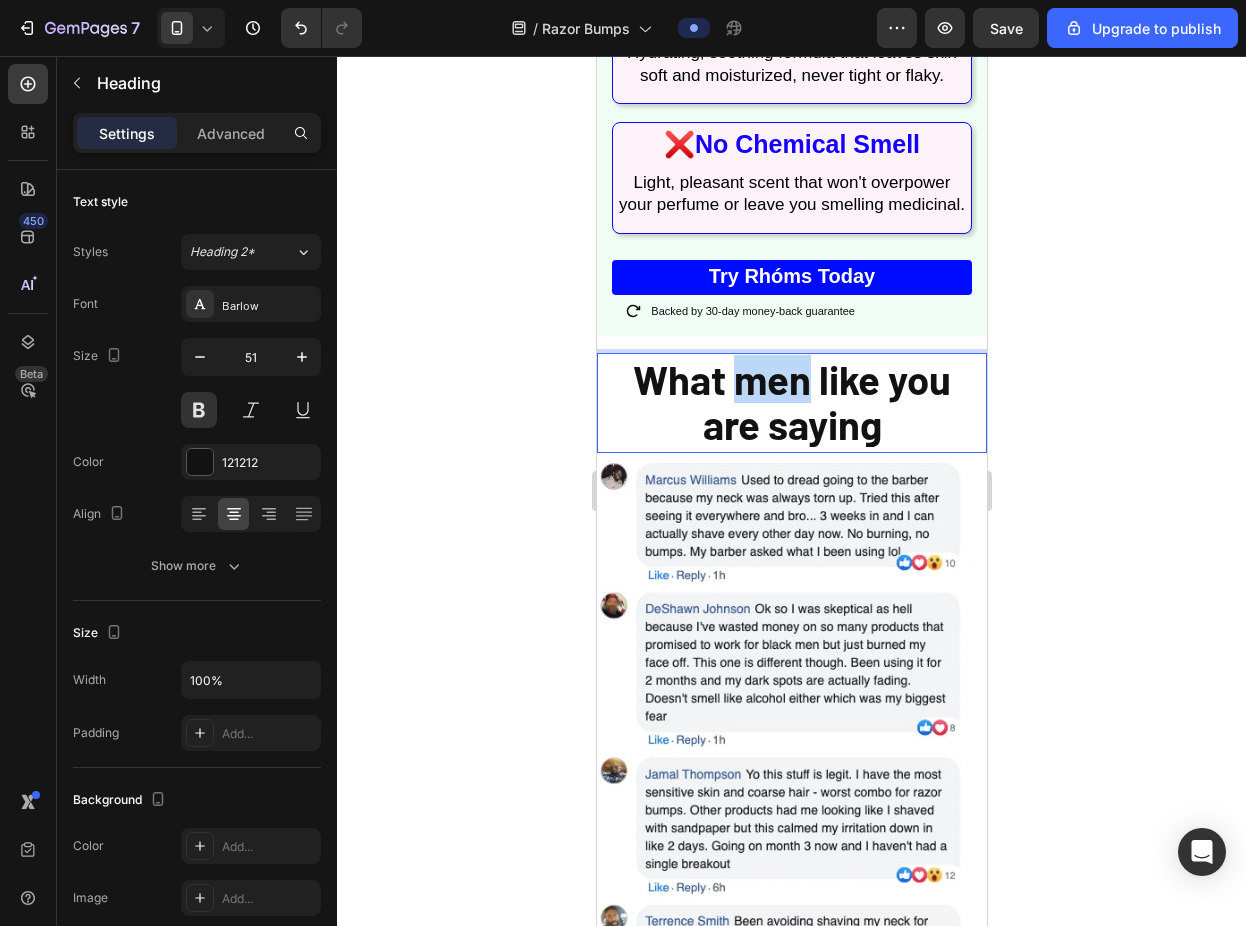 click on "What men like you are saying" at bounding box center [791, 401] 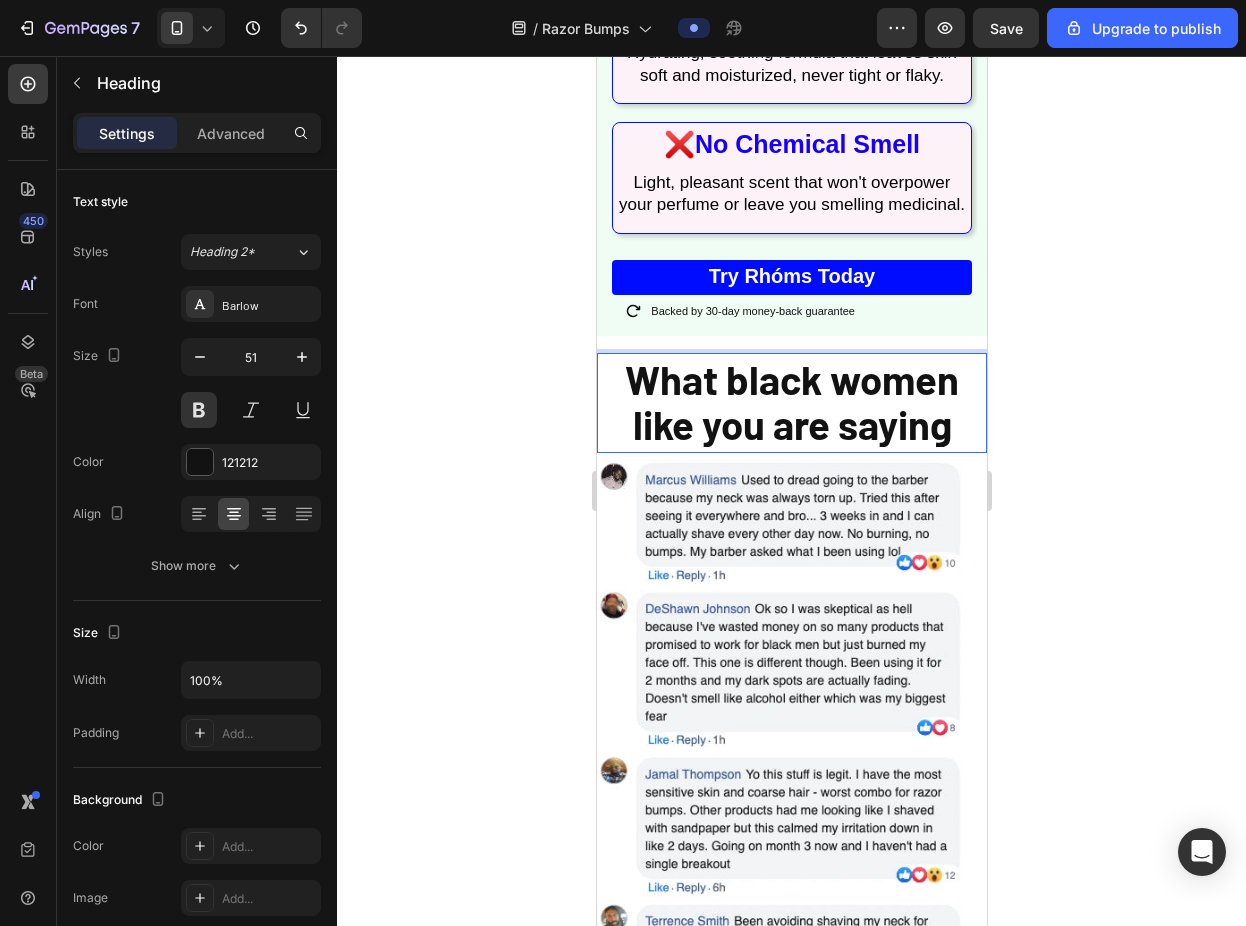 click at bounding box center [791, 979] 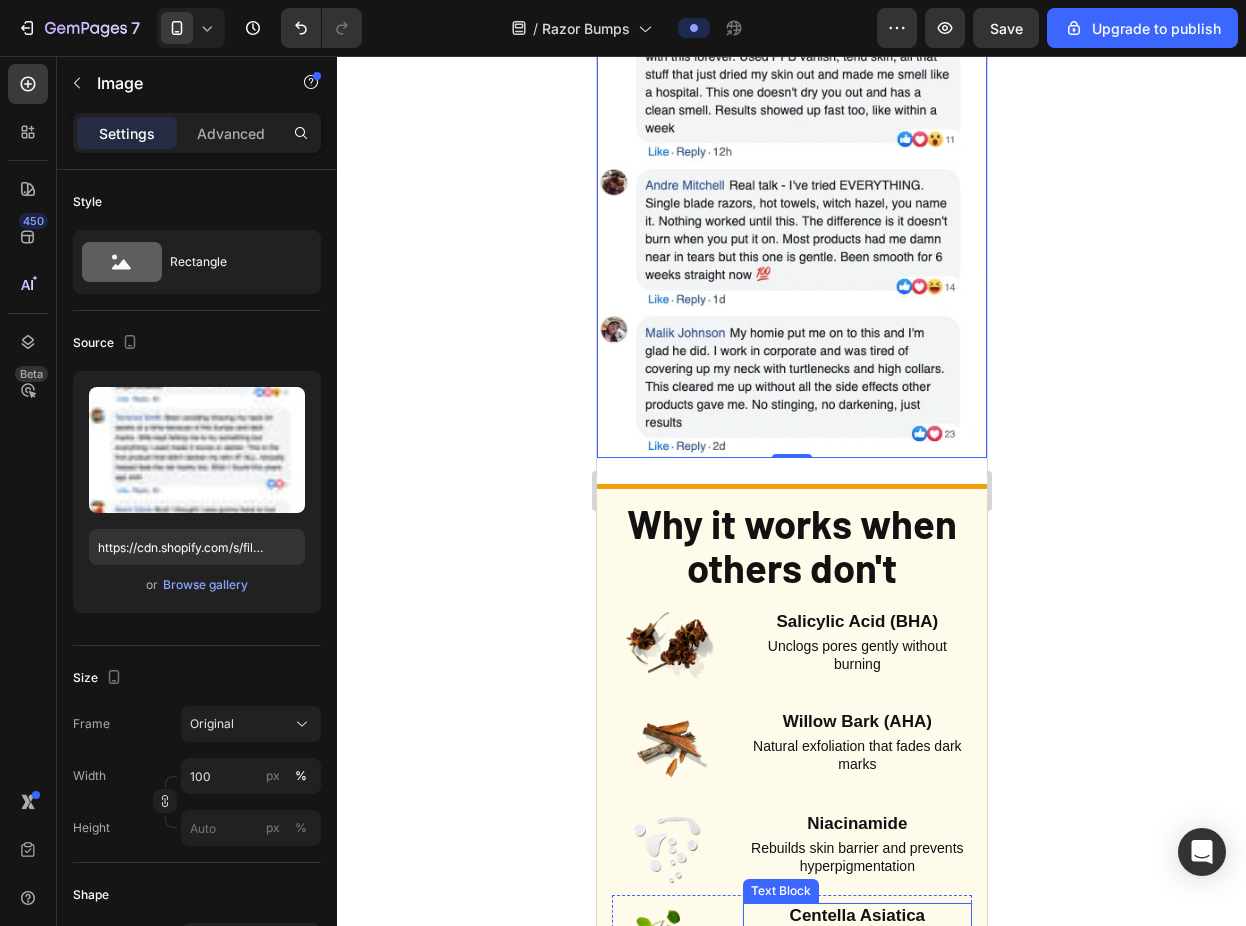 scroll, scrollTop: 3572, scrollLeft: 0, axis: vertical 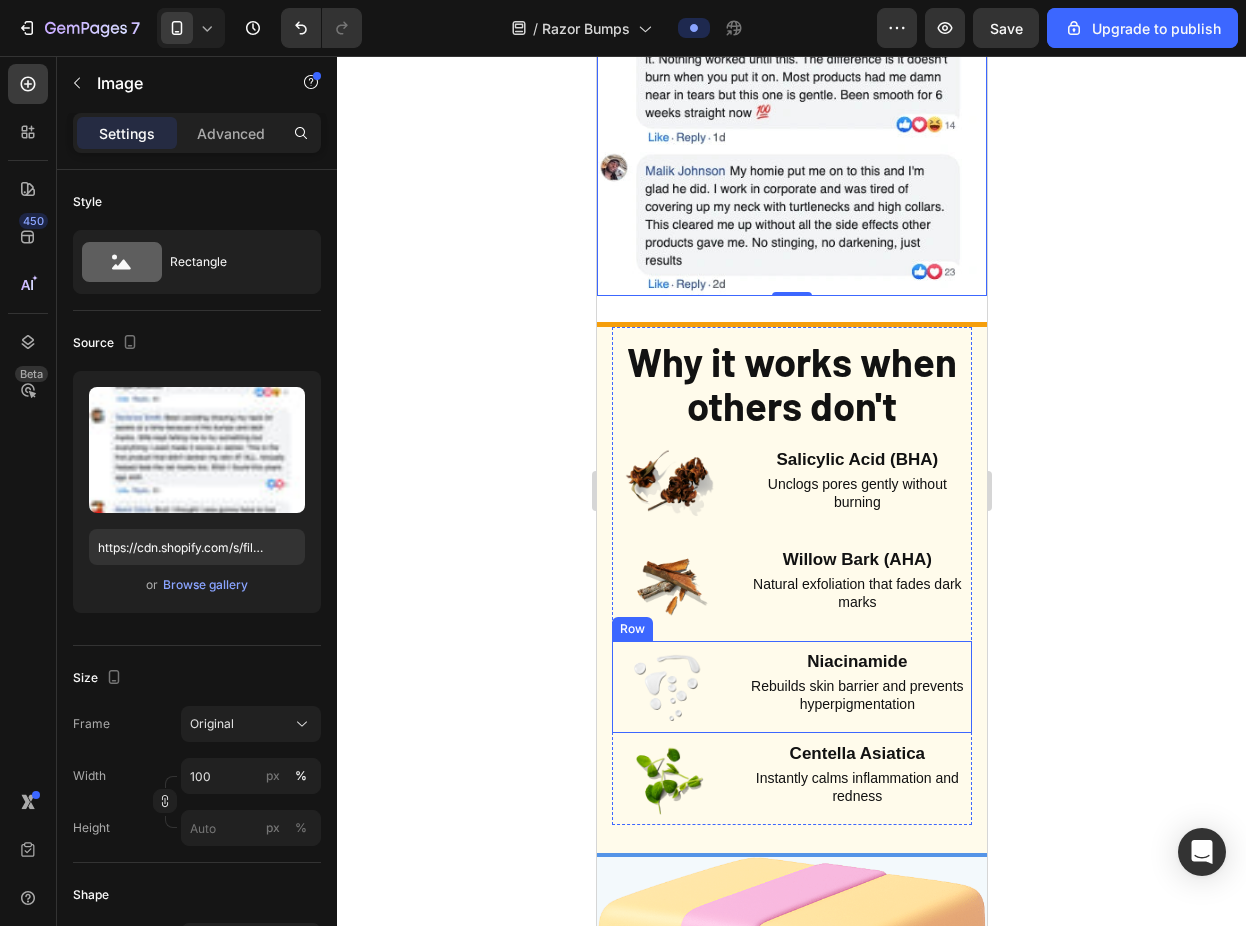 click on "Image Niacinamide Text Block Rebuilds skin barrier and prevents hyperpigmentation Text Block Row" at bounding box center [791, 687] 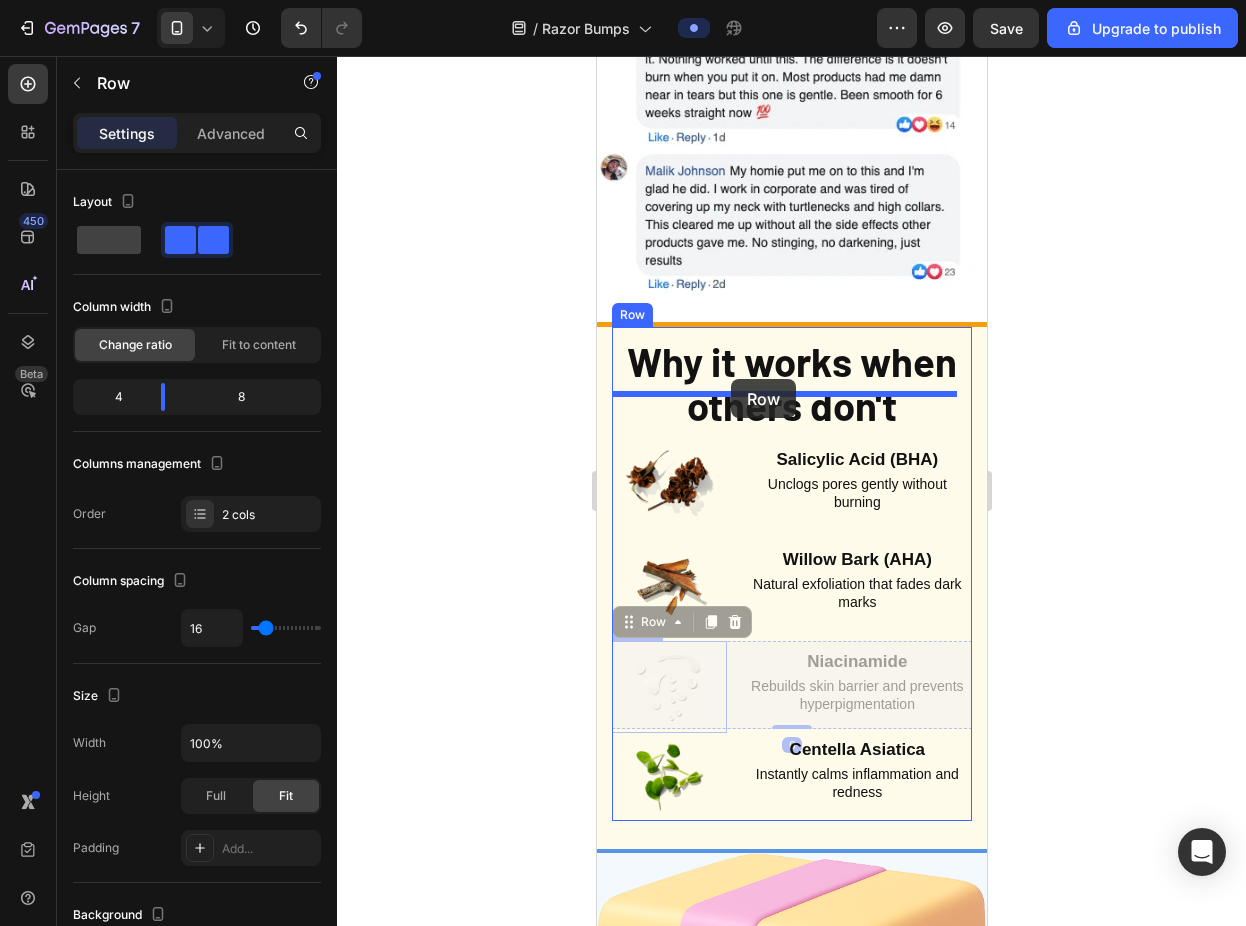 drag, startPoint x: 725, startPoint y: 615, endPoint x: 730, endPoint y: 379, distance: 236.05296 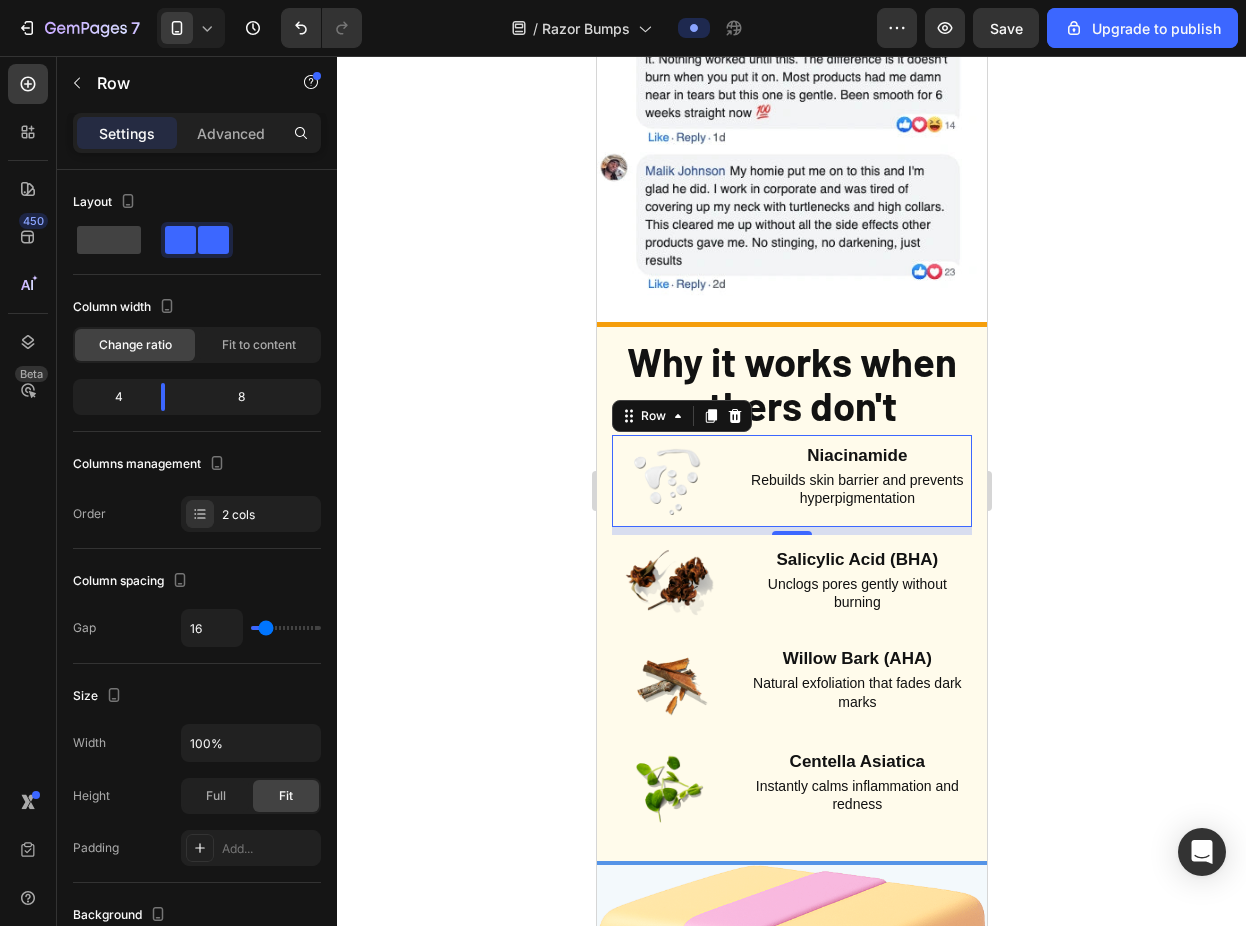 click on "Rebuilds skin barrier and prevents hyperpigmentation" at bounding box center [856, 489] 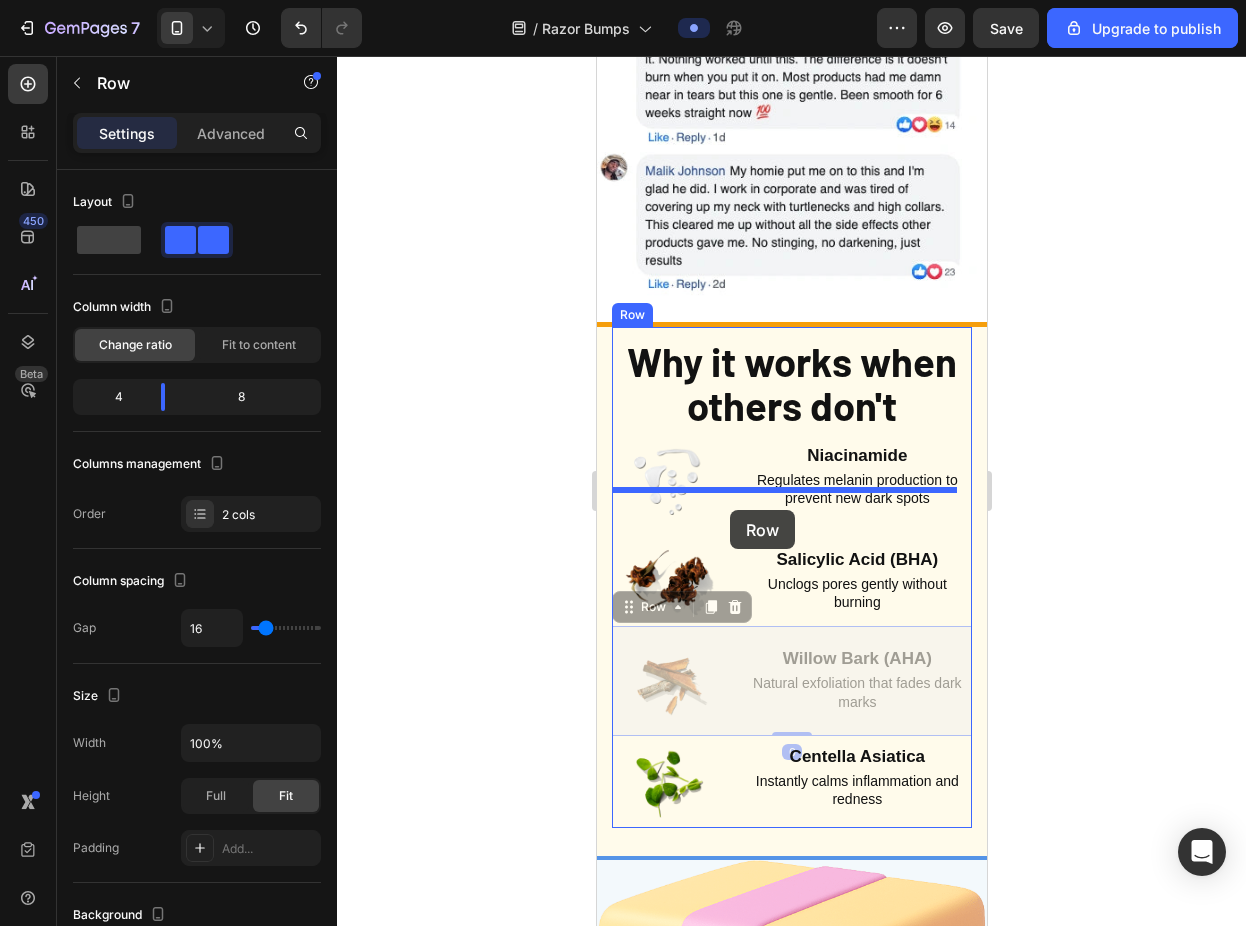 drag, startPoint x: 729, startPoint y: 639, endPoint x: 729, endPoint y: 510, distance: 129 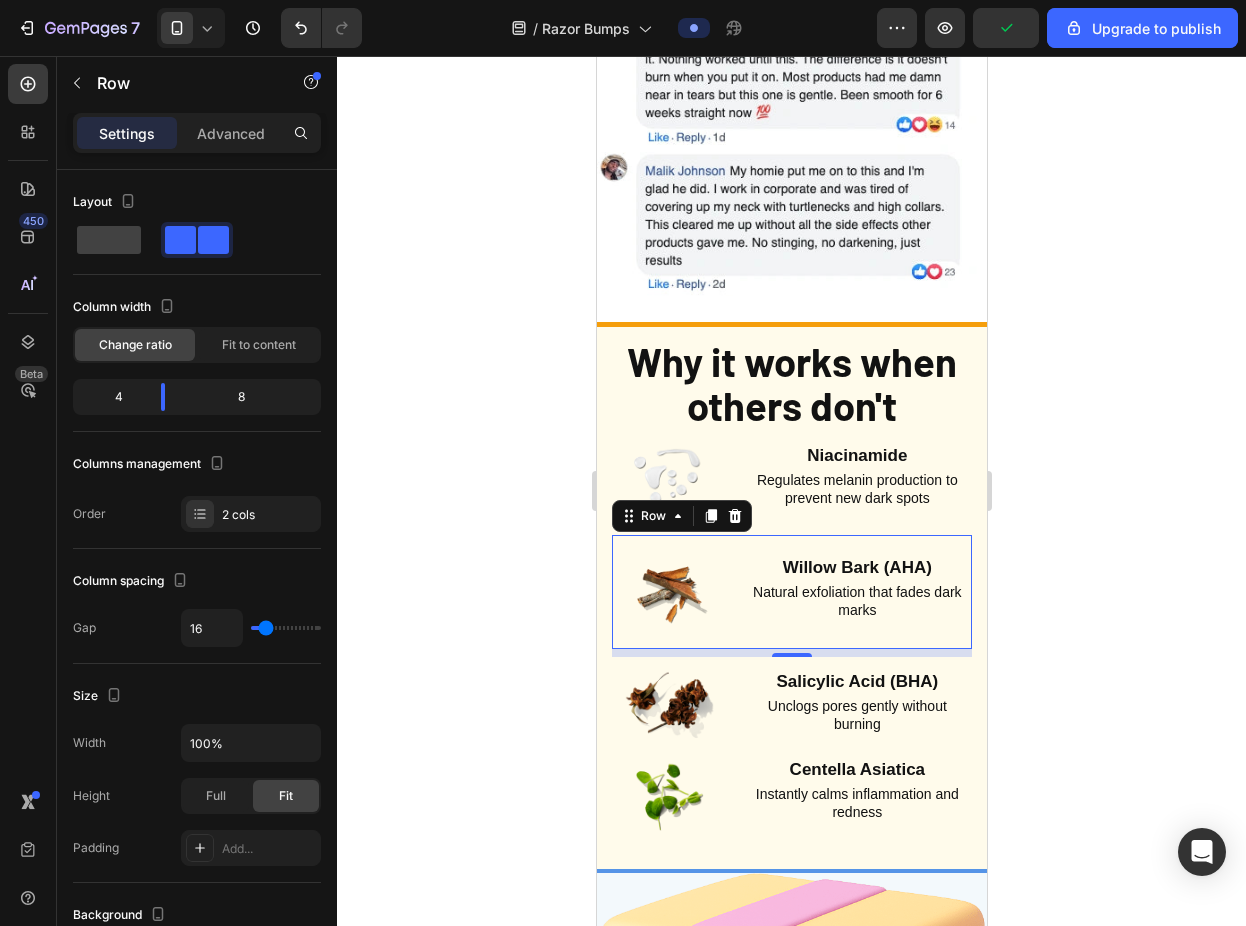 click on "Natural exfoliation that fades dark marks" at bounding box center [856, 601] 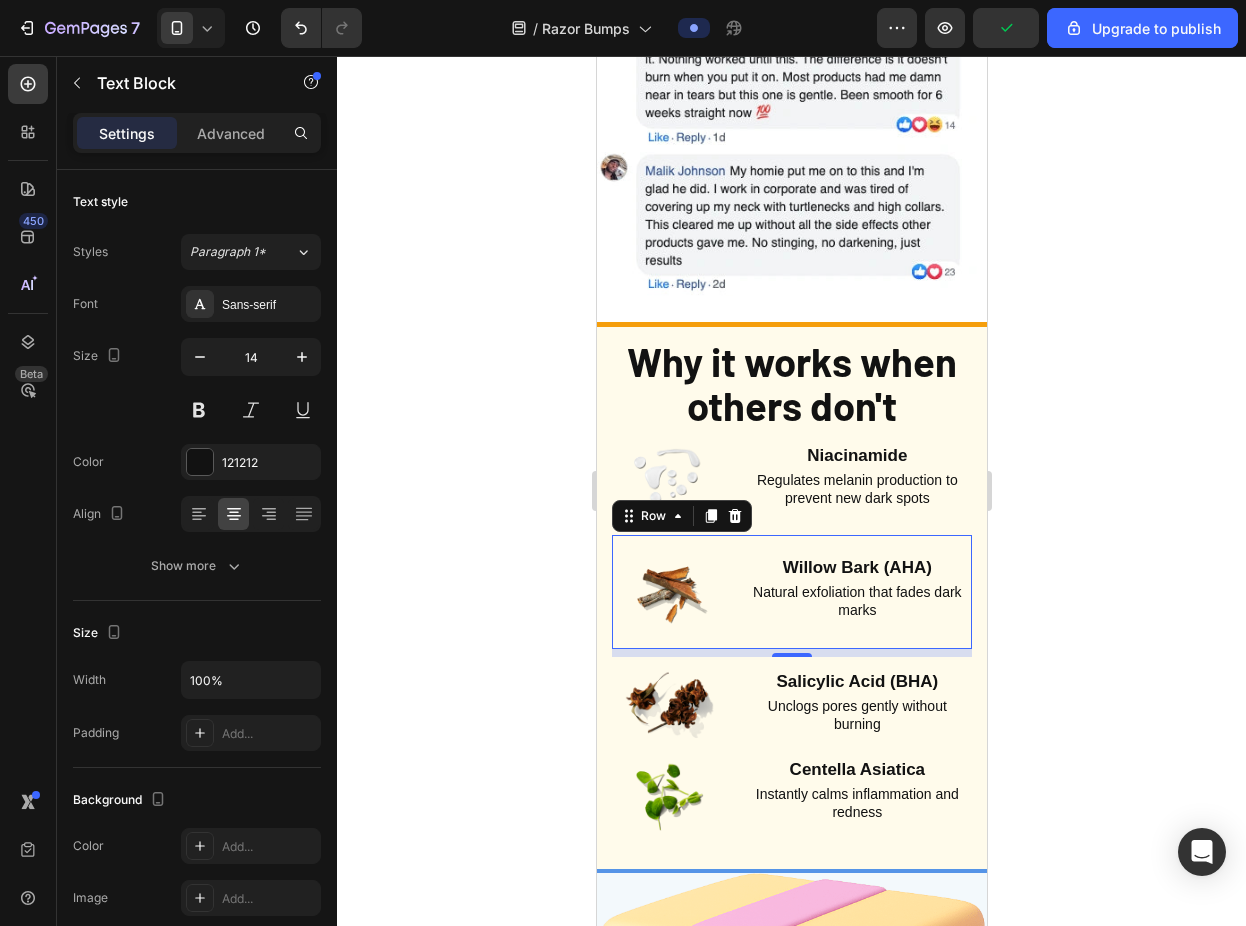 click on "Natural exfoliation that fades dark marks" at bounding box center [856, 601] 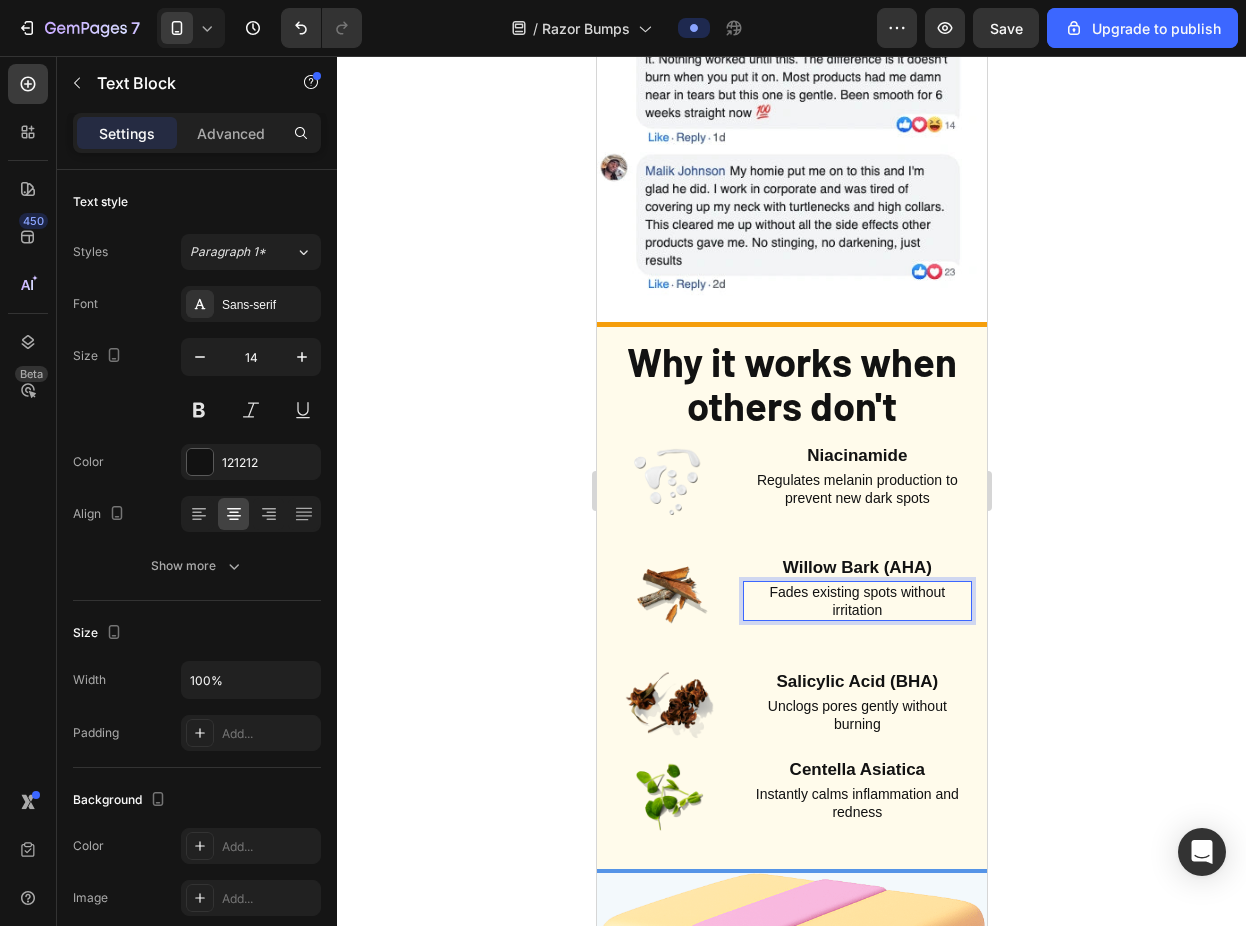 click 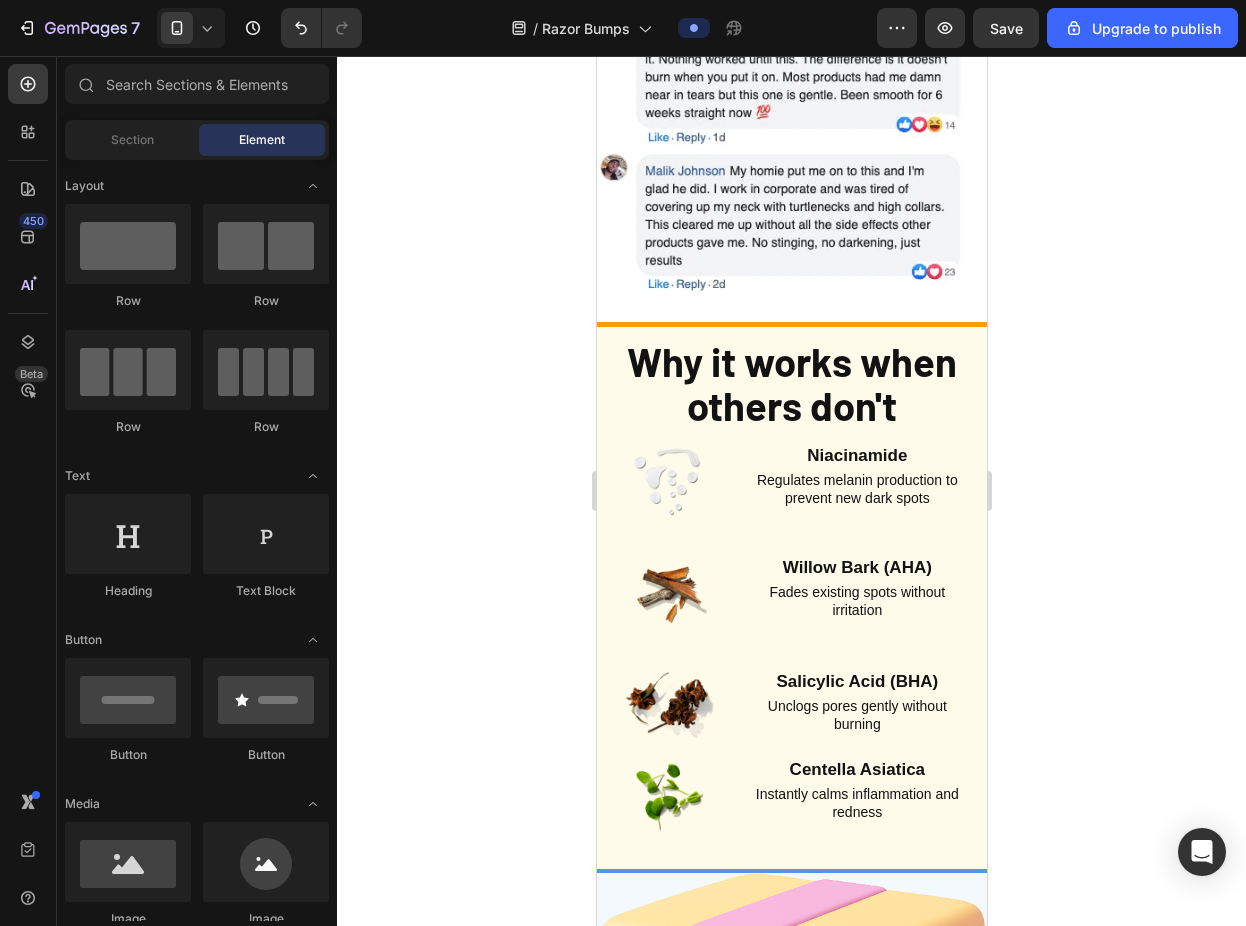 click on "Unclogs pores gently without burning" at bounding box center (856, 715) 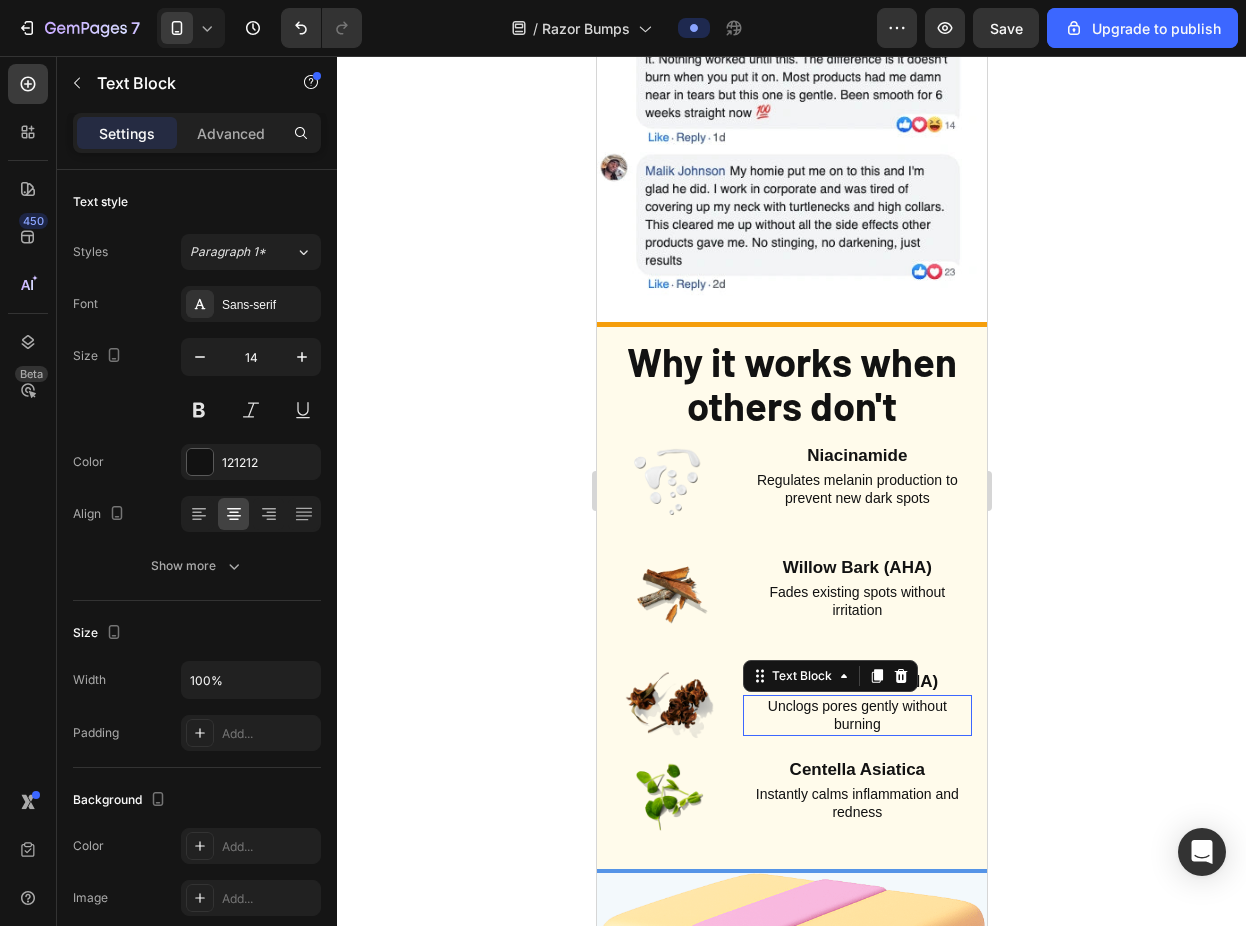 click on "Unclogs pores gently without burning" at bounding box center [856, 715] 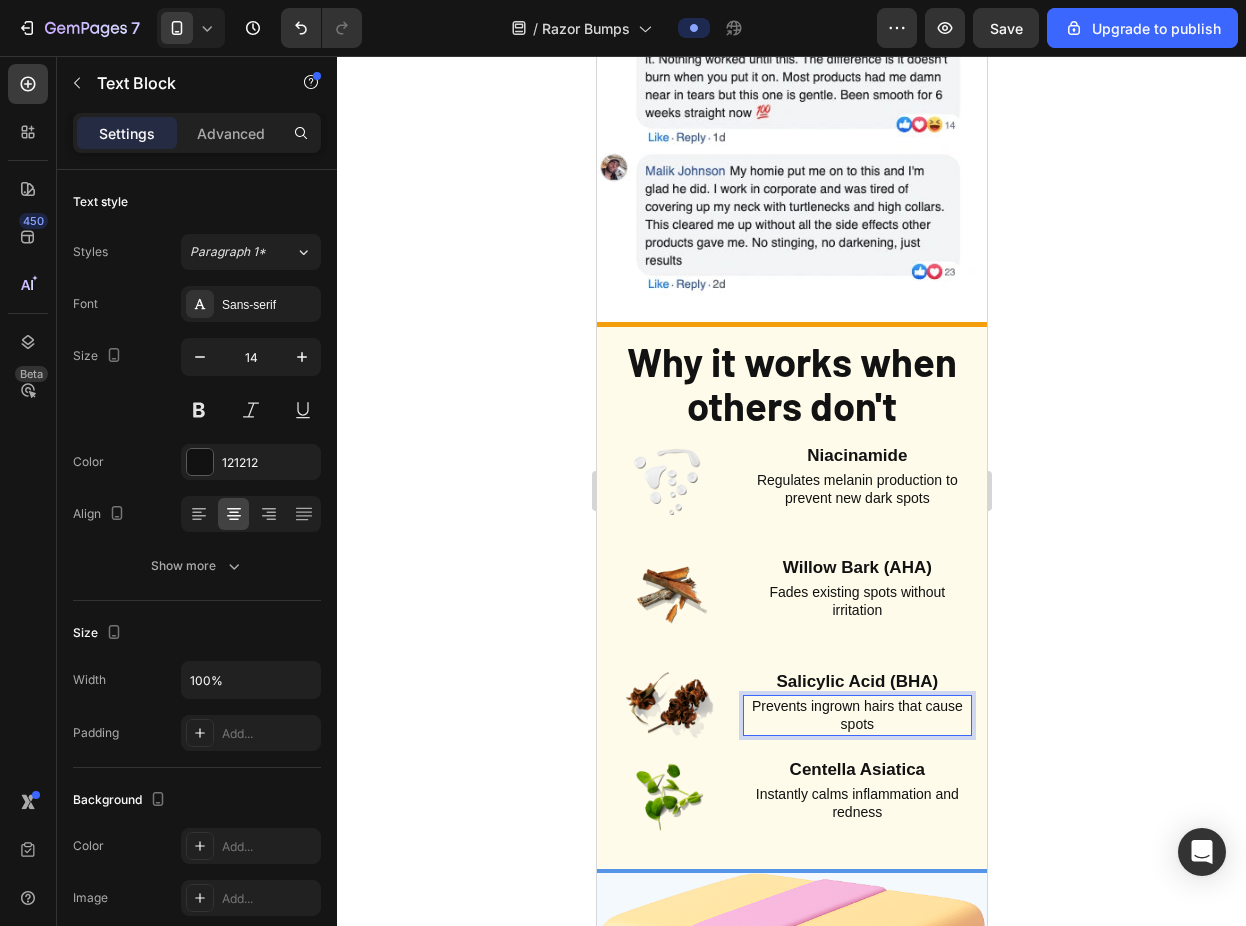 click 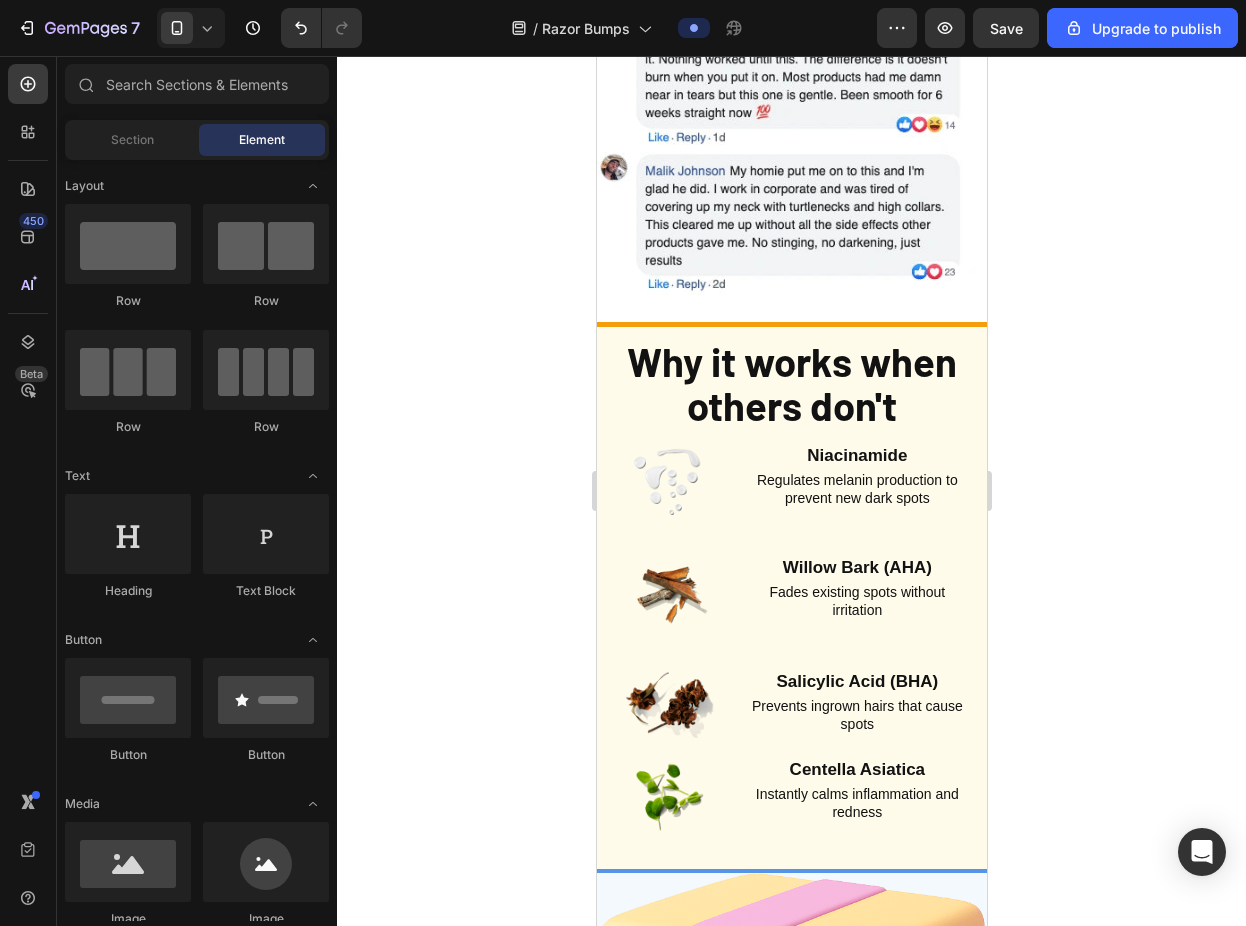 click on "Instantly calms inflammation and redness" at bounding box center (856, 803) 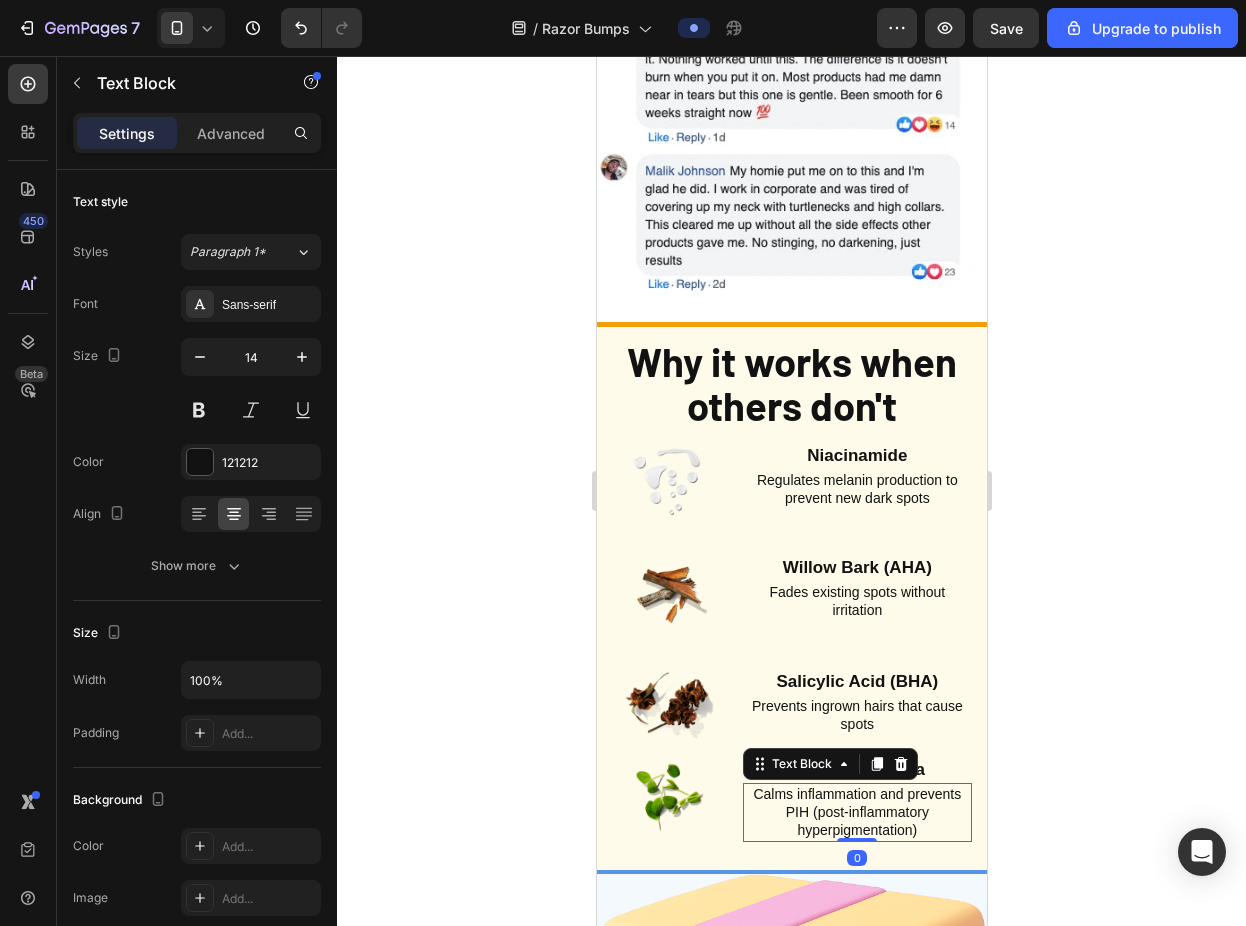 click 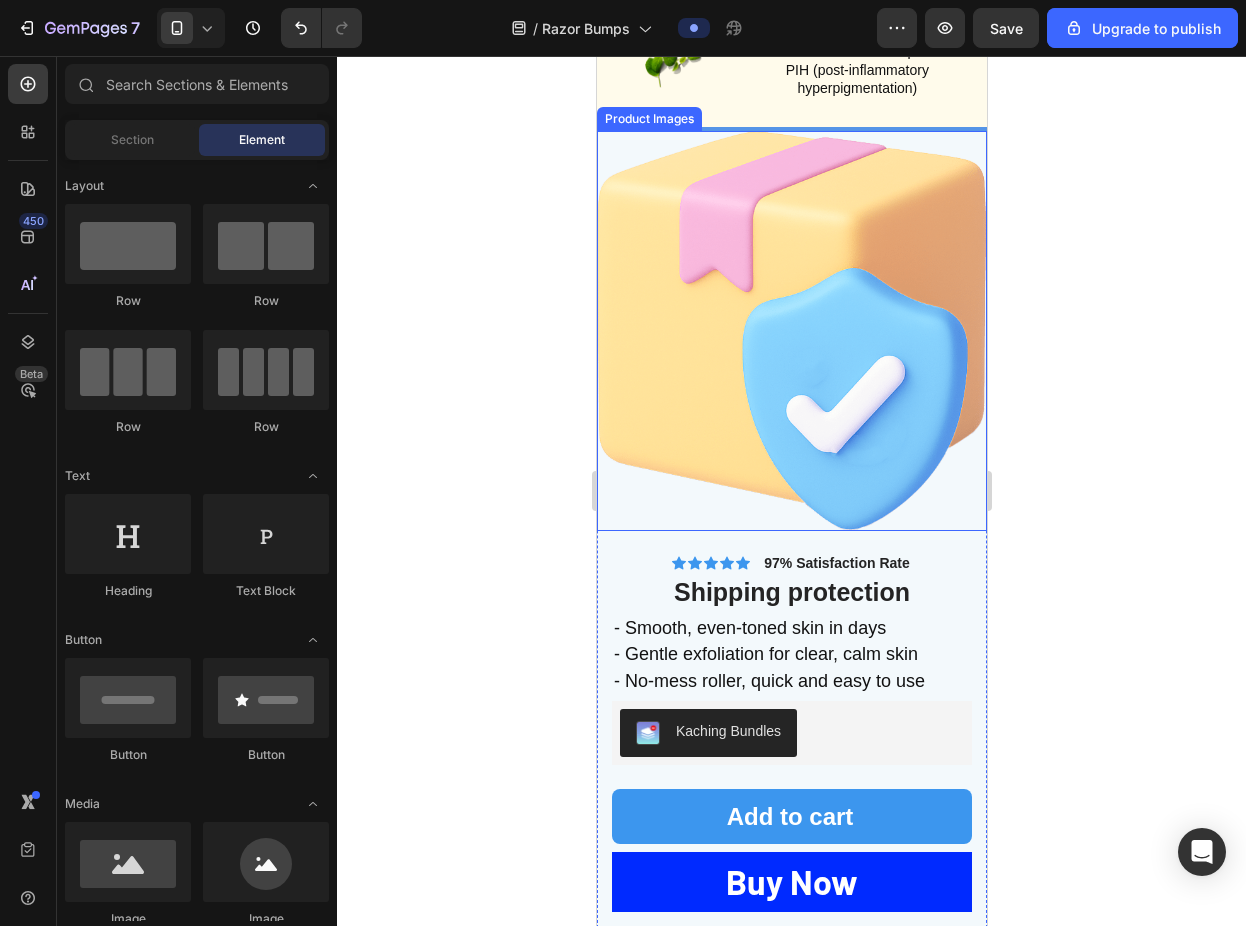 scroll, scrollTop: 4311, scrollLeft: 0, axis: vertical 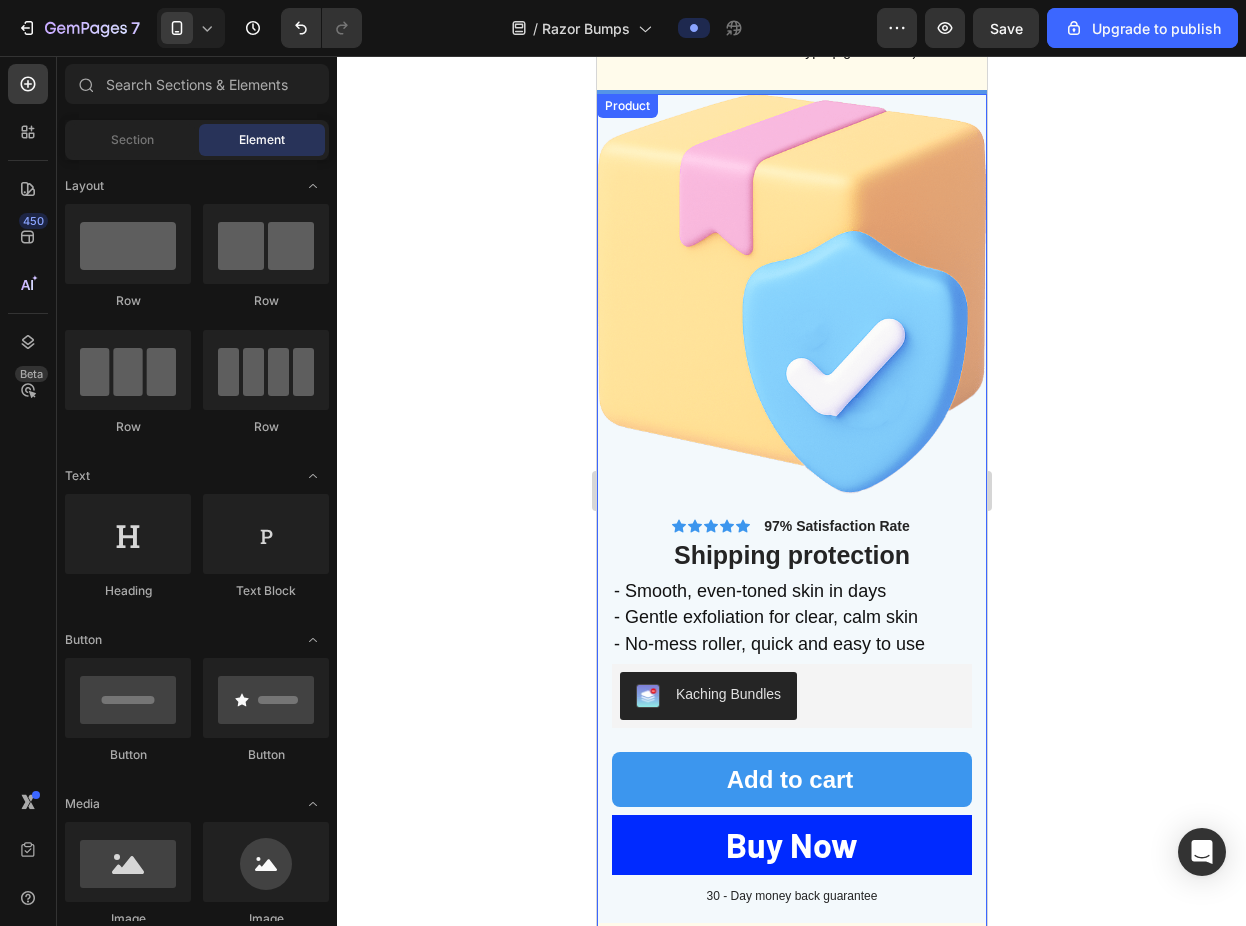 click at bounding box center (791, 293) 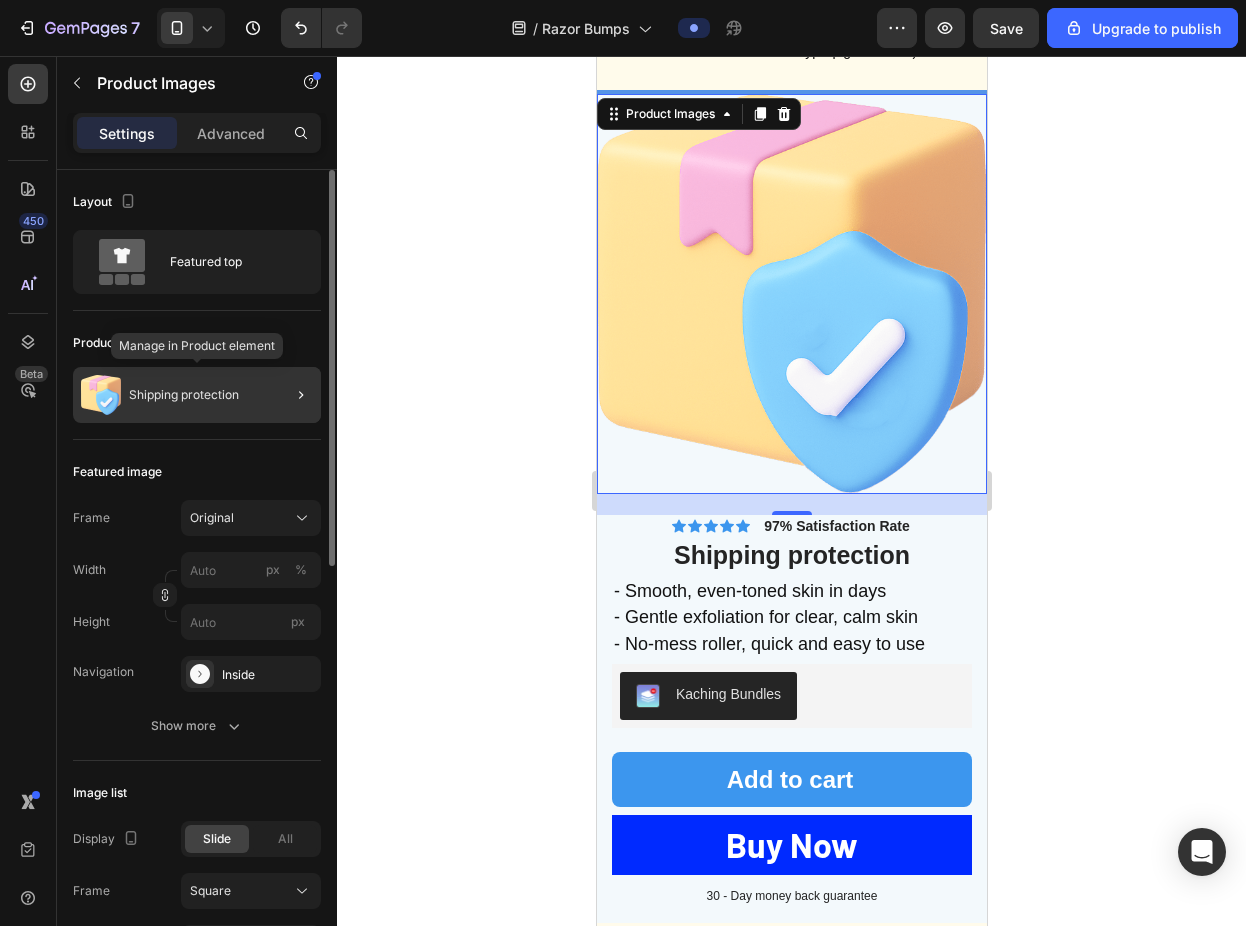 click on "Shipping protection" at bounding box center [184, 395] 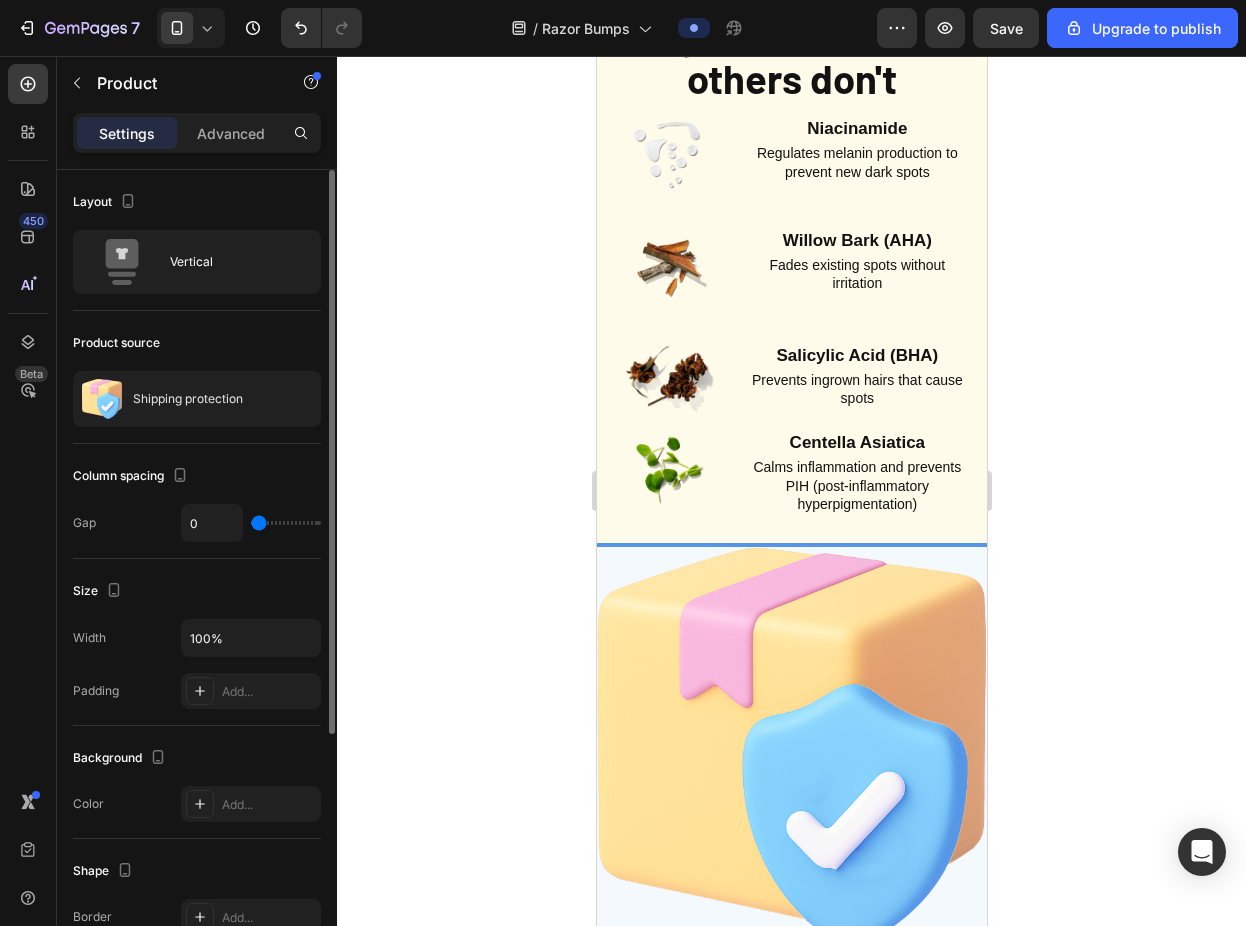 scroll, scrollTop: 4311, scrollLeft: 0, axis: vertical 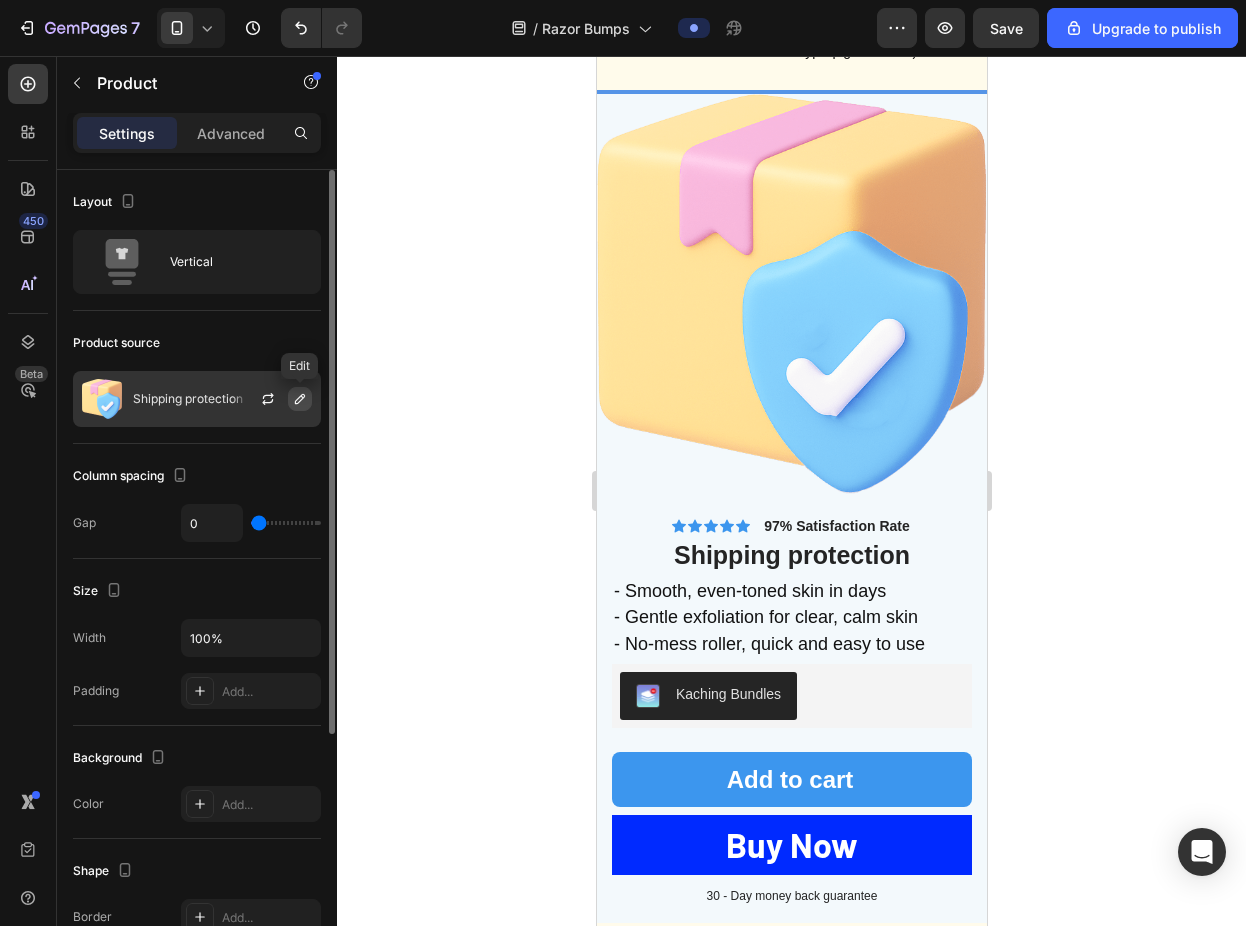 click 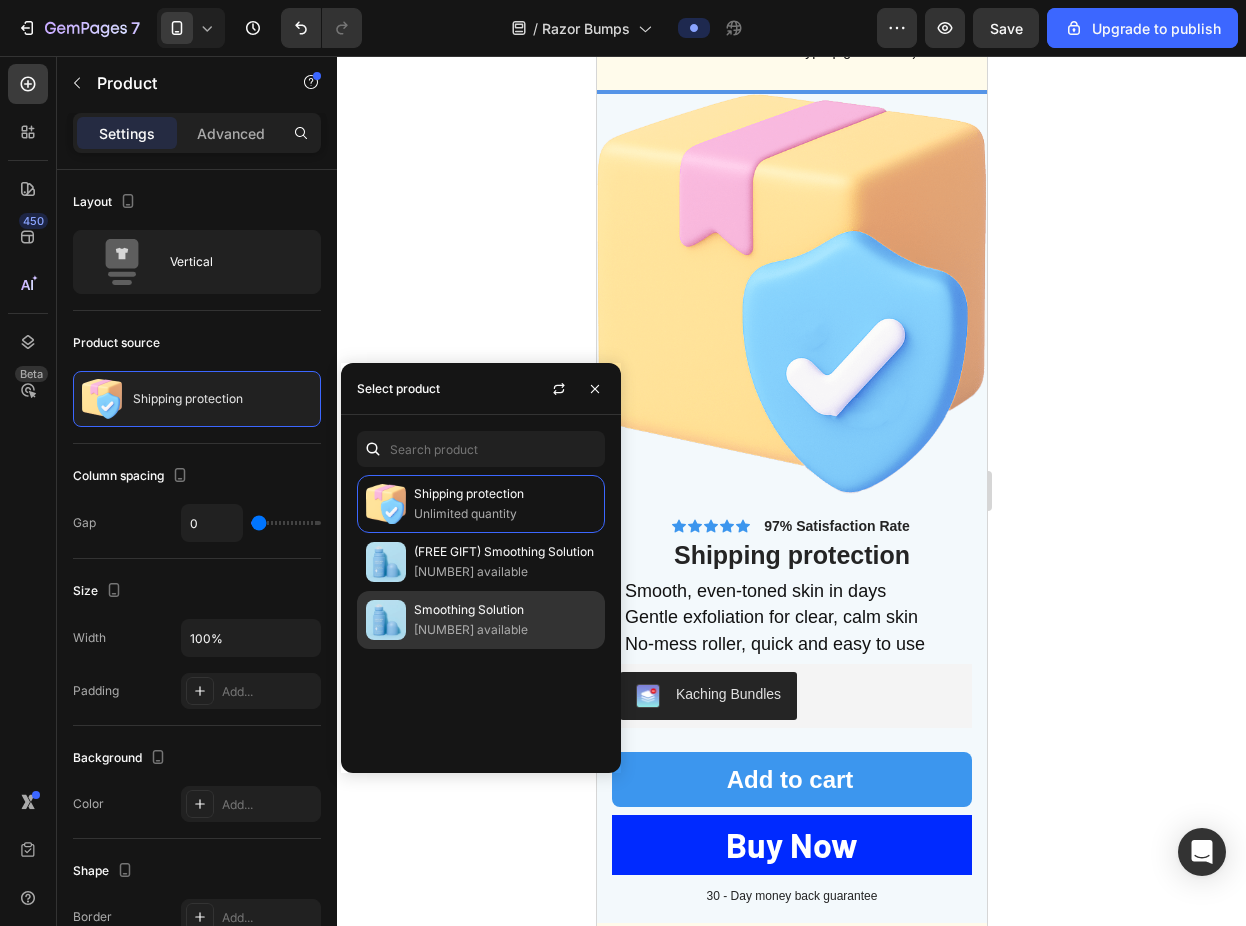 click on "Smoothing Solution" at bounding box center (505, 610) 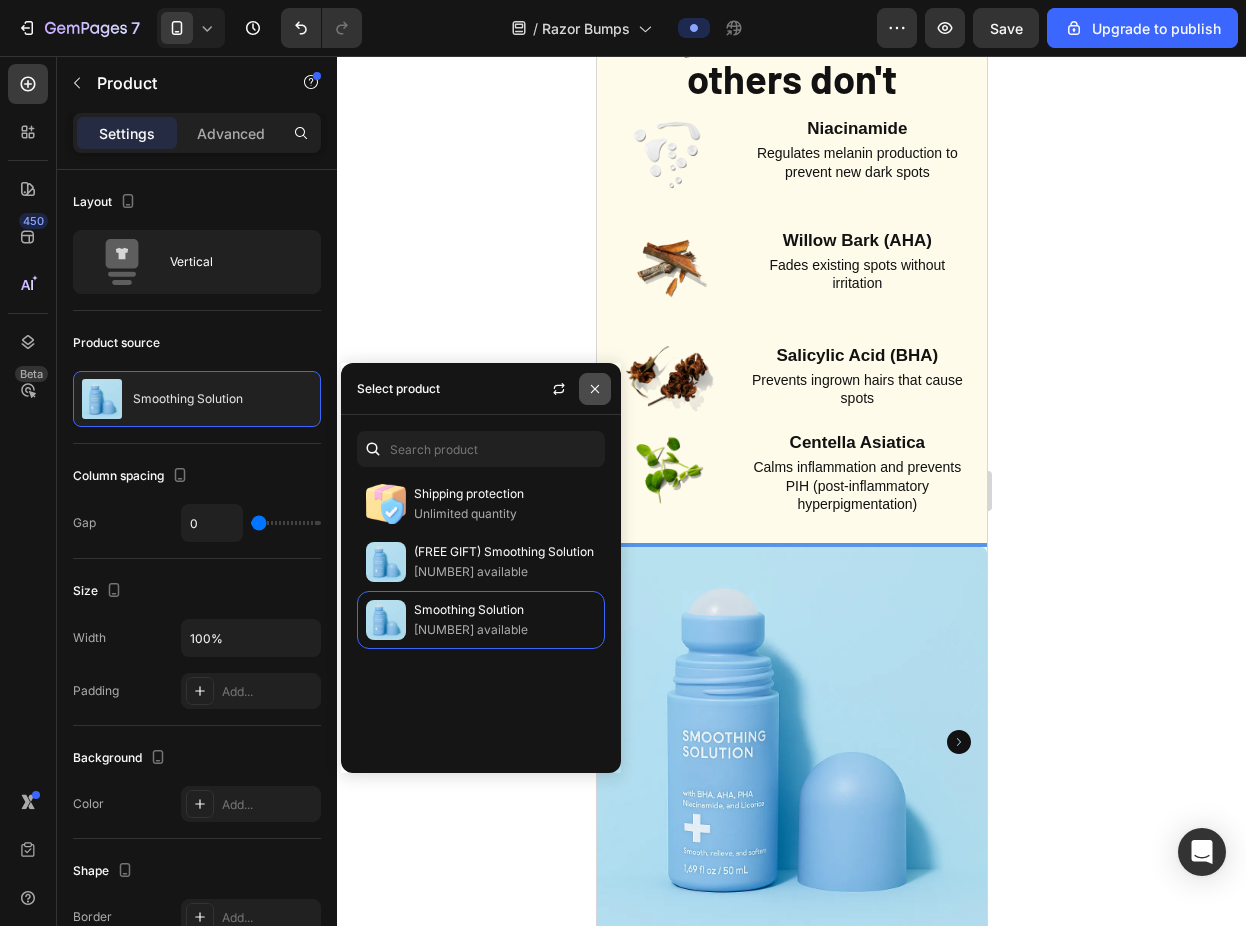 scroll, scrollTop: 4311, scrollLeft: 0, axis: vertical 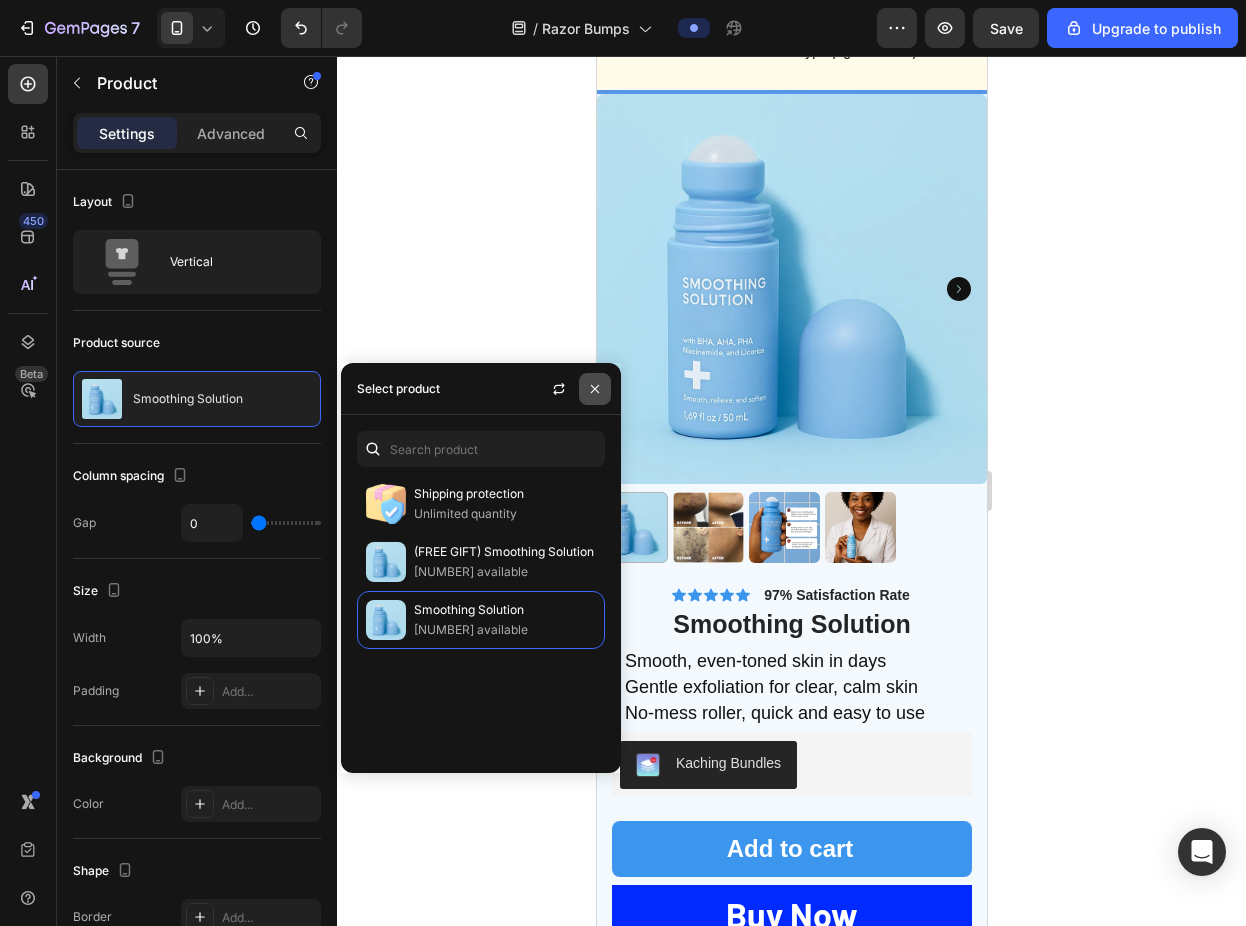 click 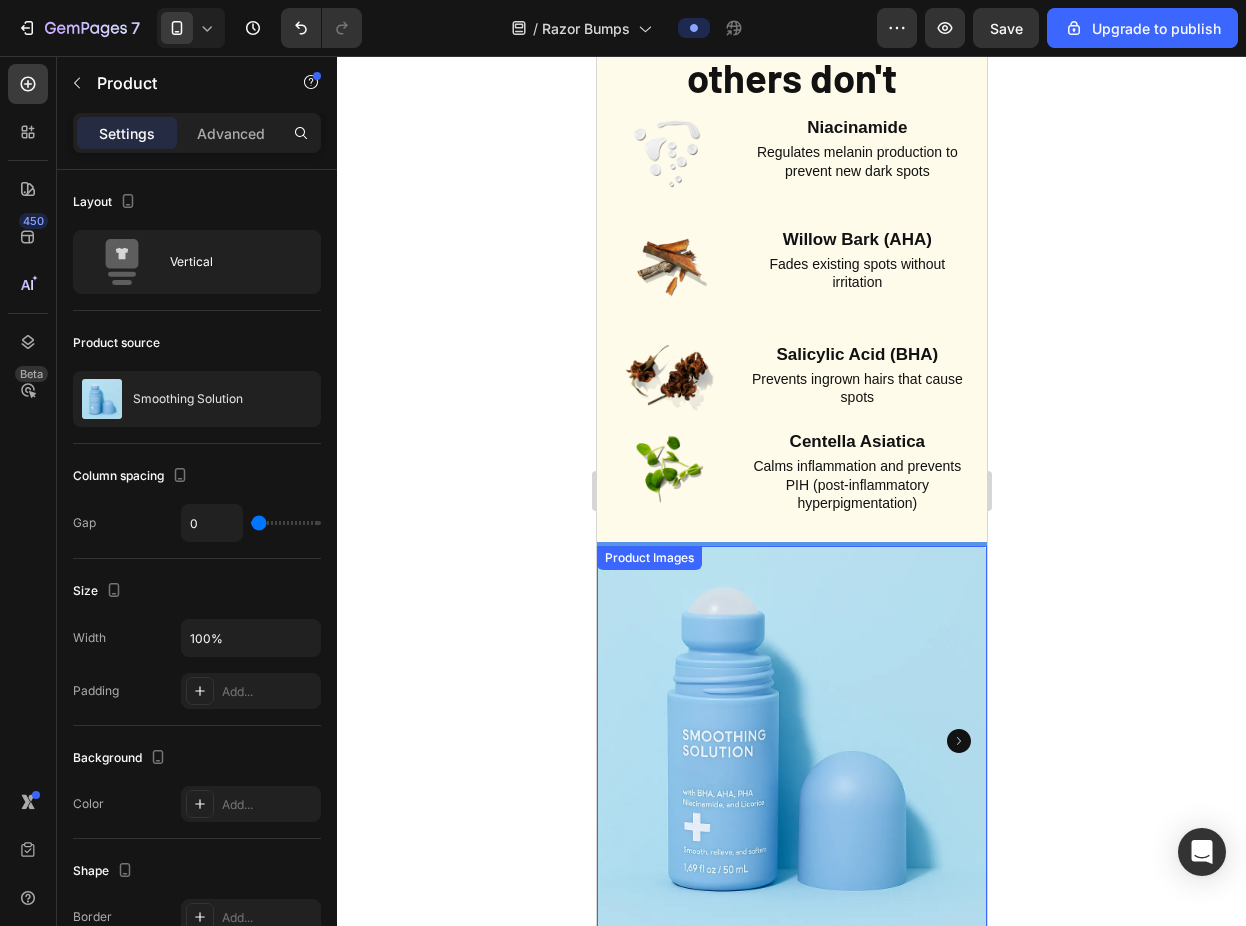 scroll, scrollTop: 3822, scrollLeft: 0, axis: vertical 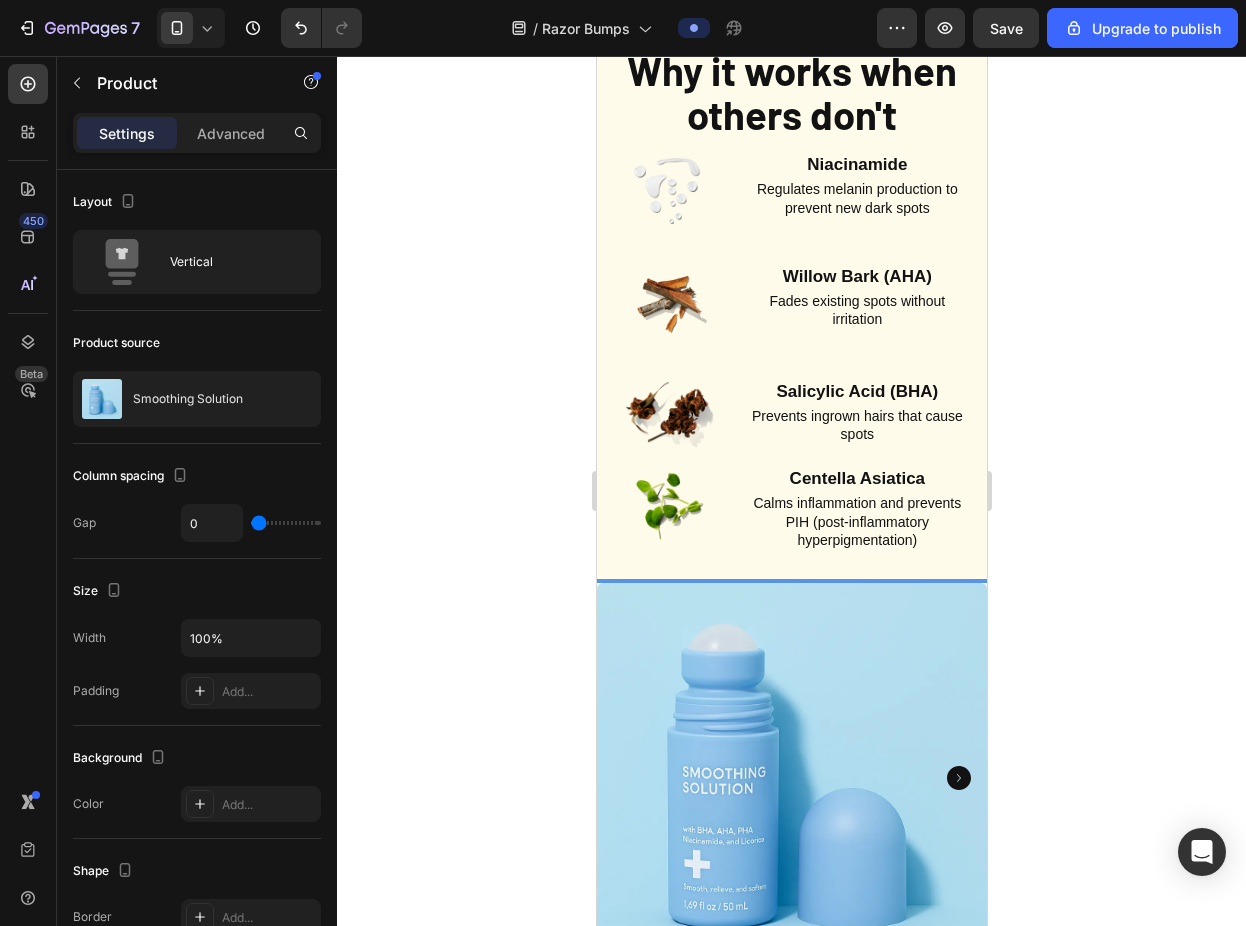 click 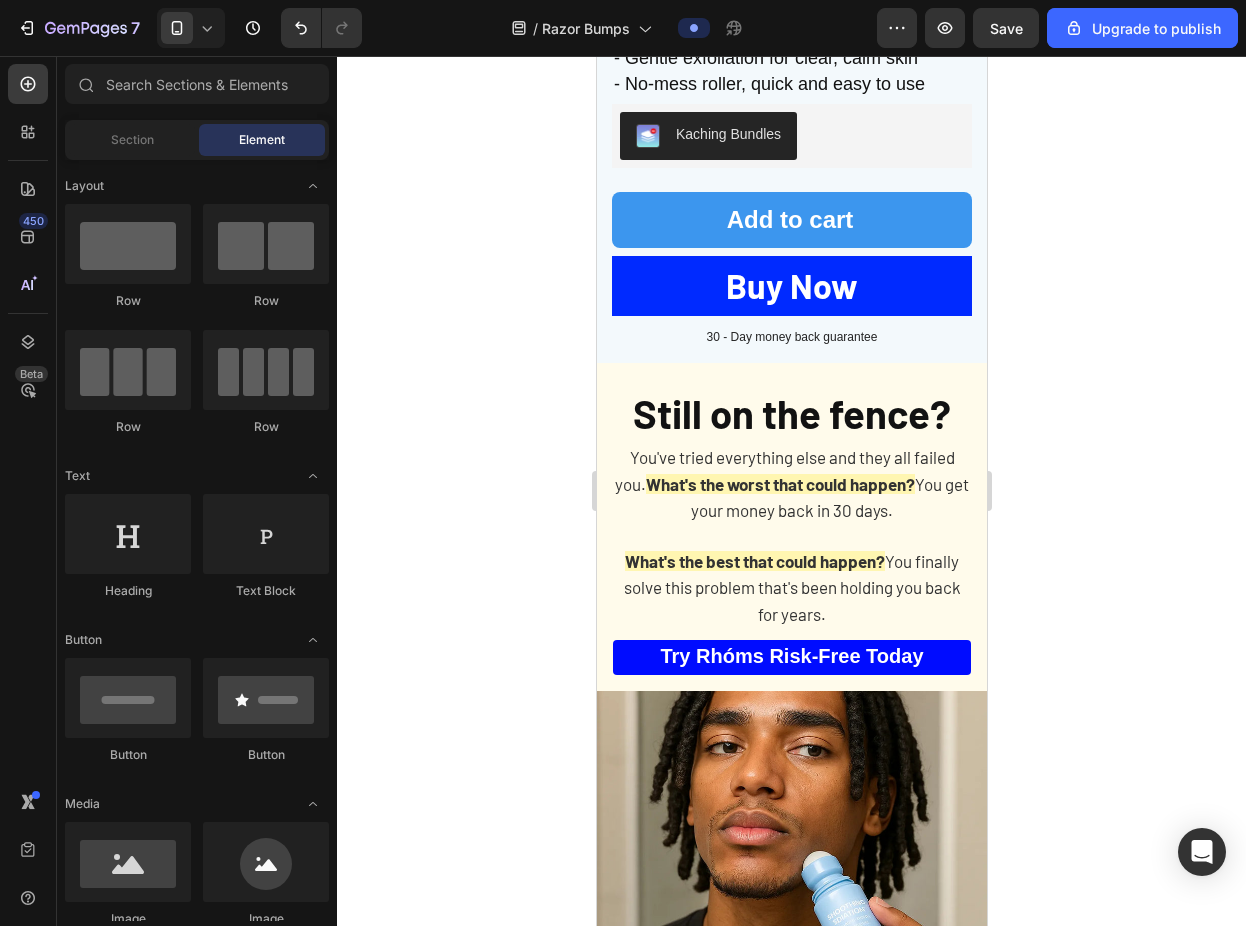scroll, scrollTop: 4928, scrollLeft: 0, axis: vertical 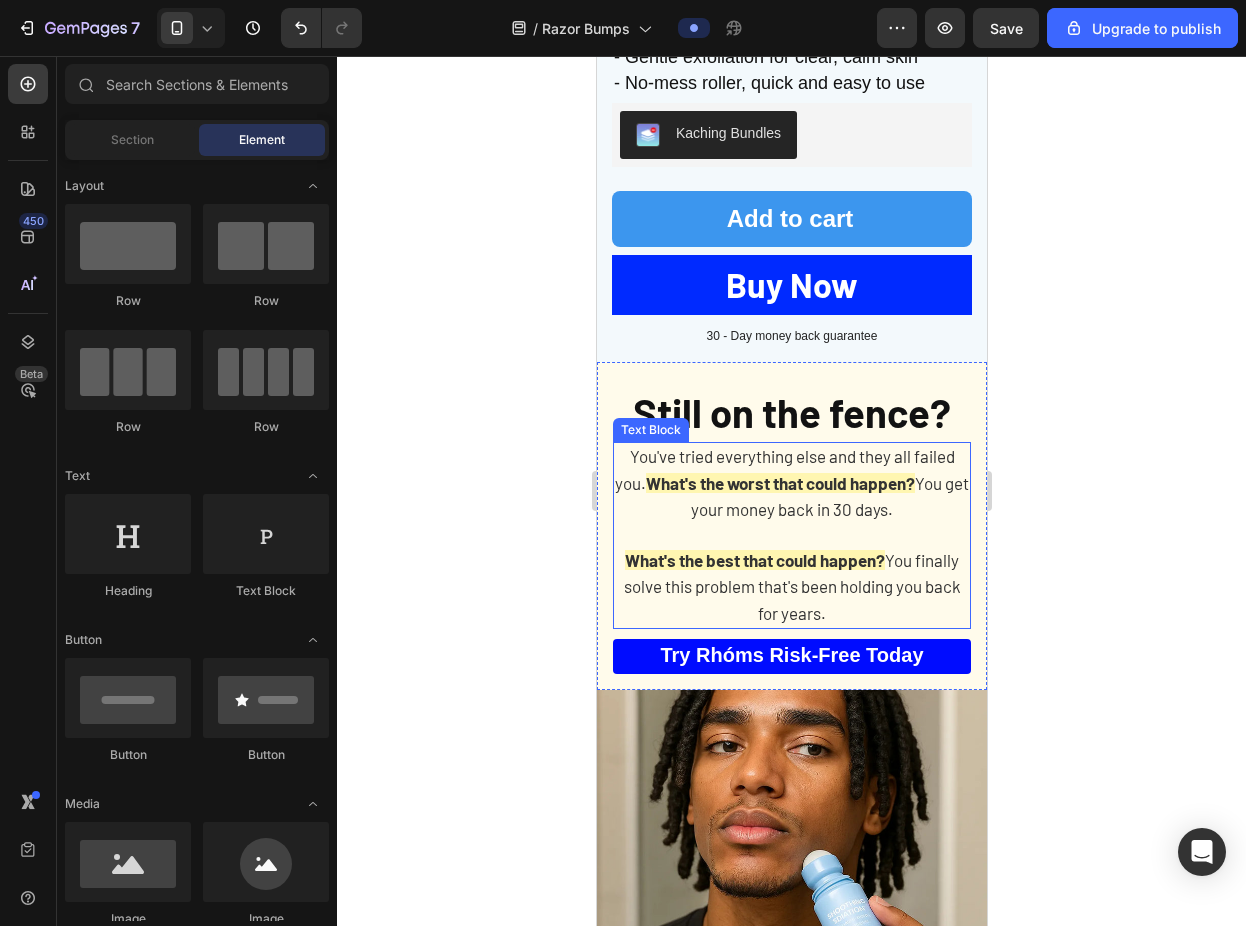 click on "You've tried everything else and they all failed you. What's the worst that could happen? You get your money back in 30 days." at bounding box center [791, 483] 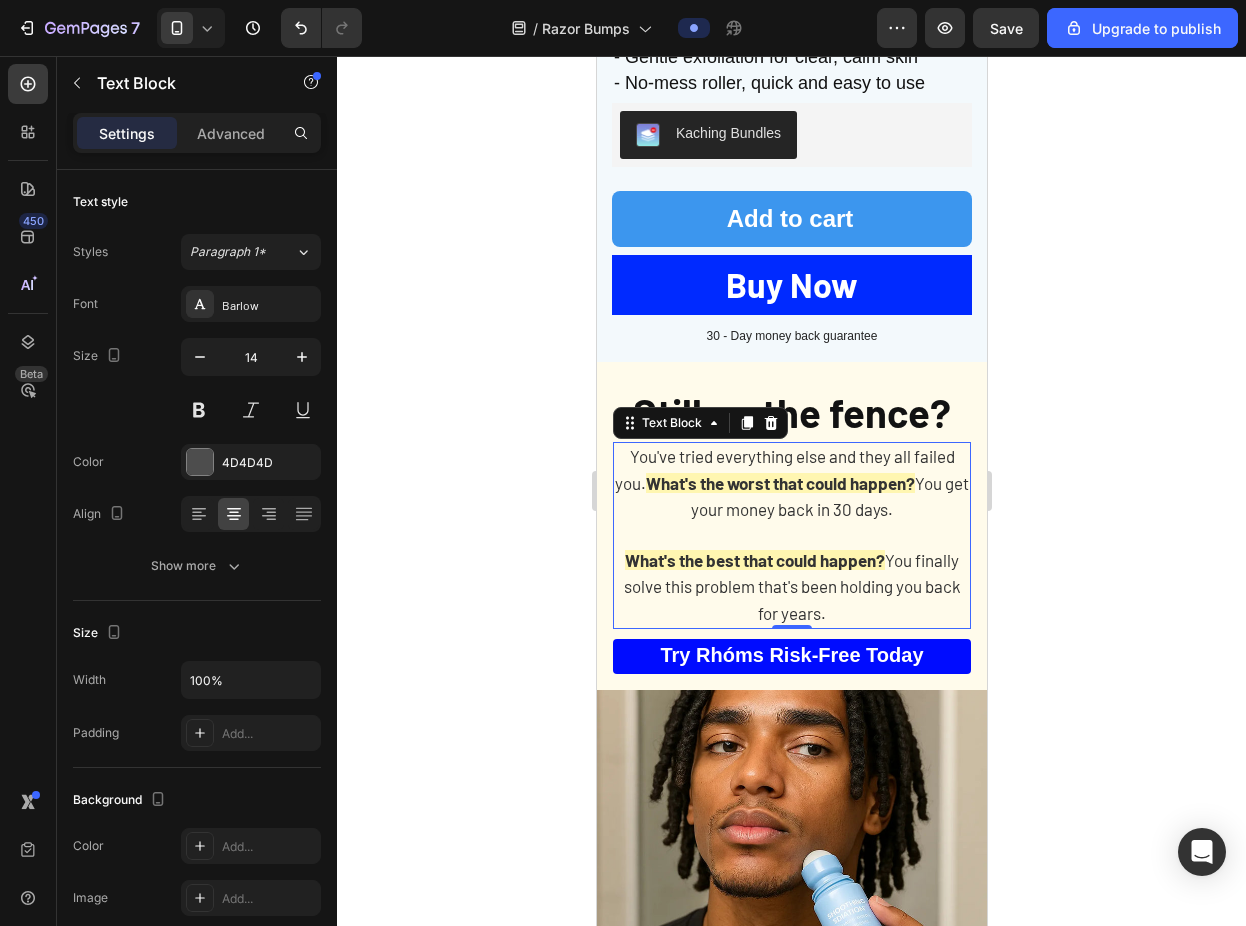 click on "You finally solve this problem that's been holding you back for years." at bounding box center [791, 586] 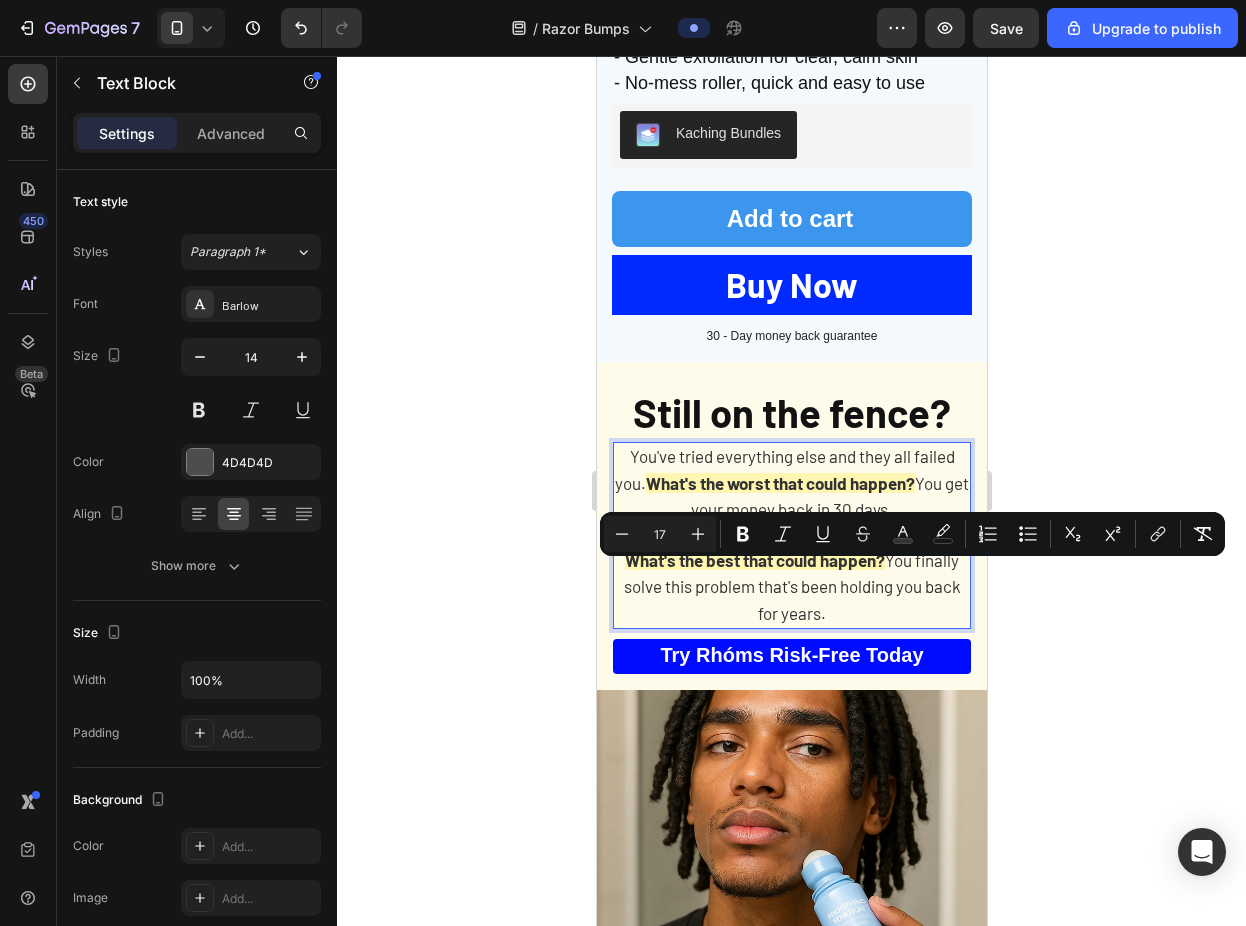 click on "What's the best that could happen?  You finally solve this problem that's been holding you back for years." at bounding box center [791, 587] 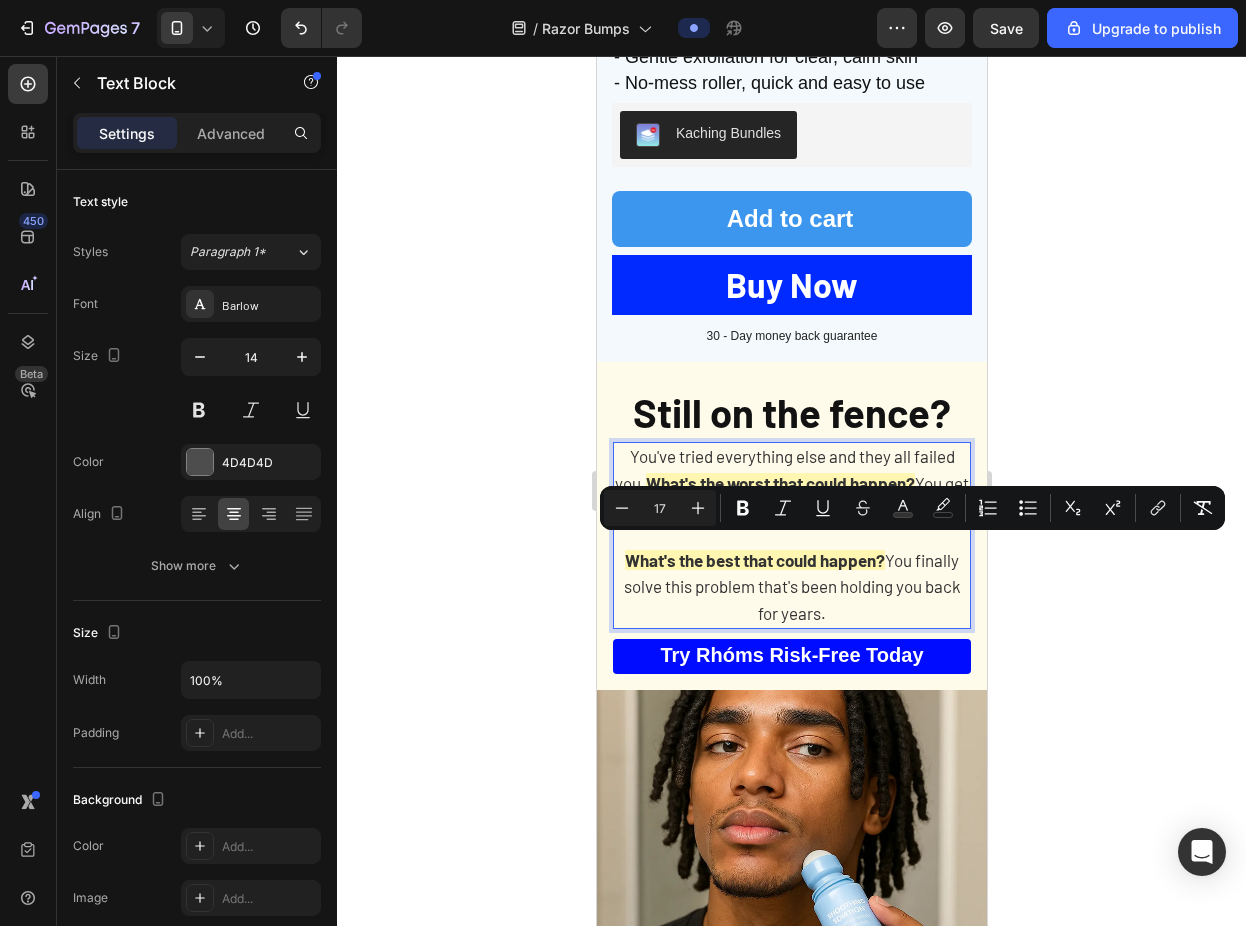 drag, startPoint x: 896, startPoint y: 600, endPoint x: 905, endPoint y: 551, distance: 49.819675 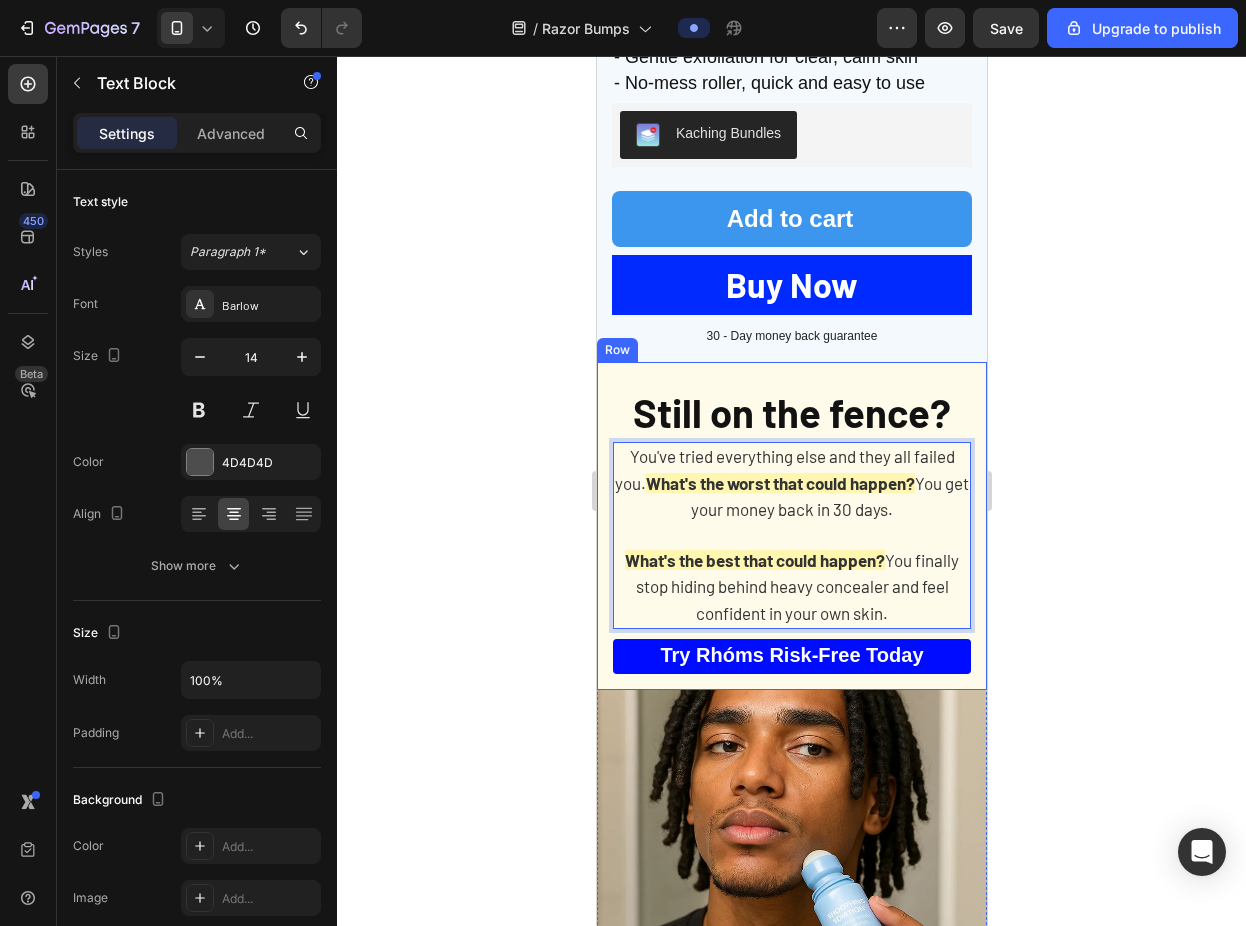 click 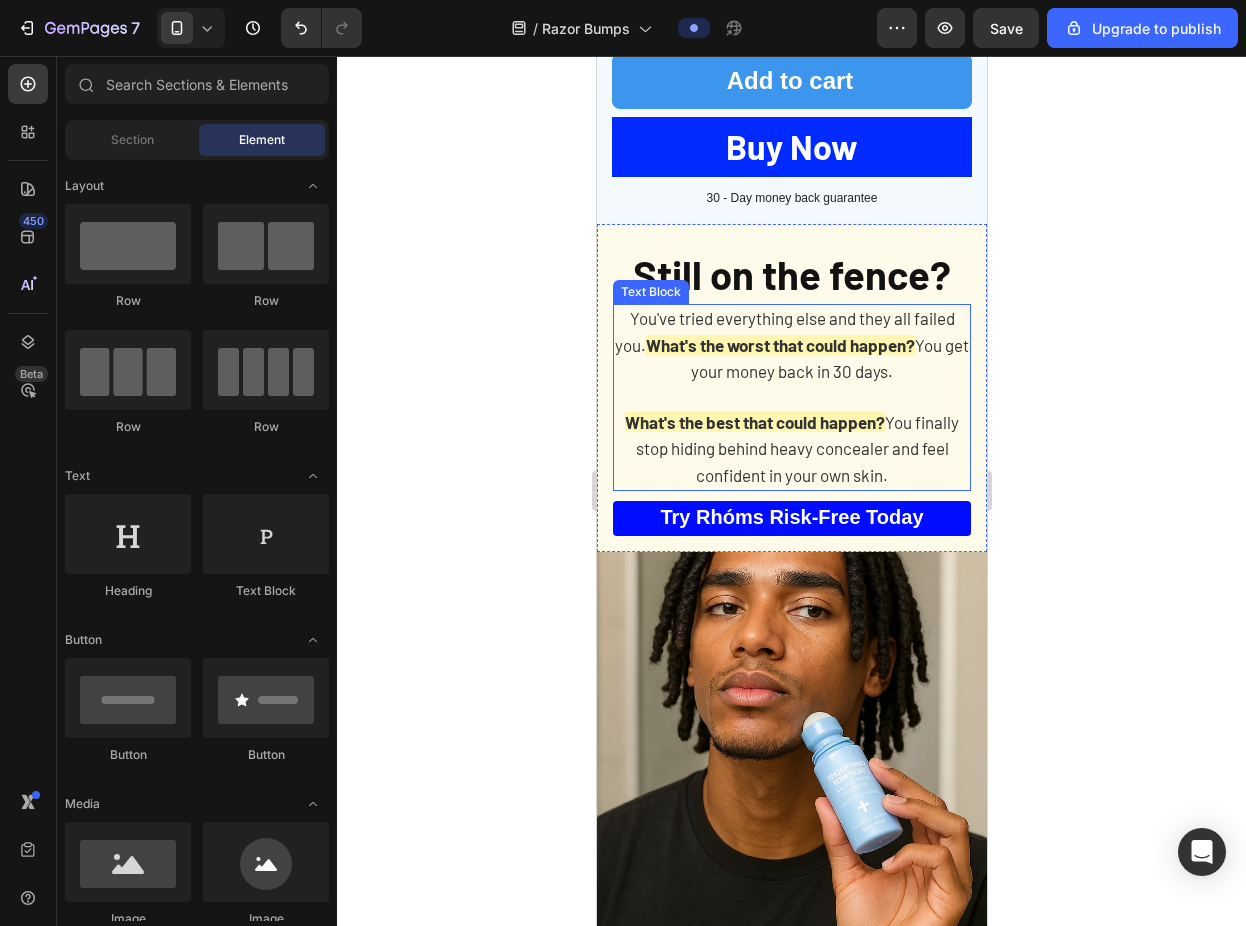 scroll, scrollTop: 5087, scrollLeft: 0, axis: vertical 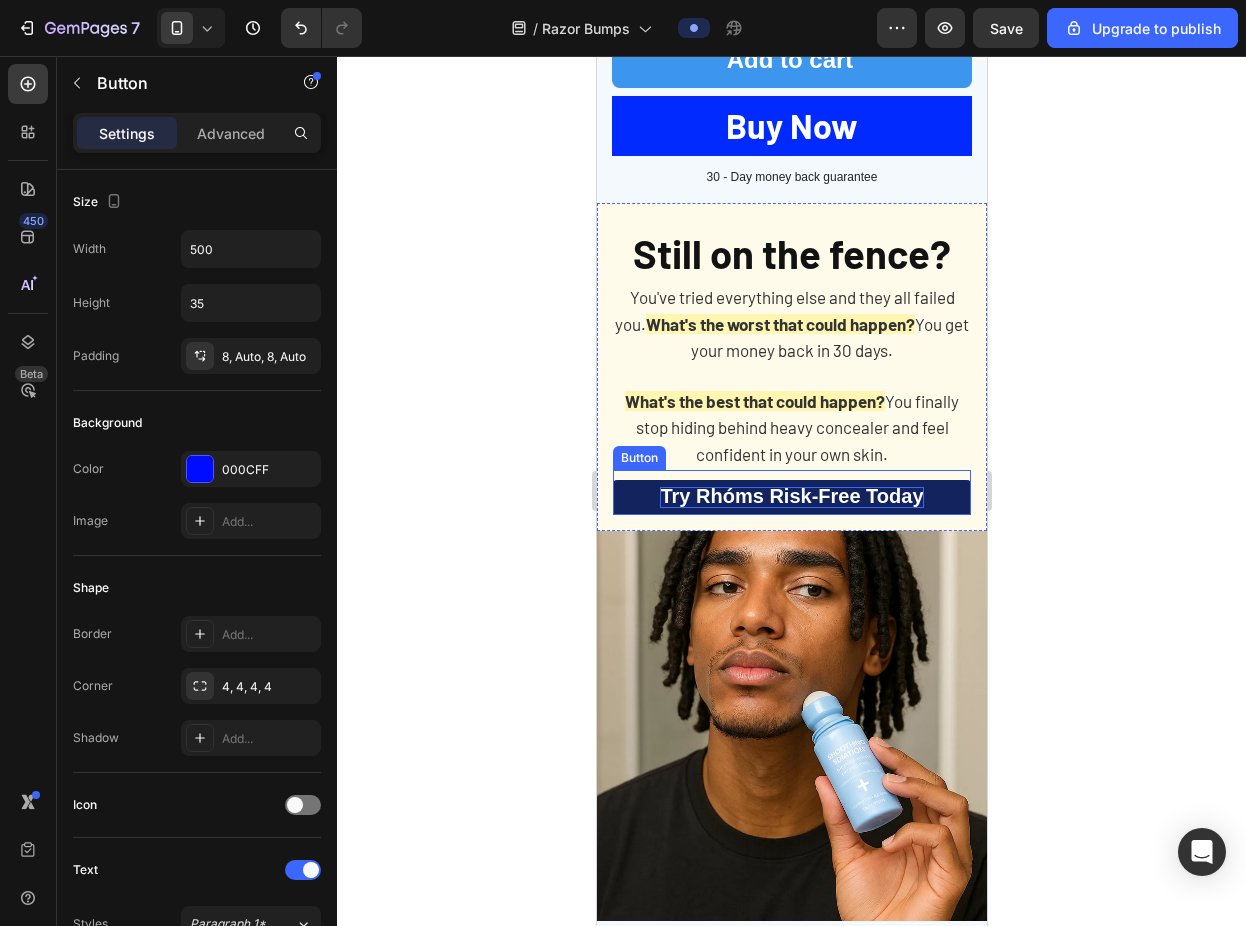 click on "Try Rhóms Risk-Free today" at bounding box center [790, 496] 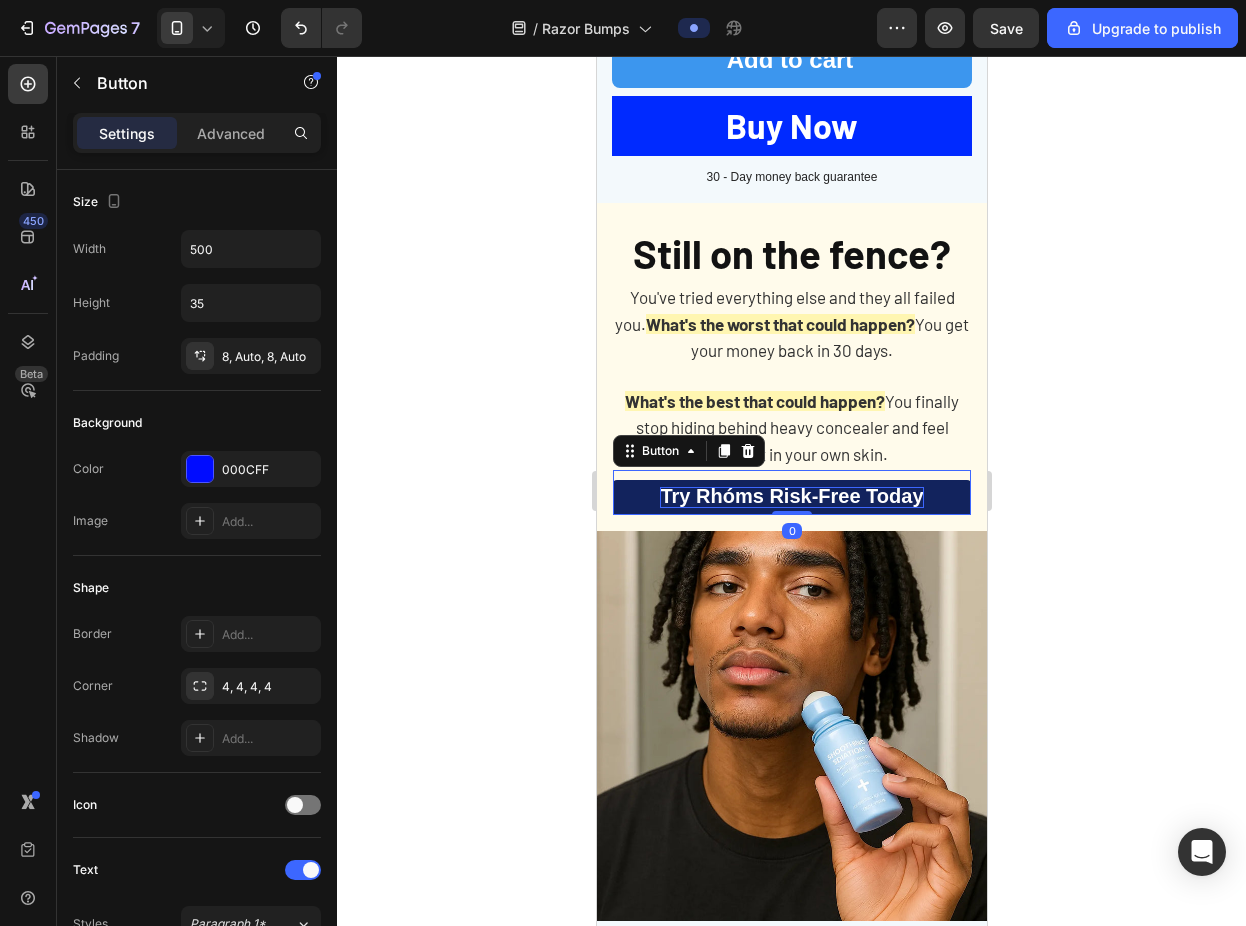 click on "Try Rhóms Risk-Free today" at bounding box center (790, 496) 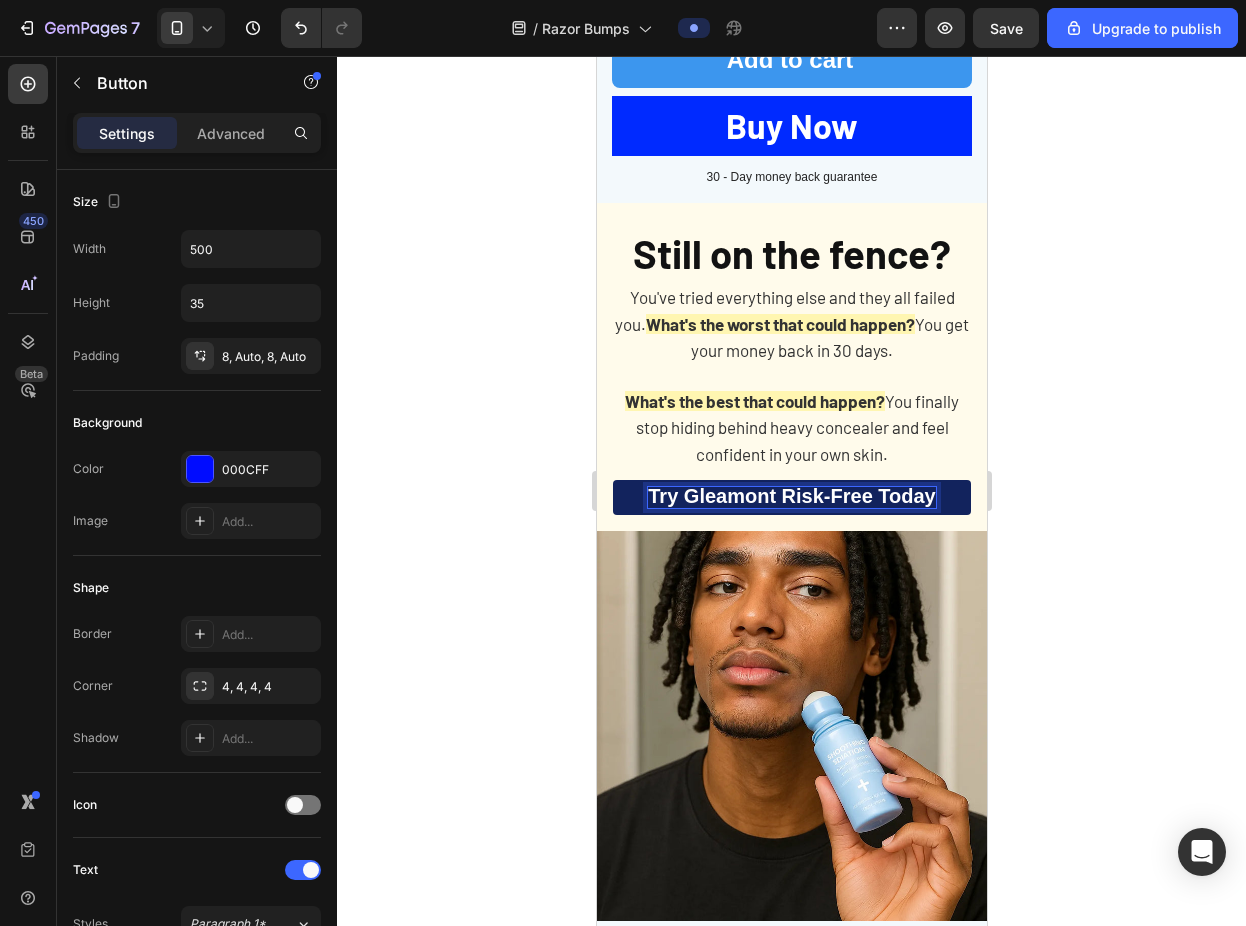 click on "Try Gleamont Risk-Free today" at bounding box center (791, 496) 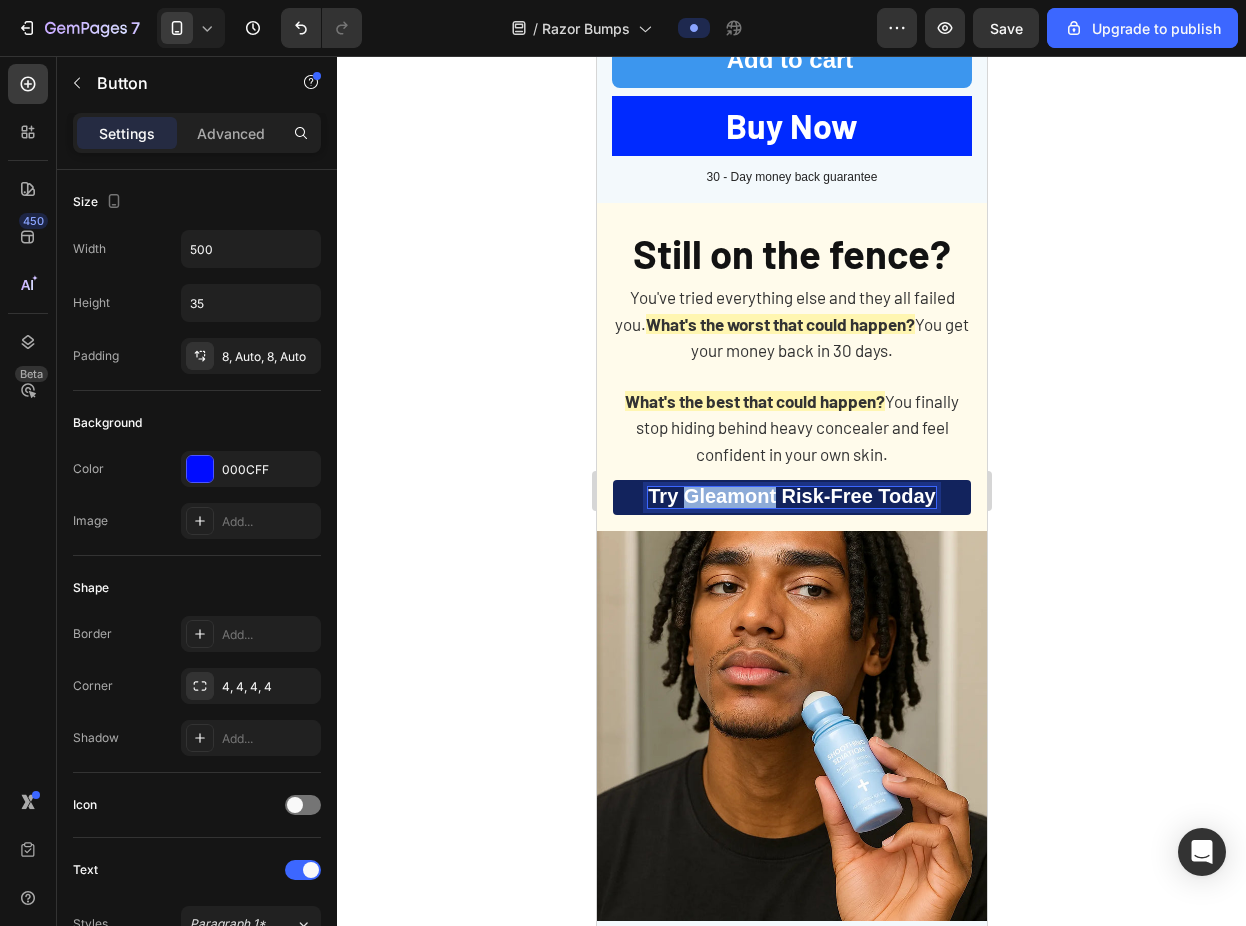 click on "Try Gleamont Risk-Free today" at bounding box center (791, 496) 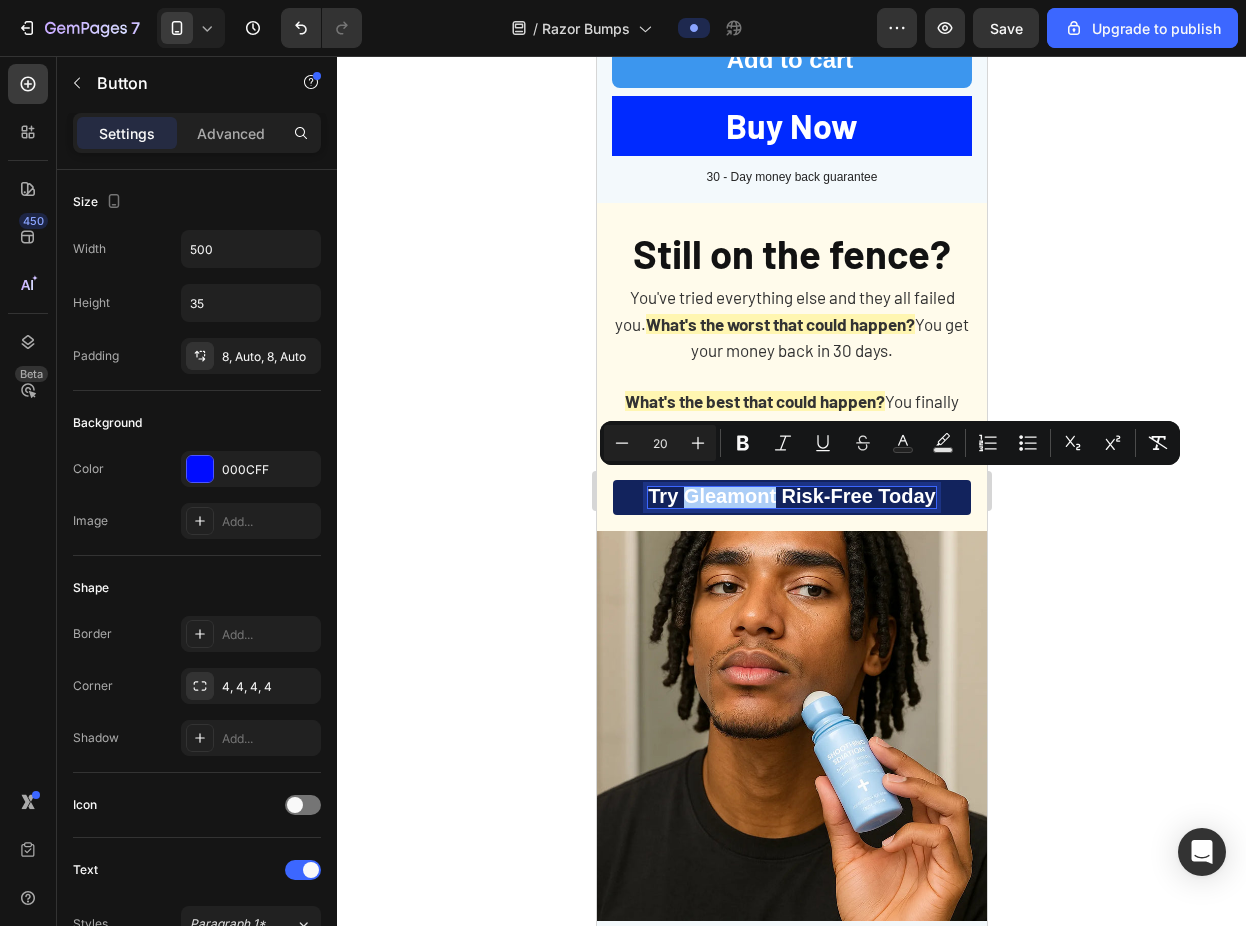 click 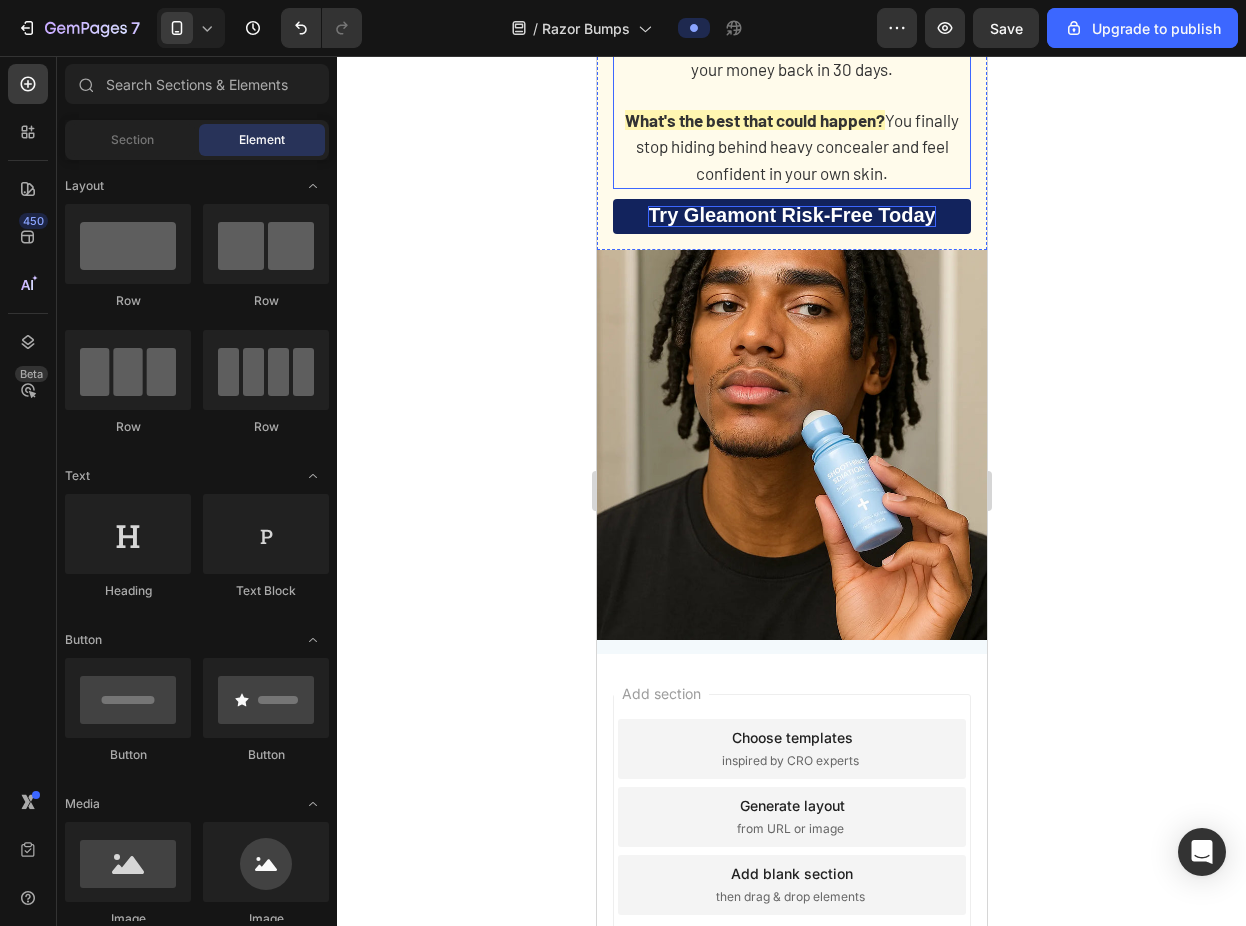 scroll, scrollTop: 5445, scrollLeft: 0, axis: vertical 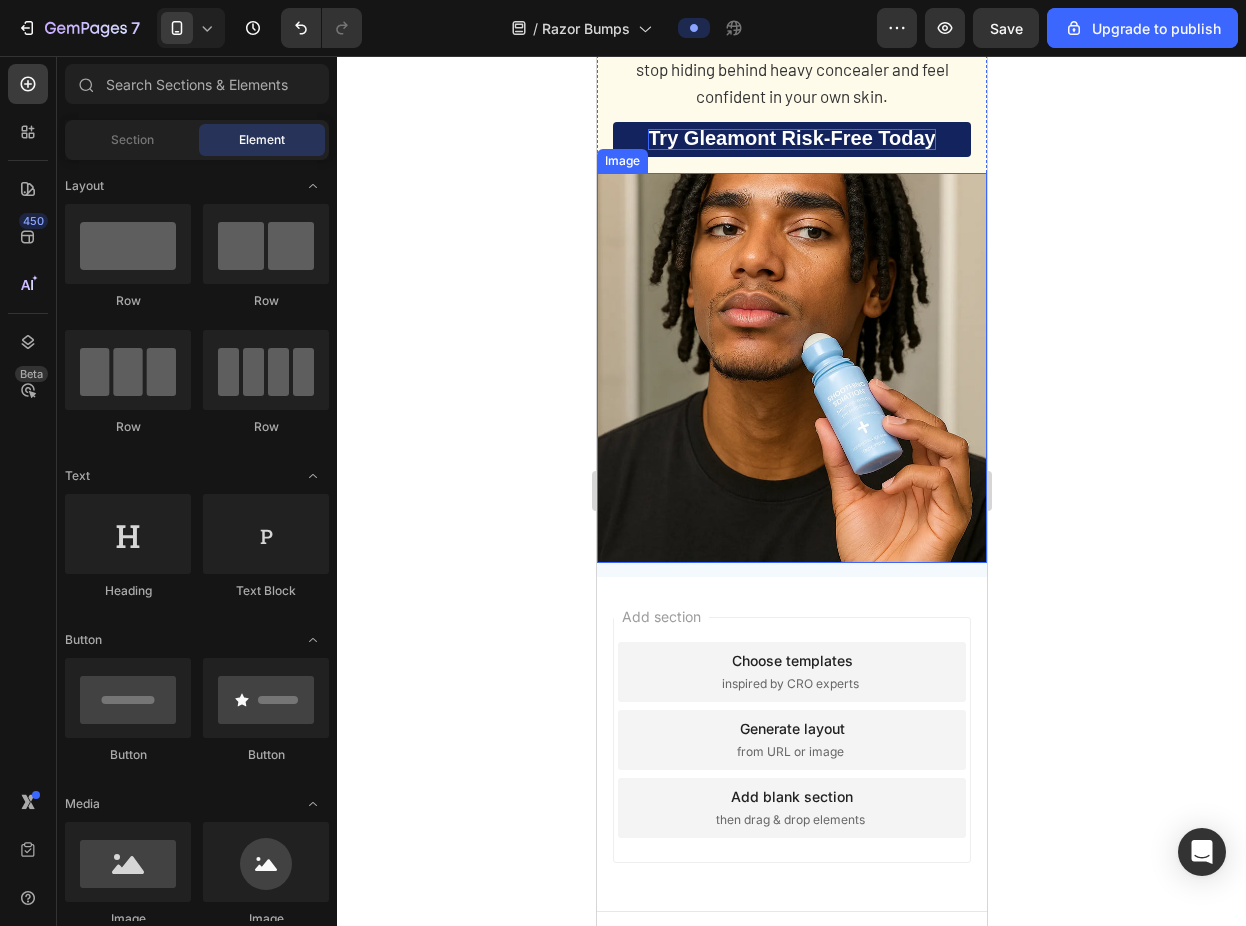 click at bounding box center [791, 368] 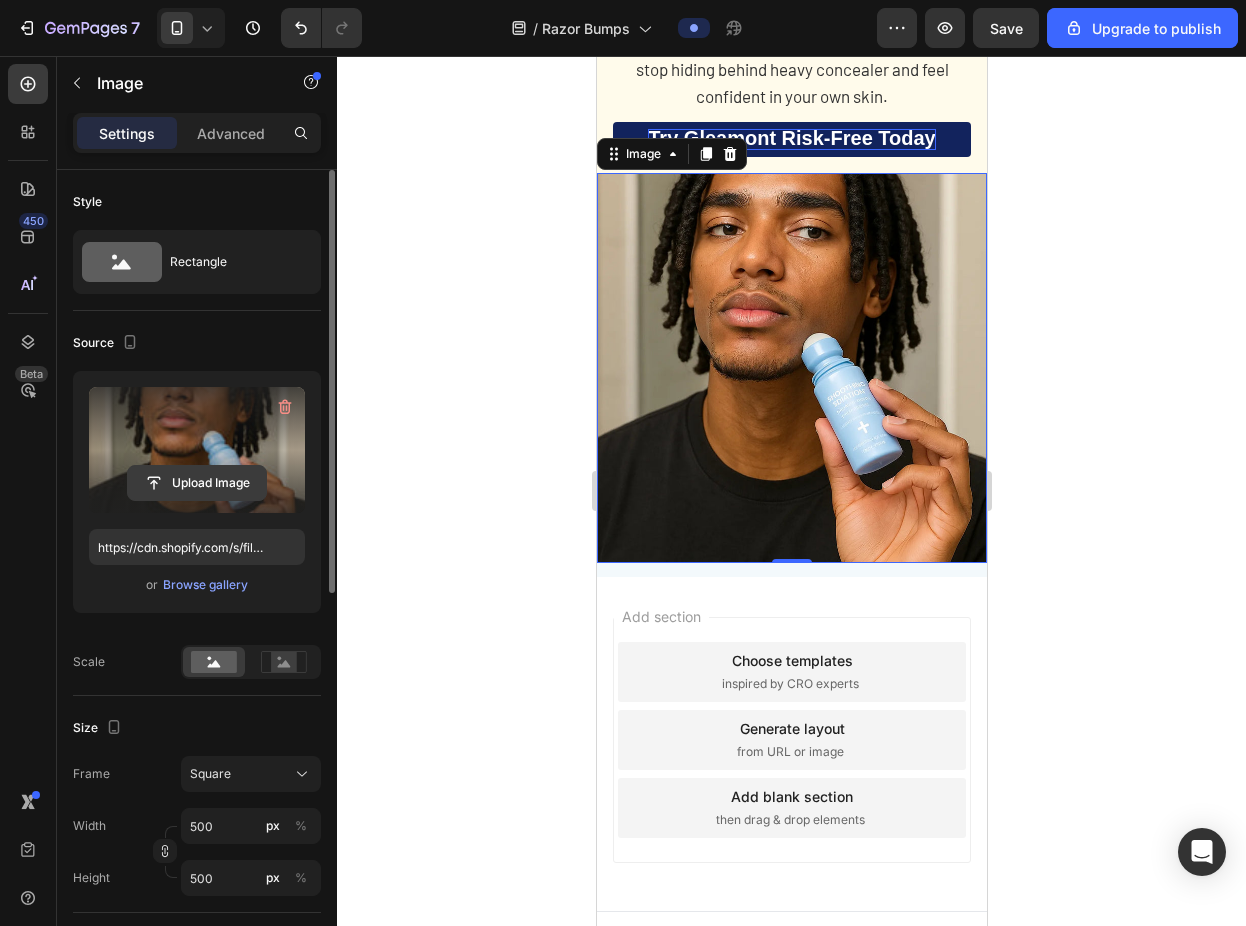 click 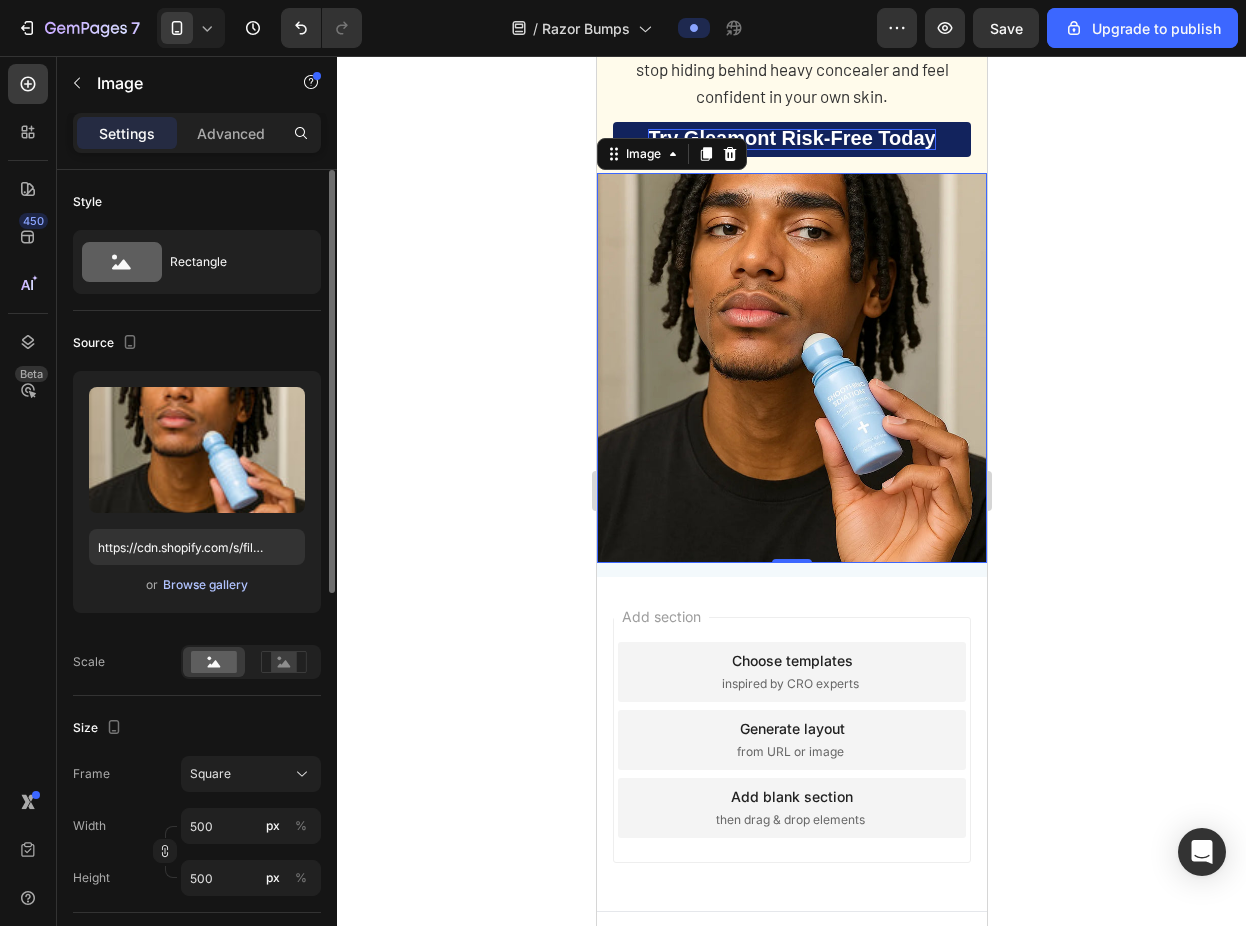 click on "Browse gallery" at bounding box center (205, 585) 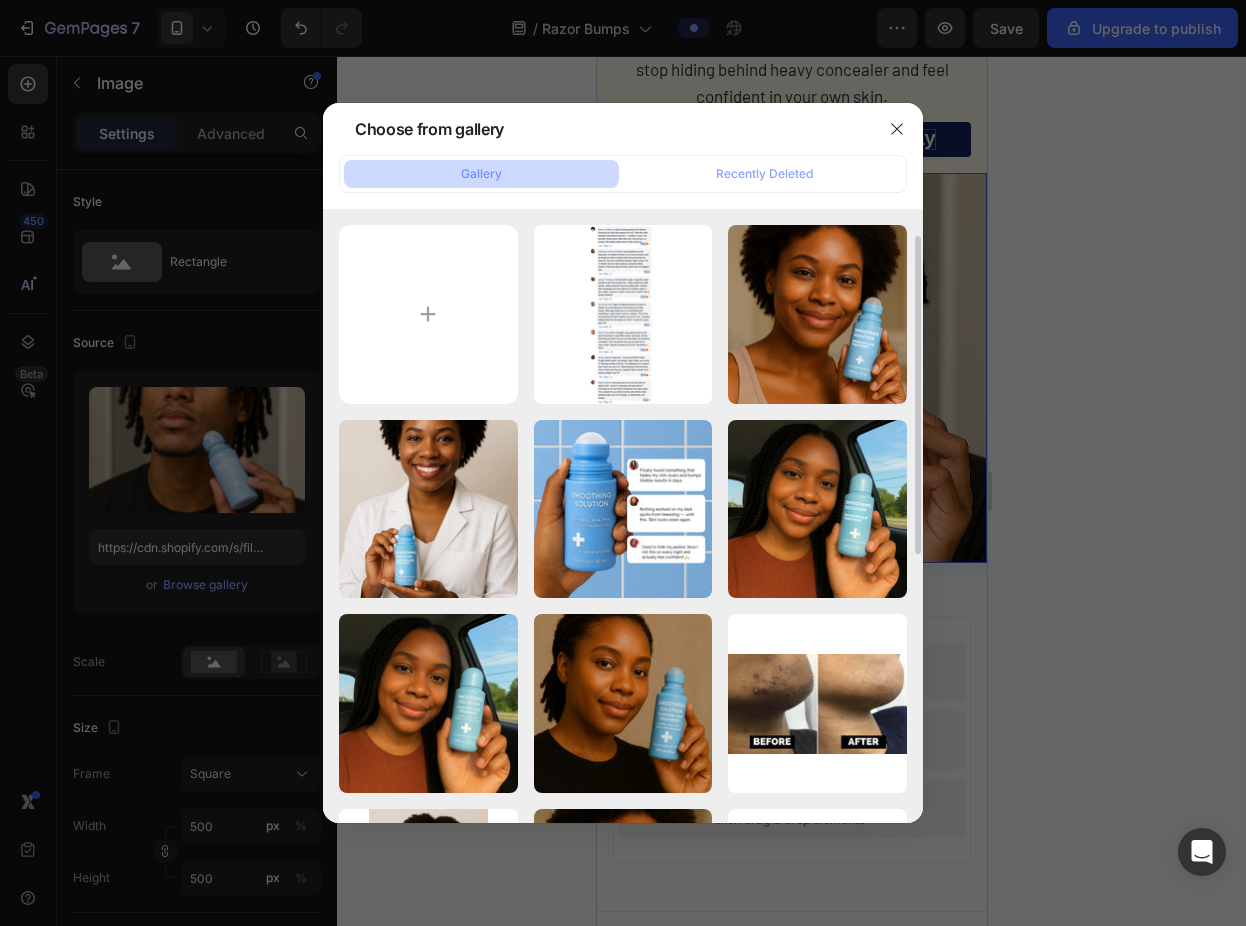 scroll, scrollTop: 41, scrollLeft: 0, axis: vertical 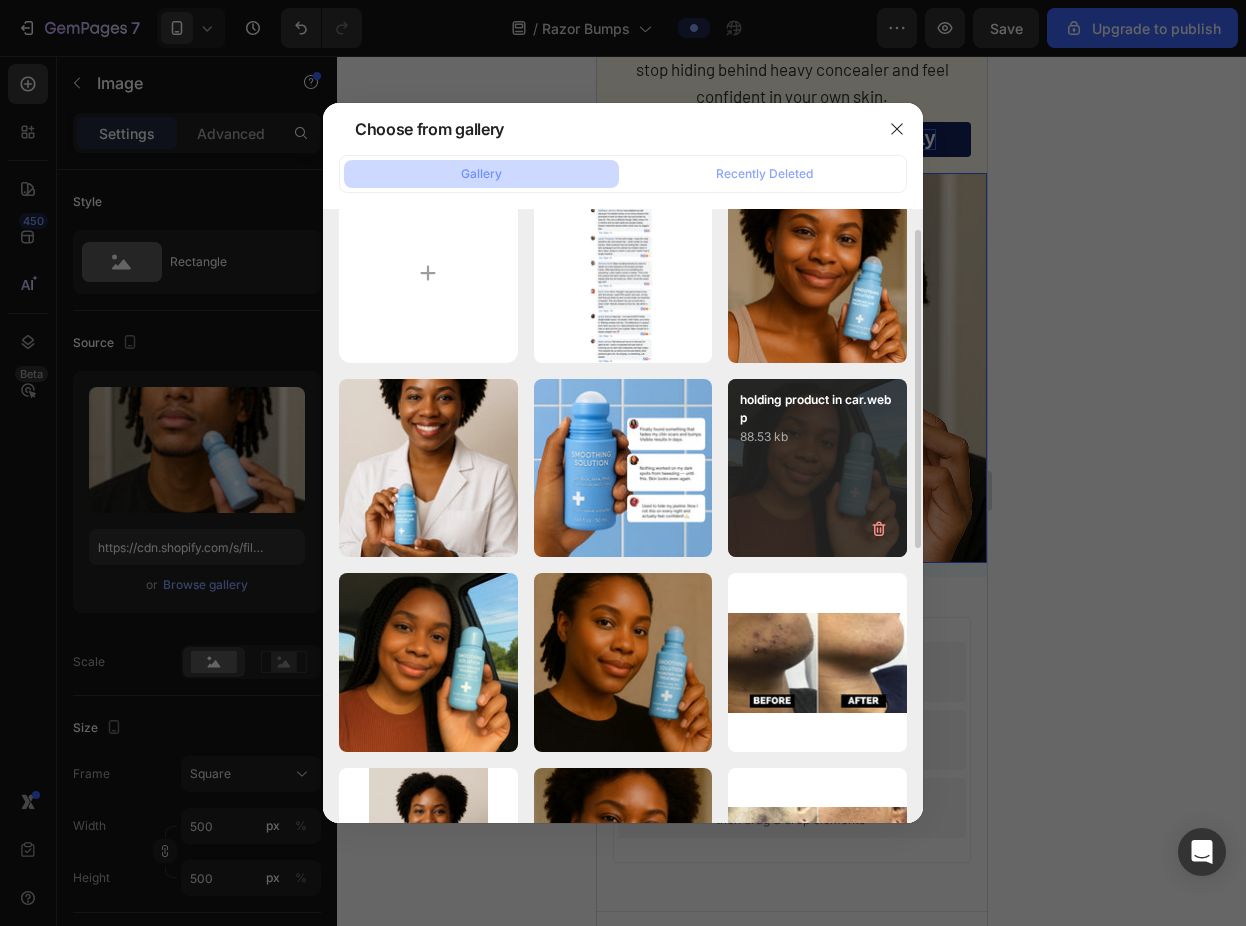 click on "88.53 kb" at bounding box center [817, 437] 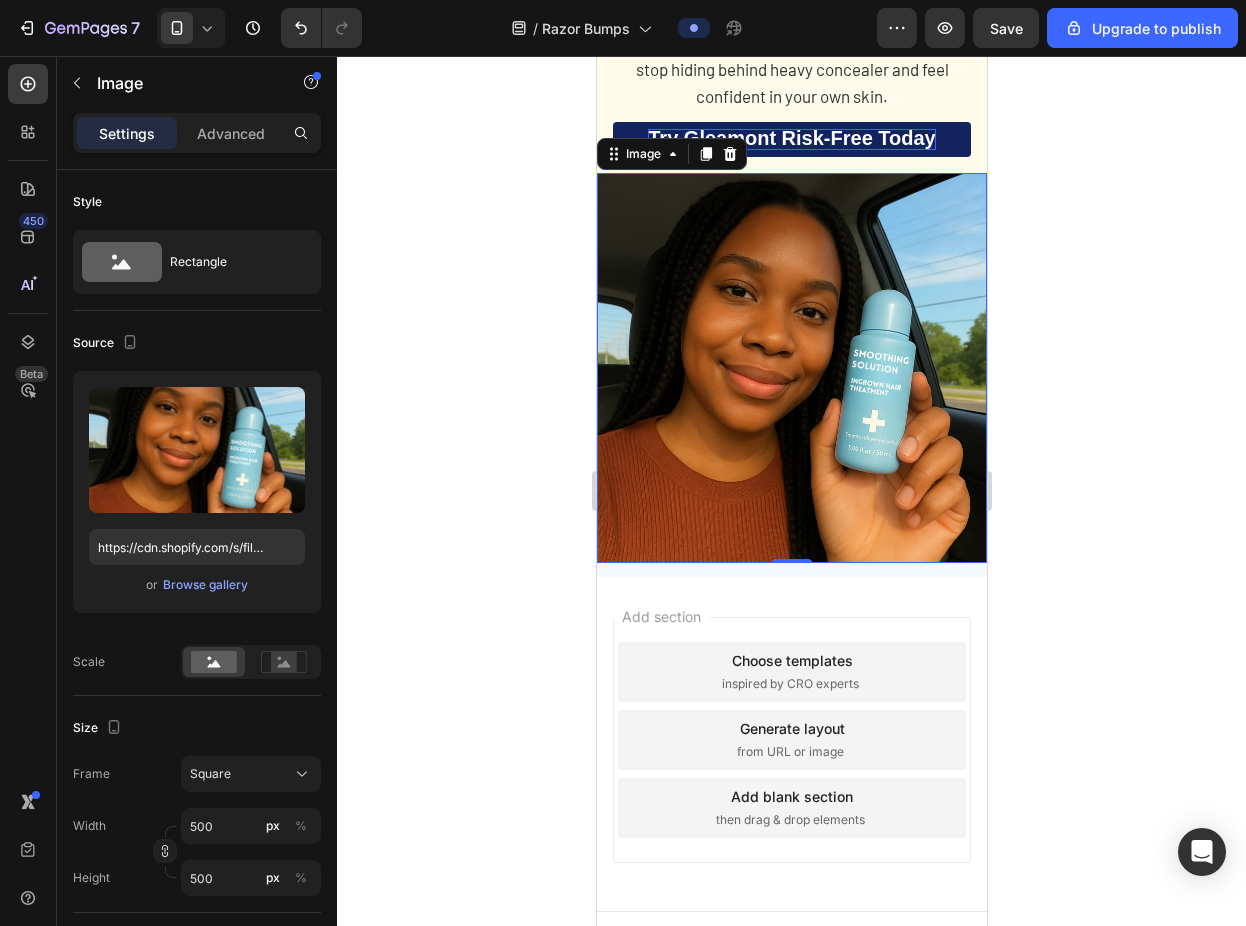 click 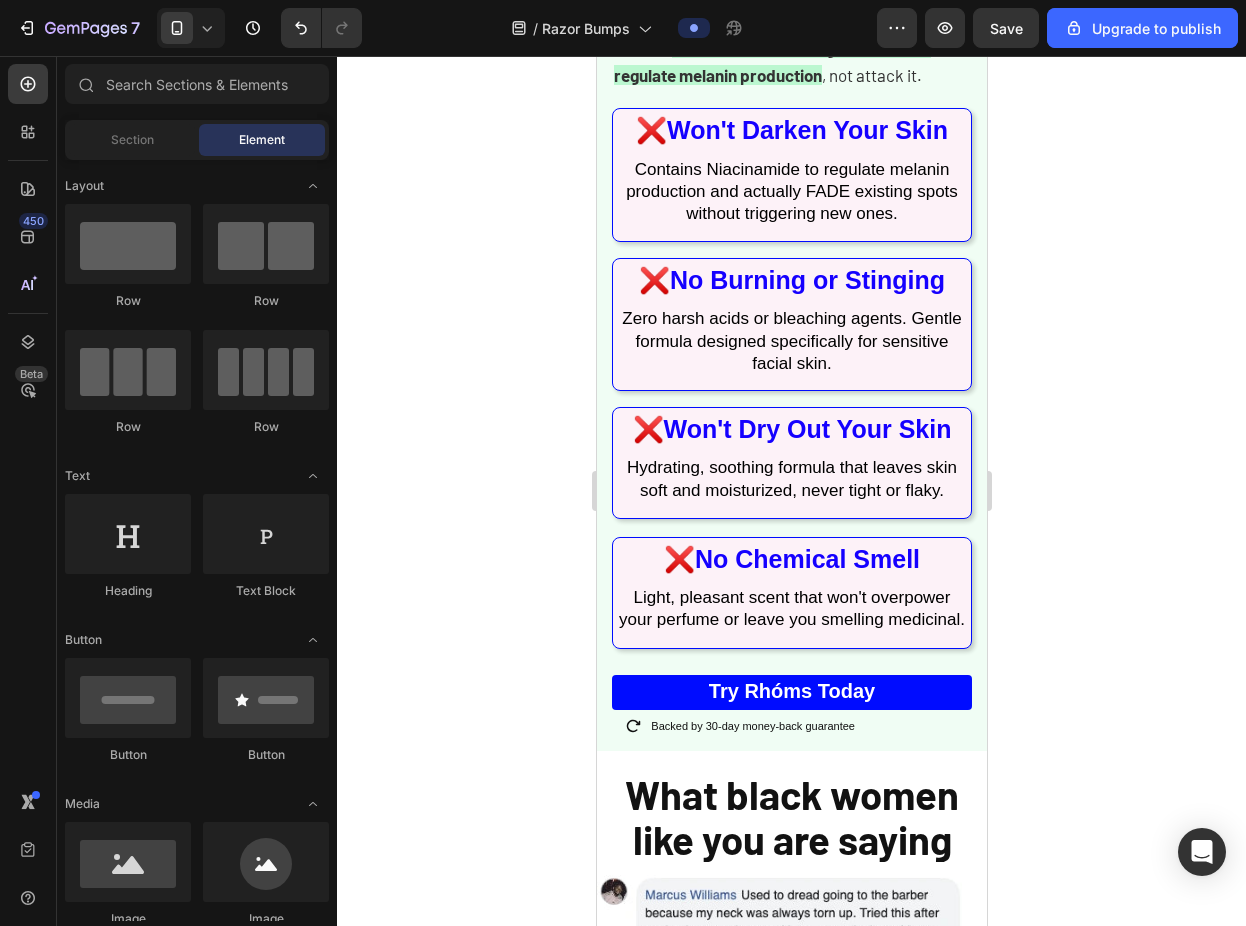 scroll, scrollTop: 1968, scrollLeft: 0, axis: vertical 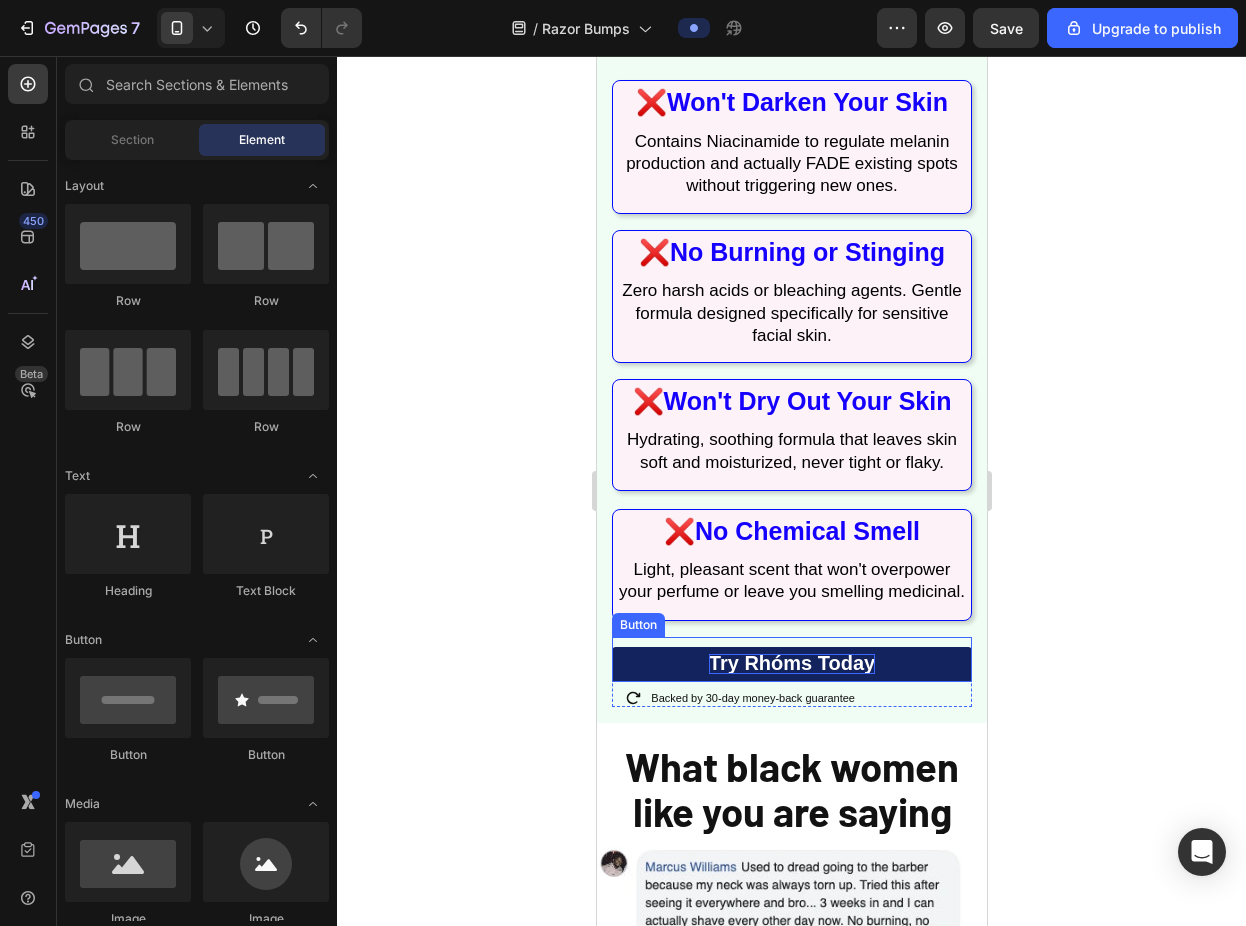 click on "Try Rhóms today" at bounding box center [791, 663] 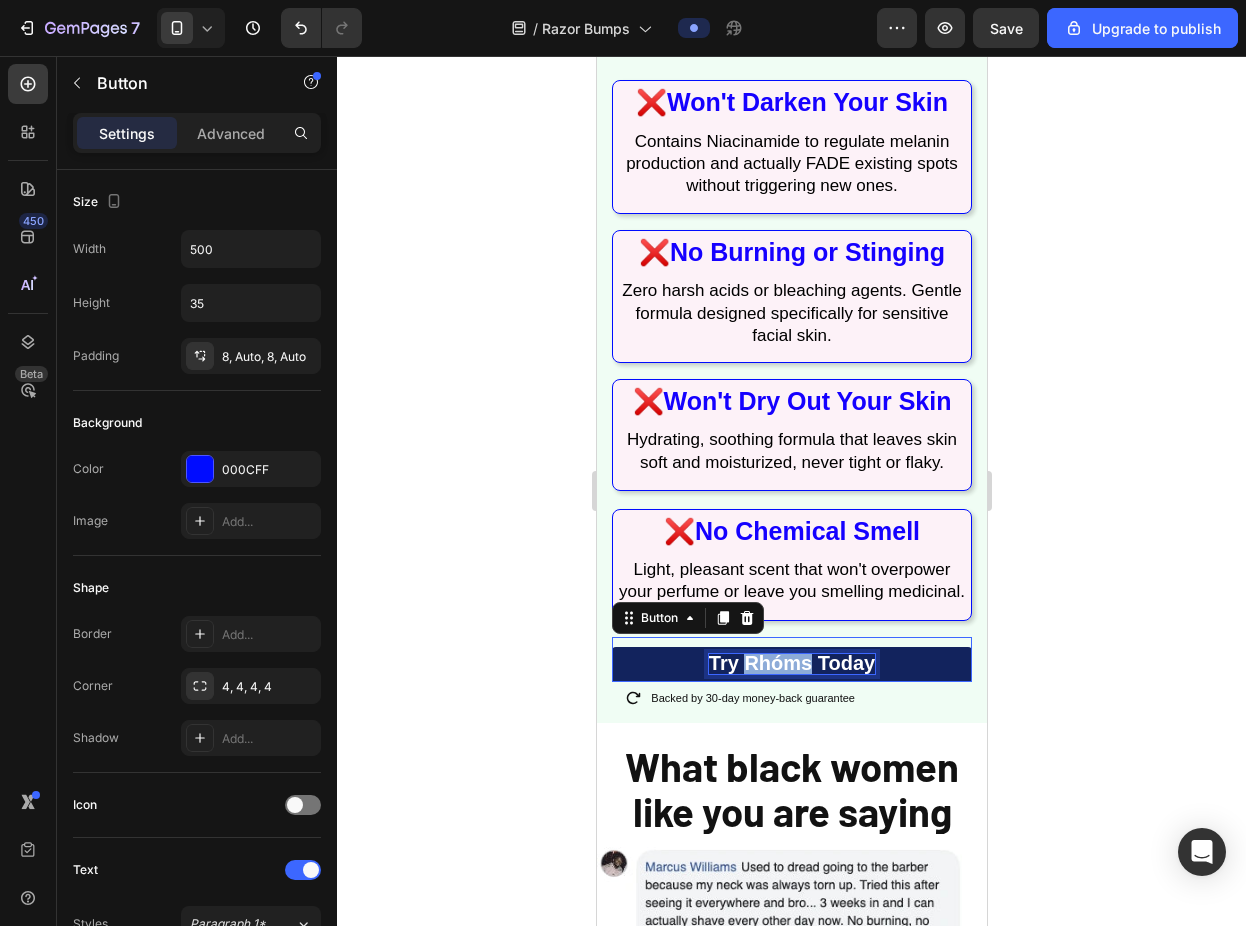 click on "Try Rhóms today" at bounding box center [791, 663] 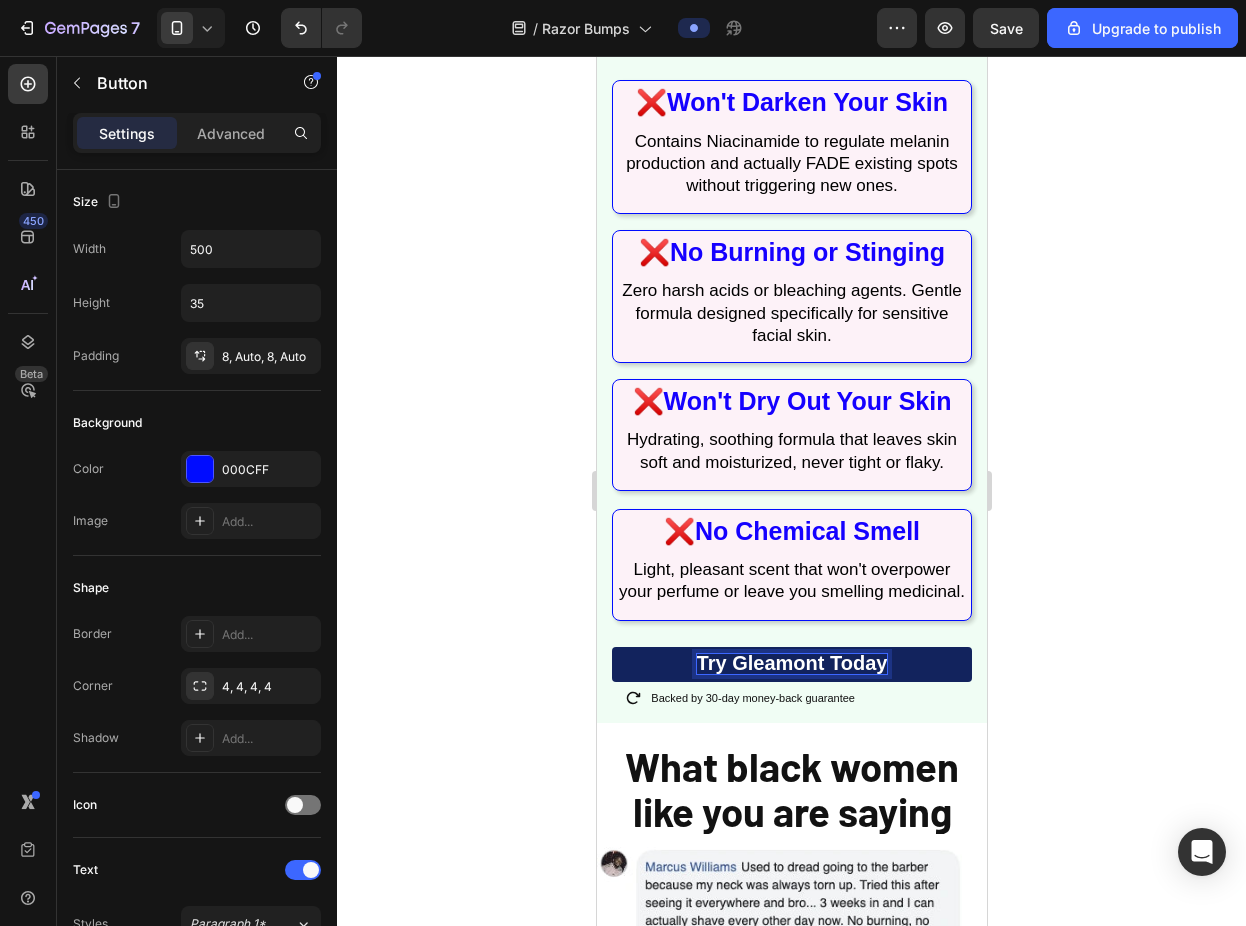 click 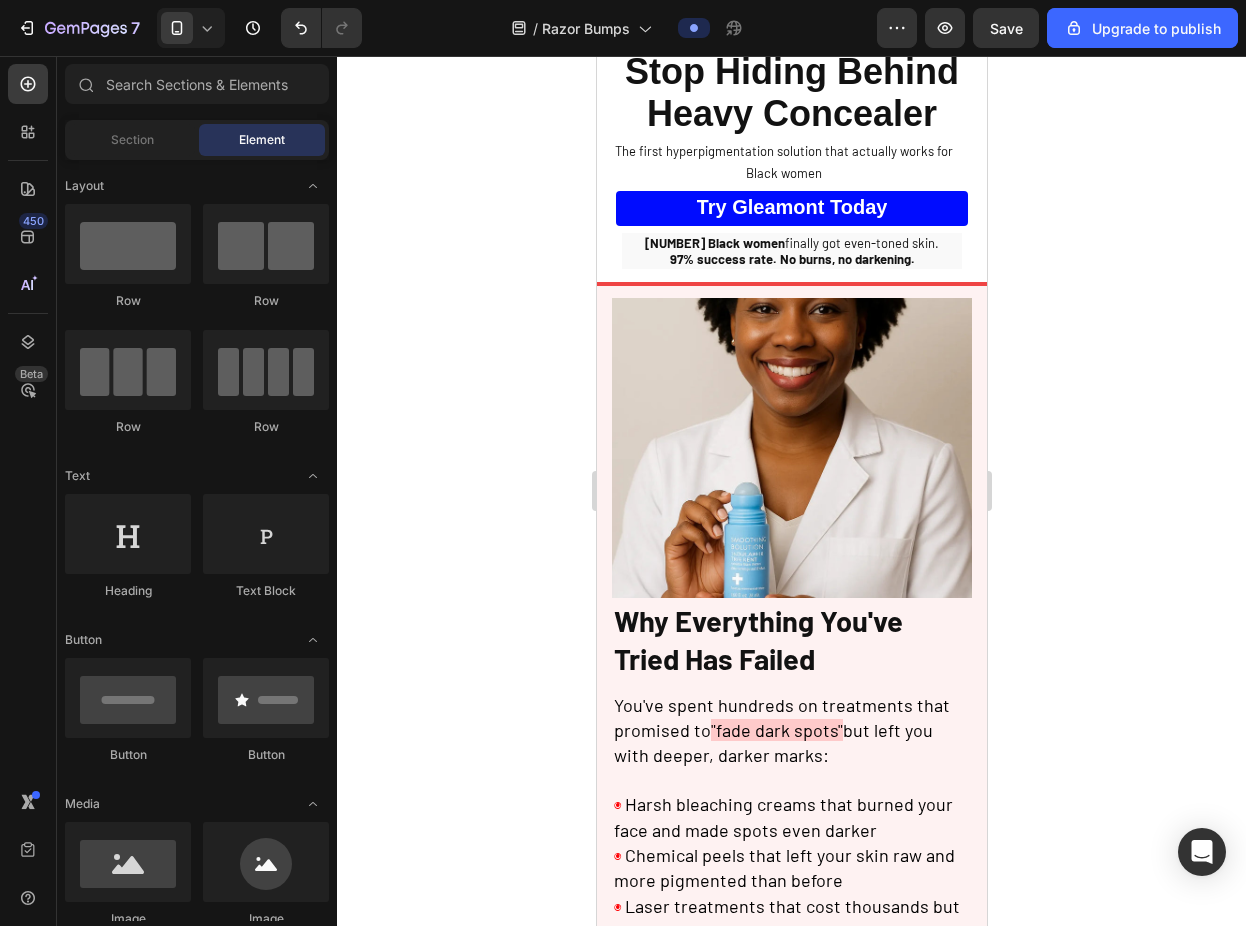 scroll, scrollTop: 0, scrollLeft: 0, axis: both 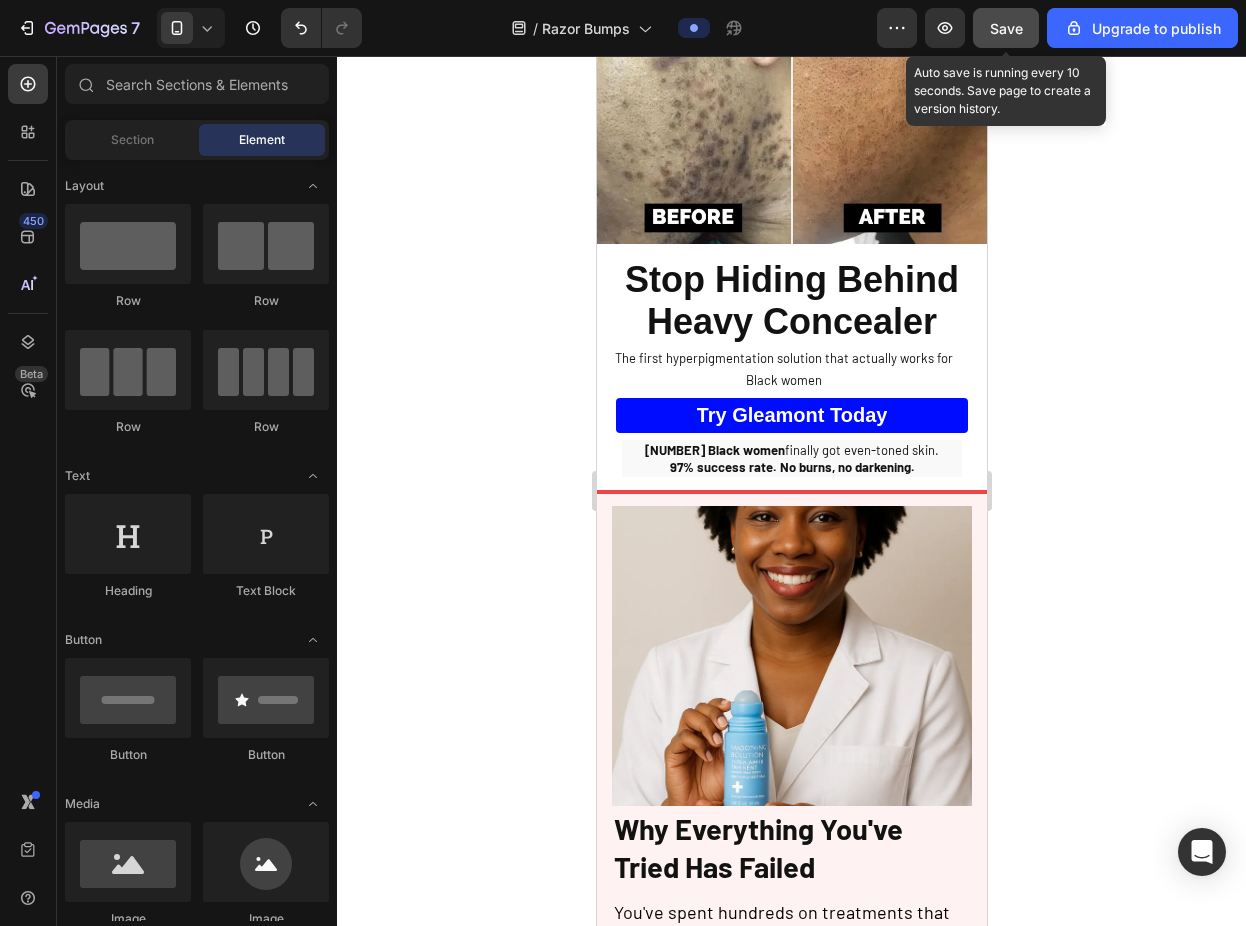 click on "Save" 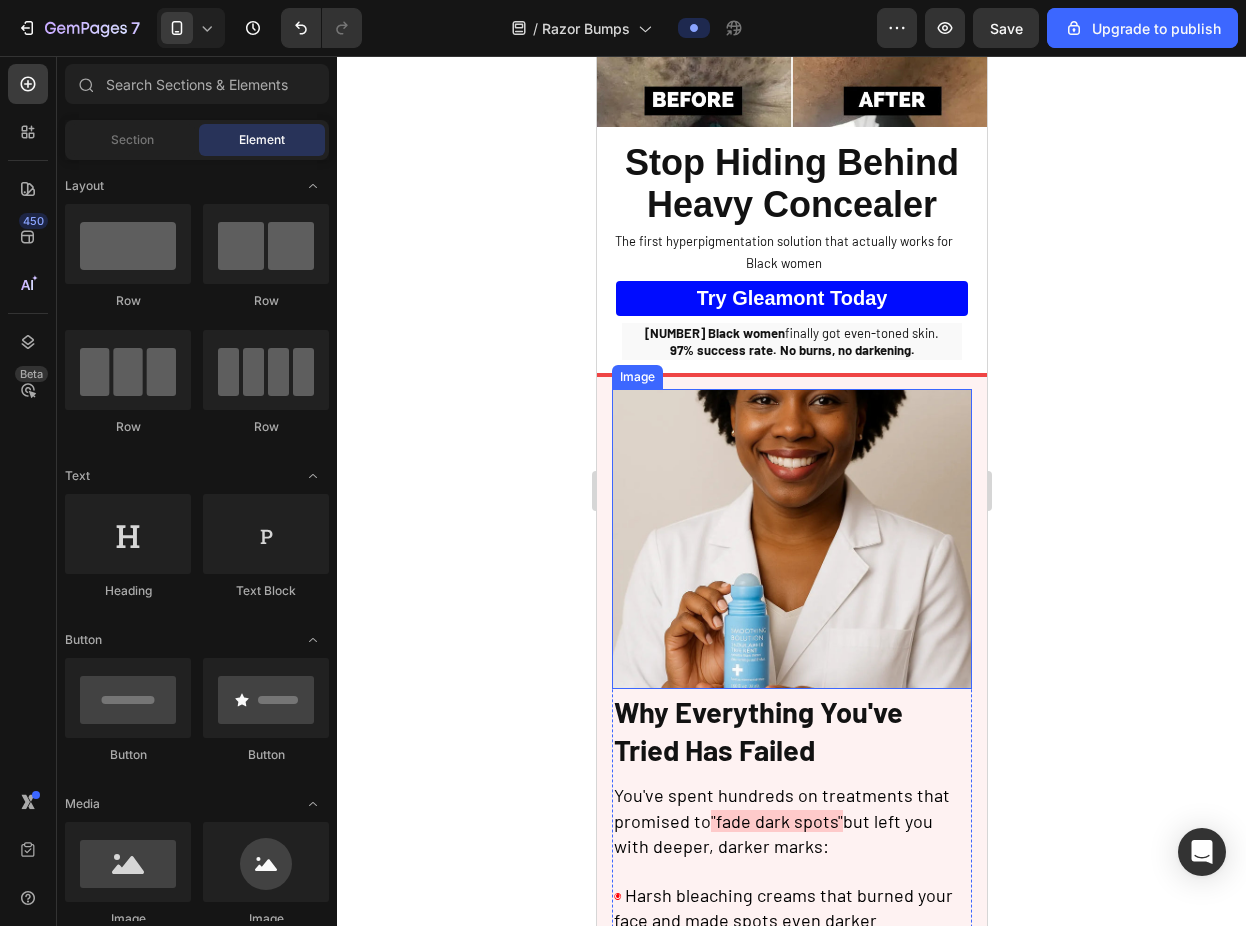 scroll, scrollTop: 0, scrollLeft: 0, axis: both 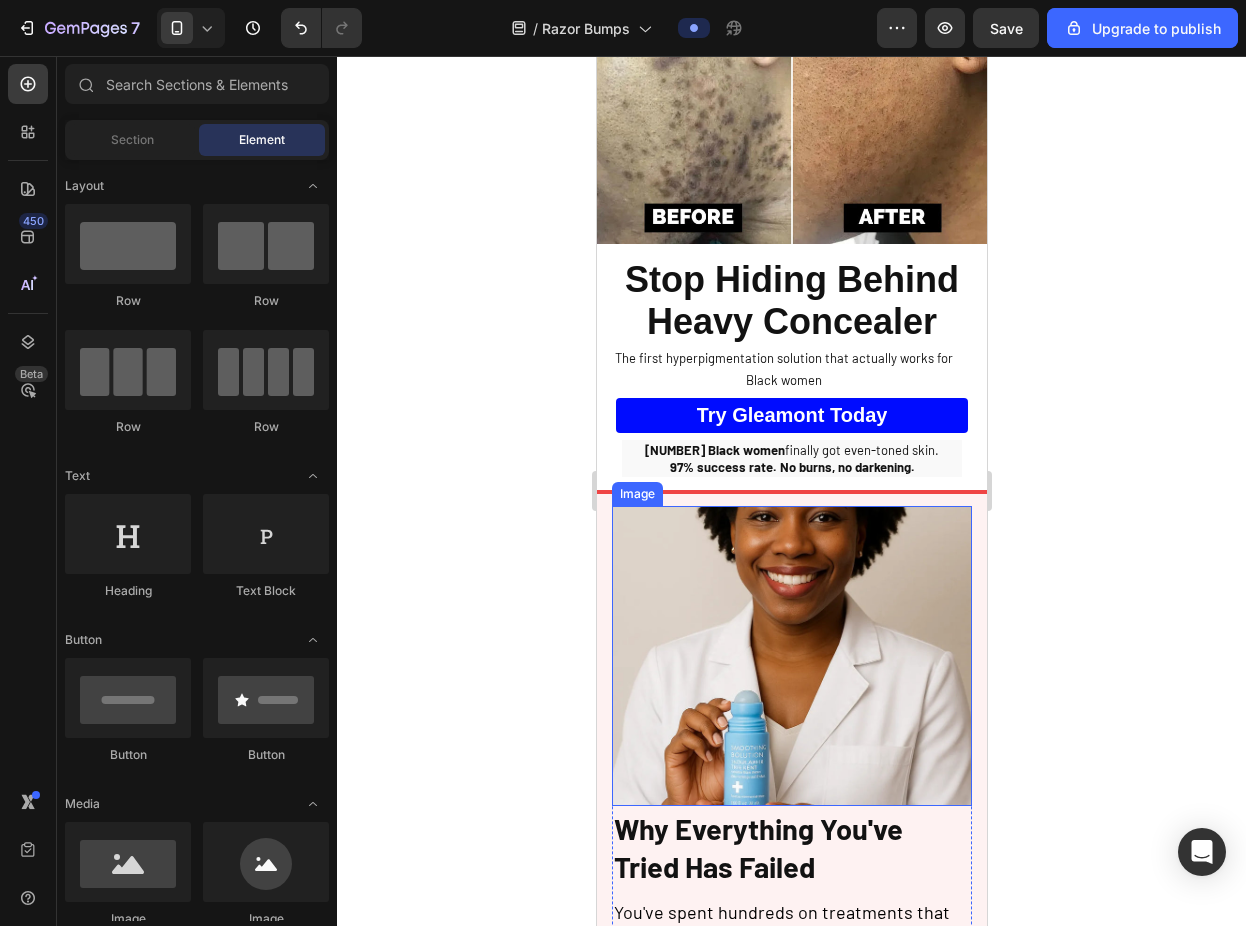 click at bounding box center [791, 656] 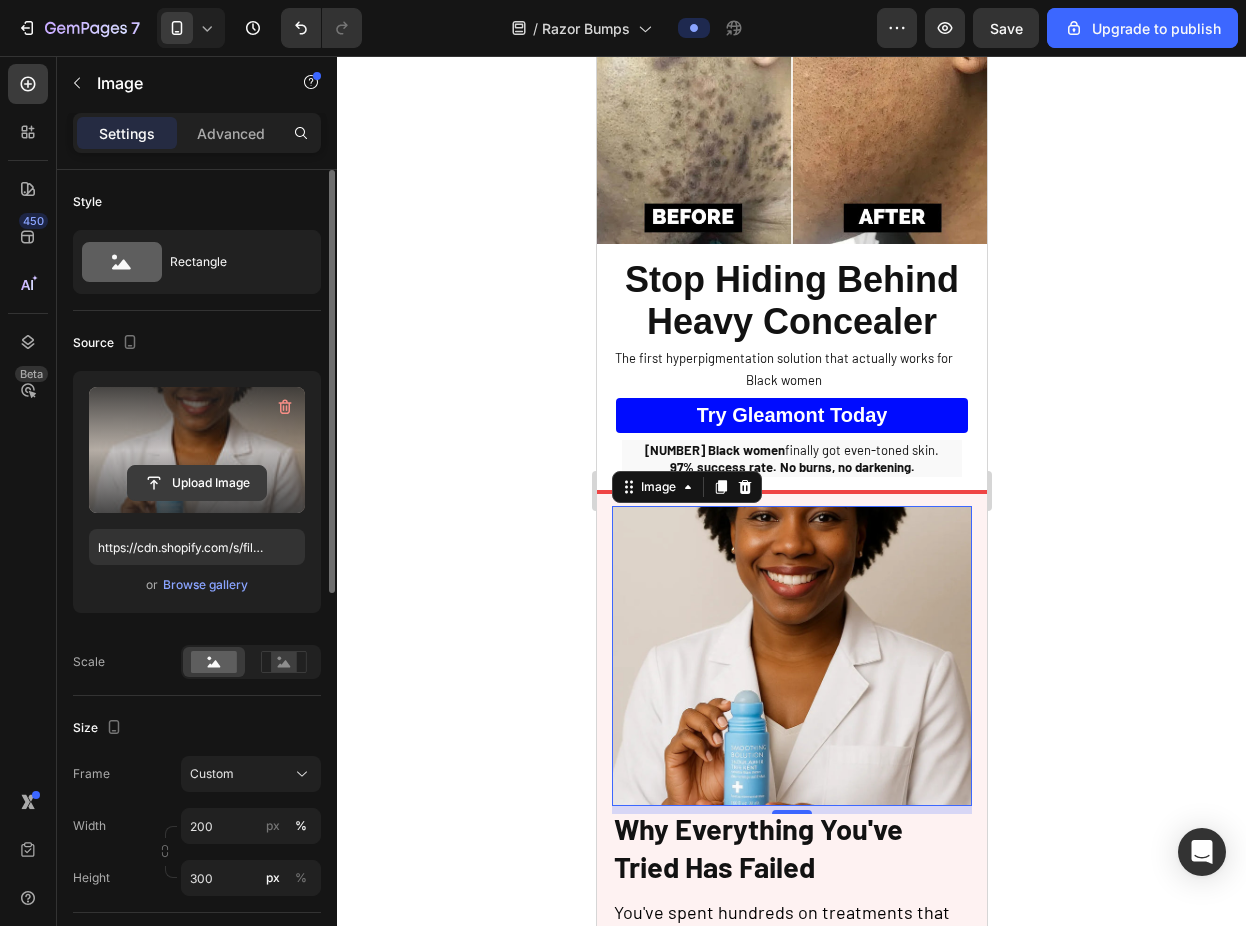 click 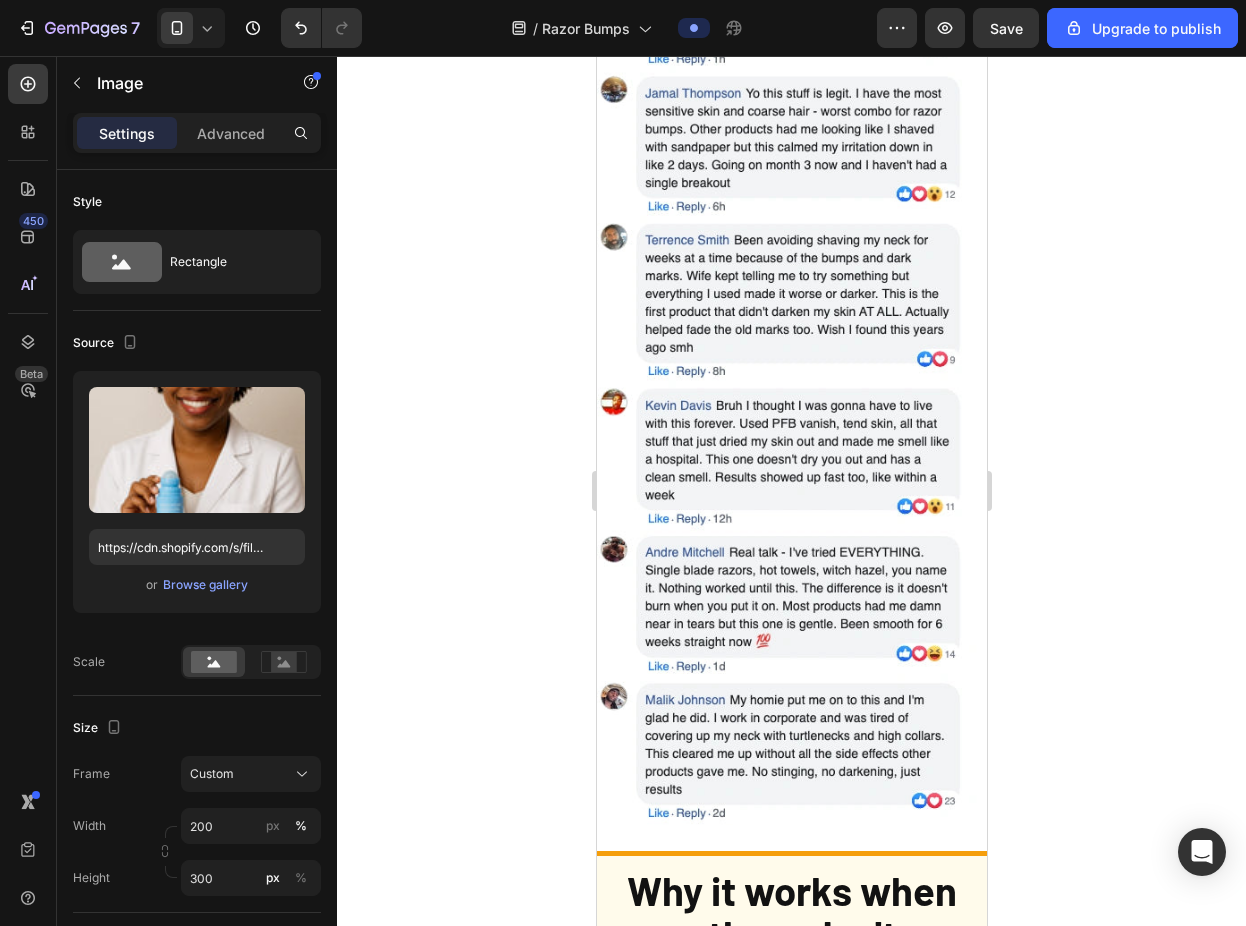 scroll, scrollTop: 3045, scrollLeft: 0, axis: vertical 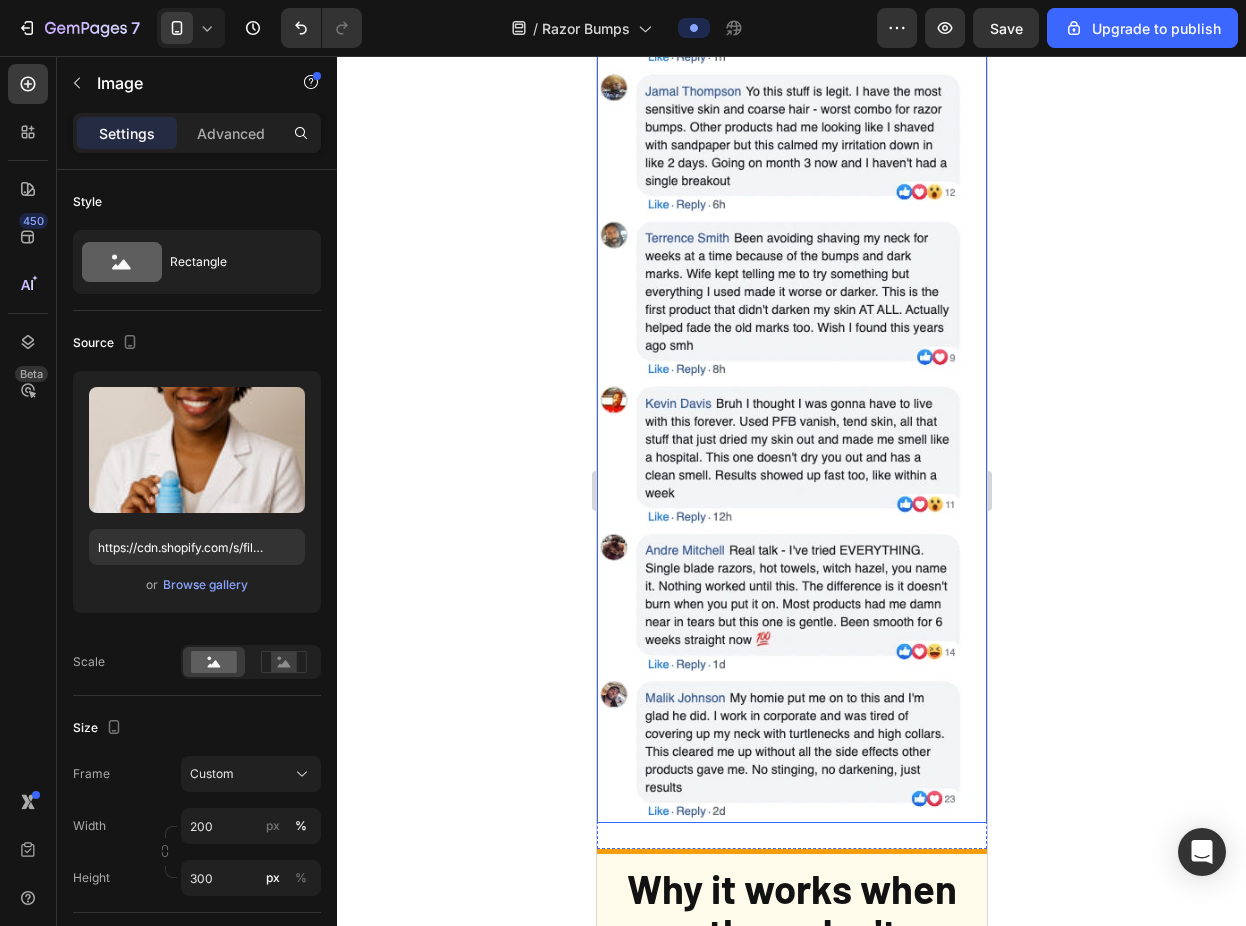 click at bounding box center (791, 296) 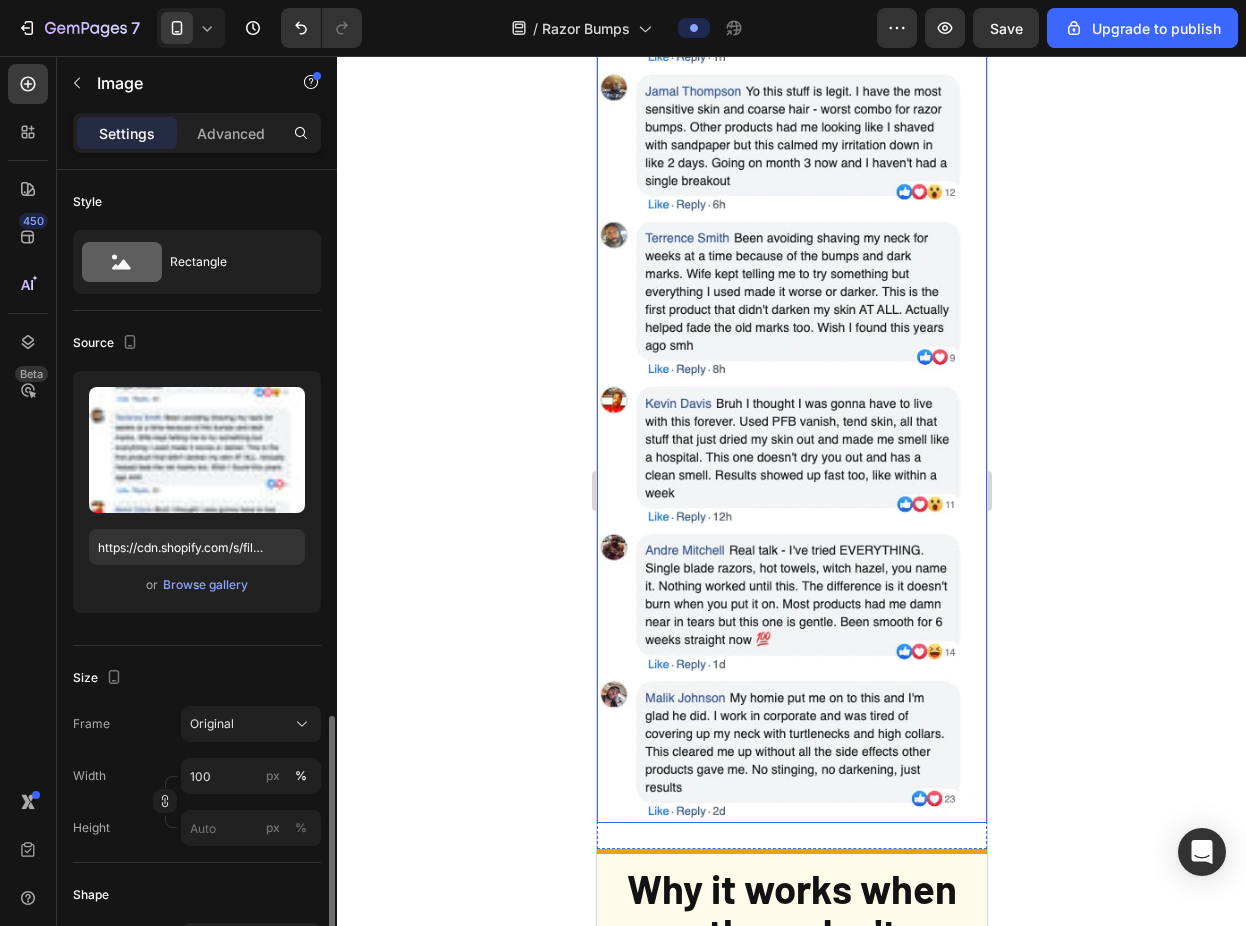 scroll, scrollTop: 355, scrollLeft: 0, axis: vertical 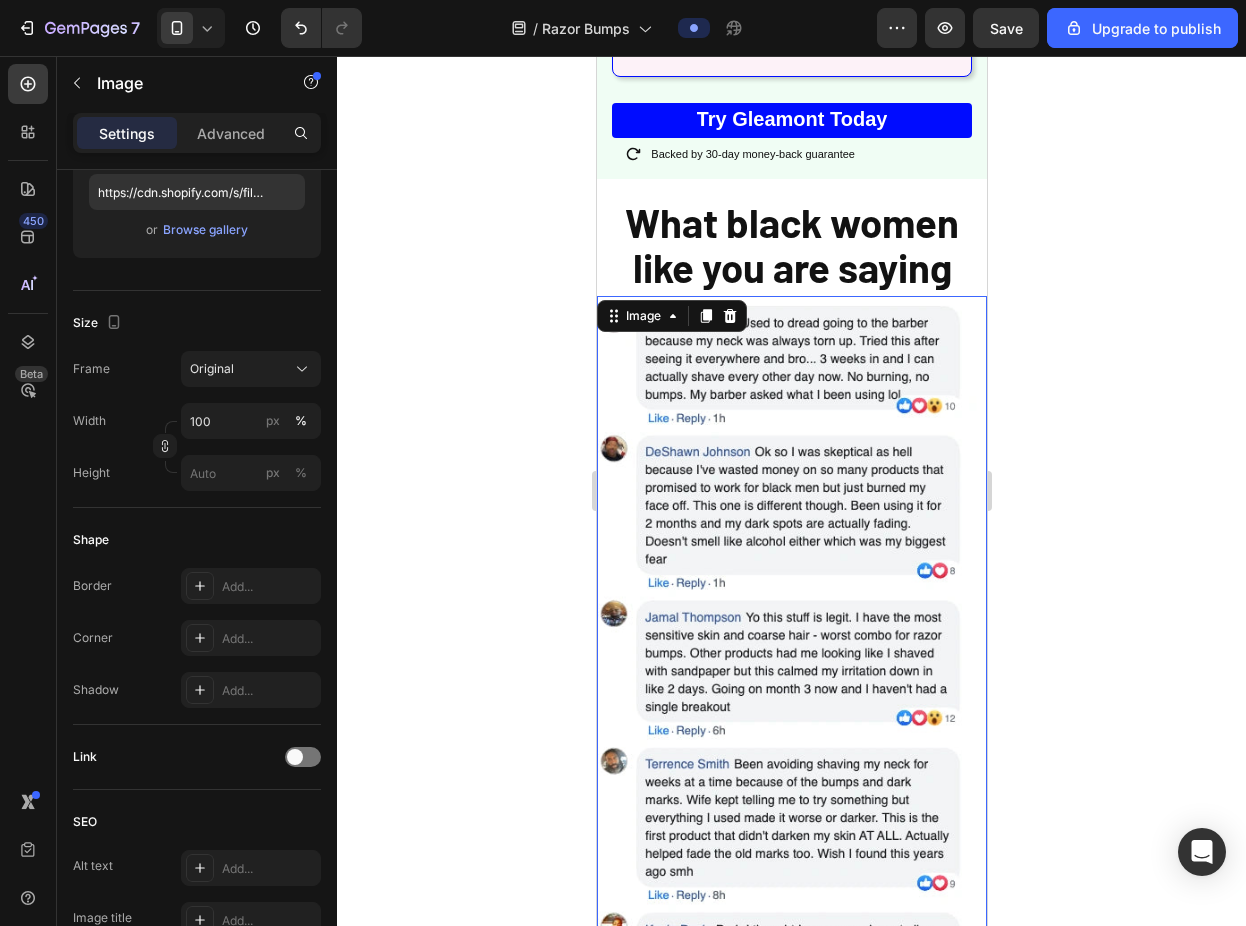 click 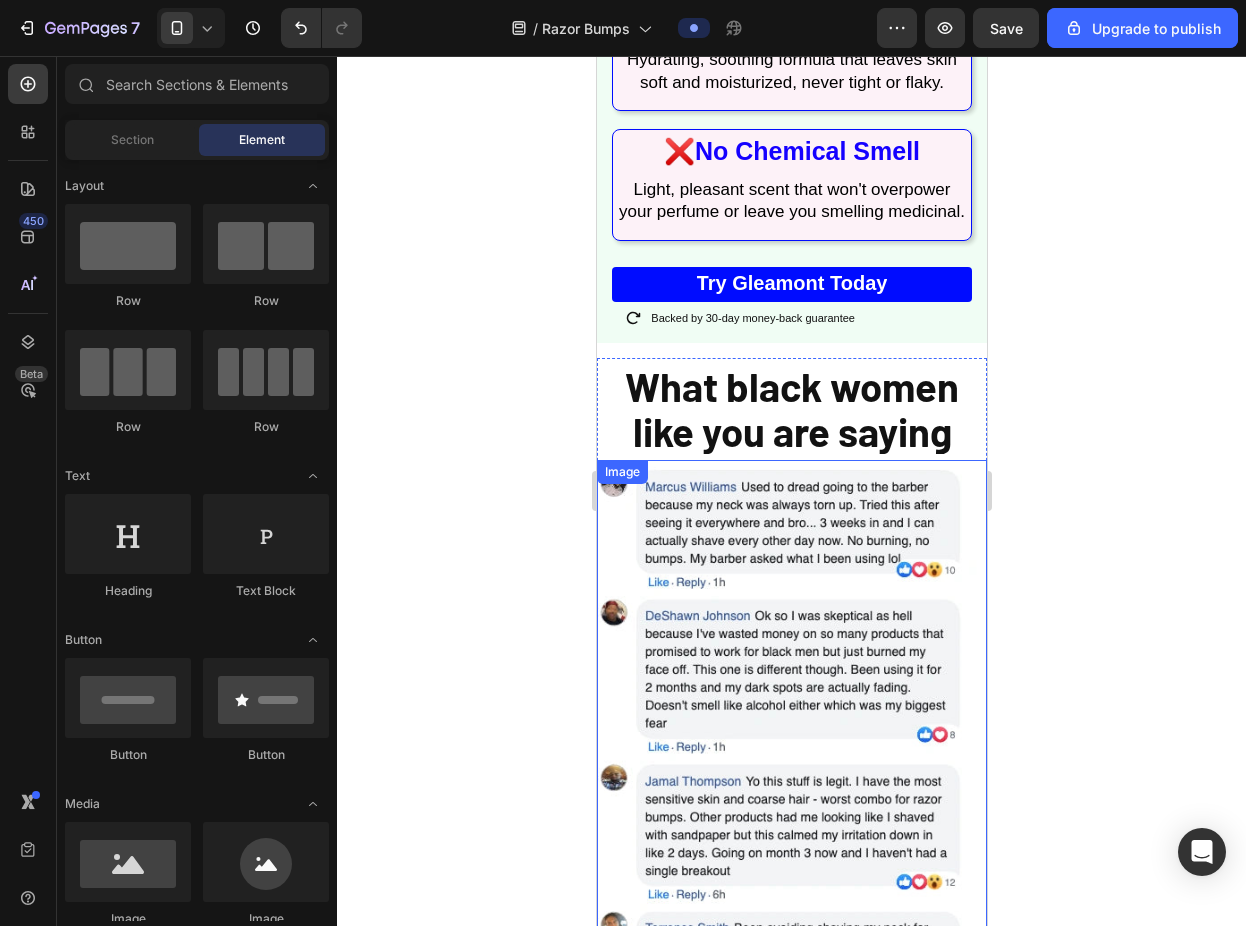 scroll, scrollTop: 2376, scrollLeft: 0, axis: vertical 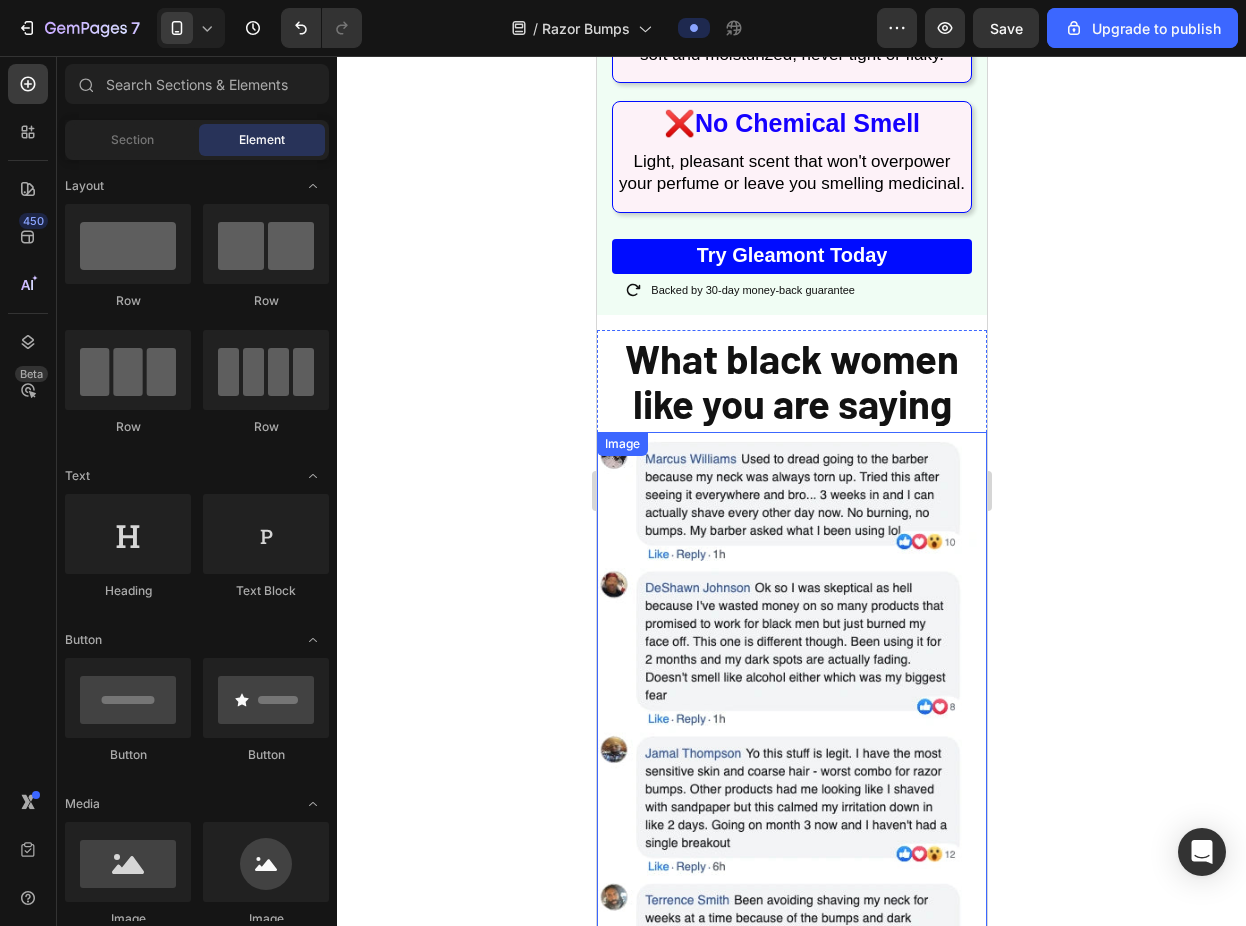 click at bounding box center [791, 958] 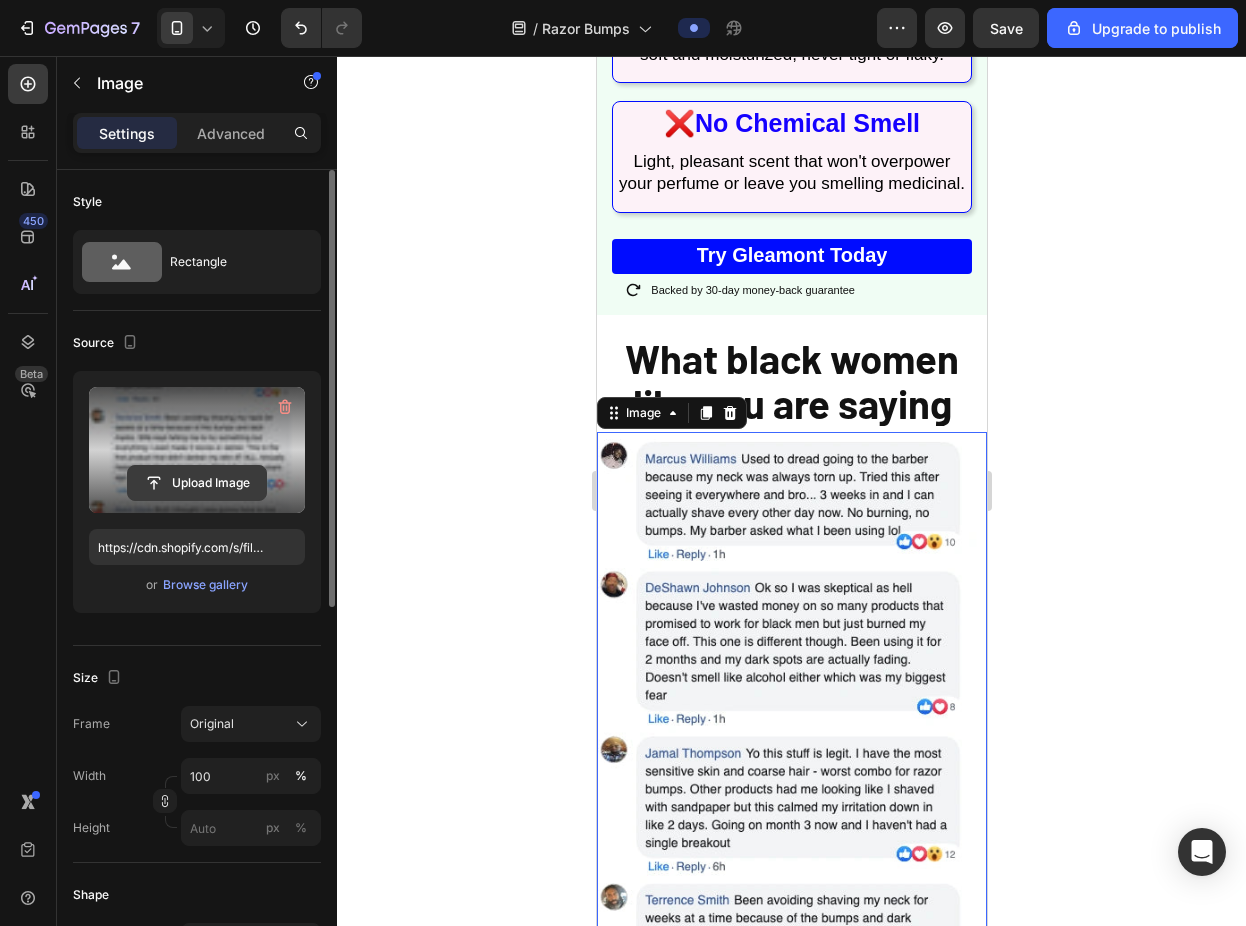 click 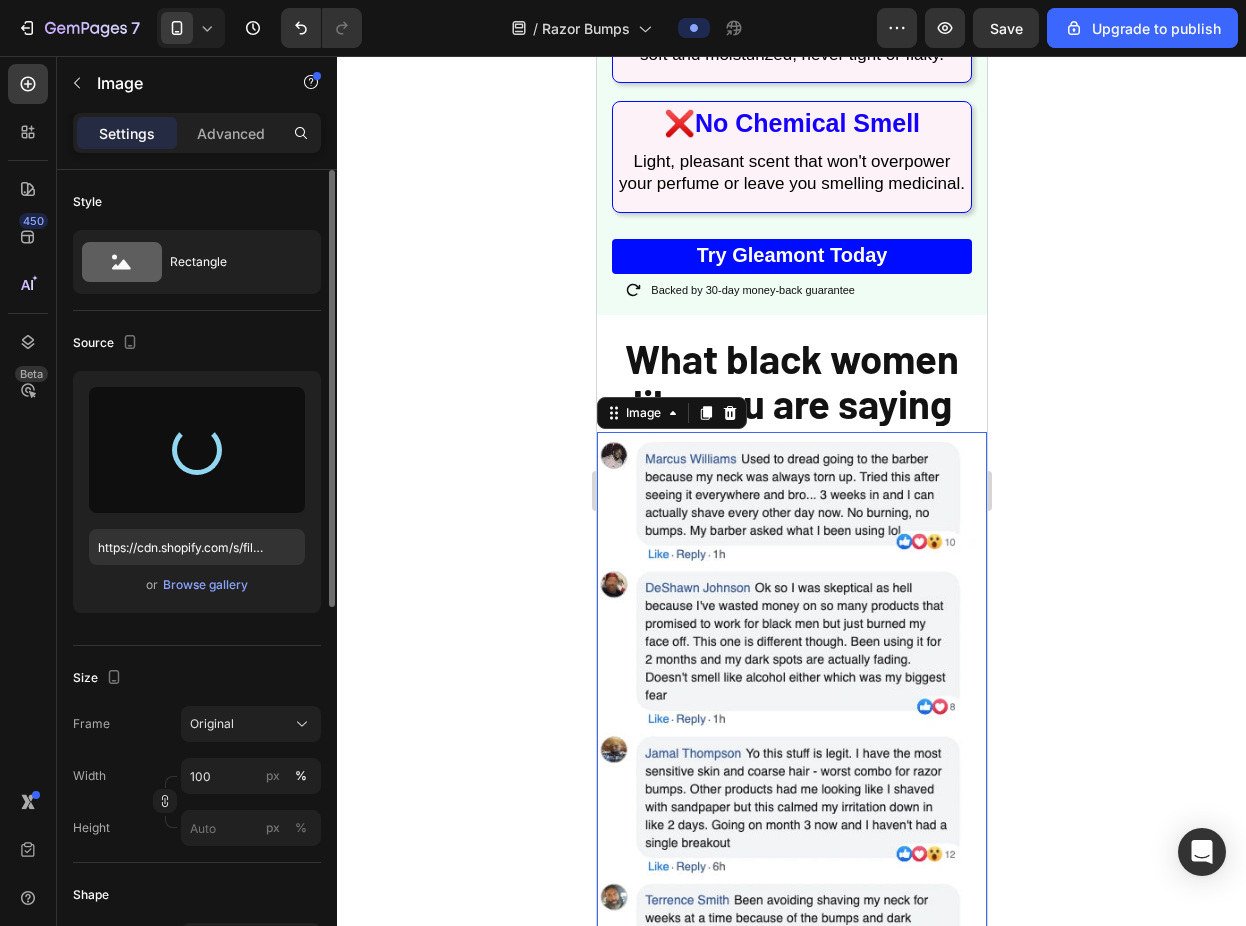 type on "https://cdn.shopify.com/s/files/1/0631/3407/2898/files/gempages_578206958549467836-c3d03e88-6466-4ae3-863d-50370d70168d.webp" 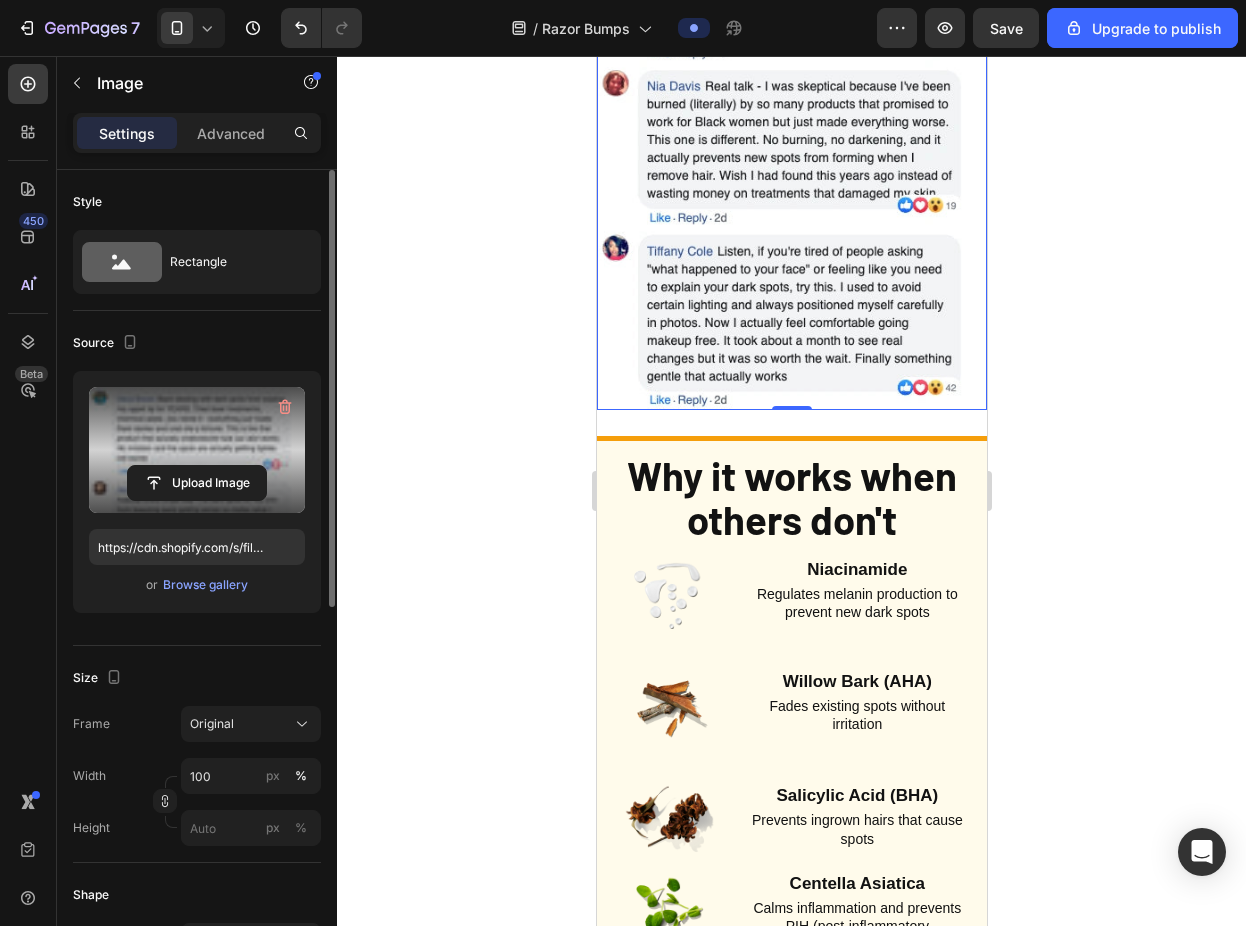 scroll, scrollTop: 3552, scrollLeft: 0, axis: vertical 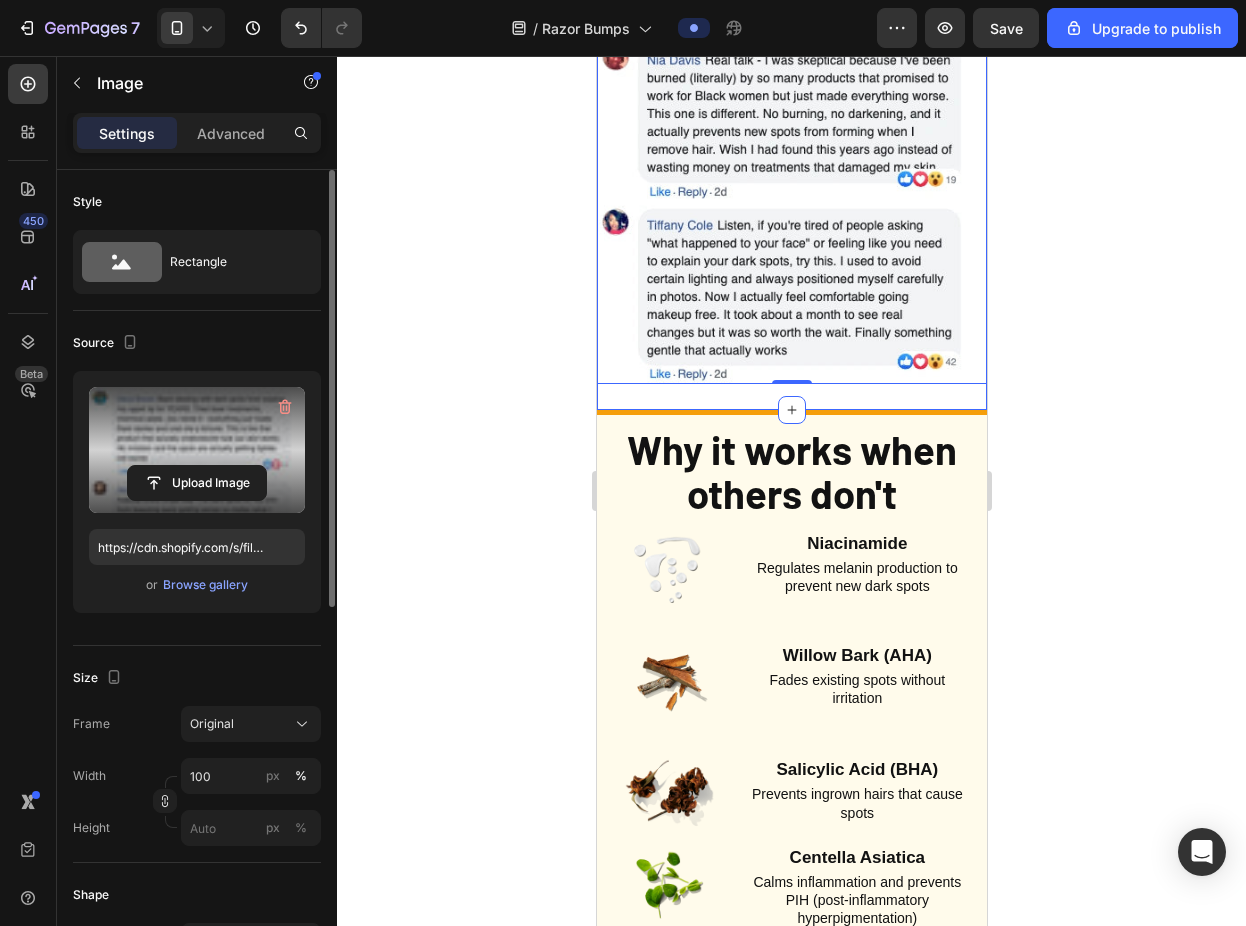 click on "What black women like you are saying Heading Image   0 Section 8" at bounding box center [791, -215] 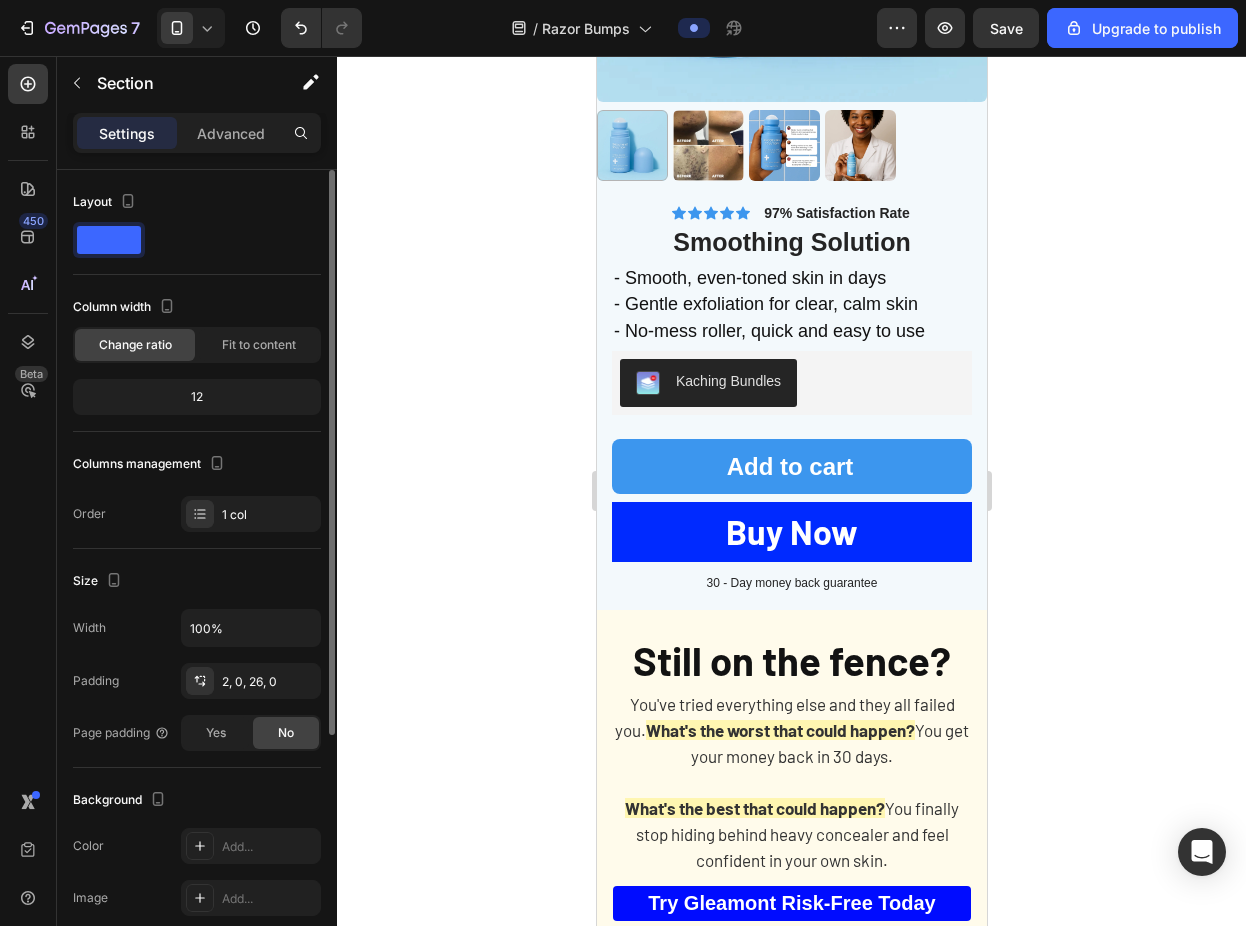 scroll, scrollTop: 4748, scrollLeft: 0, axis: vertical 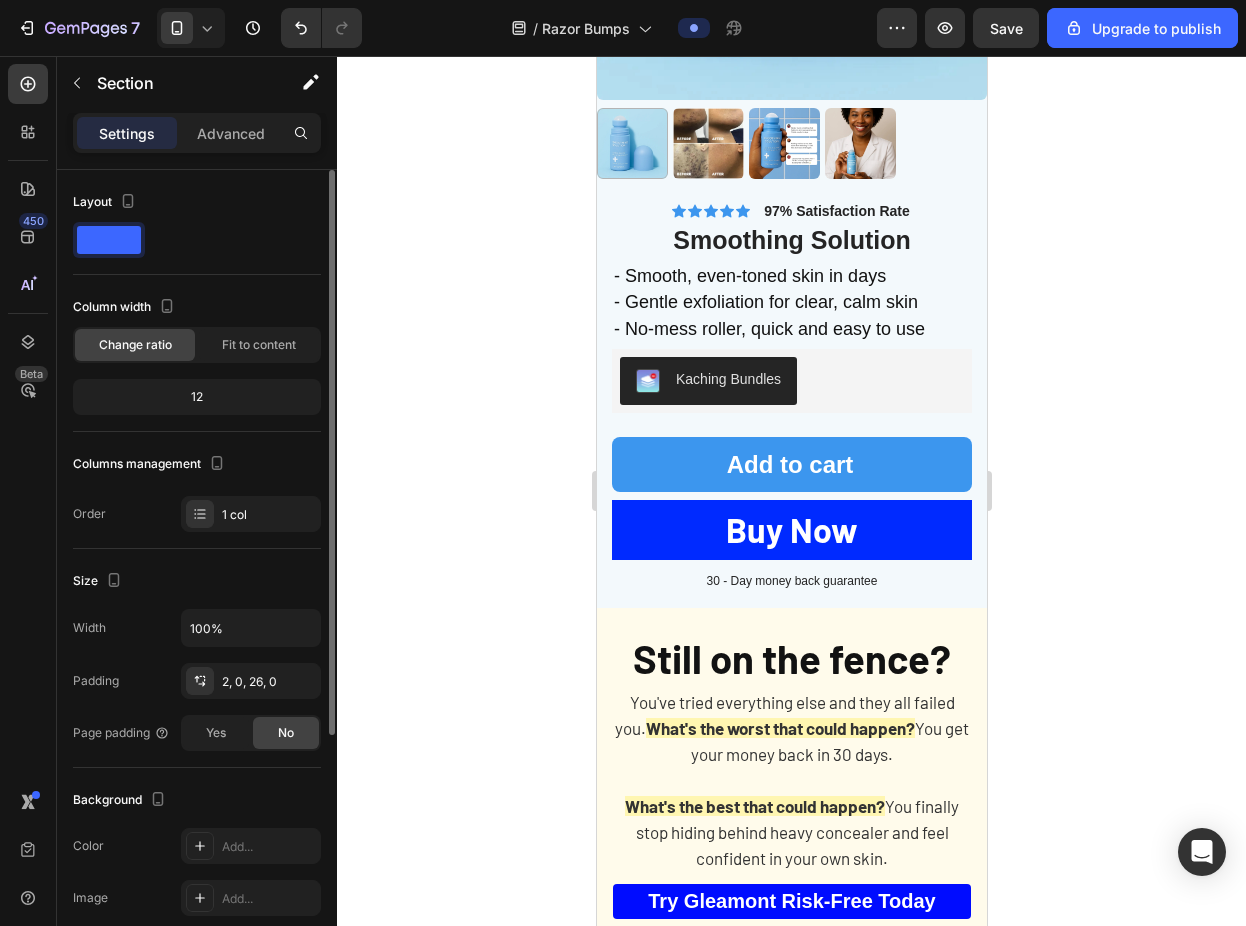 click on "7   /  Razor Bumps Preview  Save  Upgrade to publish" 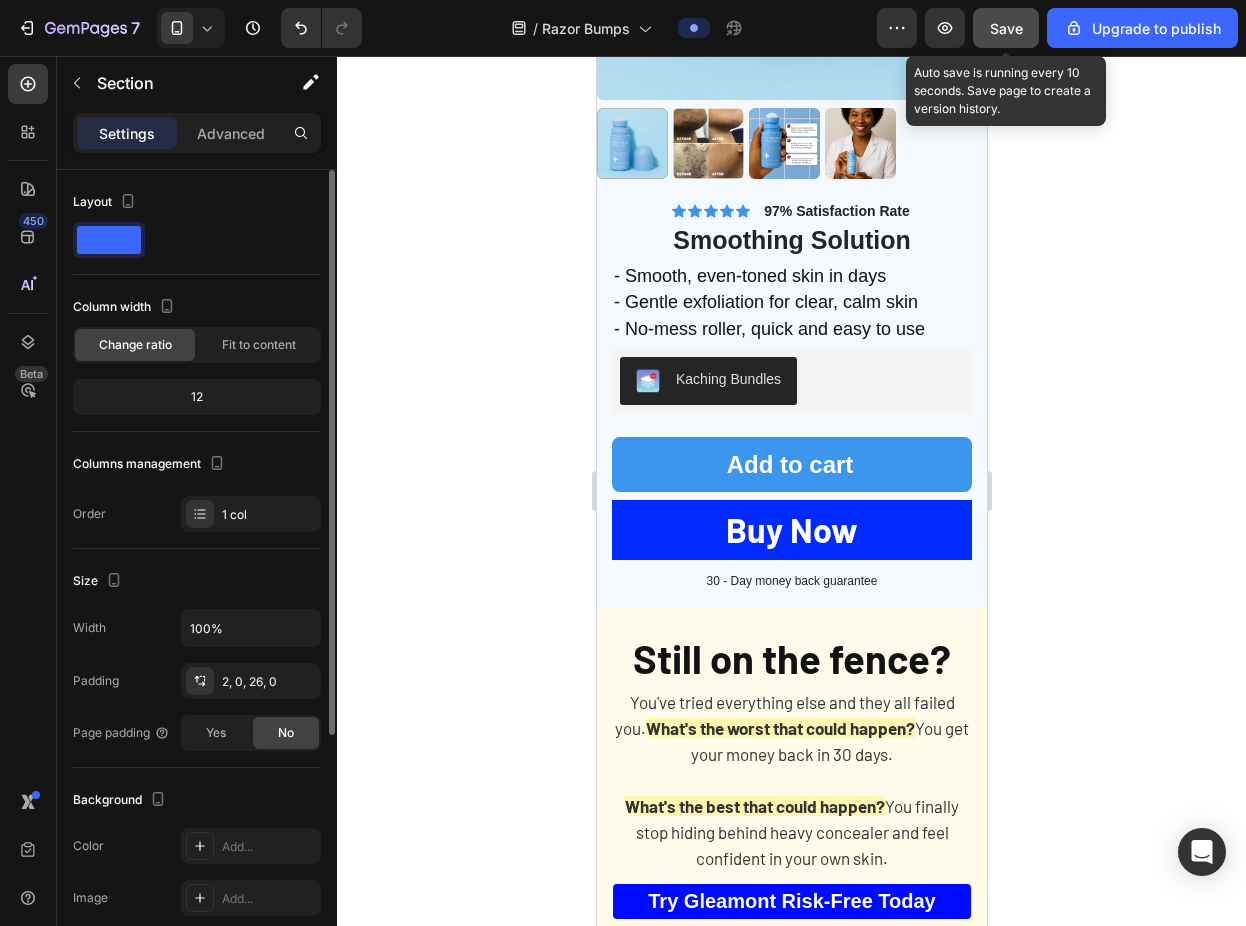 click on "Save" 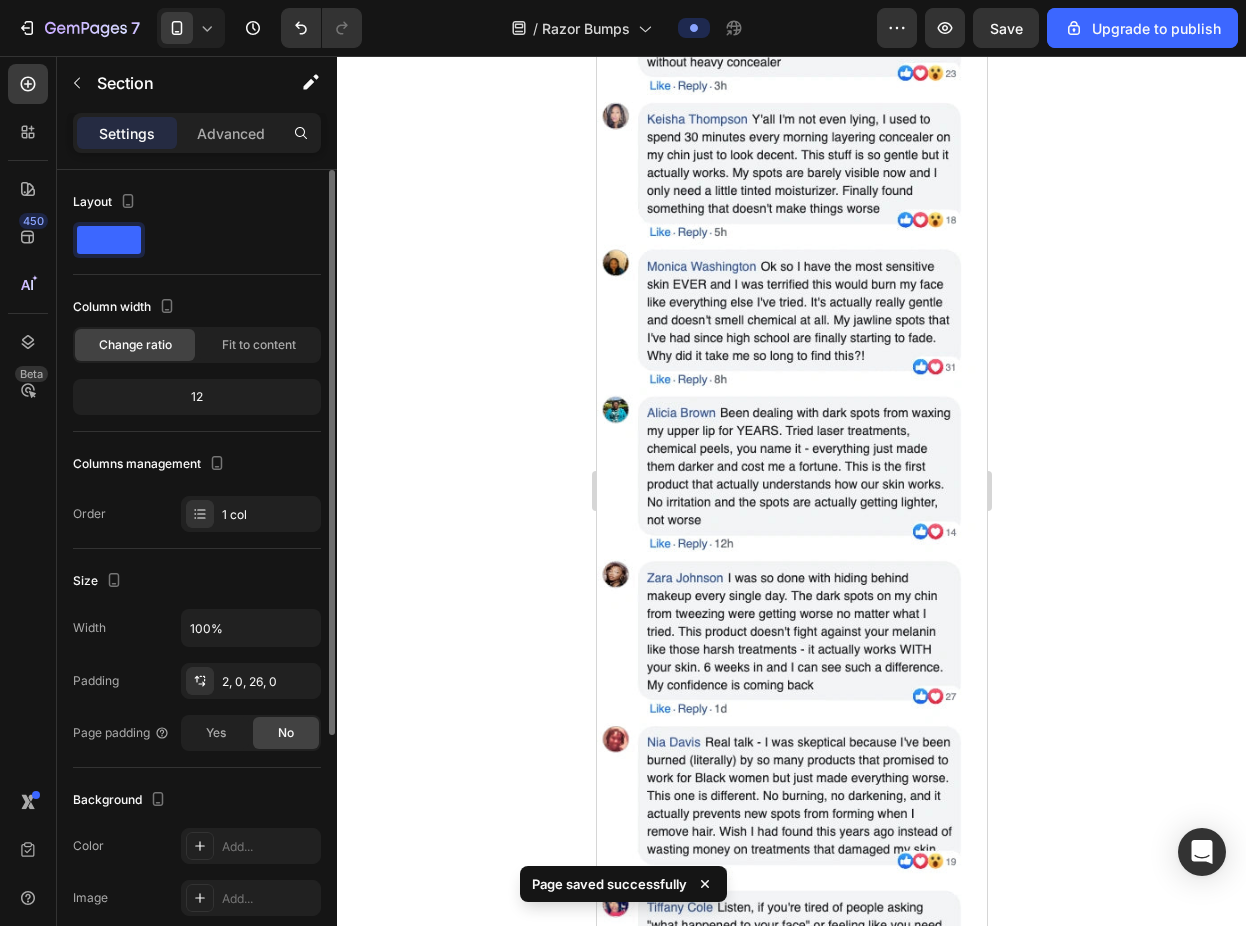 scroll, scrollTop: 2156, scrollLeft: 0, axis: vertical 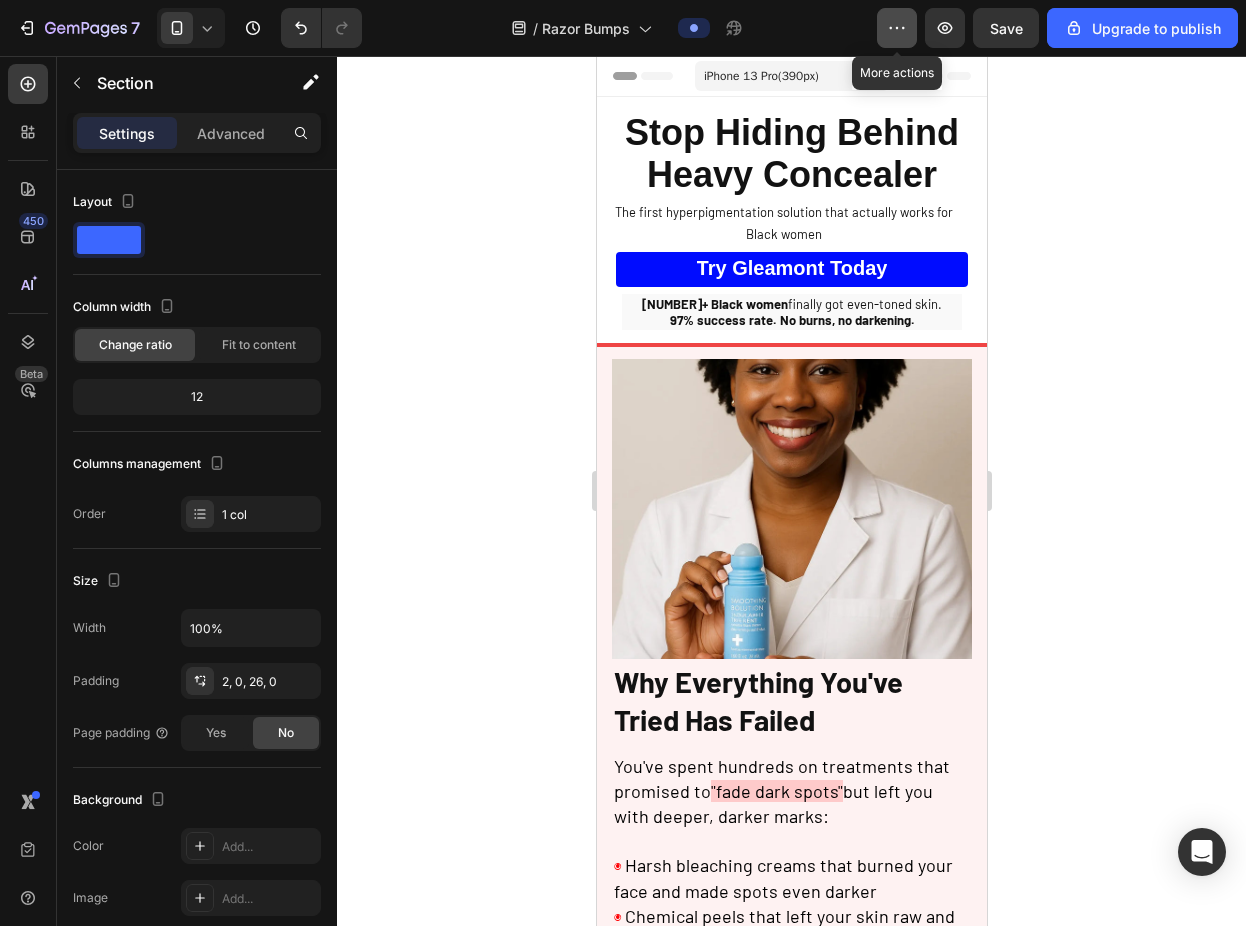 click 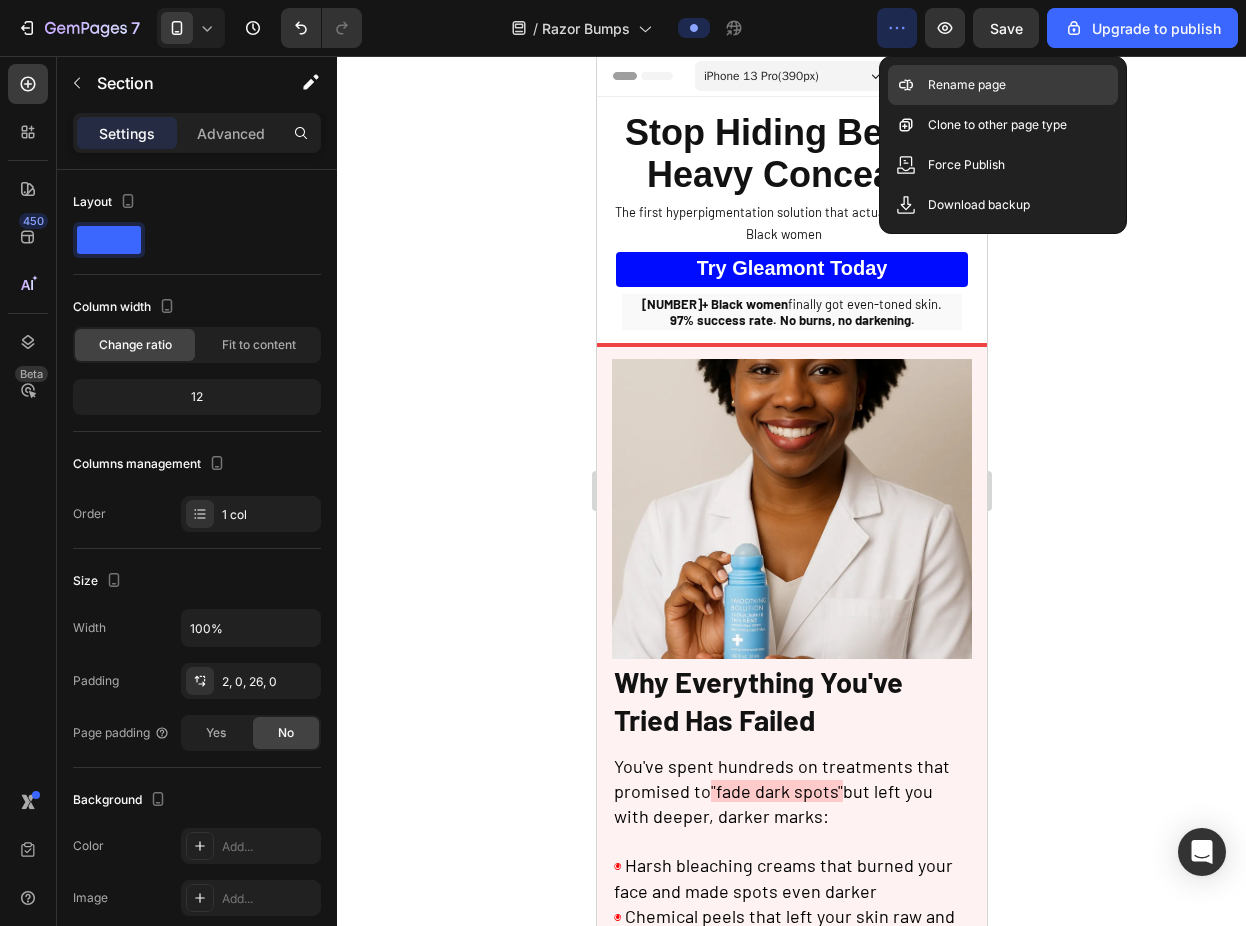 click on "Rename page" at bounding box center (967, 85) 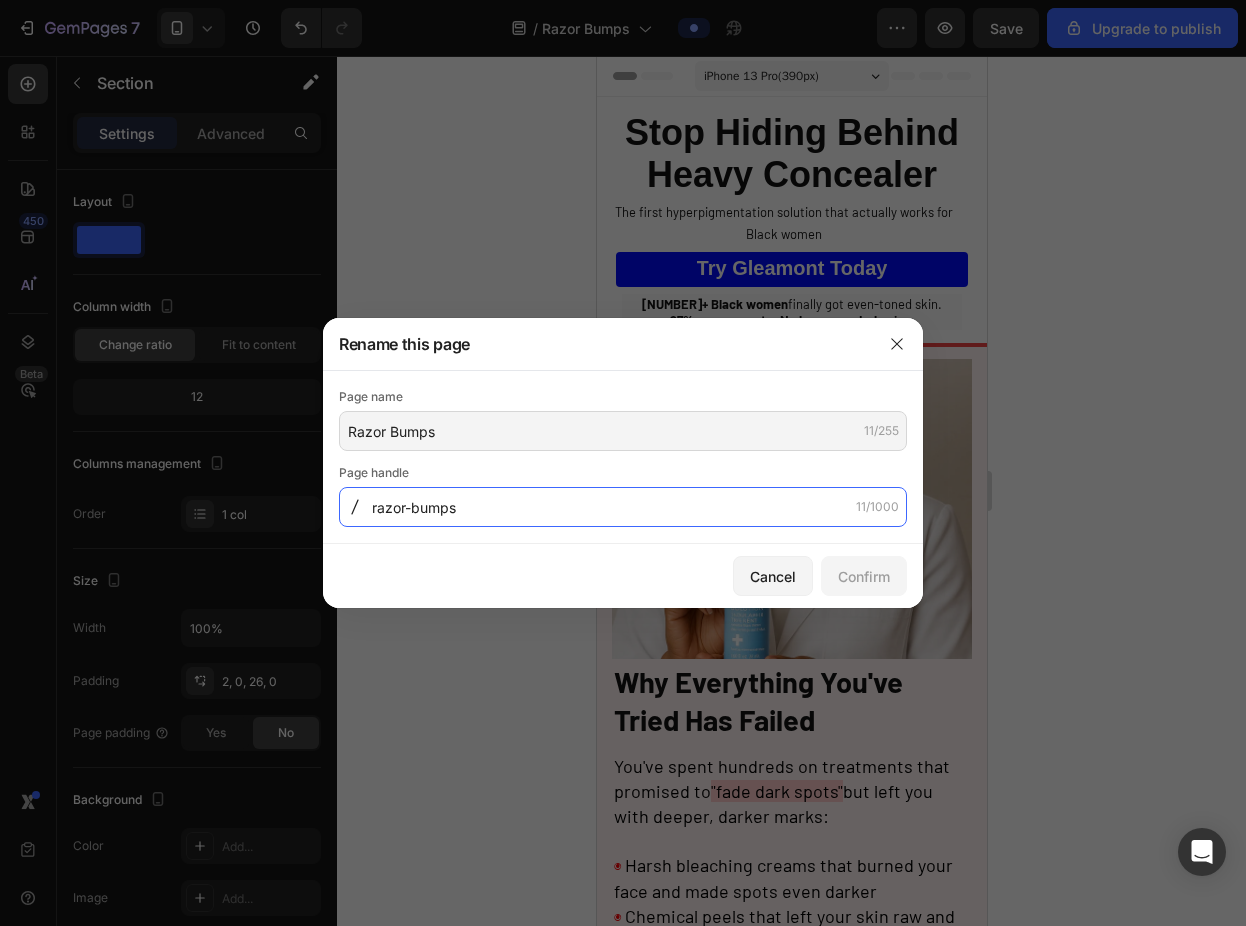 click on "razor-bumps" 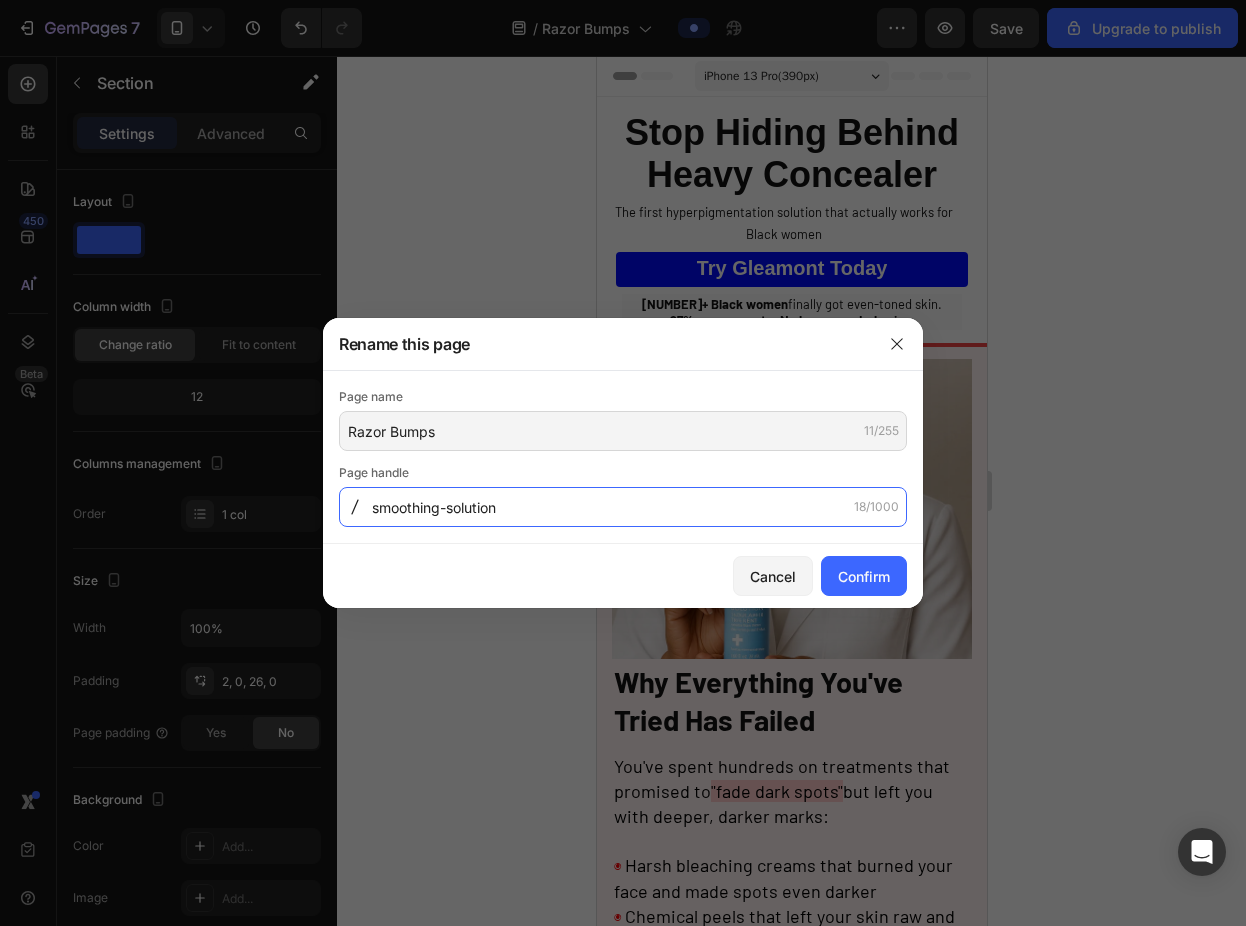type on "smoothing-solution" 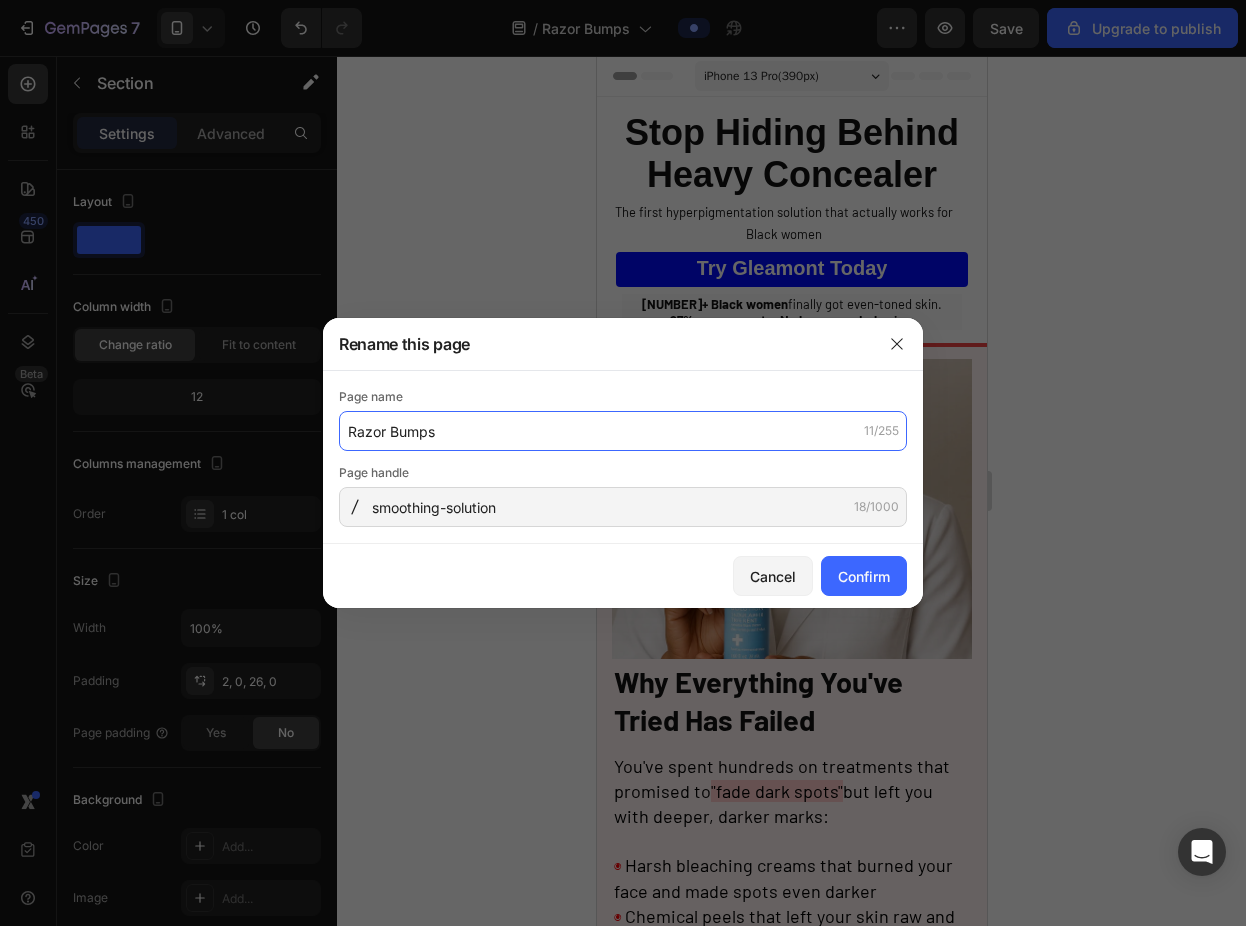 click on "Razor Bumps" 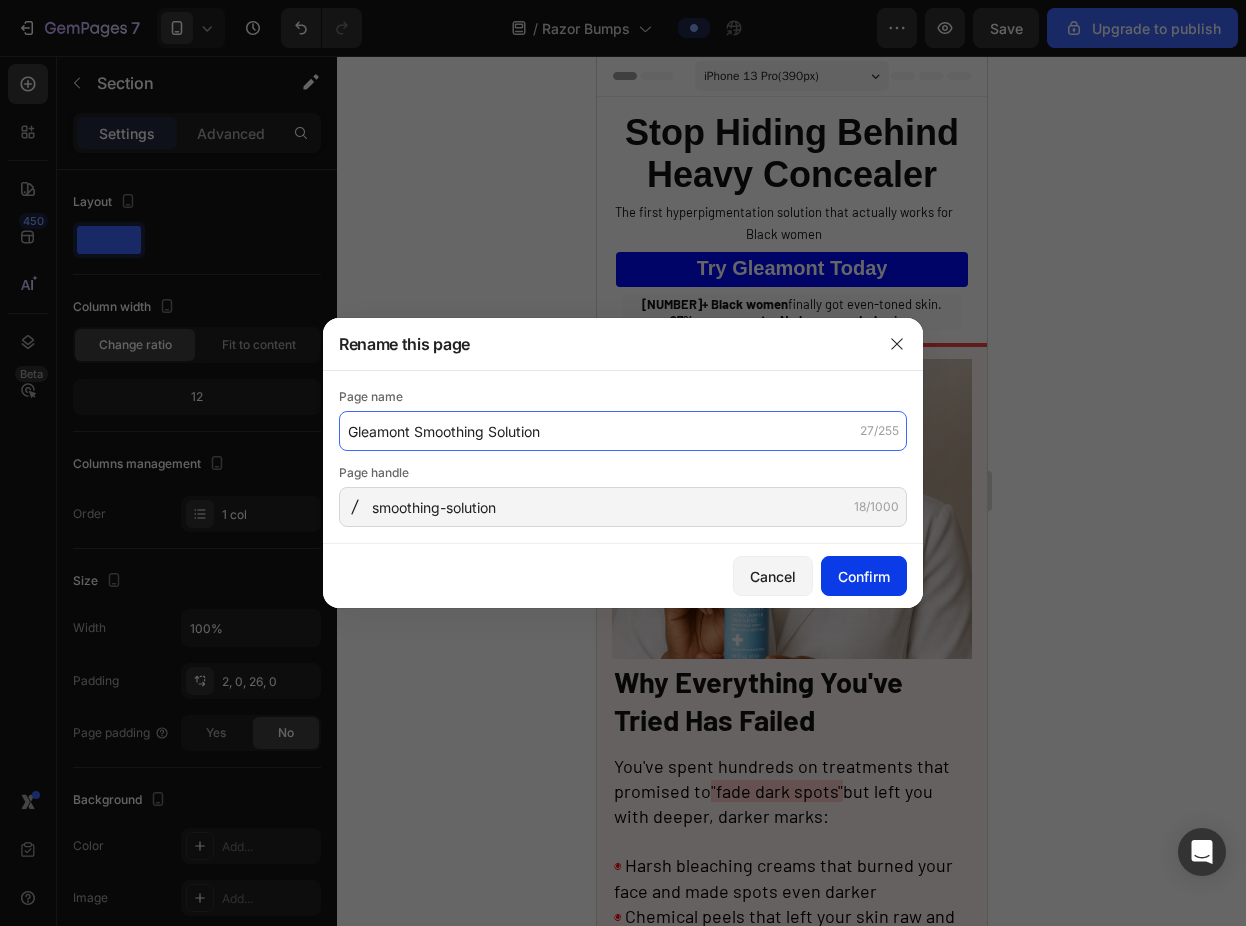 type on "Gleamont Smoothing Solution" 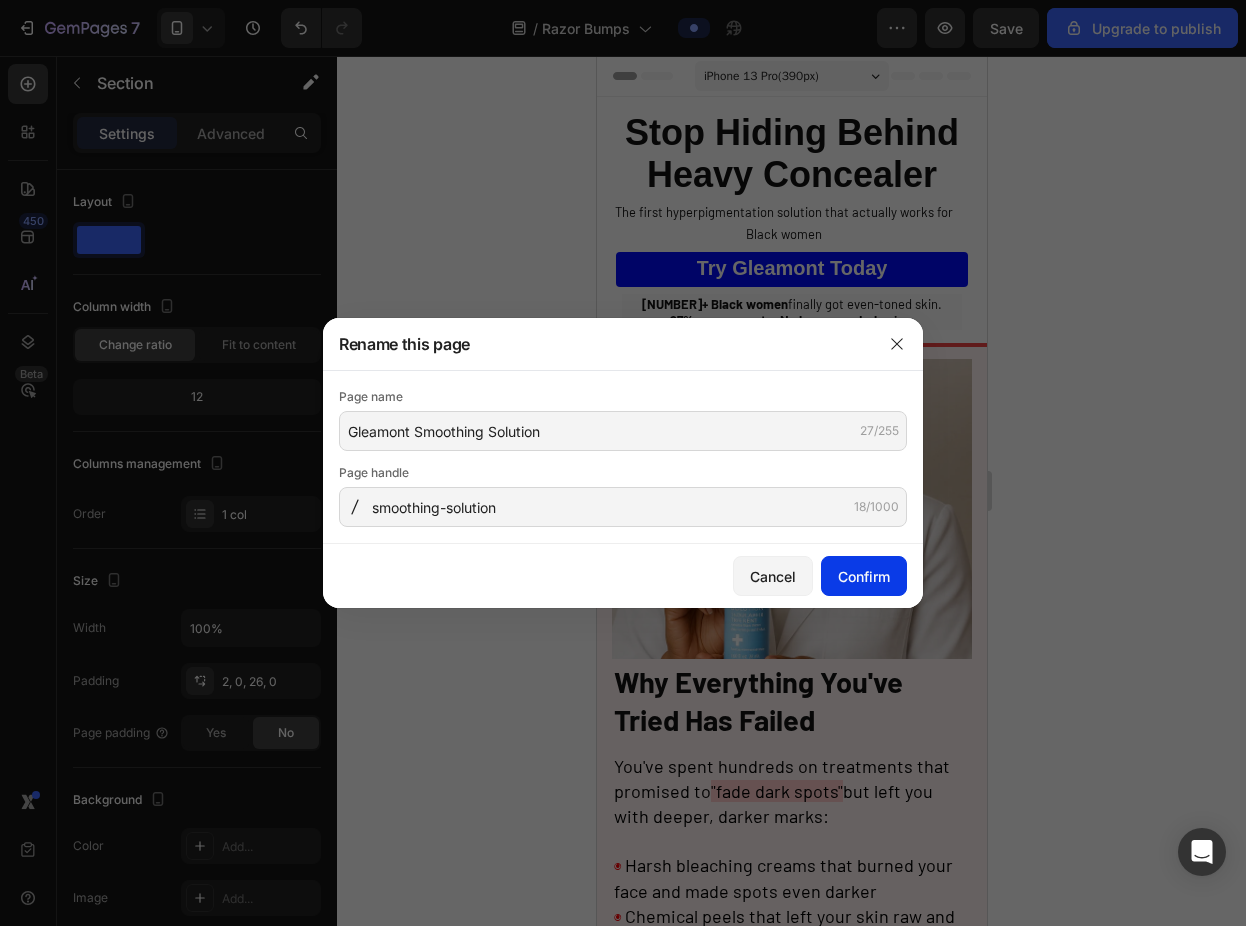 click on "Confirm" 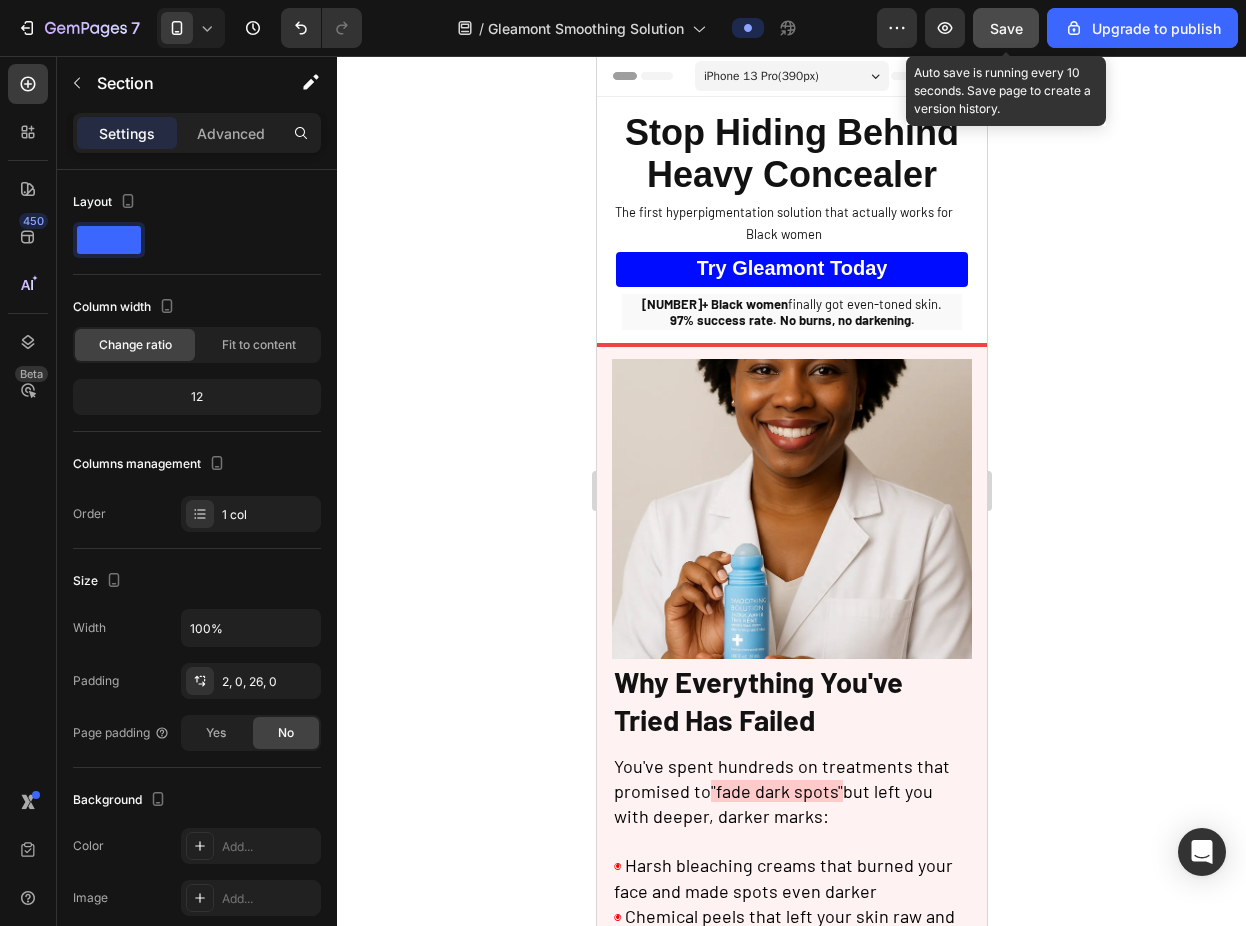 click on "Save" 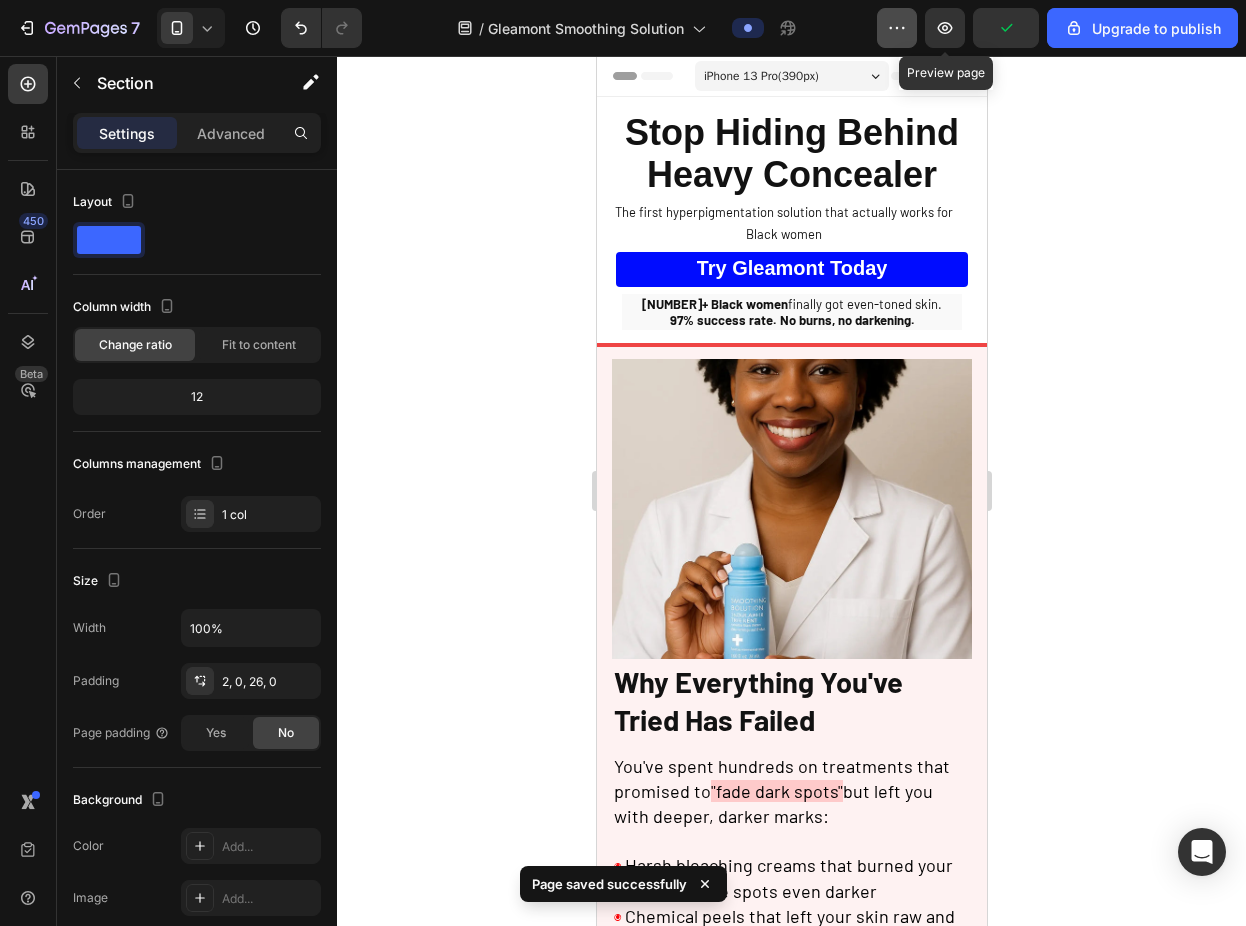 click 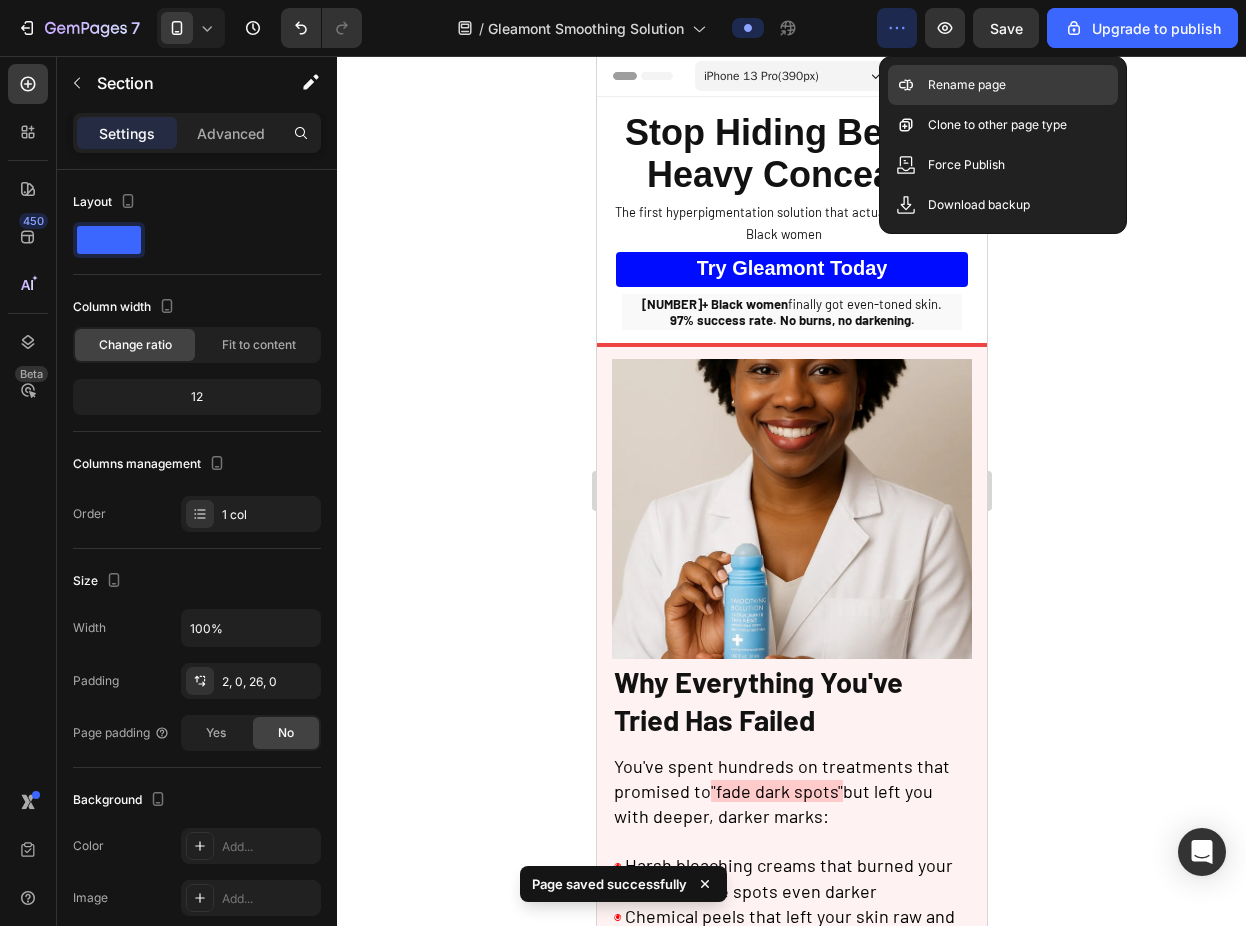 click on "Rename page" 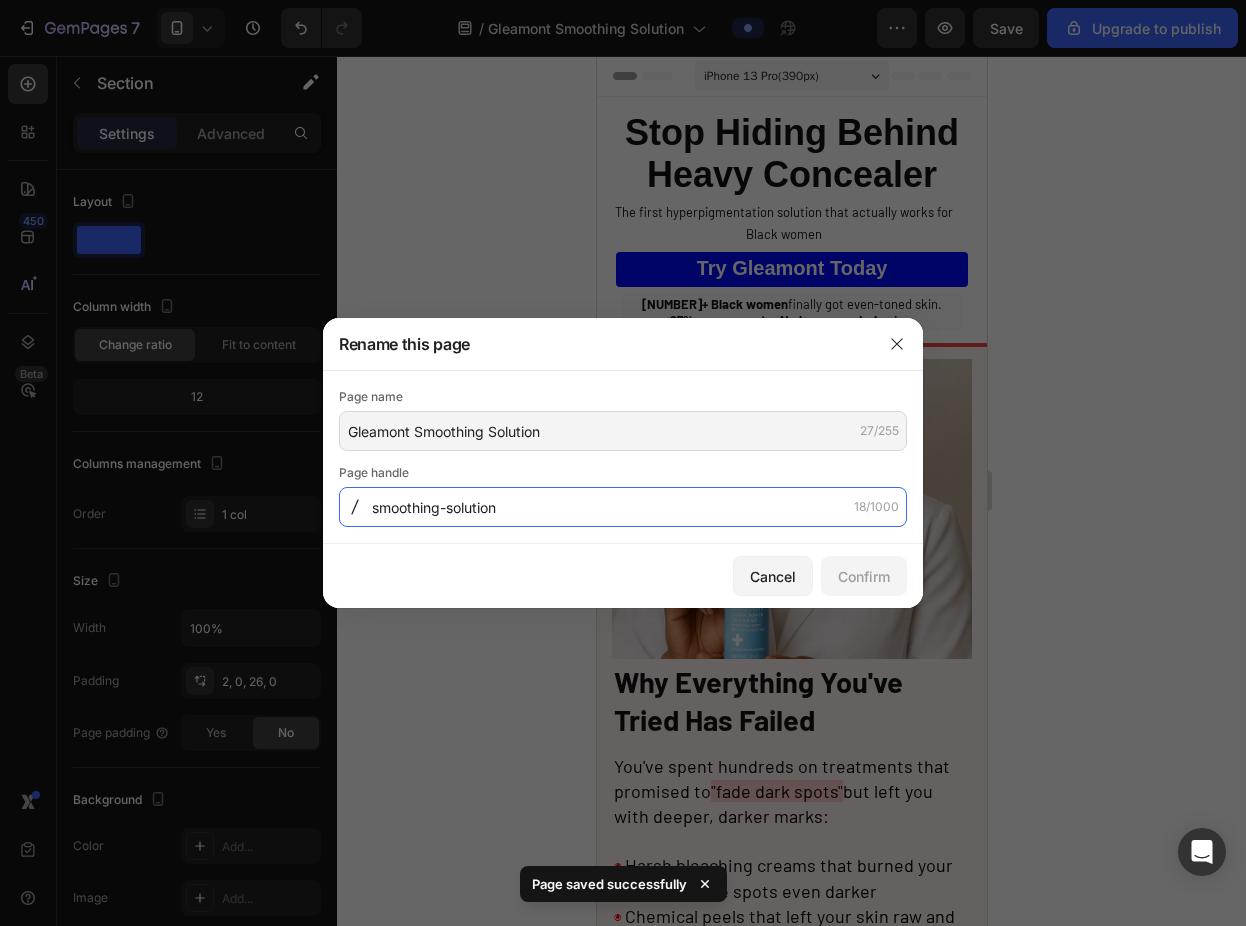click on "smoothing-solution" 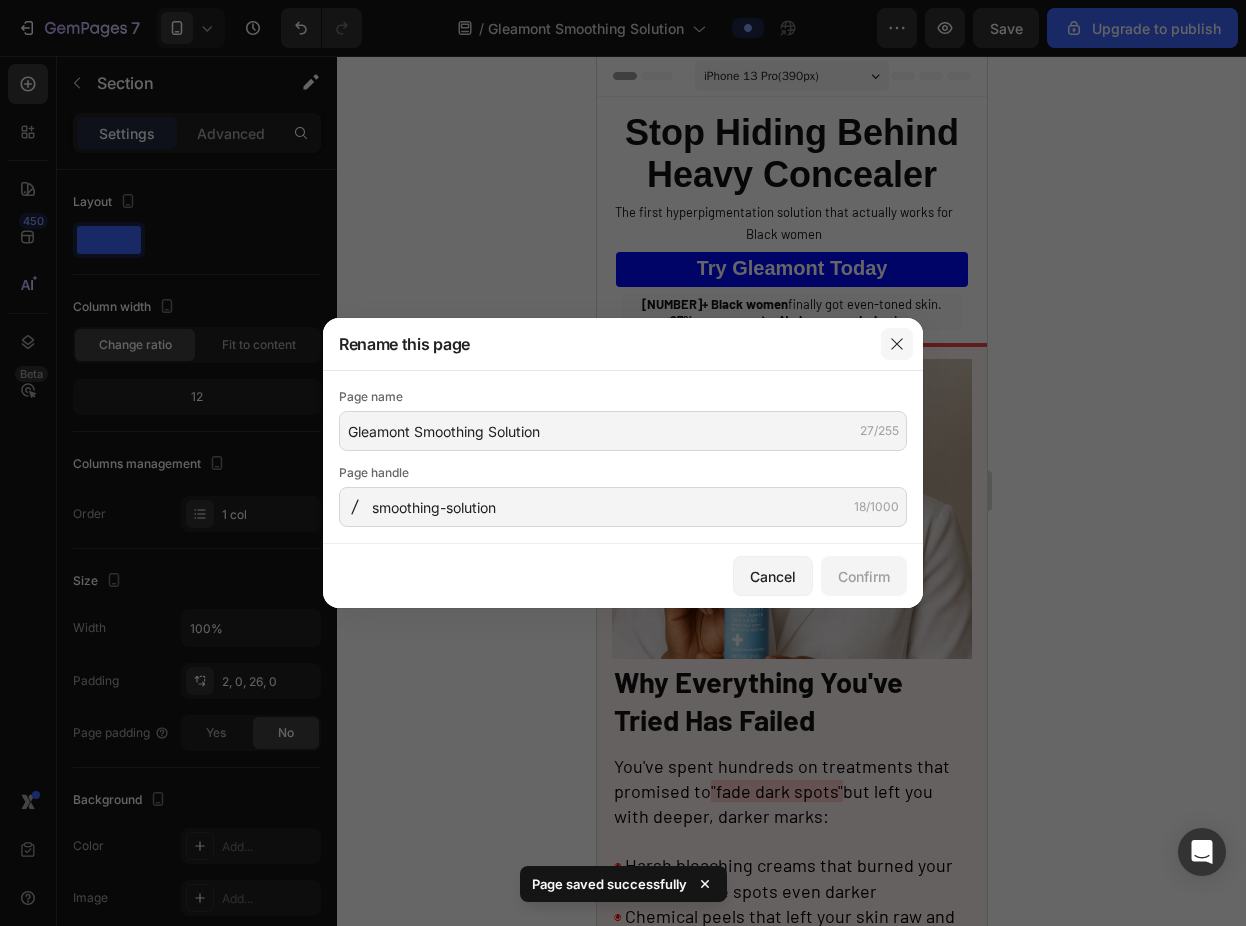 click 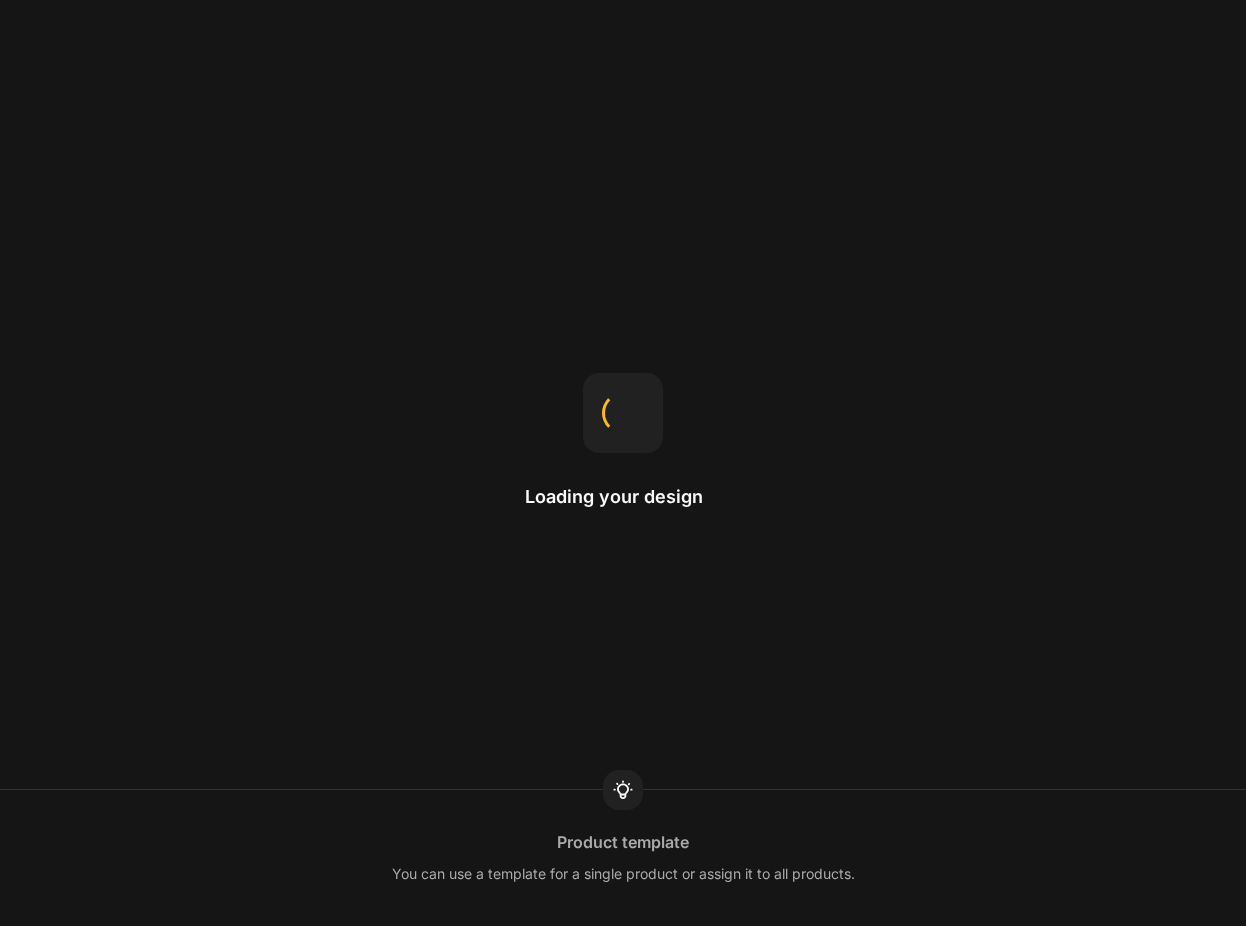 scroll, scrollTop: 0, scrollLeft: 0, axis: both 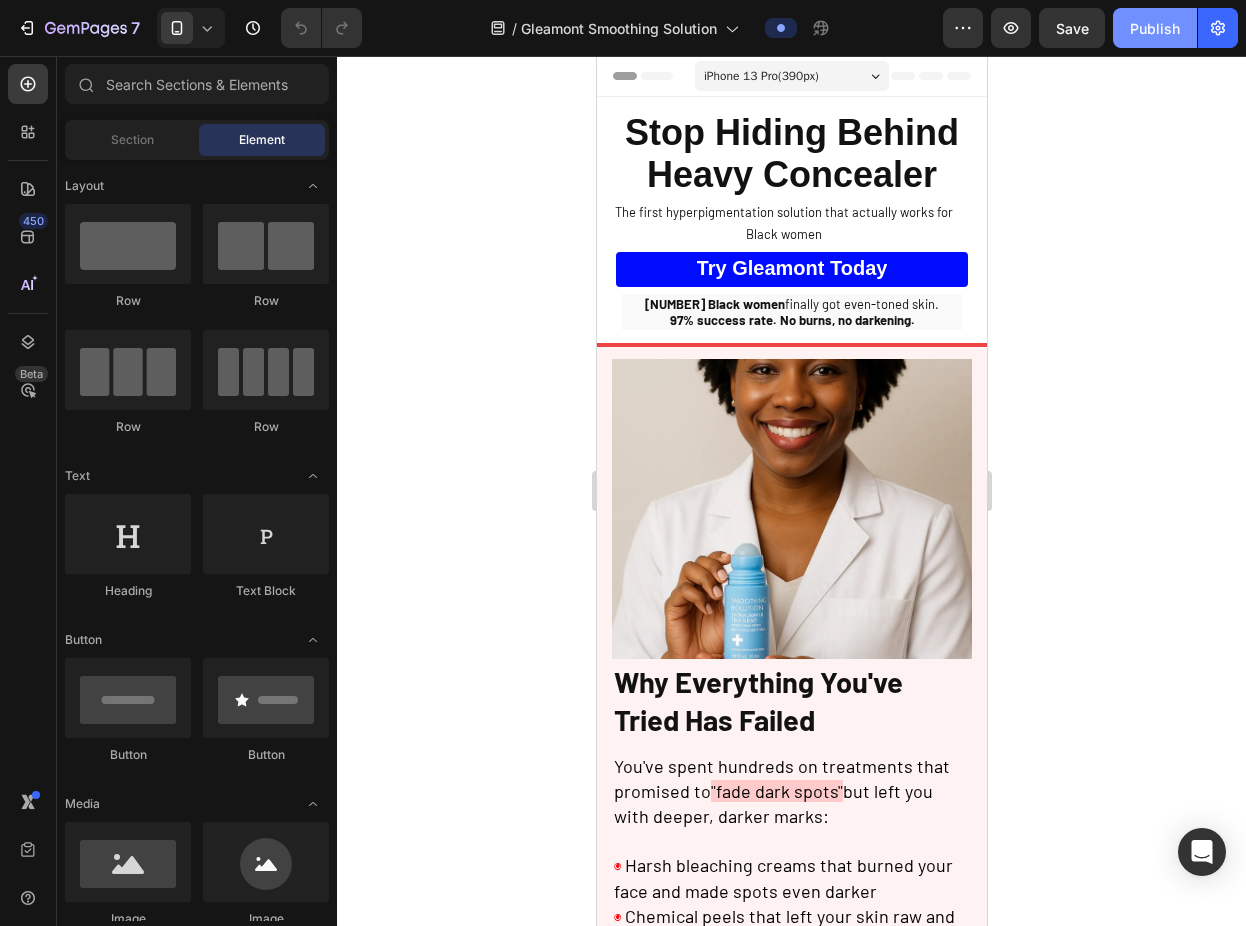 click on "Publish" at bounding box center (1155, 28) 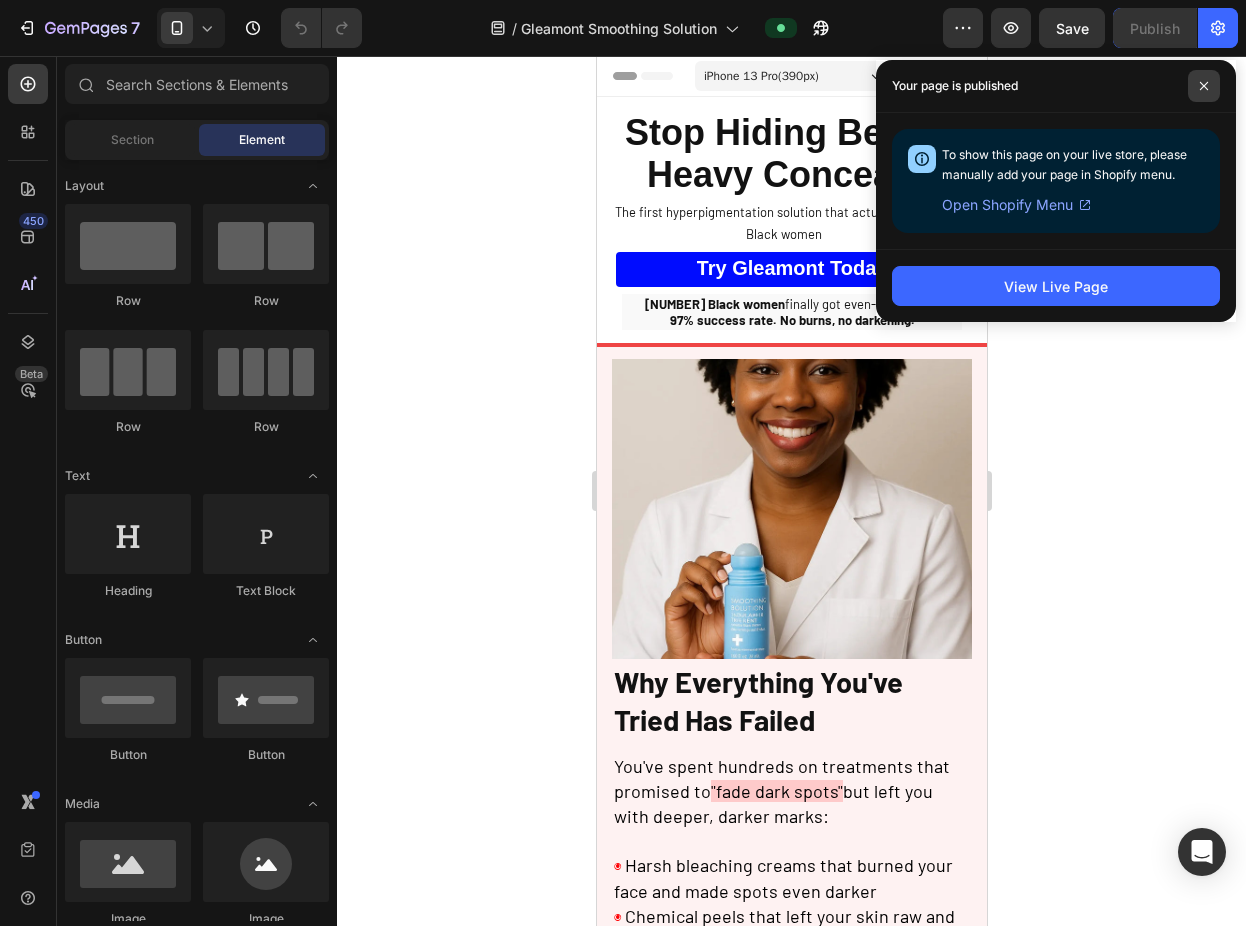 click 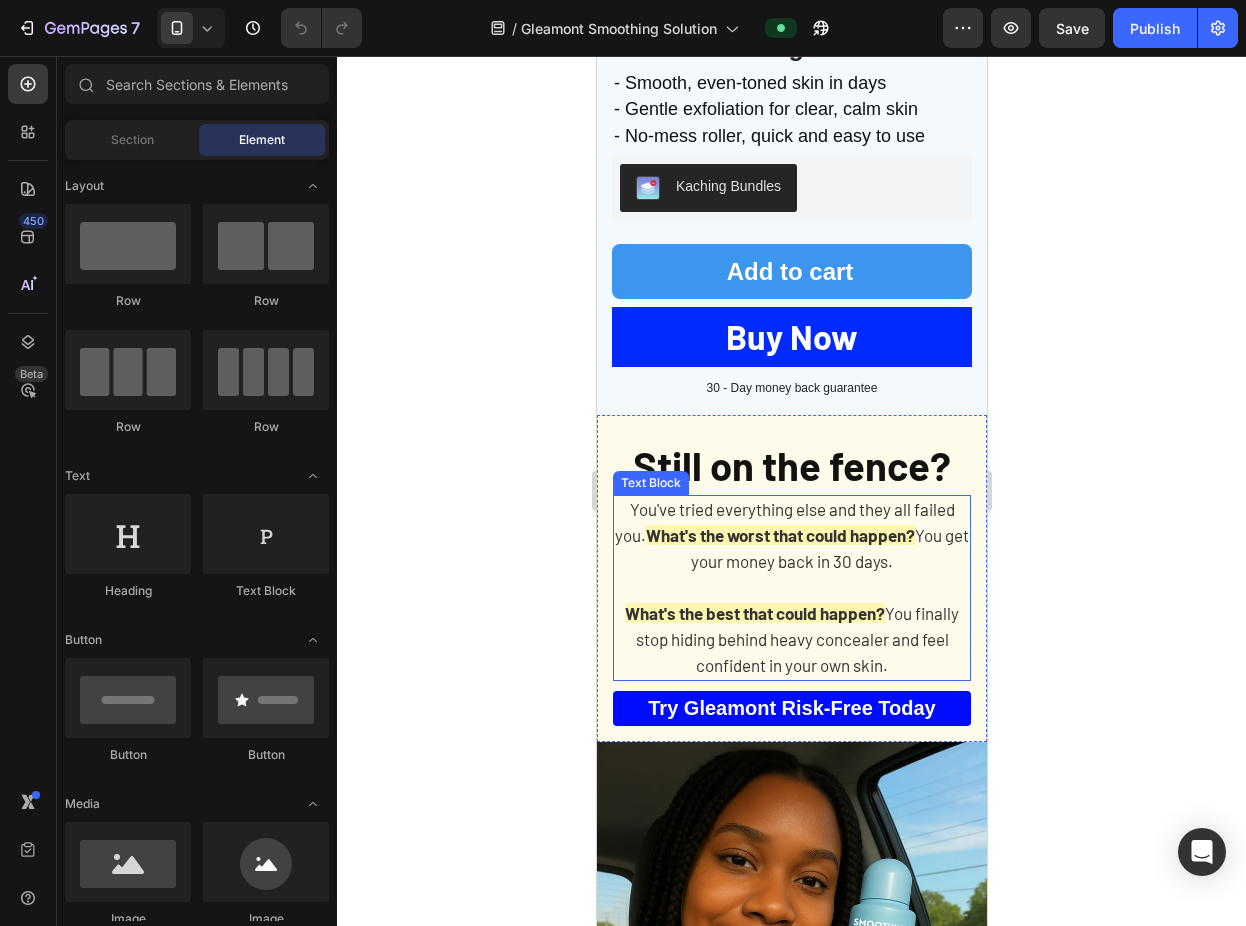 scroll, scrollTop: 5170, scrollLeft: 0, axis: vertical 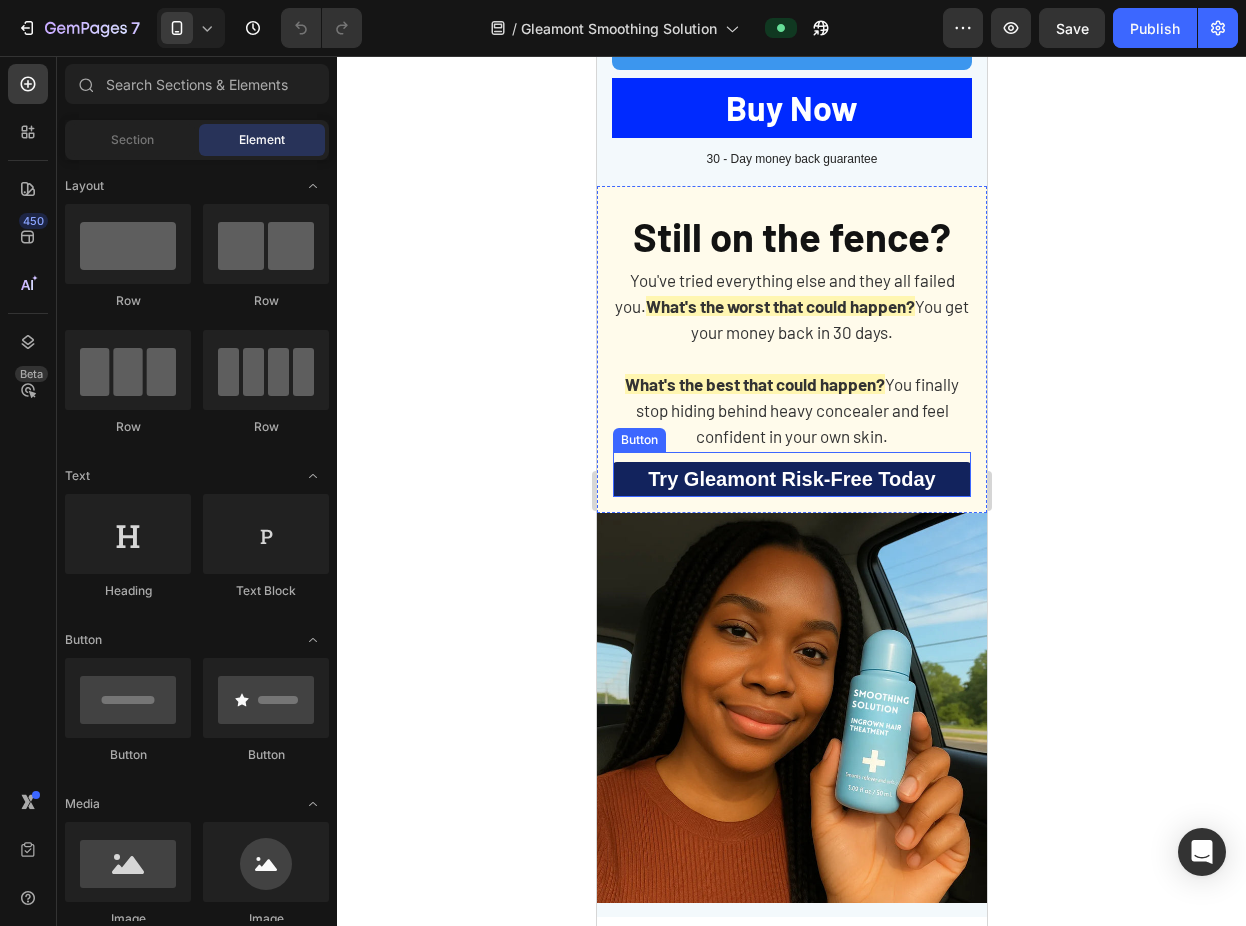 click on "Try Gleamont Risk-Free today" at bounding box center (791, 479) 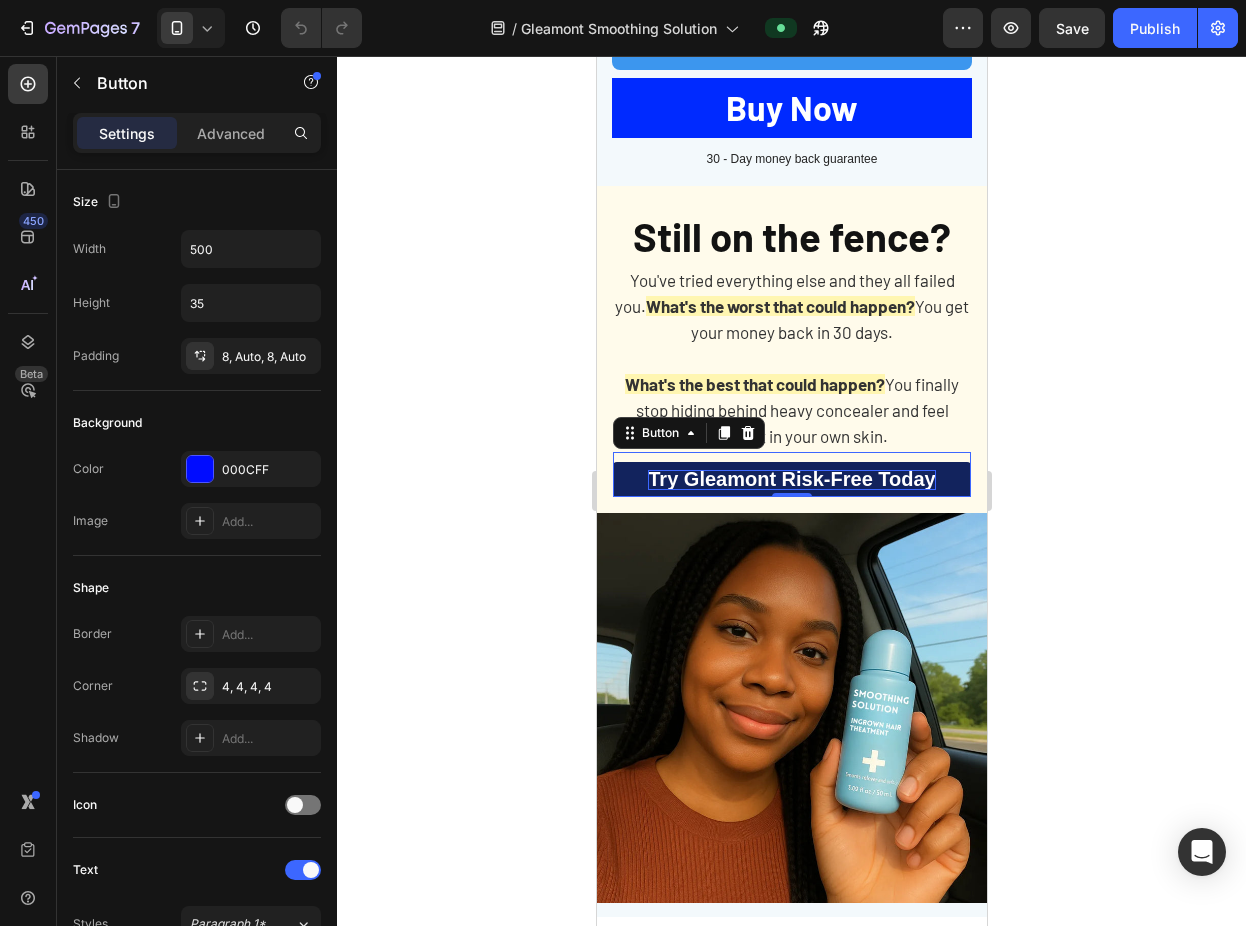 click on "Try Gleamont Risk-Free today" at bounding box center [791, 479] 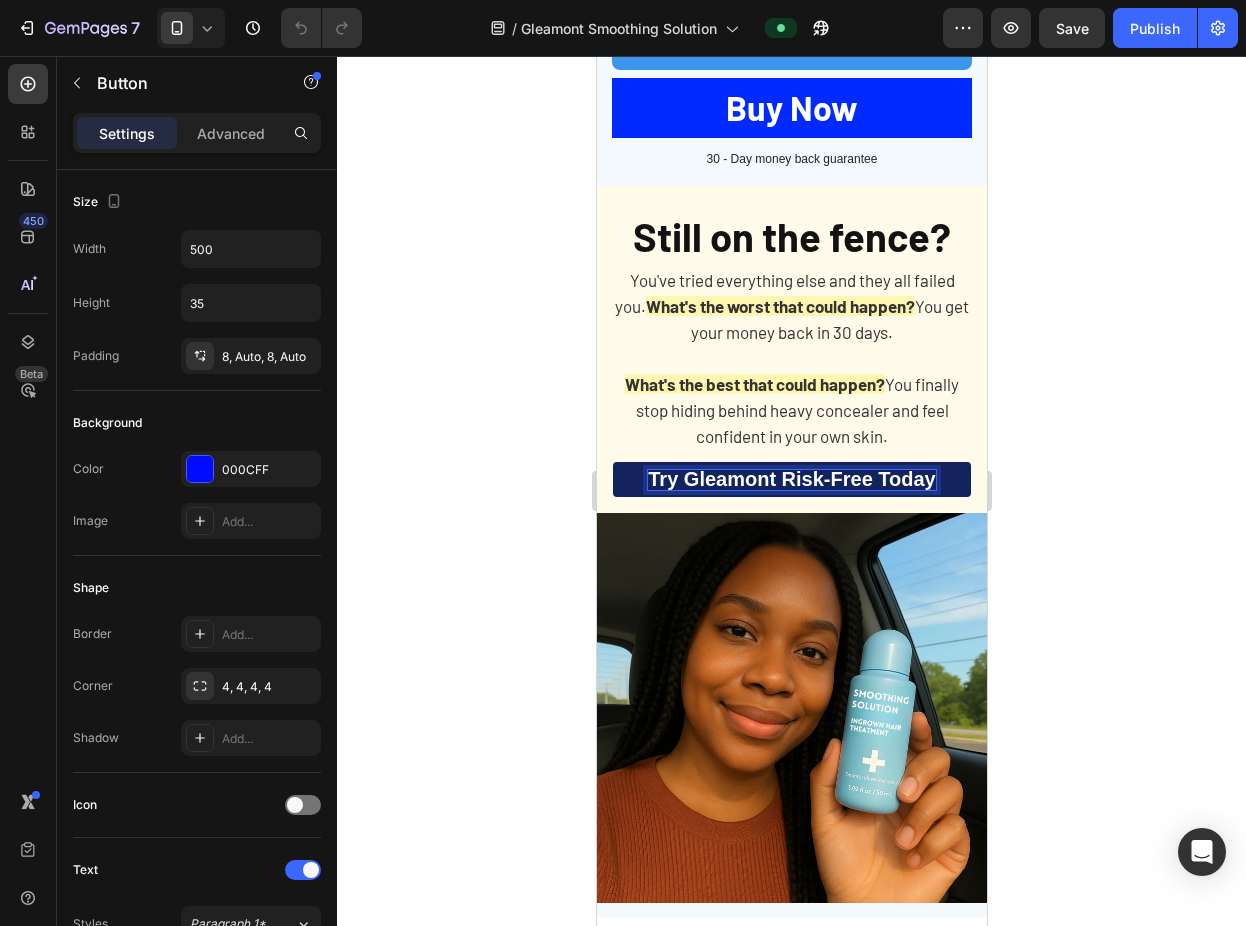 click on "Try Gleamont Risk-Free today" at bounding box center (791, 479) 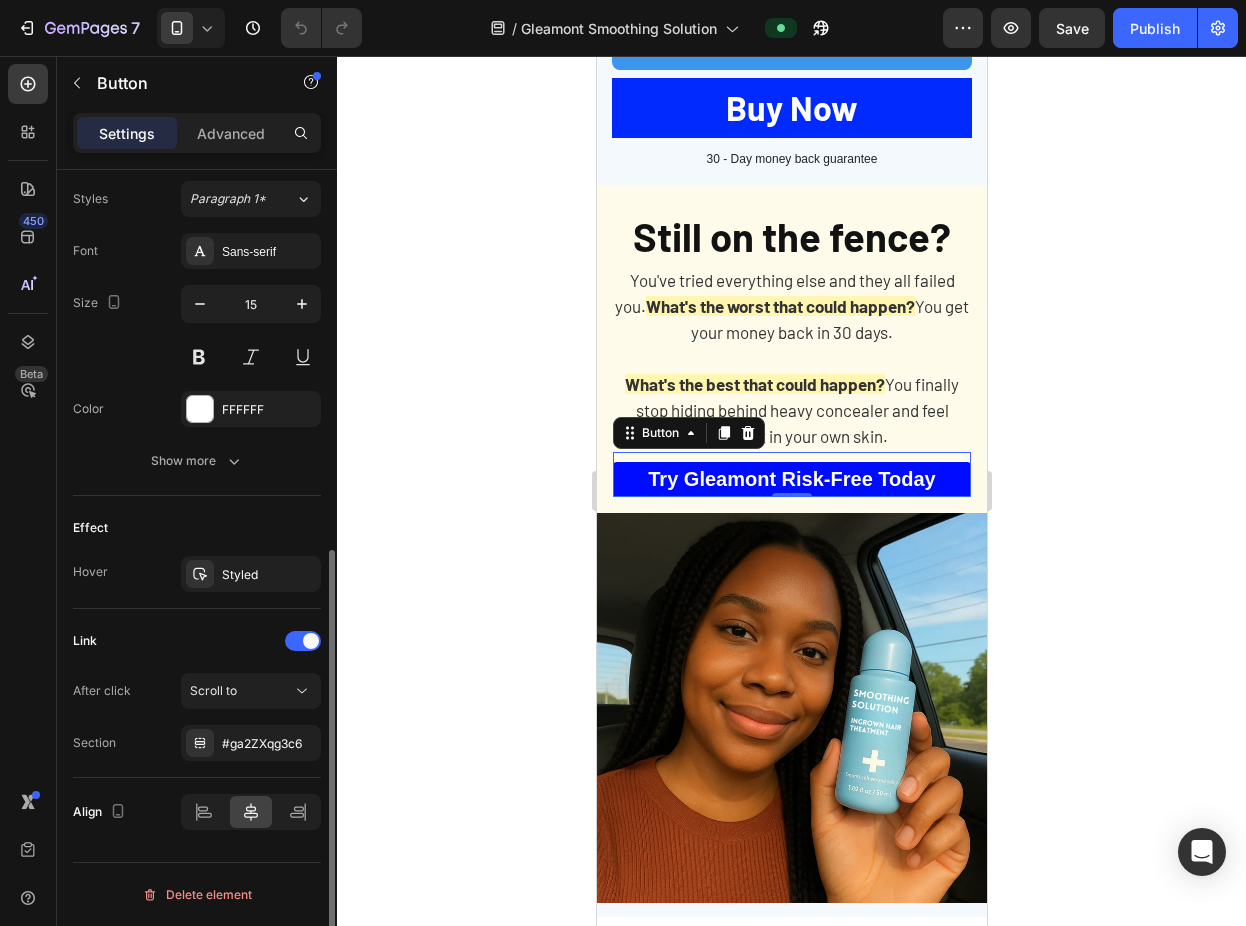 scroll, scrollTop: 716, scrollLeft: 0, axis: vertical 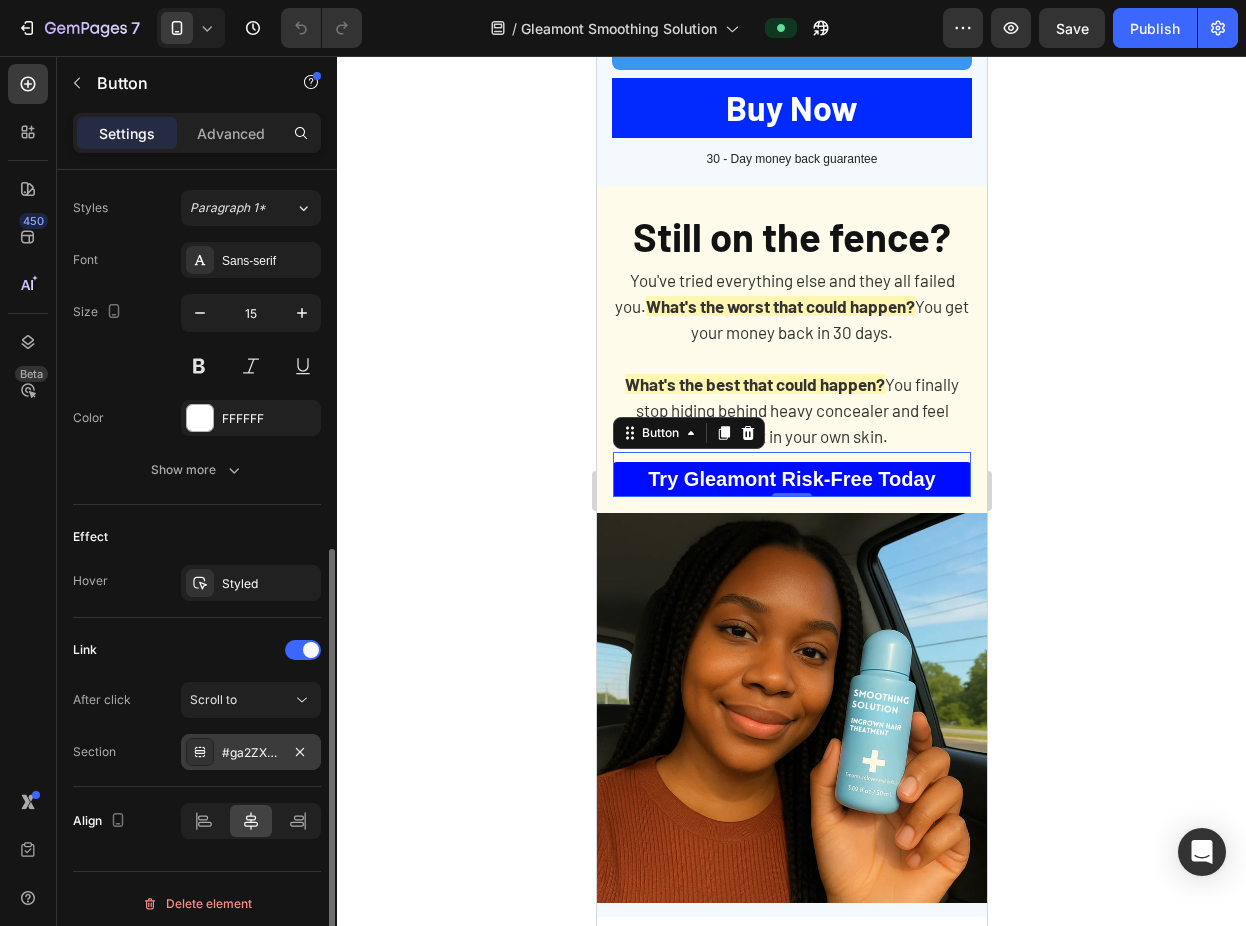 click on "#ga2ZXqg3c6" at bounding box center (251, 752) 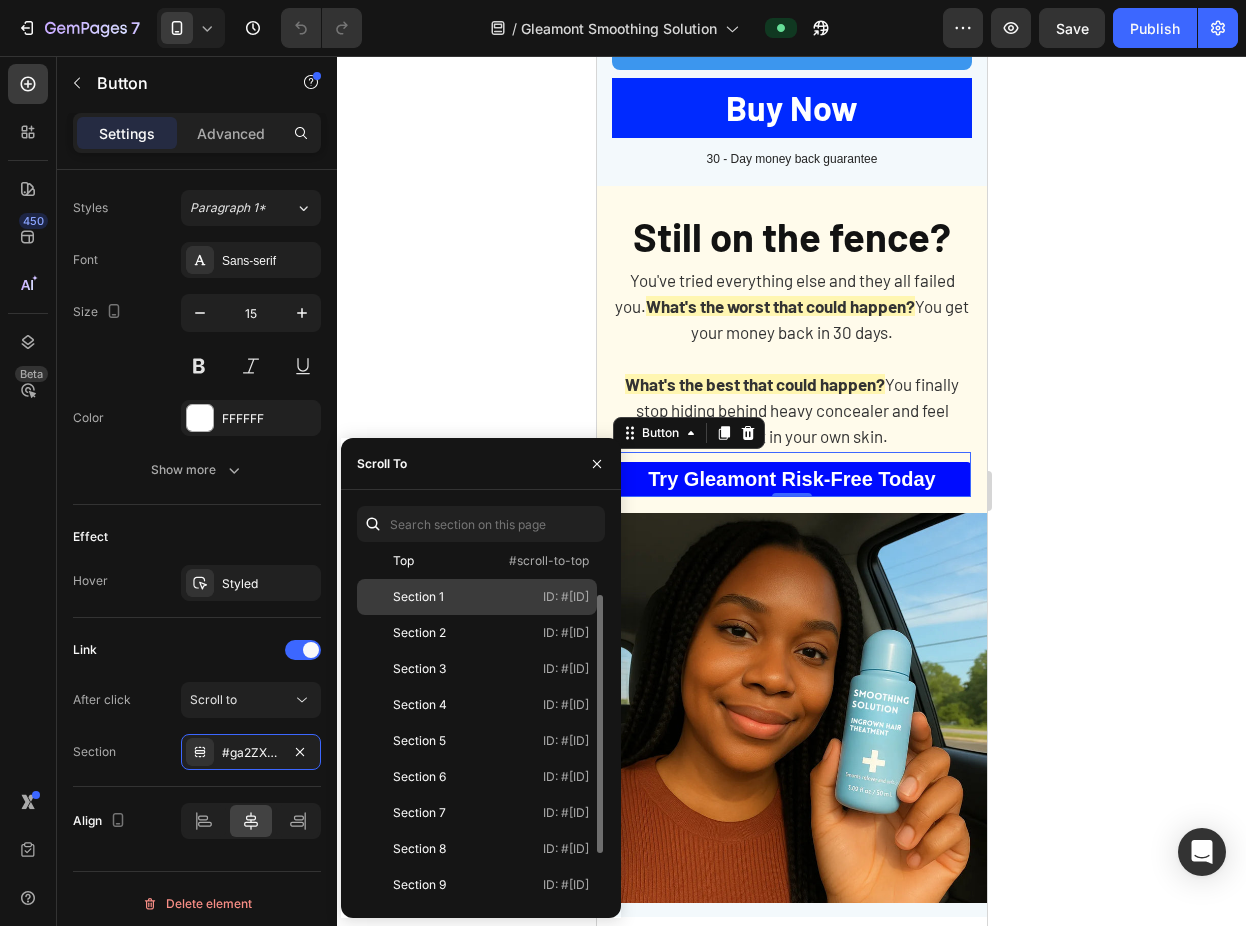 scroll, scrollTop: 120, scrollLeft: 0, axis: vertical 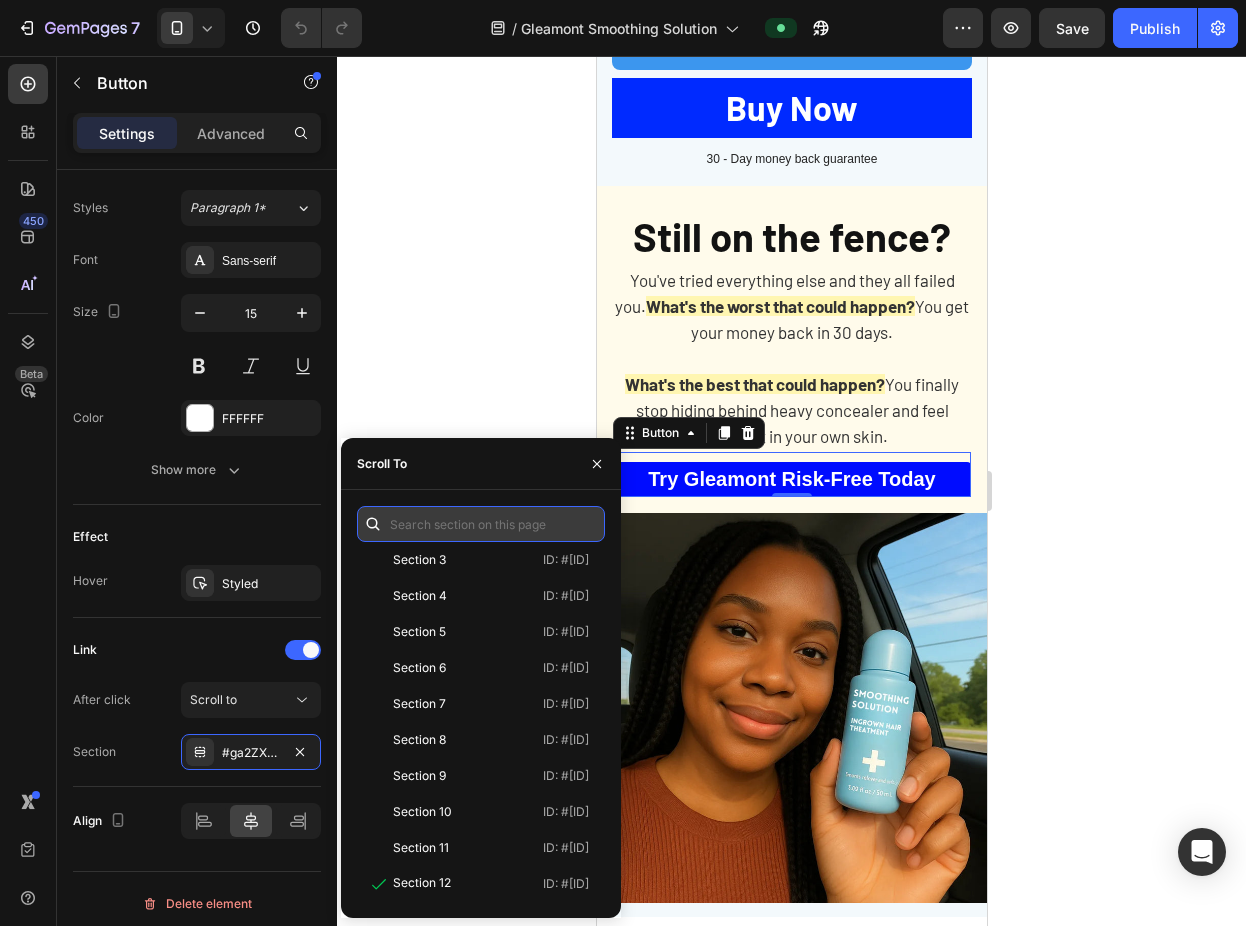click at bounding box center (481, 524) 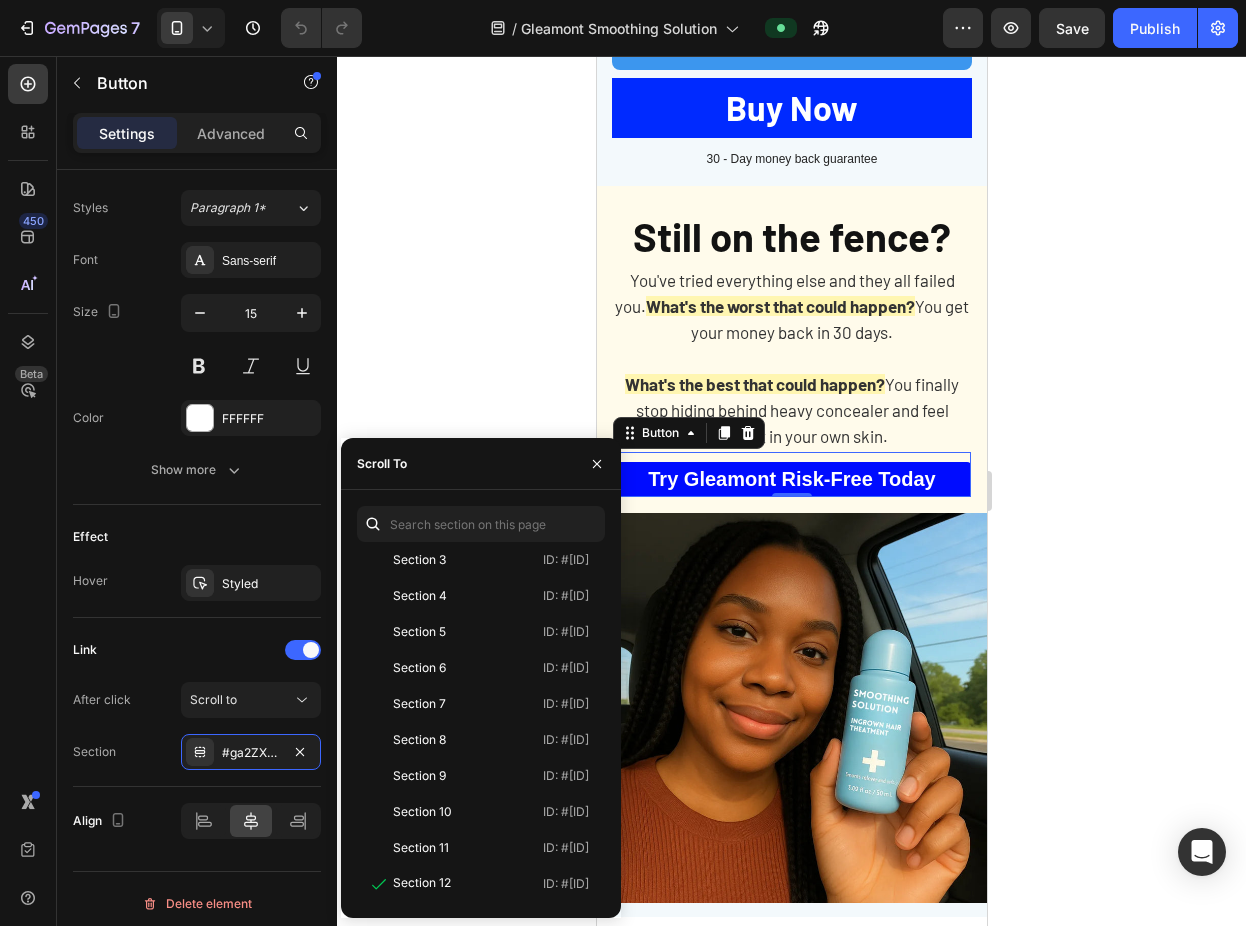 click 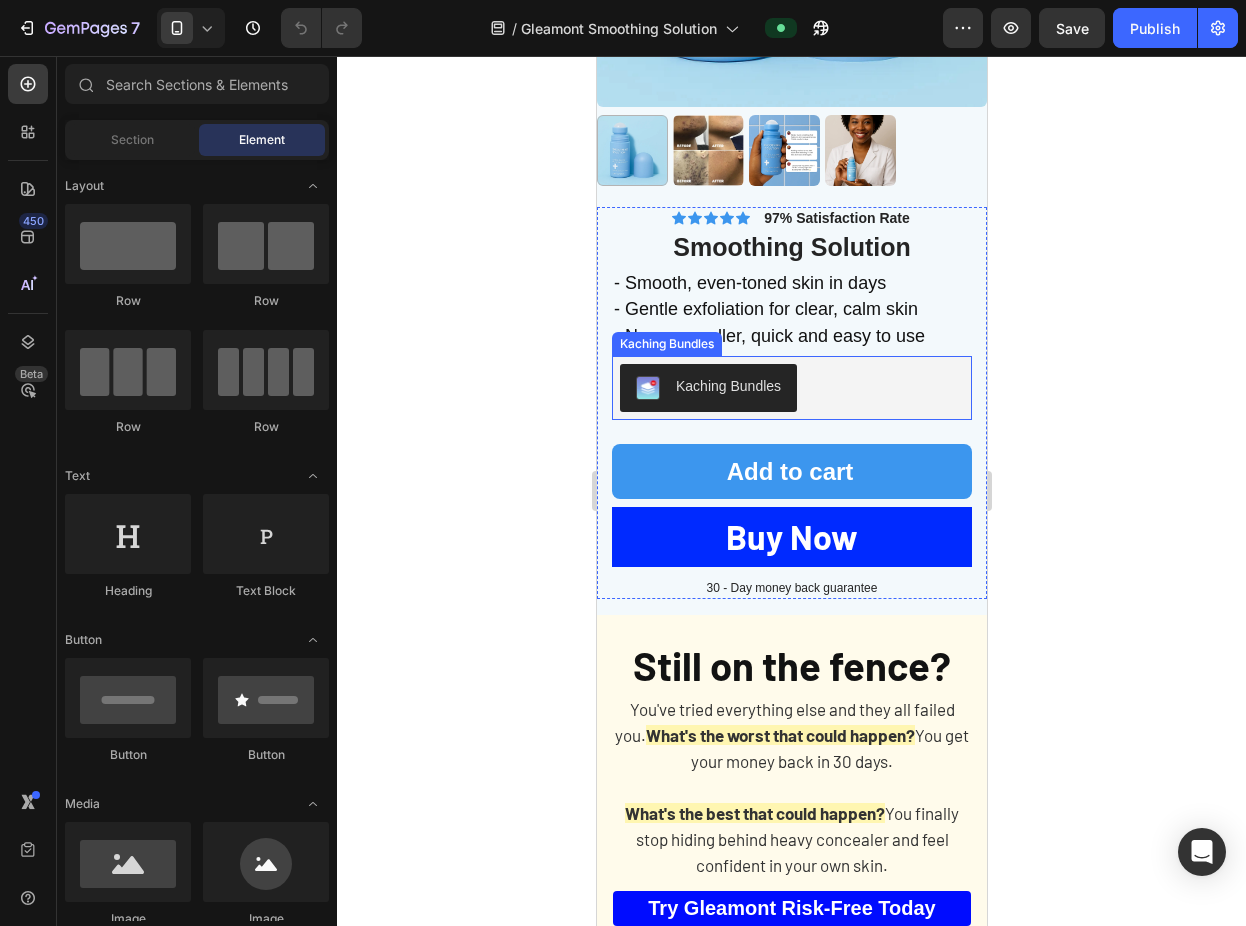 scroll, scrollTop: 4721, scrollLeft: 0, axis: vertical 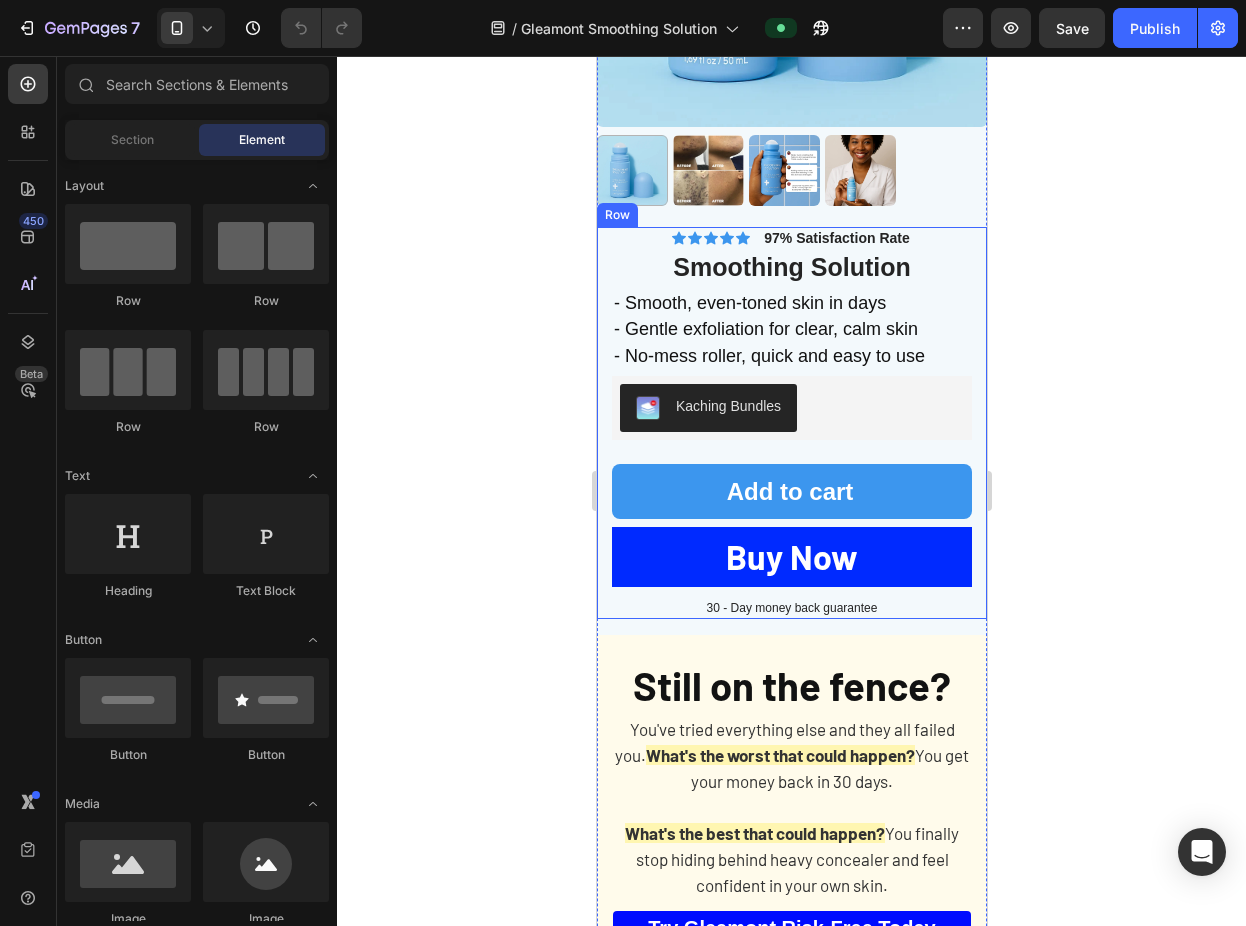 click on "Icon Icon Icon Icon Icon Icon List 97% Satisfaction Rate Text Block Row Smoothing Solution Product Title - Smooth, even-toned skin in days - Gentle exfoliation for clear, calm skin - No-mess roller, quick and easy to use Text Block Lorem ipsum dolor sit amet, consectetur adipiscing elit, sed do eiusmod tempor incididunt ut labore et dolore magna aliqua. Text Block Kaching Bundles Kaching Bundles Seal Subscriptions Seal Subscriptions Add to cart Add to Cart Buy Now Dynamic Checkout 30 - Day money back guarantee Text Block Row" at bounding box center [791, 423] 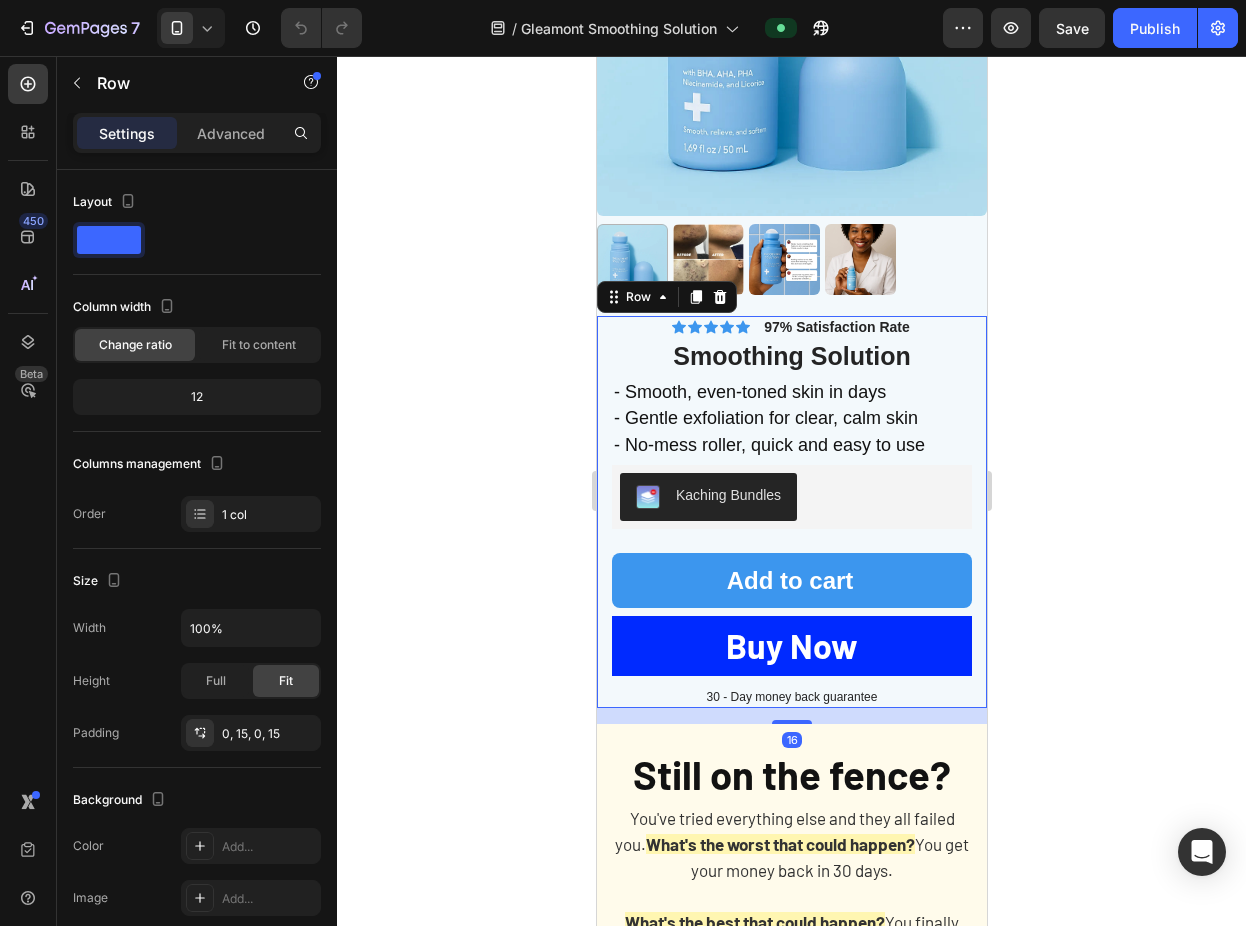 scroll, scrollTop: 4576, scrollLeft: 0, axis: vertical 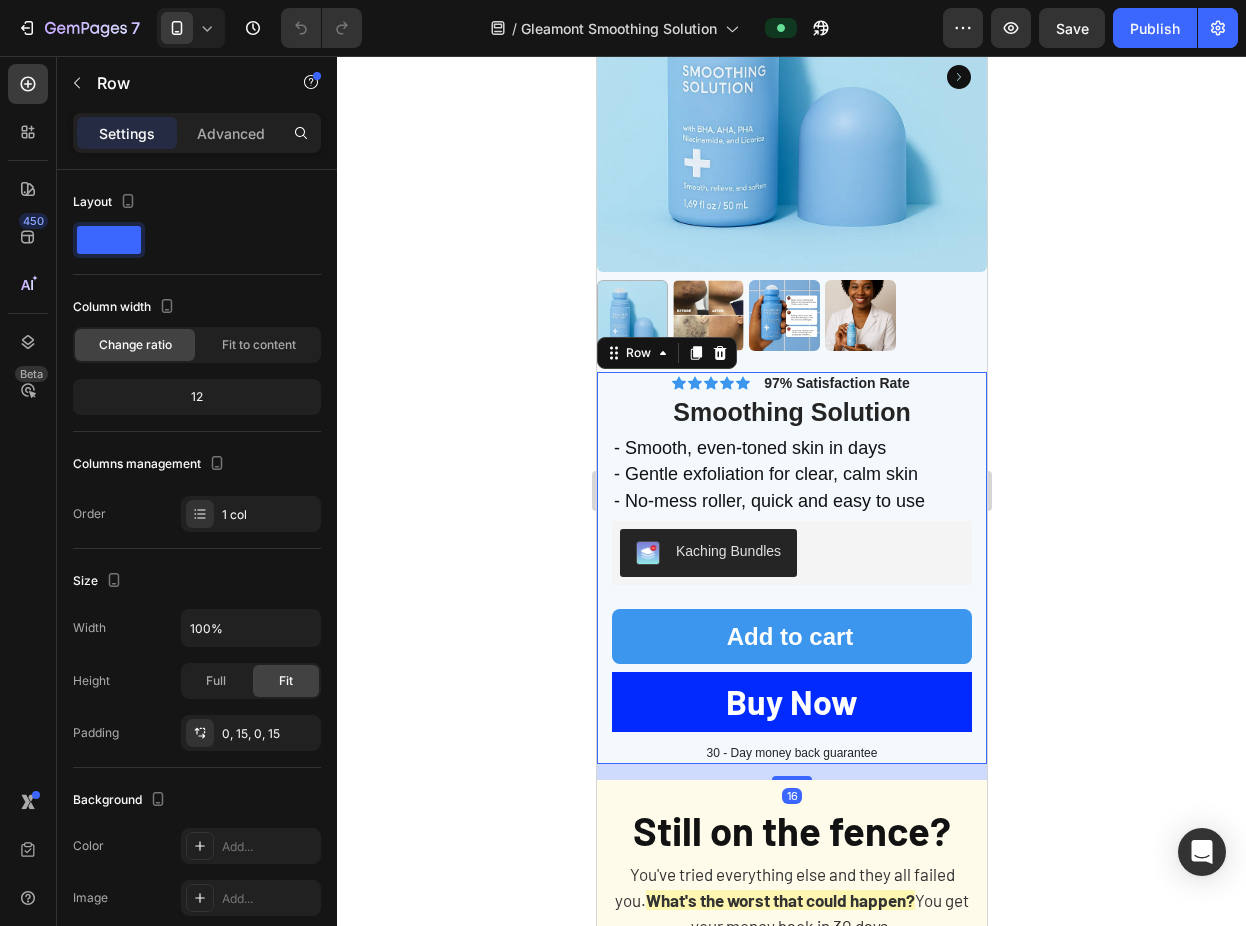 click on "Product Images" at bounding box center (791, 127) 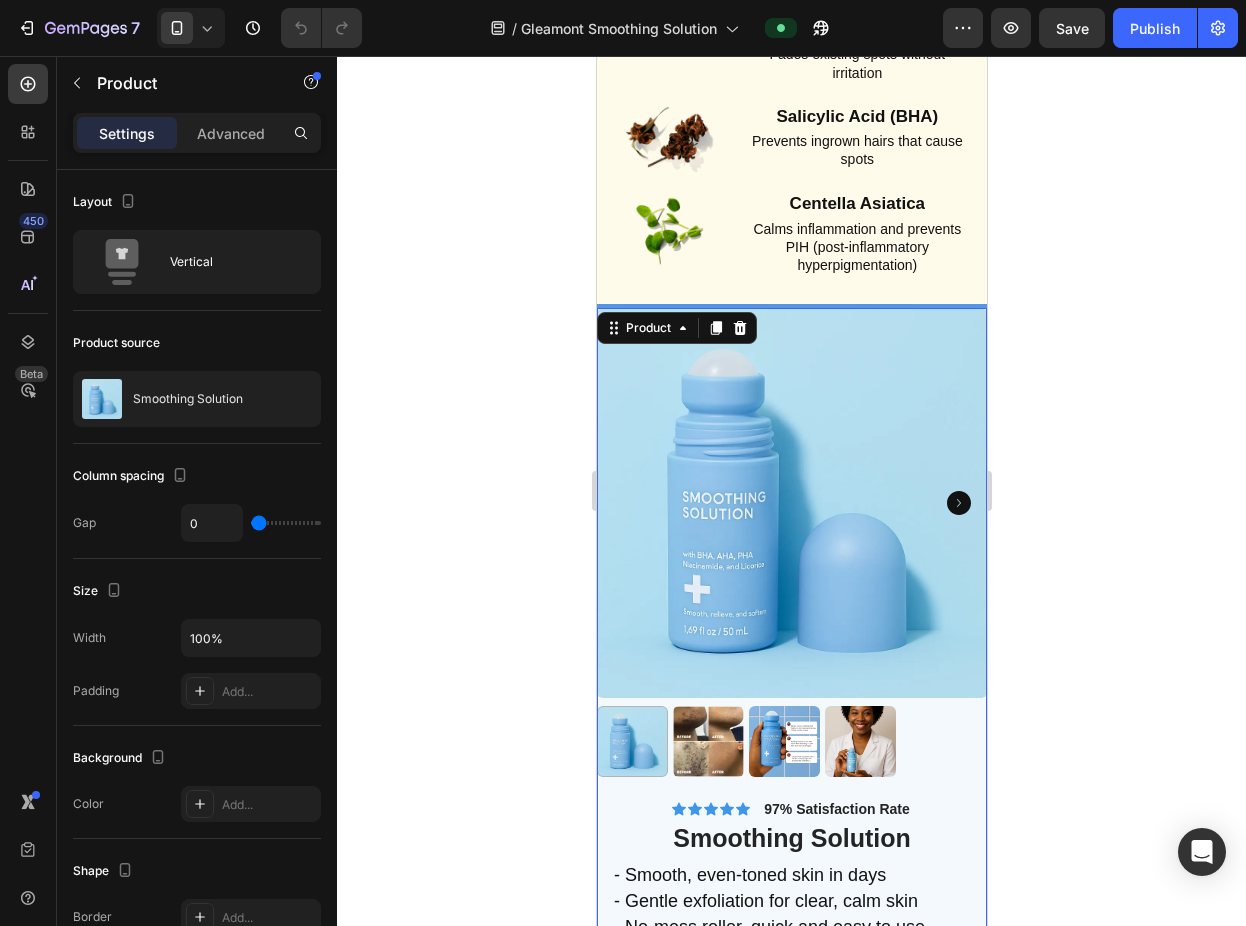 scroll, scrollTop: 4088, scrollLeft: 0, axis: vertical 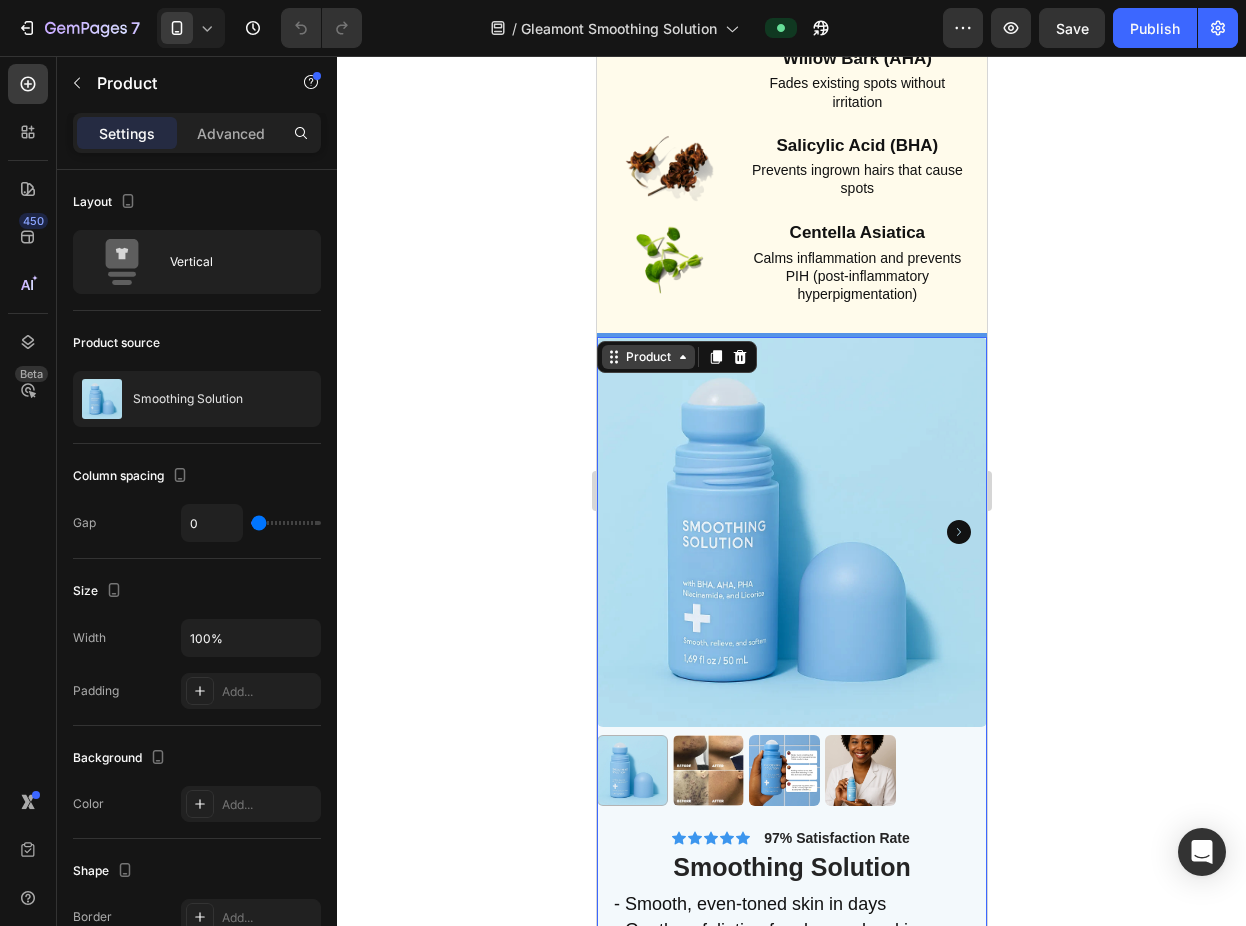 click on "Product" at bounding box center [647, 357] 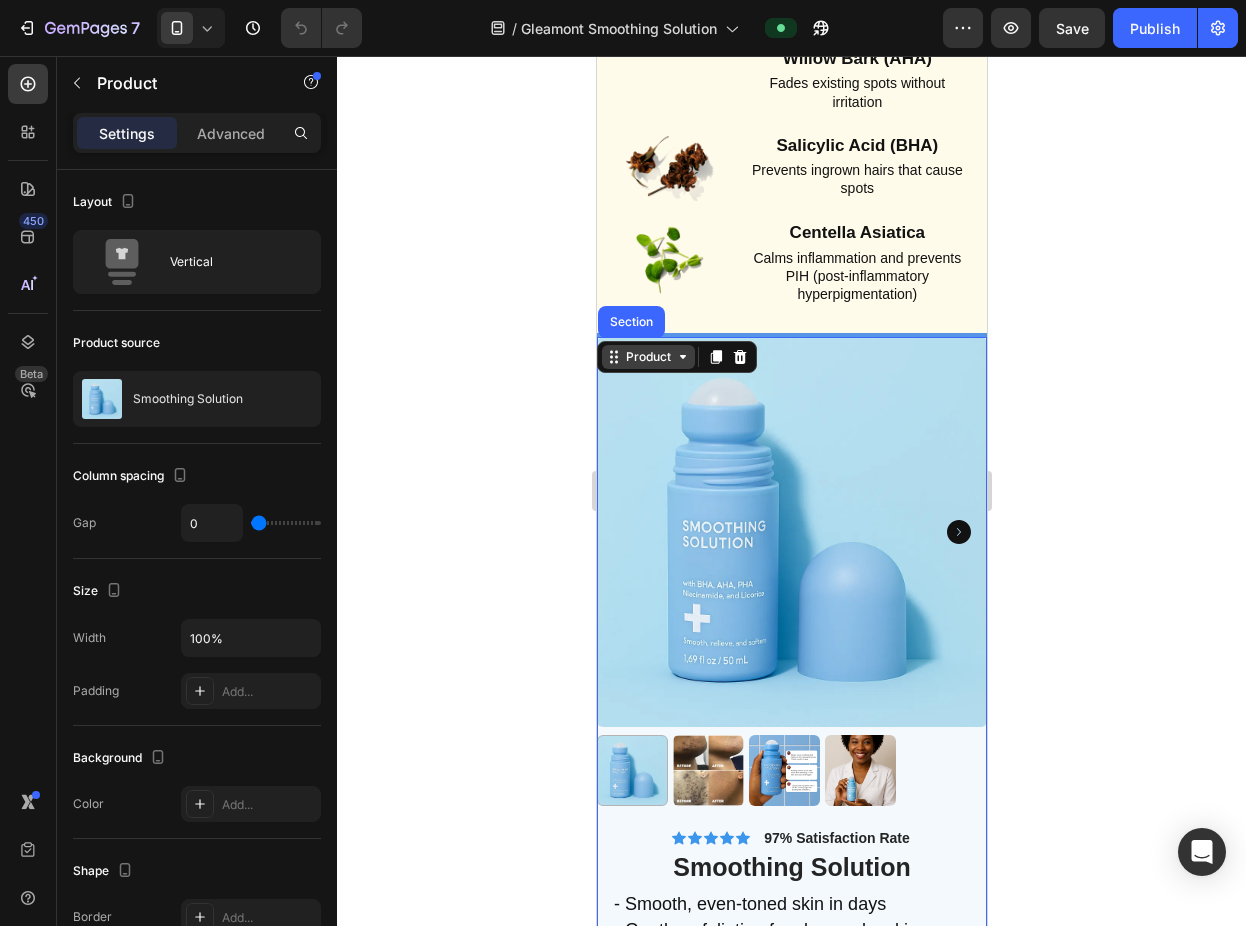 click 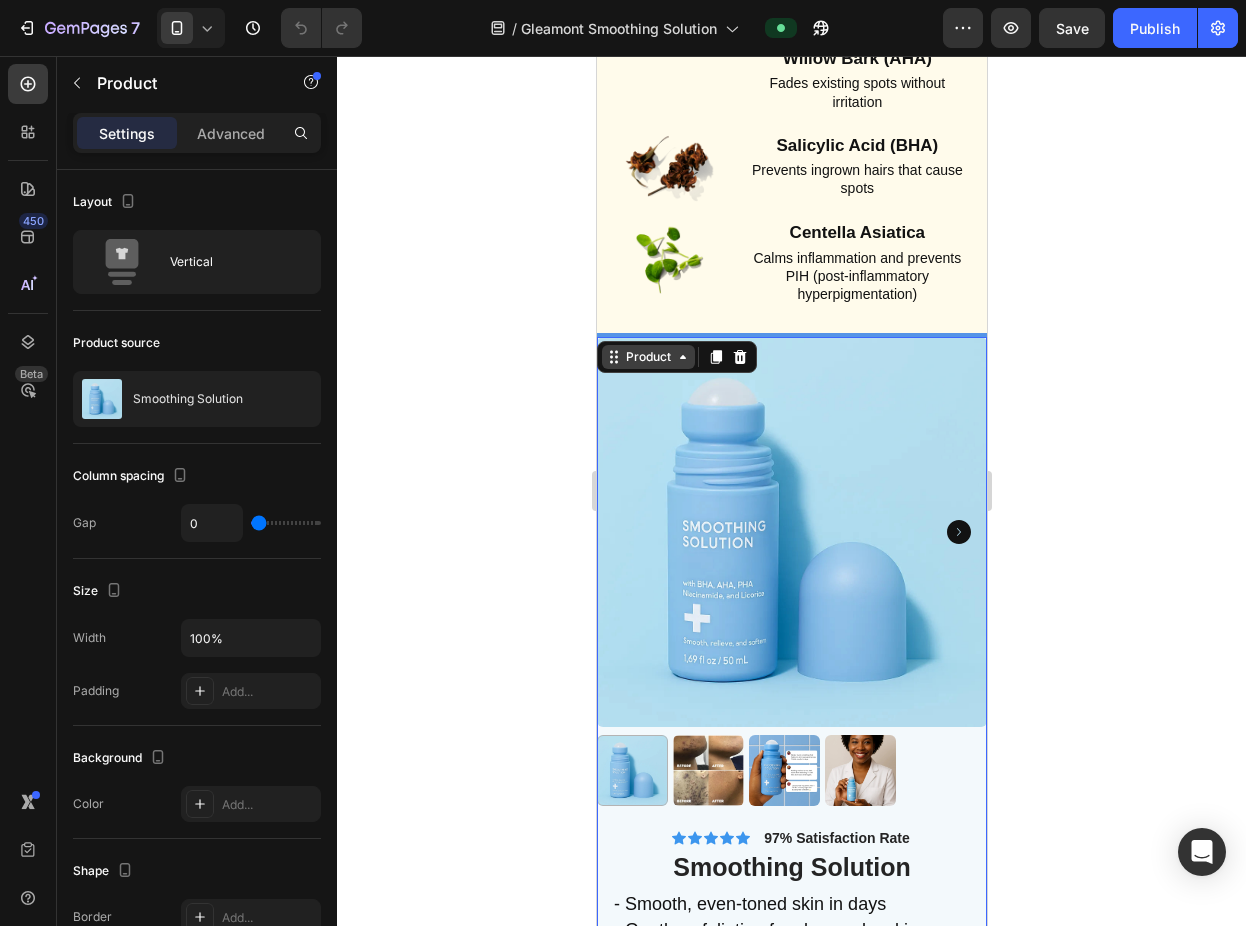 click 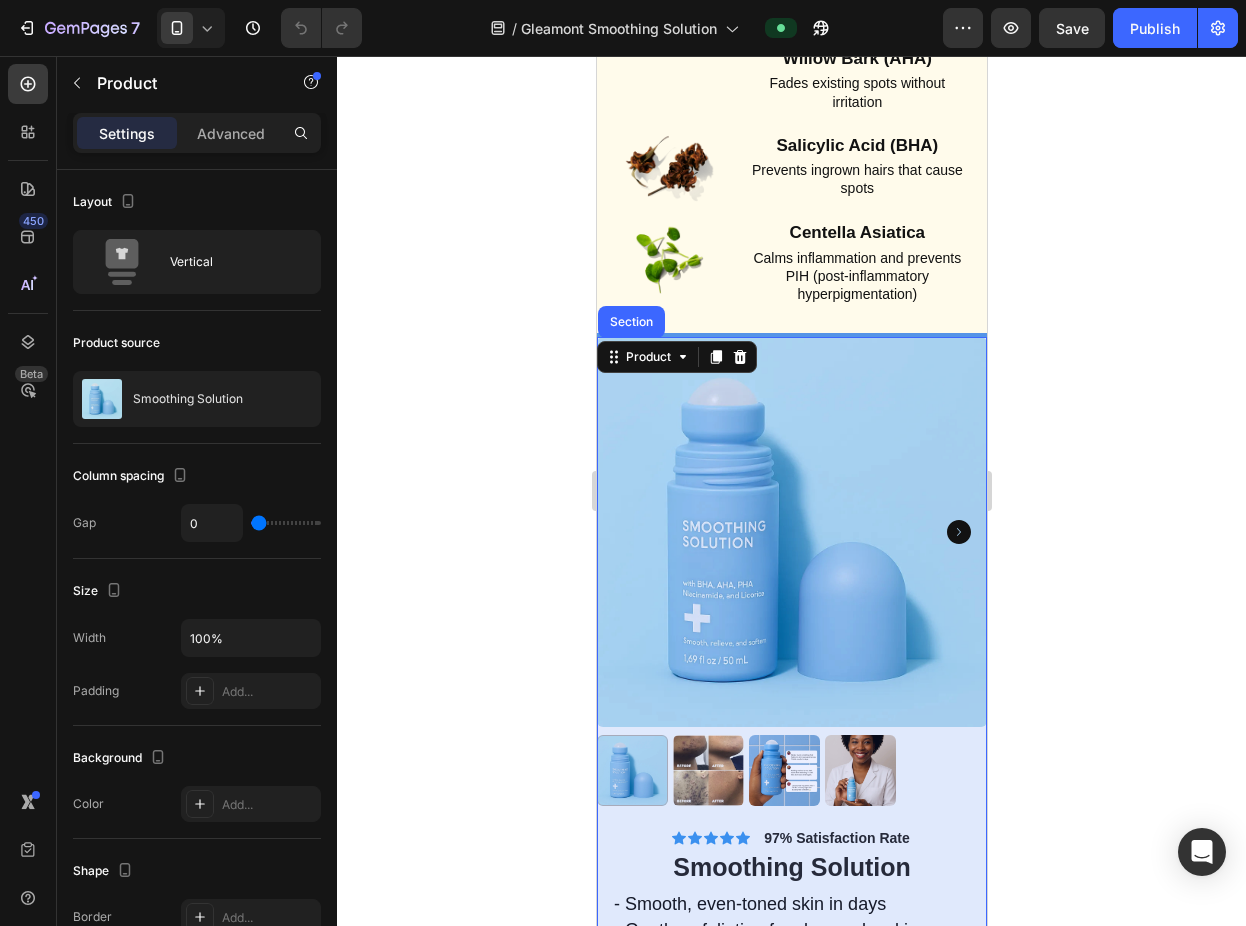 click on "Section" at bounding box center [630, 322] 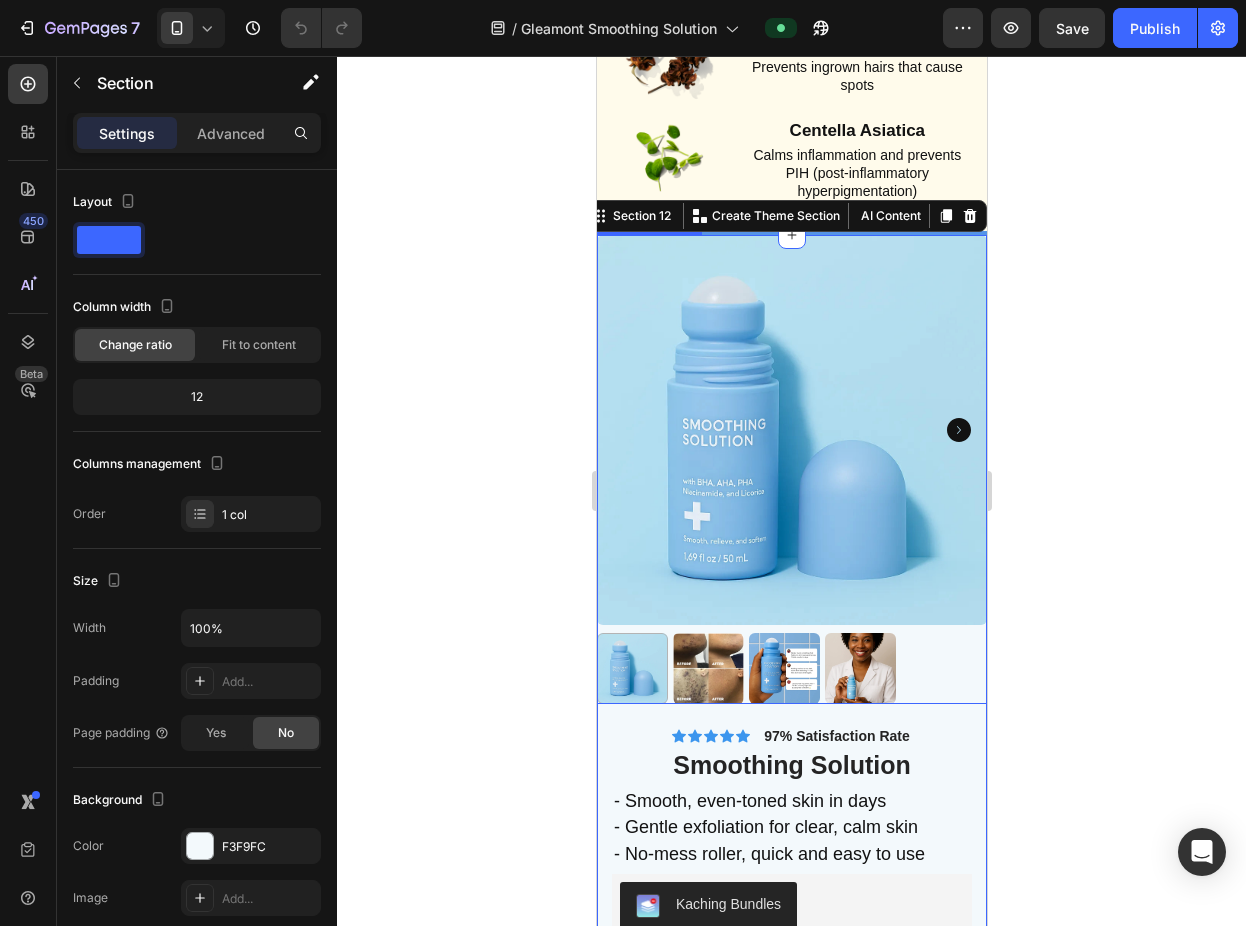 scroll, scrollTop: 4147, scrollLeft: 0, axis: vertical 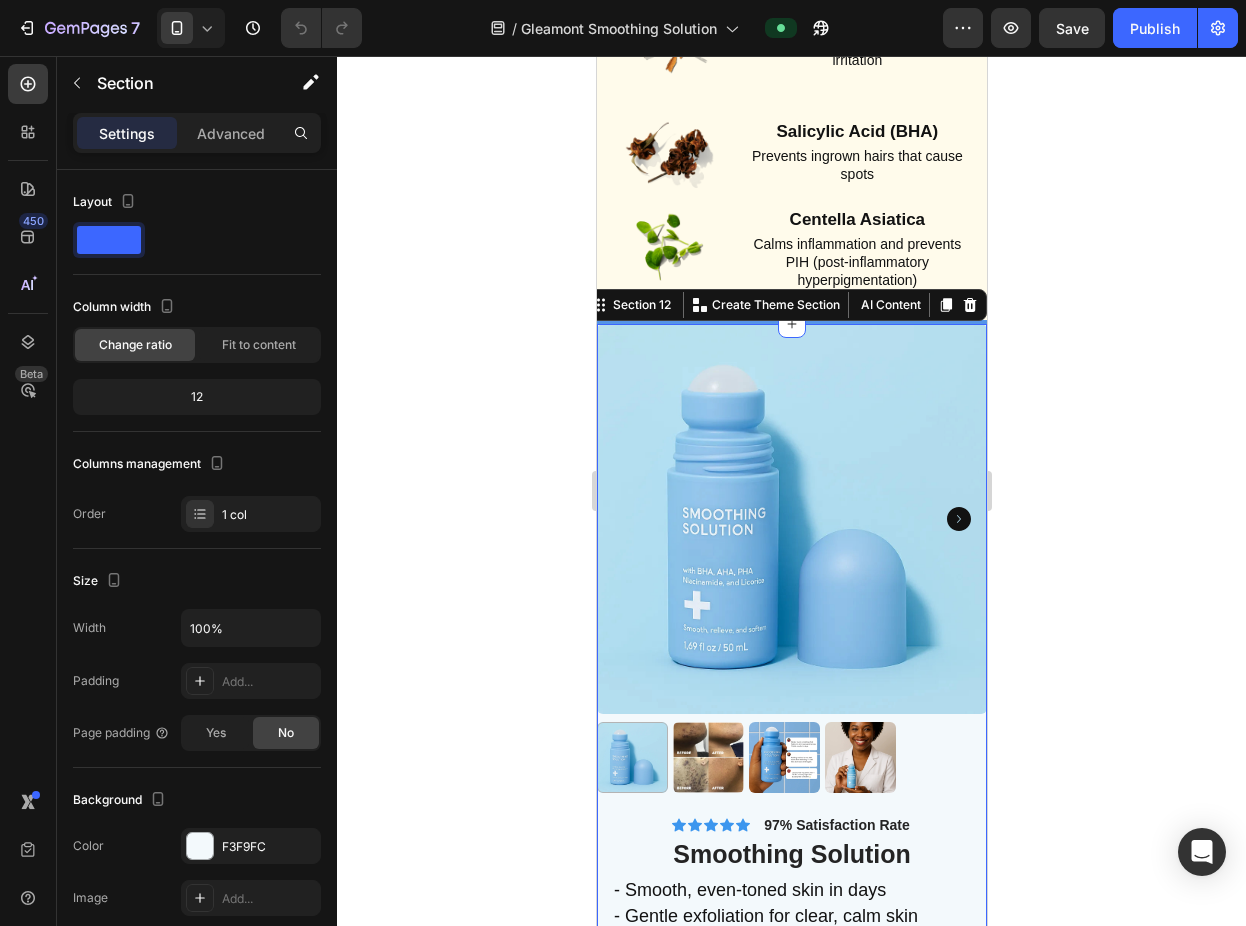 click 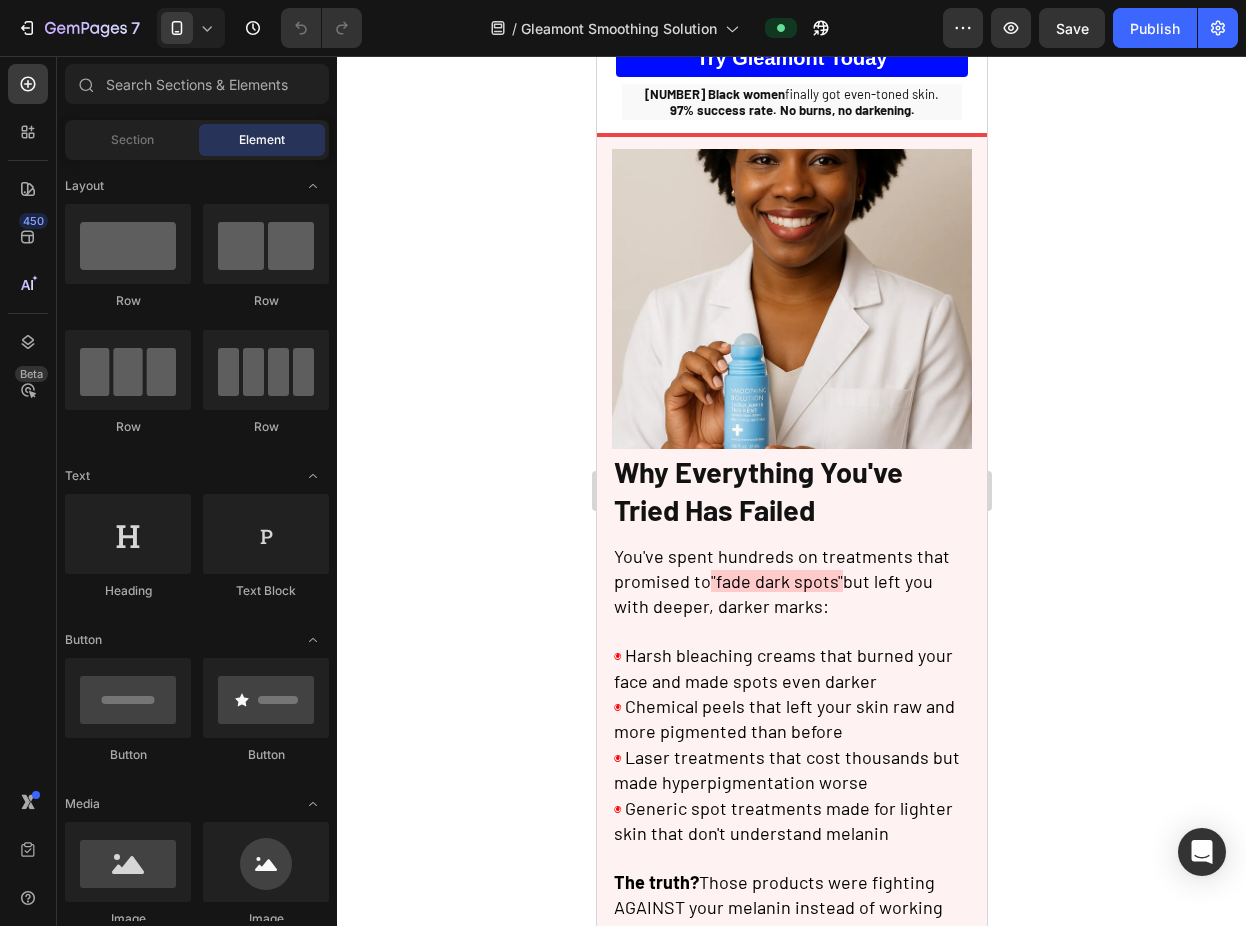 scroll, scrollTop: 0, scrollLeft: 0, axis: both 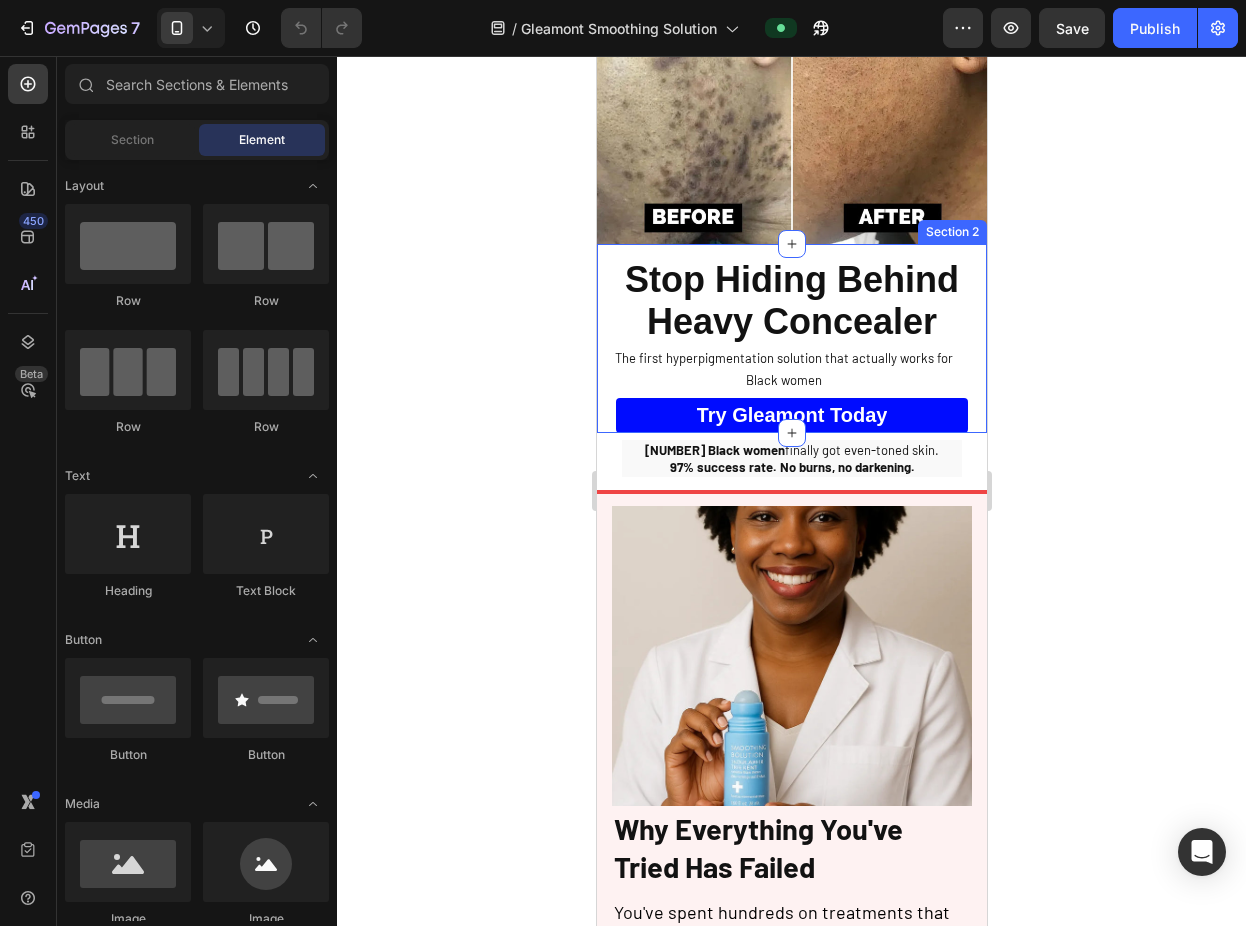 click on "Stop Hiding Behind Heavy Concealer Heading The first hyperpigmentation solution that actually works for Black women Text Block Try Gleamont today Button Sleepy Text Block Row Section 2" at bounding box center (791, 339) 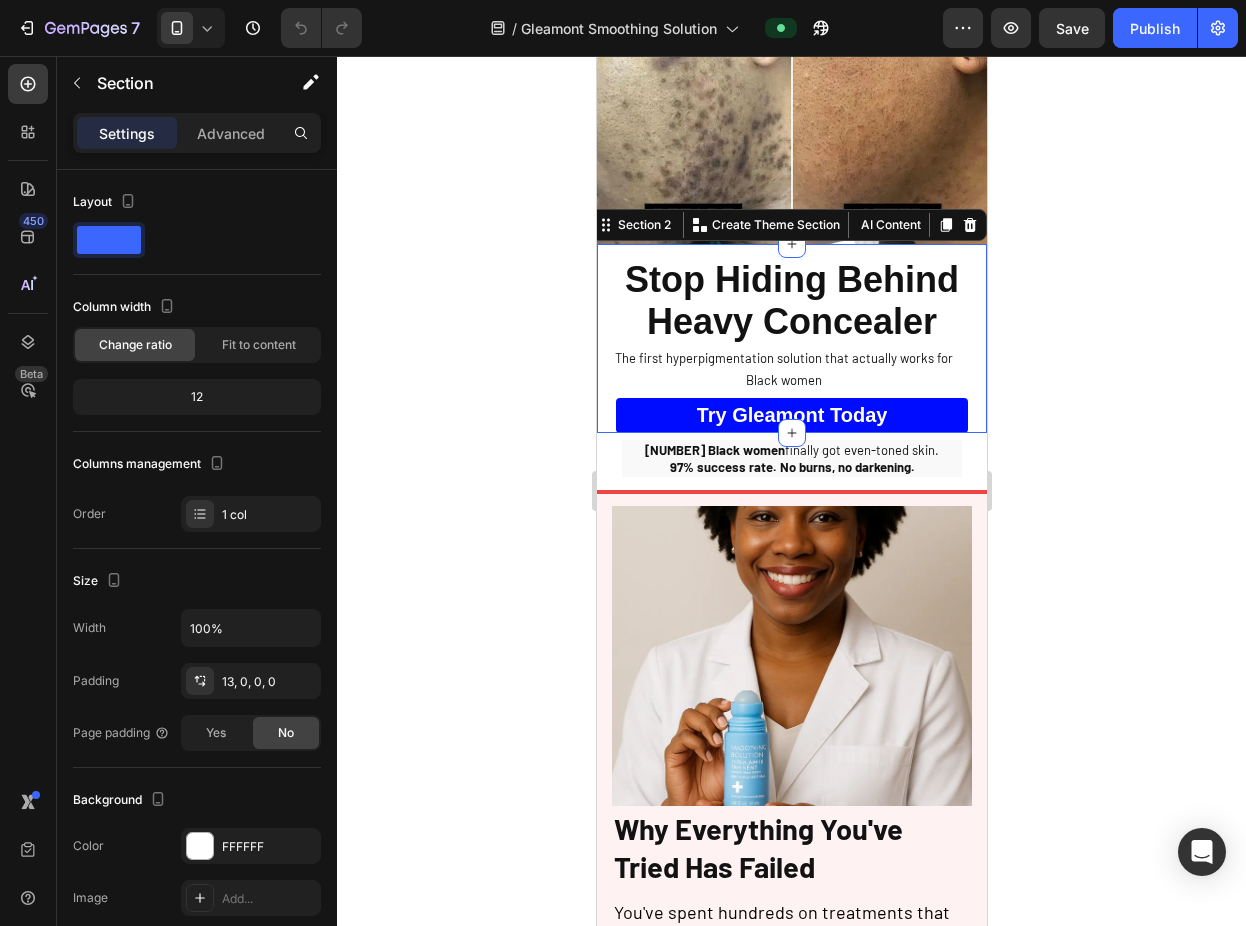 click 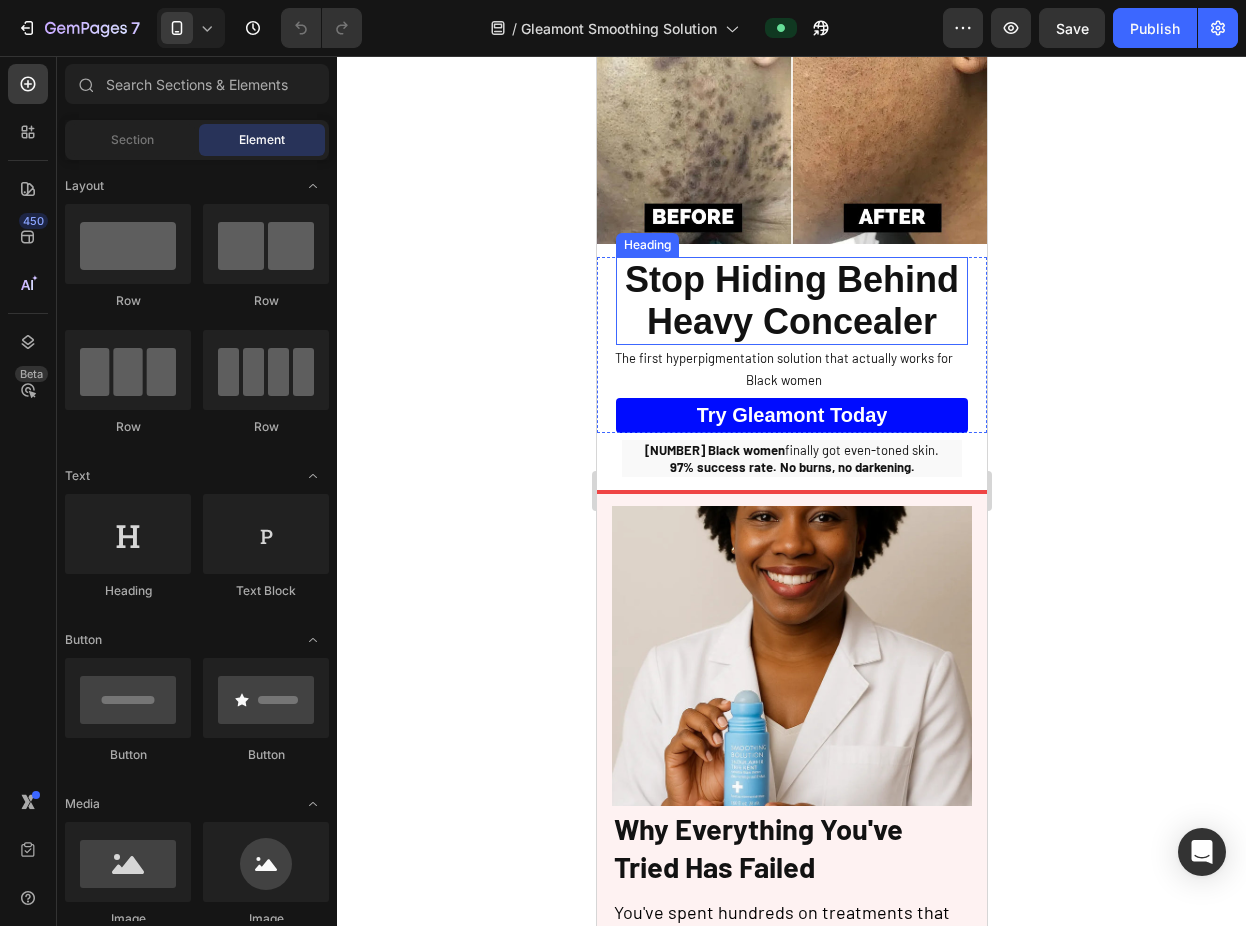 click on "Stop Hiding Behind Heavy Concealer" at bounding box center (791, 300) 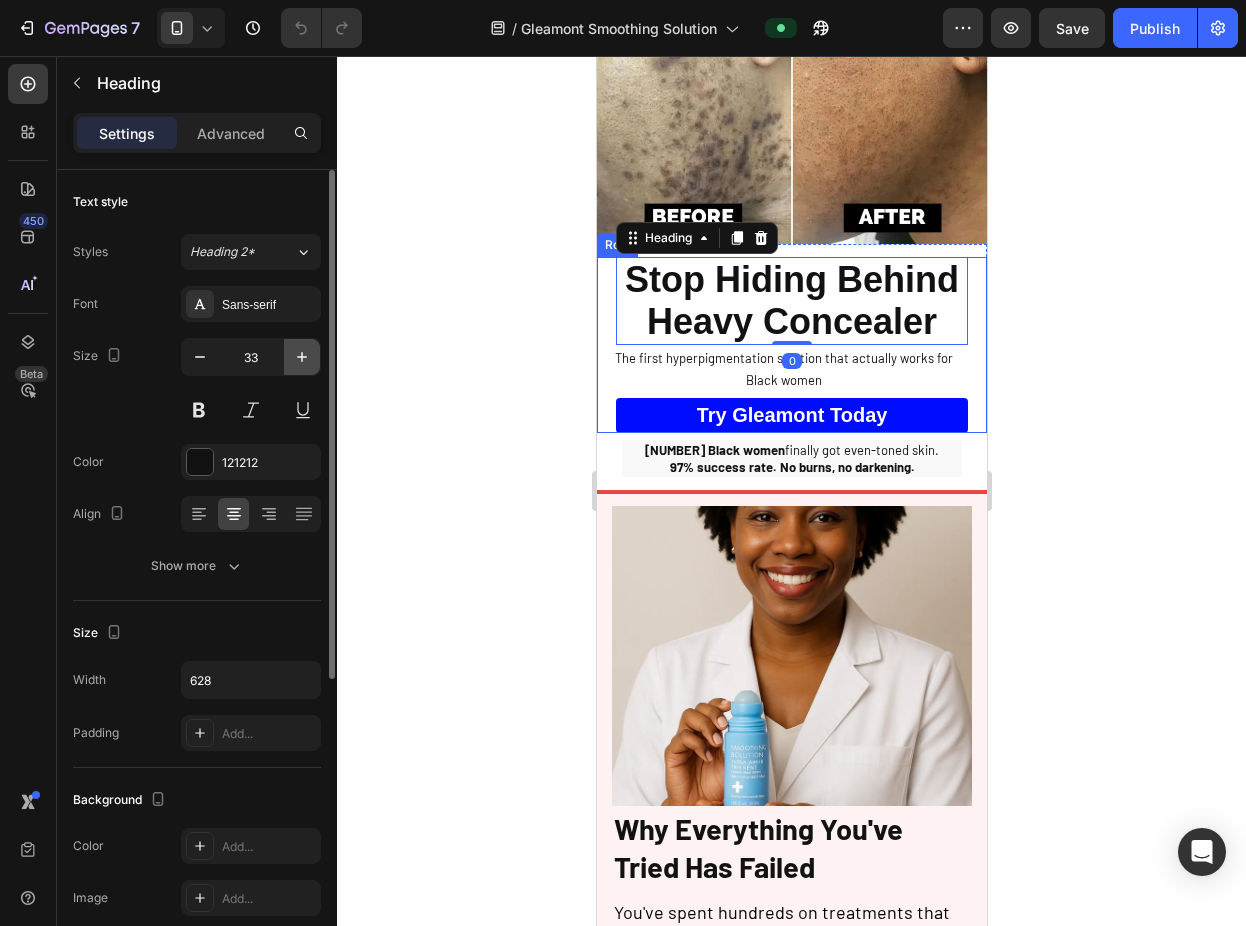 click 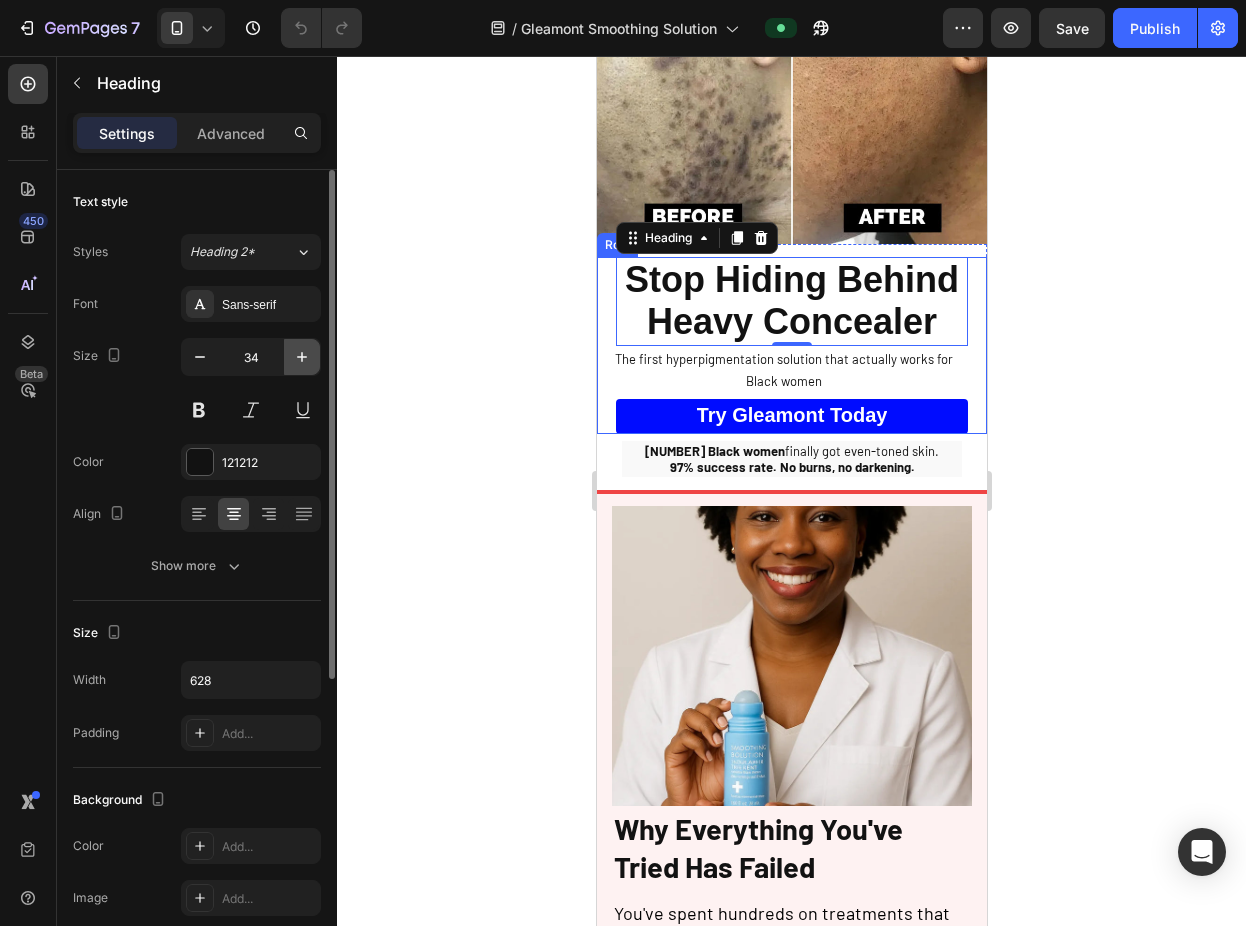 click 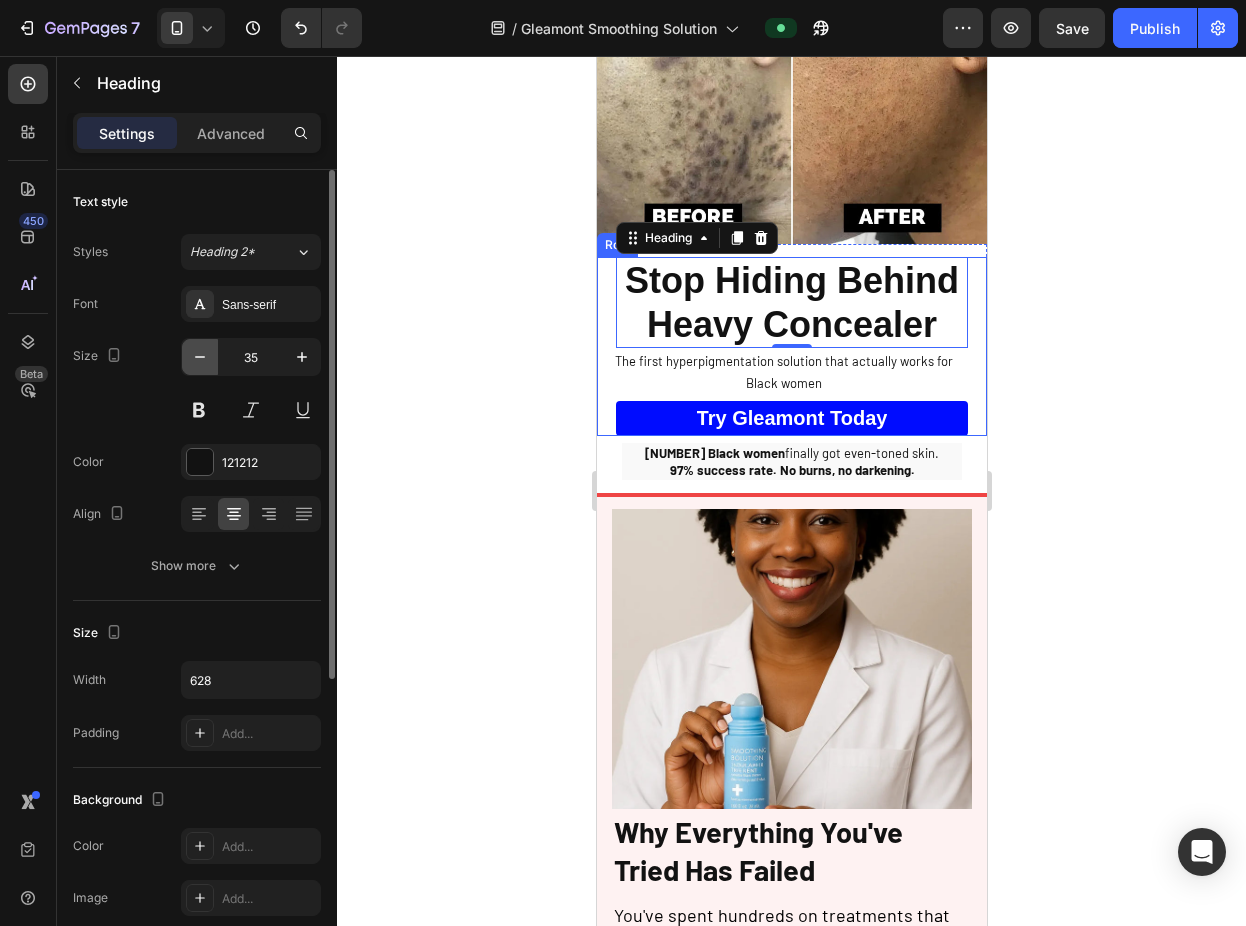 click 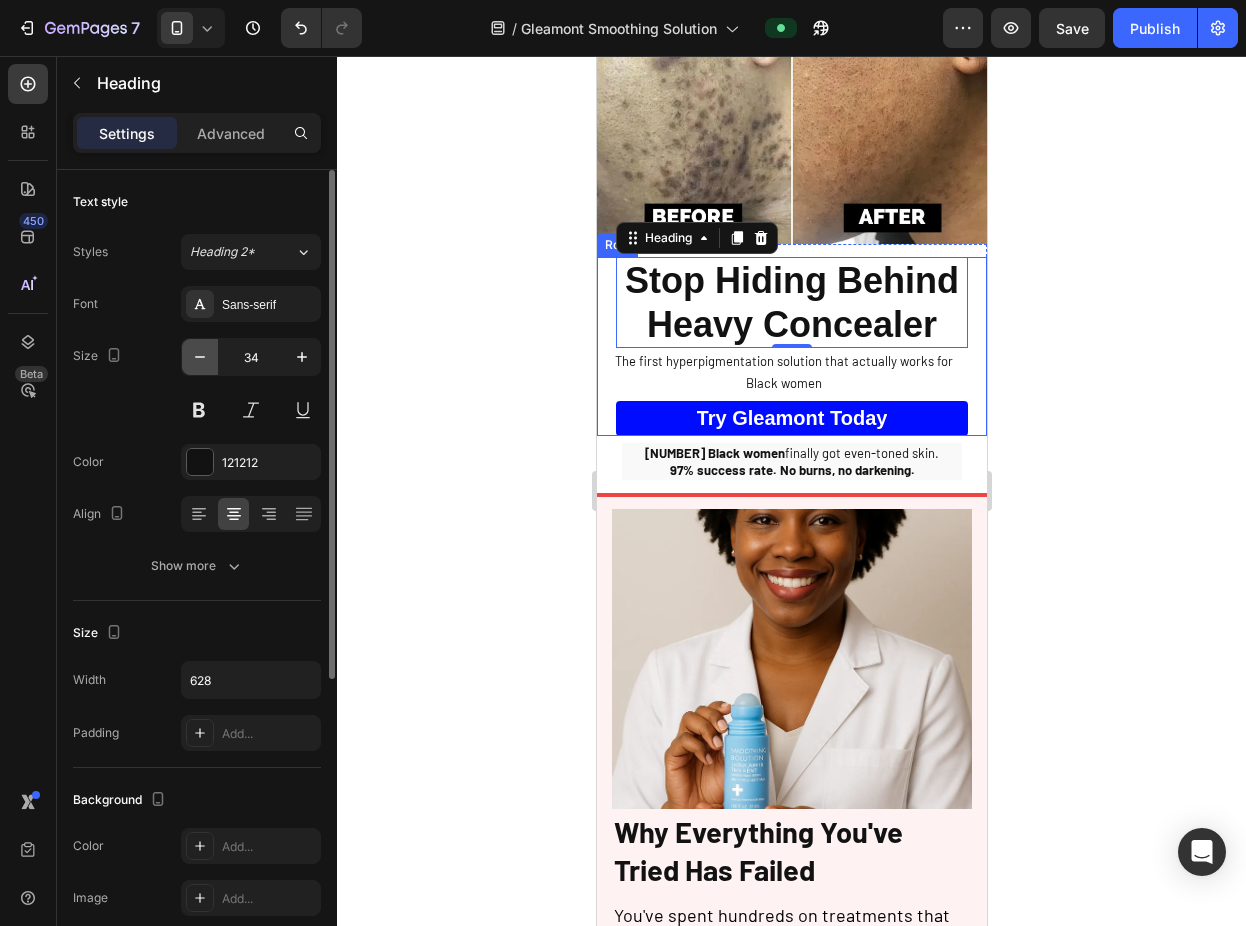 click 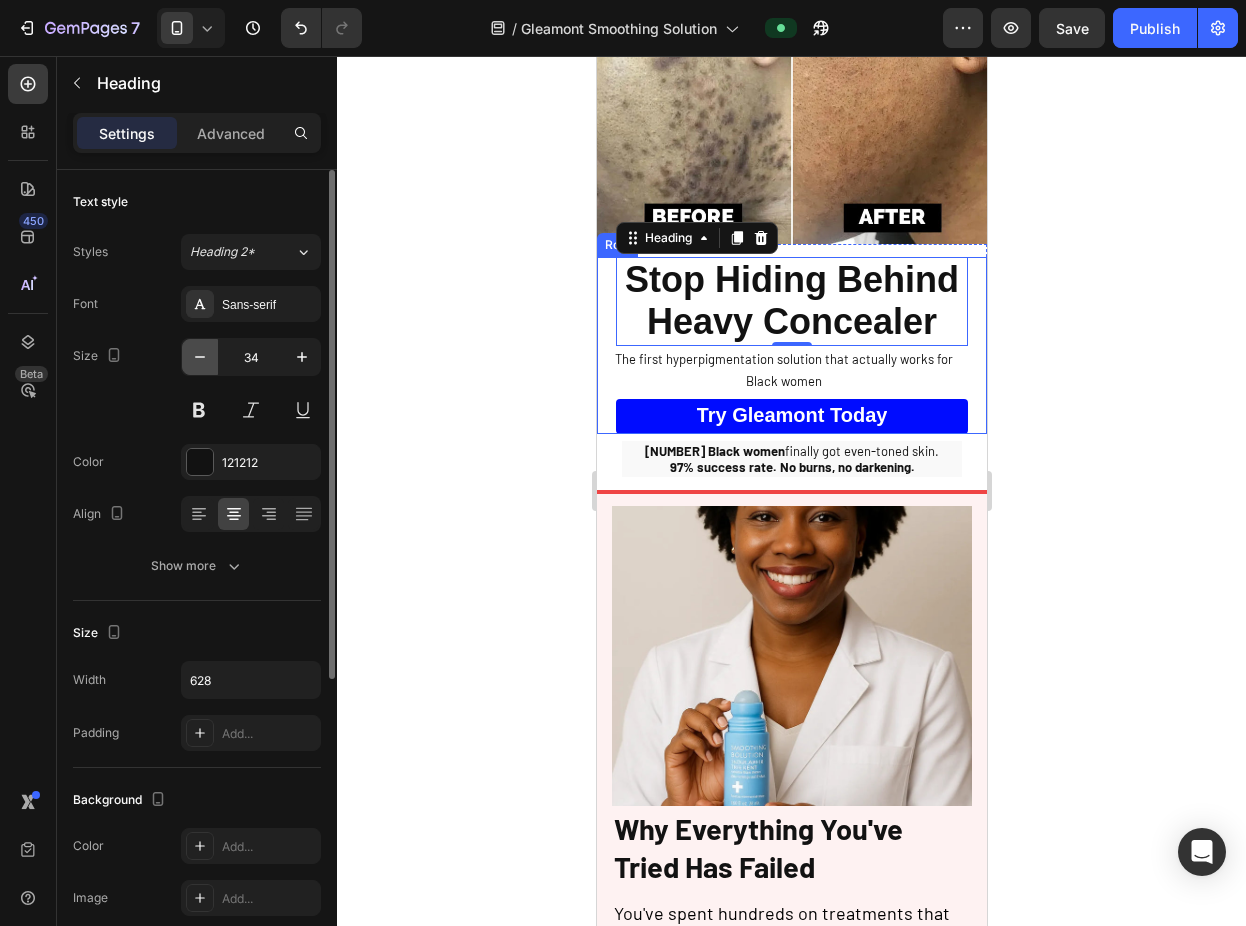 type on "33" 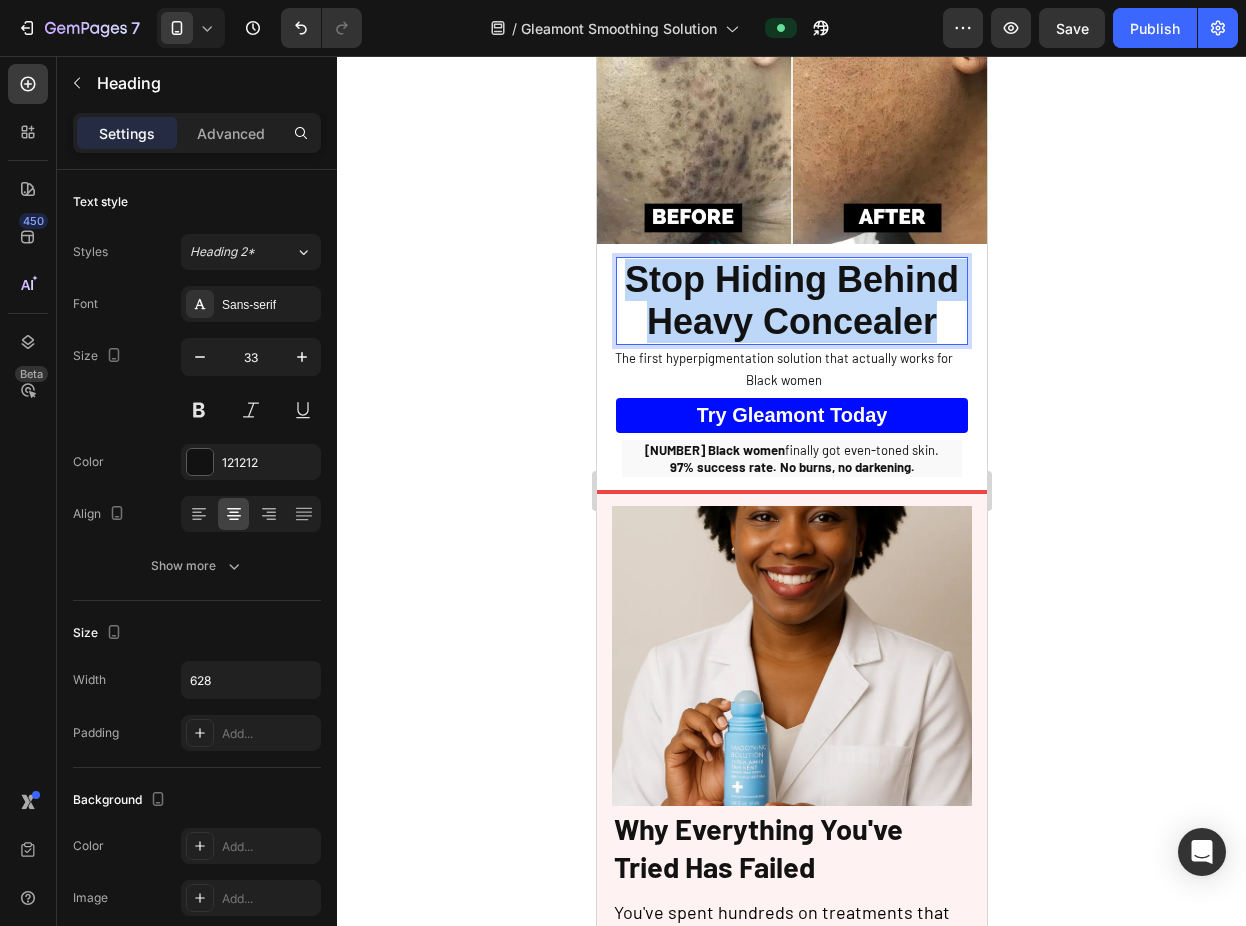 click on "Stop Hiding Behind Heavy Concealer" at bounding box center (791, 300) 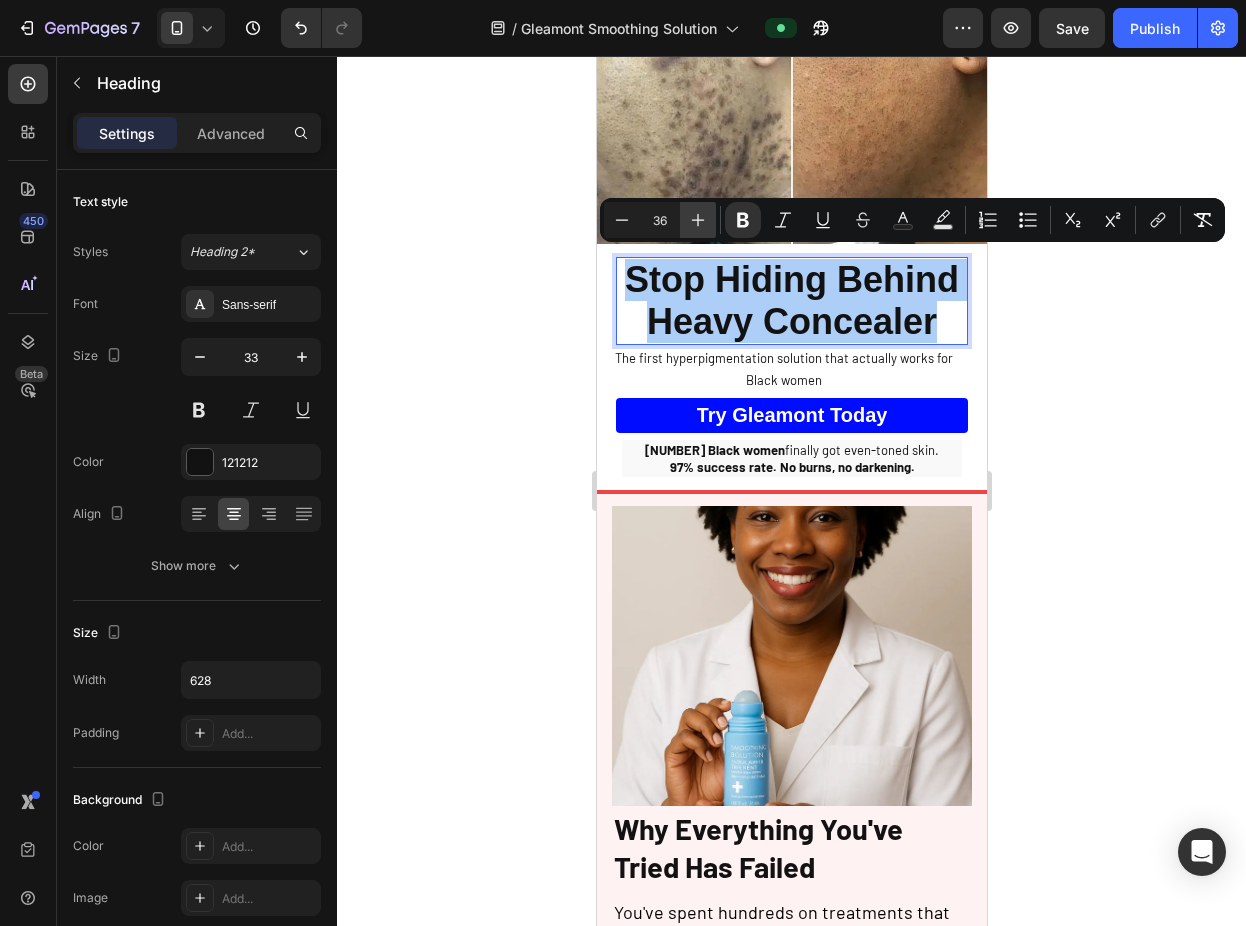click 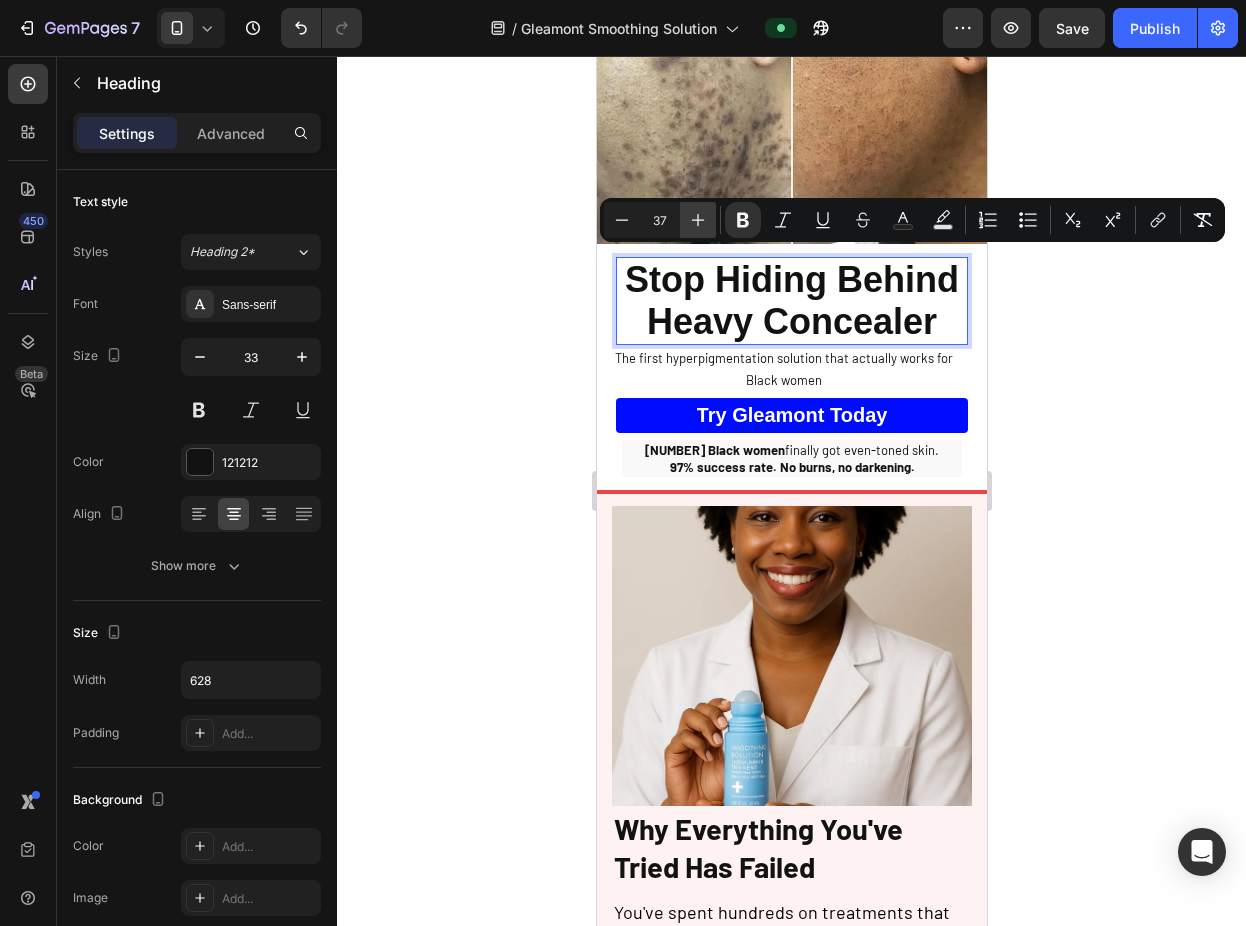 click 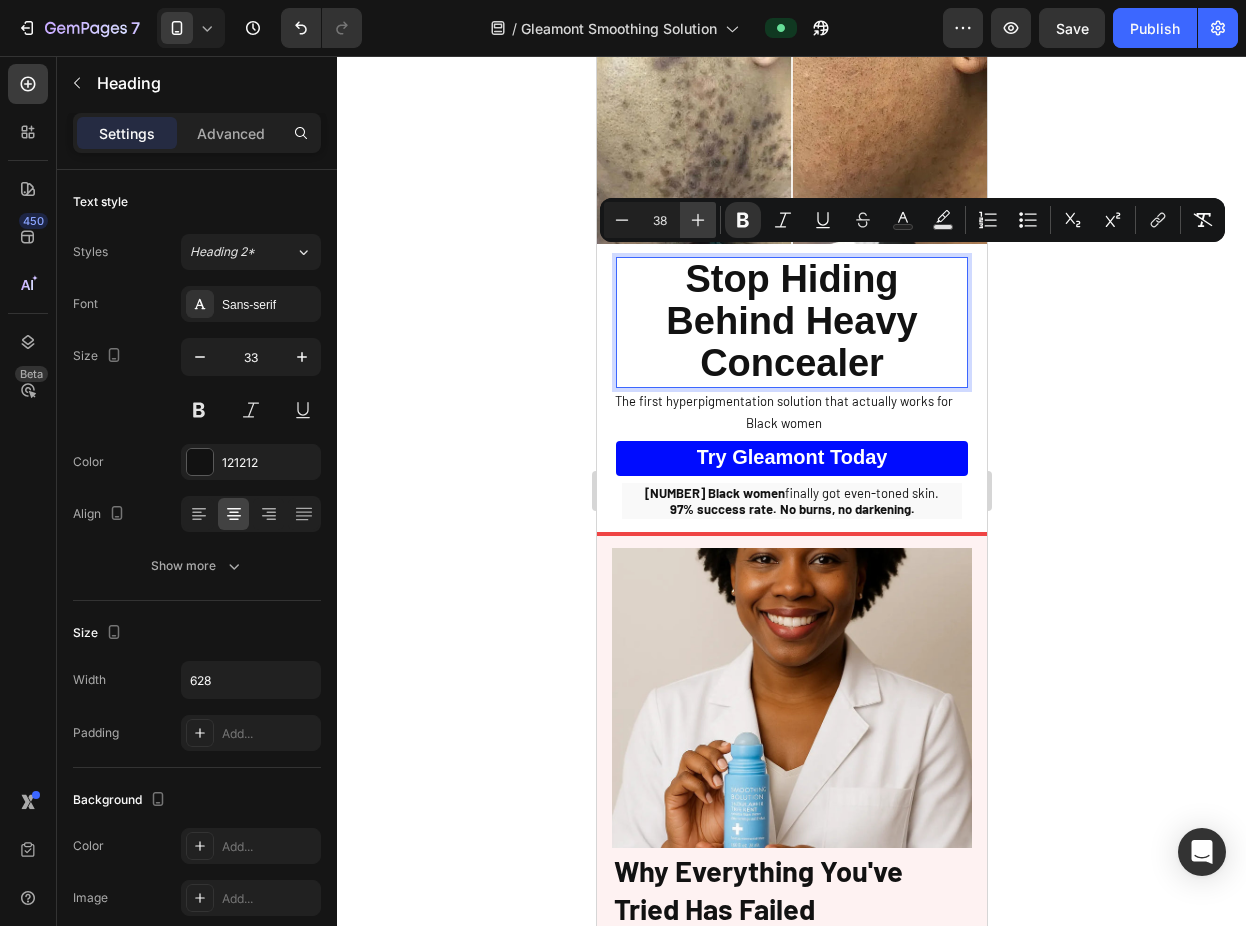 click 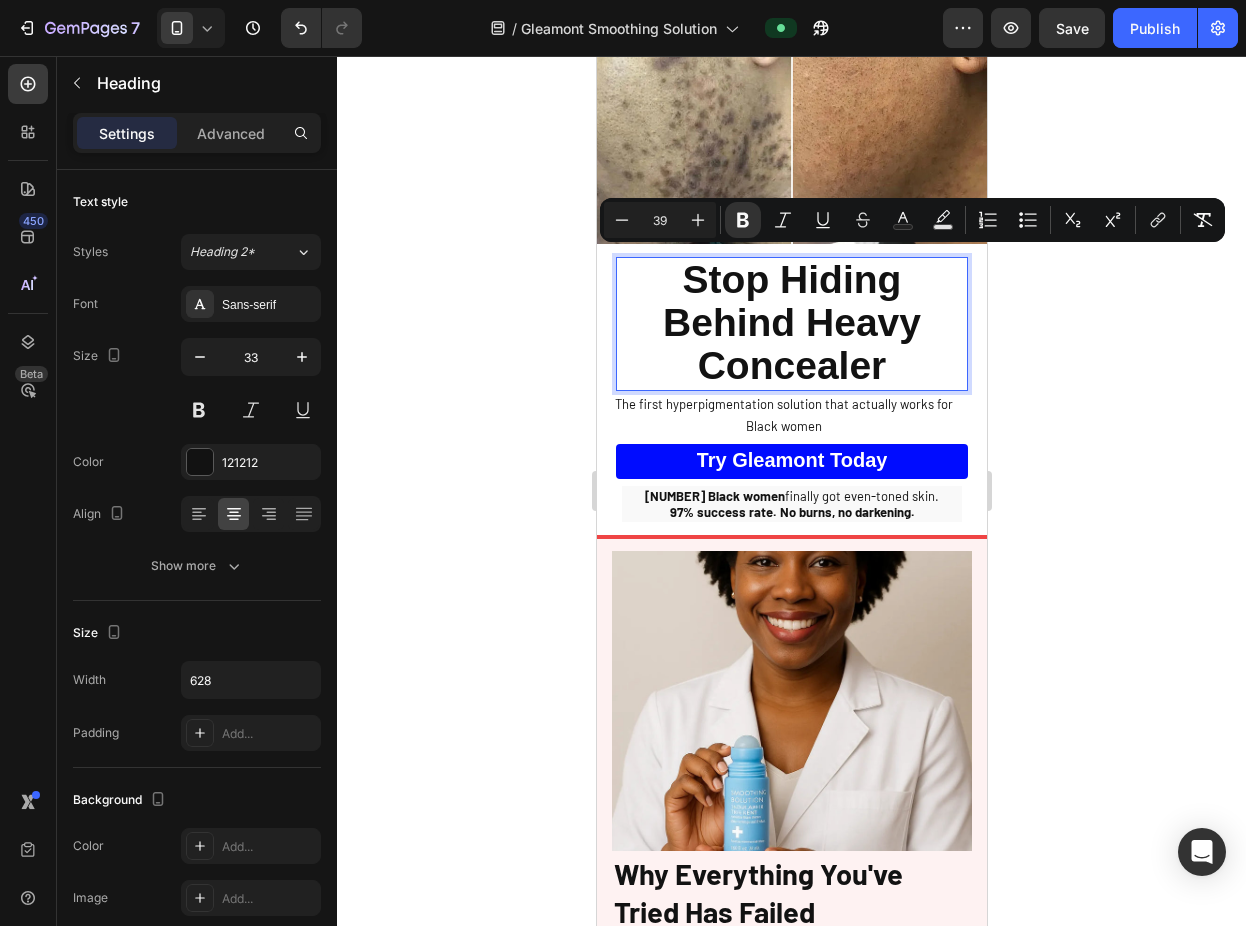 click 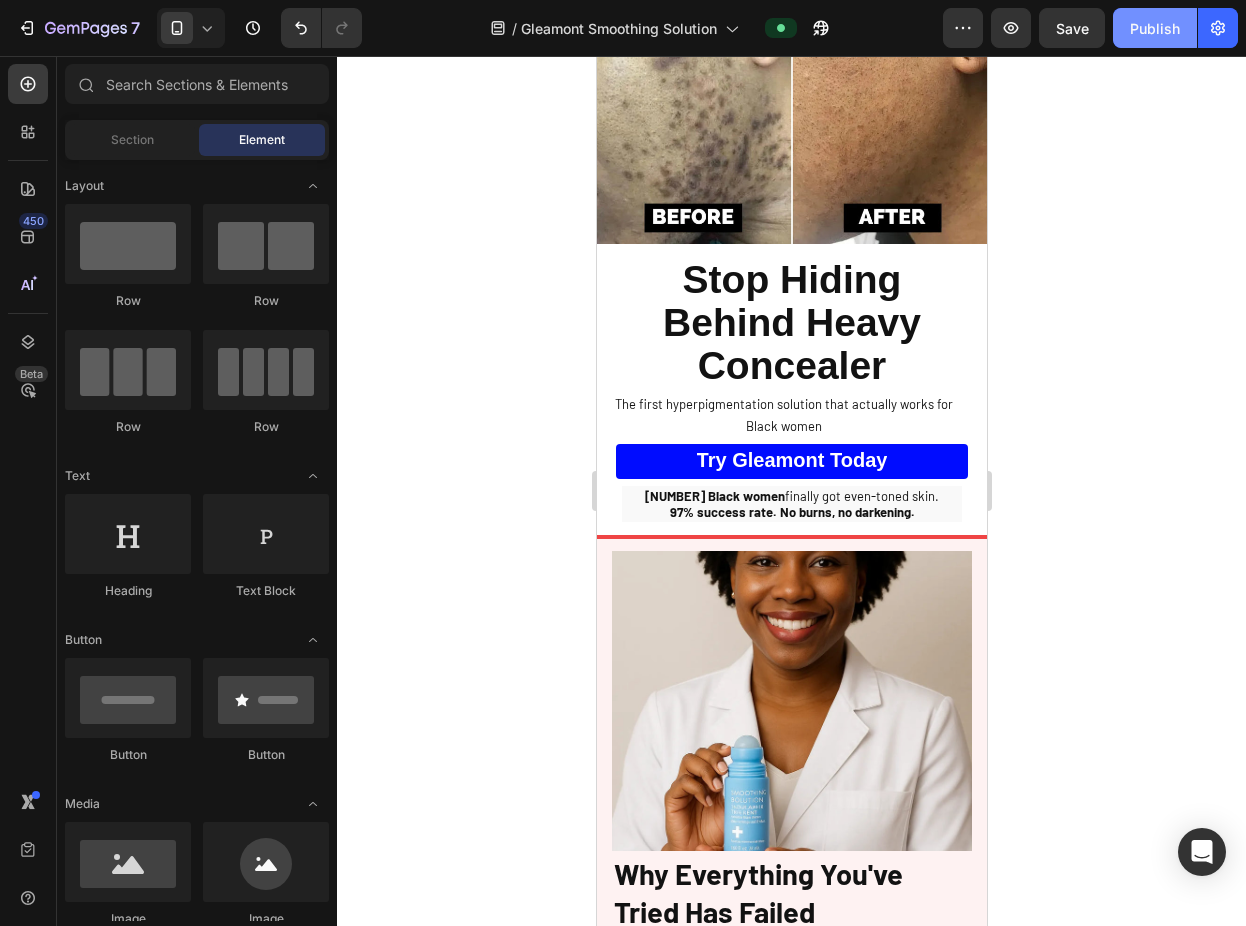 click on "Publish" at bounding box center [1155, 28] 